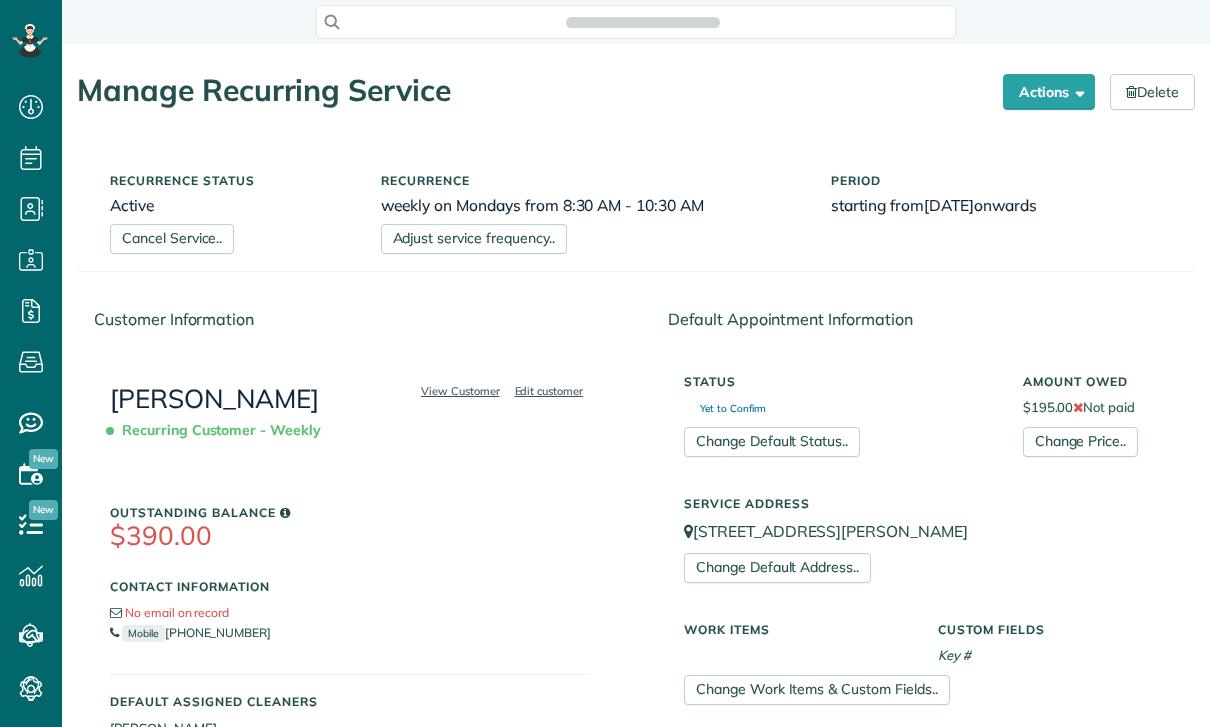 scroll, scrollTop: 0, scrollLeft: 0, axis: both 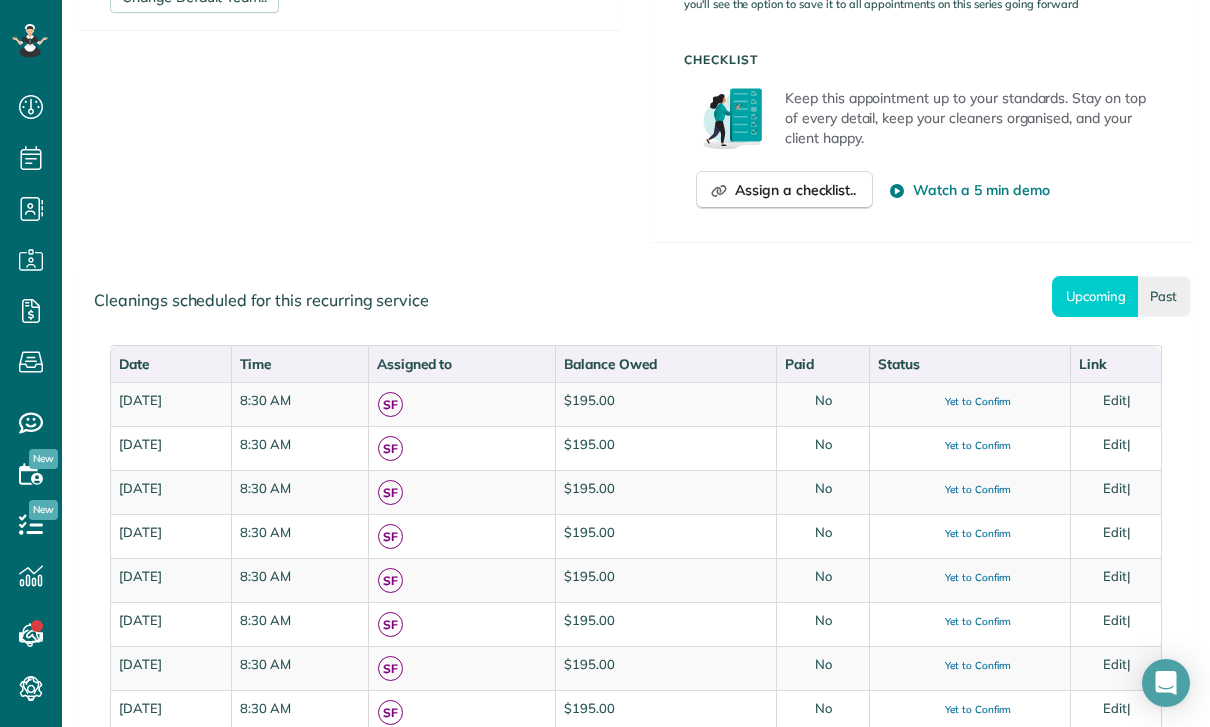 click on "Past" at bounding box center (1164, 296) 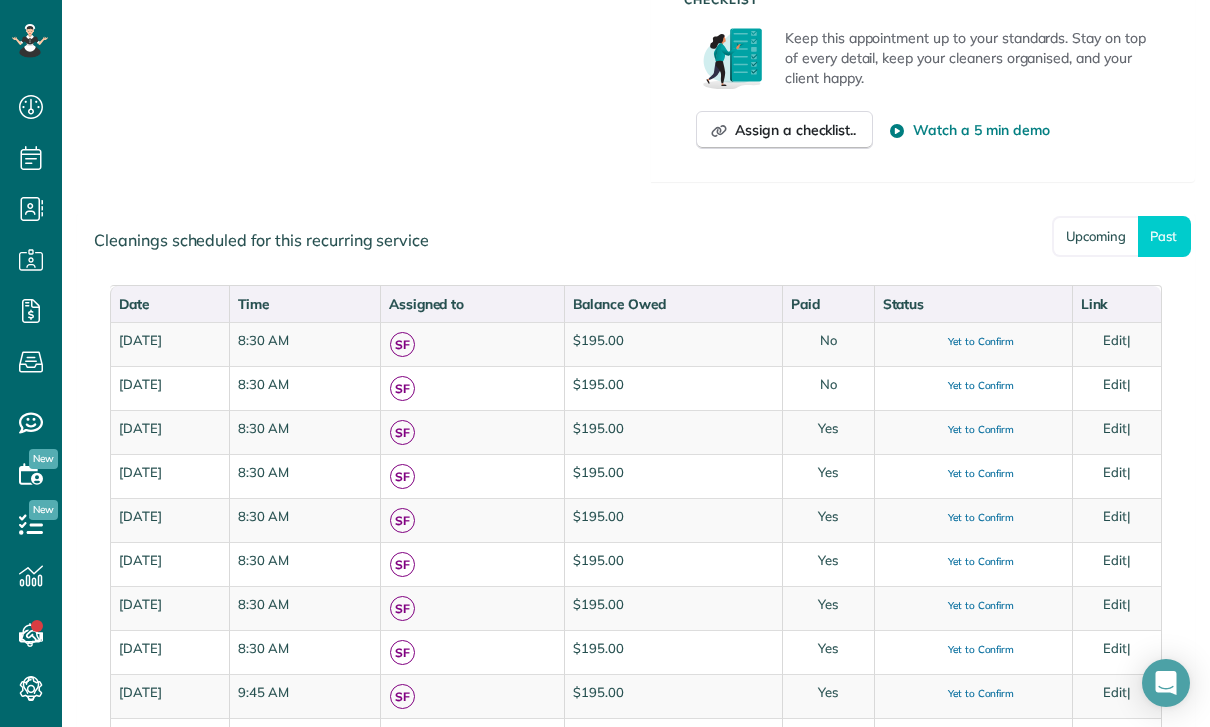 scroll, scrollTop: 845, scrollLeft: 0, axis: vertical 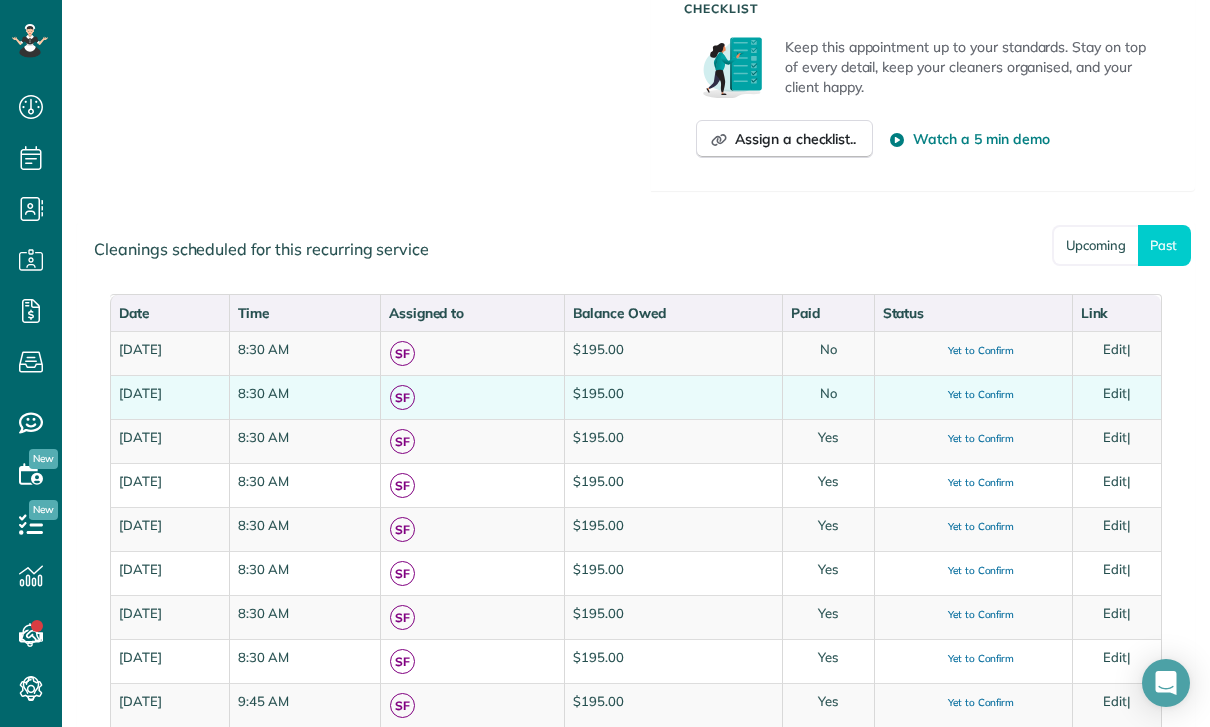 click on "Edit" at bounding box center (1115, 393) 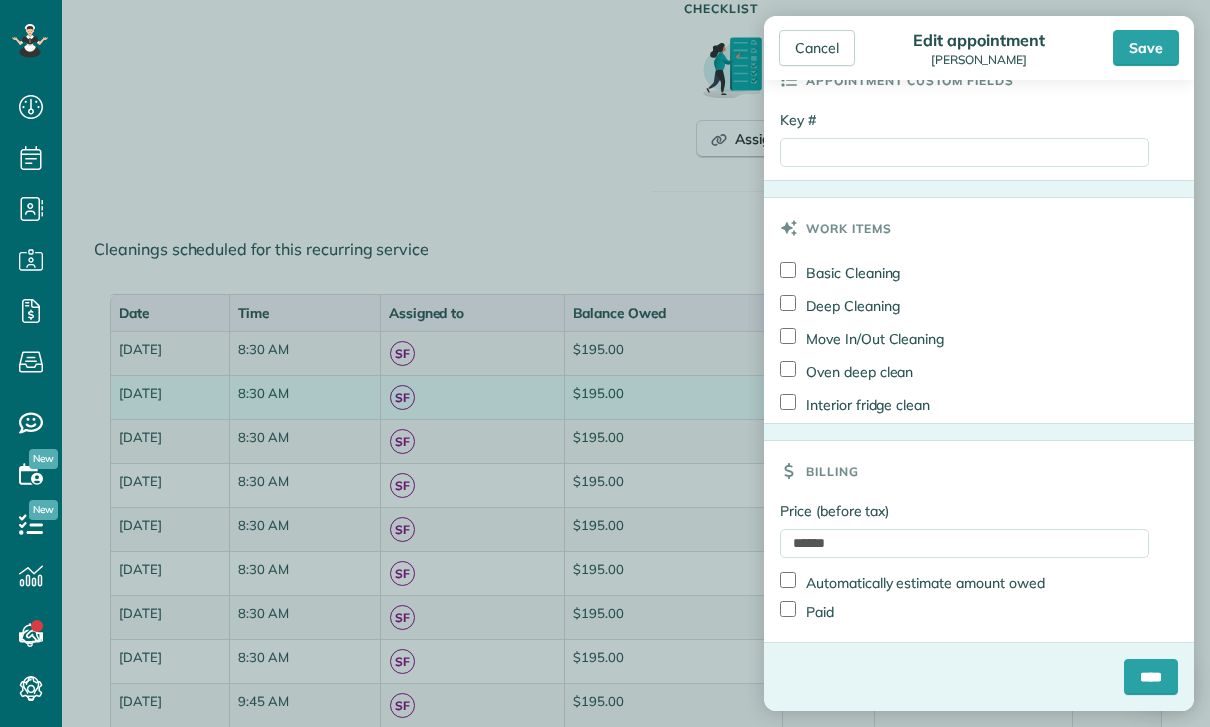 scroll, scrollTop: 954, scrollLeft: 0, axis: vertical 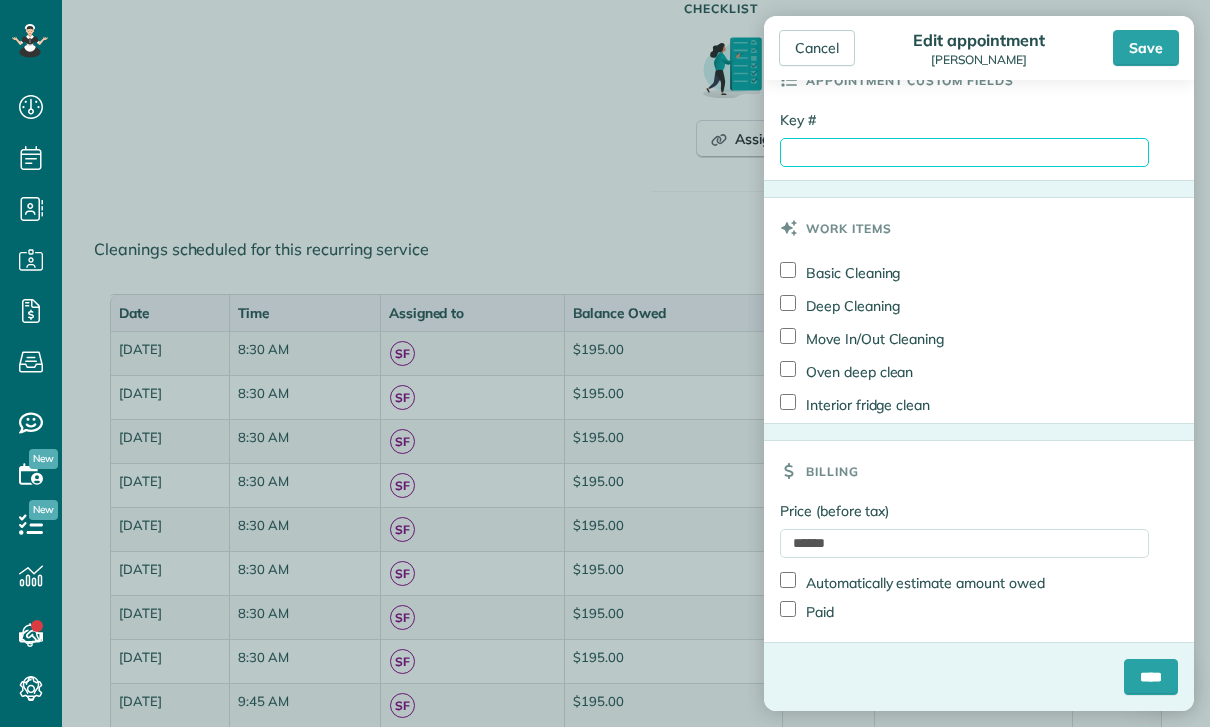 click on "Key #" at bounding box center [964, 152] 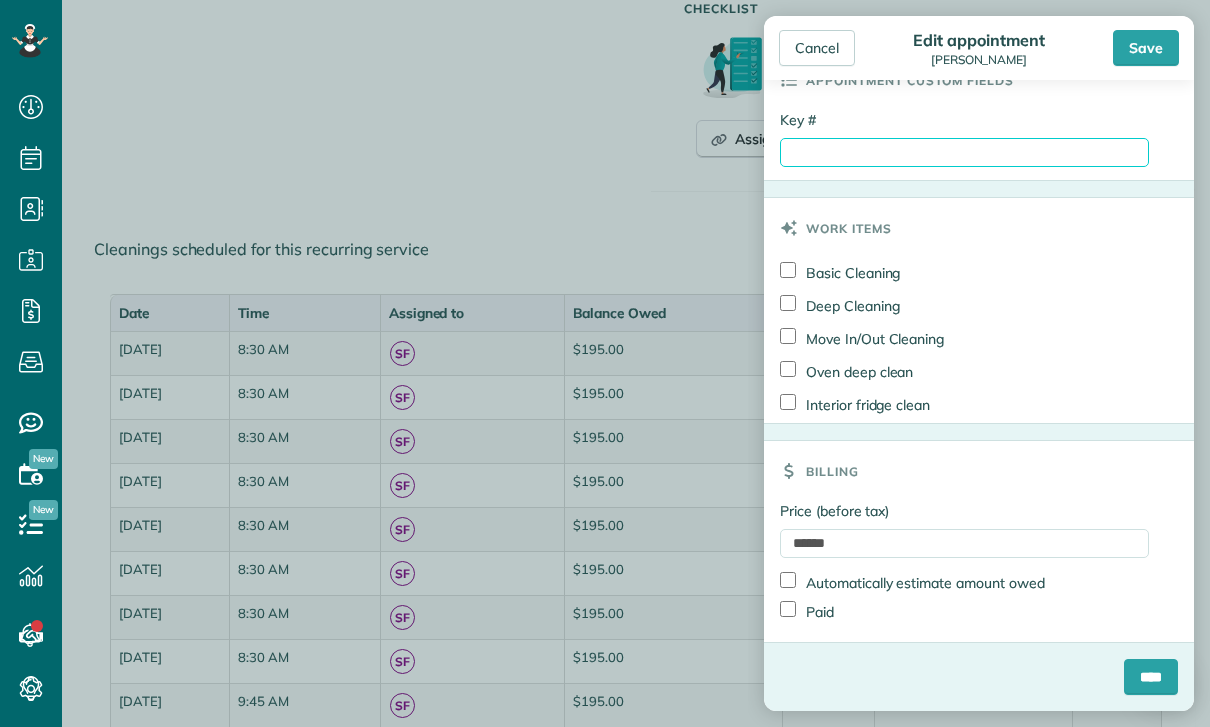 type on "*" 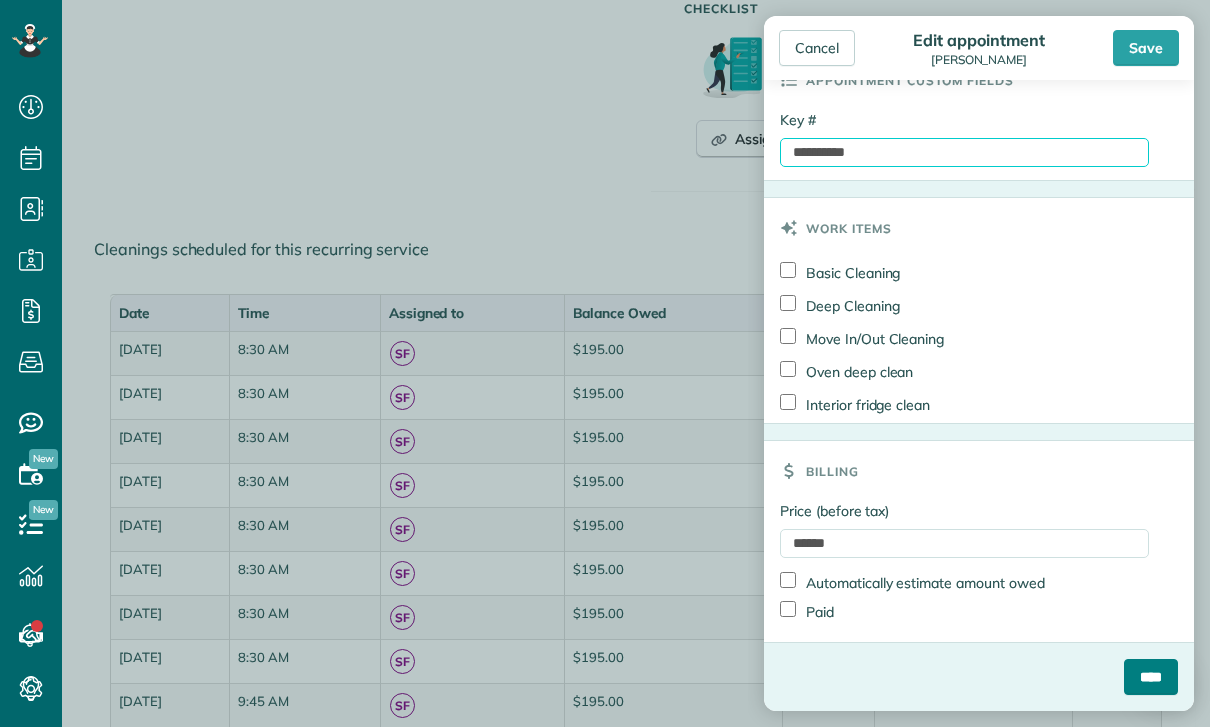 type on "**********" 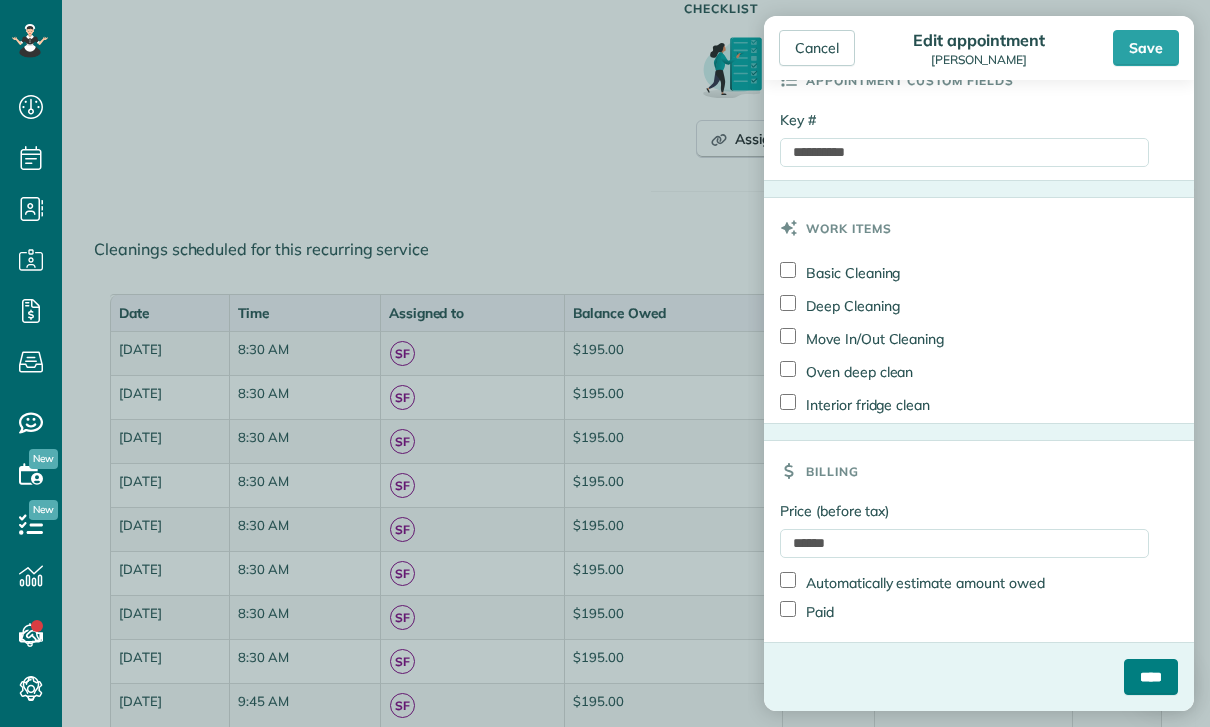 click on "****" at bounding box center (1151, 677) 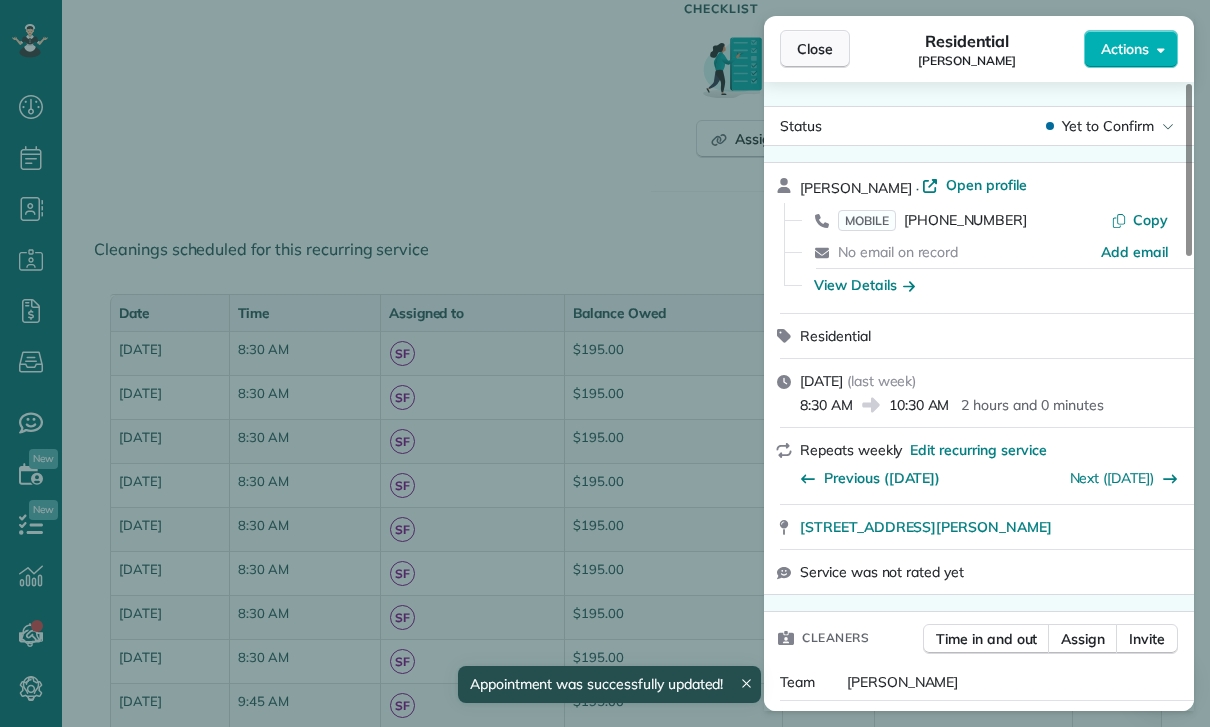 click on "Close" at bounding box center (815, 49) 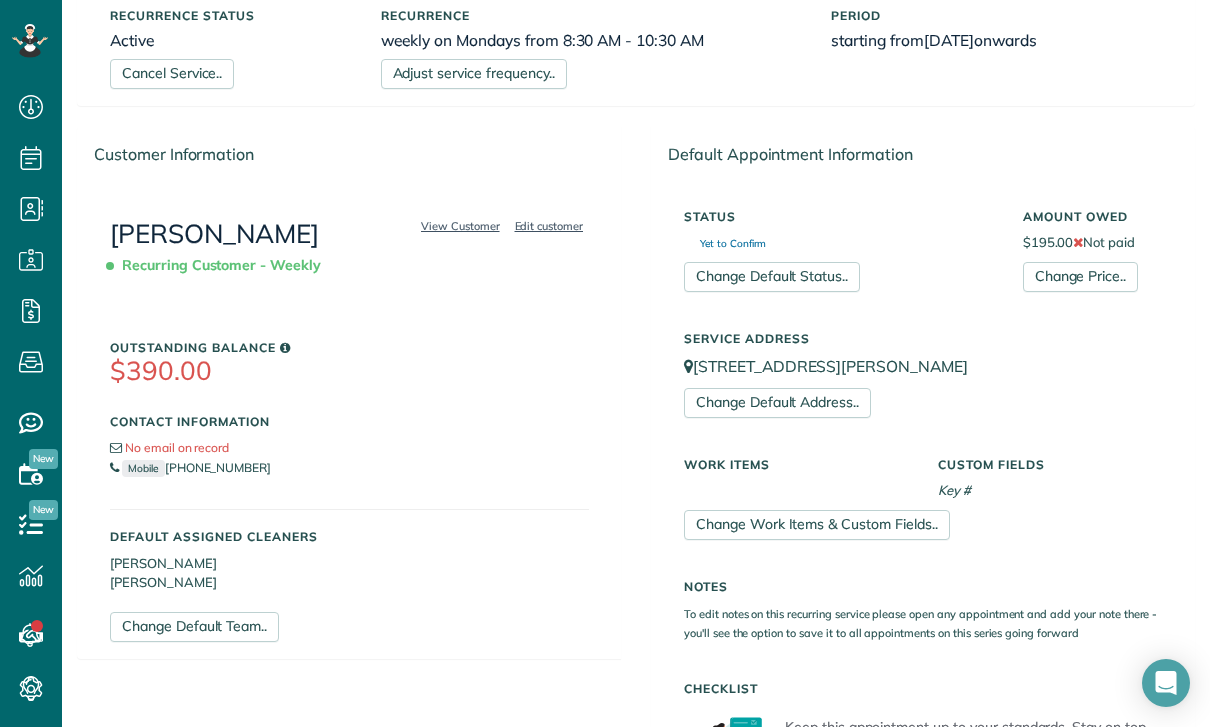 scroll, scrollTop: 157, scrollLeft: 0, axis: vertical 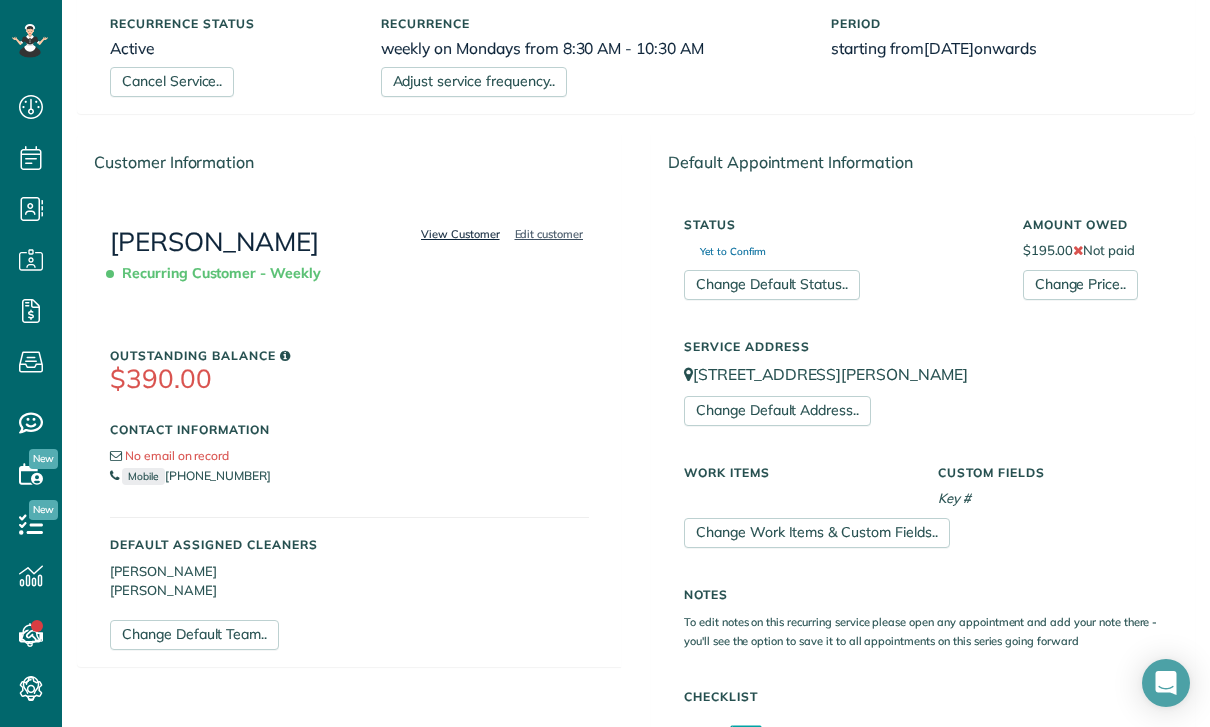 click on "View Customer" at bounding box center (460, 234) 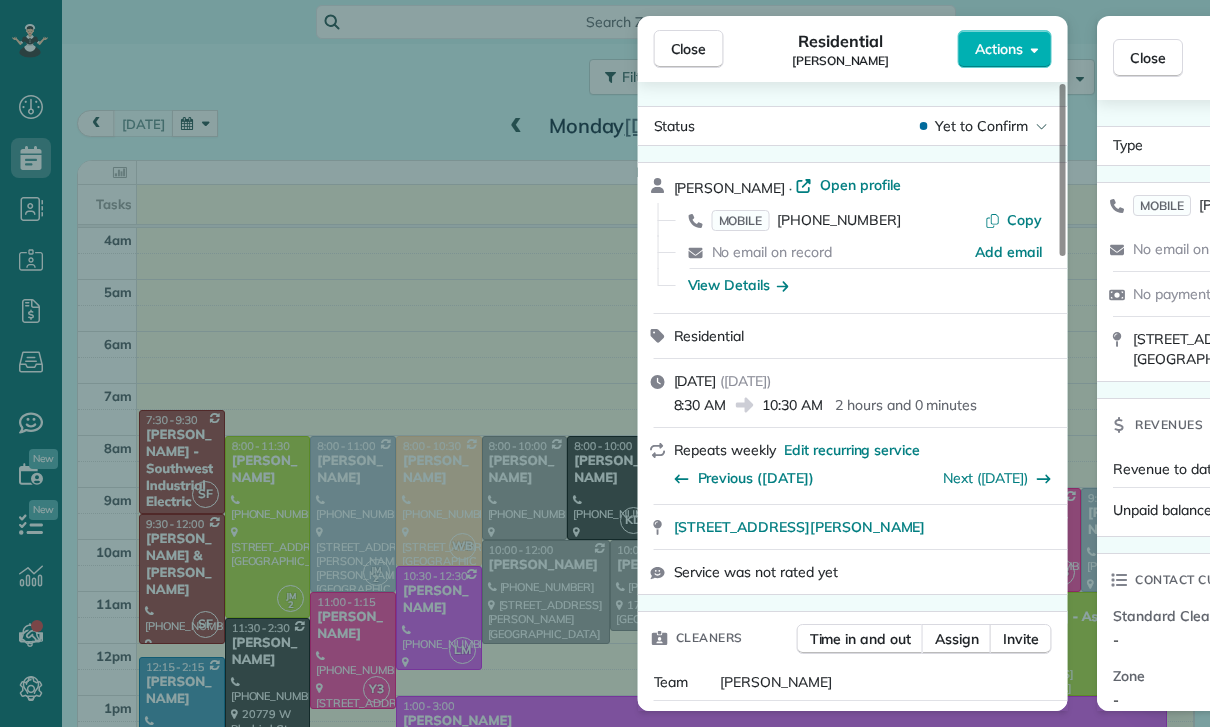 scroll, scrollTop: 0, scrollLeft: 0, axis: both 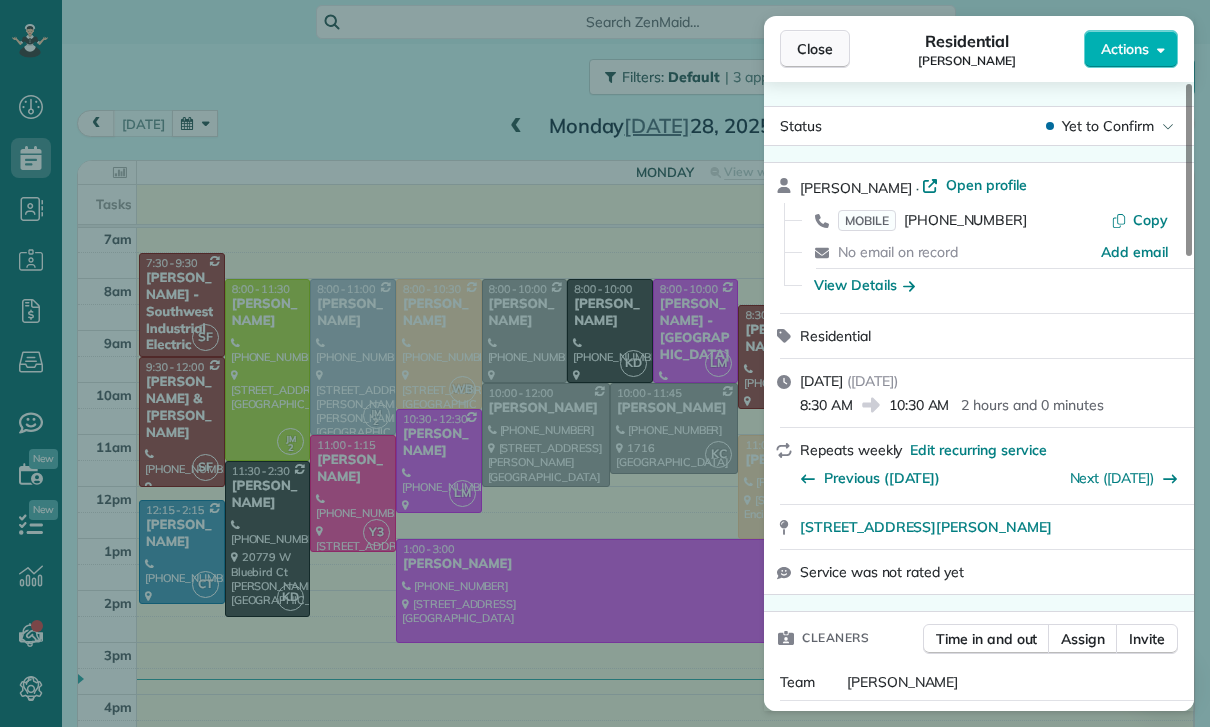 click on "Close" at bounding box center (815, 49) 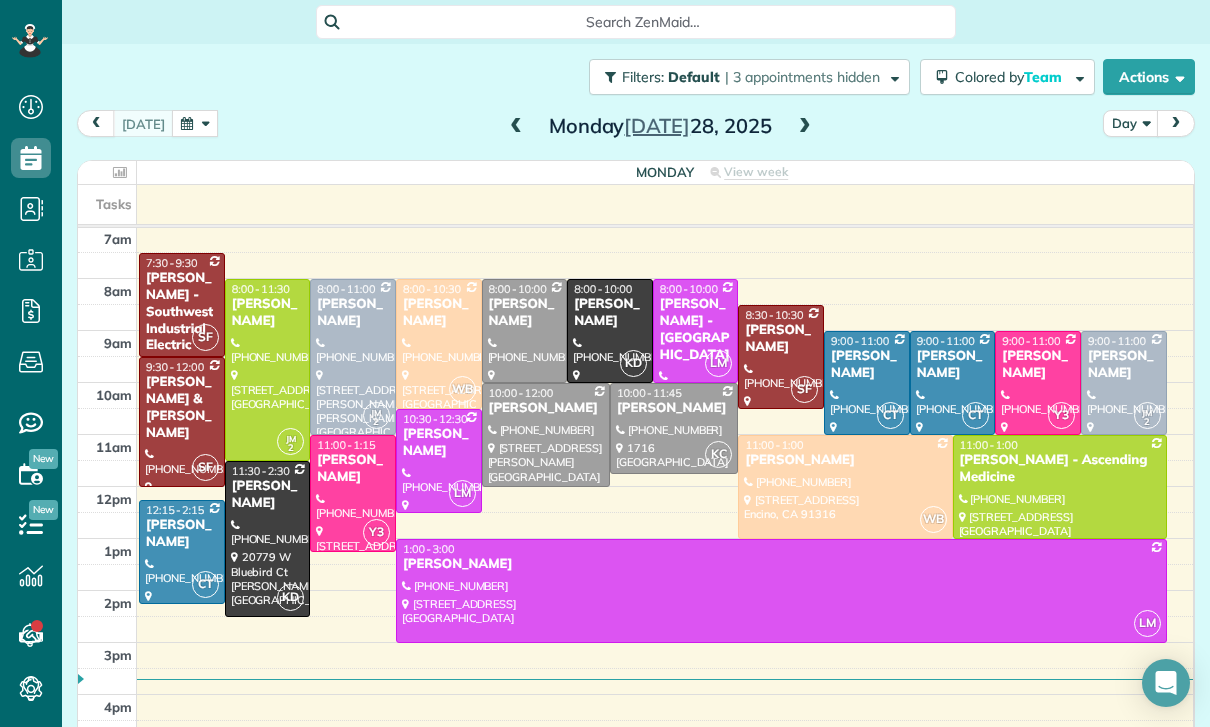 click at bounding box center (195, 123) 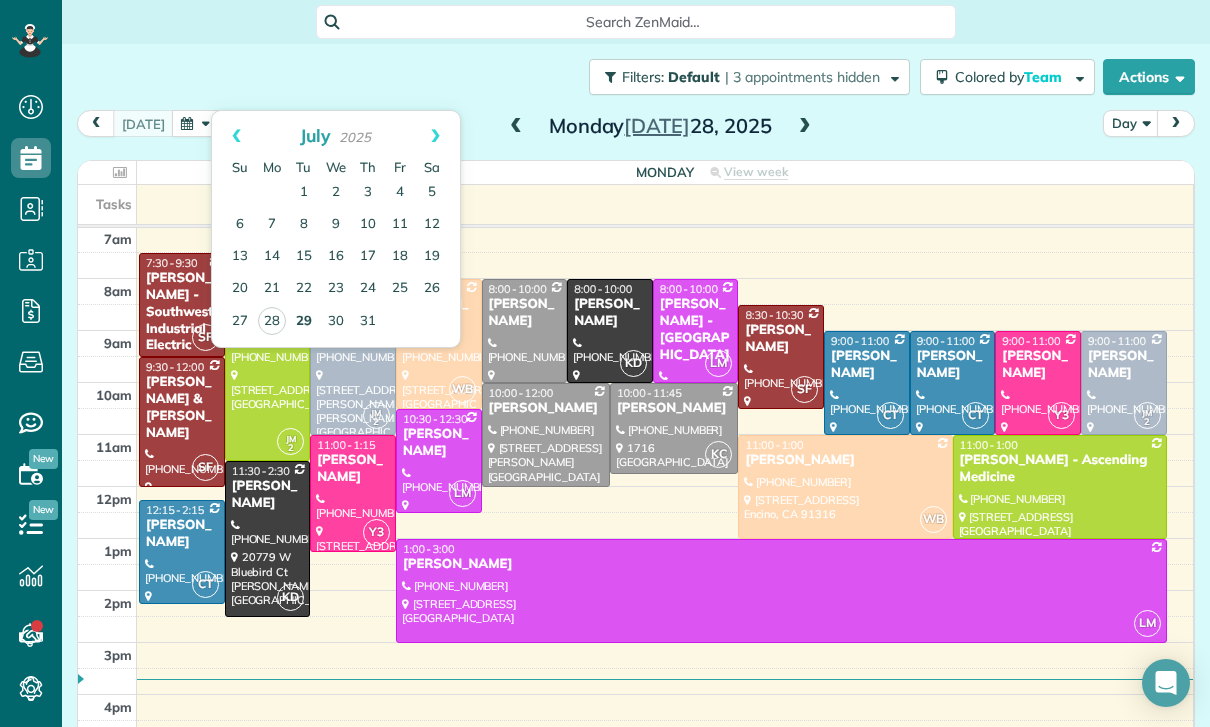 click on "29" at bounding box center [304, 322] 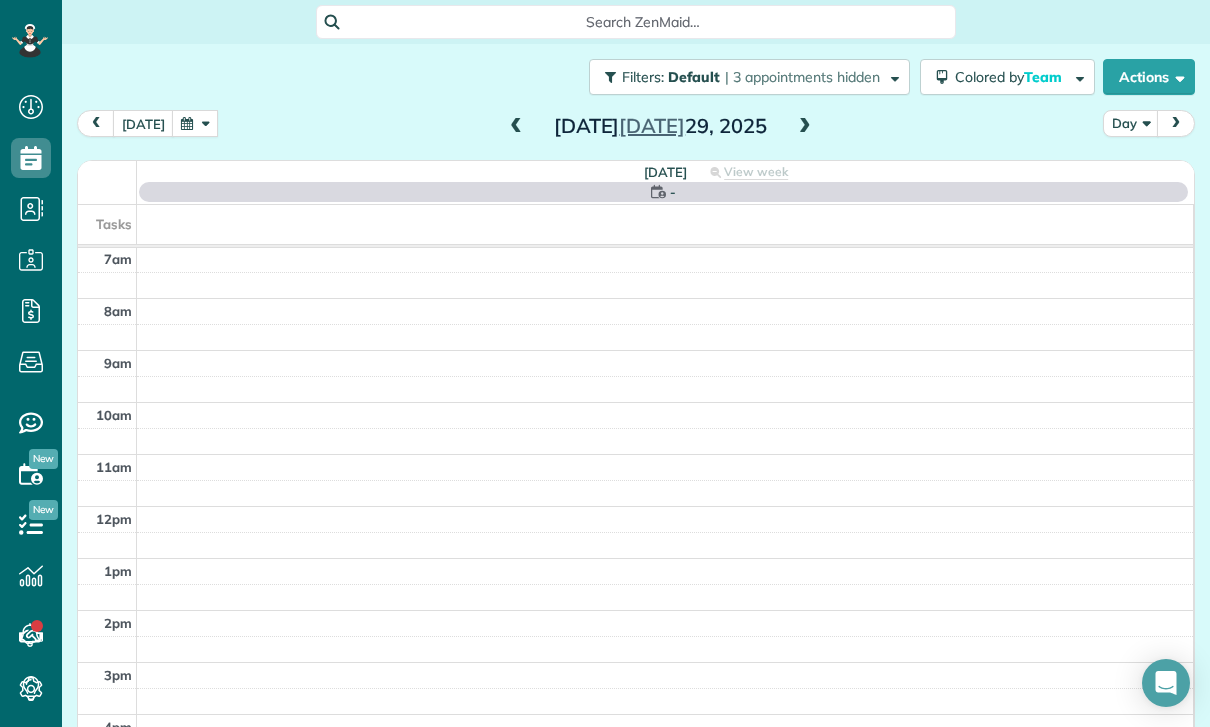scroll, scrollTop: 157, scrollLeft: 0, axis: vertical 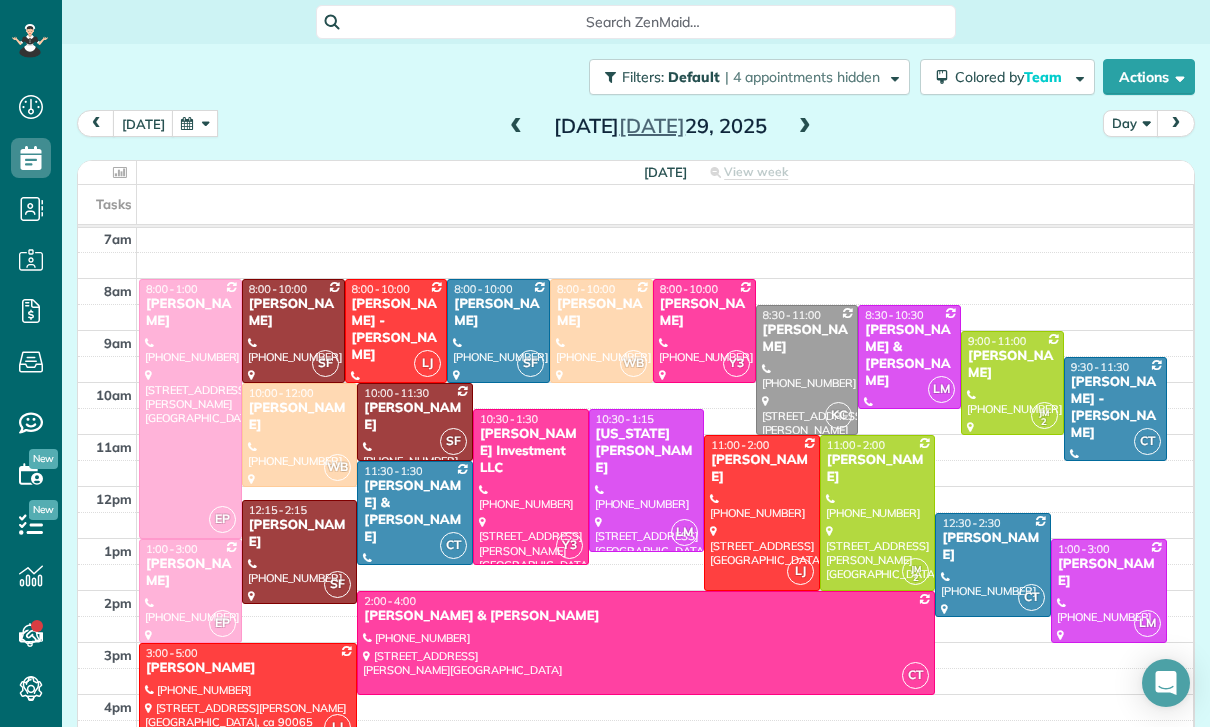 click at bounding box center [807, 370] 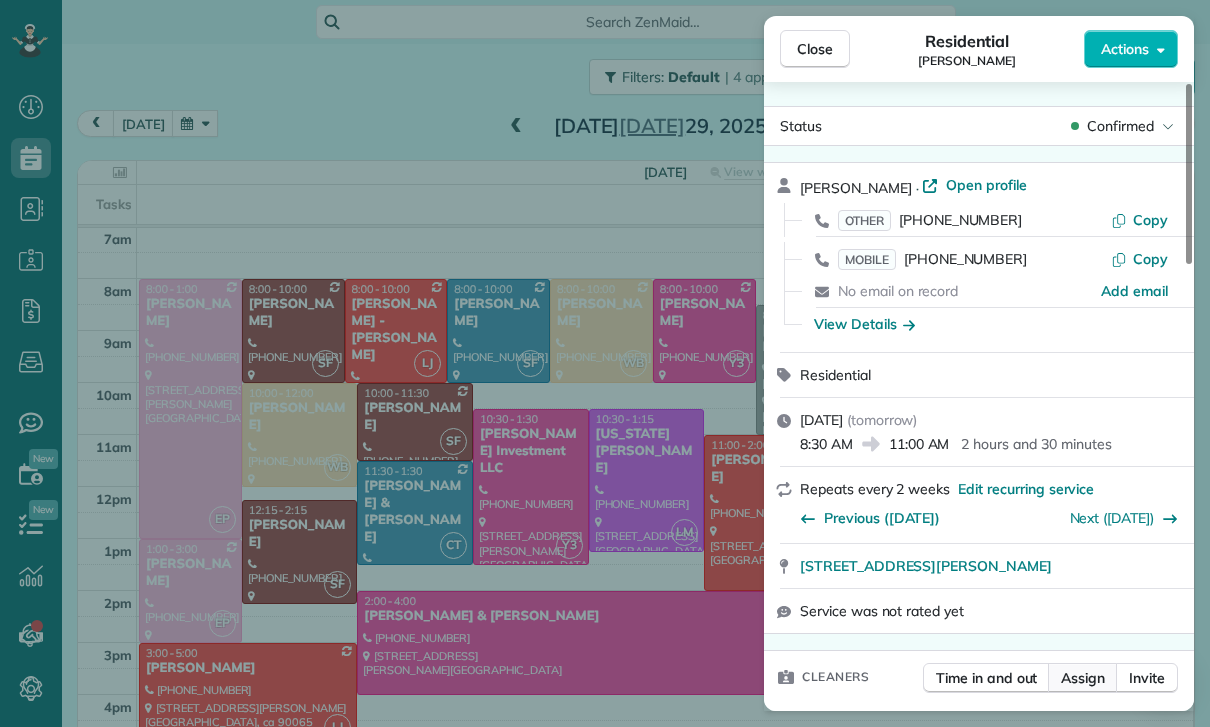 click on "Assign" at bounding box center (1083, 678) 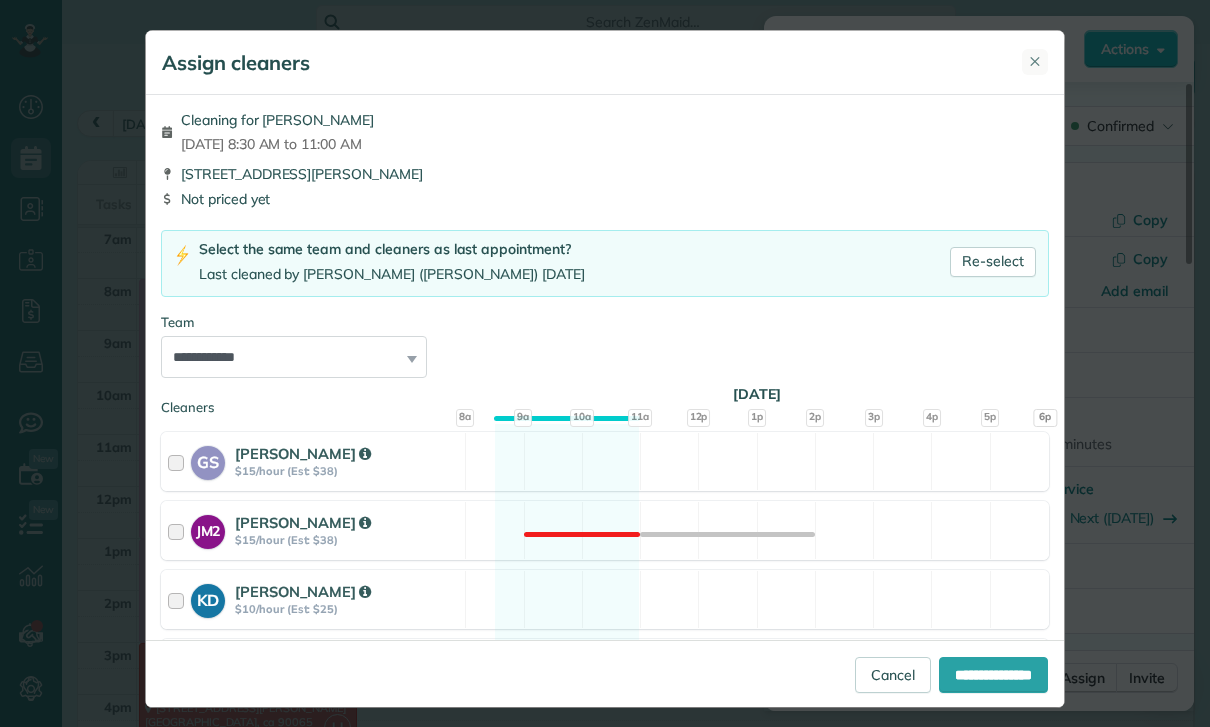 click on "✕" at bounding box center (1035, 61) 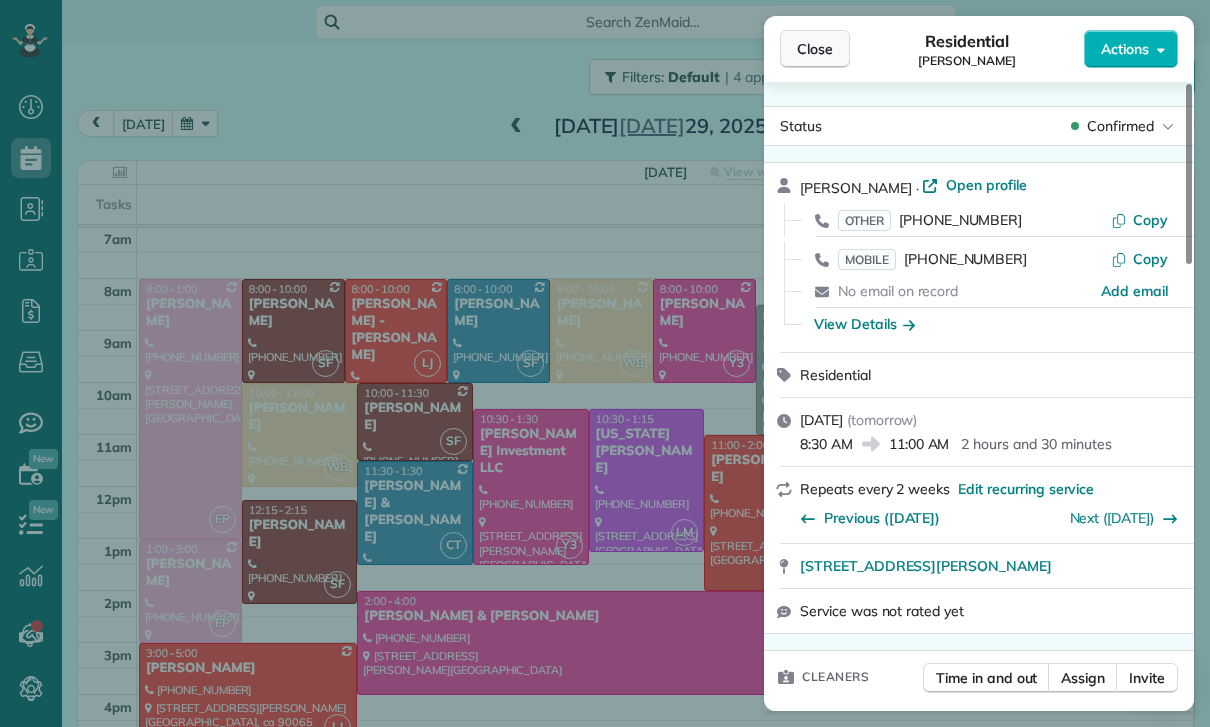 click on "Close" at bounding box center (815, 49) 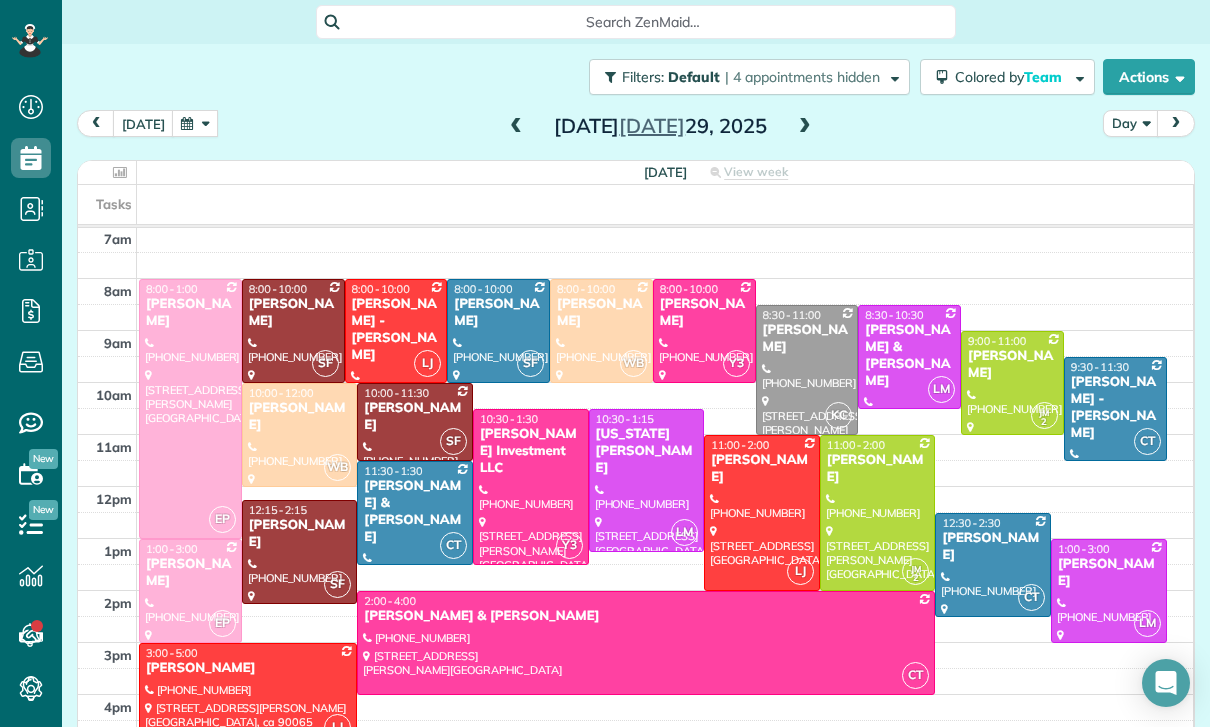 click at bounding box center [195, 123] 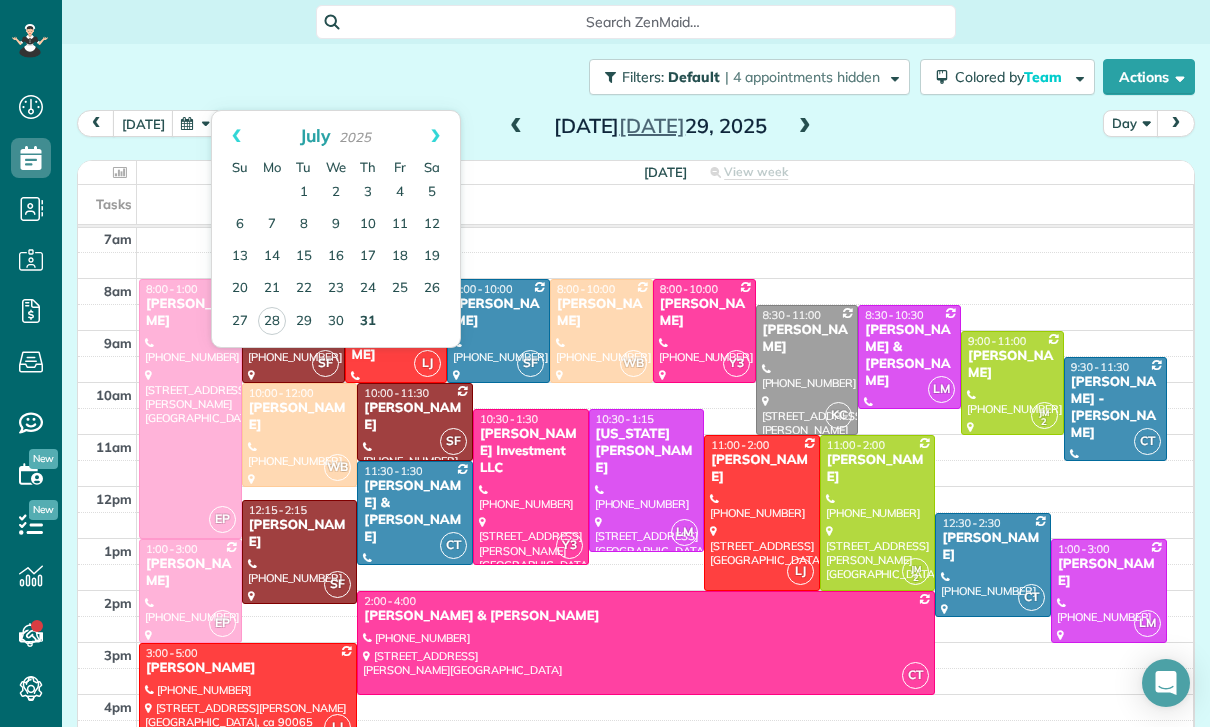 click on "31" at bounding box center [368, 322] 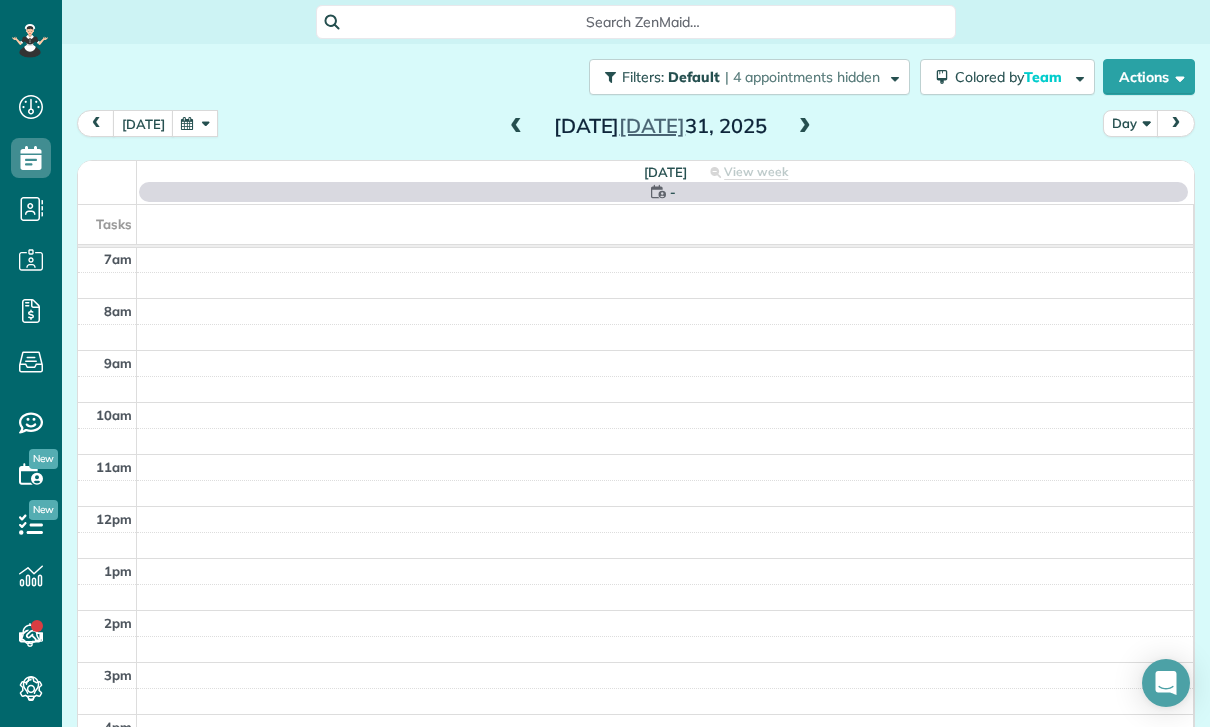 scroll, scrollTop: 157, scrollLeft: 0, axis: vertical 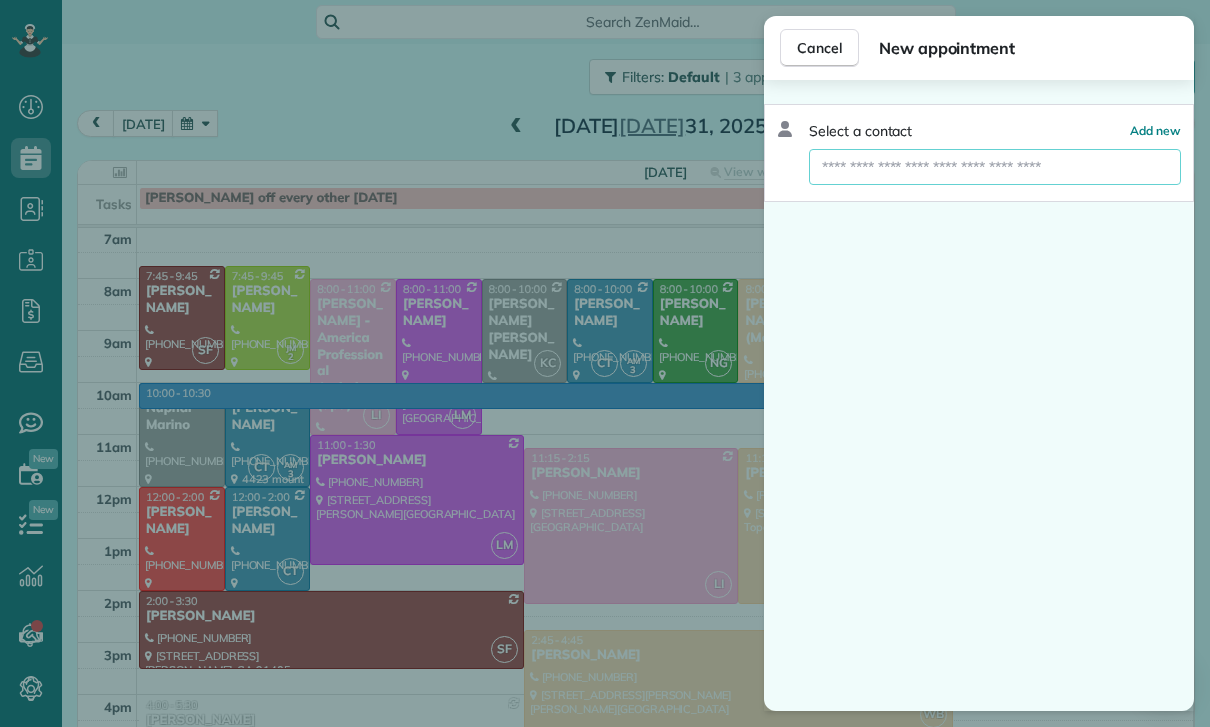 click at bounding box center (995, 167) 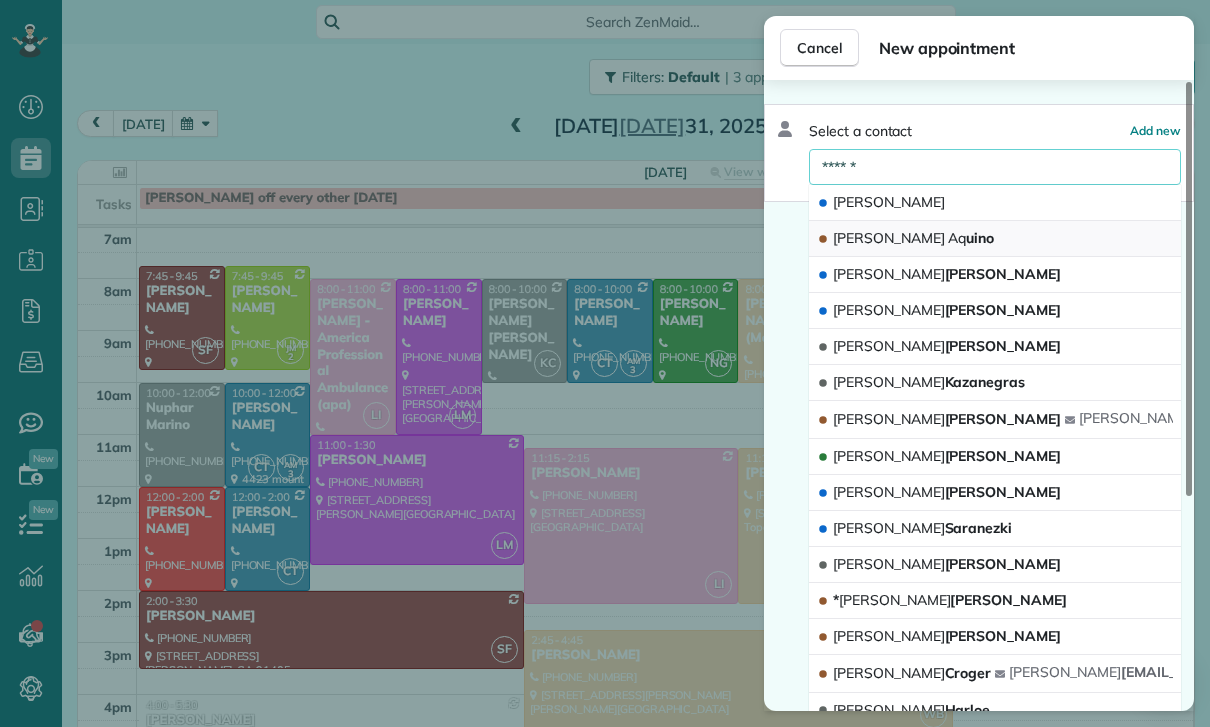 type on "******" 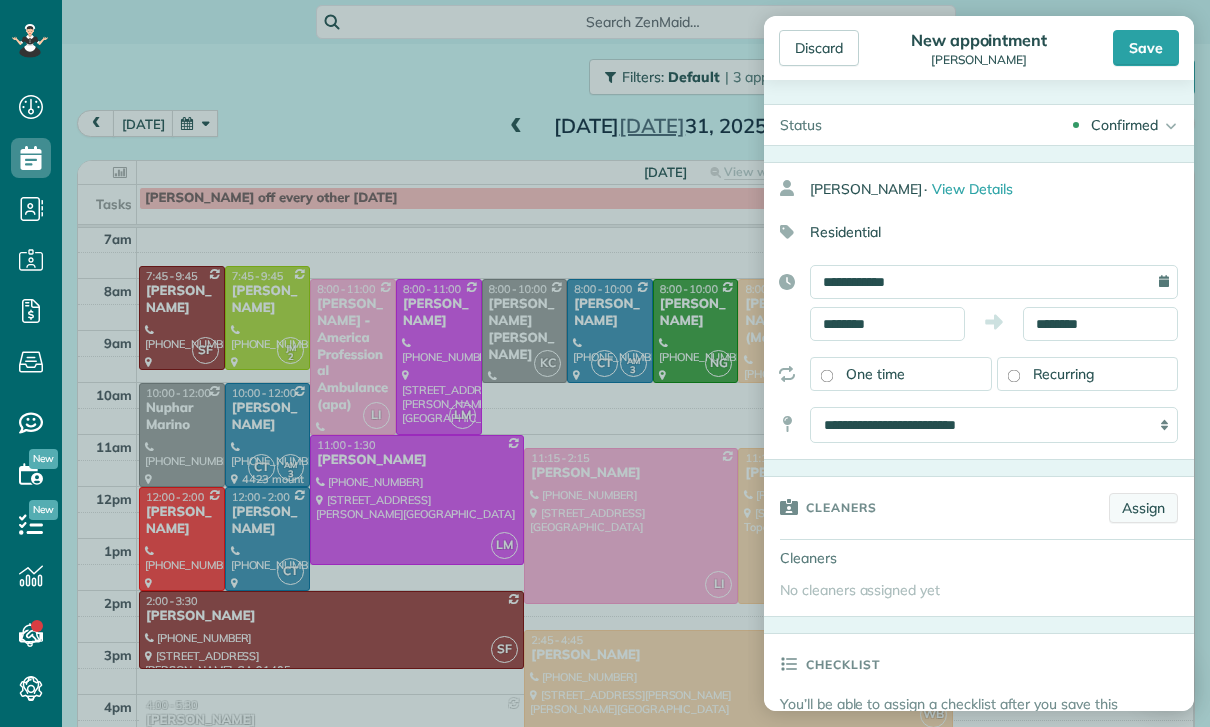 click on "Assign" at bounding box center [1143, 508] 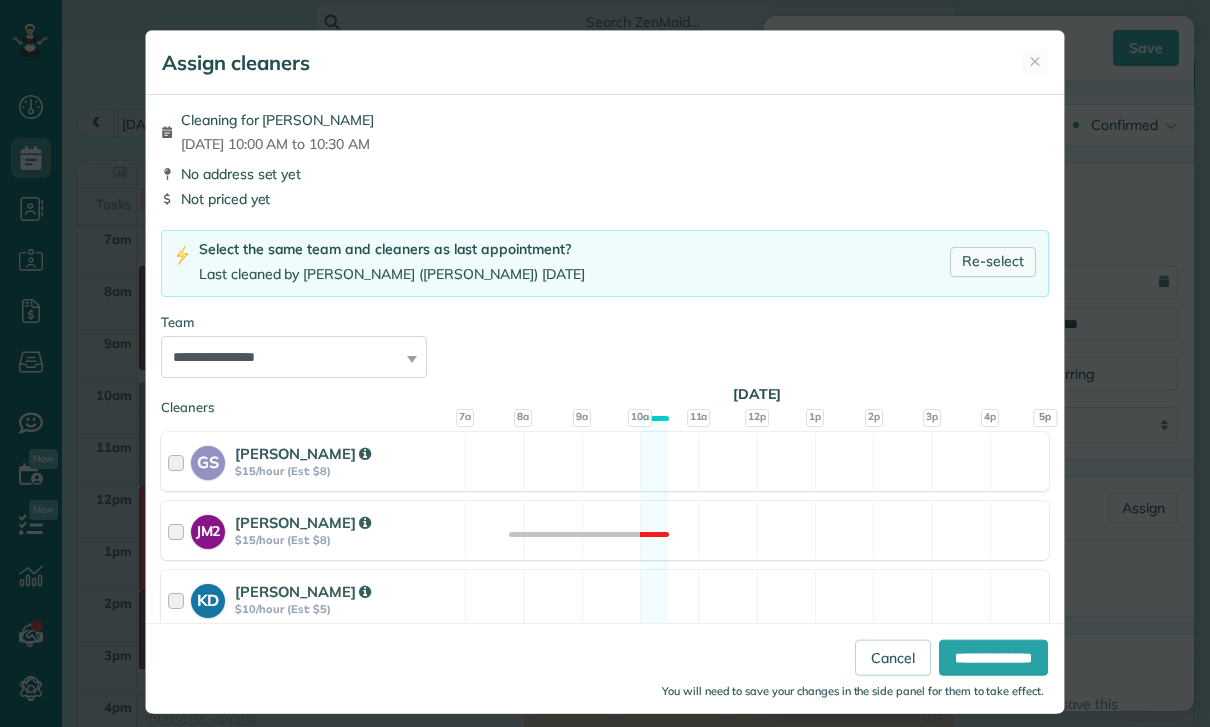 click on "Re-select" at bounding box center (993, 262) 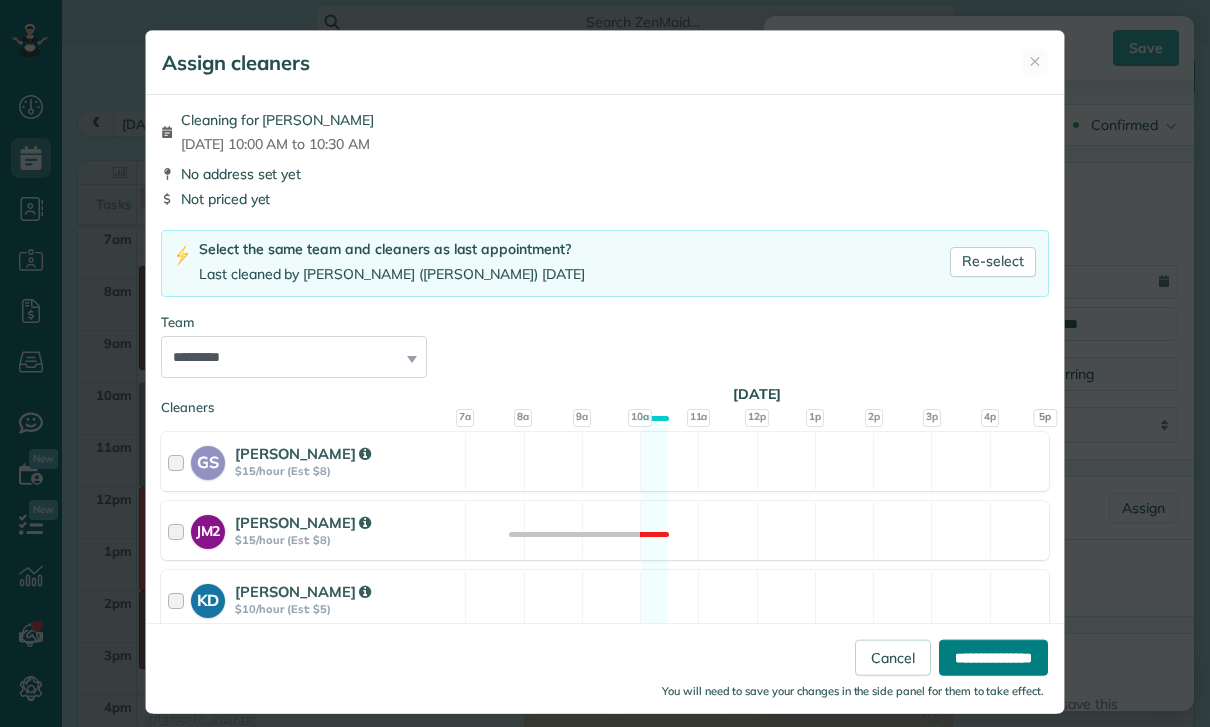 click on "**********" at bounding box center [993, 658] 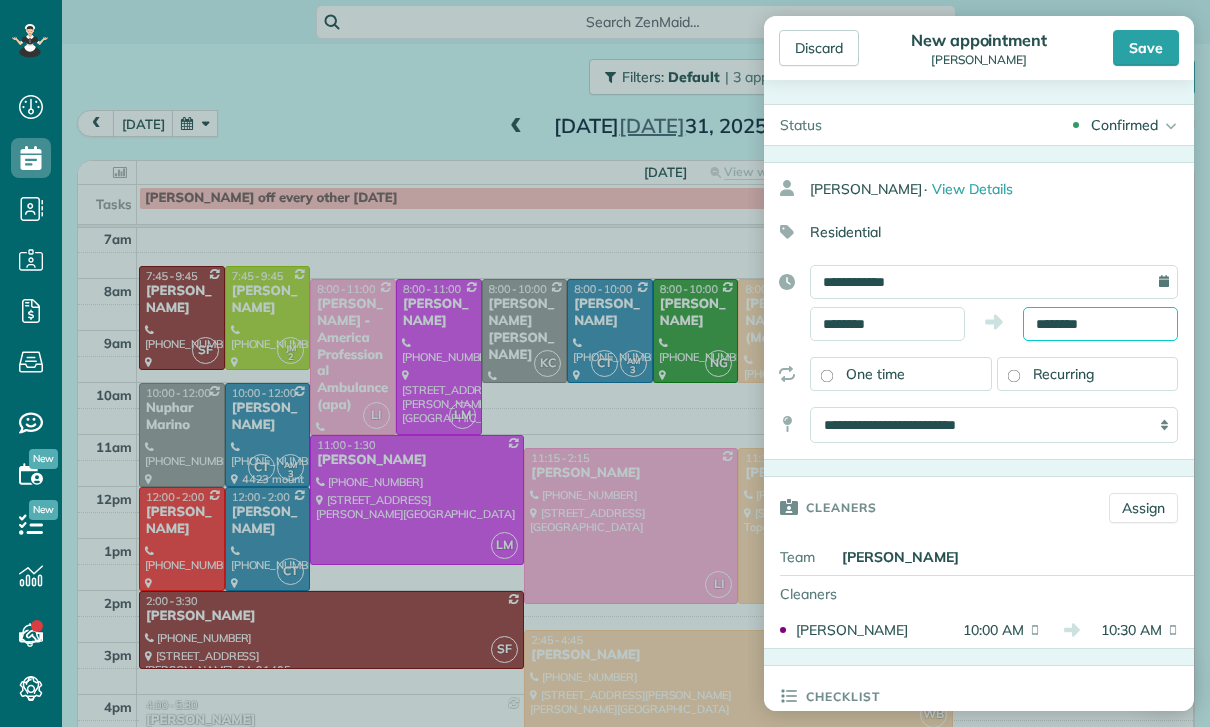 click on "Dashboard
Scheduling
Calendar View
List View
Dispatch View - Weekly scheduling (Beta)" at bounding box center (605, 363) 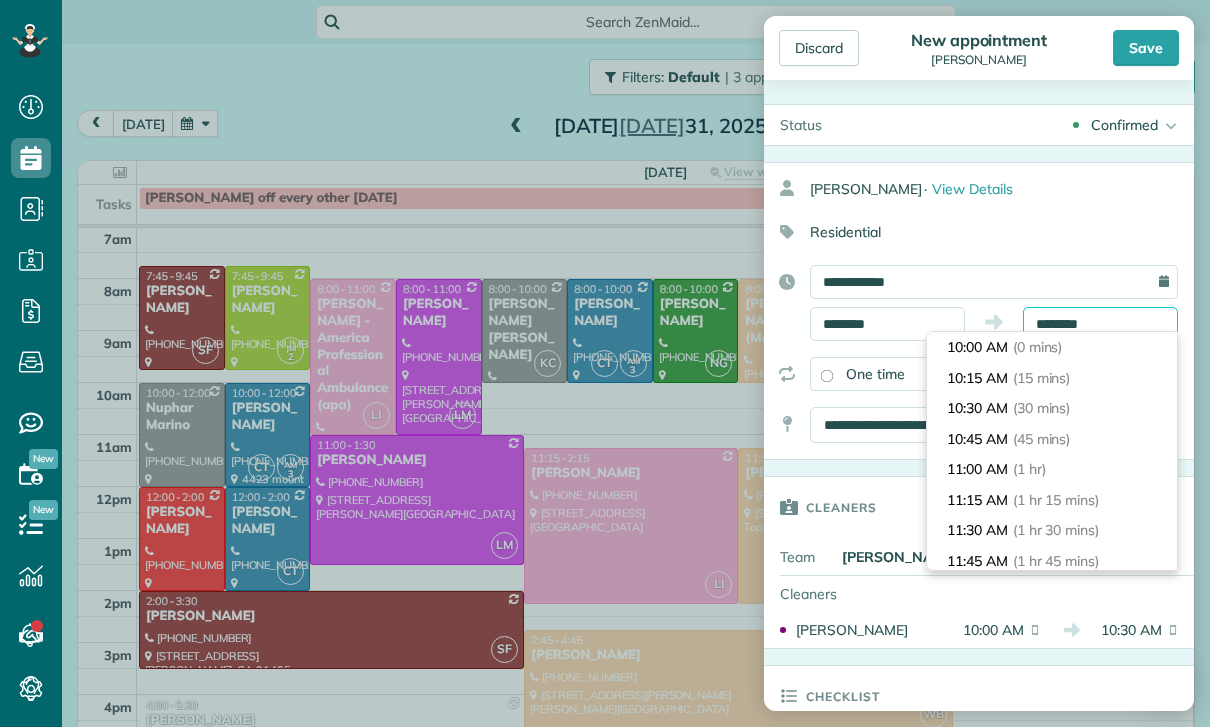 scroll, scrollTop: 30, scrollLeft: 0, axis: vertical 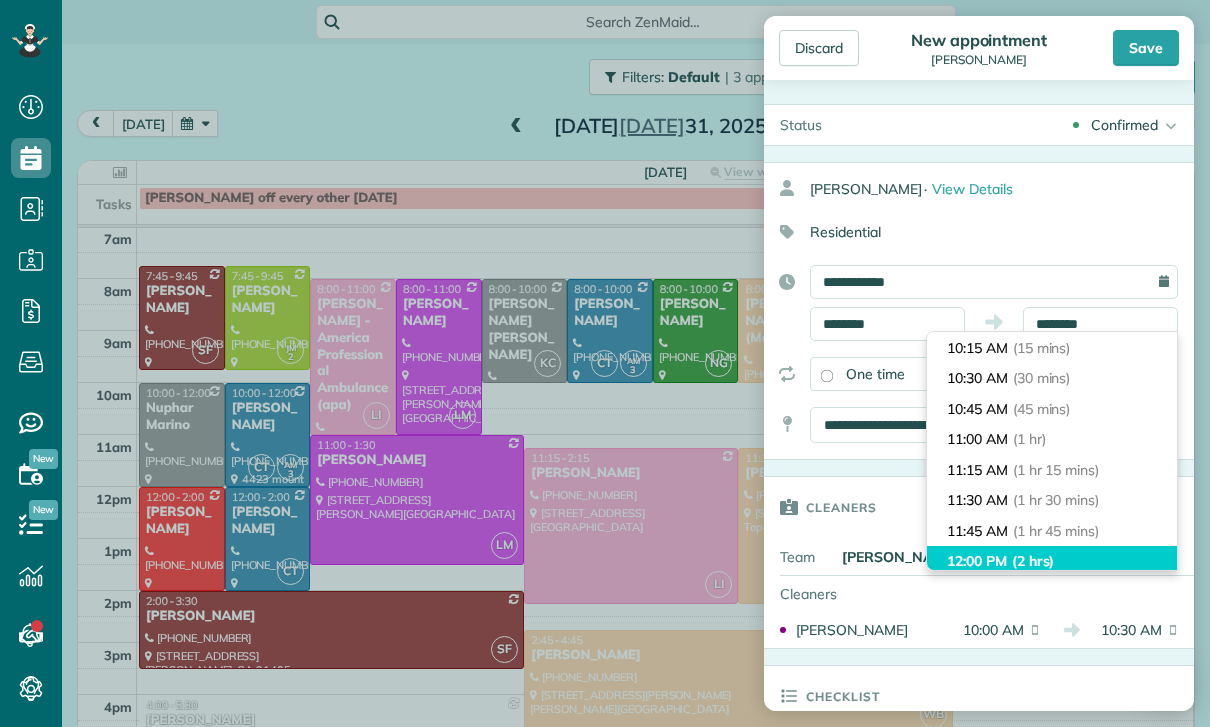 click on "(2 hrs)" at bounding box center [1033, 561] 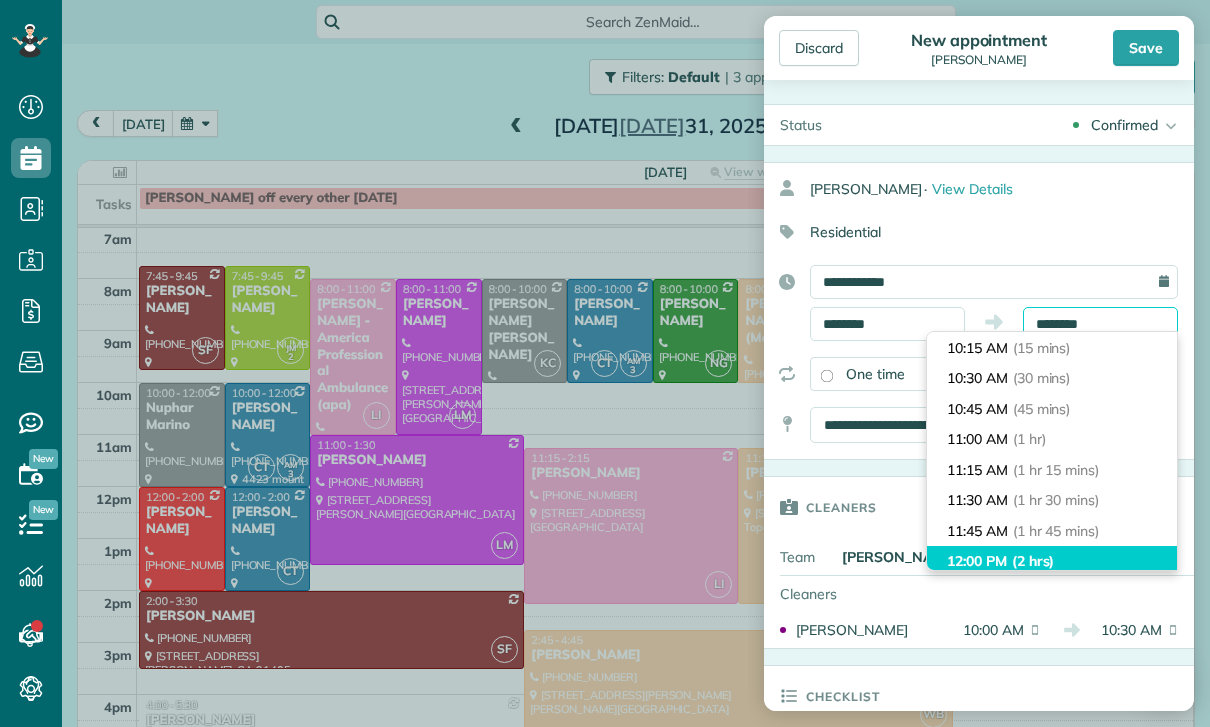 type on "********" 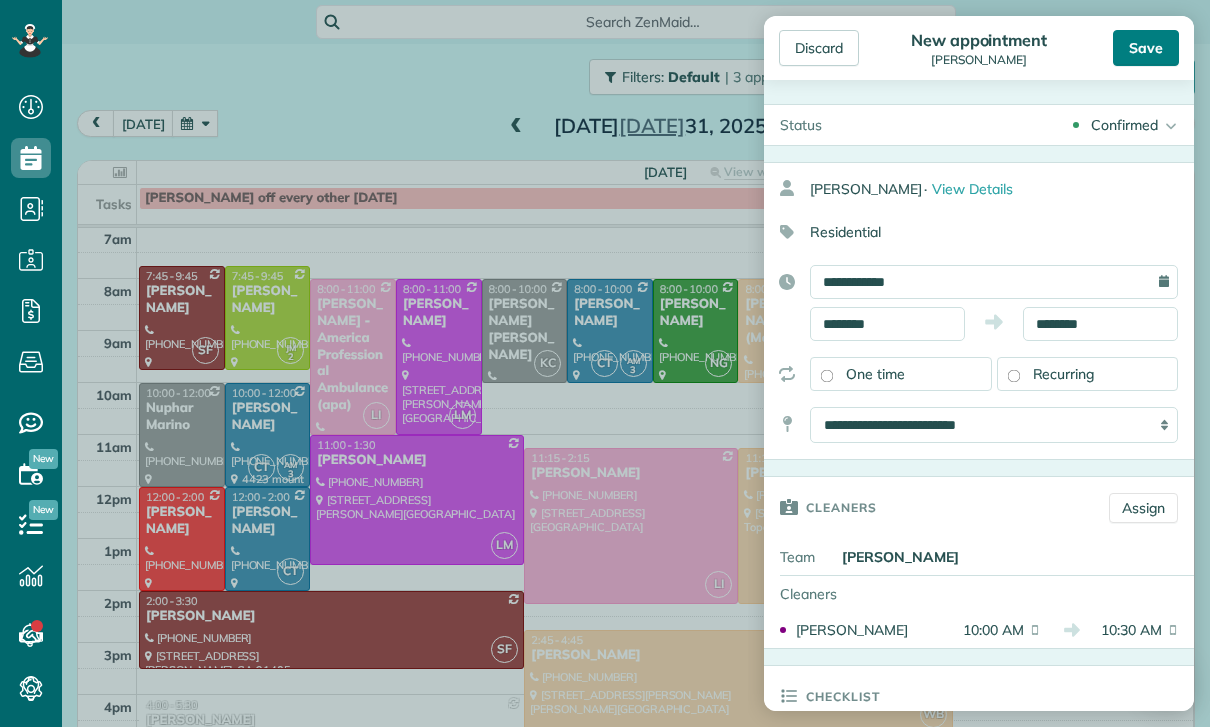 click on "Save" at bounding box center (1146, 48) 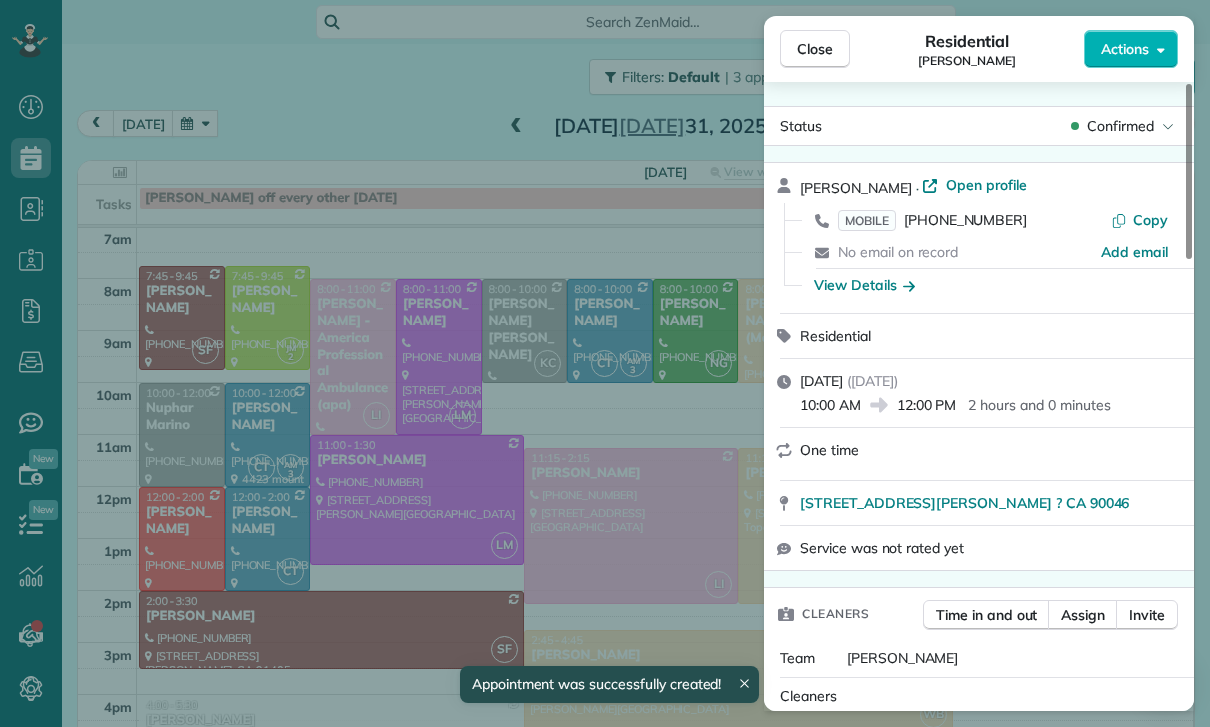 scroll, scrollTop: 157, scrollLeft: 0, axis: vertical 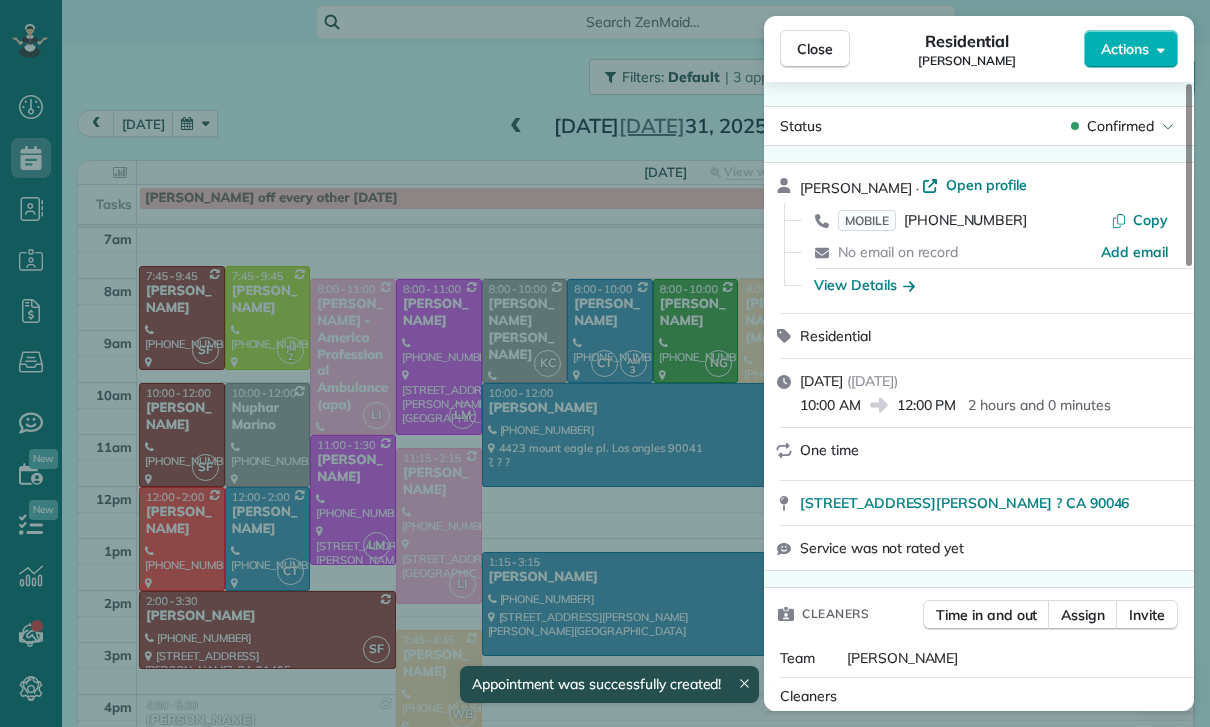 click on "Close Residential Amy Aquino Actions Status Confirmed Amy Aquino · Open profile MOBILE (323) 697-9220 Copy No email on record Add email View Details Residential Thursday, July 31, 2025 ( in 3 days ) 10:00 AM 12:00 PM 2 hours and 0 minutes One time 1543 N Curson Ave ? CA 90046 Service was not rated yet Cleaners Time in and out Assign Invite Team Santy Cleaners Santy   Flores 10:00 AM 12:00 PM Checklist Try Now Keep this appointment up to your standards. Stay on top of every detail, keep your cleaners organised, and your client happy. Assign a checklist Watch a 5 min demo Billing Billing actions Service Service Price (1x $0.00) $0.00 Add an item Overcharge $0.00 Discount $0.00 Coupon discount - Primary tax - Secondary tax - Total appointment price $0.00 Tips collected New feature! $0.00 Mark as paid Total including tip $0.00 Get paid online in no-time! Send an invoice and reward your cleaners with tips Charge customer credit card Appointment custom fields Key # - Work items No work items to display Notes 0 1 (" at bounding box center [605, 363] 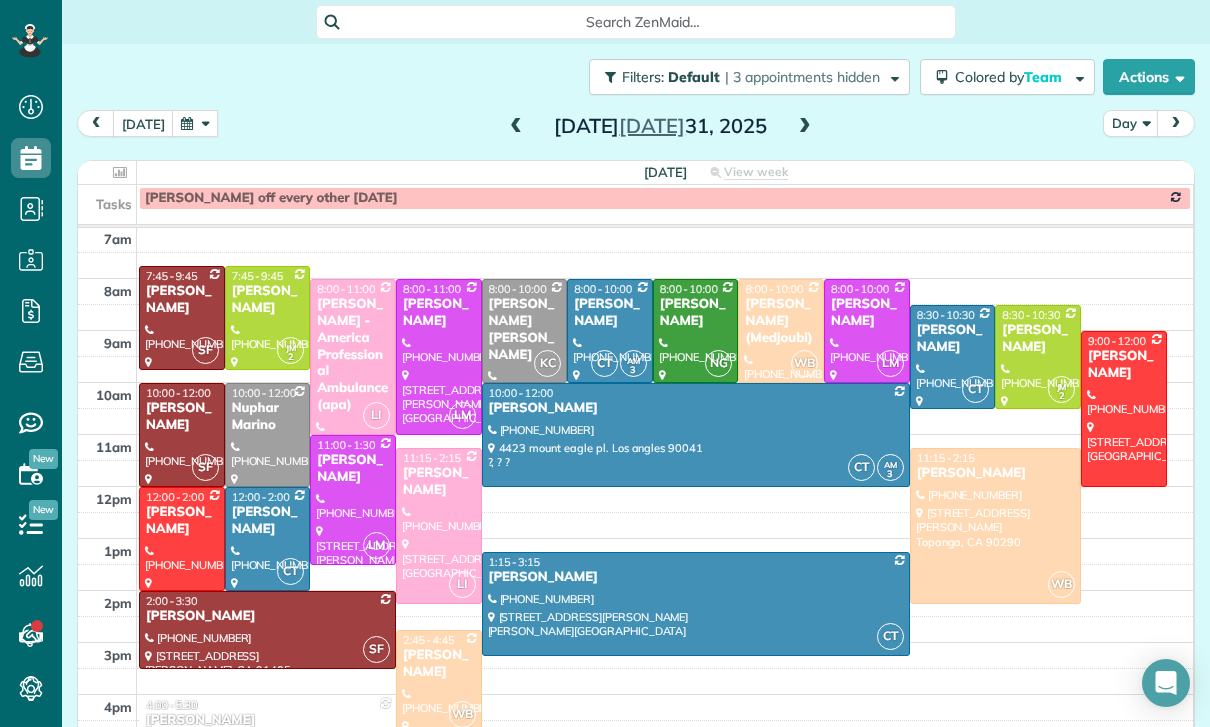 click at bounding box center (195, 123) 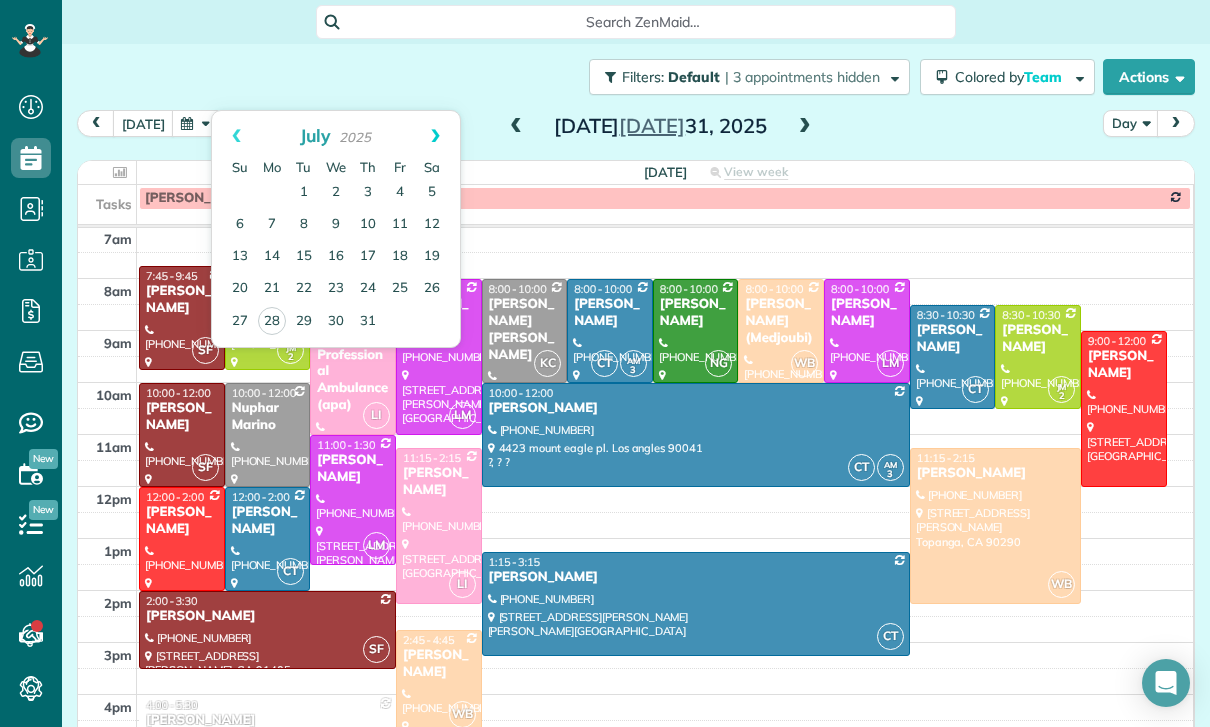 click on "Next" at bounding box center [435, 136] 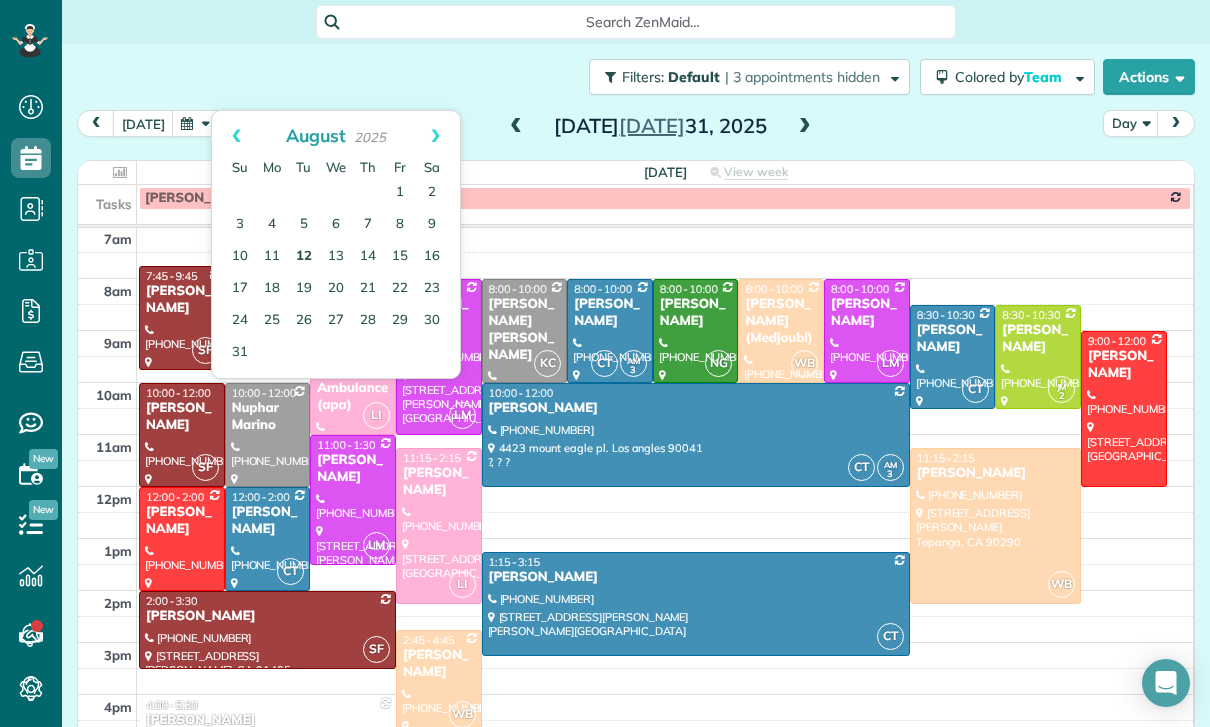 click on "12" at bounding box center (304, 257) 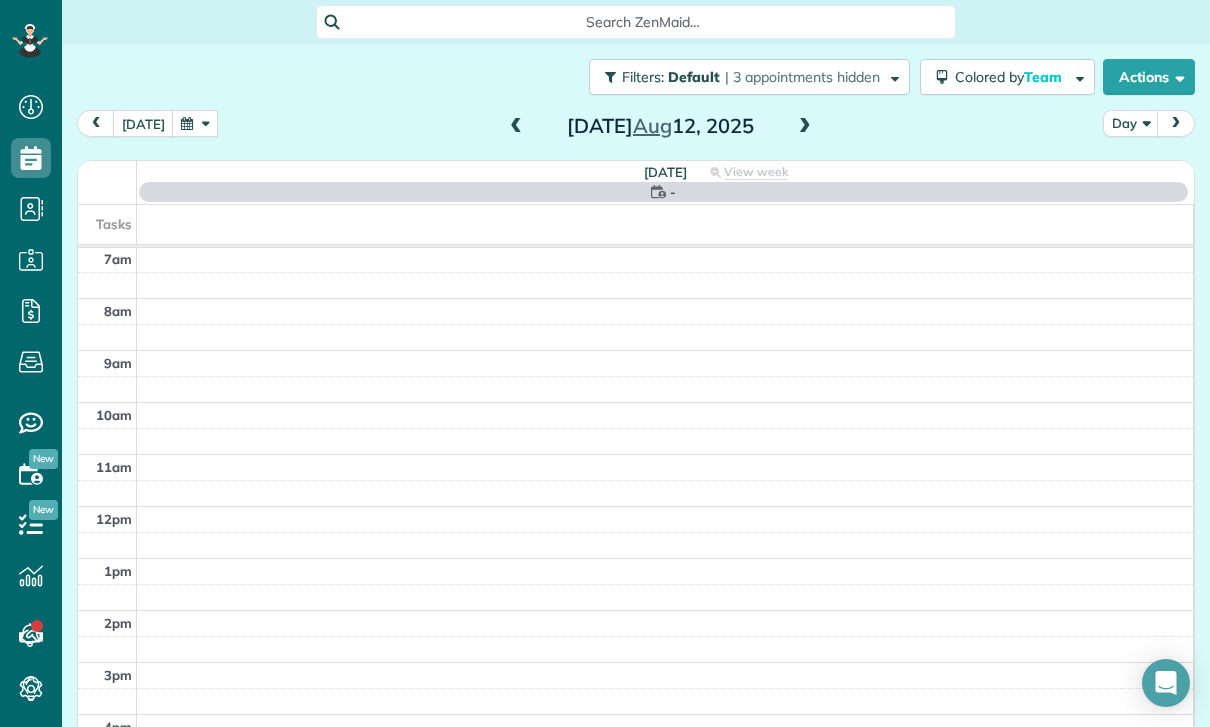 scroll, scrollTop: 157, scrollLeft: 0, axis: vertical 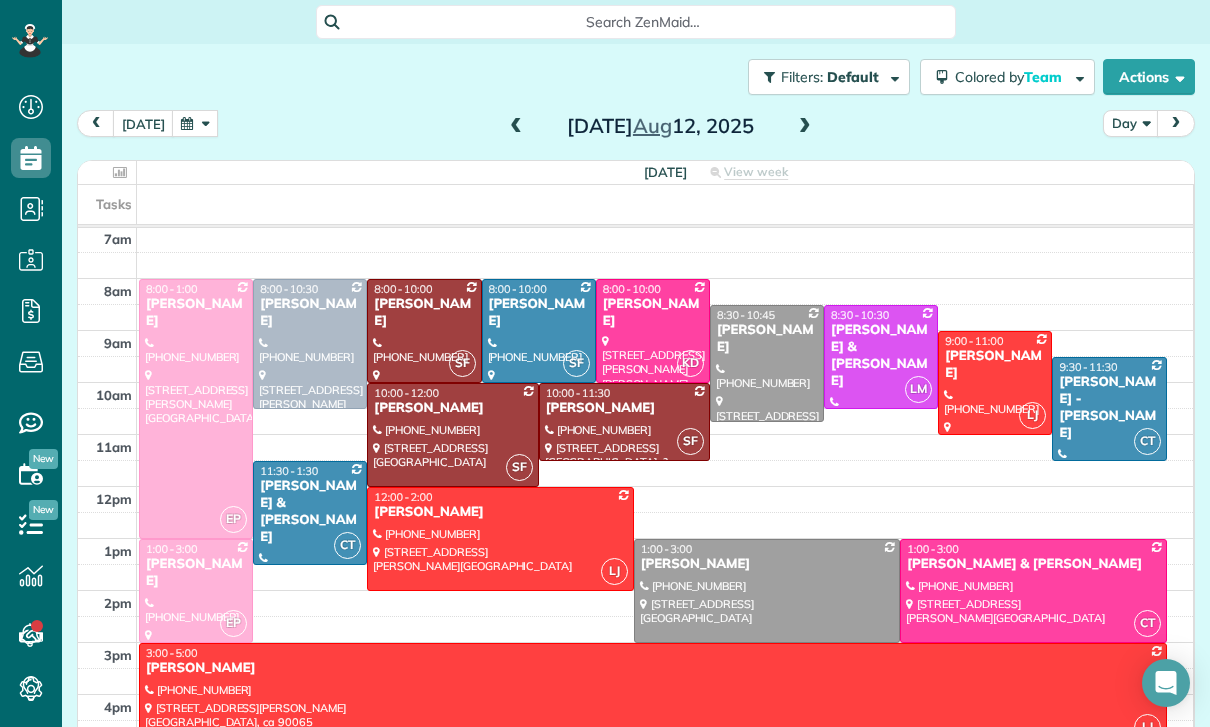 click at bounding box center (195, 123) 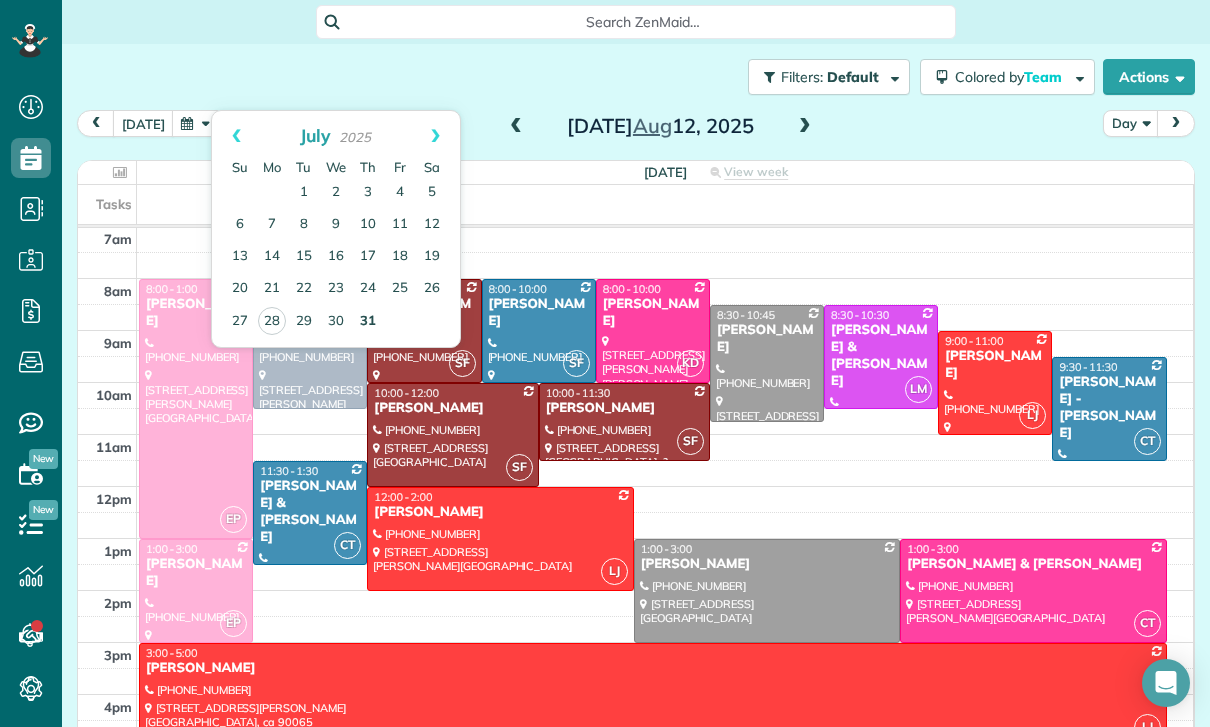 click on "31" at bounding box center [368, 322] 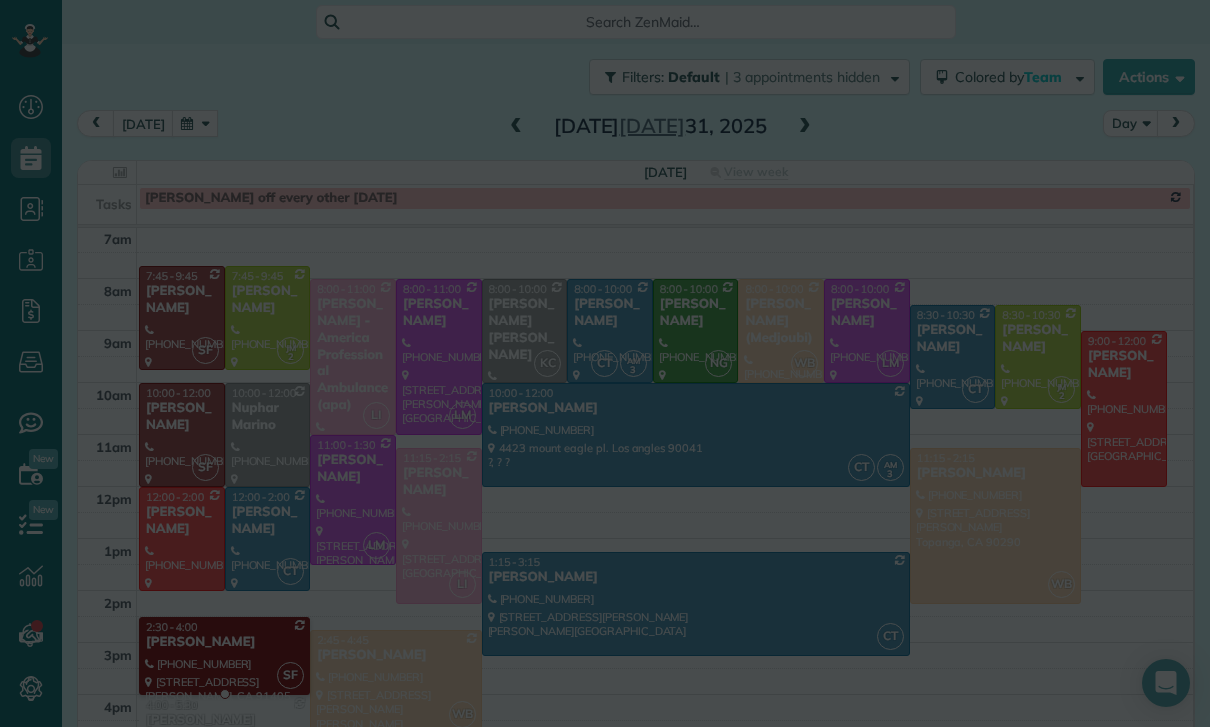 scroll, scrollTop: 157, scrollLeft: 0, axis: vertical 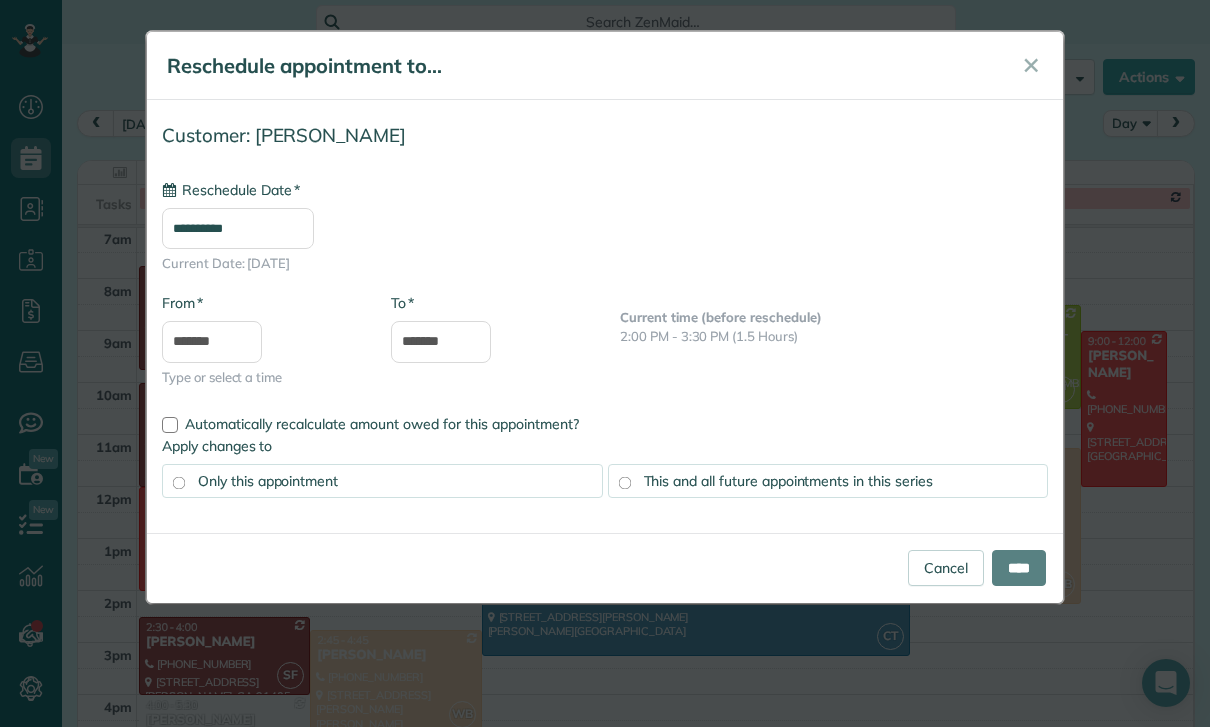 click on "**********" at bounding box center [238, 228] 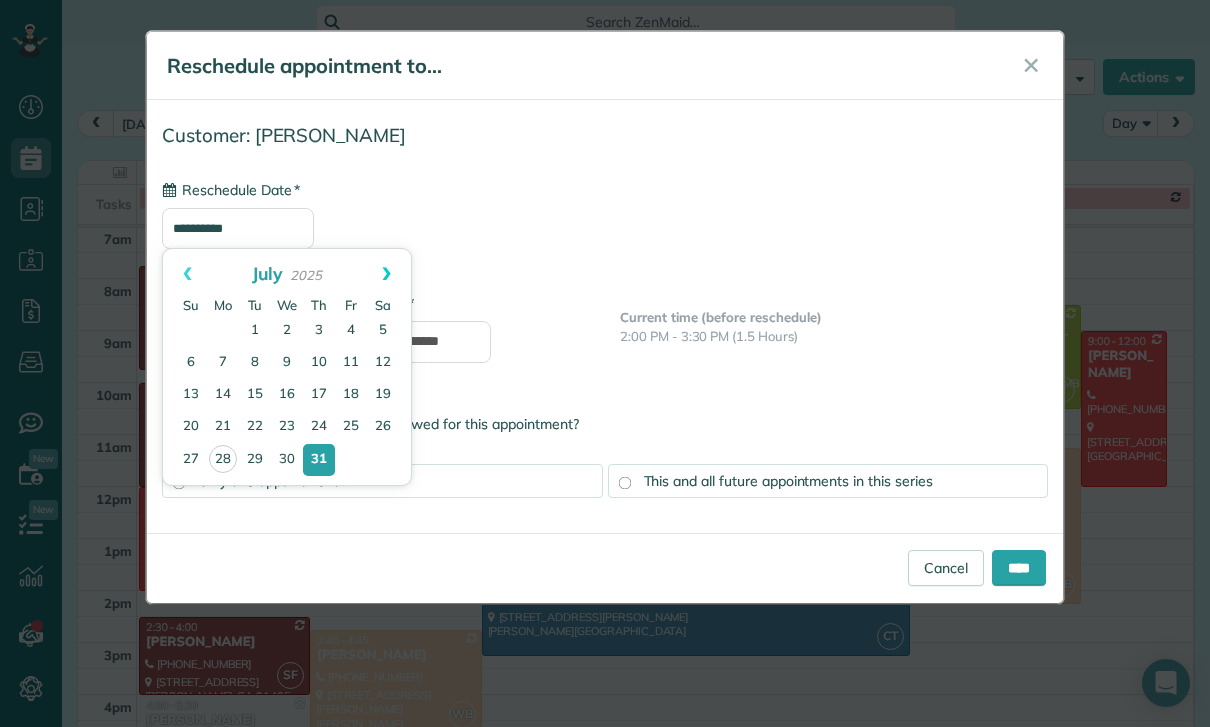 click on "Next" at bounding box center (386, 274) 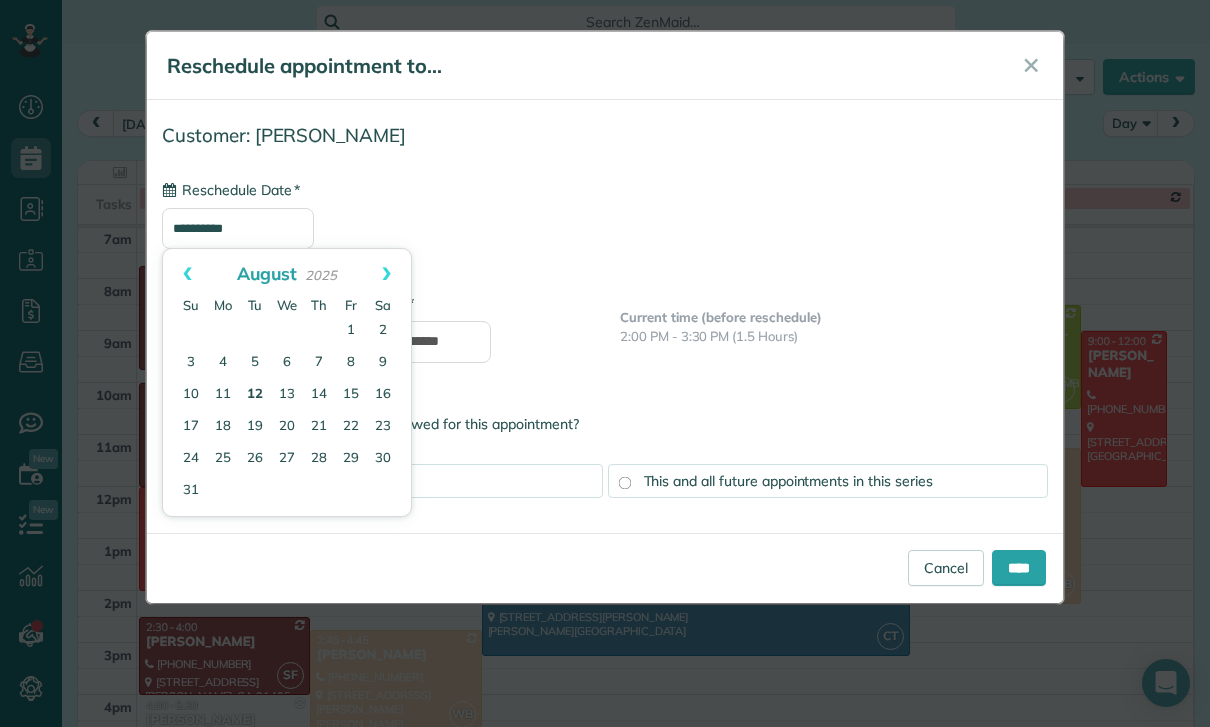 click on "12" at bounding box center (255, 395) 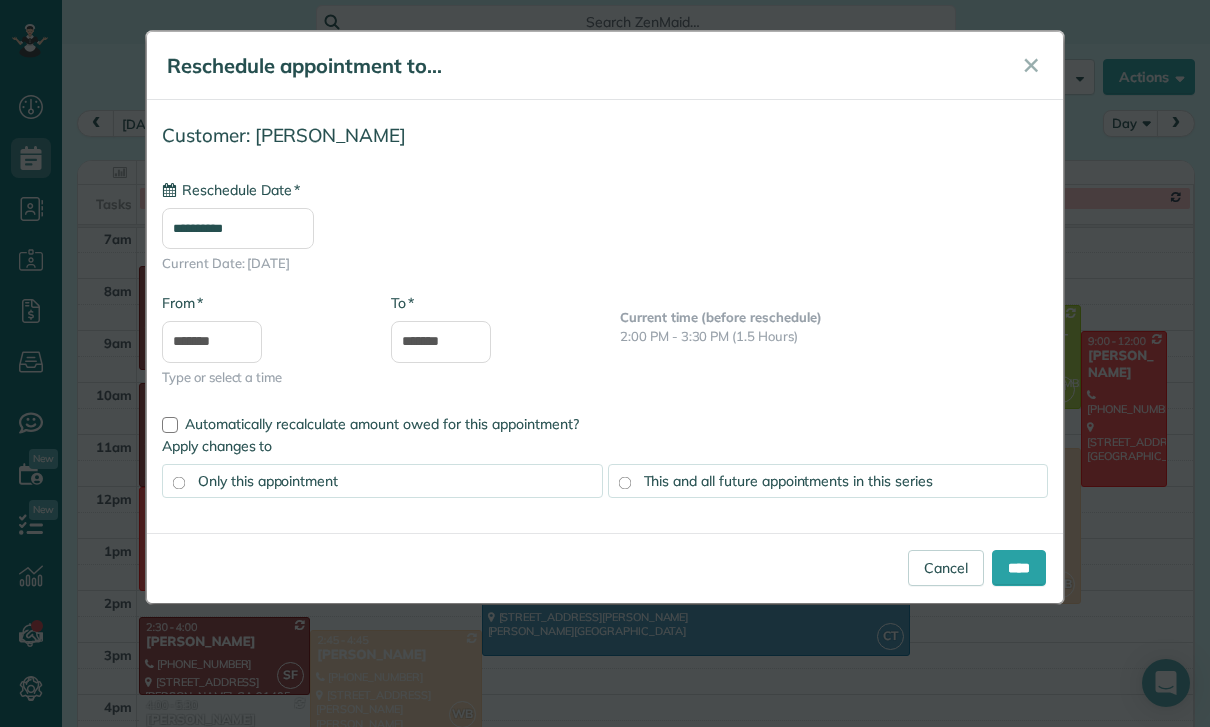 click on "This and all future appointments in this series" at bounding box center (828, 481) 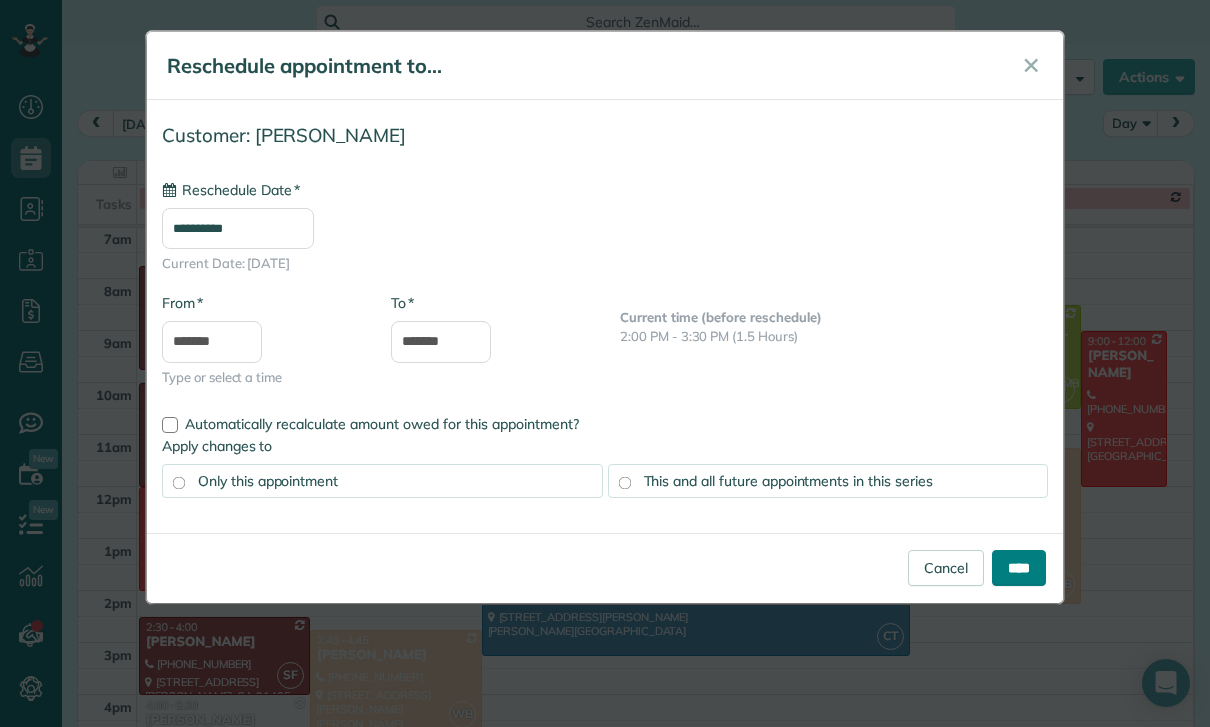 click on "****" at bounding box center [1019, 568] 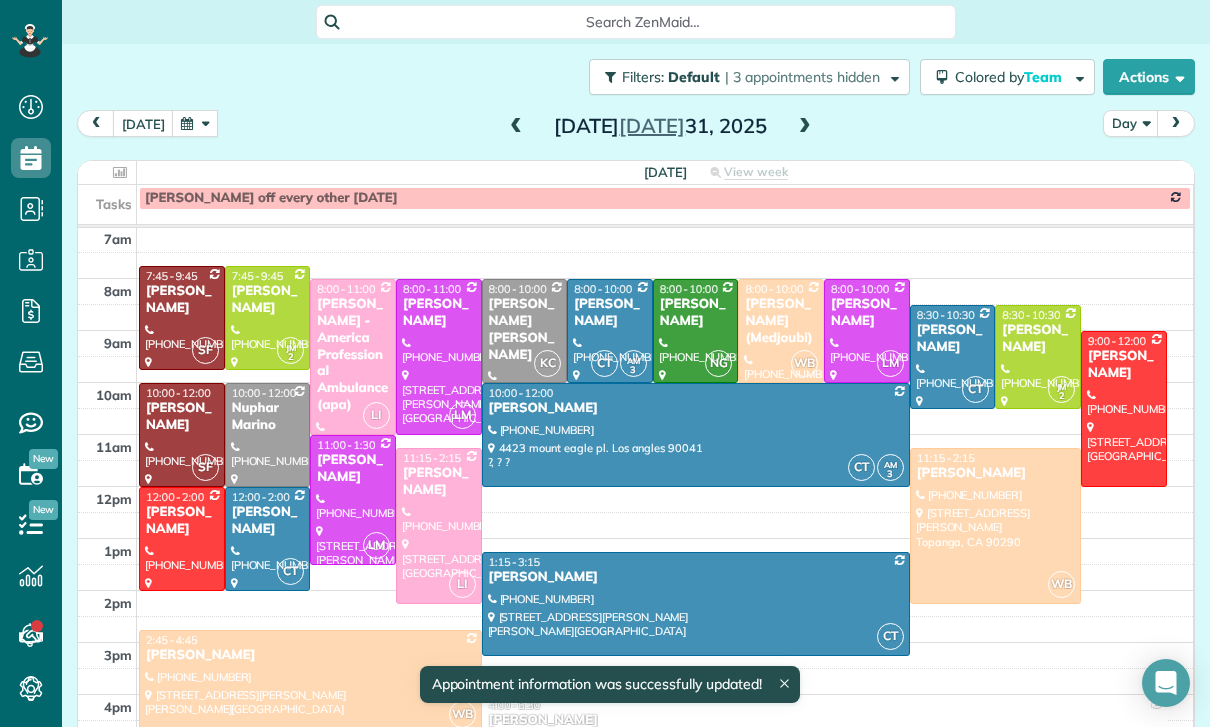 scroll, scrollTop: 157, scrollLeft: 0, axis: vertical 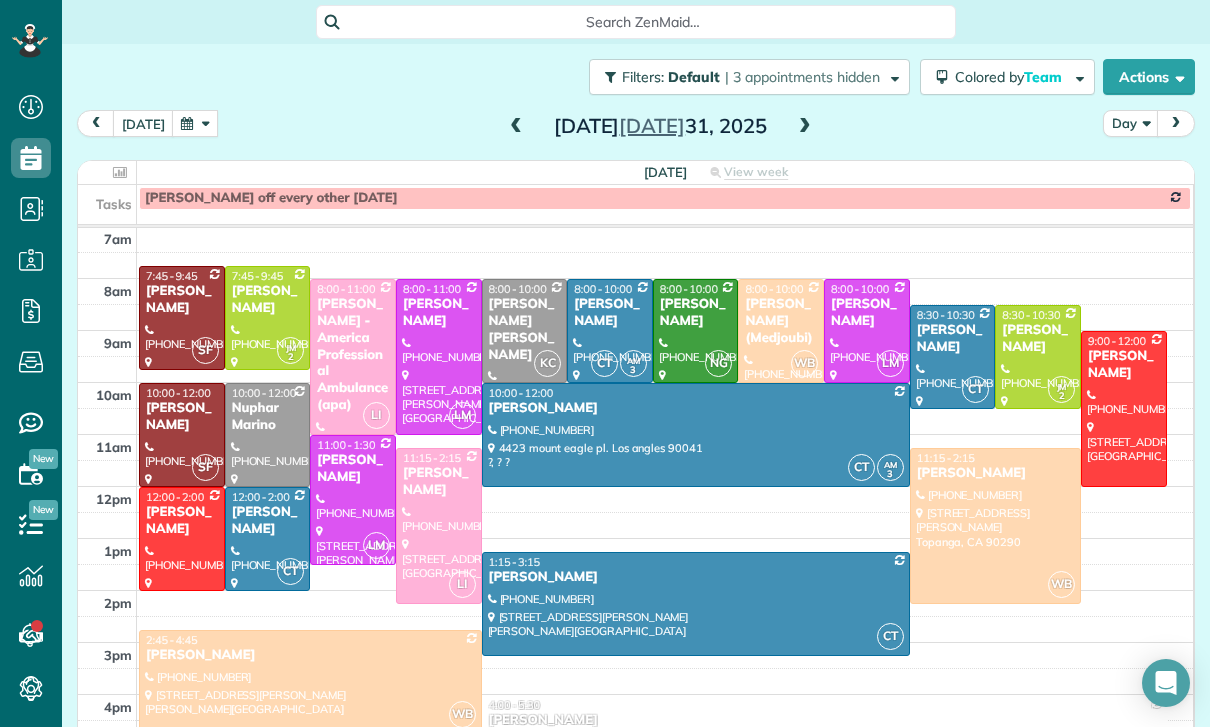 click at bounding box center (867, 331) 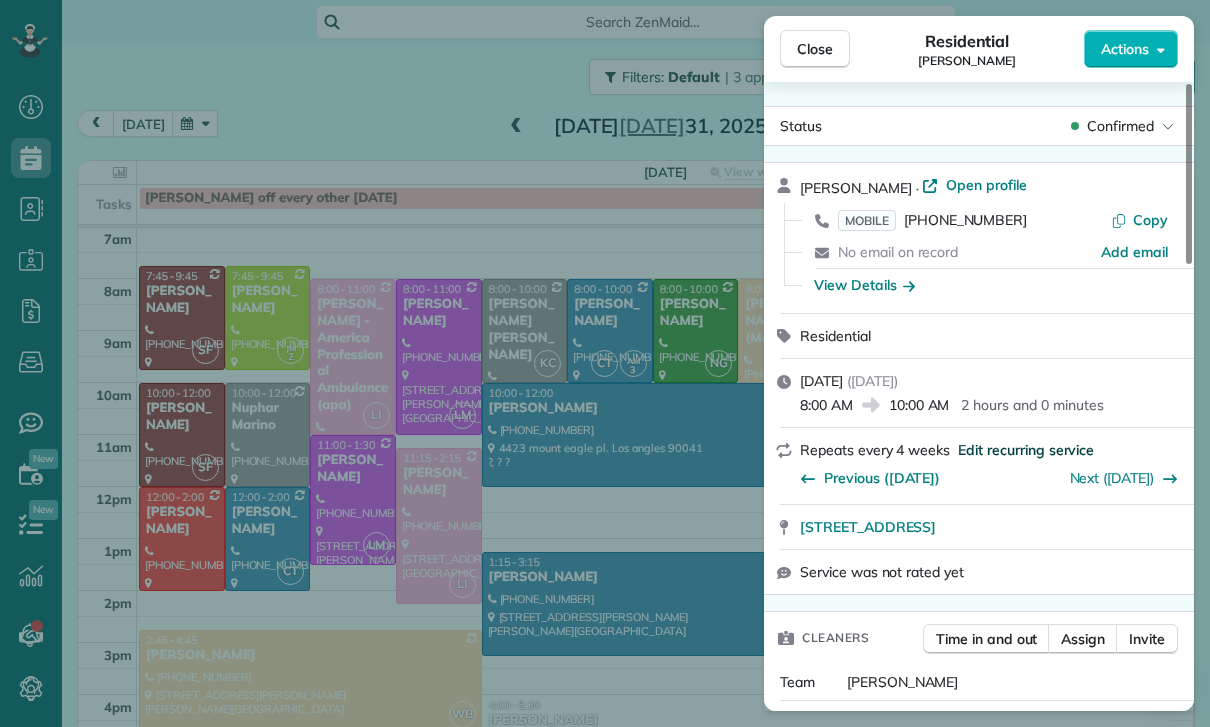 click on "Edit recurring service" at bounding box center [1026, 450] 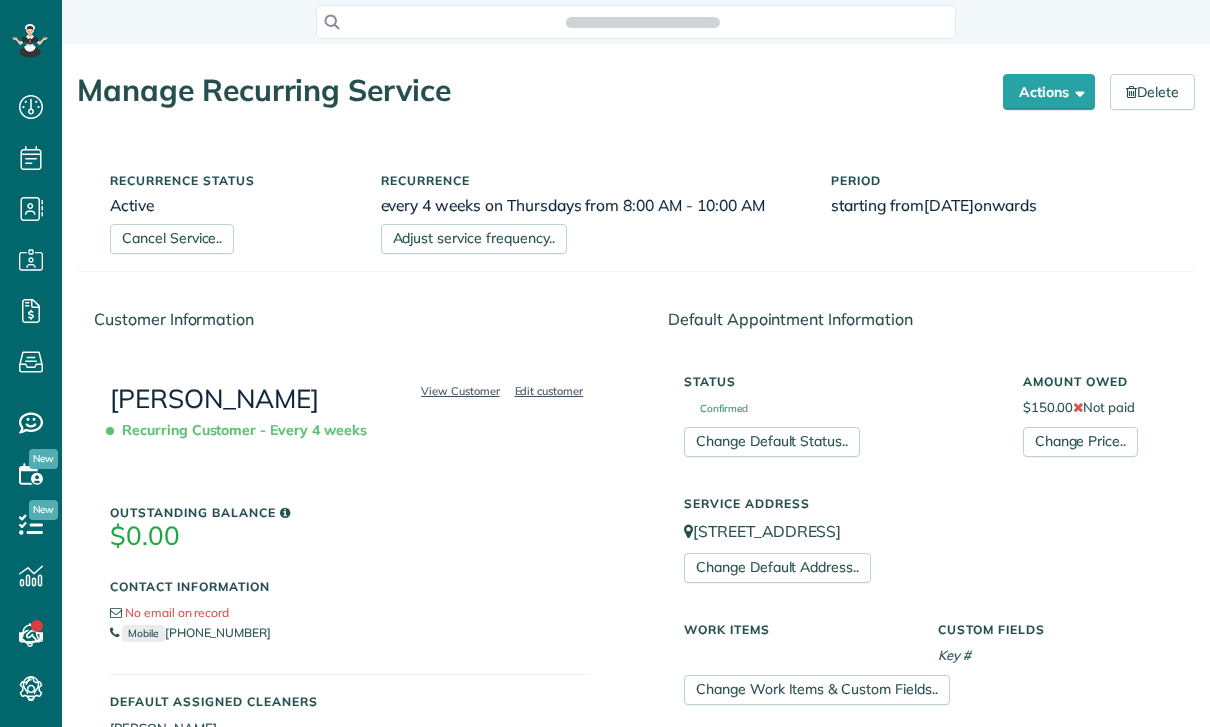 scroll, scrollTop: 0, scrollLeft: 0, axis: both 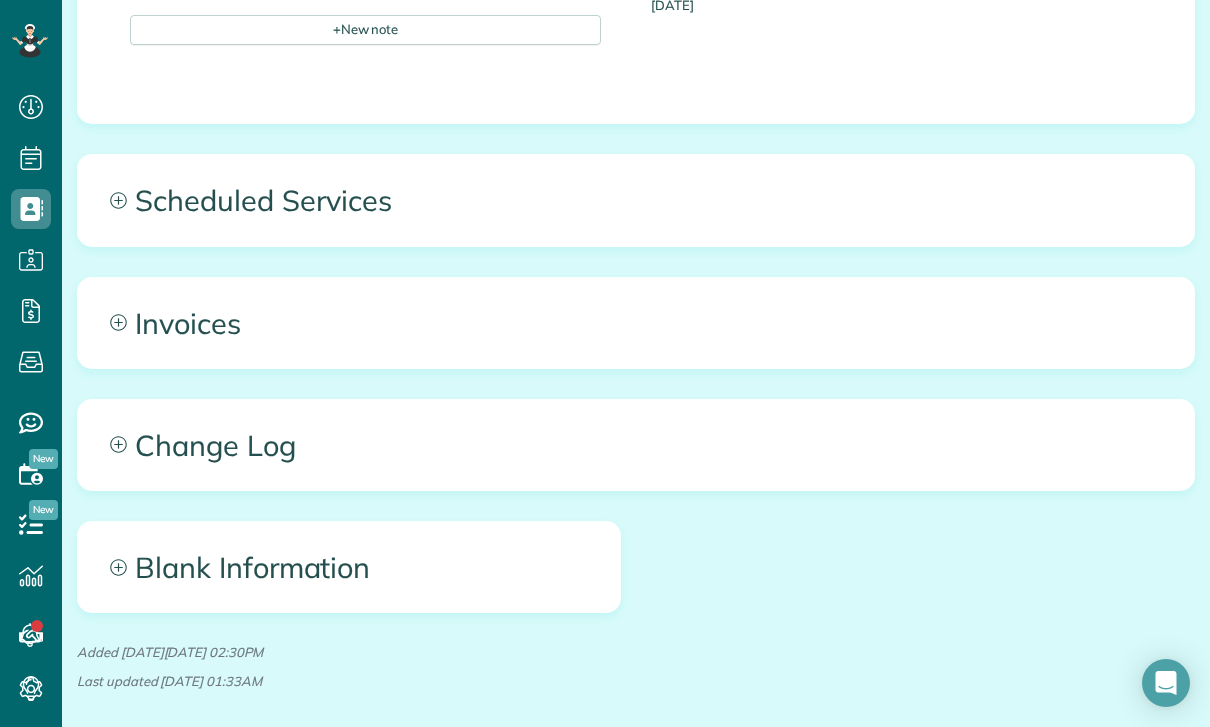 click on "Scheduled Services" at bounding box center (636, 200) 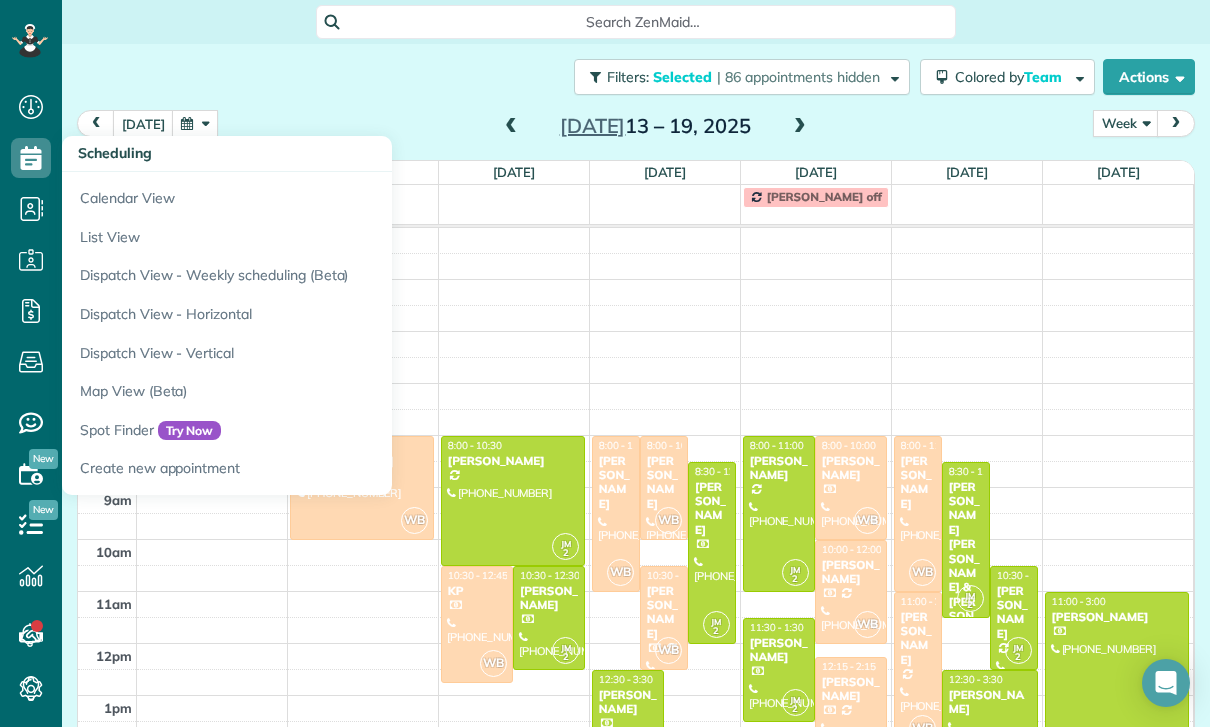 scroll, scrollTop: 45, scrollLeft: 0, axis: vertical 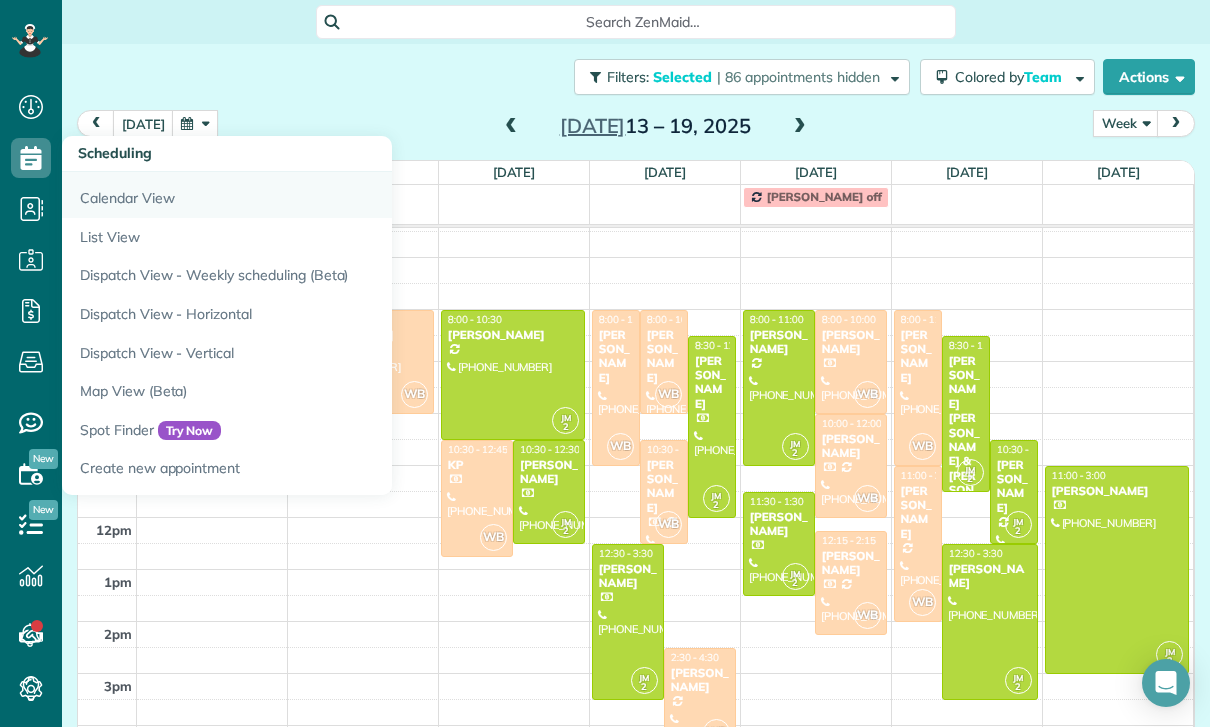 click on "Calendar View" at bounding box center [312, 195] 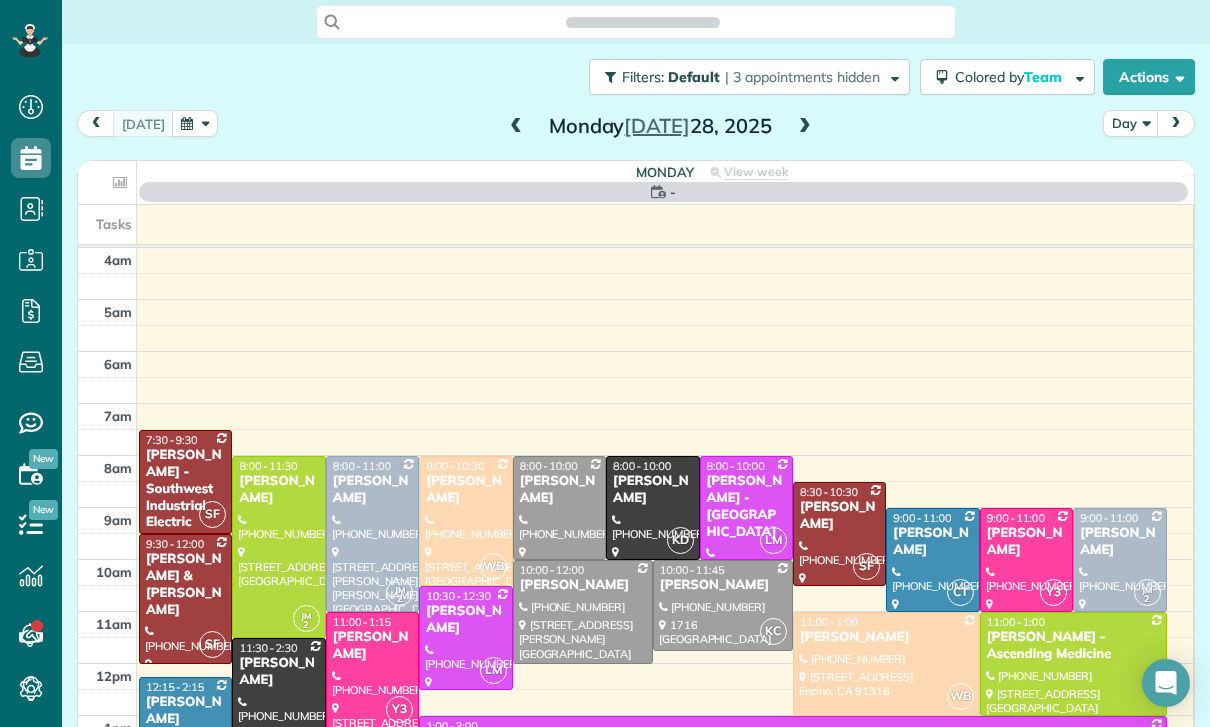 scroll, scrollTop: 0, scrollLeft: 0, axis: both 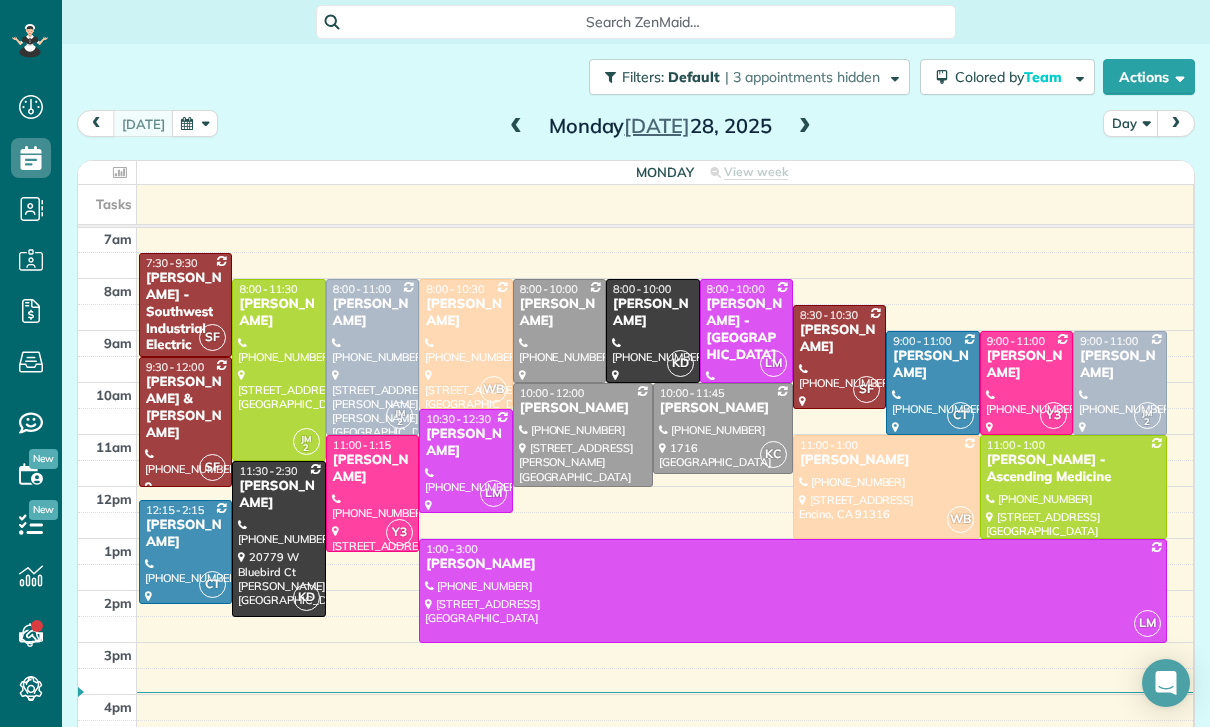 click at bounding box center [195, 123] 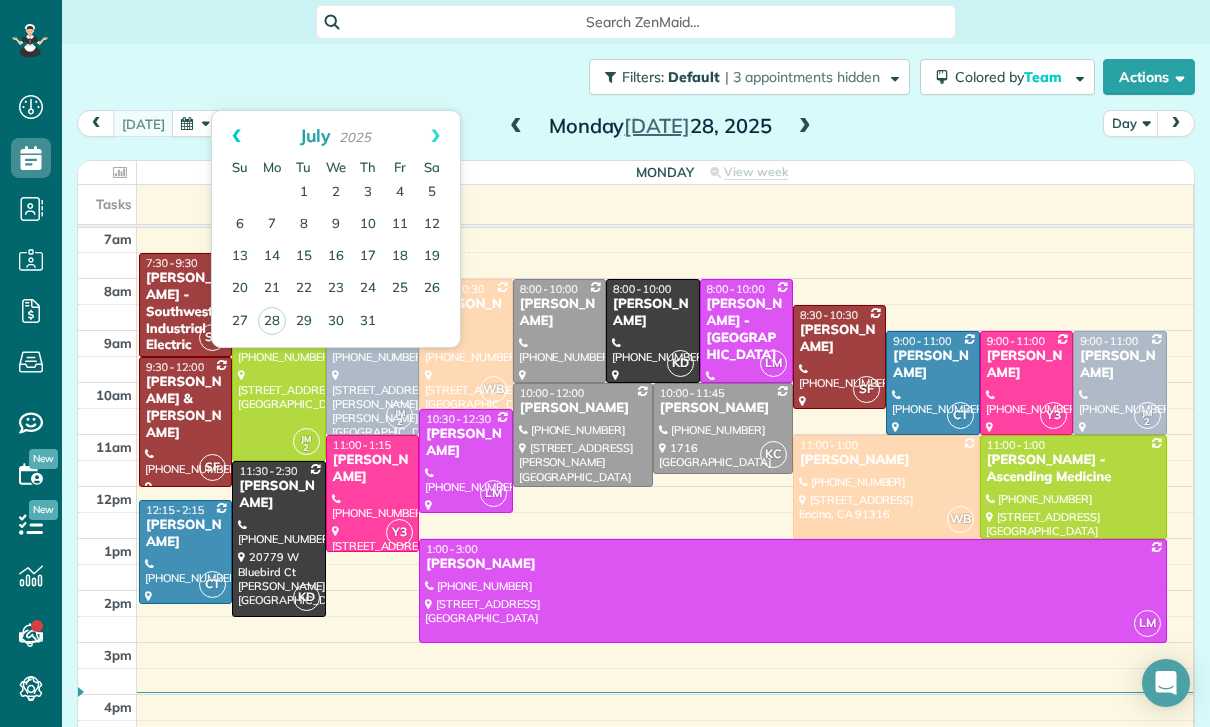 click on "Prev" at bounding box center (236, 136) 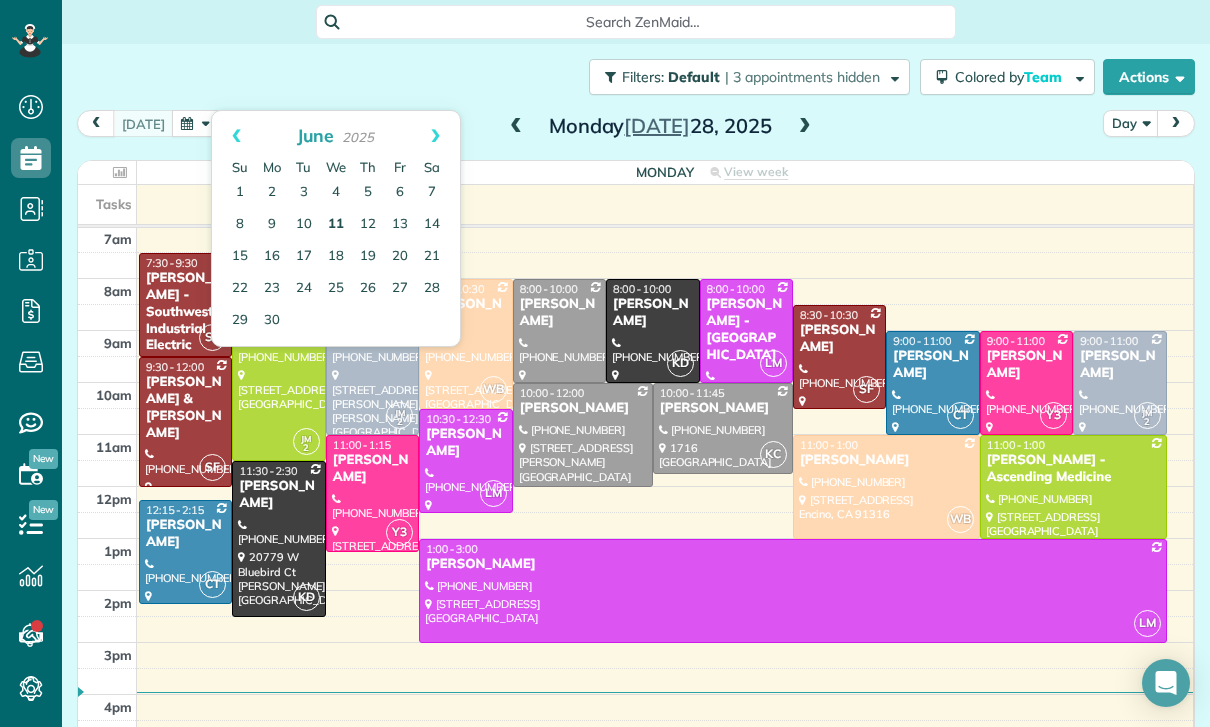 click on "11" at bounding box center [336, 225] 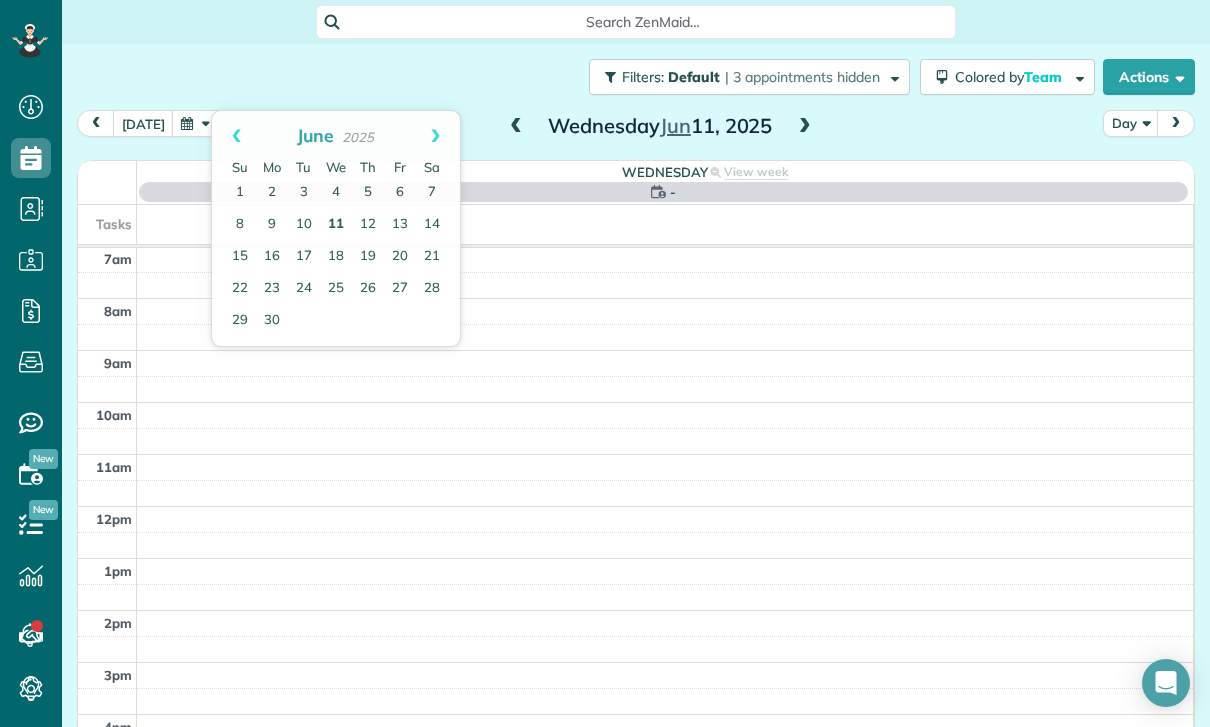 scroll, scrollTop: 157, scrollLeft: 0, axis: vertical 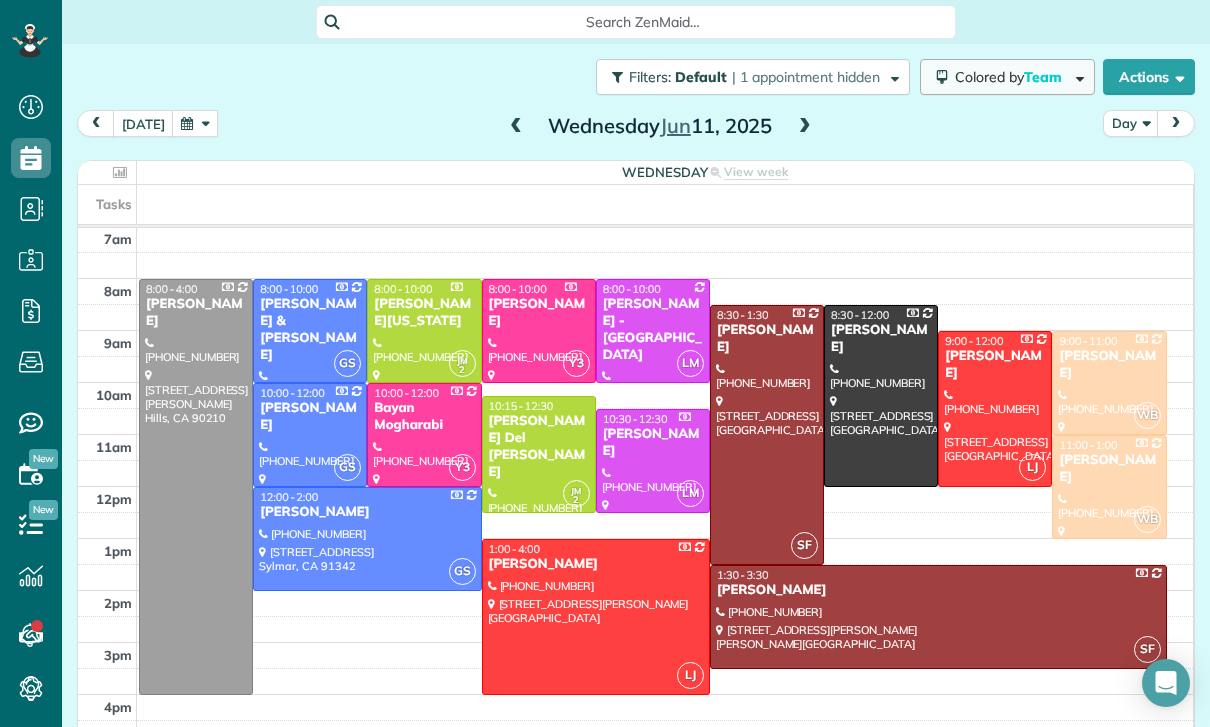 click on "Team" at bounding box center (1044, 77) 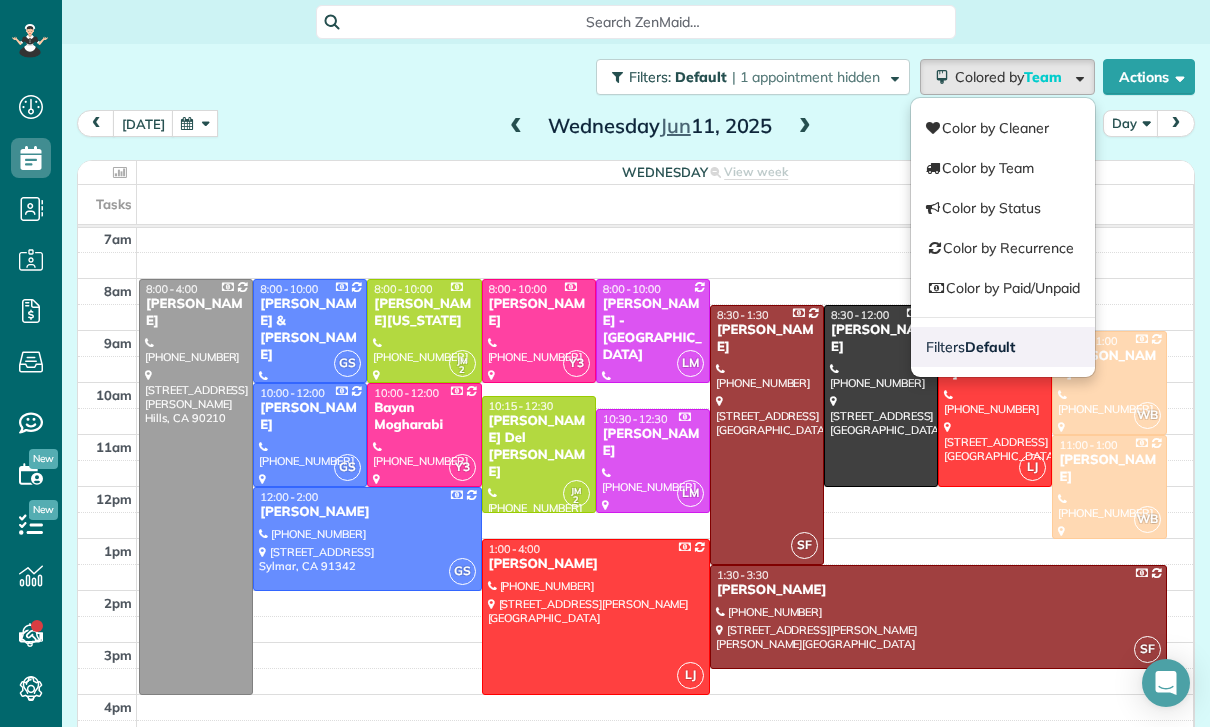 click on "Filters  Default" at bounding box center (1003, 347) 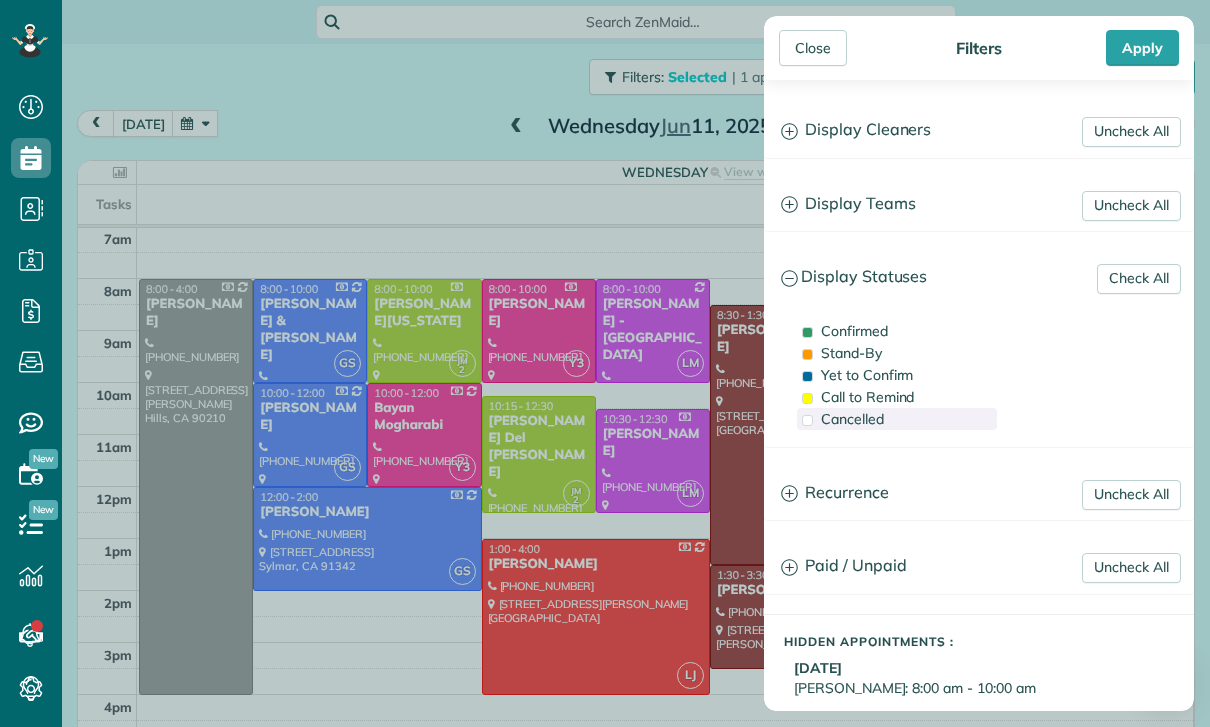 click on "Cancelled" at bounding box center [852, 419] 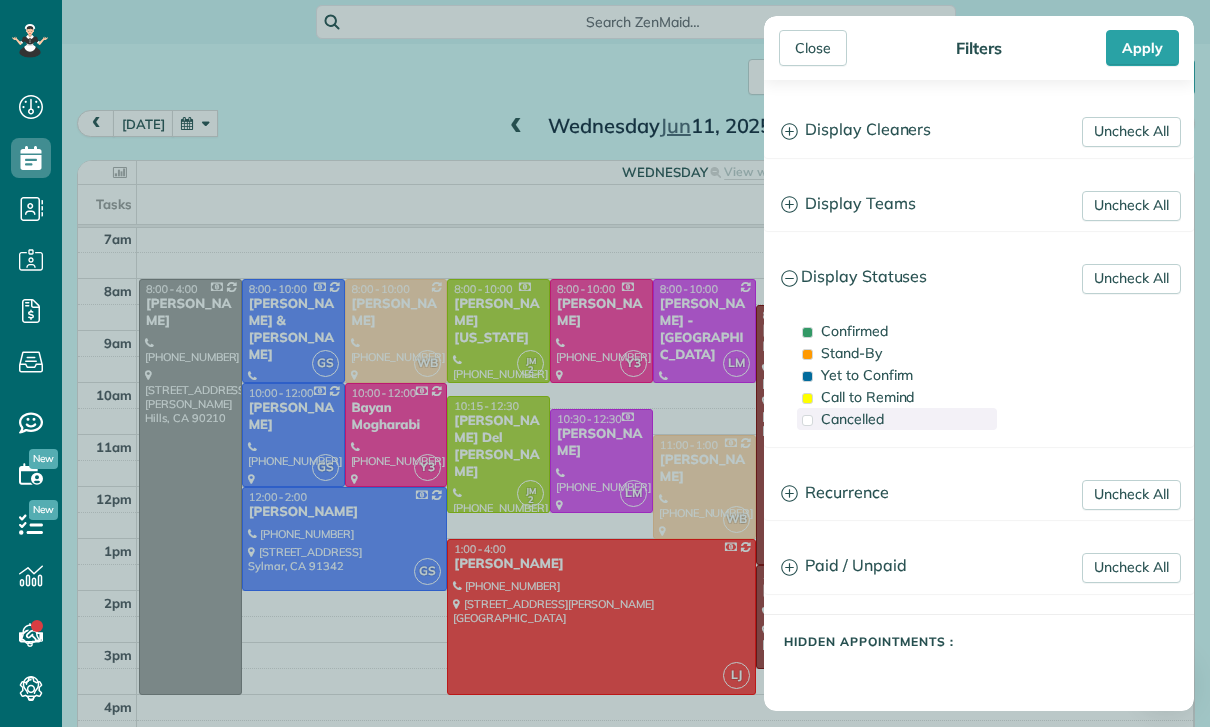scroll, scrollTop: 157, scrollLeft: 0, axis: vertical 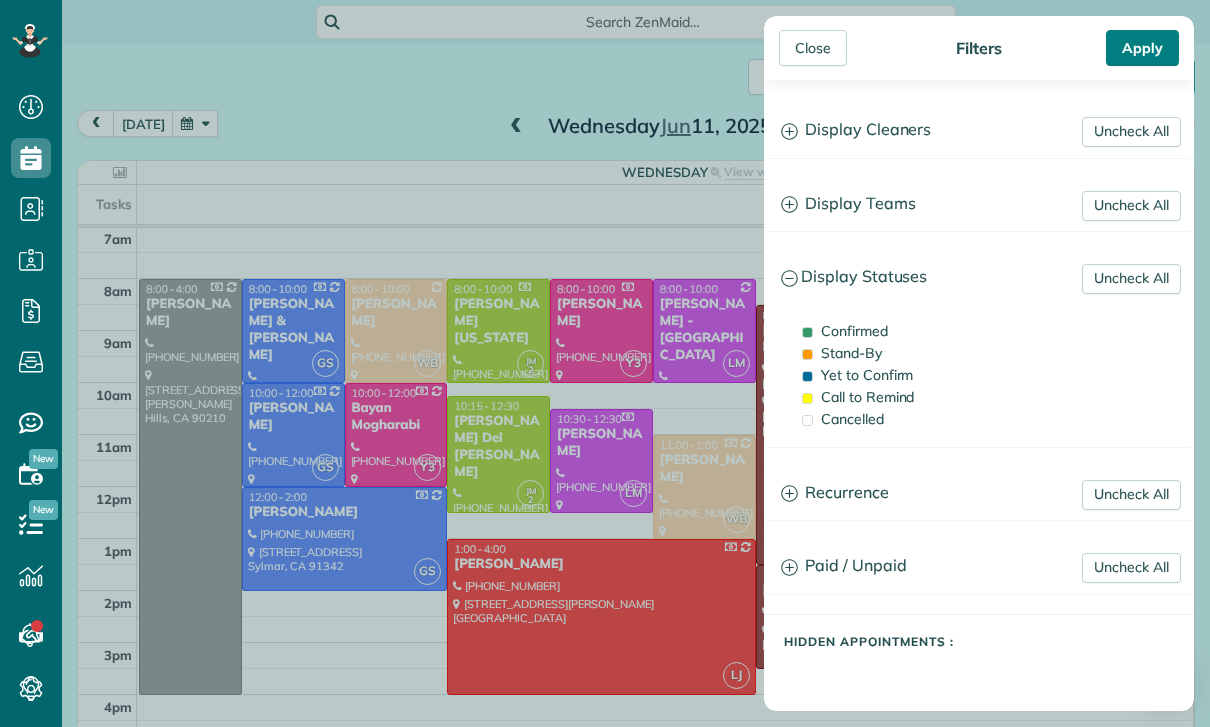 click on "Apply" at bounding box center (1142, 48) 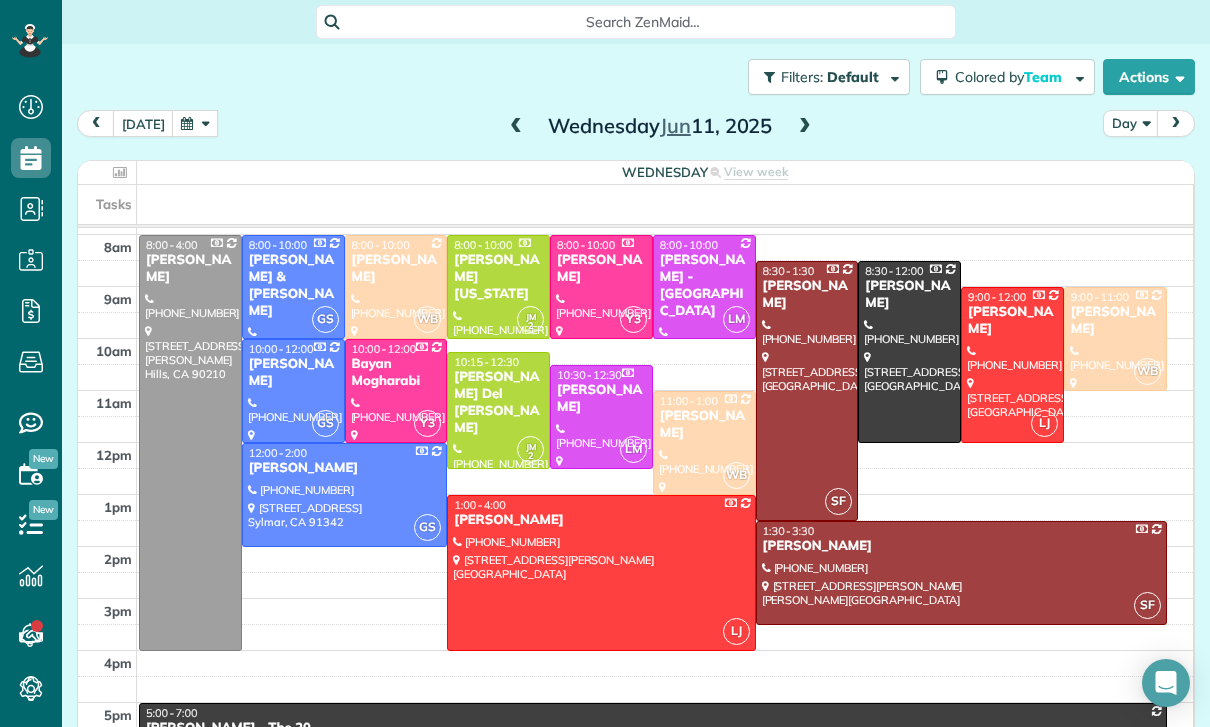 scroll, scrollTop: 202, scrollLeft: 0, axis: vertical 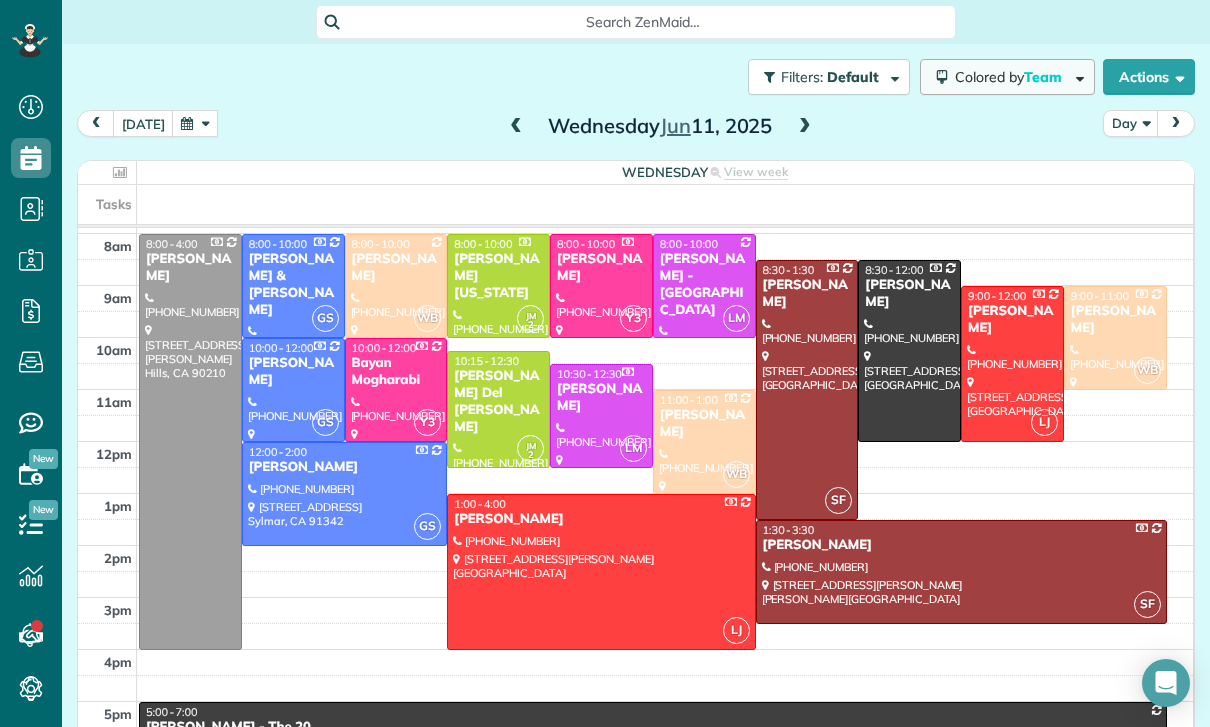 click on "Team" at bounding box center [1044, 77] 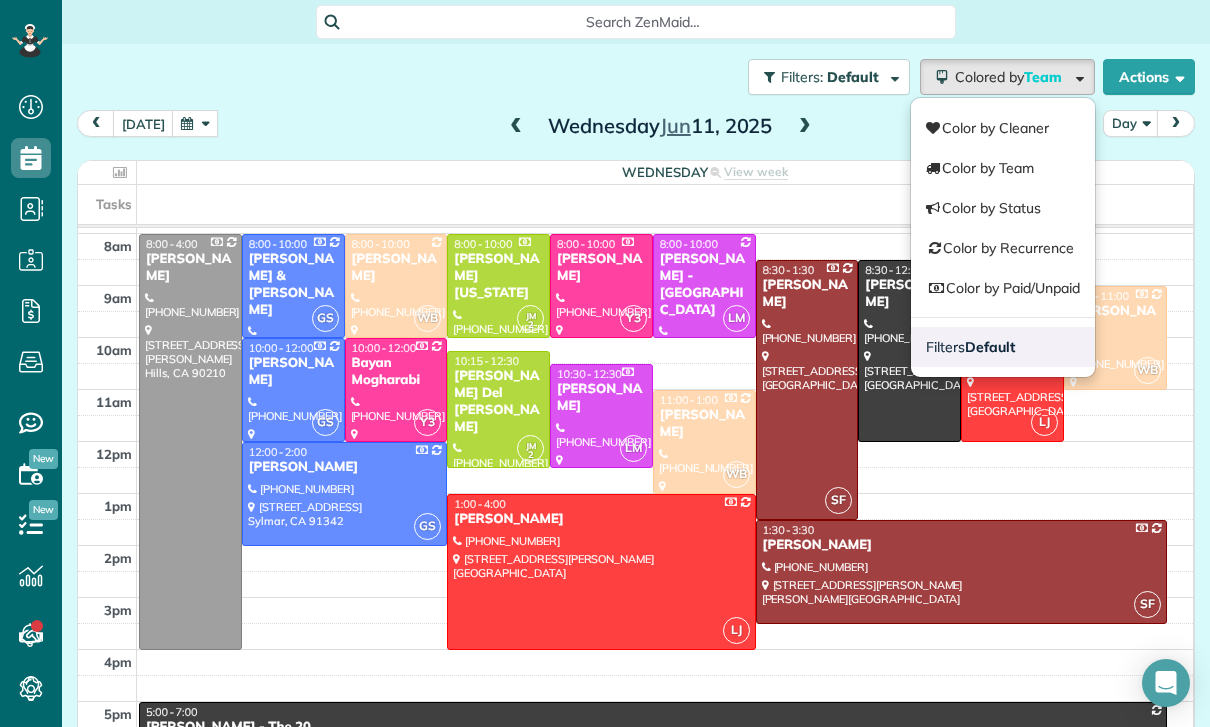 click on "Filters  Default" at bounding box center (1003, 347) 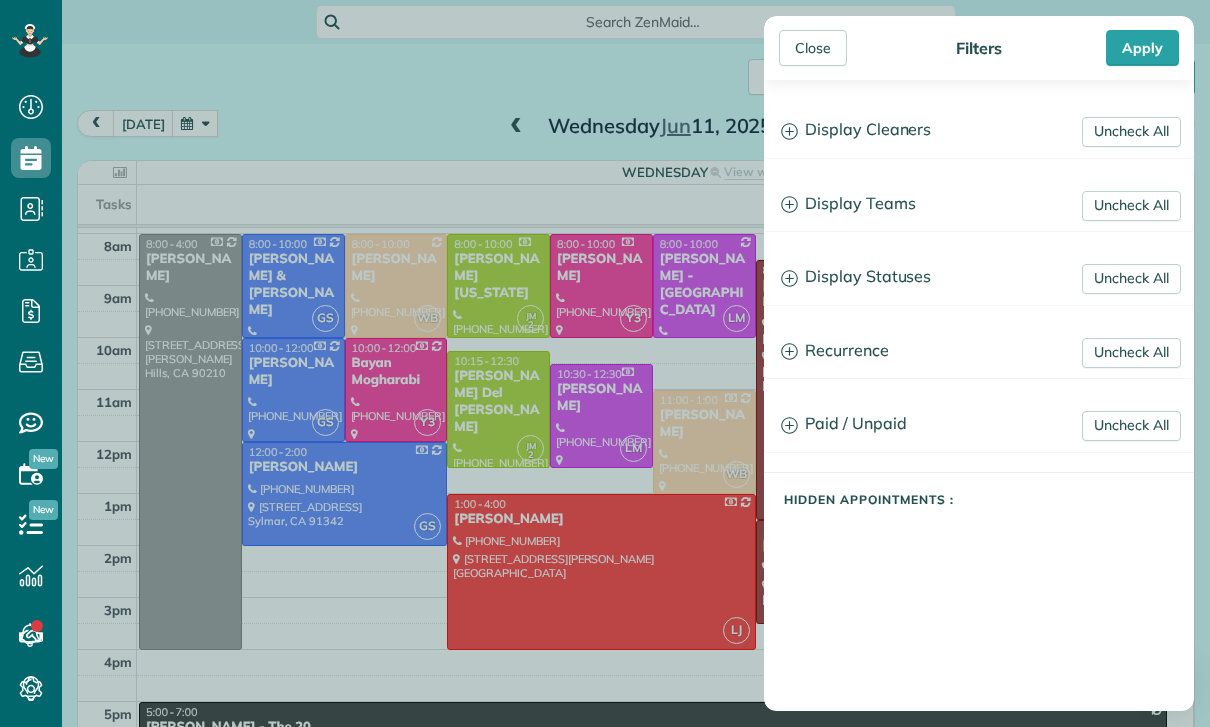 click on "Display Statuses" at bounding box center (979, 277) 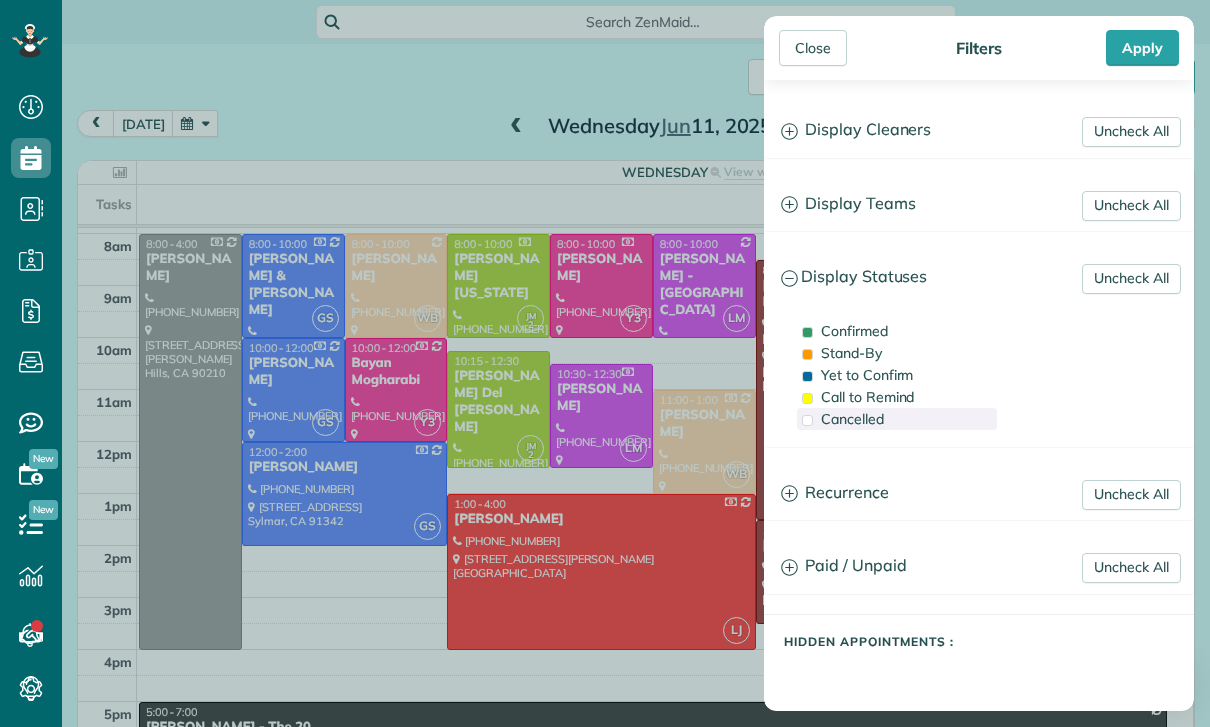 click on "Cancelled" at bounding box center (852, 419) 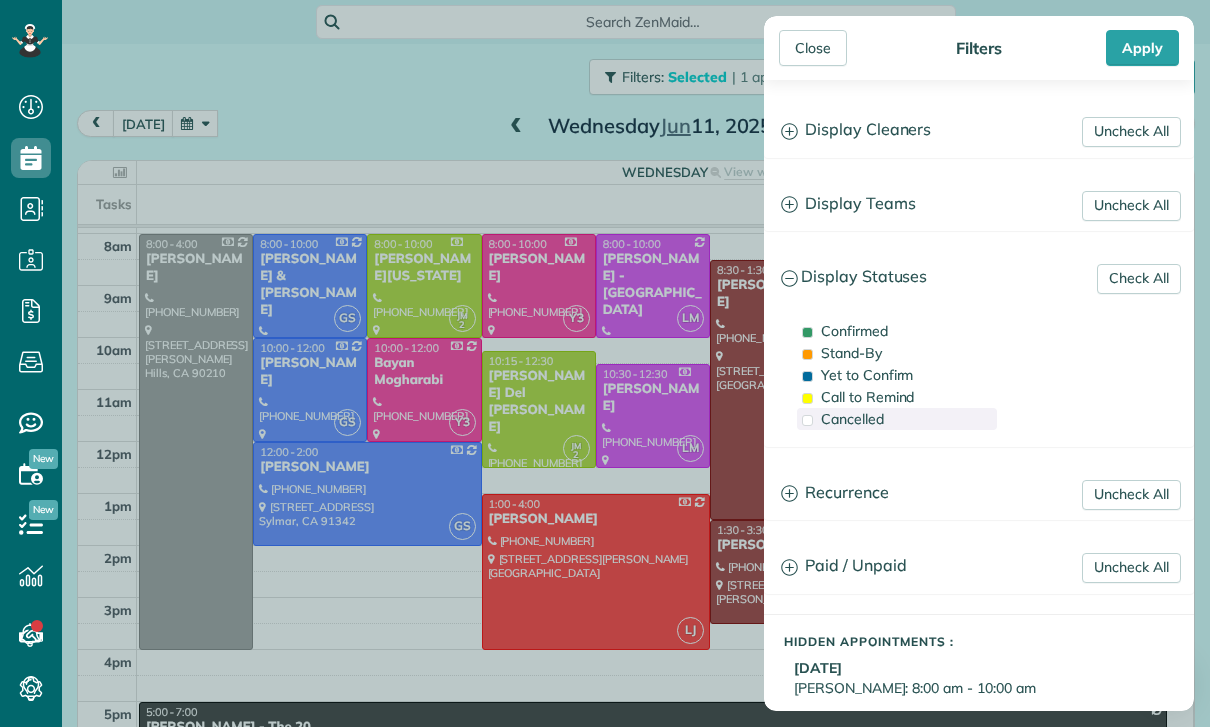 scroll, scrollTop: 202, scrollLeft: 0, axis: vertical 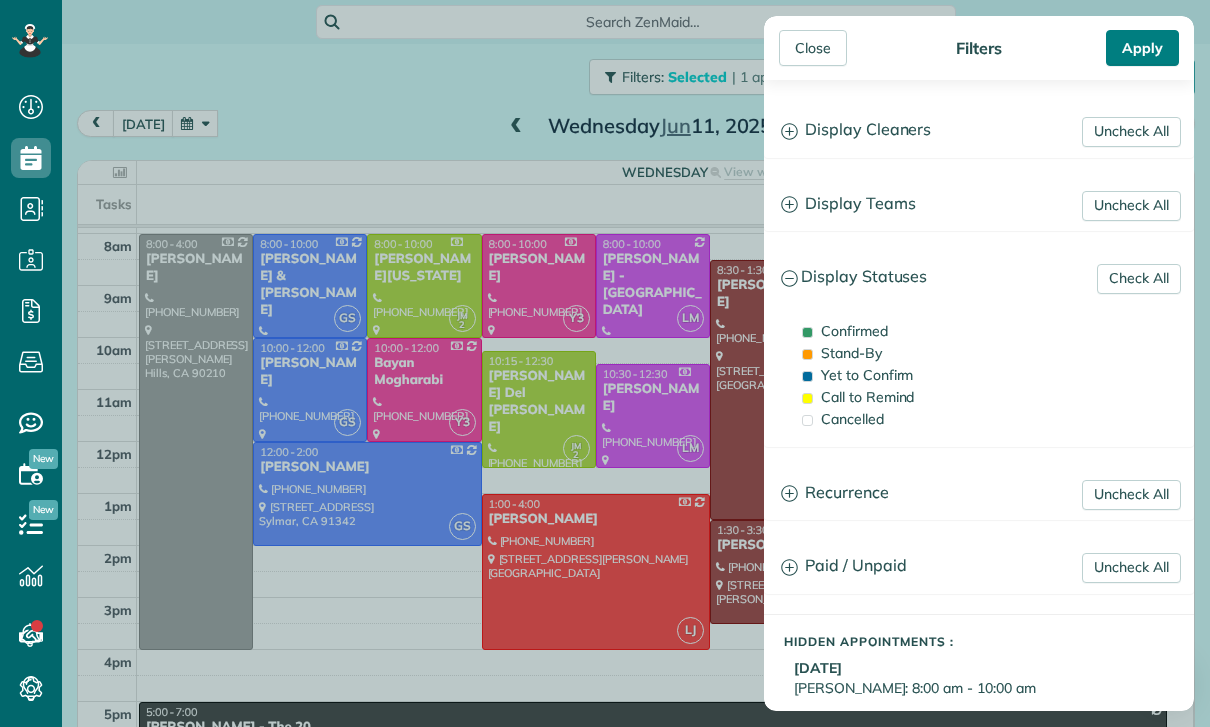 click on "Apply" at bounding box center (1142, 48) 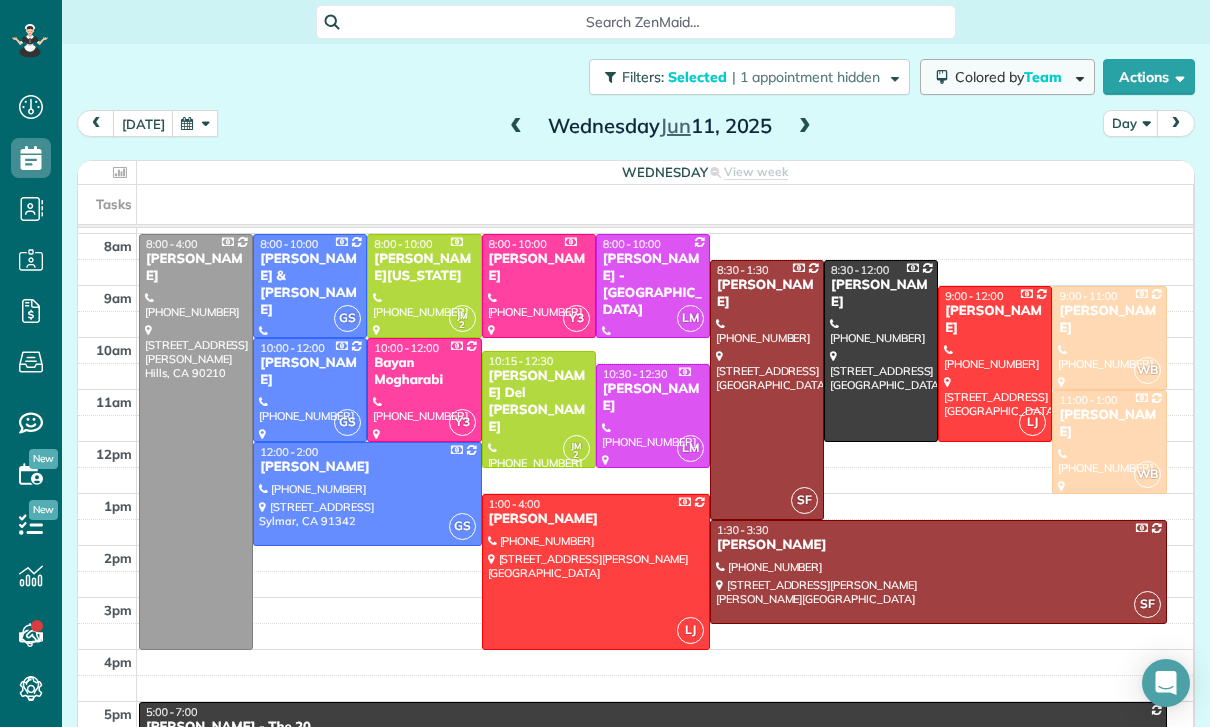 click on "Colored by  Team" at bounding box center (1012, 77) 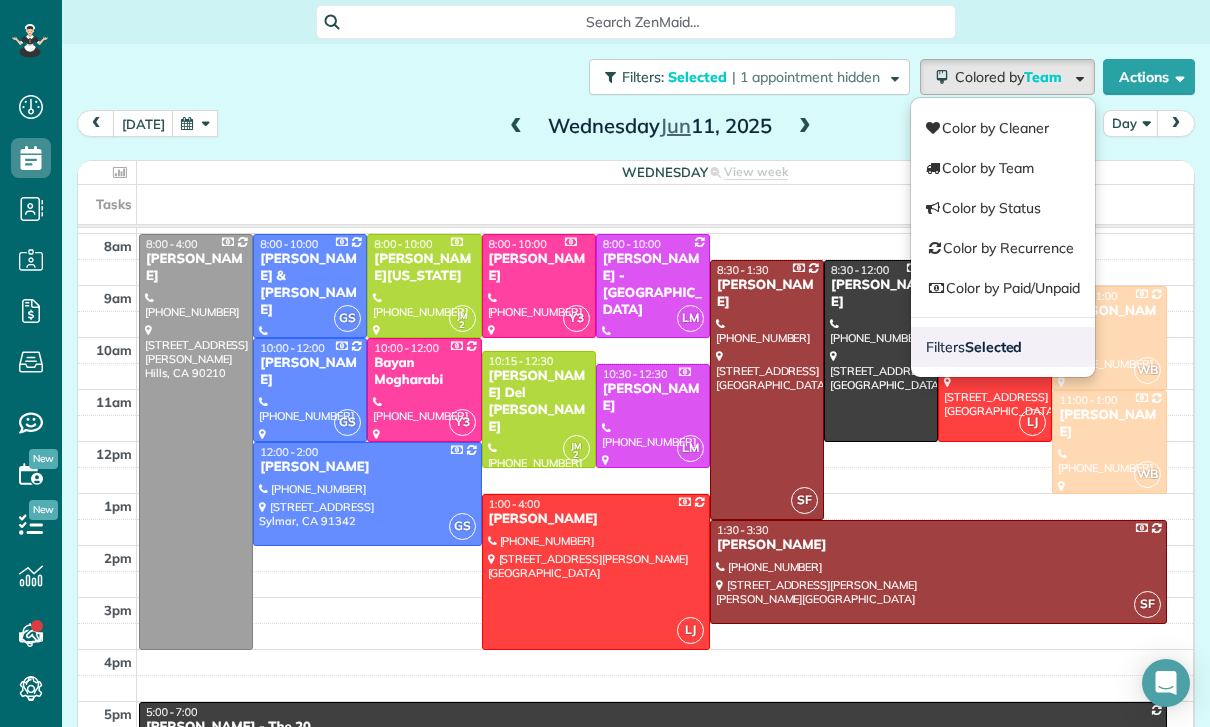 click on "Selected" at bounding box center [994, 347] 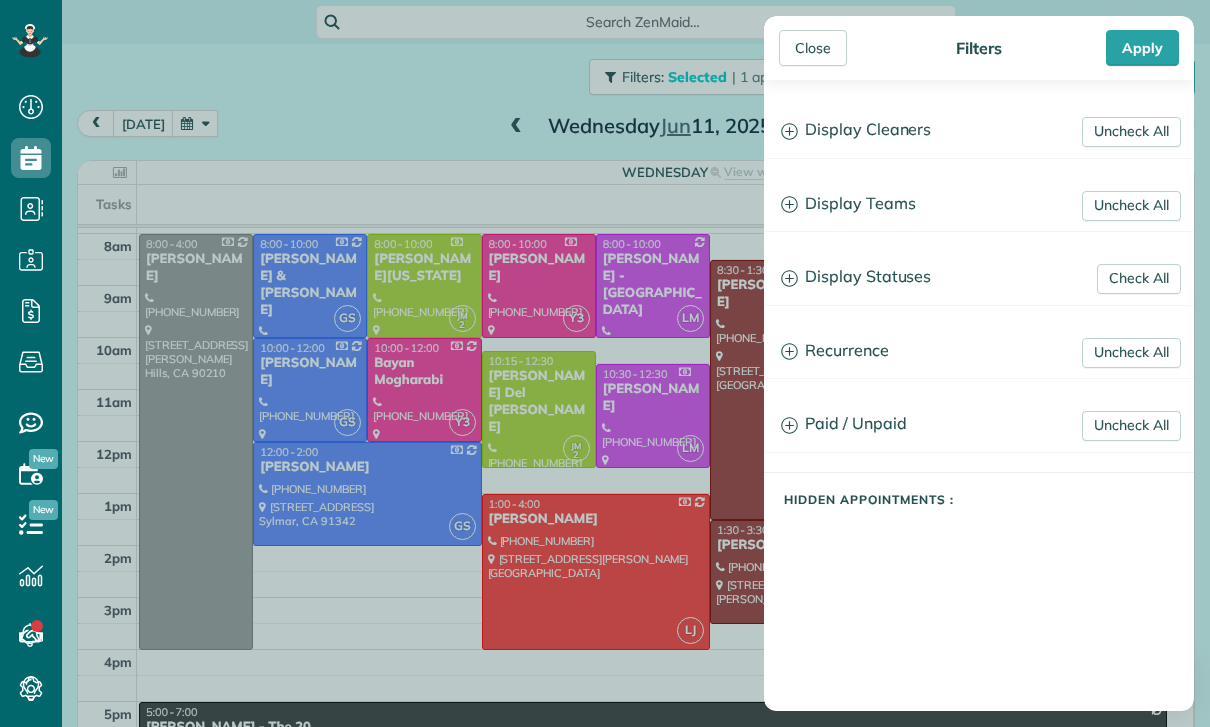 click on "Display Statuses" at bounding box center (979, 277) 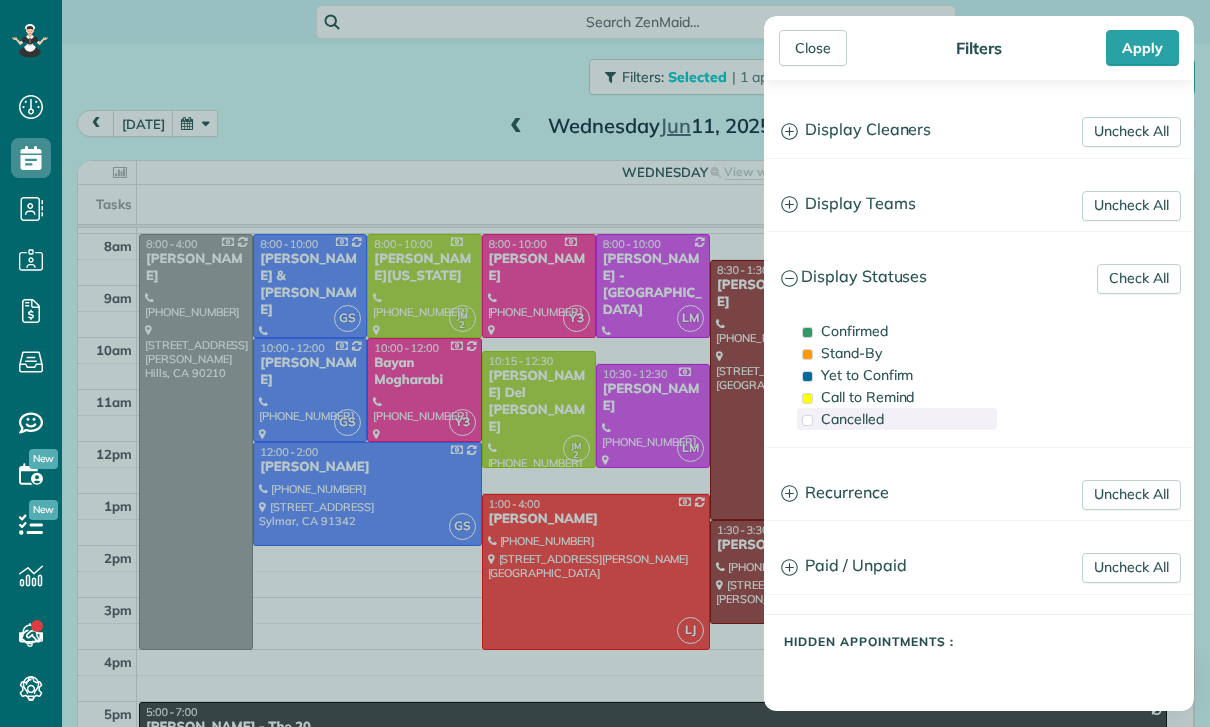 click on "Cancelled" at bounding box center (852, 419) 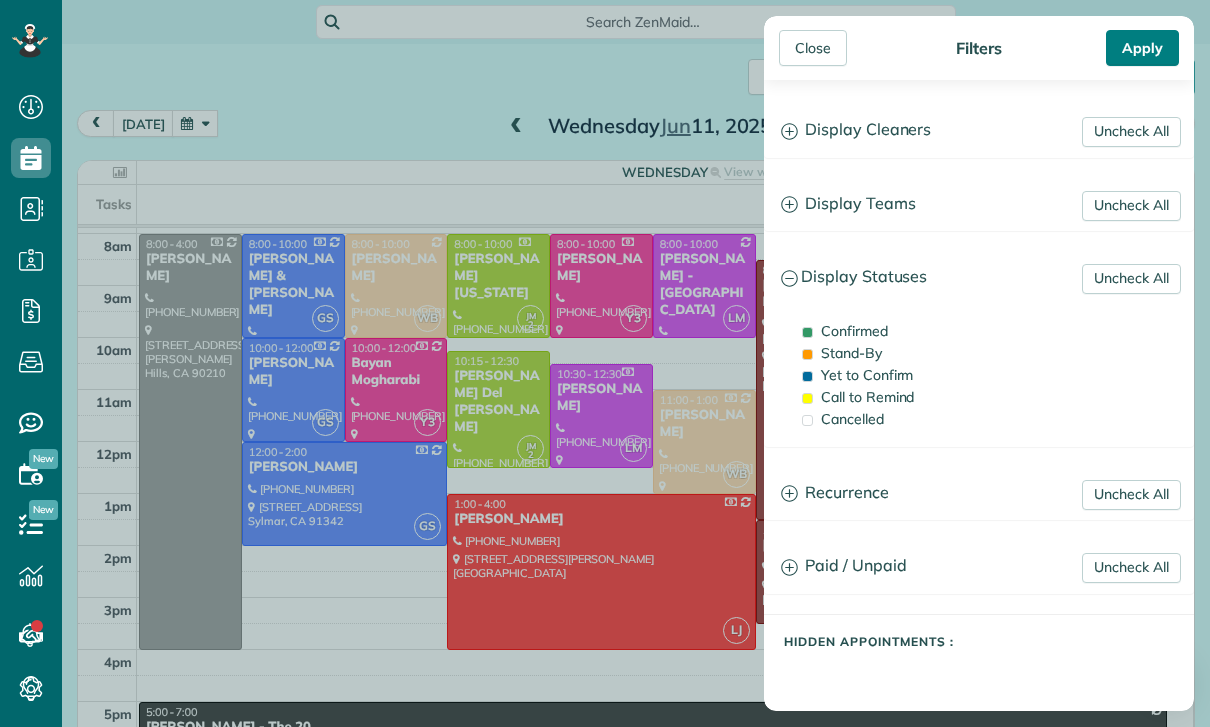 click on "Apply" at bounding box center (1142, 48) 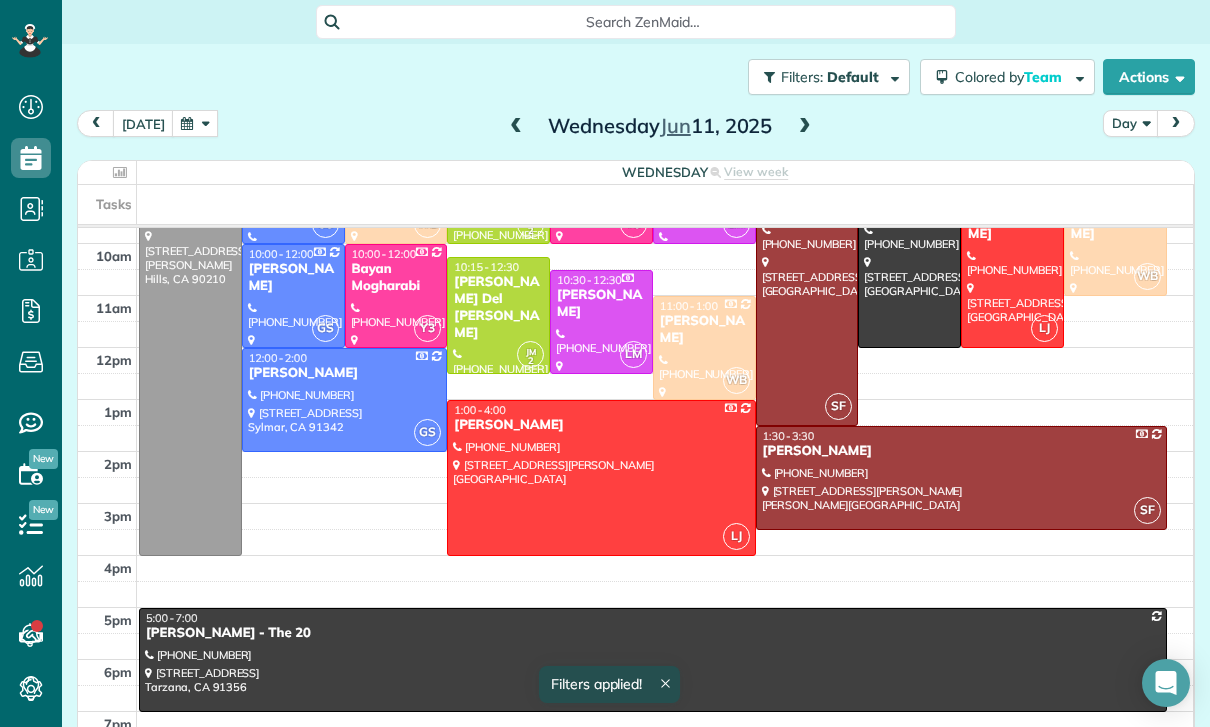 scroll, scrollTop: 296, scrollLeft: 0, axis: vertical 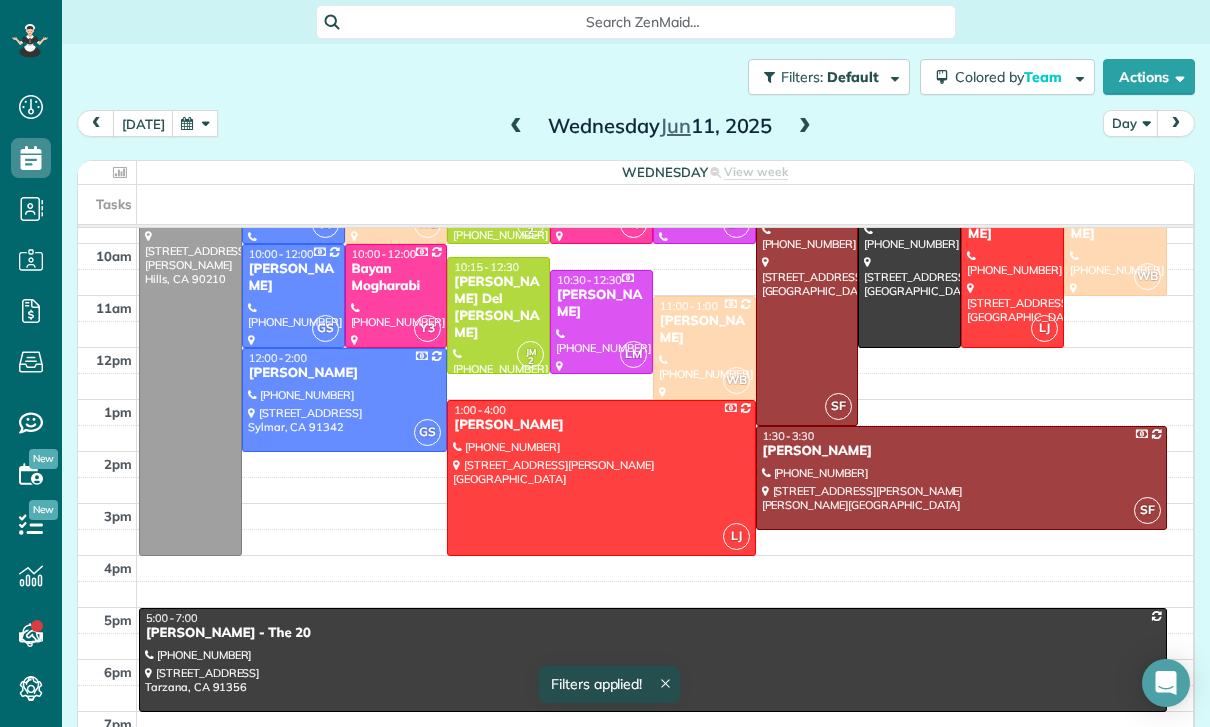 click on "Wednesday  Jun  11, 2025" at bounding box center [660, 126] 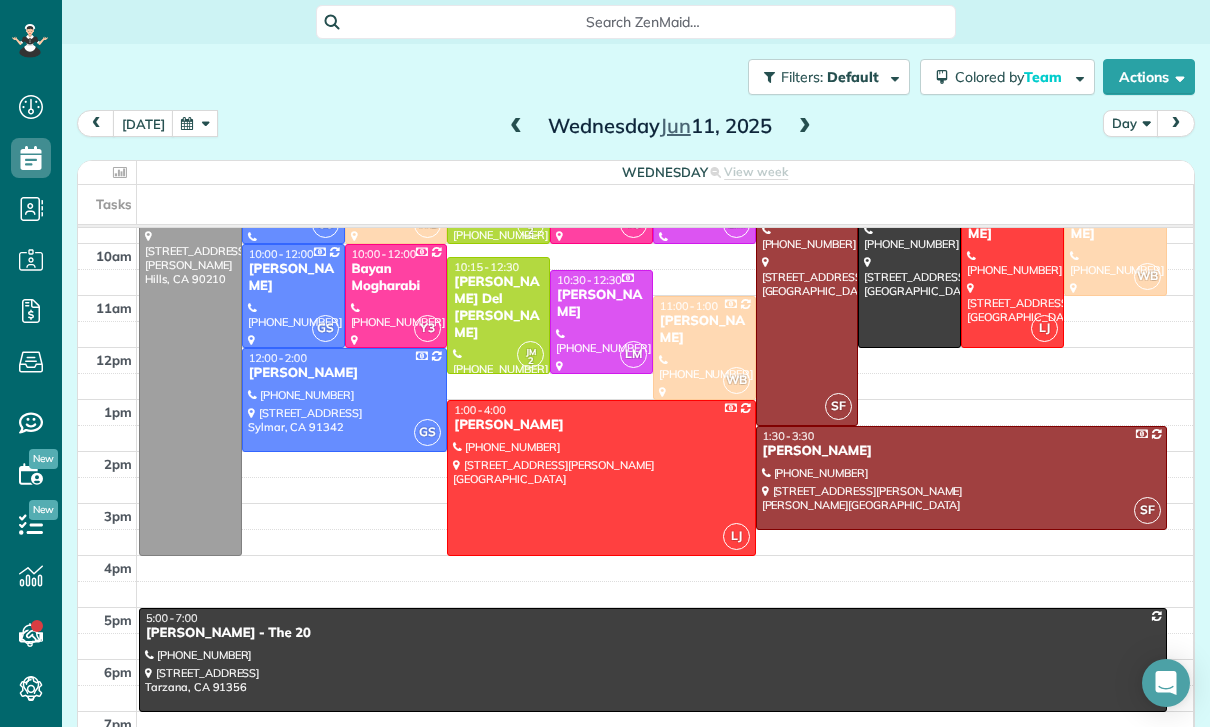 click at bounding box center [516, 127] 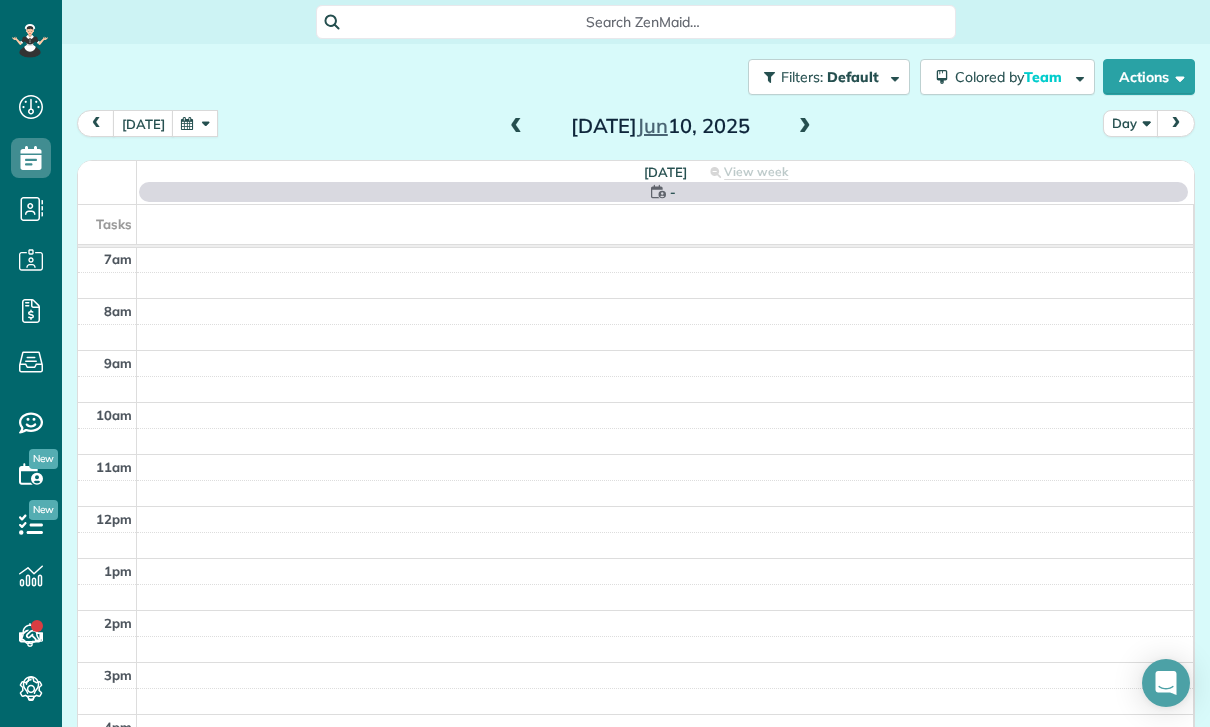 scroll, scrollTop: 157, scrollLeft: 0, axis: vertical 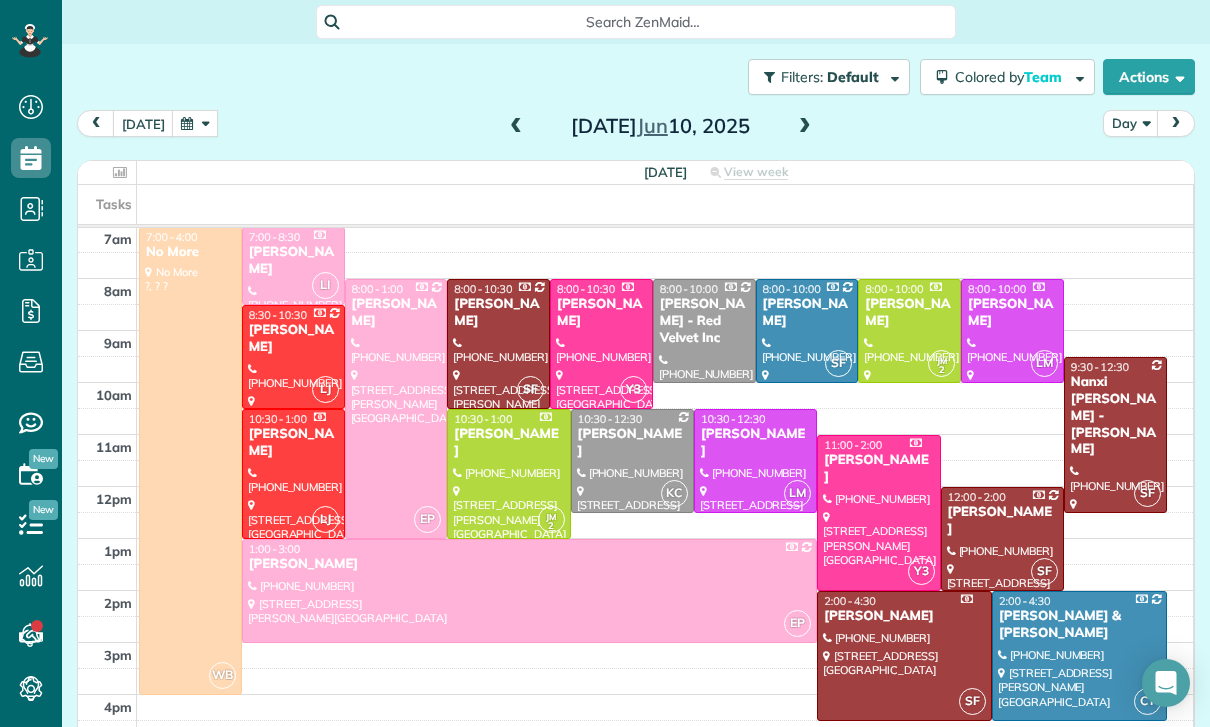 click at bounding box center (195, 123) 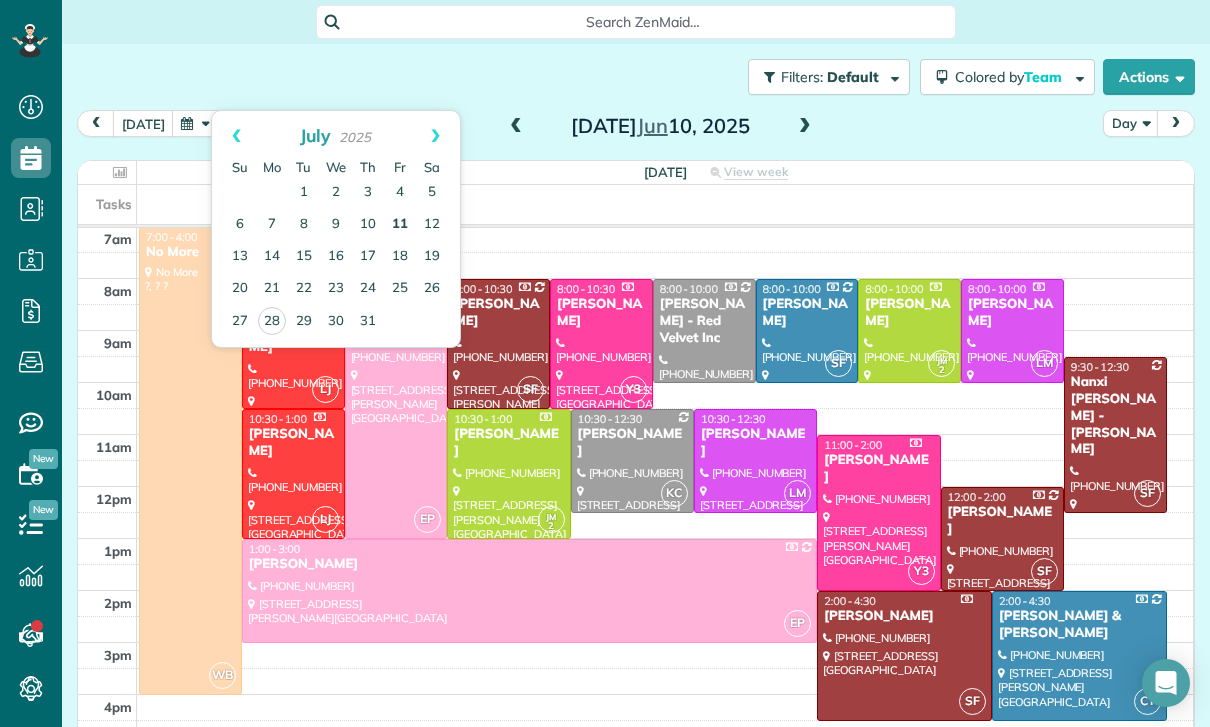 click on "11" at bounding box center (400, 225) 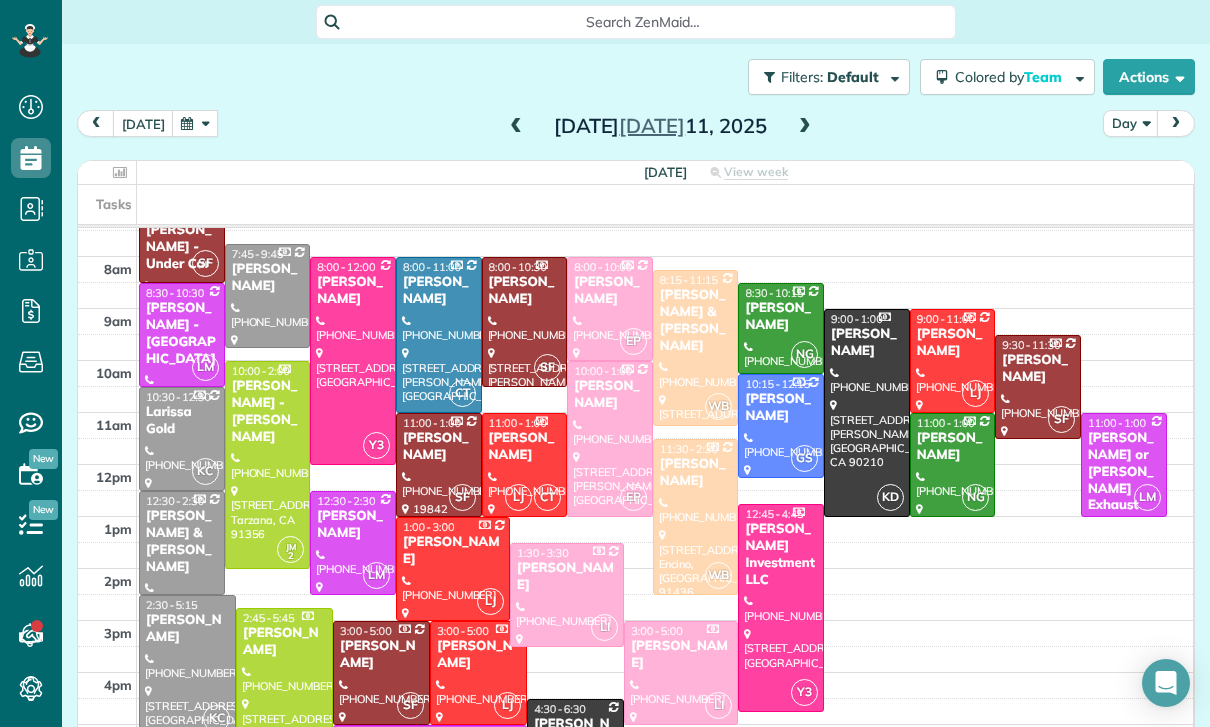 scroll, scrollTop: 180, scrollLeft: 0, axis: vertical 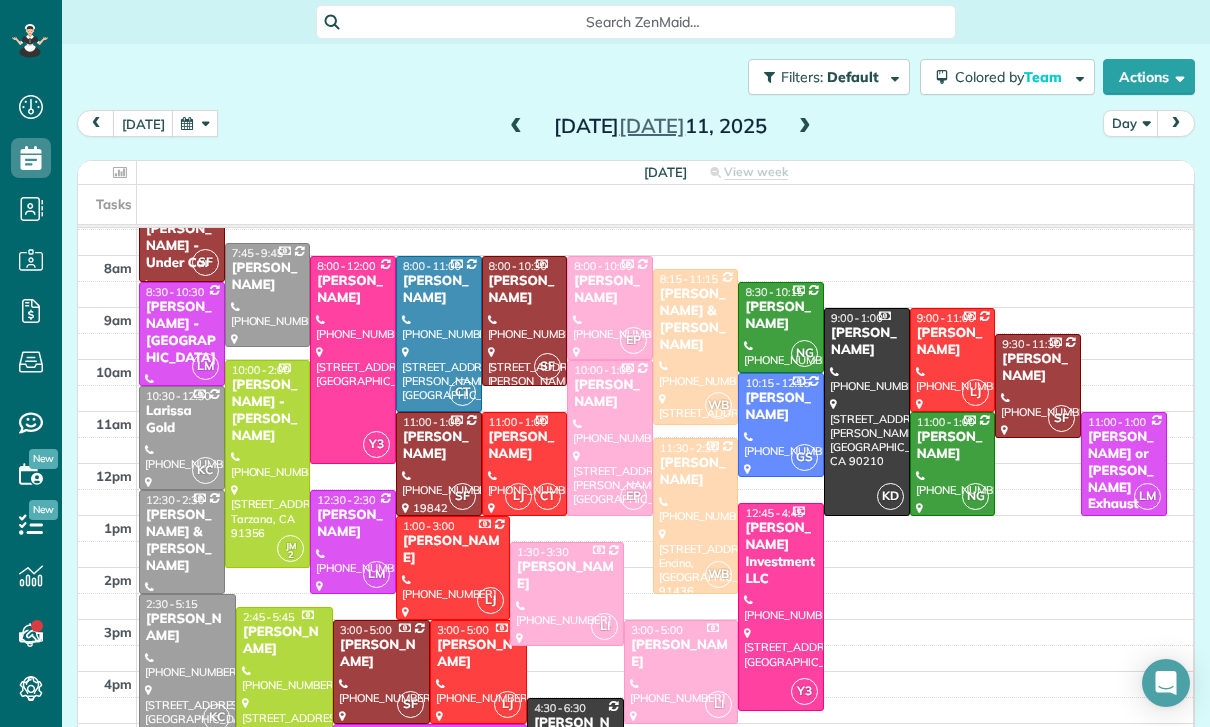 click at bounding box center (525, 321) 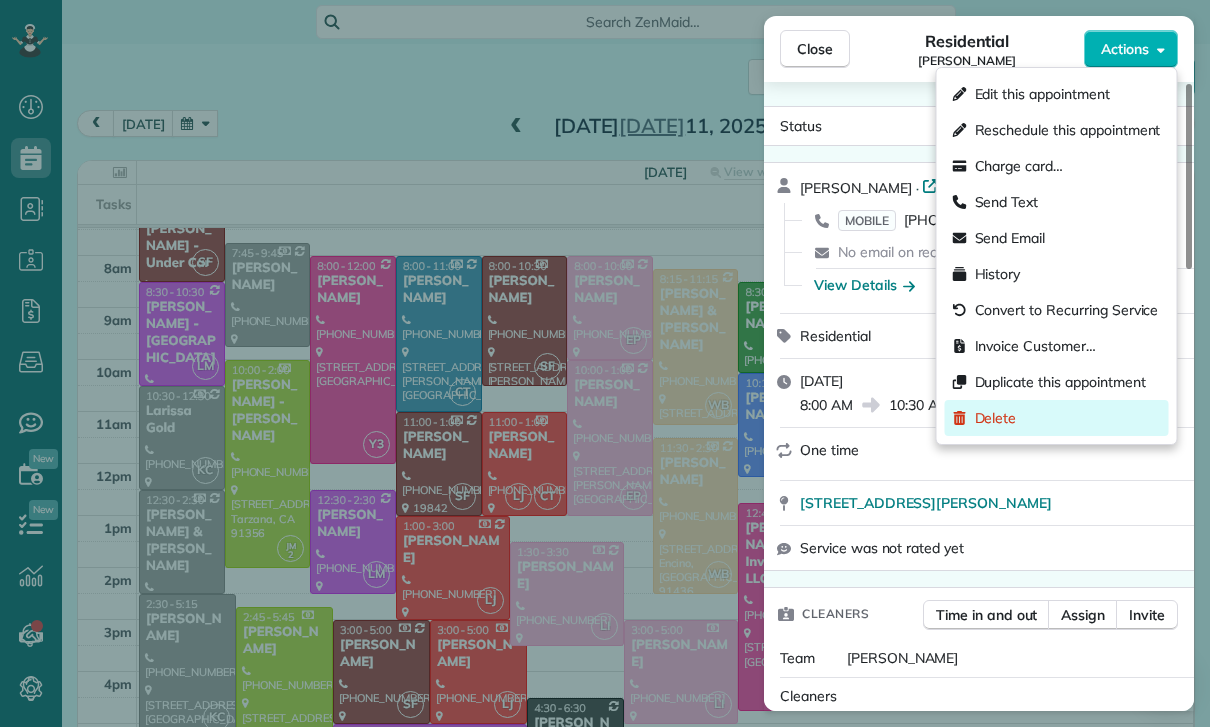 click on "Delete" at bounding box center [1057, 418] 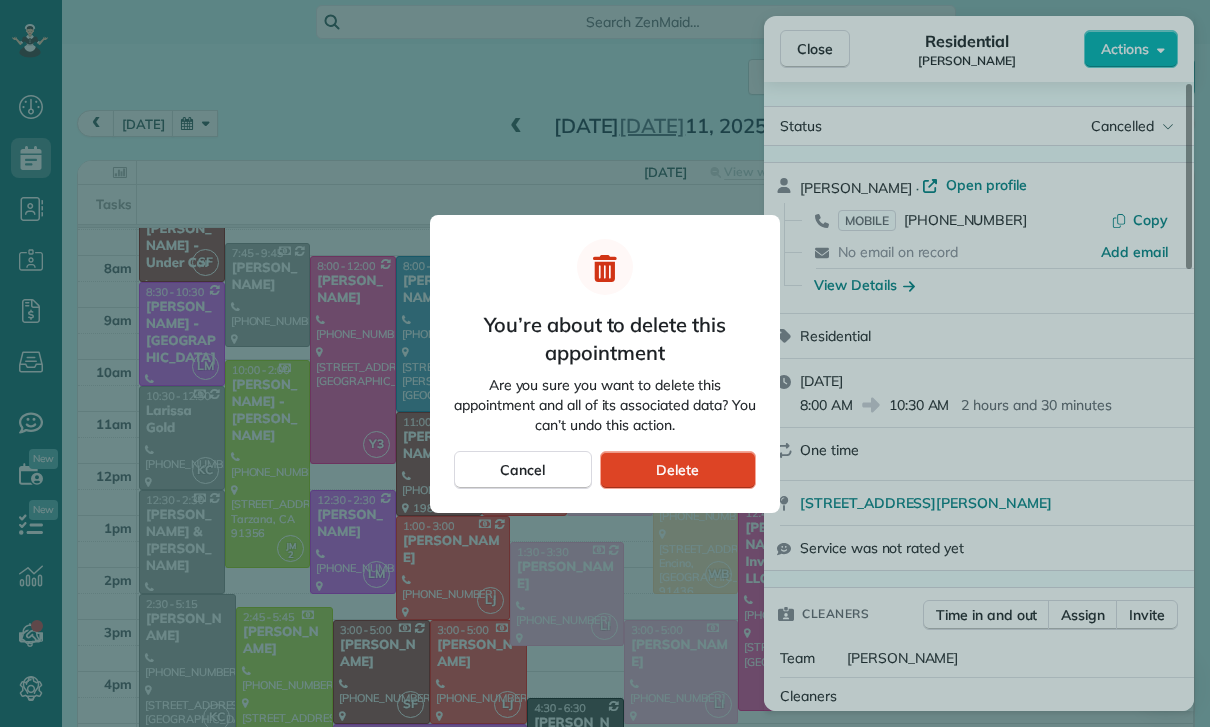 click on "Delete" at bounding box center (678, 470) 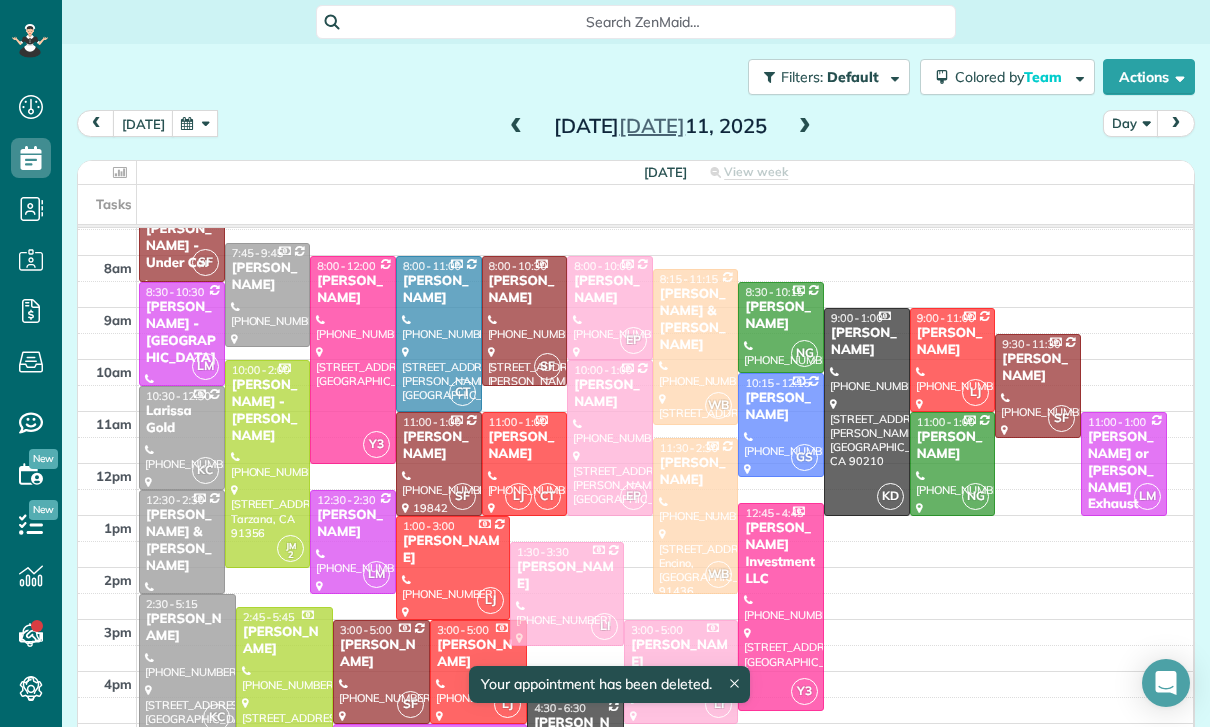 scroll, scrollTop: 180, scrollLeft: 0, axis: vertical 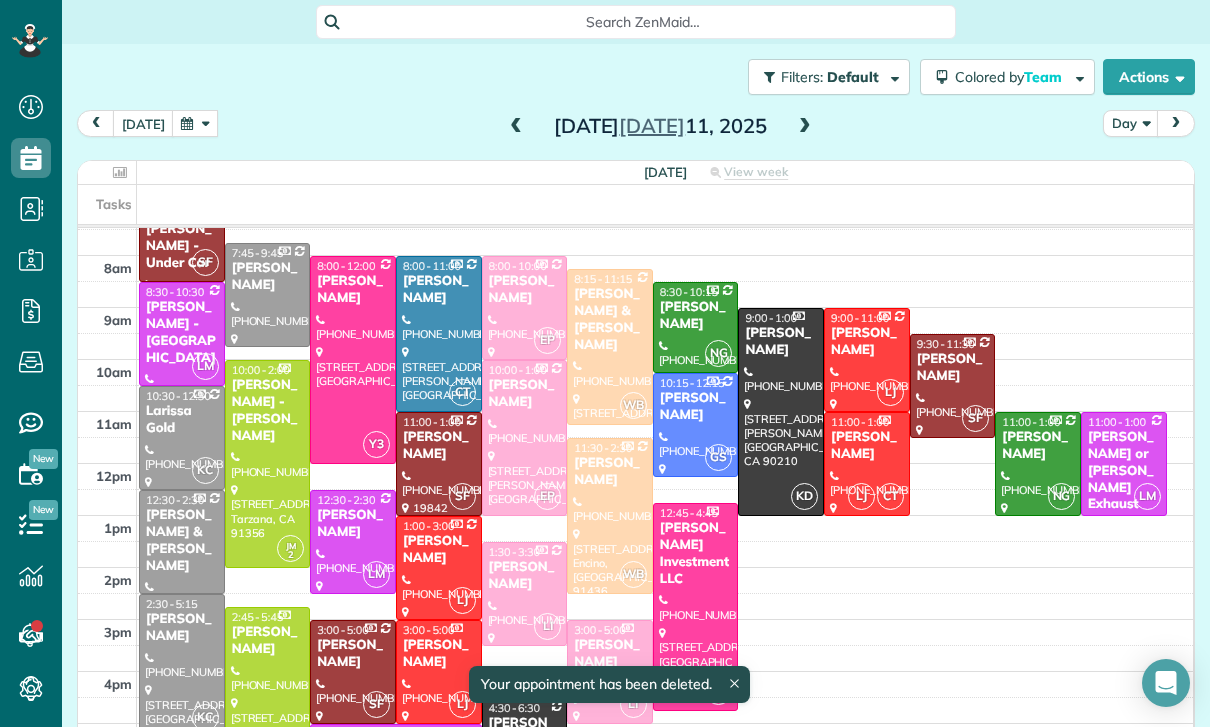 click at bounding box center (516, 127) 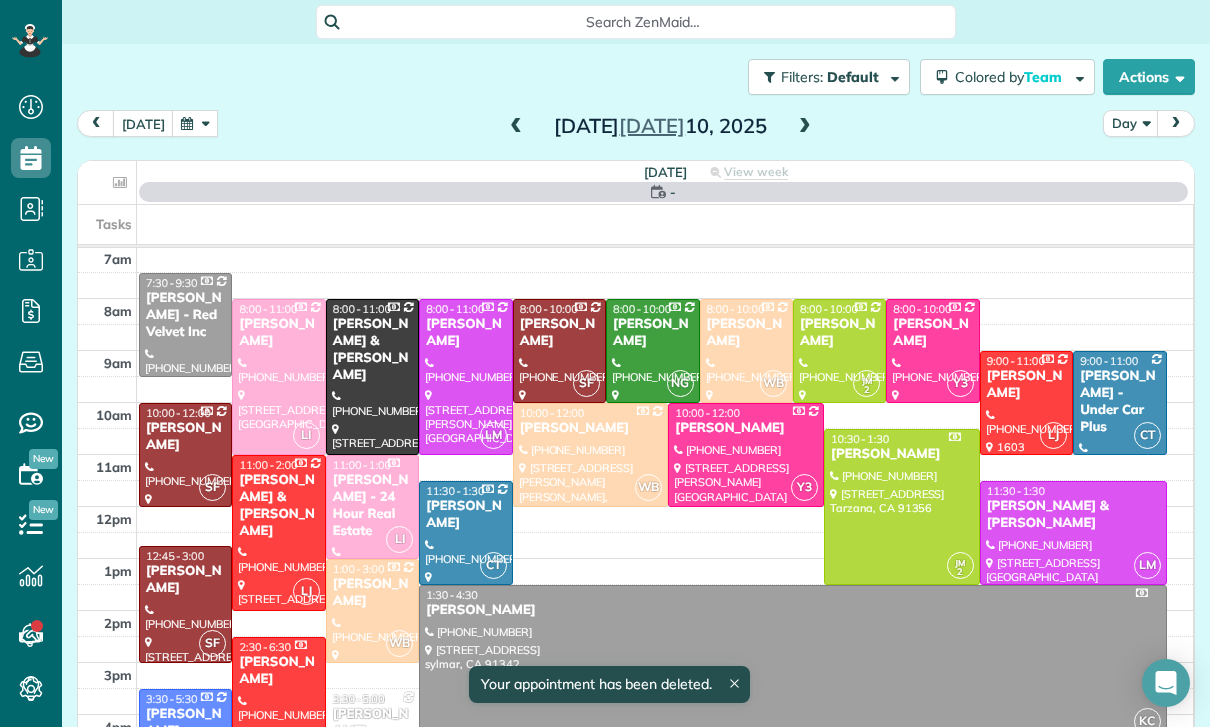 scroll, scrollTop: 157, scrollLeft: 0, axis: vertical 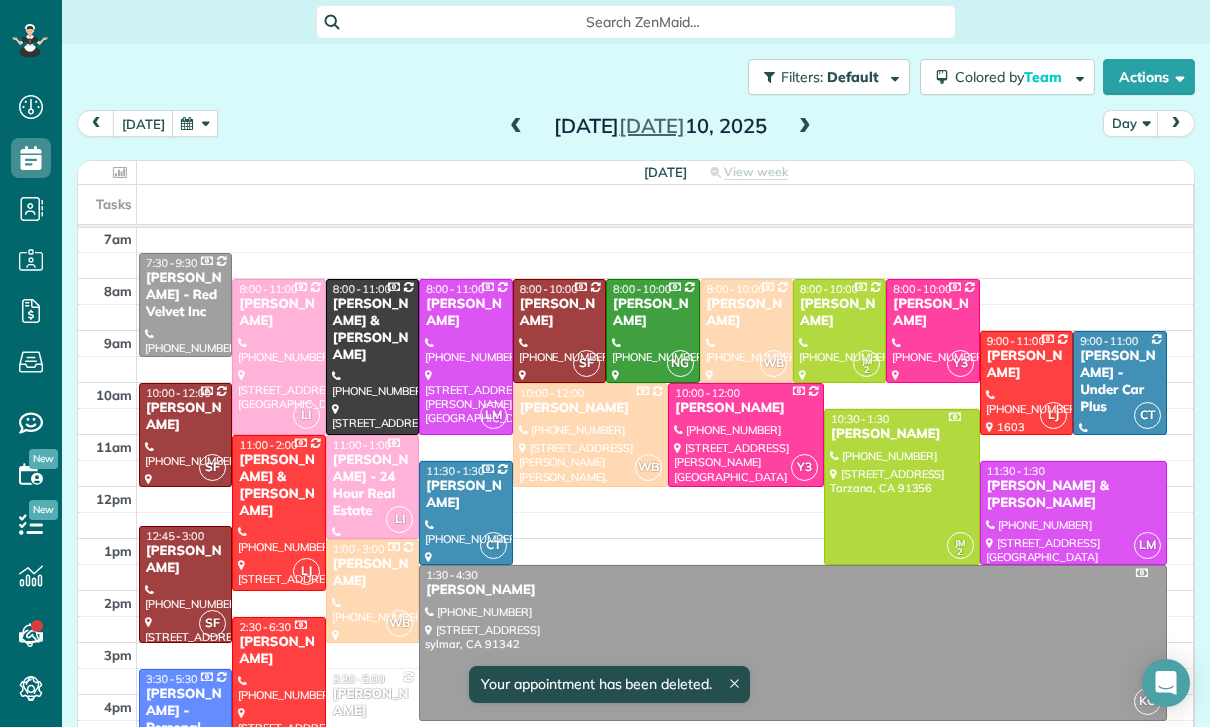 click at bounding box center [185, 584] 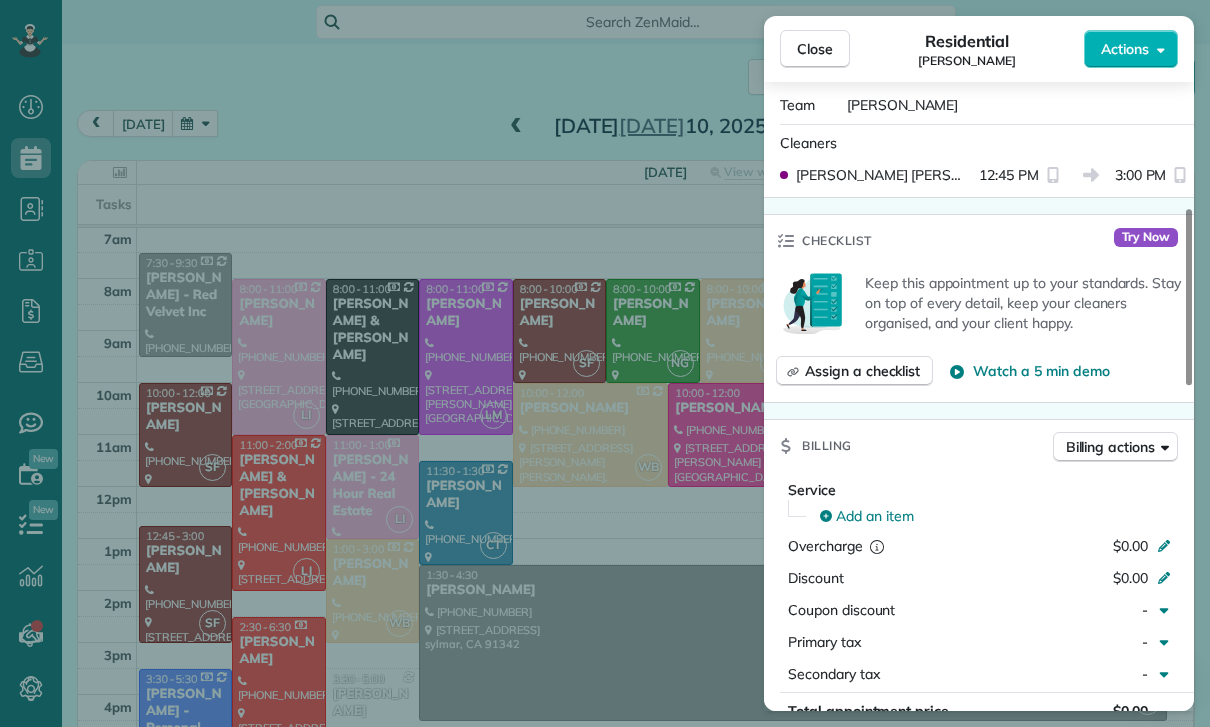 scroll, scrollTop: 944, scrollLeft: 0, axis: vertical 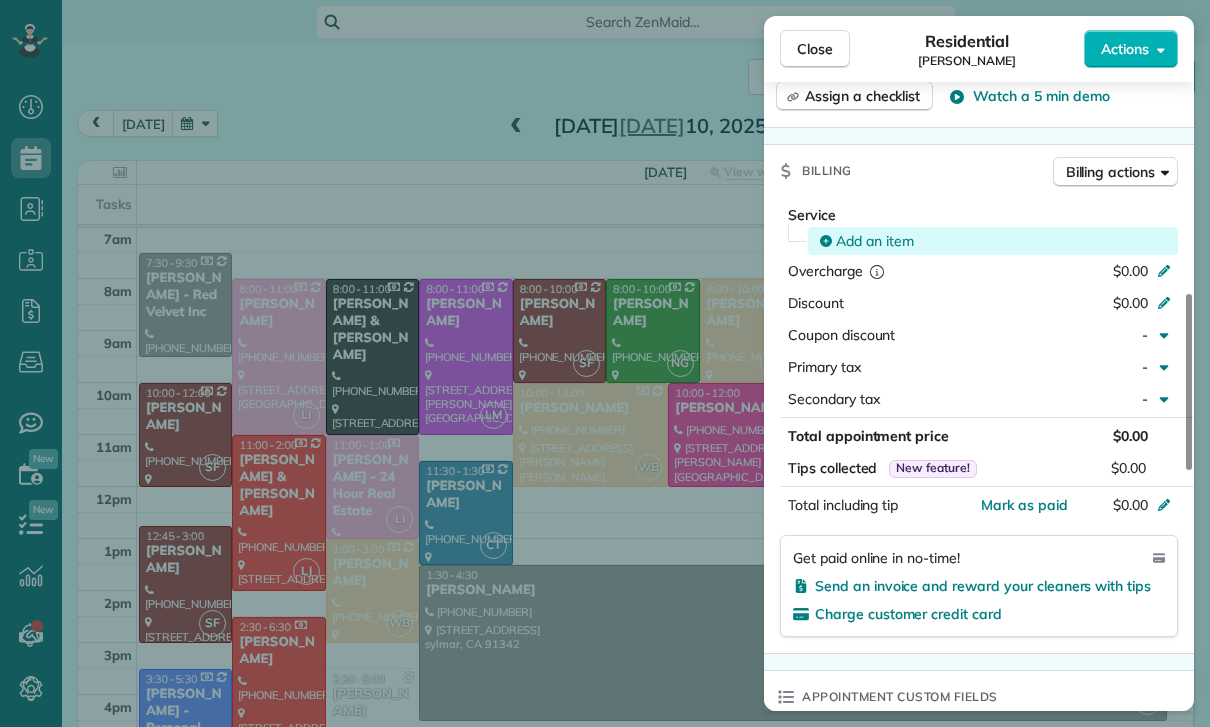 click on "Add an item" at bounding box center (875, 241) 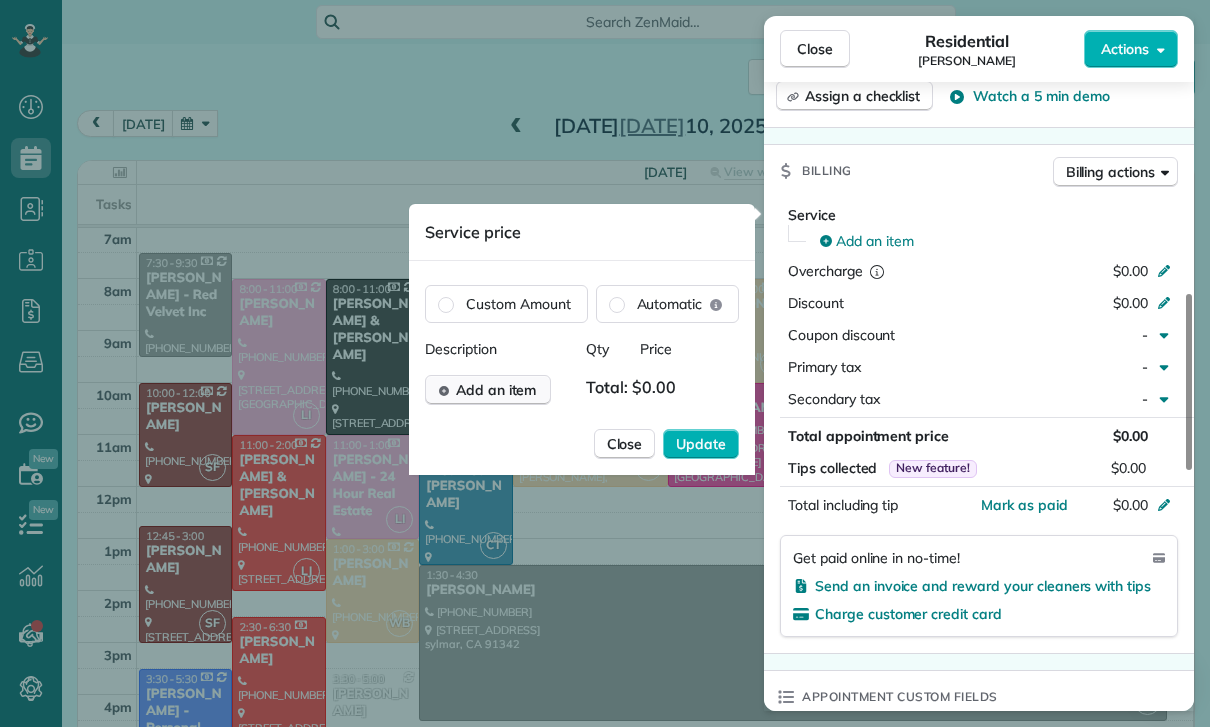 click on "Add an item" at bounding box center (496, 390) 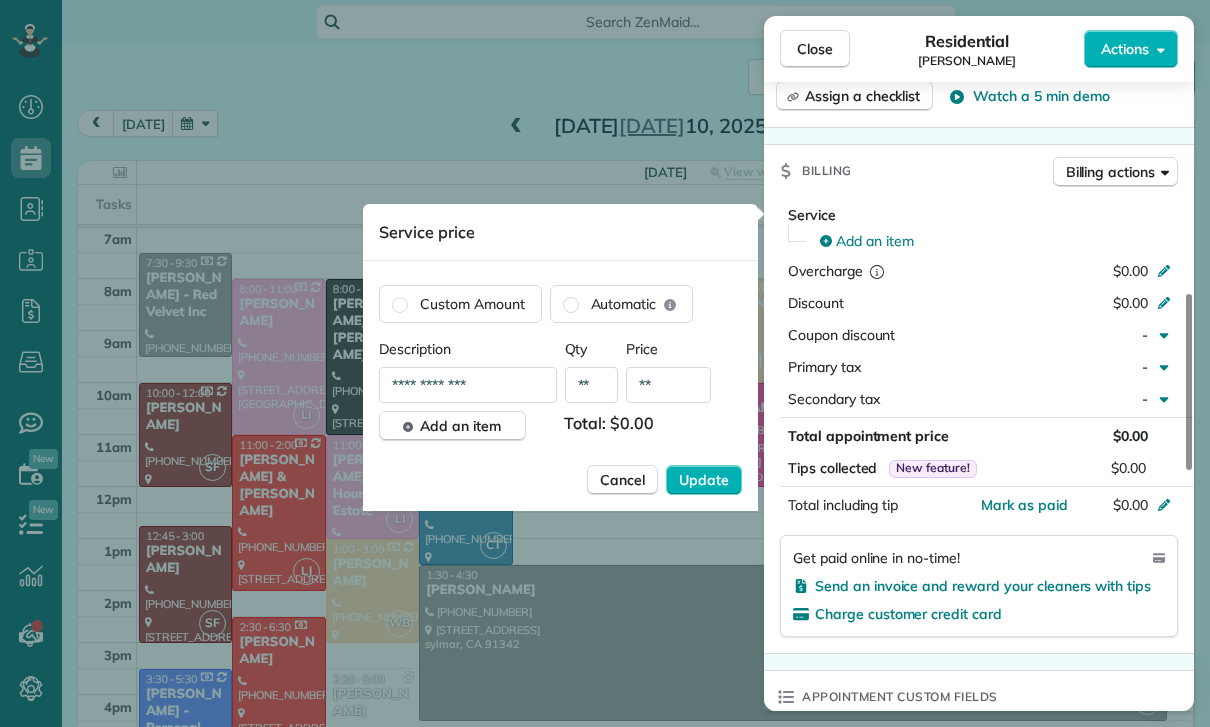 click on "**********" at bounding box center [468, 385] 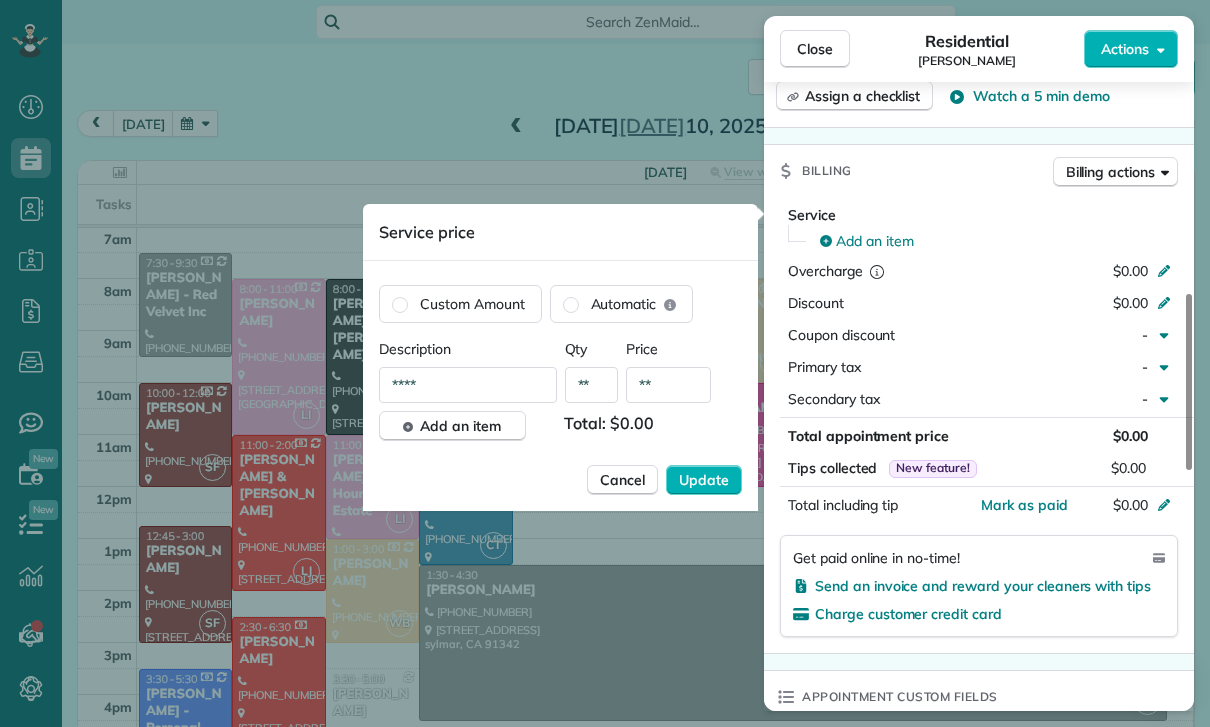 type on "****" 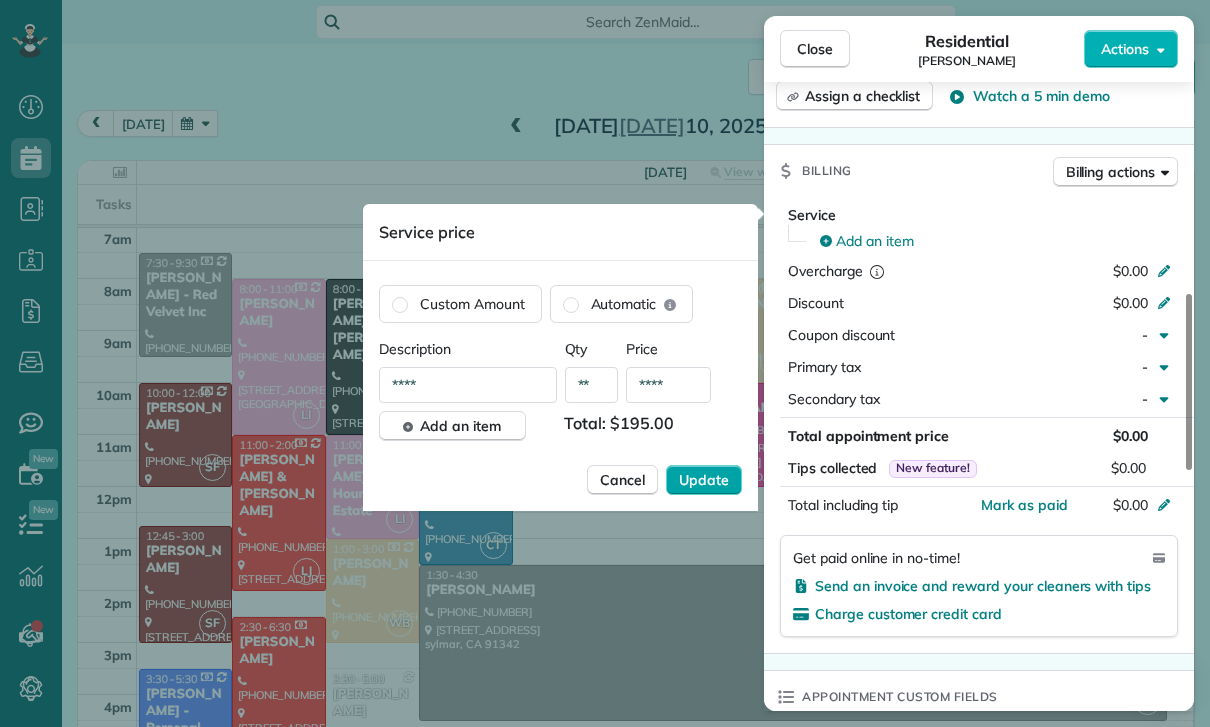 type on "****" 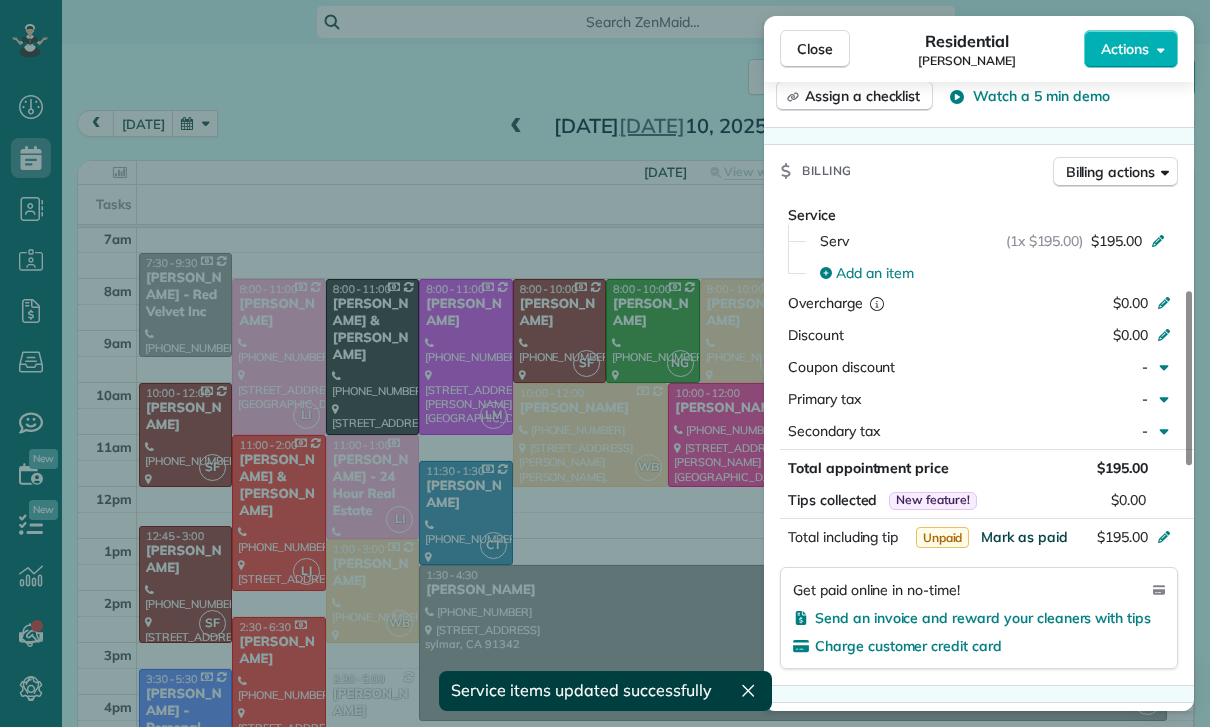 click on "Mark as paid" at bounding box center (1024, 537) 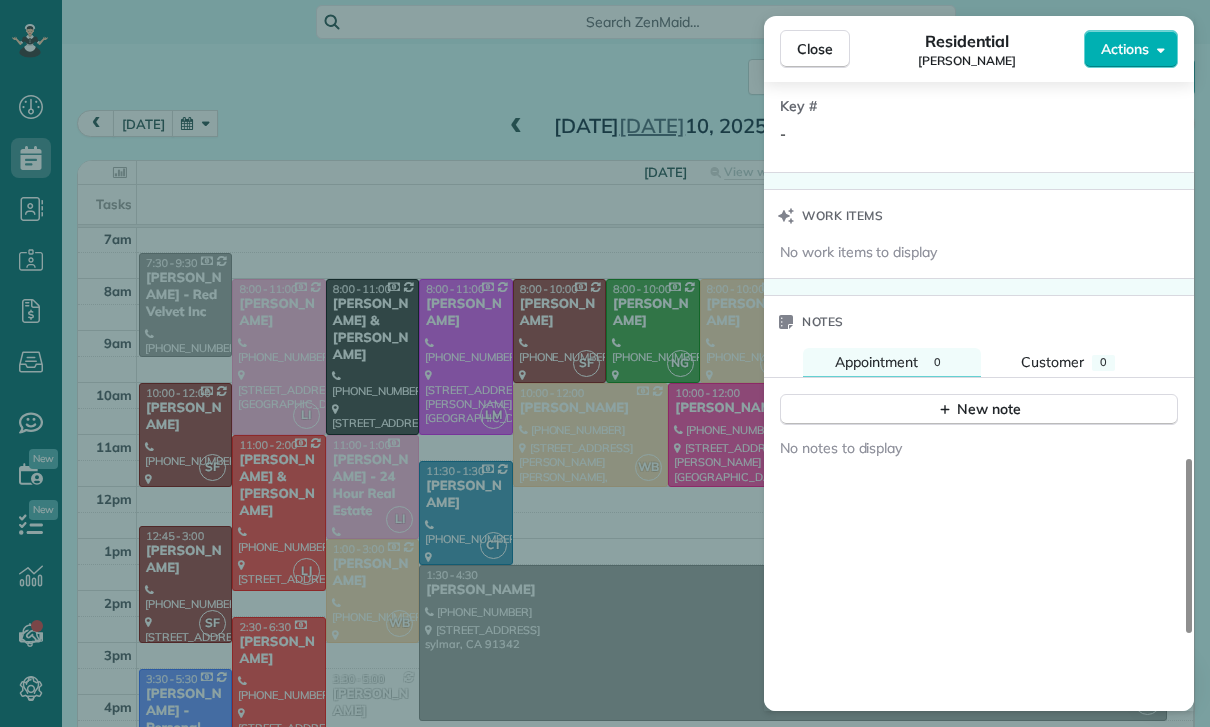 scroll, scrollTop: 1497, scrollLeft: 0, axis: vertical 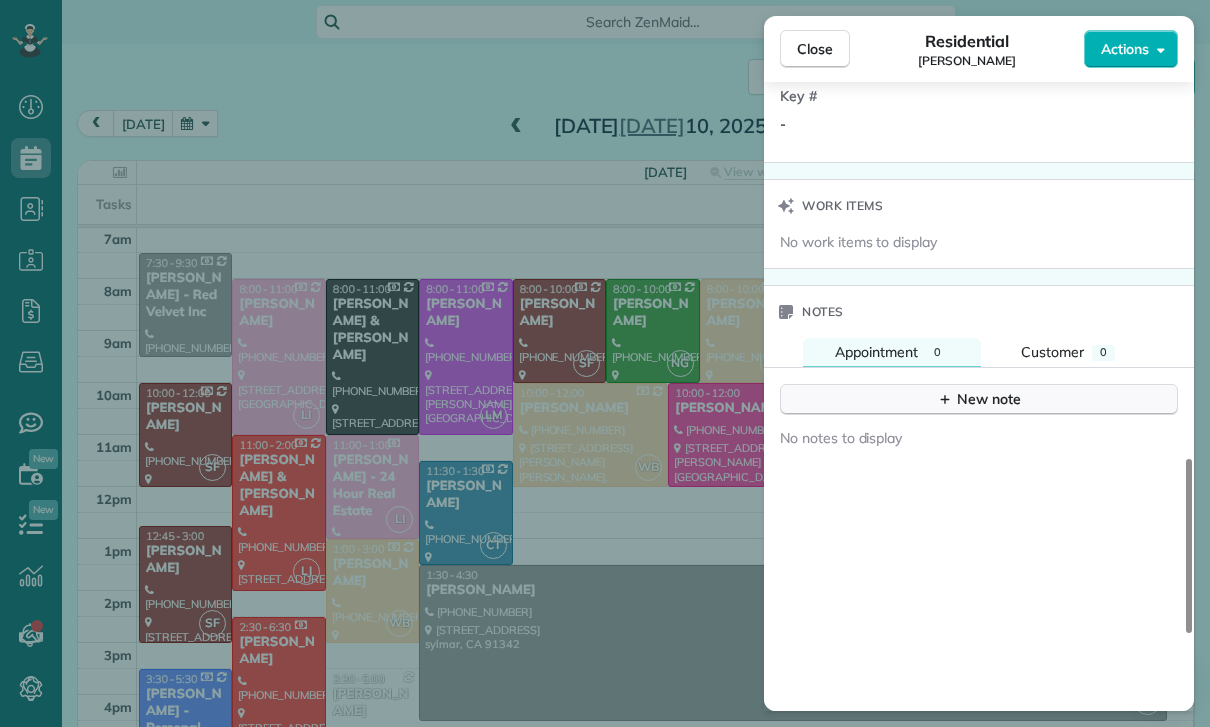 click on "New note" at bounding box center (979, 399) 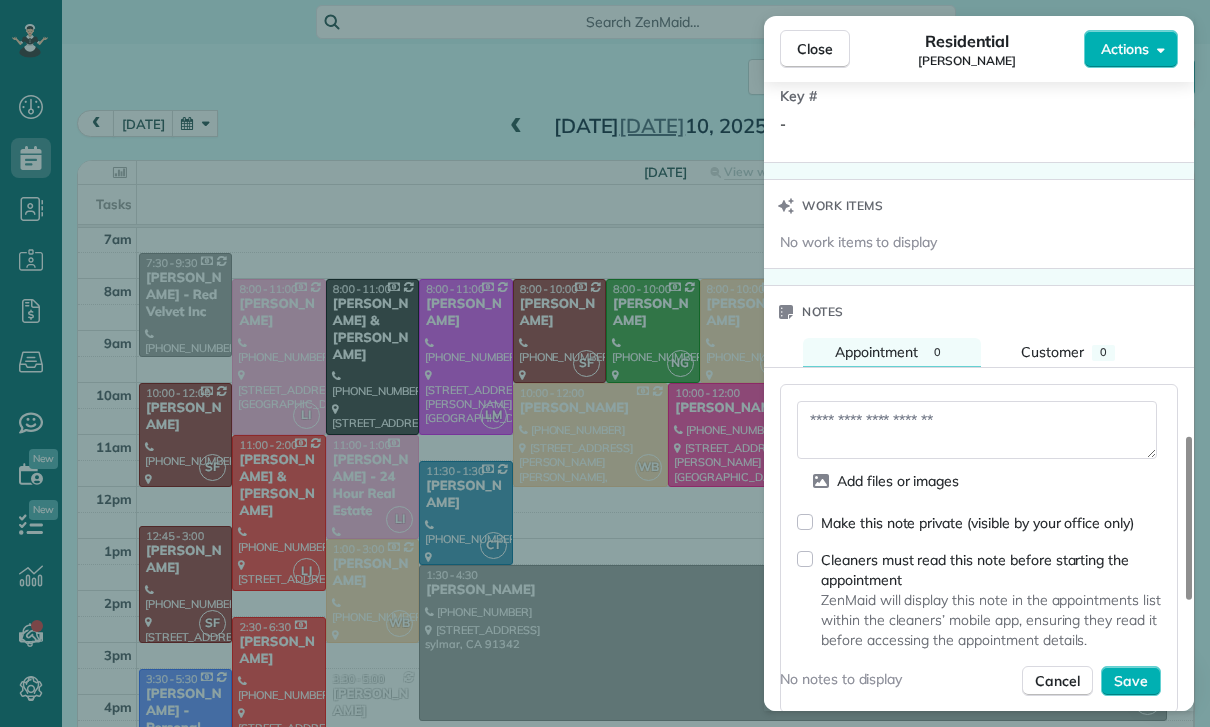 click at bounding box center (977, 430) 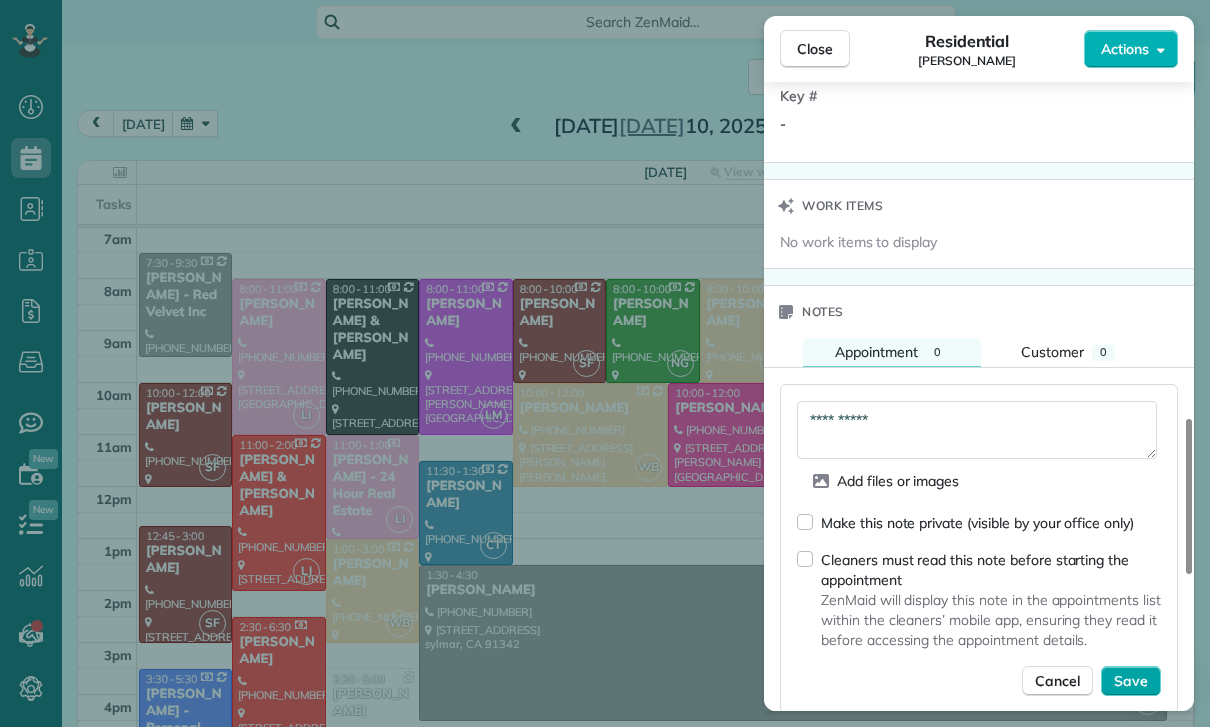 type on "**********" 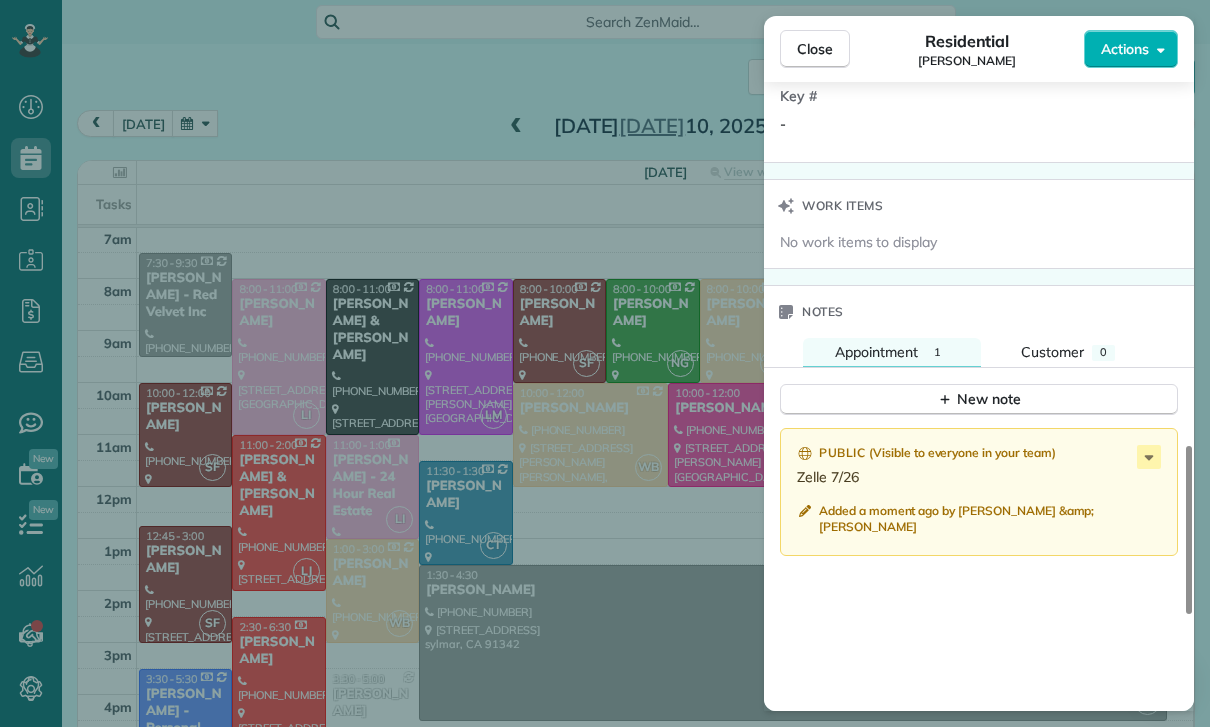 click on "Close Residential Kitty Dustin Actions Status Confirmed Kitty Dustin · Open profile MOBILE (626) 487-8717 Copy No email on record Add email View Details Residential Thursday, July 10, 2025 12:45 PM 3:00 PM 2 hours and 15 minutes One time 5322 Neal Drive Los Angeles CA 90041 Service was not rated yet Cleaners Time in and out Assign Invite Team Santy Cleaners Santy   Flores 12:45 PM 3:00 PM Checklist Try Now Keep this appointment up to your standards. Stay on top of every detail, keep your cleaners organised, and your client happy. Assign a checklist Watch a 5 min demo Billing Billing actions Service Serv (1x $195.00) $195.00 Add an item Overcharge $0.00 Discount $0.00 Coupon discount - Primary tax - Secondary tax - Total appointment price $195.00 Tips collected New feature! $0.00 Paid Total including tip $195.00 Get paid online in no-time! Send an invoice and reward your cleaners with tips Charge customer credit card Appointment custom fields Key # - Work items No work items to display Notes Appointment 1 0 (" at bounding box center (605, 363) 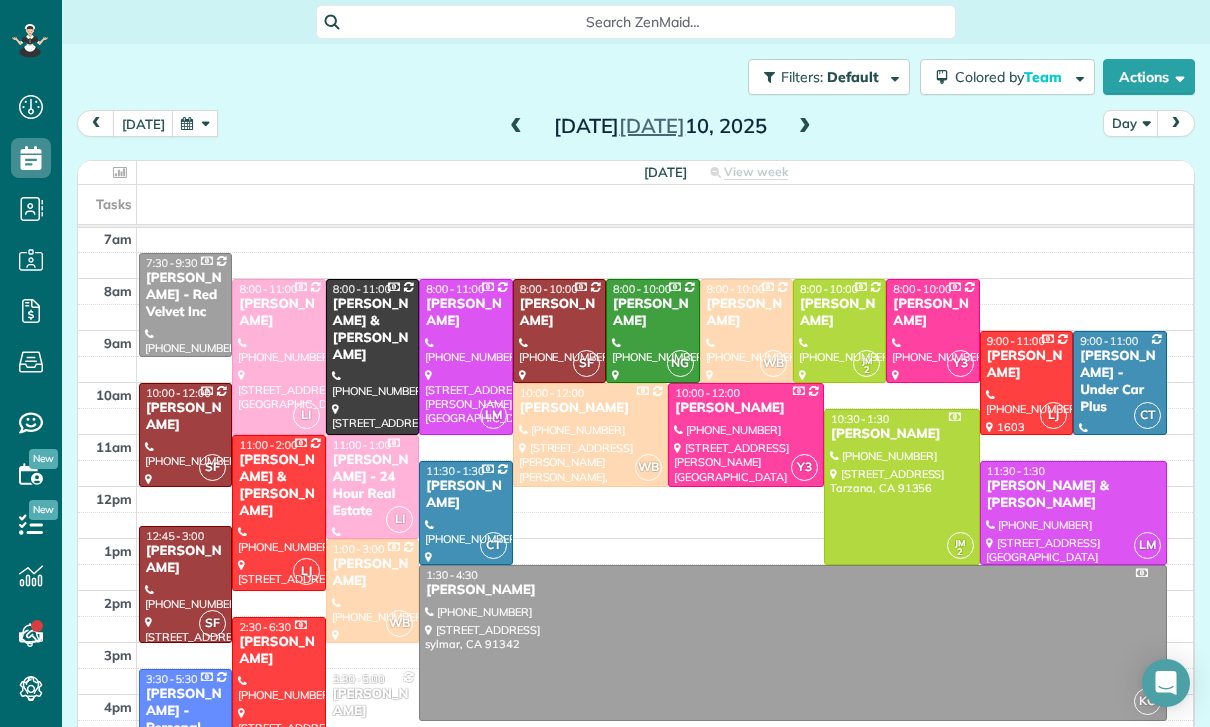 click at bounding box center (195, 123) 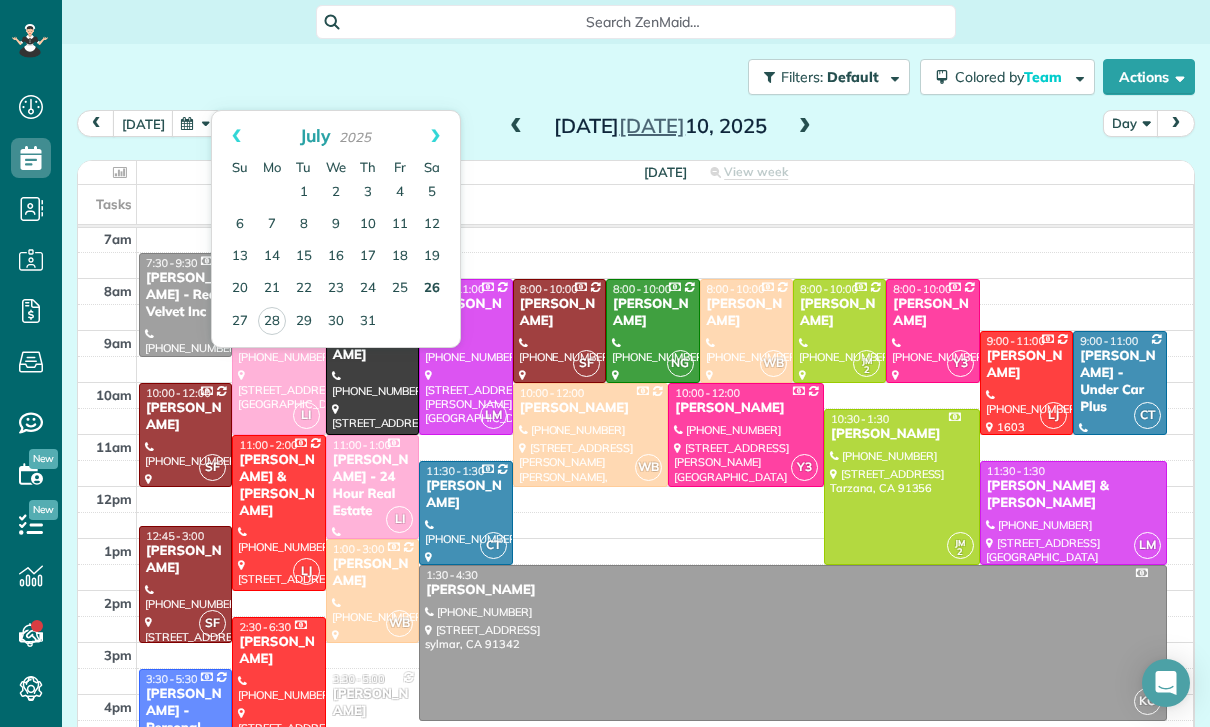 click on "26" at bounding box center (432, 289) 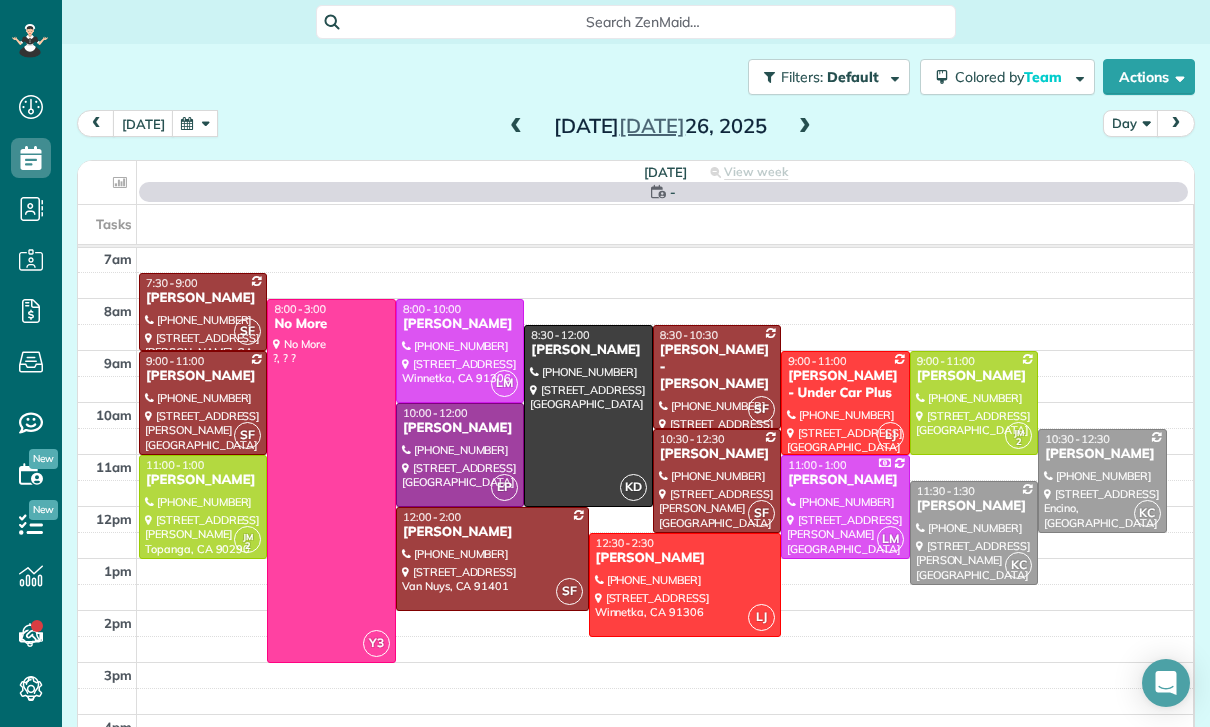 scroll, scrollTop: 157, scrollLeft: 0, axis: vertical 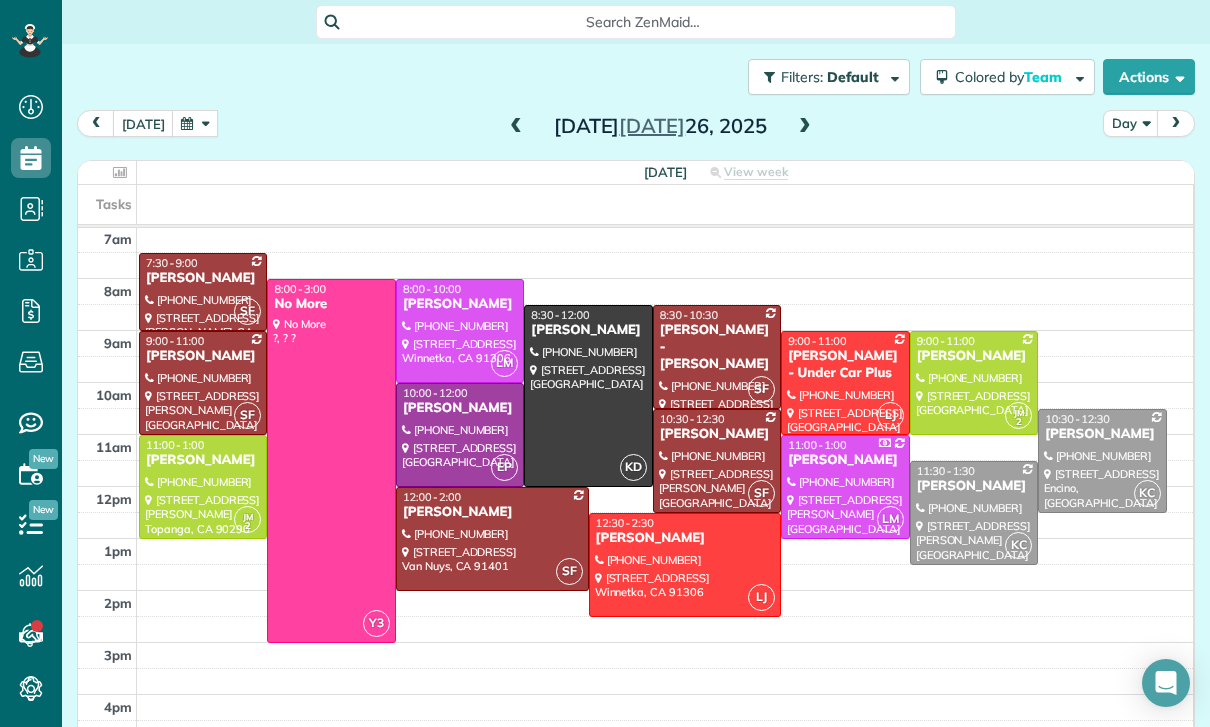 click on "[PERSON_NAME] - [PERSON_NAME]" at bounding box center [717, 347] 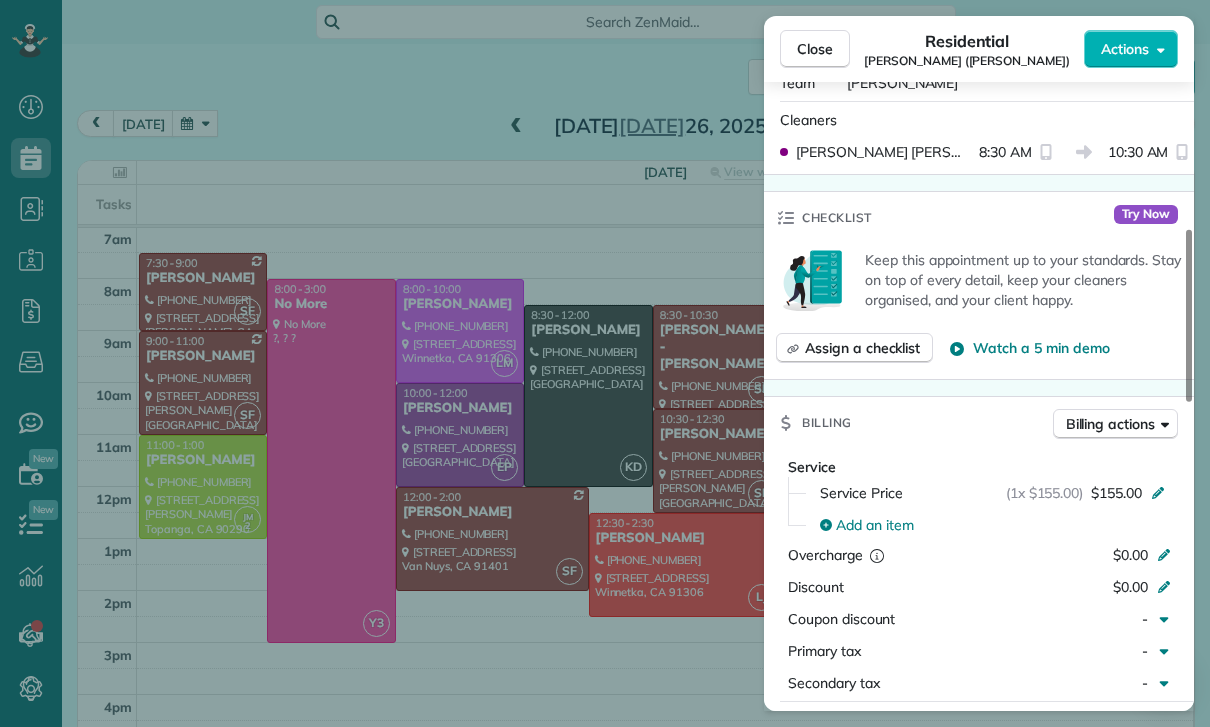 scroll, scrollTop: 815, scrollLeft: 0, axis: vertical 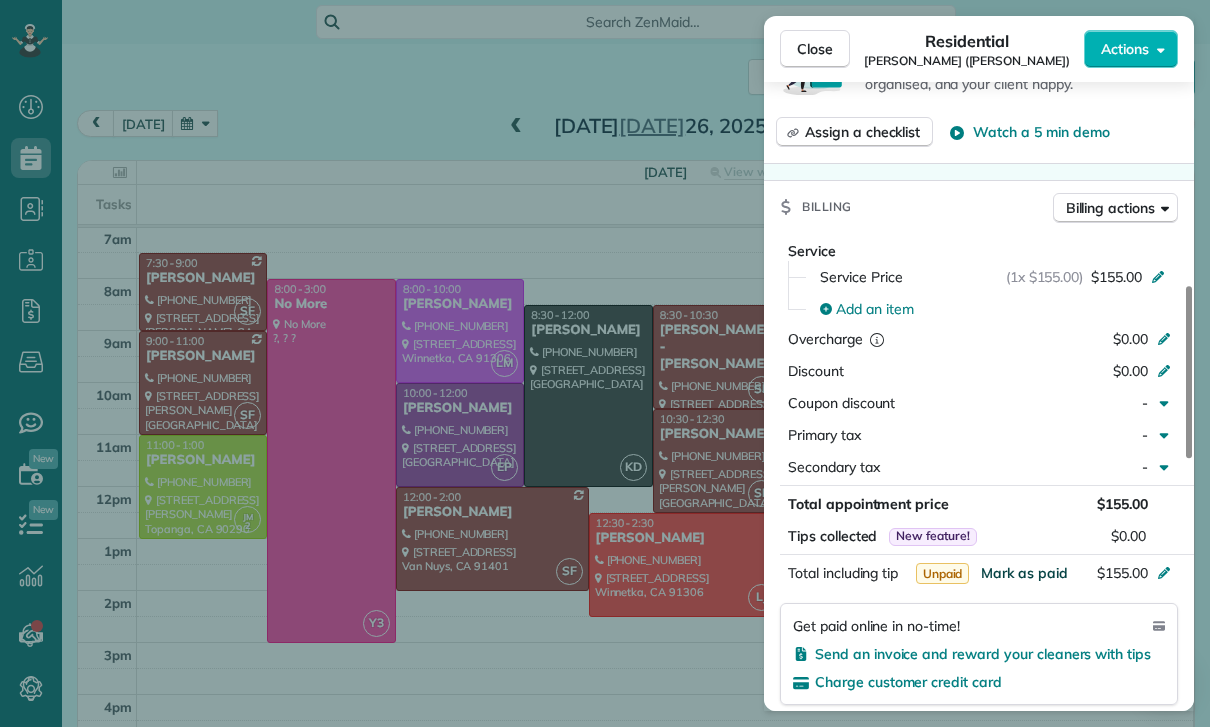 click on "Mark as paid" at bounding box center (1024, 573) 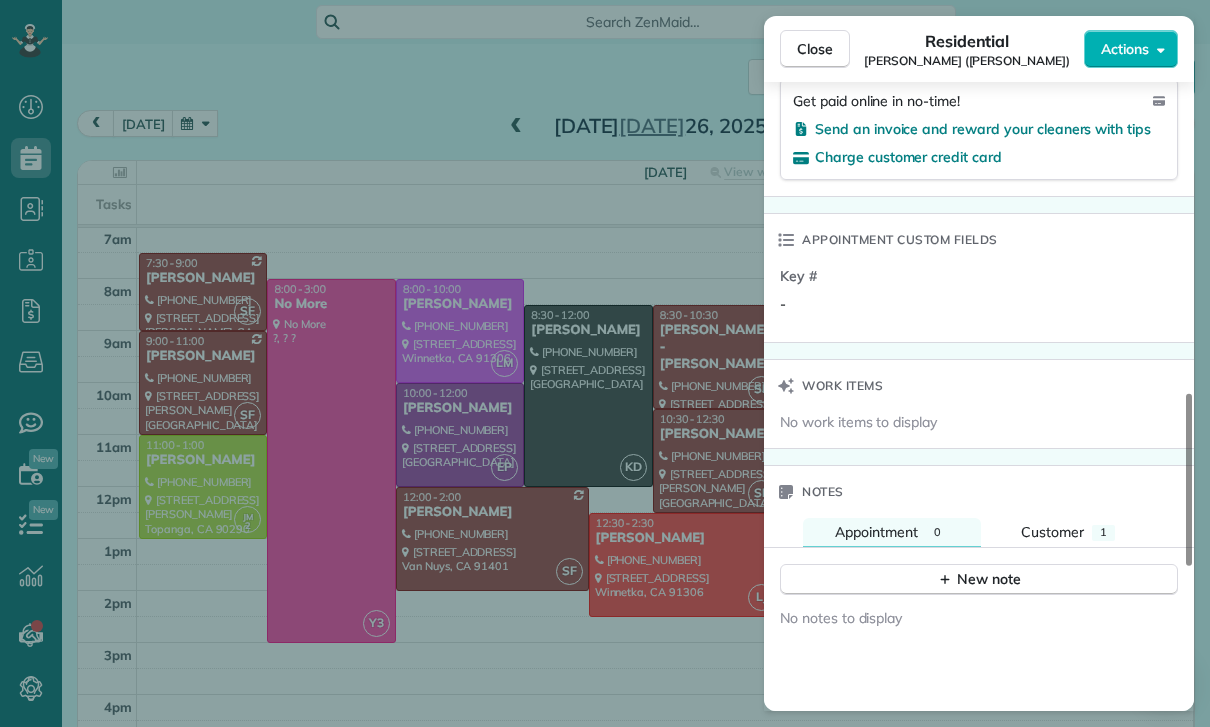 scroll, scrollTop: 1443, scrollLeft: 0, axis: vertical 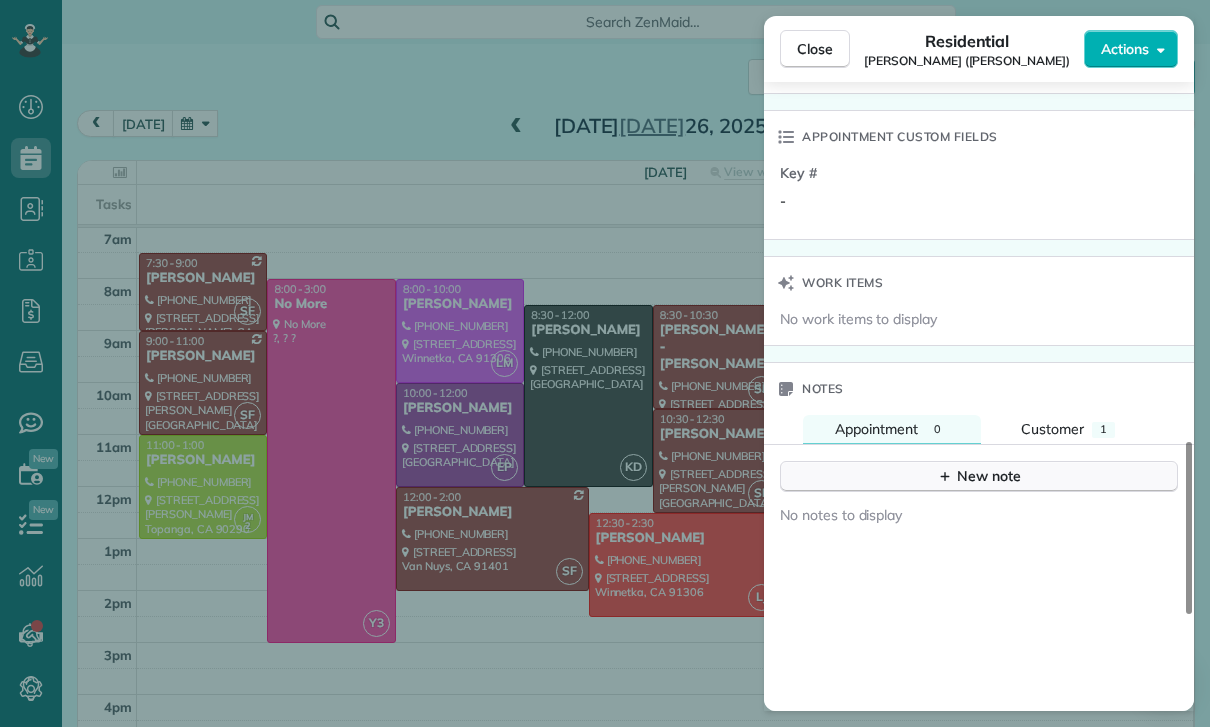 click on "New note" at bounding box center (979, 476) 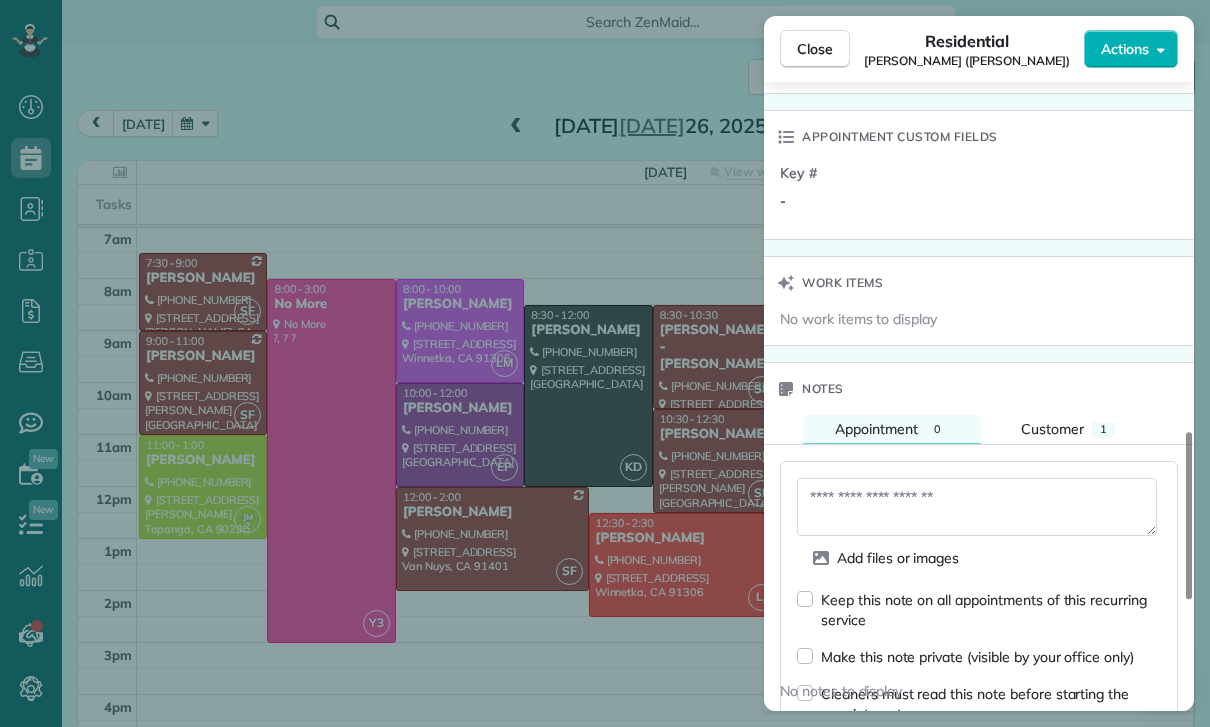 click at bounding box center [977, 507] 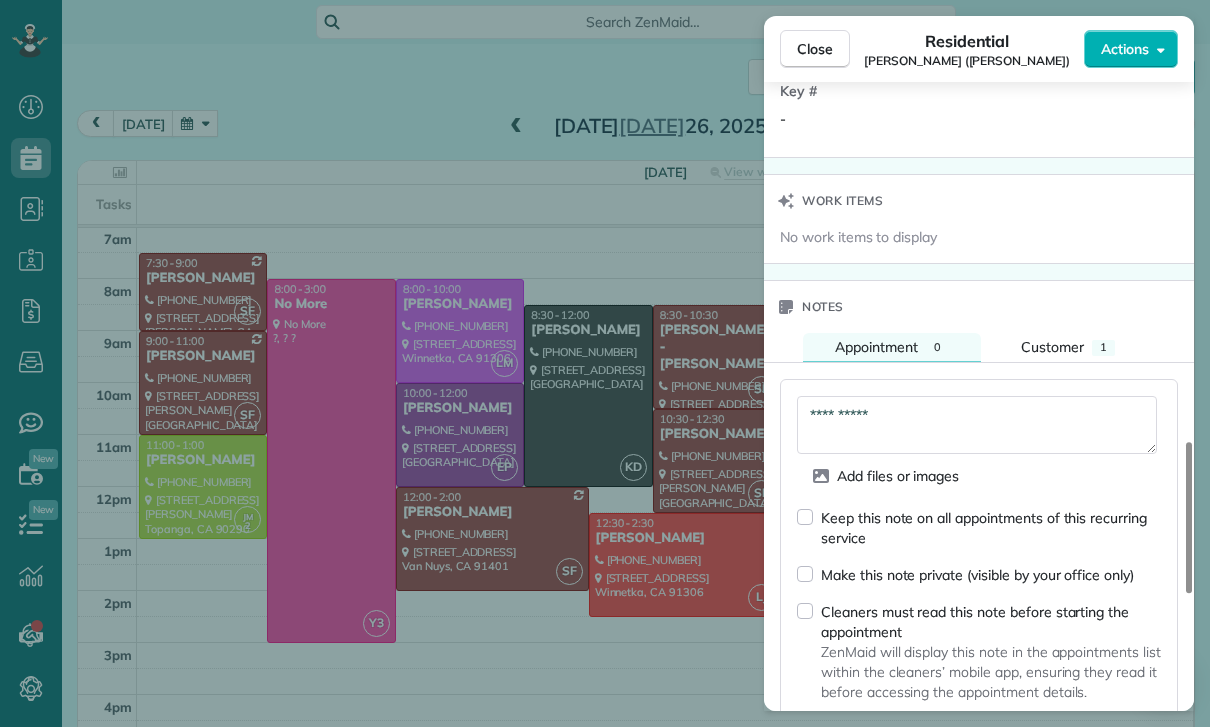 scroll, scrollTop: 1734, scrollLeft: 0, axis: vertical 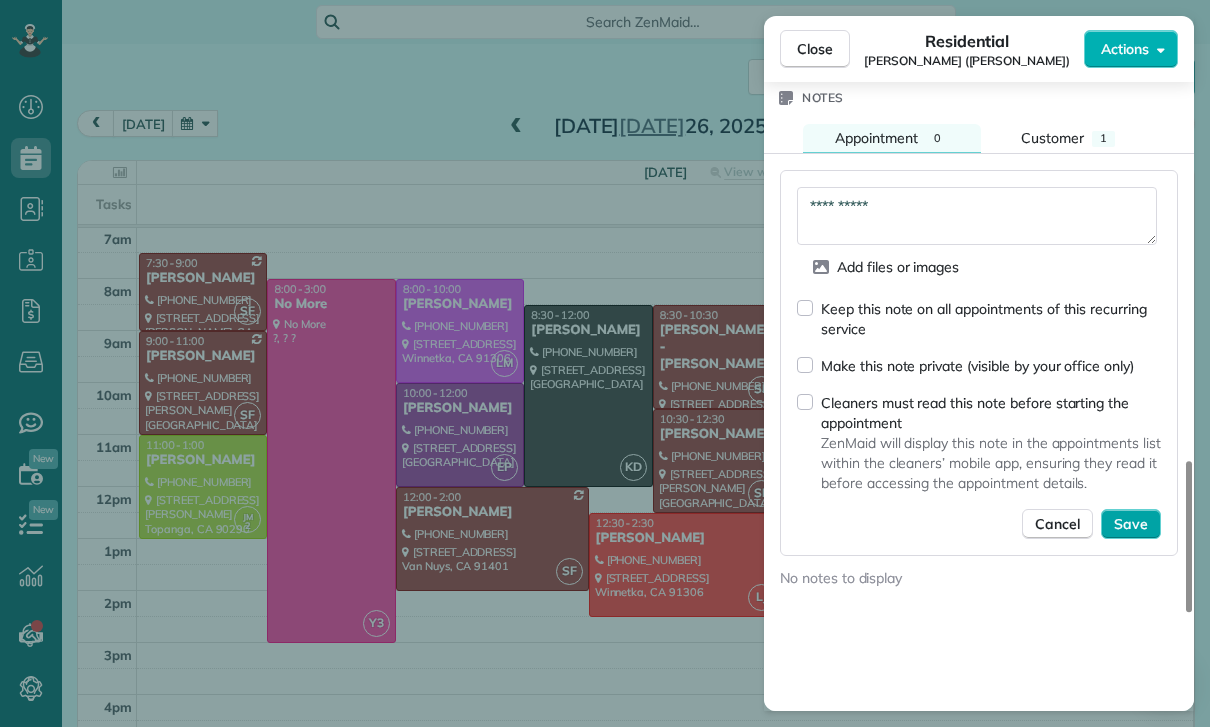 type on "**********" 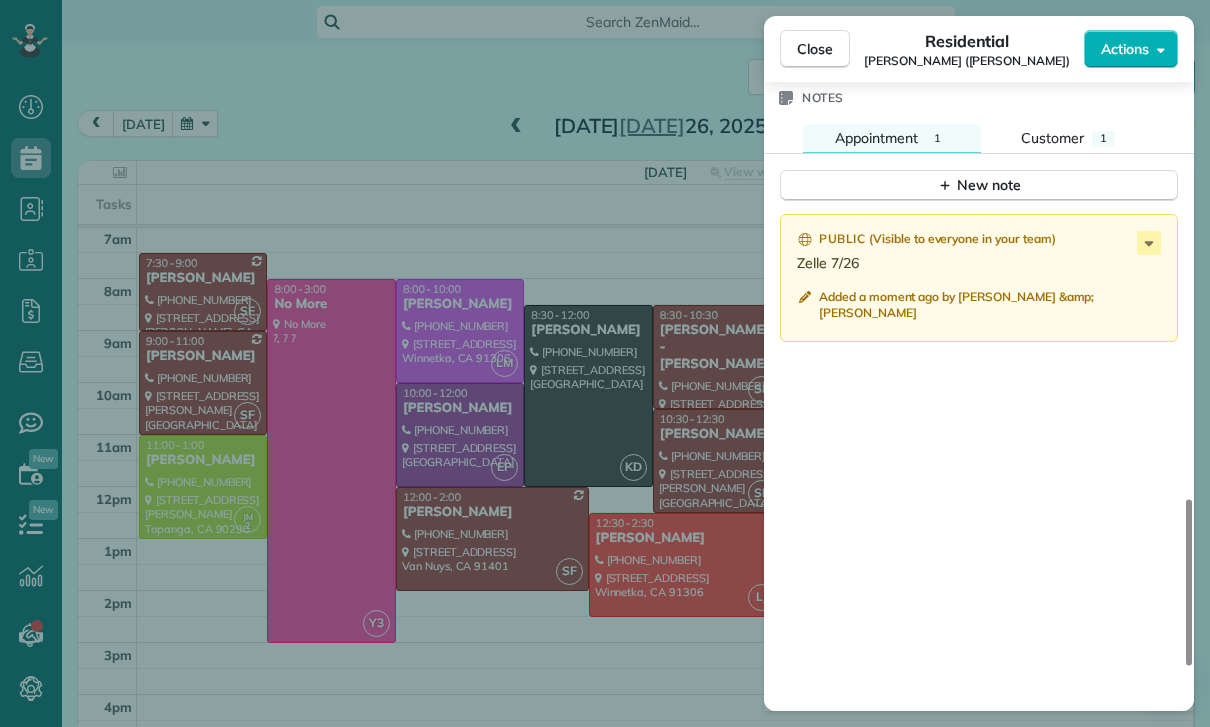 click on "Close Residential Evelyn Galstian (Mario J. Vindeni) Actions Status Yet to Confirm Evelyn Galstian (Mario J. Vindeni) · Open profile MOBILE (310) 908-5937 Copy No email on record Add email View Details Residential Saturday, July 26, 2025 ( 2 days ago ) 8:30 AM 10:30 AM 2 hours and 0 minutes Repeats every 4 weeks Edit recurring service Previous (Jul 03) Next (Aug 23) 18247 Bermuda Street Porter Ranch CA 91326 Service was not rated yet Cleaners Time in and out Assign Invite Team Santy Cleaners Santy   Flores 8:30 AM 10:30 AM Checklist Try Now Keep this appointment up to your standards. Stay on top of every detail, keep your cleaners organised, and your client happy. Assign a checklist Watch a 5 min demo Billing Billing actions Service Service Price (1x $155.00) $155.00 Add an item Overcharge $0.00 Discount $0.00 Coupon discount - Primary tax - Secondary tax - Total appointment price $155.00 Tips collected New feature! $0.00 Paid Total including tip $155.00 Get paid online in no-time! Appointment custom fields" at bounding box center (605, 363) 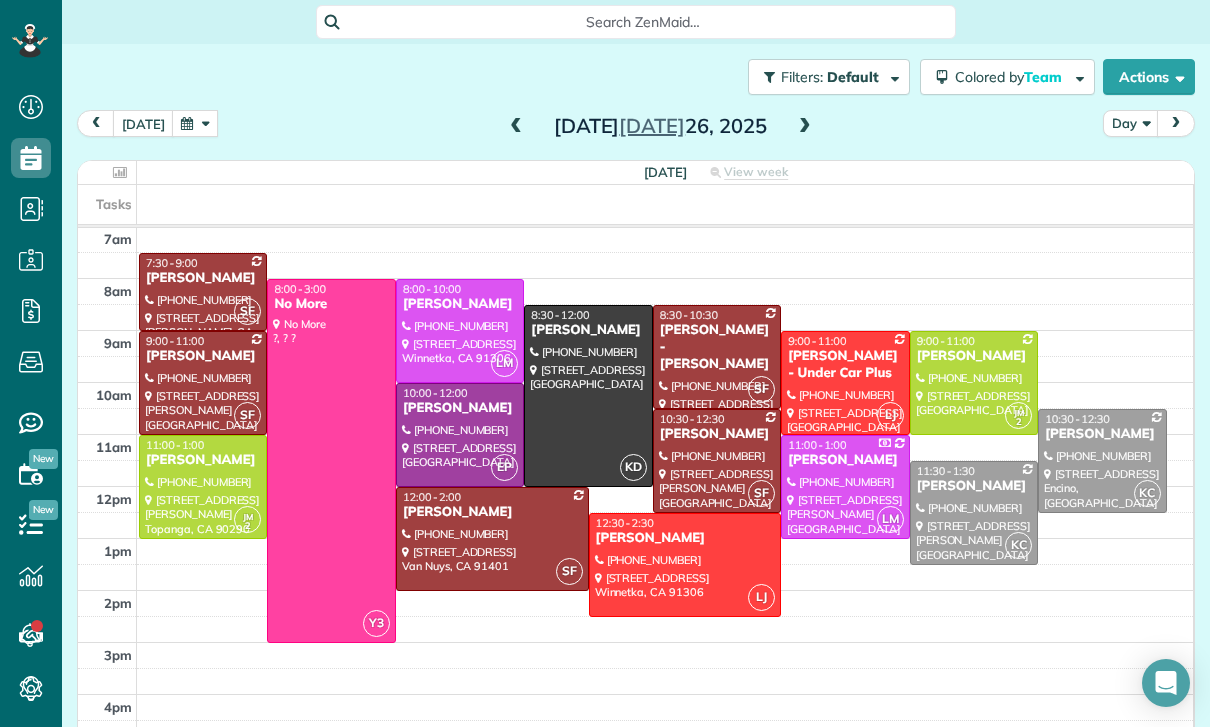 click at bounding box center (195, 123) 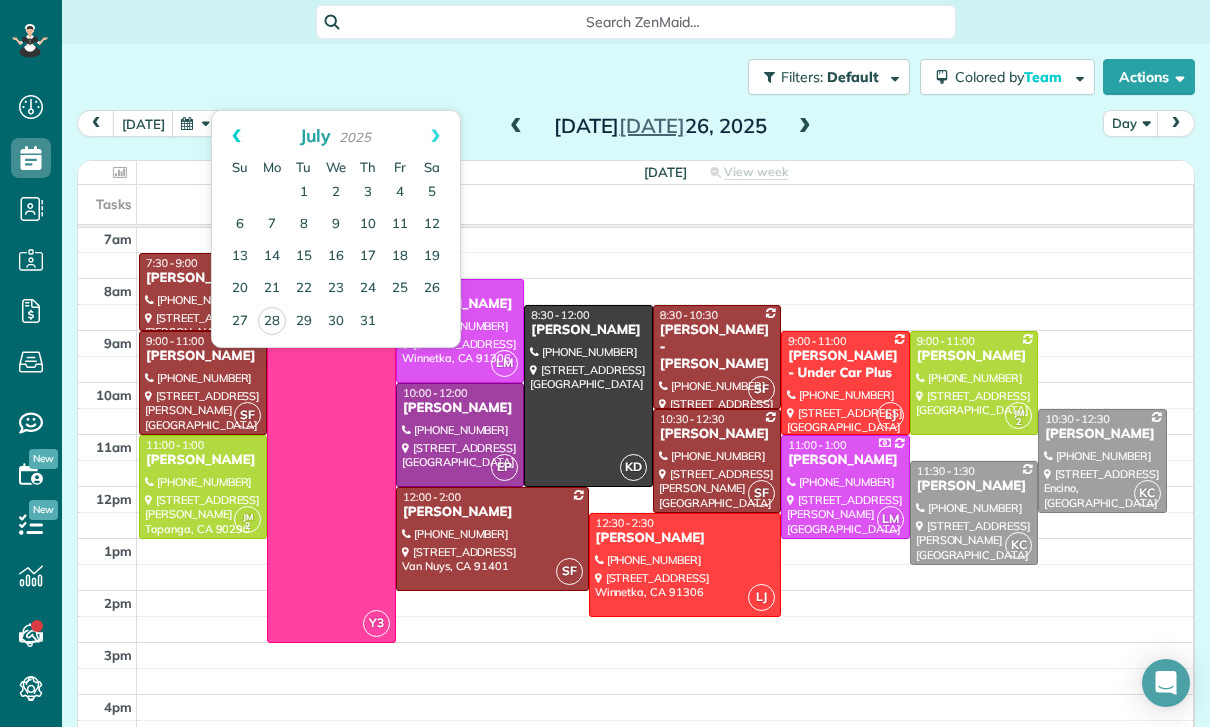 click on "Prev" at bounding box center (236, 136) 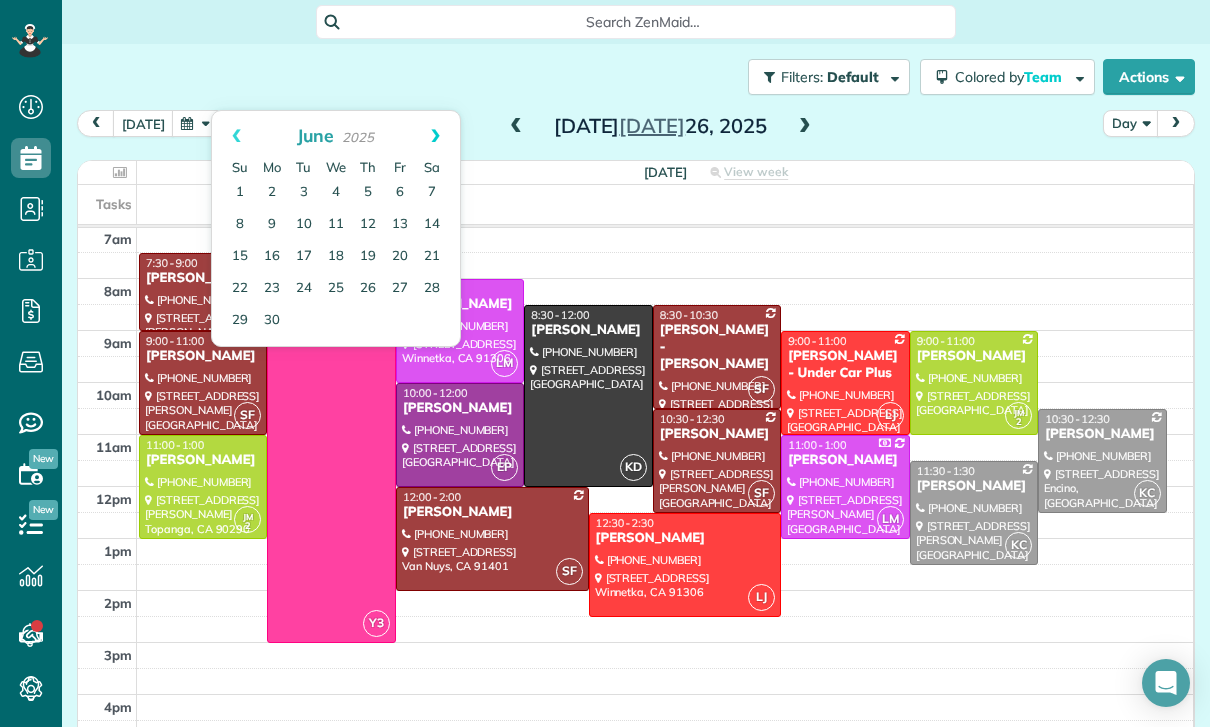 click on "Next" at bounding box center [435, 136] 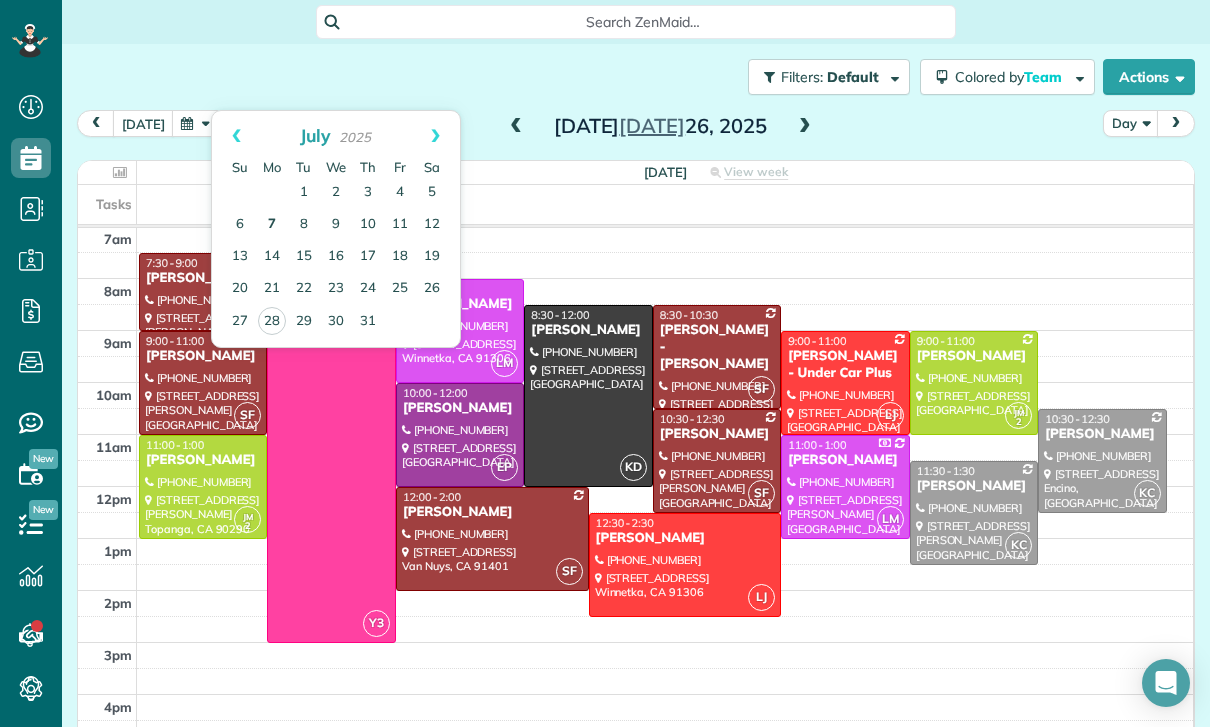 click on "7" at bounding box center (272, 225) 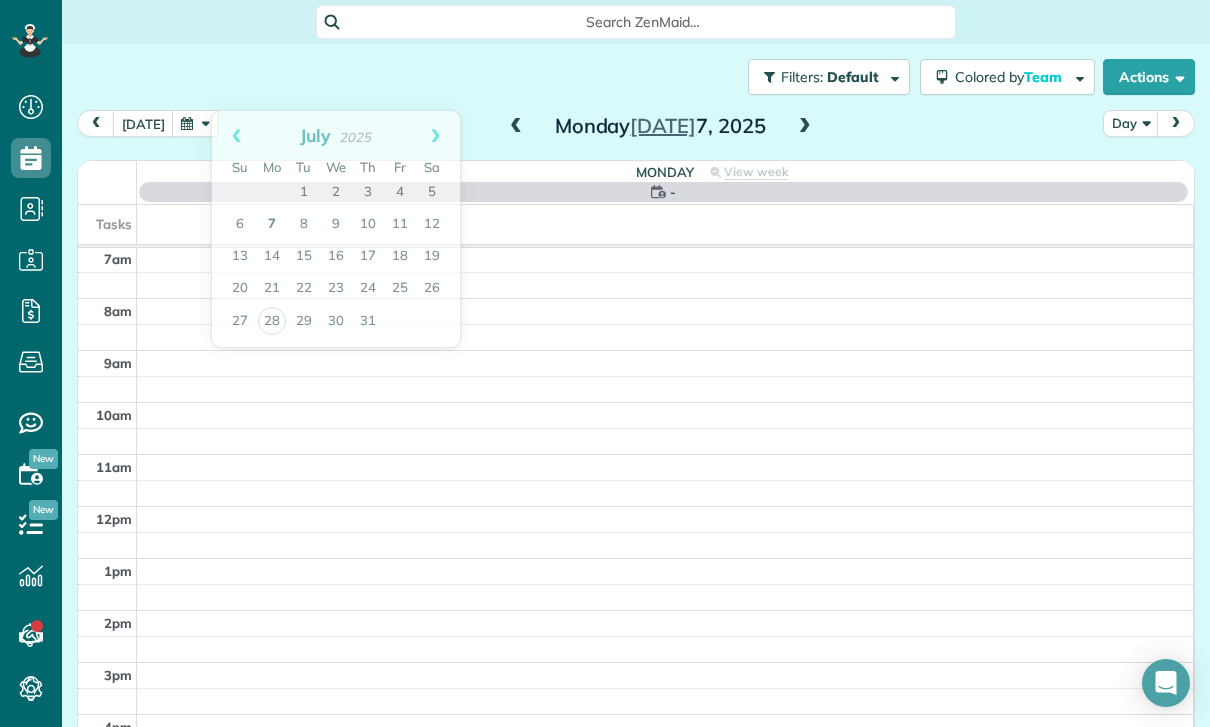 scroll, scrollTop: 157, scrollLeft: 0, axis: vertical 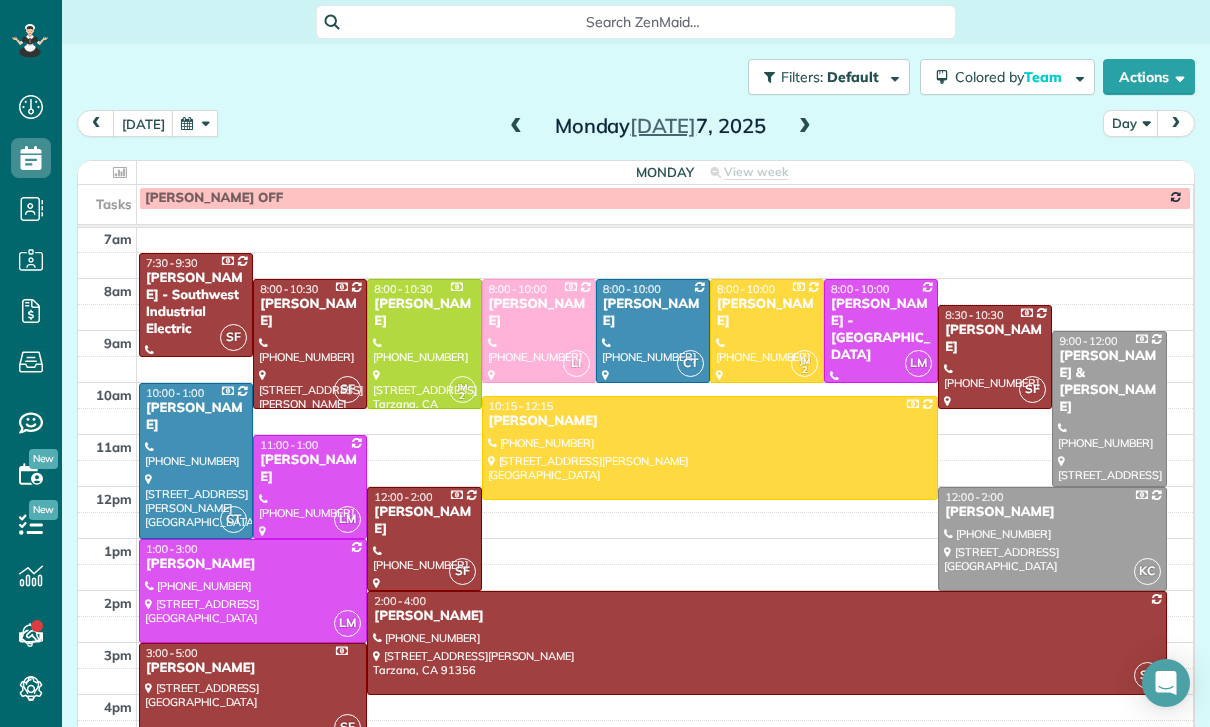 click at bounding box center [253, 591] 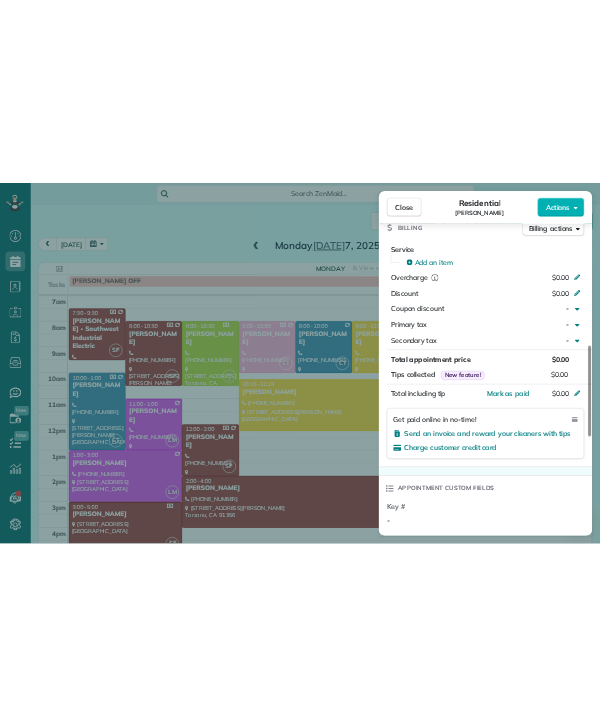 scroll, scrollTop: 930, scrollLeft: 0, axis: vertical 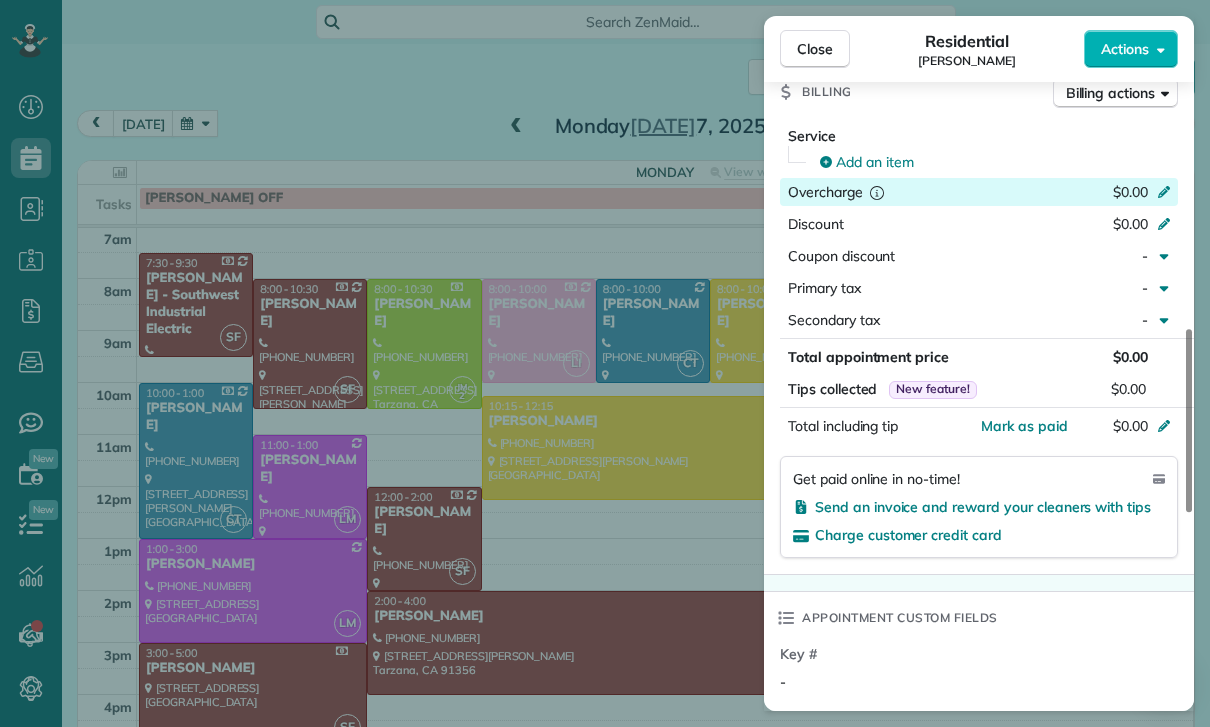 click on "Overcharge $0.00" at bounding box center [979, 192] 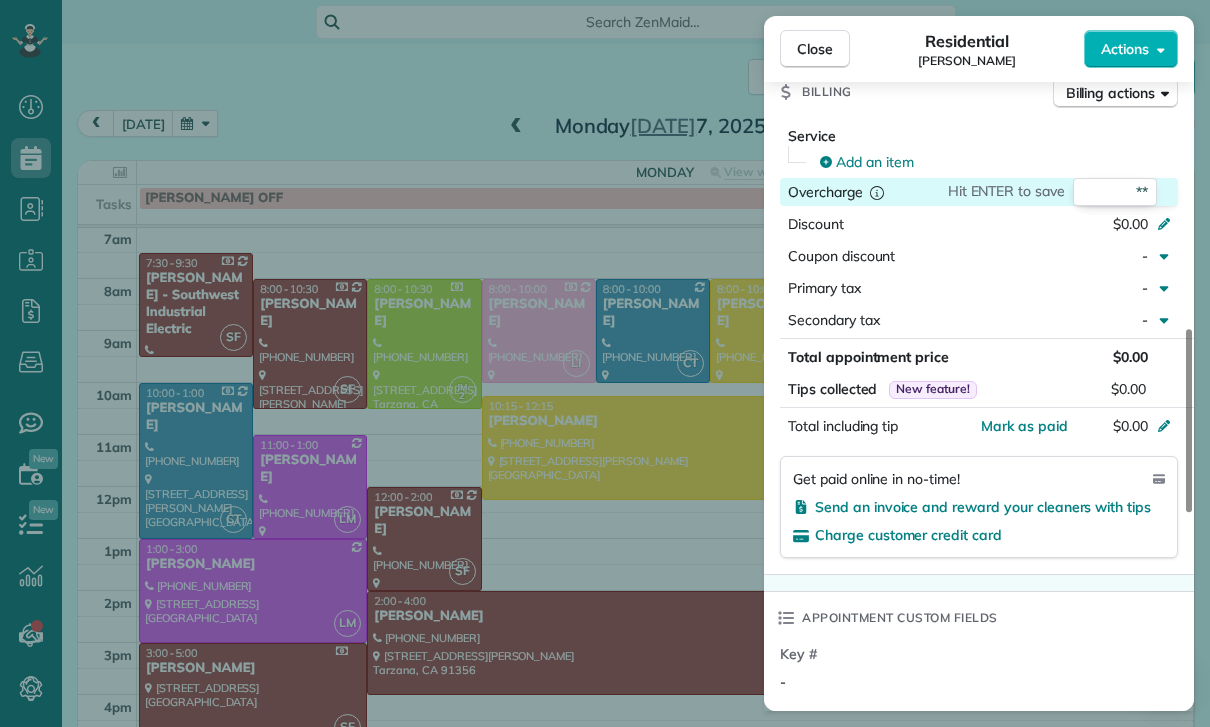 type on "***" 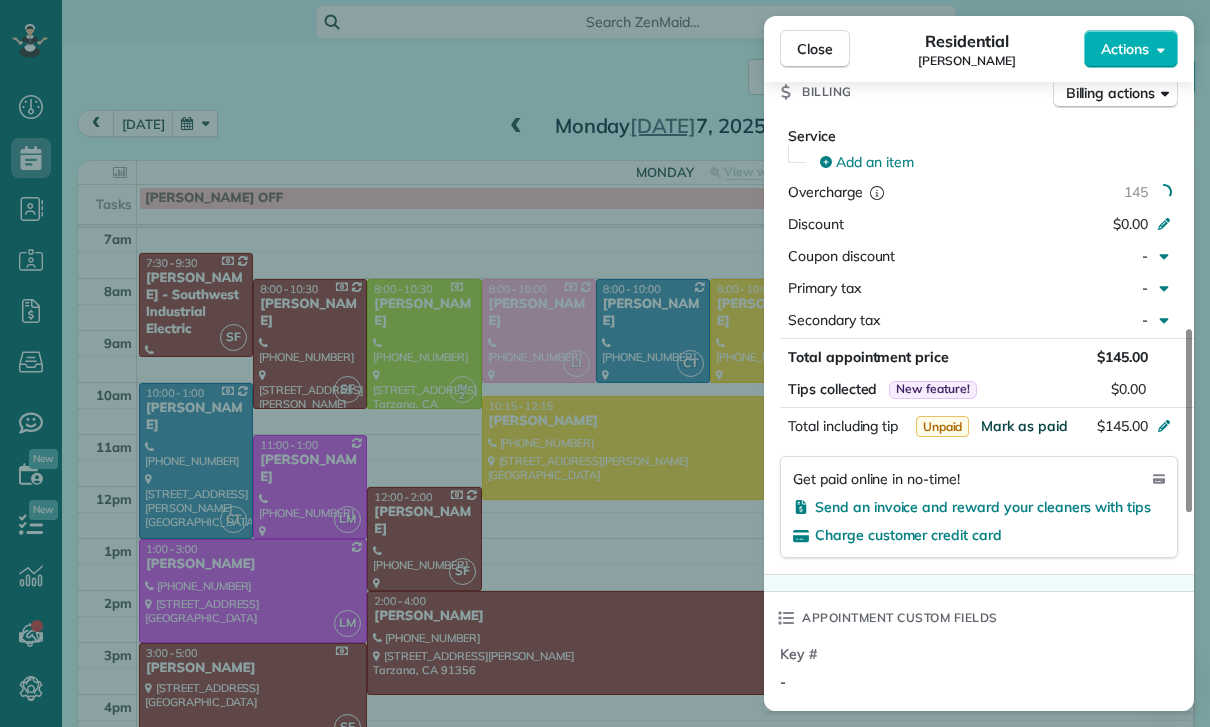 click on "Mark as paid" at bounding box center (1024, 426) 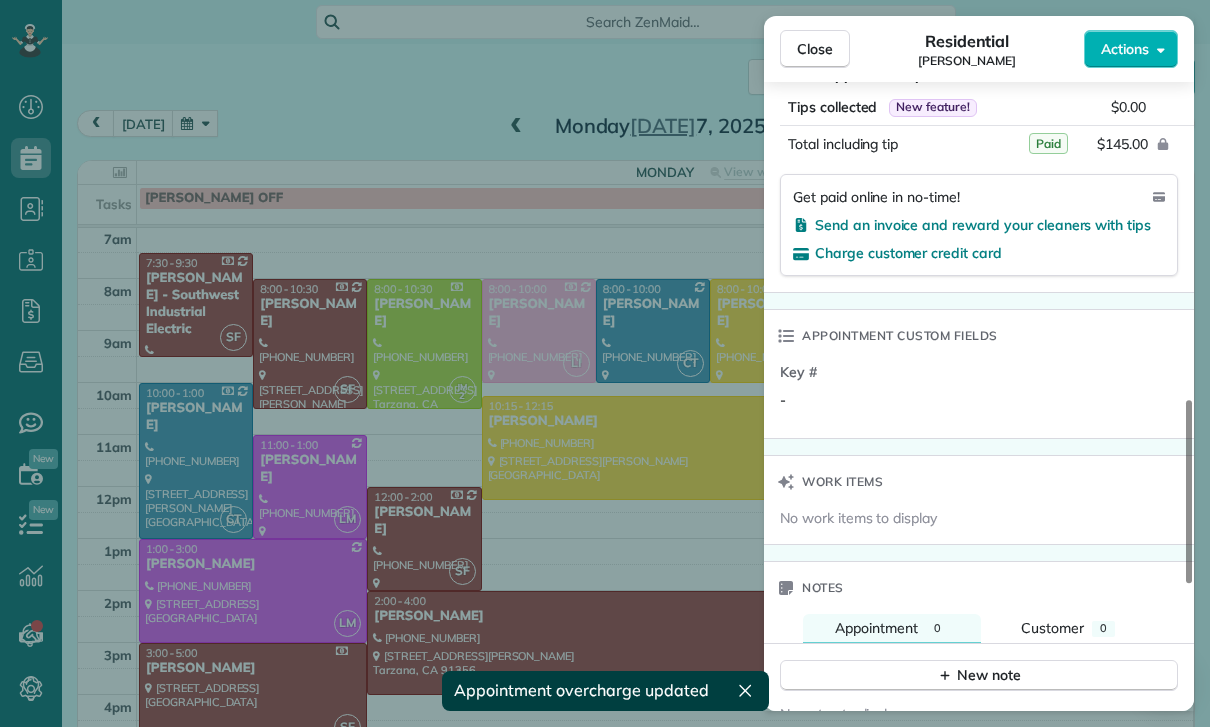 scroll, scrollTop: 1415, scrollLeft: 0, axis: vertical 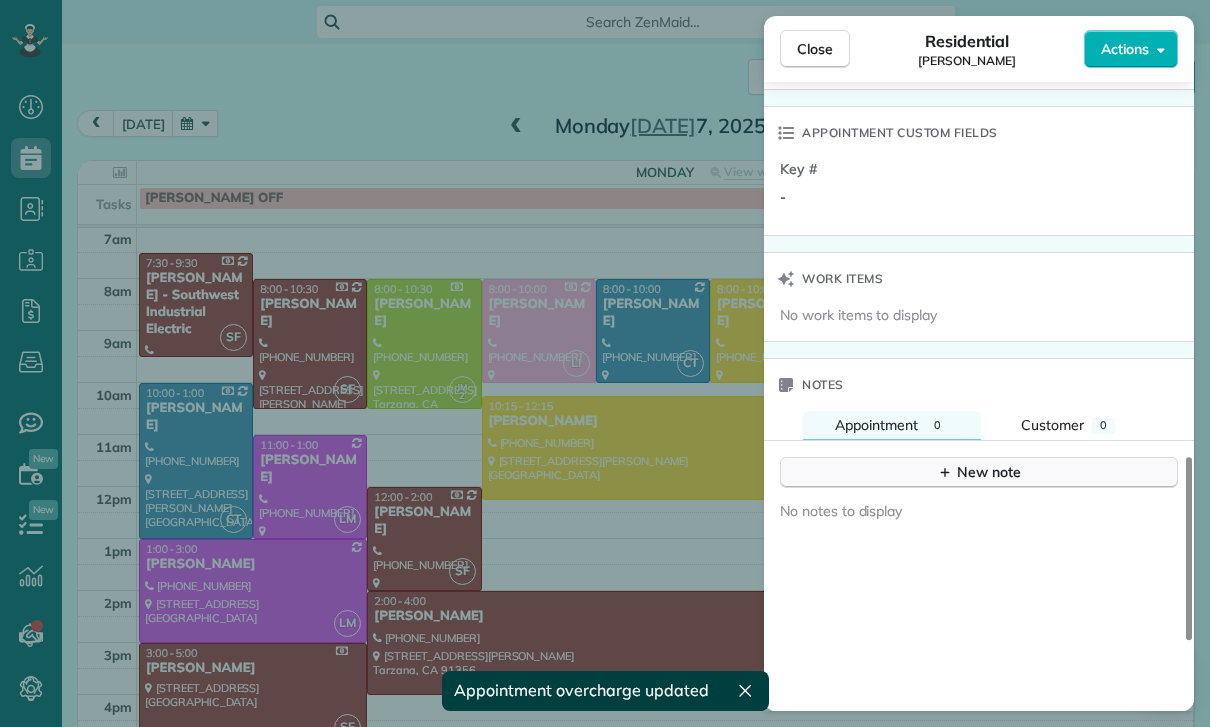 click on "New note" at bounding box center (979, 472) 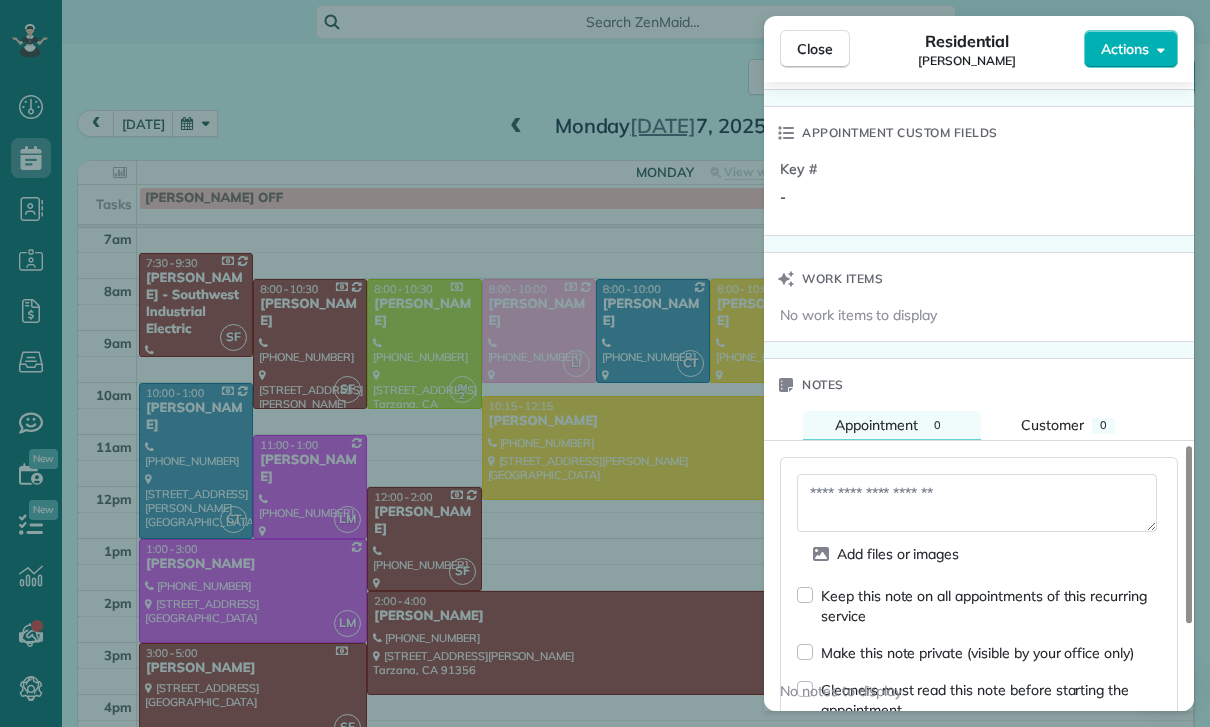 click at bounding box center [977, 503] 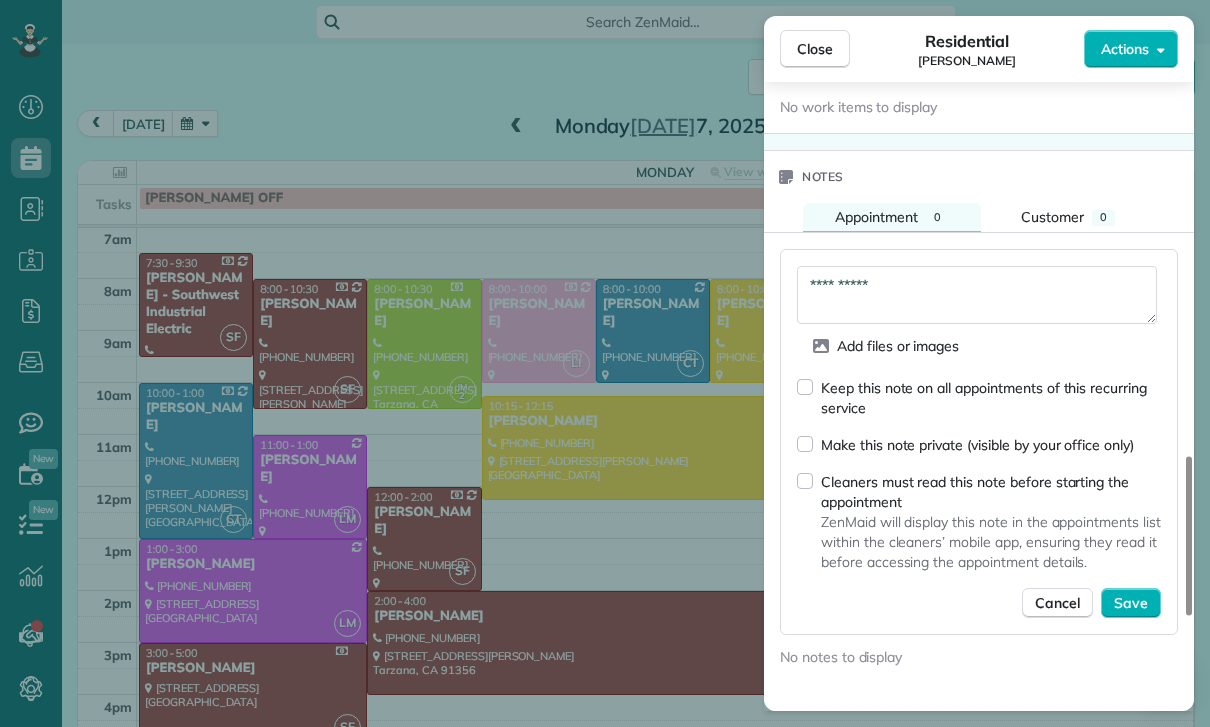 scroll, scrollTop: 1625, scrollLeft: 0, axis: vertical 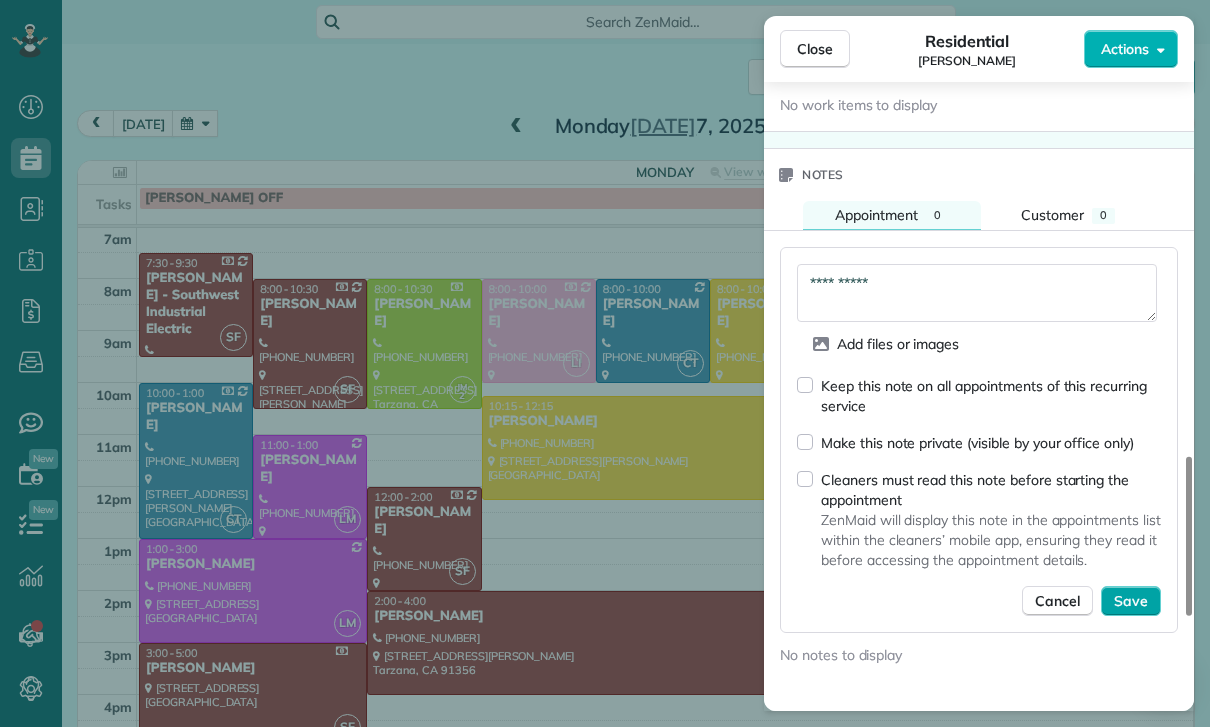 type on "**********" 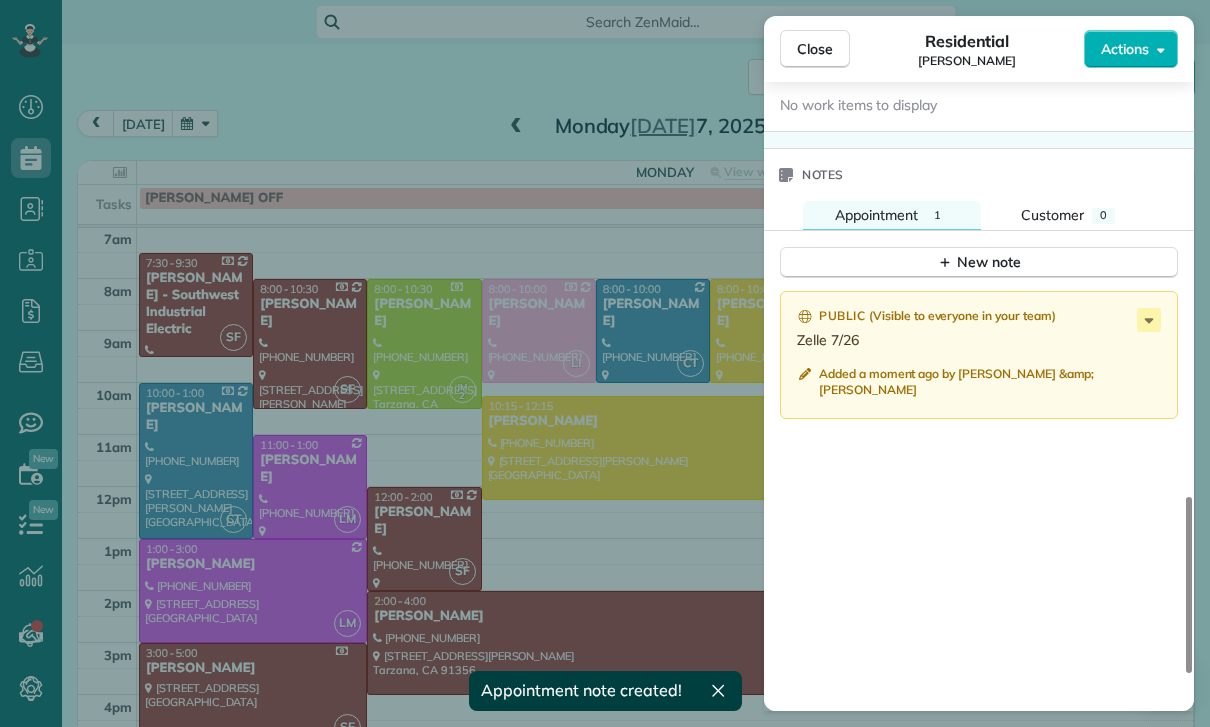 click on "Close Residential Mark Ransom Actions Status Confirmed Mark Ransom · Open profile MOBILE (774) 259-1119 Copy No email on record Add email View Details Residential Monday, July 07, 2025 1:00 PM 3:00 PM 2 hours and 0 minutes Repeats weekly Edit recurring service Previous (Jun 30) Next (Jul 15) 2208 Silver Lake Boulevard Los Angeles CA 90039 Service was not rated yet Cleaners Time in and out Assign Invite Team Leslie Miranda Cleaners Leslie Mirnada   1:00 PM 3:00 PM Checklist Try Now Keep this appointment up to your standards. Stay on top of every detail, keep your cleaners organised, and your client happy. Assign a checklist Watch a 5 min demo Billing Billing actions Service Add an item Overcharge $145.00 Discount $0.00 Coupon discount - Primary tax - Secondary tax - Total appointment price $145.00 Tips collected New feature! $0.00 Paid Total including tip $145.00 Get paid online in no-time! Send an invoice and reward your cleaners with tips Charge customer credit card Appointment custom fields Key # - Notes 1" at bounding box center [605, 363] 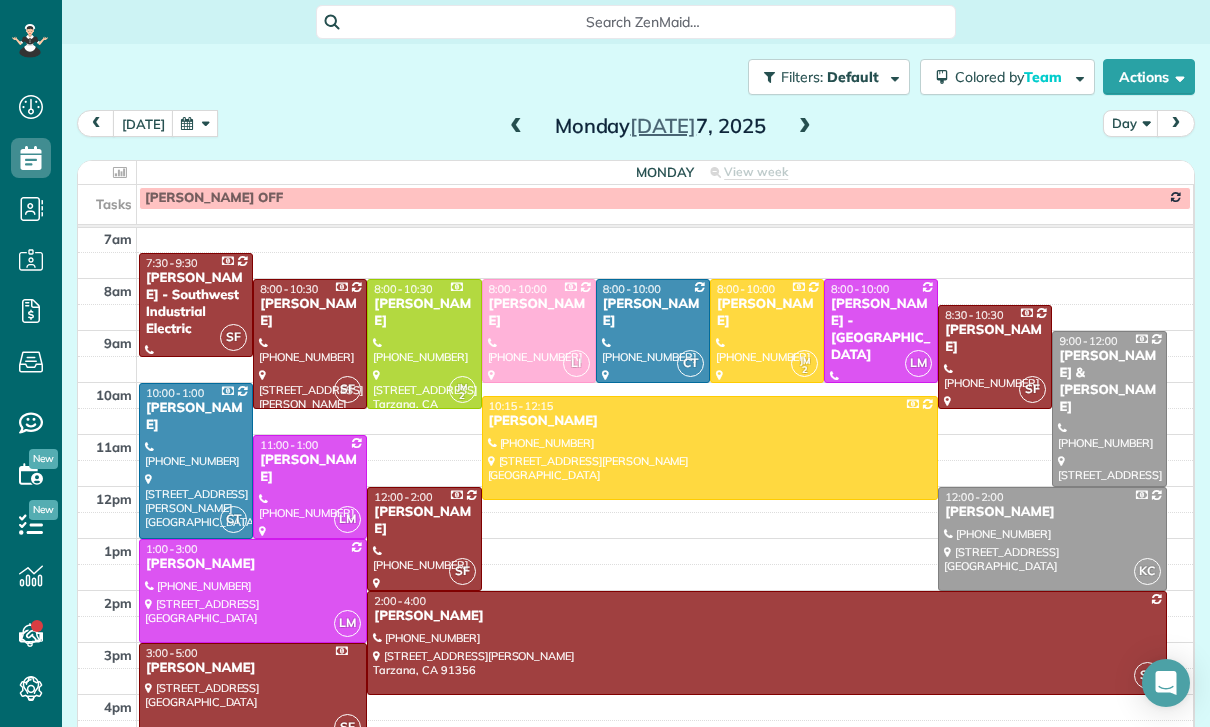 click at bounding box center [195, 123] 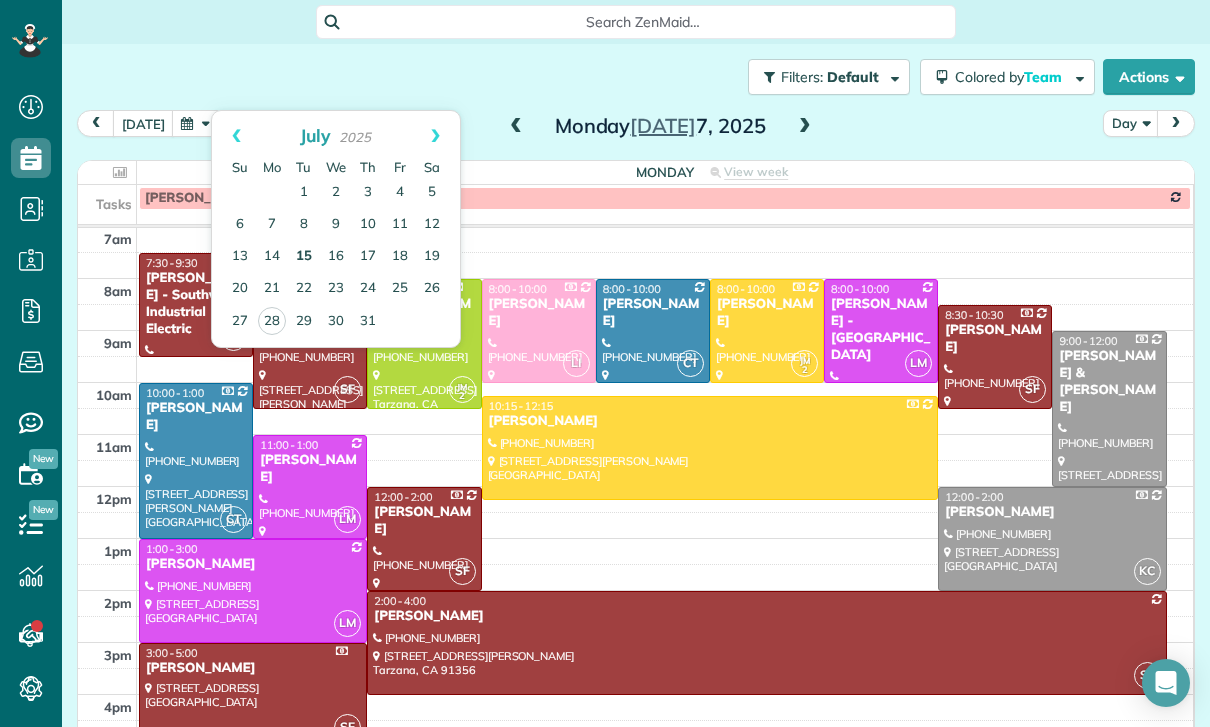 click on "15" at bounding box center (304, 257) 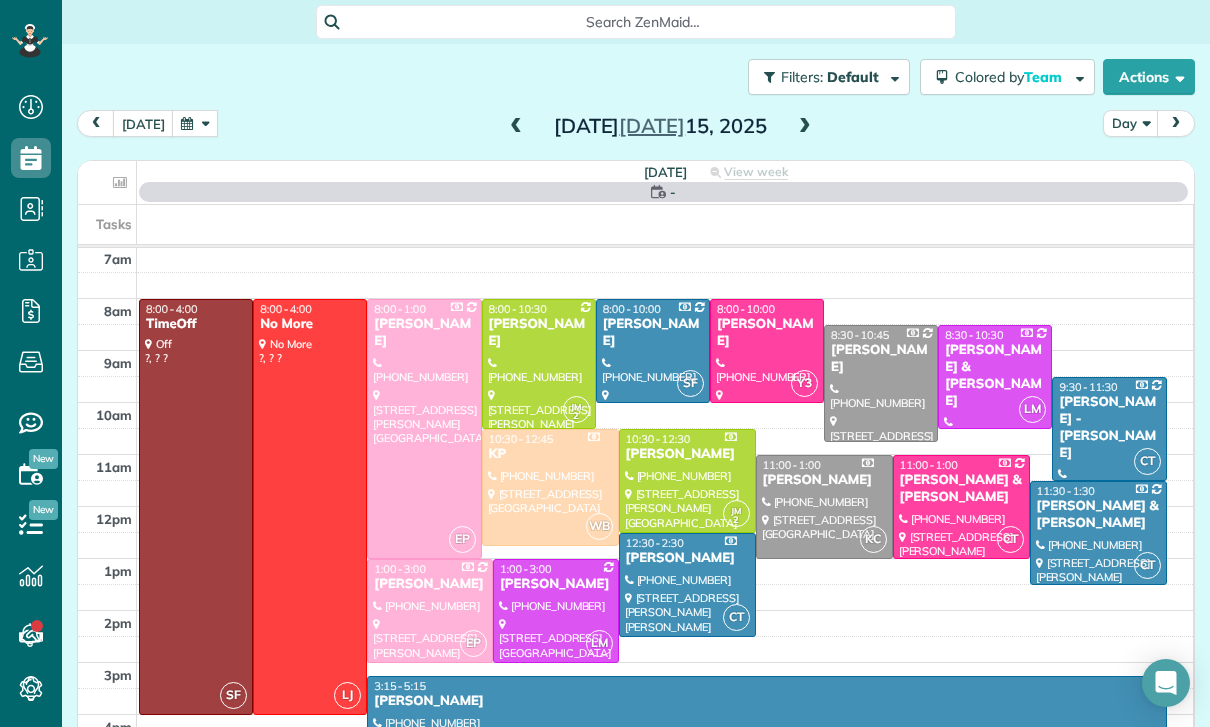 scroll, scrollTop: 157, scrollLeft: 0, axis: vertical 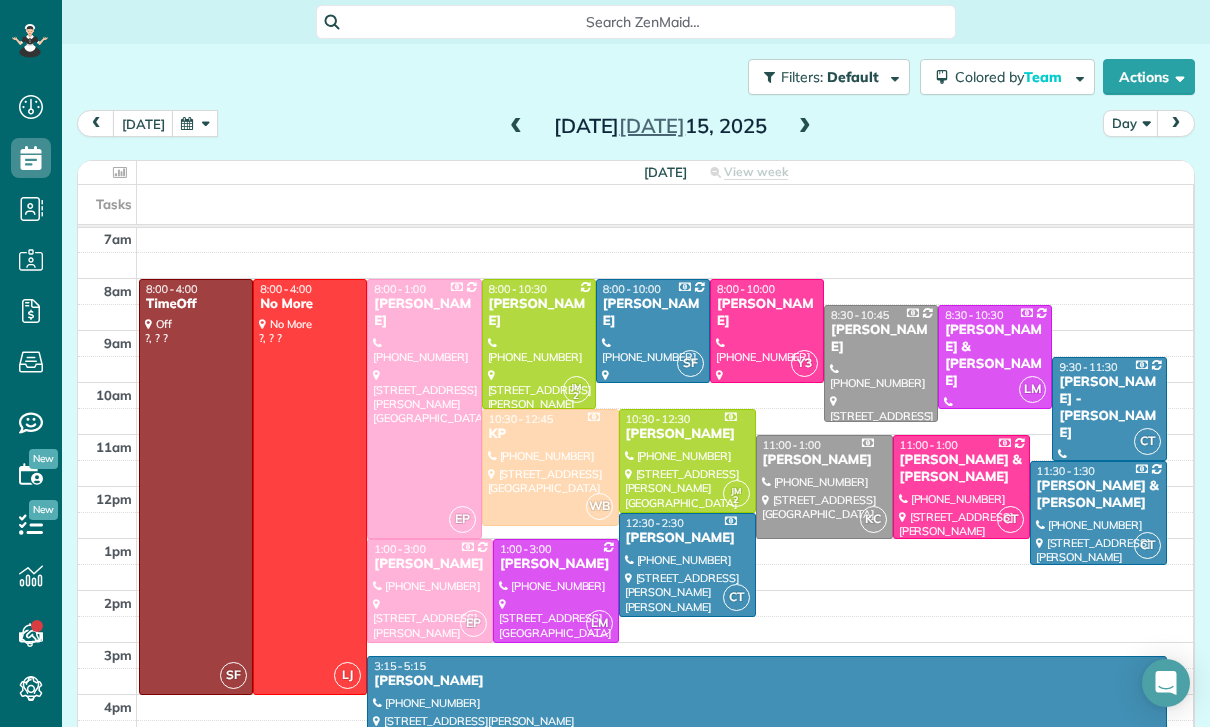 click at bounding box center (556, 591) 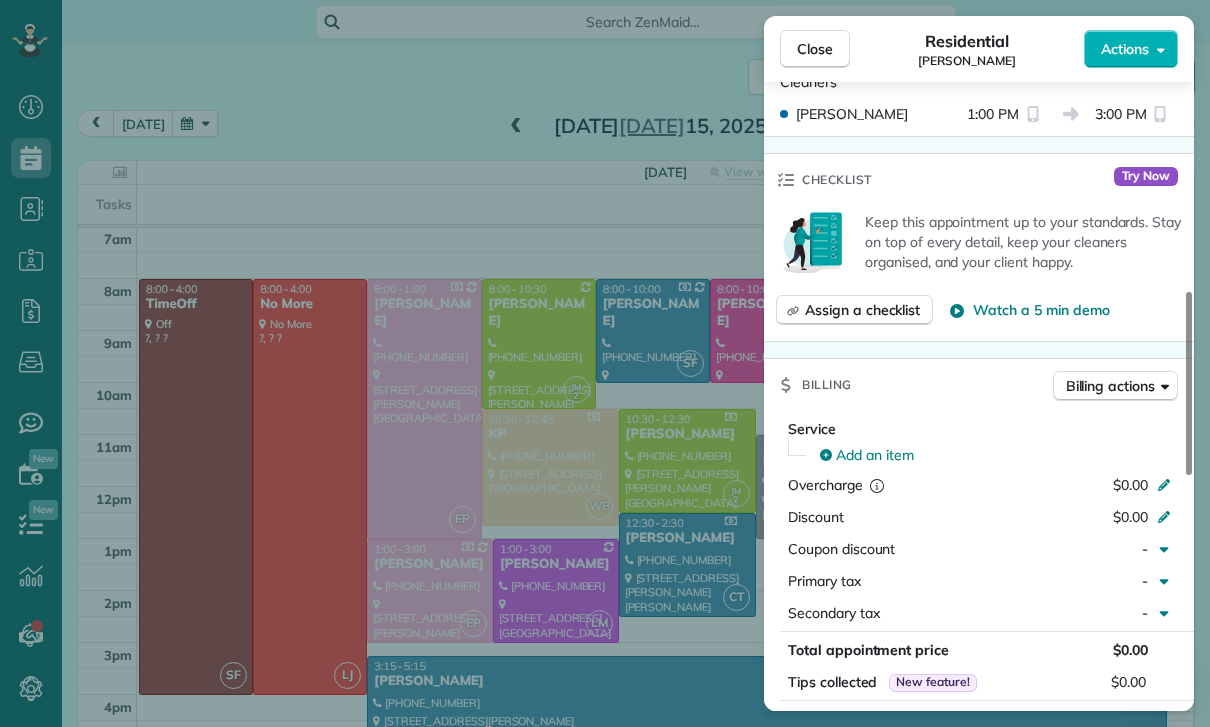 scroll, scrollTop: 826, scrollLeft: 0, axis: vertical 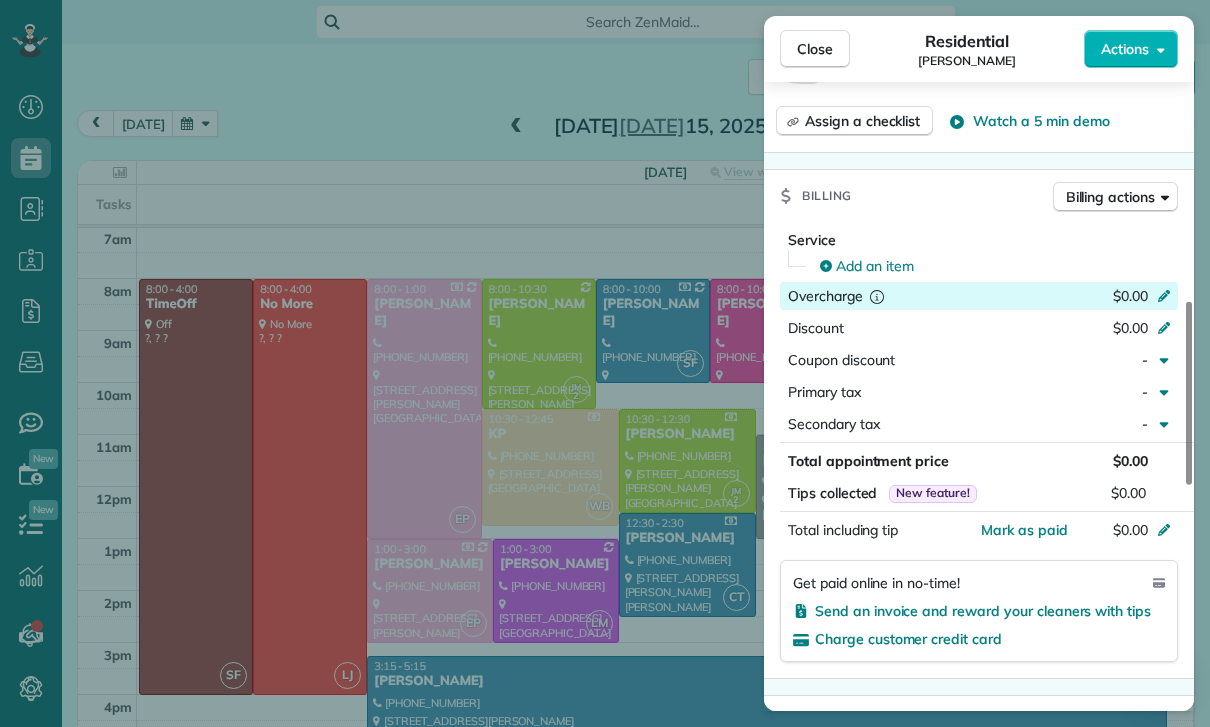 click 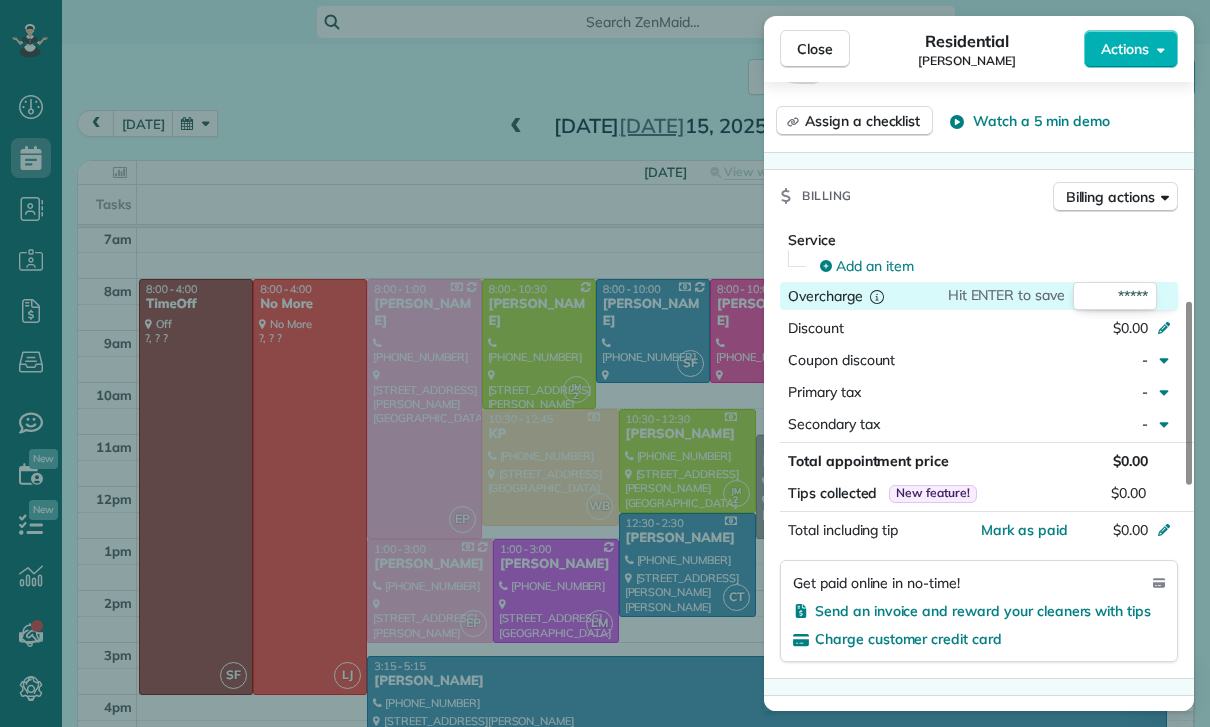 click on "Service" at bounding box center [983, 240] 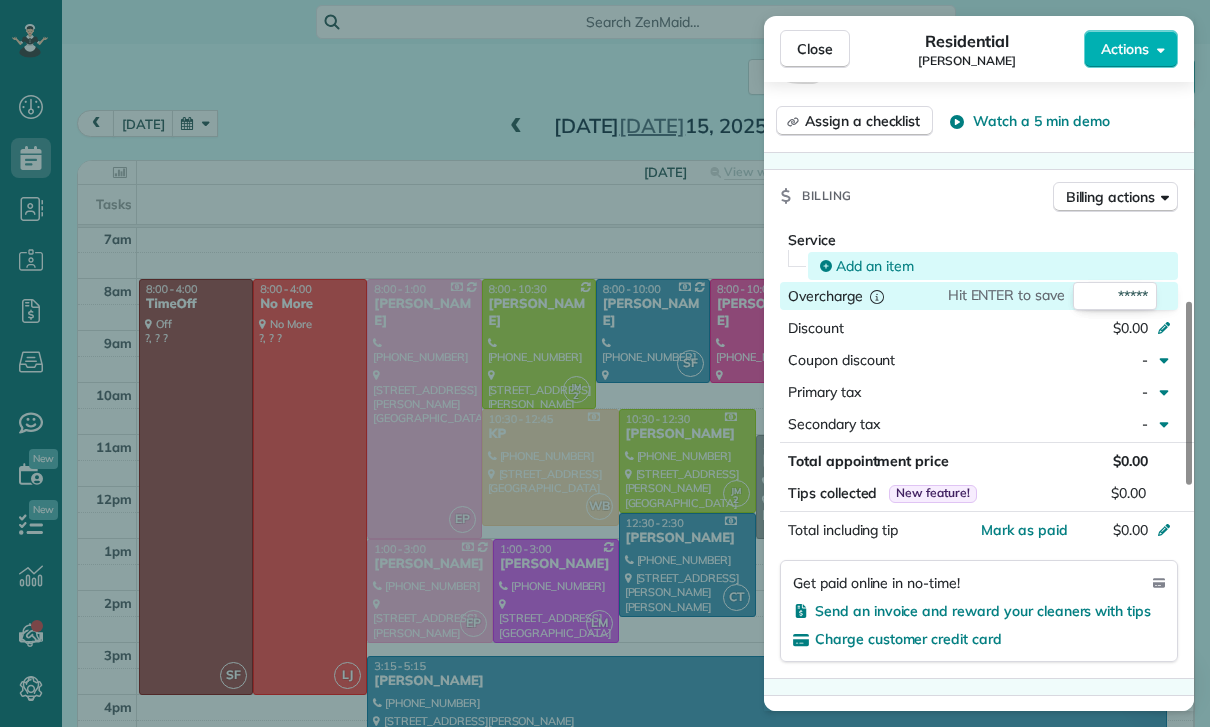 click on "Add an item" at bounding box center [993, 266] 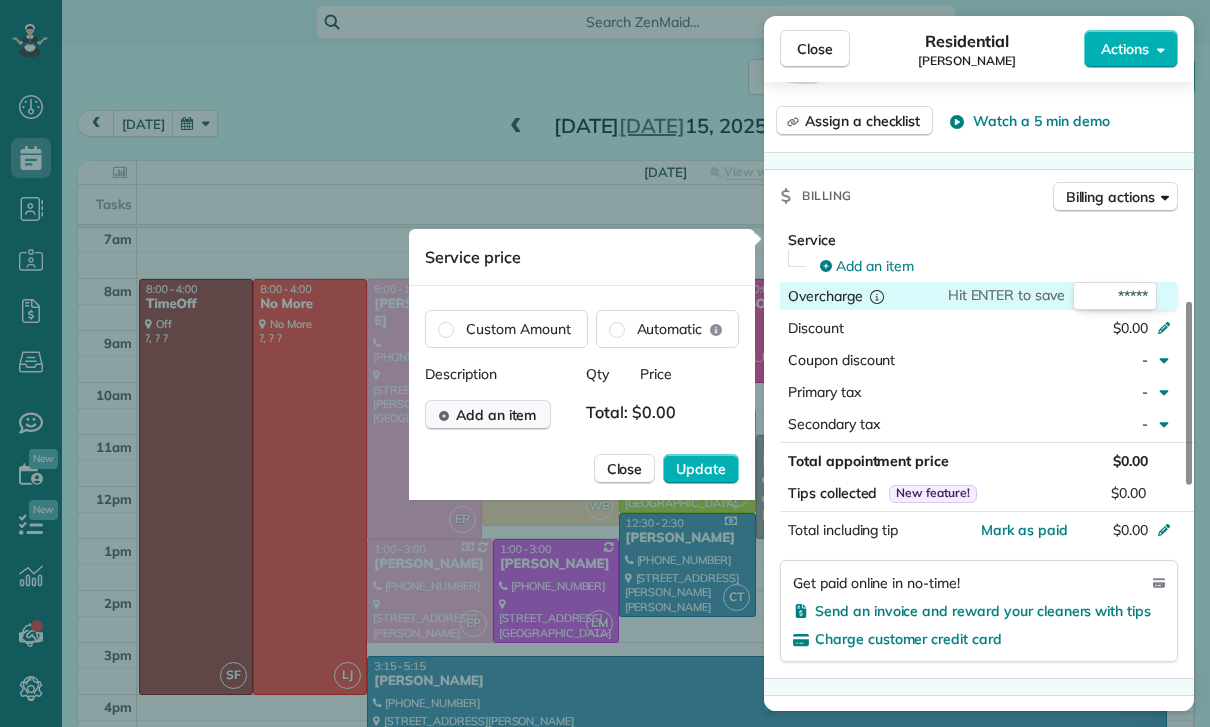 click on "Add an item" at bounding box center [488, 415] 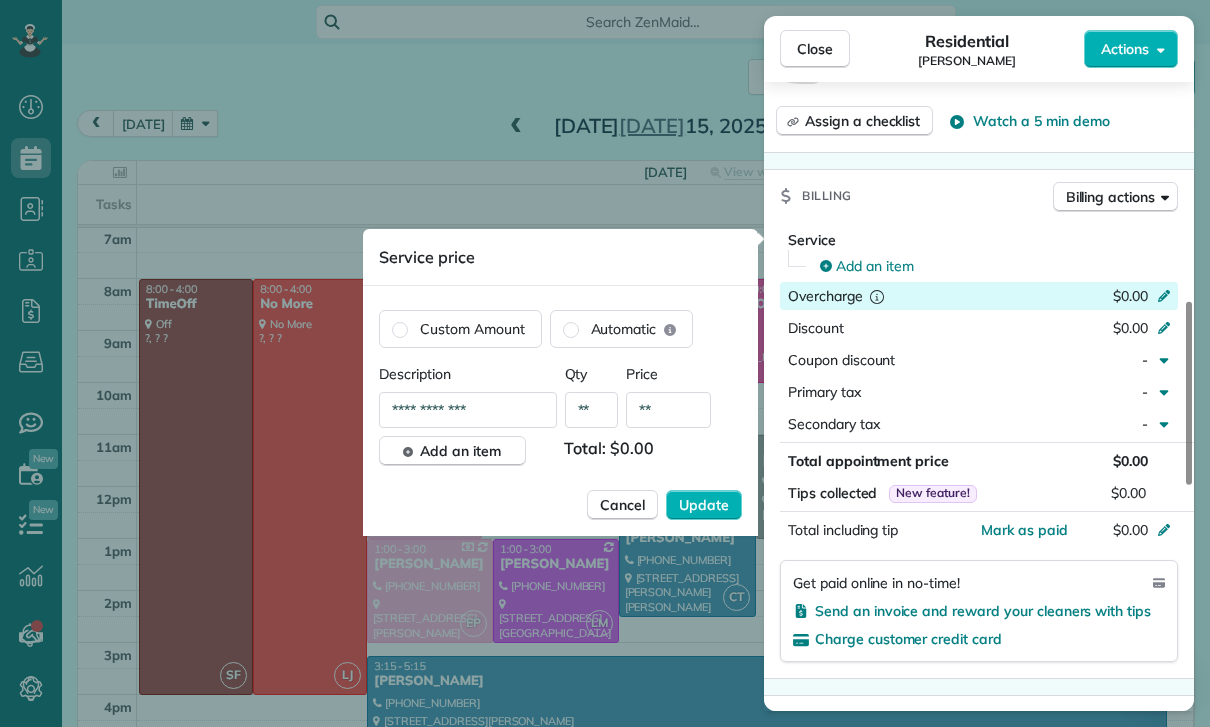click on "**" at bounding box center [668, 410] 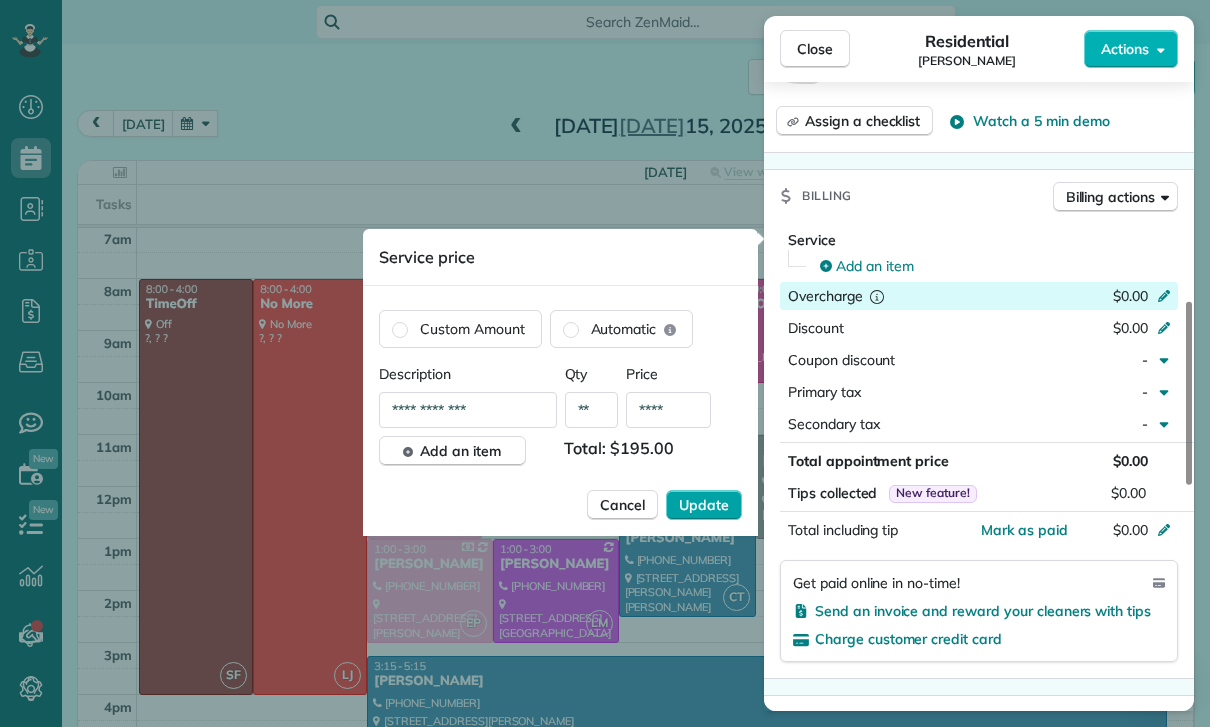 type on "****" 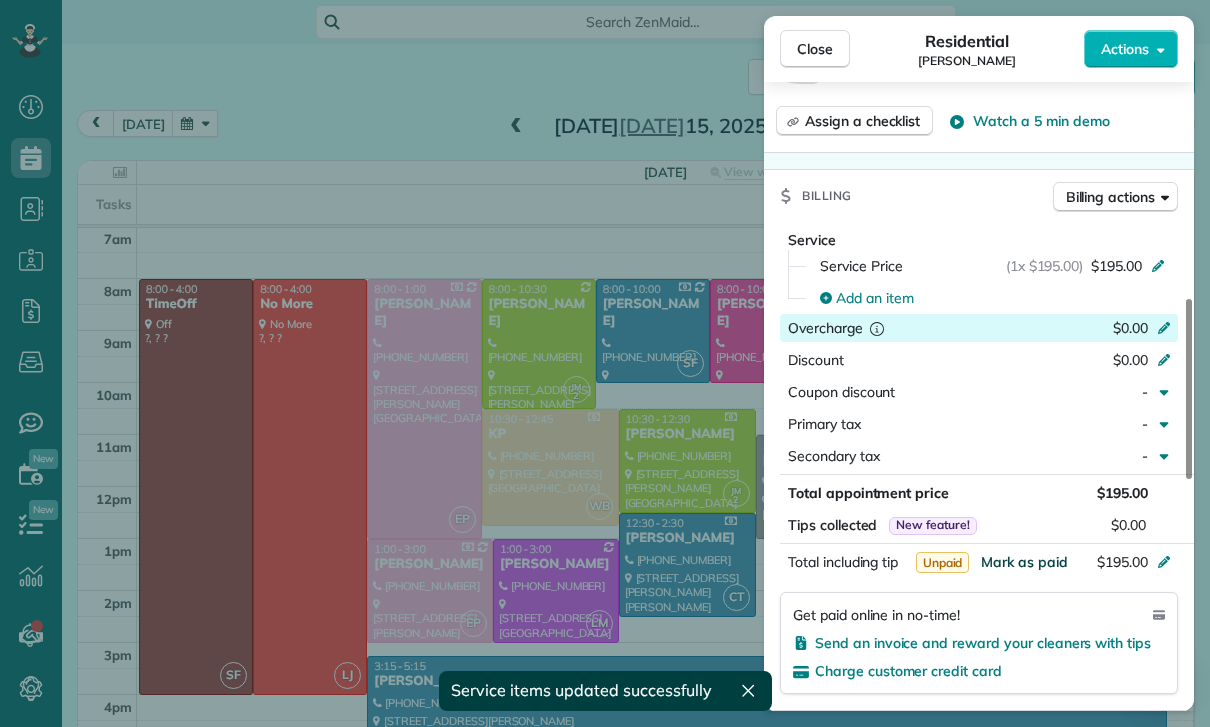 click on "Mark as paid" at bounding box center [1024, 562] 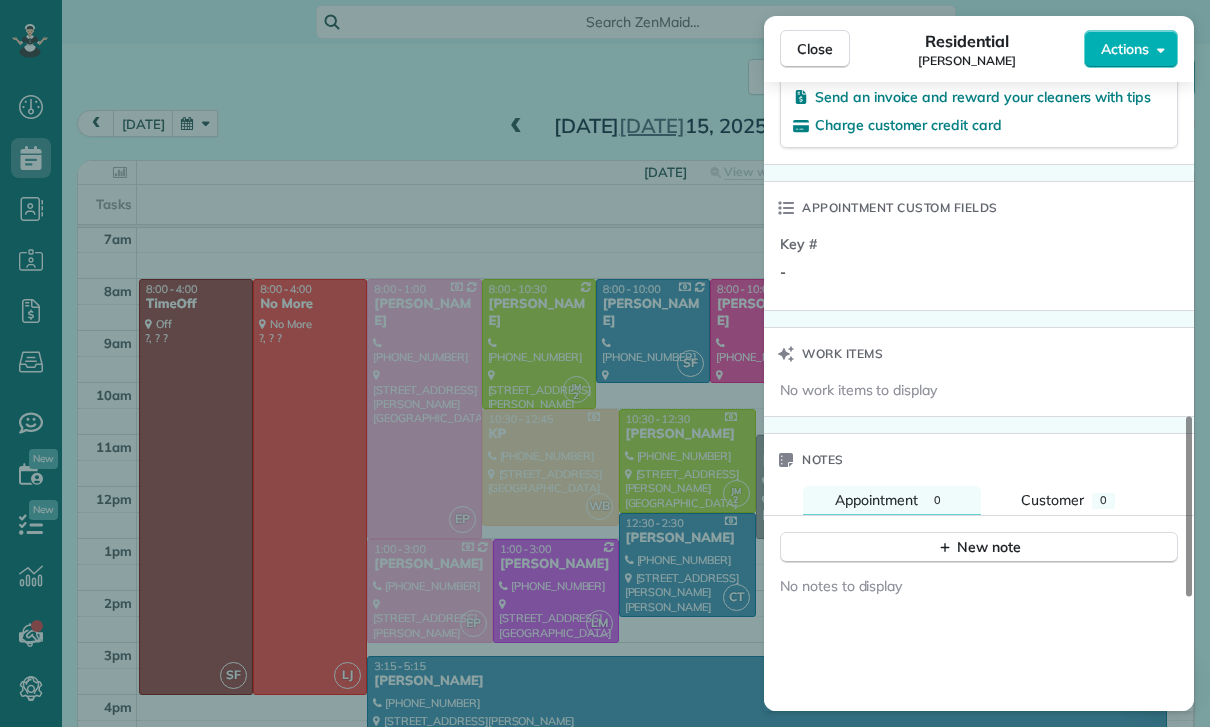 scroll, scrollTop: 1466, scrollLeft: 0, axis: vertical 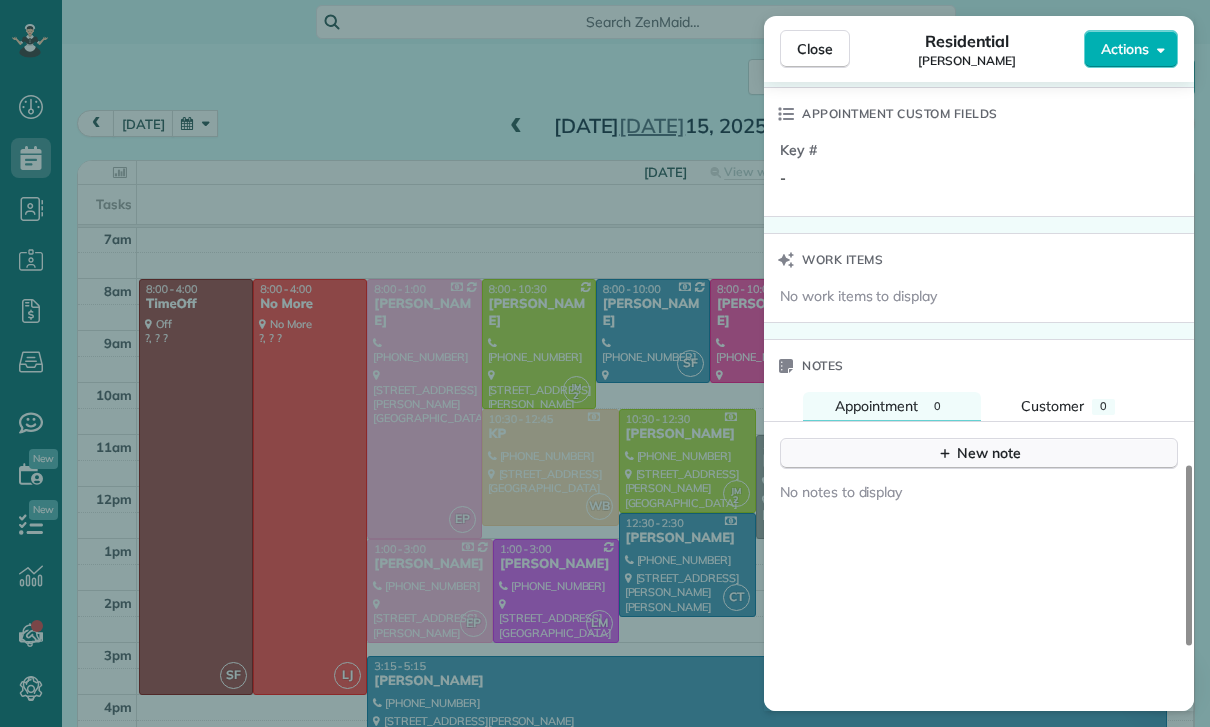 click on "New note" at bounding box center [979, 453] 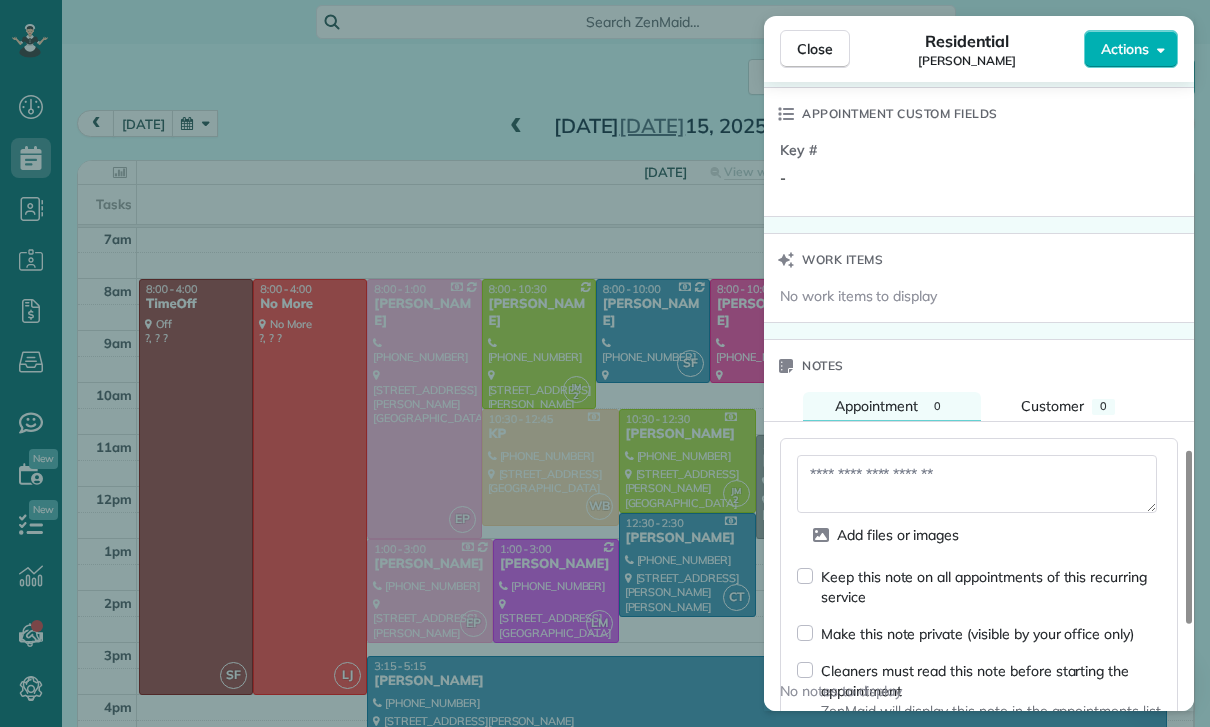 click at bounding box center [977, 484] 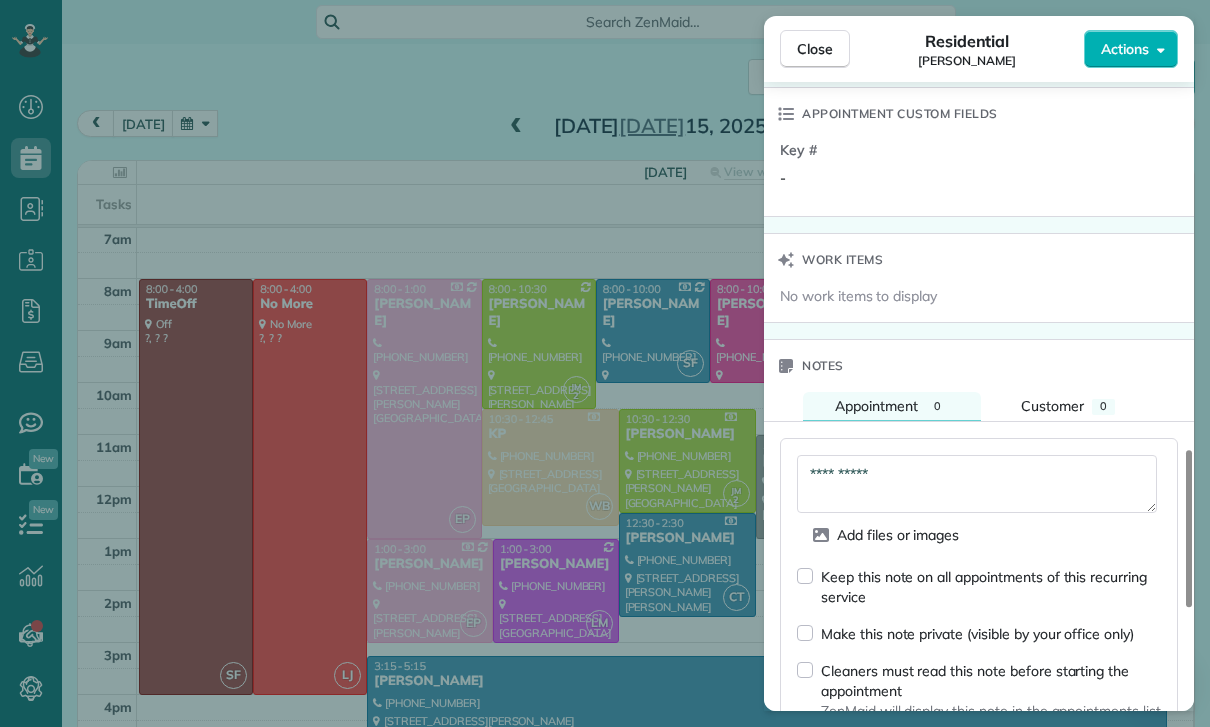 scroll, scrollTop: 1719, scrollLeft: 0, axis: vertical 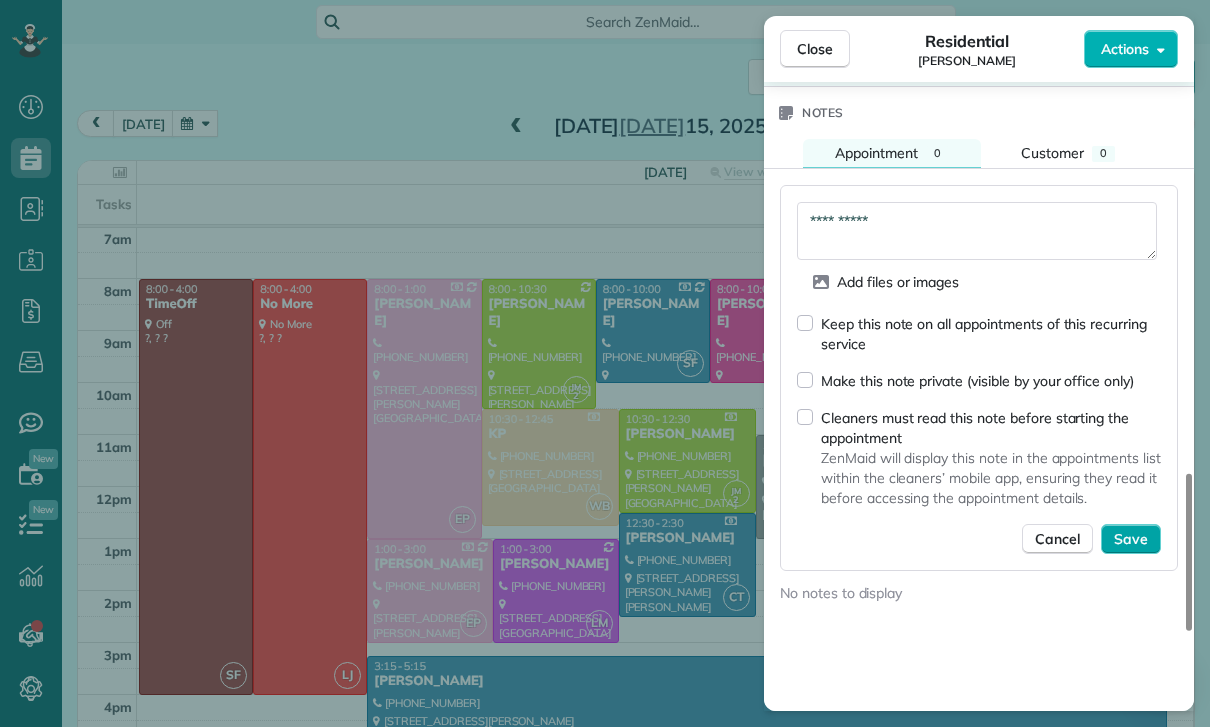 type on "**********" 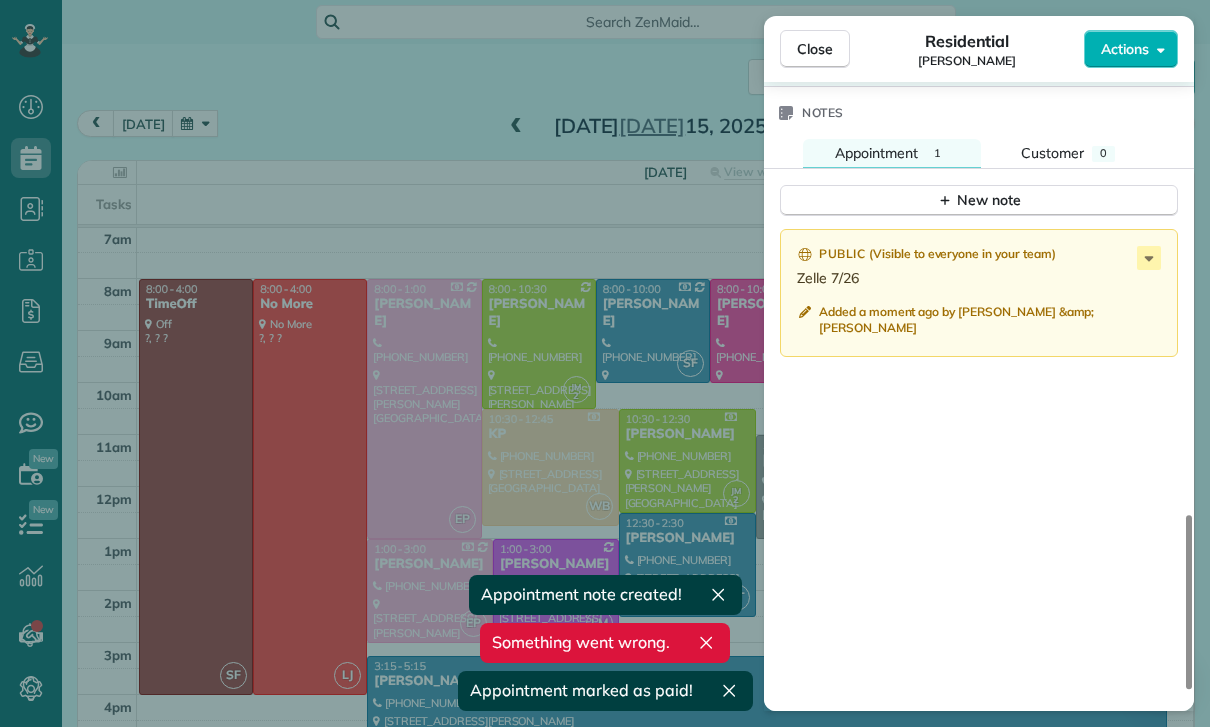 click on "Close Residential Mark Ransom Actions Status Confirmed Mark Ransom · Open profile MOBILE (774) 259-1119 Copy No email on record Add email View Details Residential Tuesday, July 15, 2025 1:00 PM 3:00 PM 2 hours and 0 minutes Repeats weekly Edit recurring service Previous (Jul 07) Next (Jul 21) 2208 Silver Lake Boulevard Los Angeles CA 90039 Service was not rated yet Cleaners Time in and out Assign Invite Team Leslie Miranda Cleaners Leslie Mirnada   1:00 PM 3:00 PM Checklist Try Now Keep this appointment up to your standards. Stay on top of every detail, keep your cleaners organised, and your client happy. Assign a checklist Watch a 5 min demo Billing Billing actions Service Service Price (1x $195.00) $195.00 Add an item Overcharge $0.00 Discount $0.00 Coupon discount - Primary tax - Secondary tax - Total appointment price $195.00 Tips collected New feature! $0.00 Paid Total including tip $195.00 Get paid online in no-time! Send an invoice and reward your cleaners with tips Charge customer credit card Key # -" at bounding box center [605, 363] 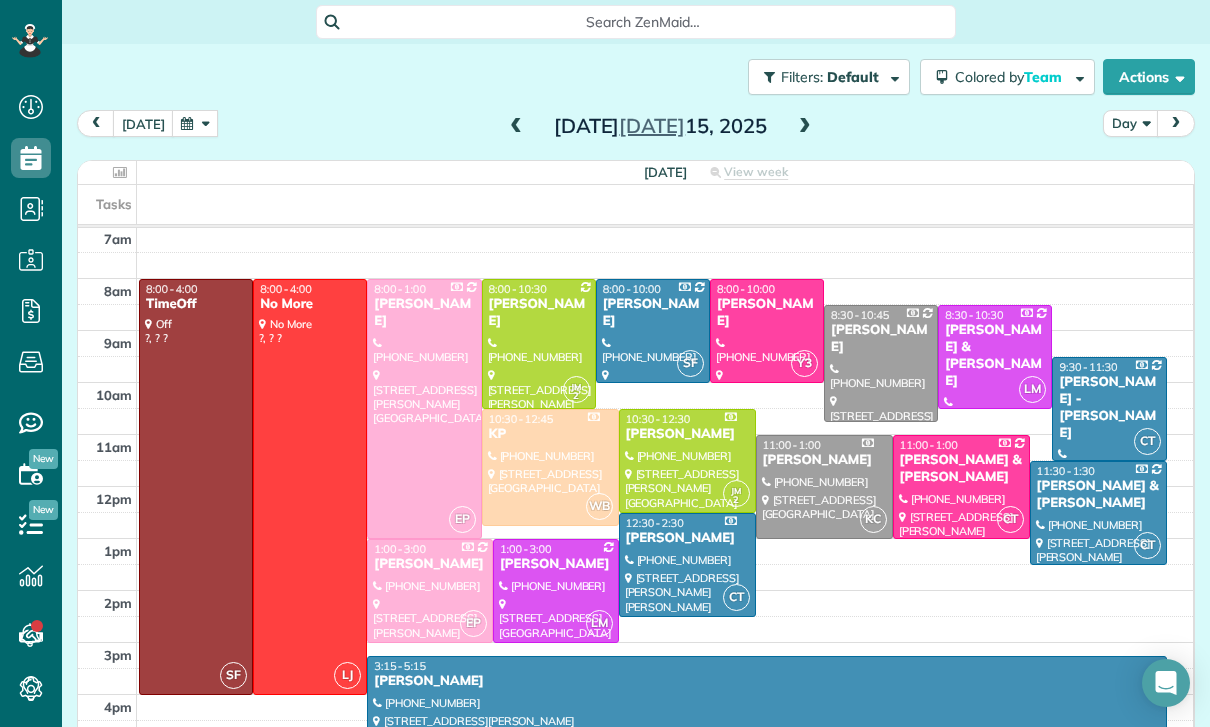 click at bounding box center [195, 123] 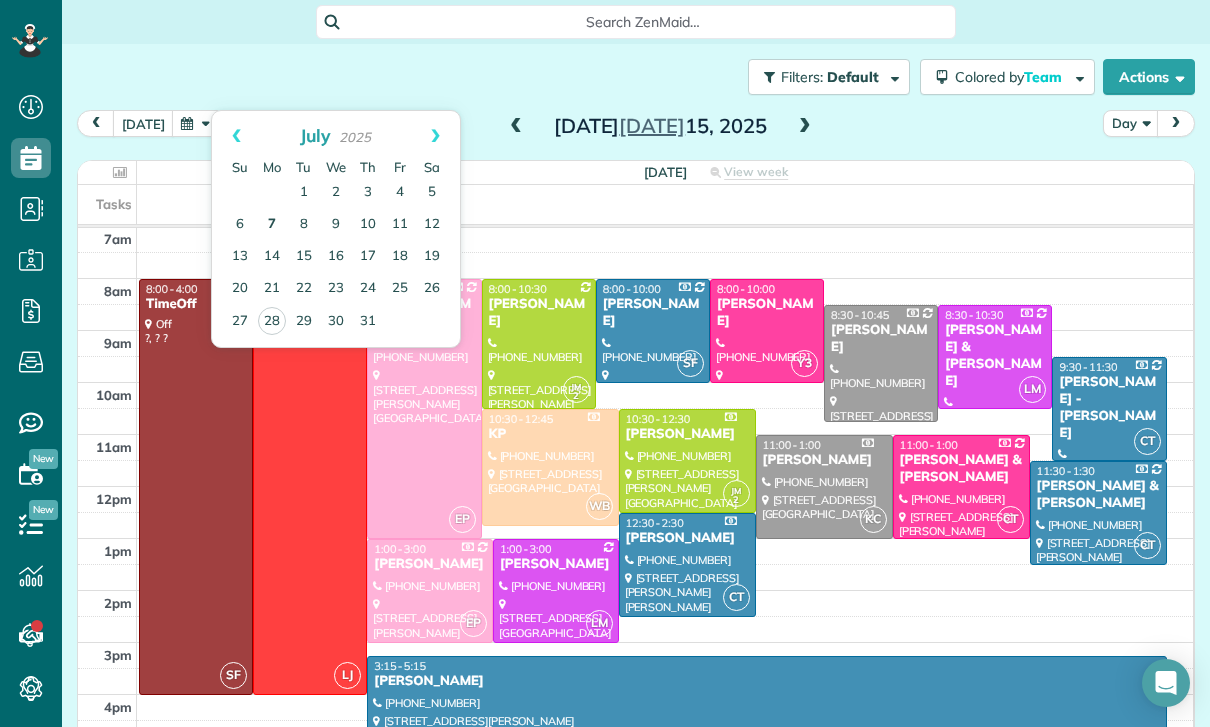 click on "7" at bounding box center [272, 225] 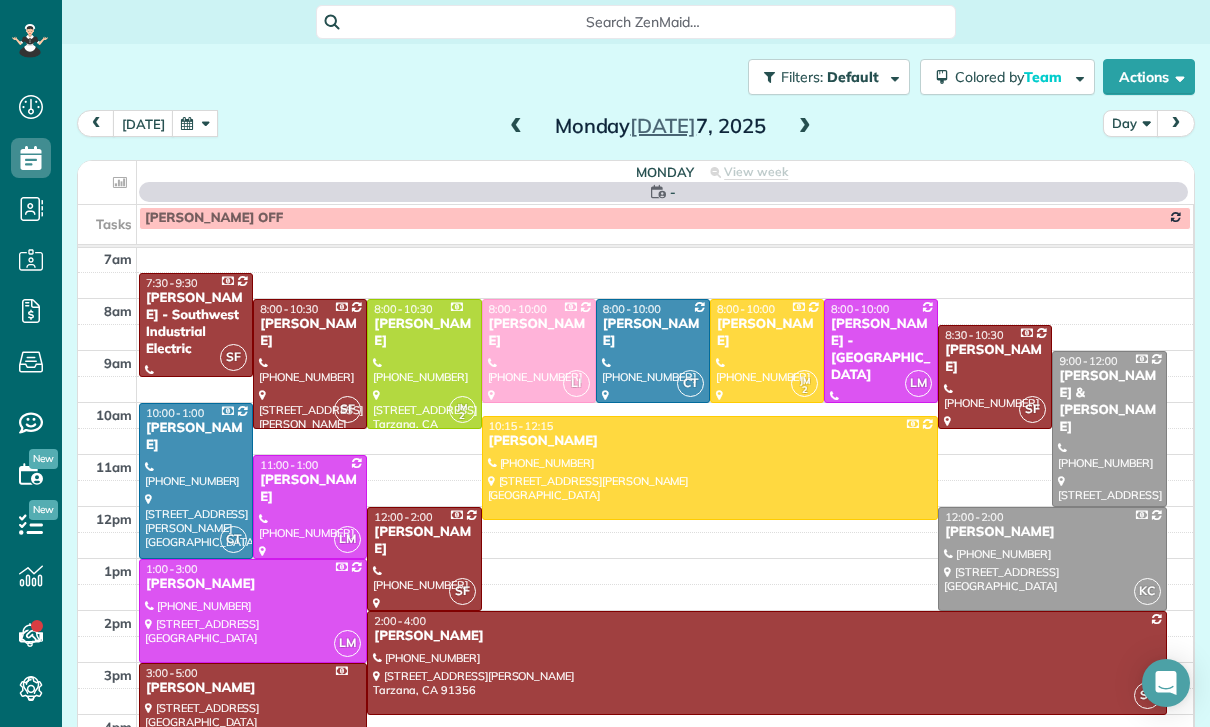 scroll, scrollTop: 157, scrollLeft: 0, axis: vertical 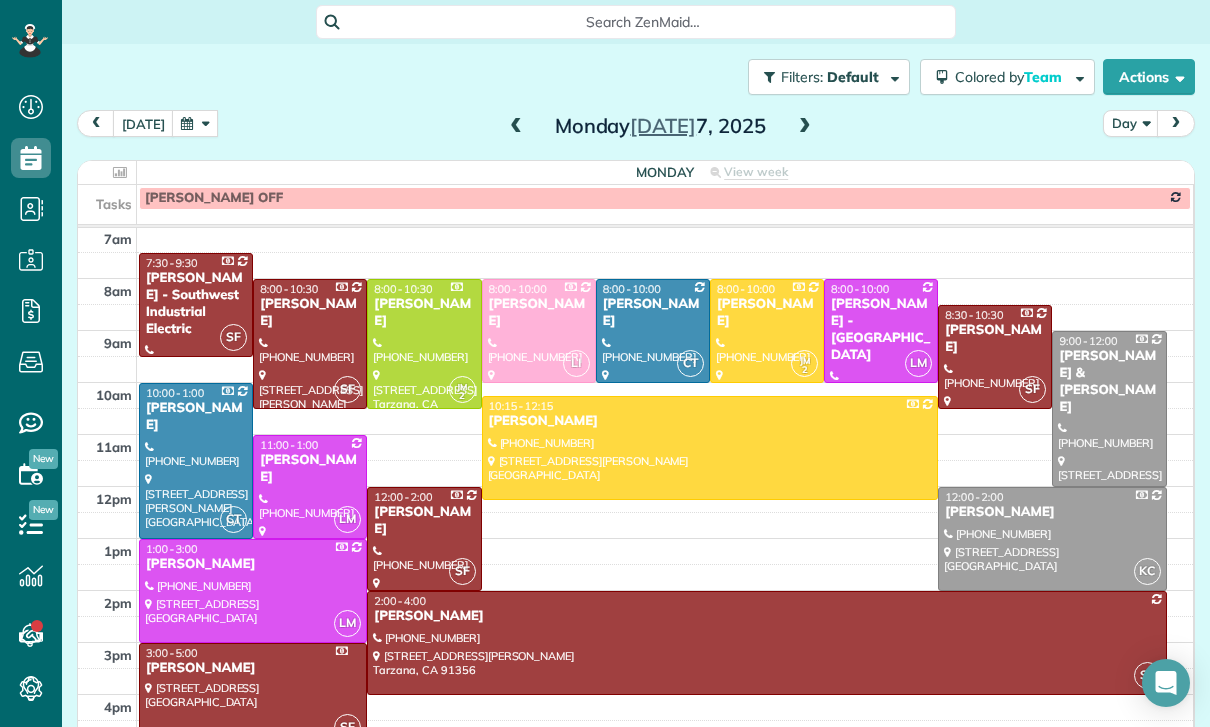 click at bounding box center (253, 591) 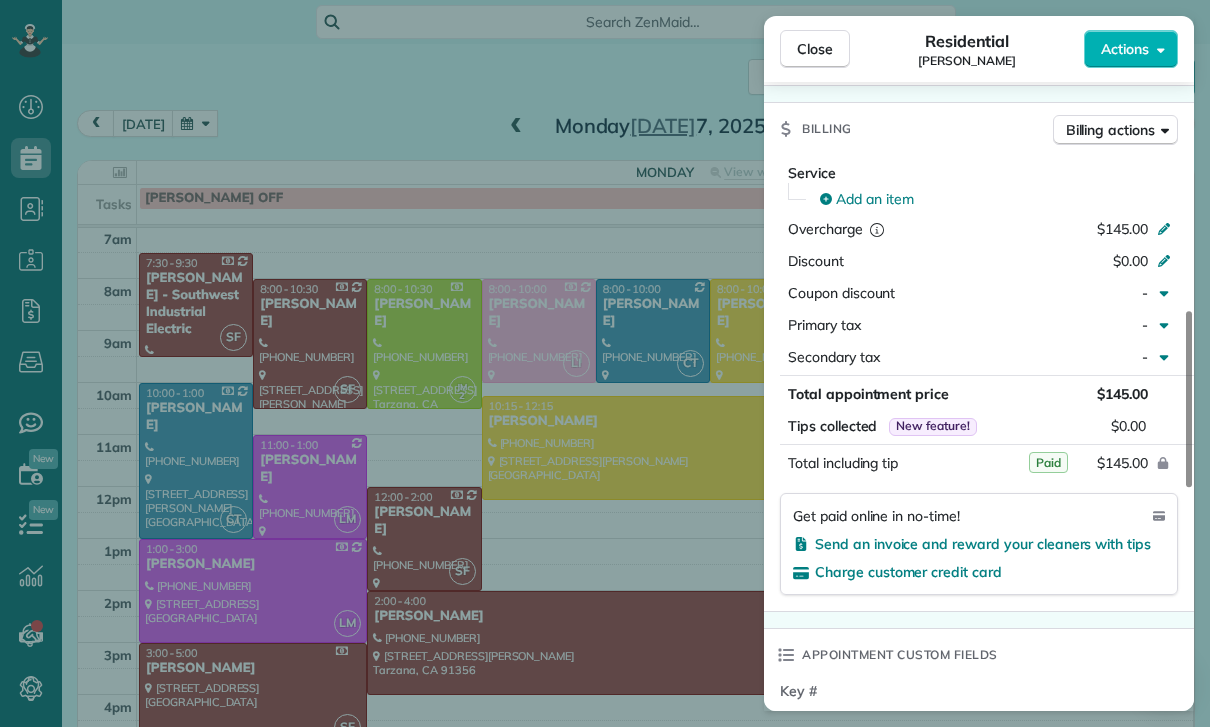 scroll, scrollTop: 894, scrollLeft: 0, axis: vertical 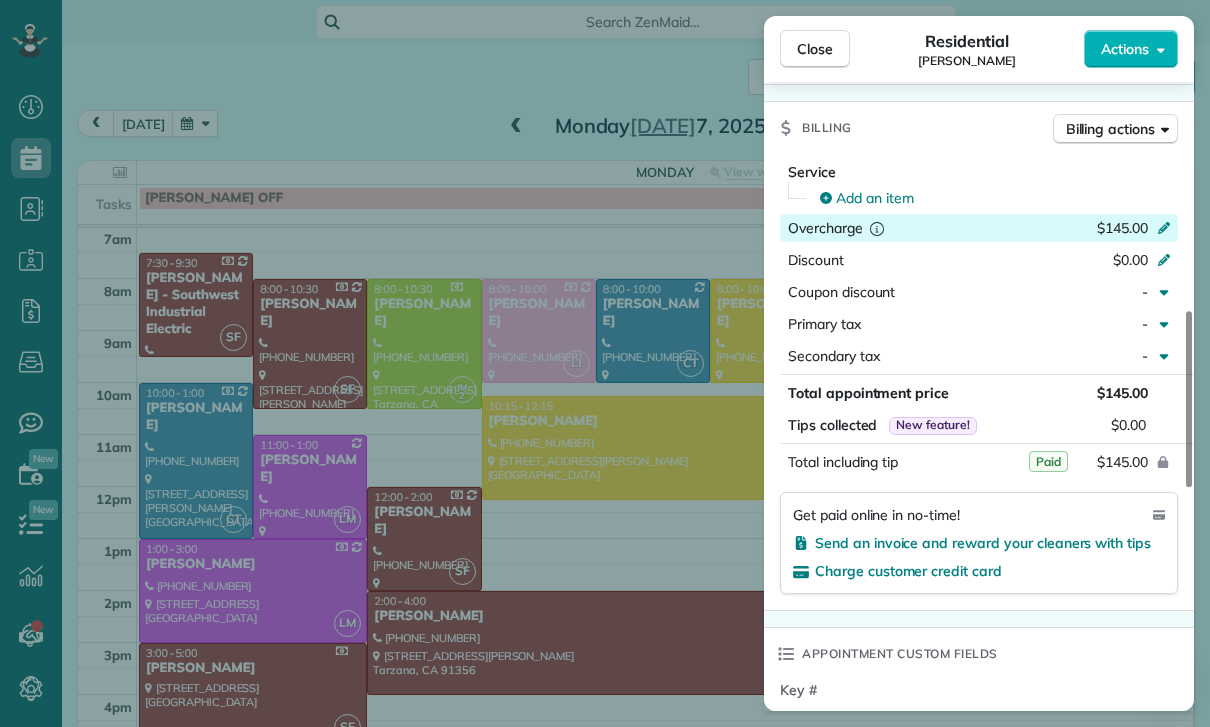click 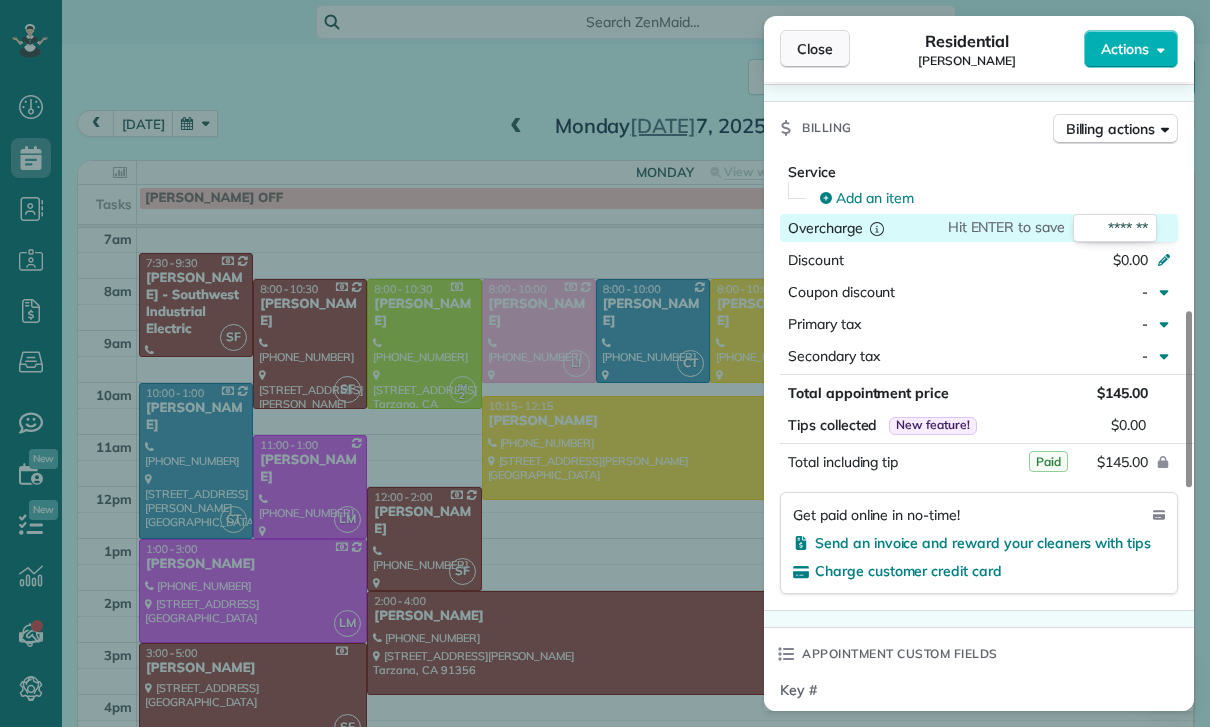 click on "Close" at bounding box center [815, 49] 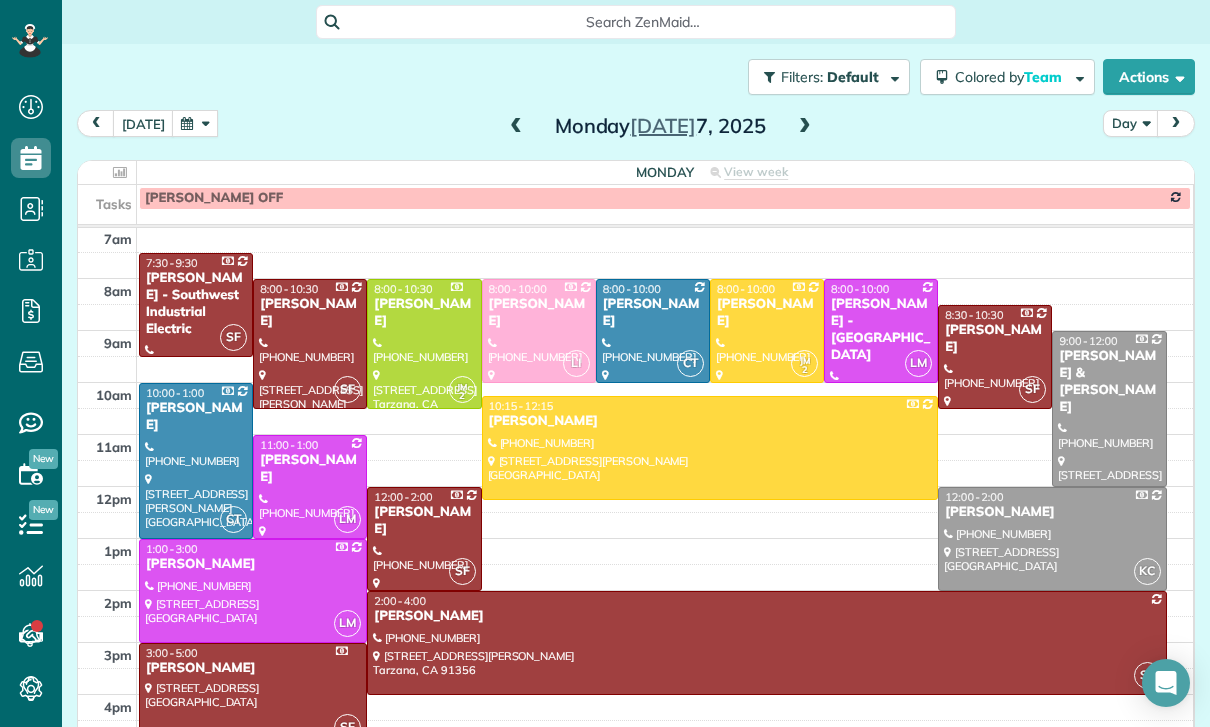 click at bounding box center (195, 123) 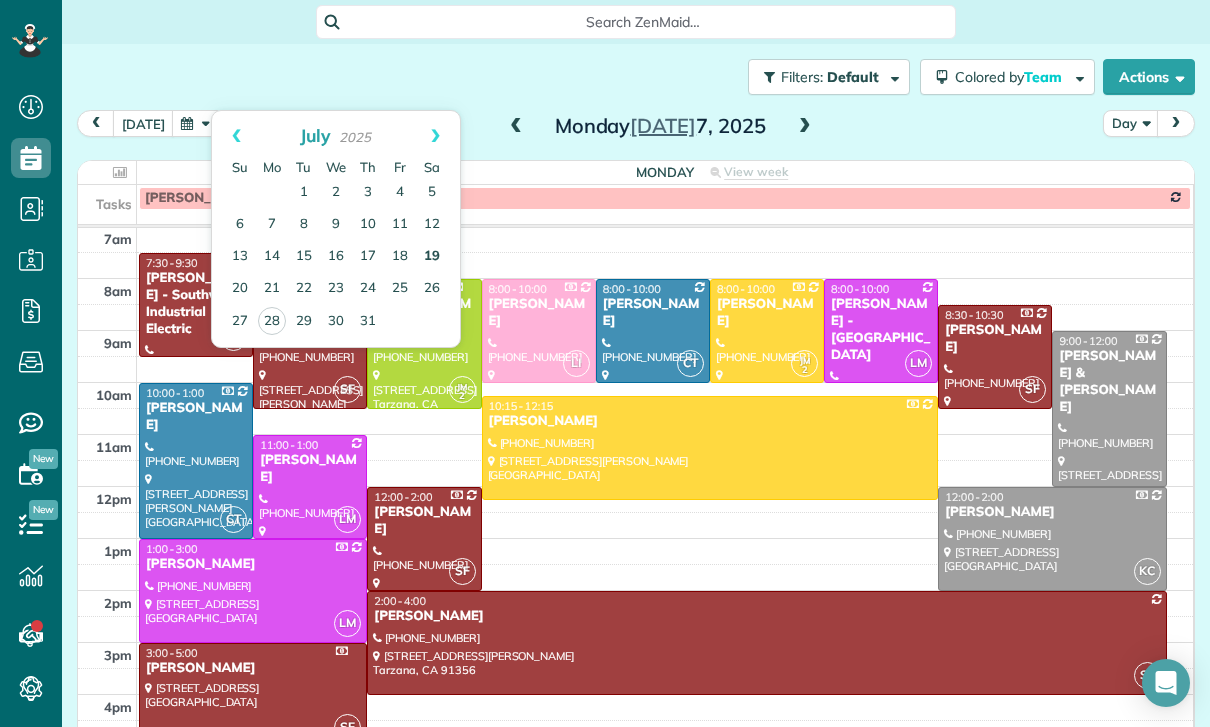 click on "19" at bounding box center [432, 257] 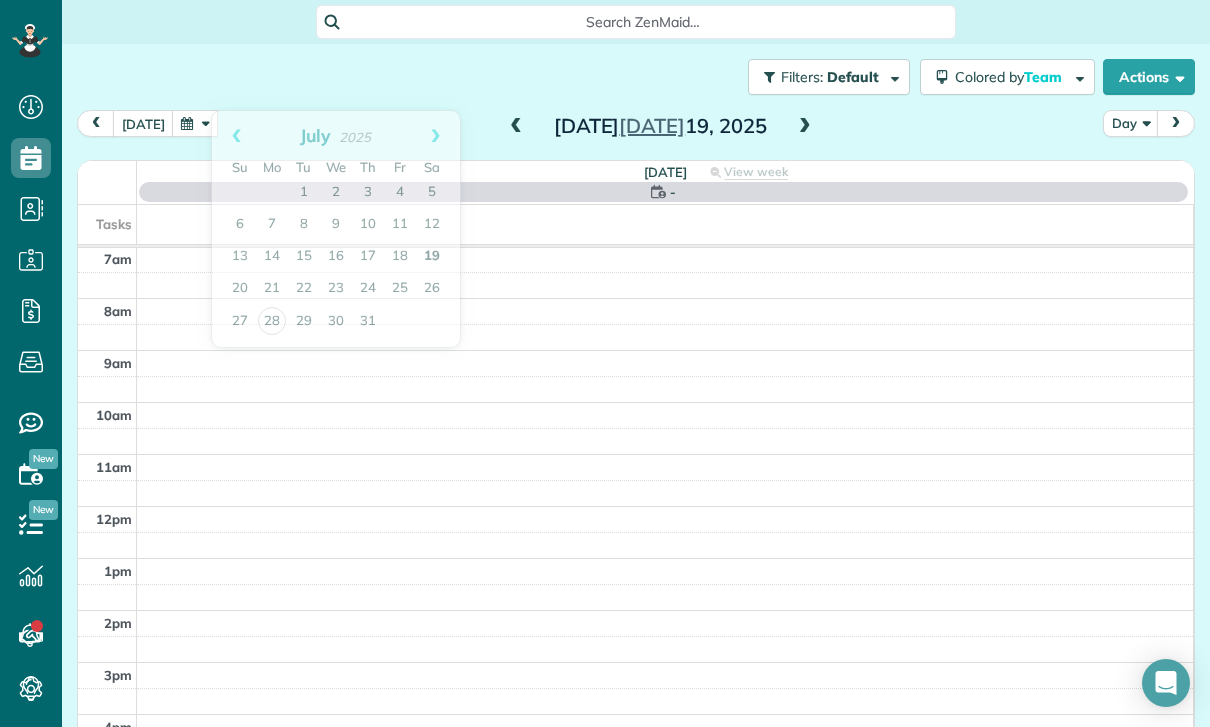 scroll, scrollTop: 157, scrollLeft: 0, axis: vertical 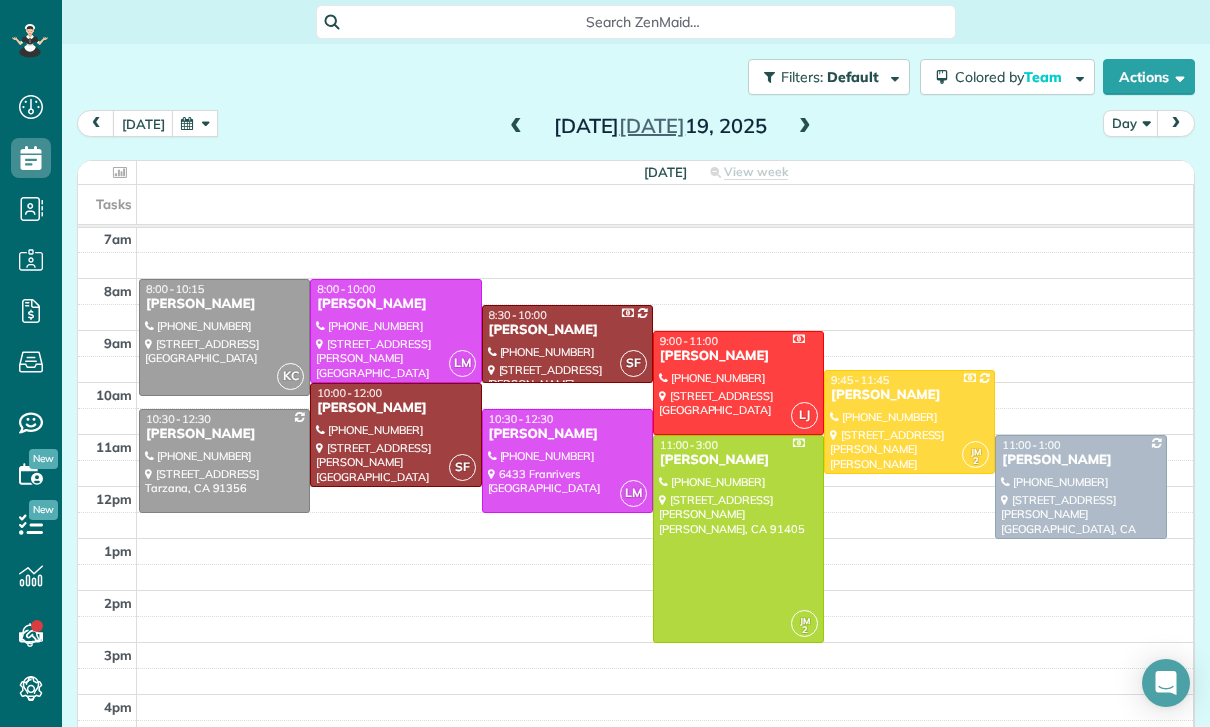 click at bounding box center [224, 337] 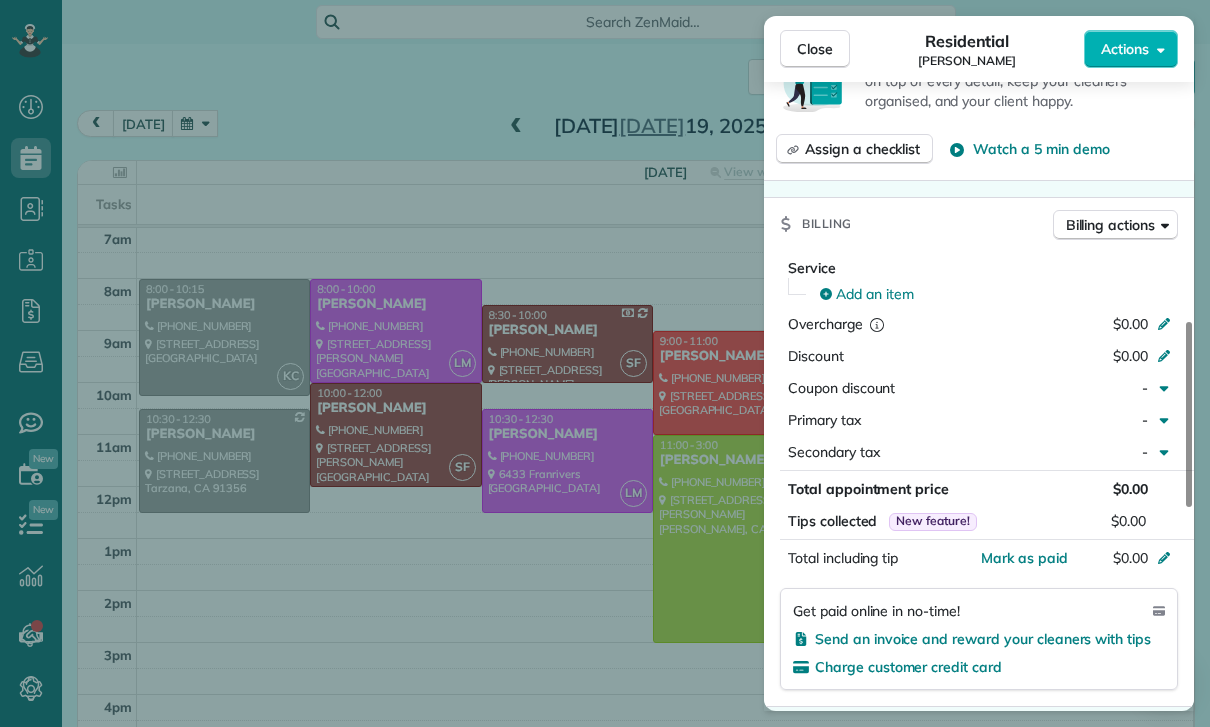 scroll, scrollTop: 918, scrollLeft: 0, axis: vertical 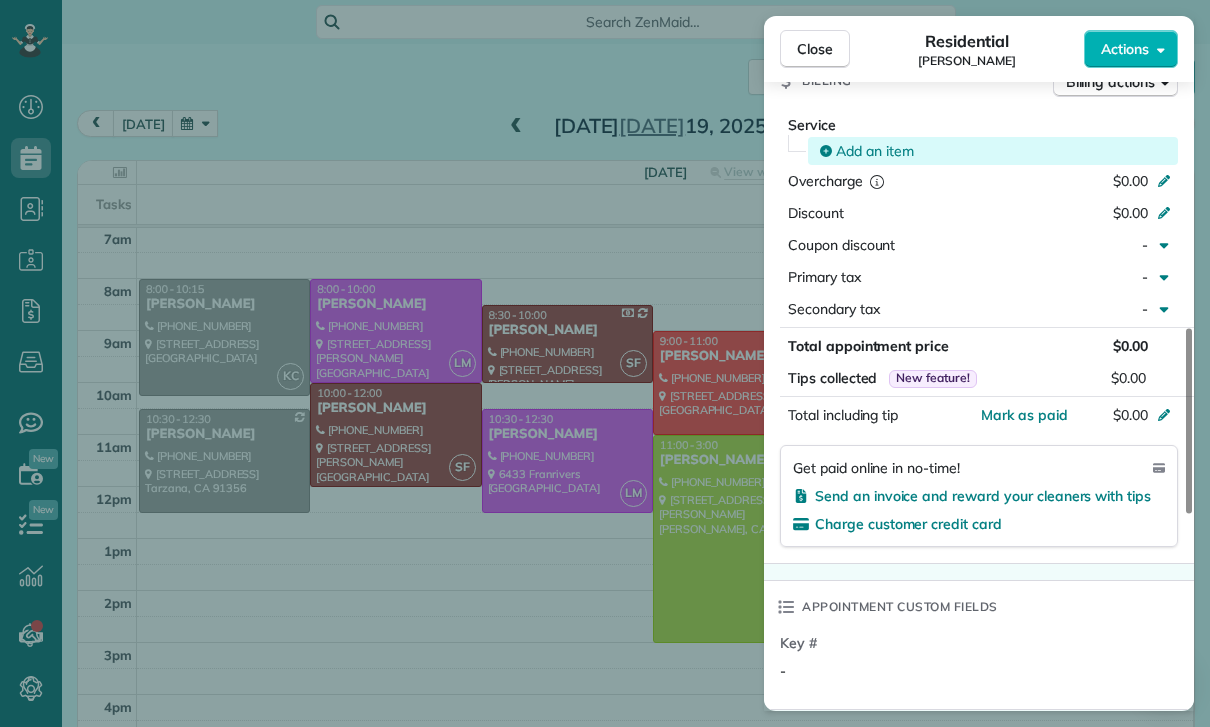 click on "Add an item" at bounding box center [875, 151] 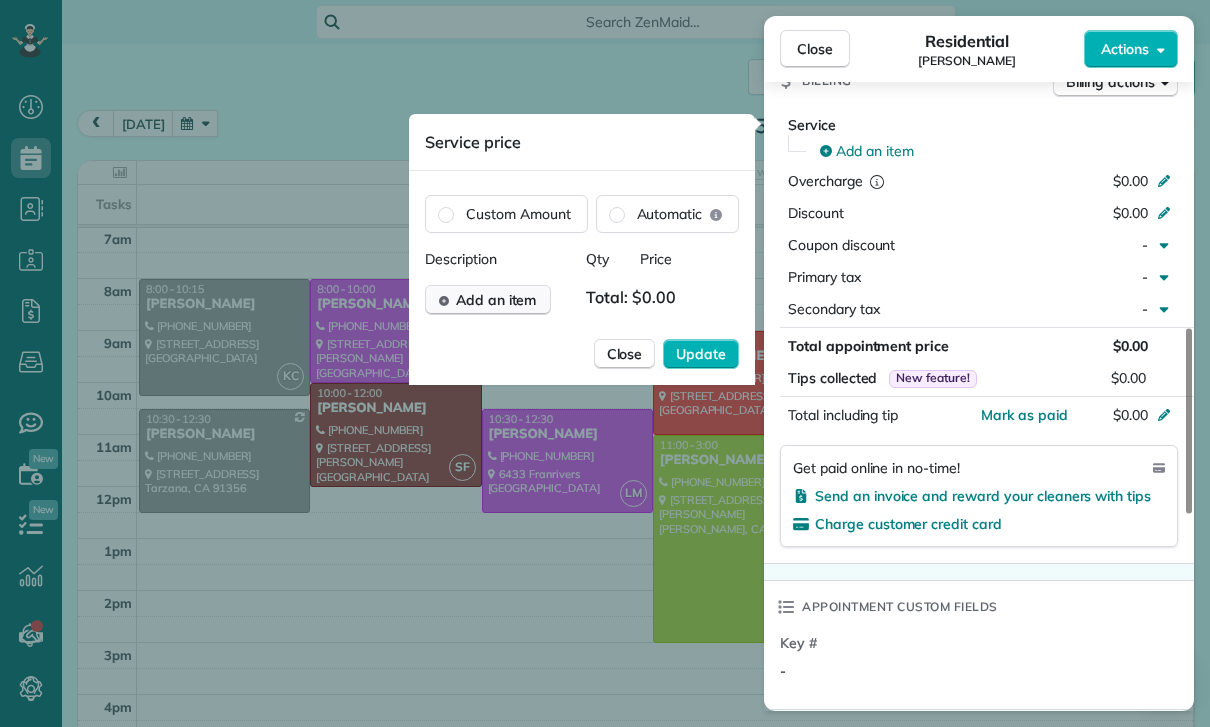 click on "Add an item" at bounding box center [496, 300] 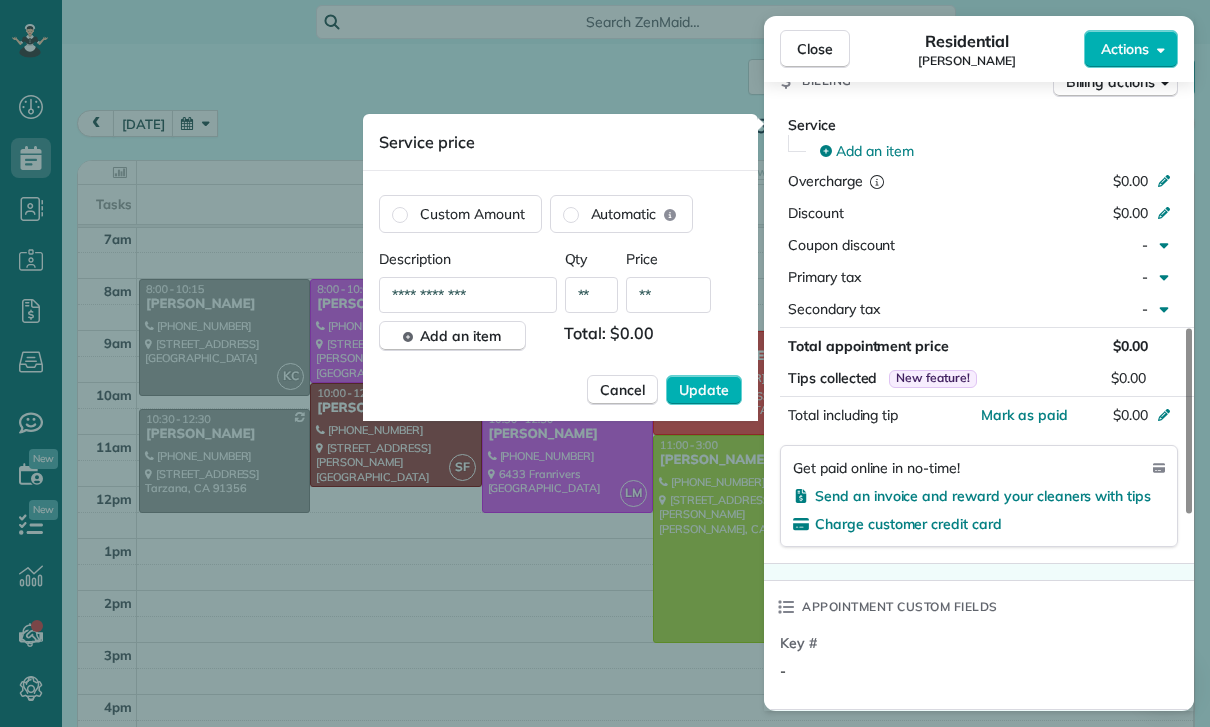 click on "**" at bounding box center (668, 295) 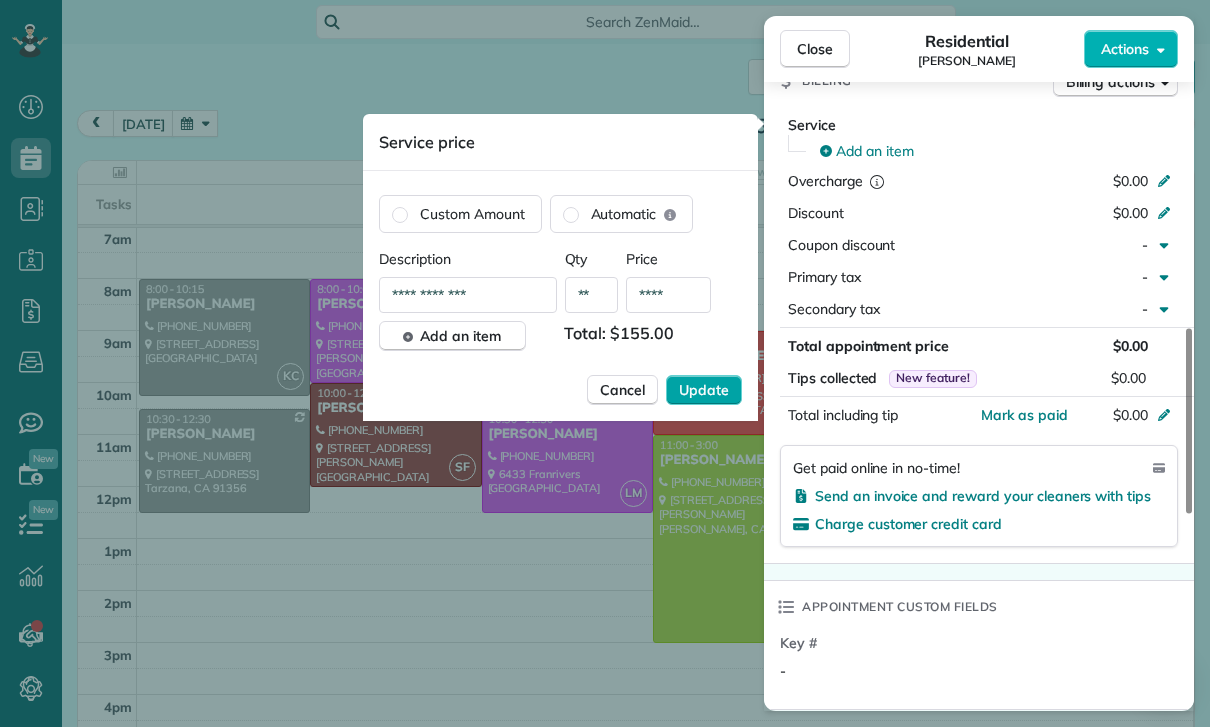 type on "****" 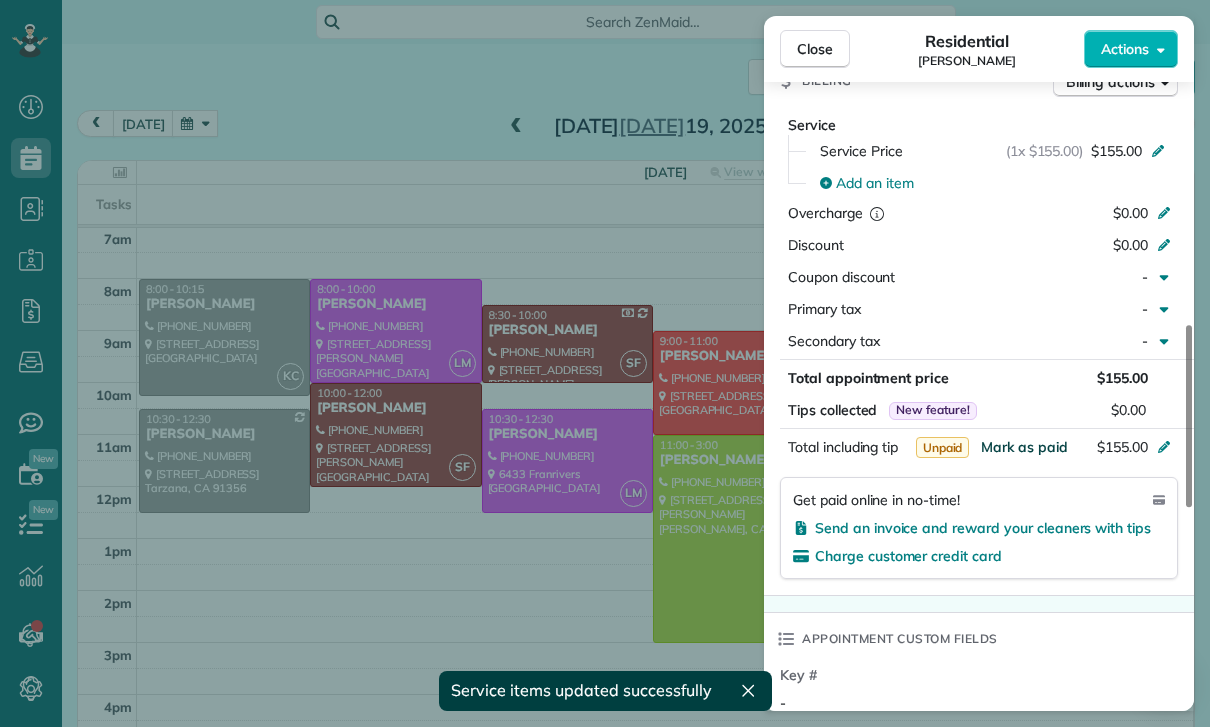 click on "Mark as paid" at bounding box center (1024, 447) 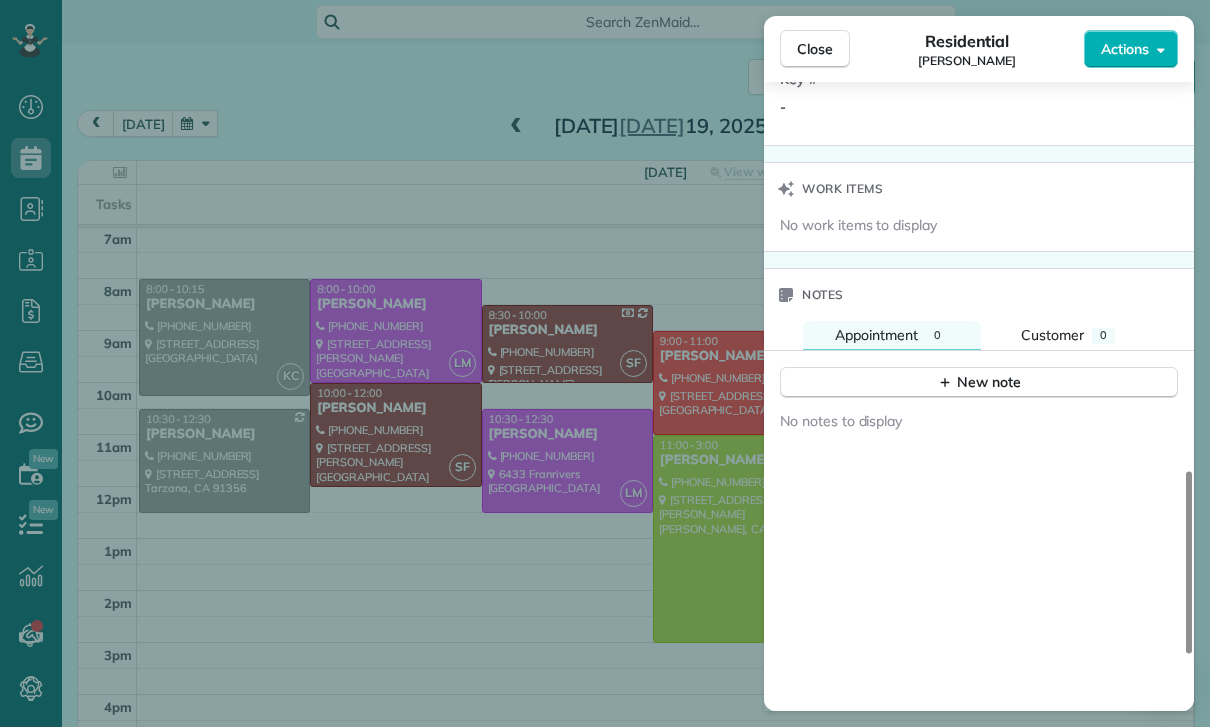 scroll, scrollTop: 1539, scrollLeft: 0, axis: vertical 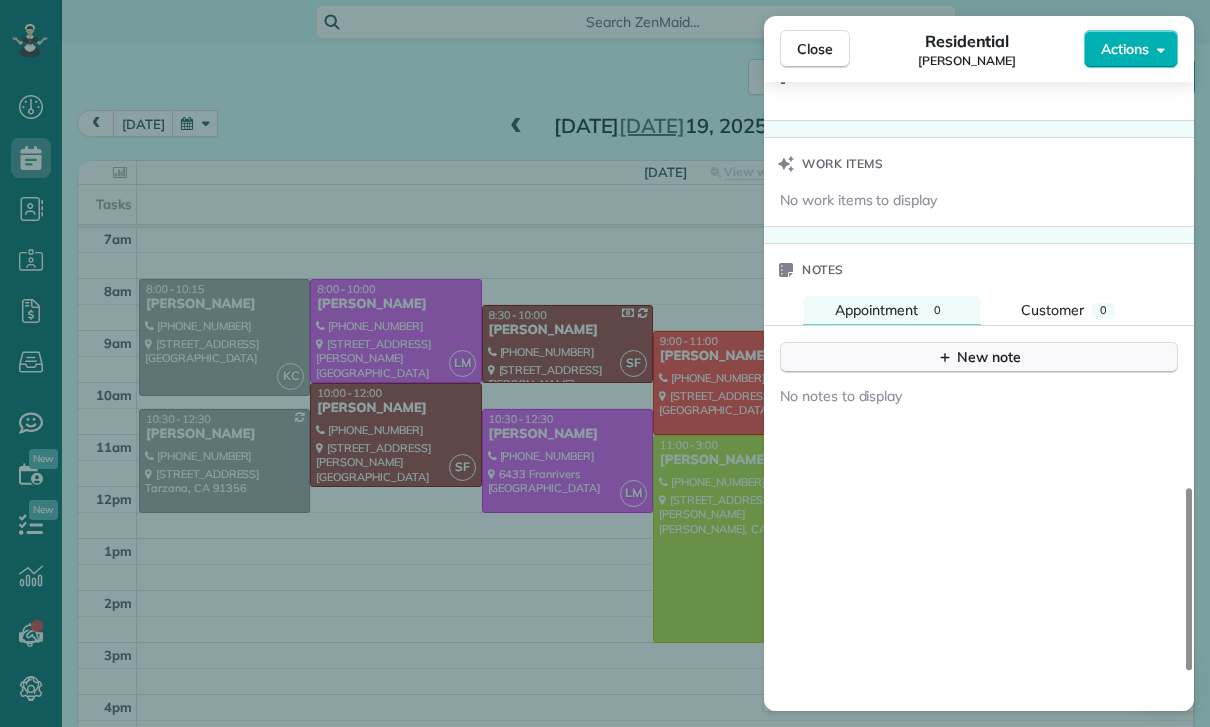 click on "New note" at bounding box center [979, 357] 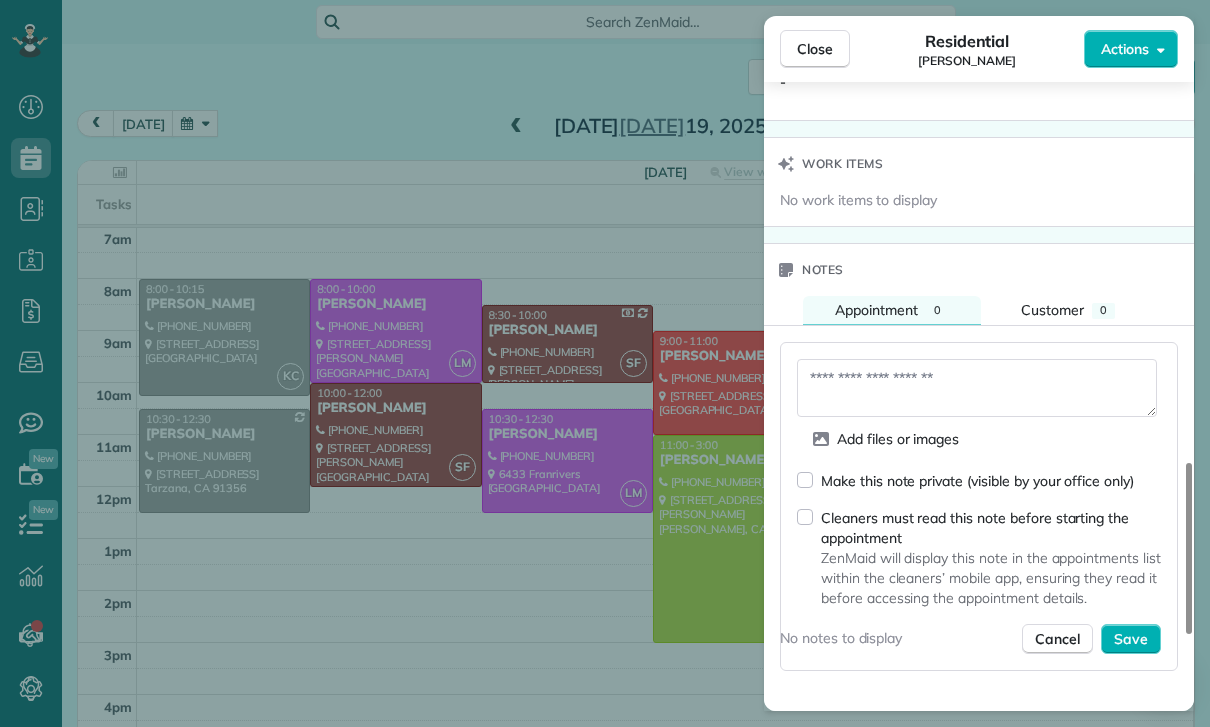 click at bounding box center (977, 388) 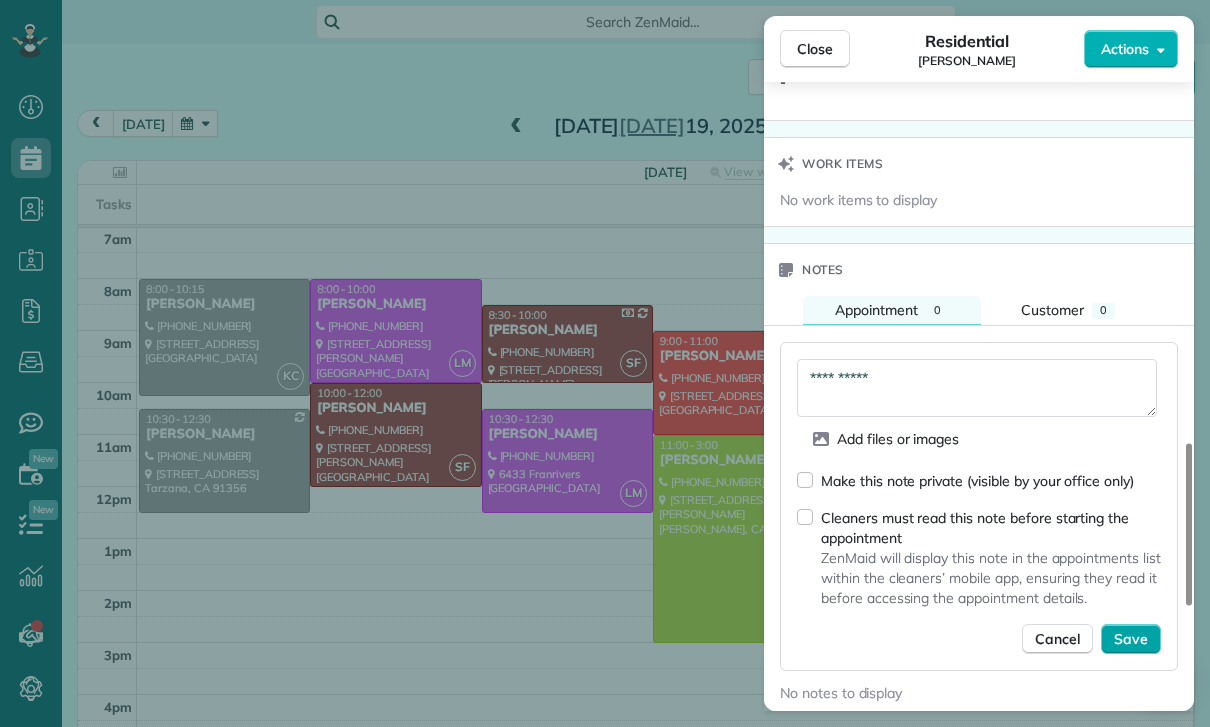 type on "**********" 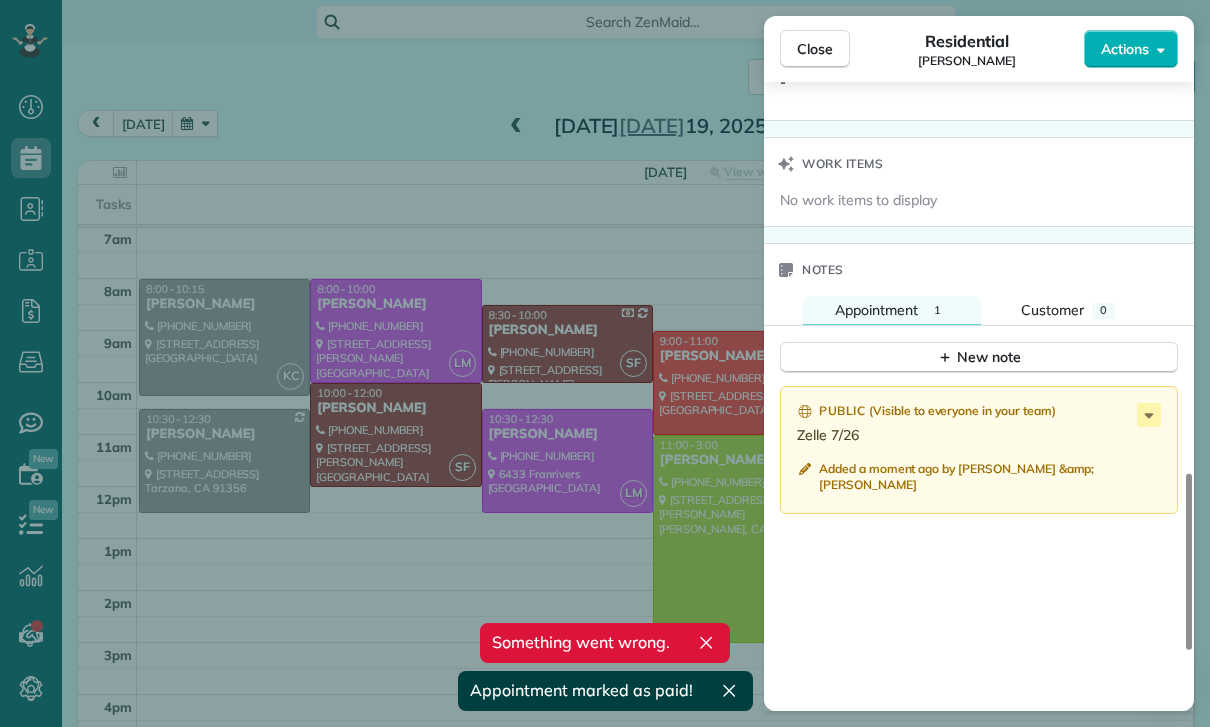 click on "Close Residential Helen Krieger Actions Status Confirmed Helen Krieger · Open profile MOBILE (504) 975-7667 Copy No email on record Add email View Details Residential Saturday, July 19, 2025 8:00 AM 10:15 AM 2 hours and 15 minutes One time 1300 North Laurel Avenue West Hollywood CA 90046 Service was not rated yet Cleaners Time in and out Assign Invite Team Karla/Karina Cleaners Karla   Castro 8:00 AM 10:15 AM Checklist Try Now Keep this appointment up to your standards. Stay on top of every detail, keep your cleaners organised, and your client happy. Assign a checklist Watch a 5 min demo Billing Billing actions Service Service Price (1x $155.00) $155.00 Add an item Overcharge $0.00 Discount $0.00 Coupon discount - Primary tax - Secondary tax - Total appointment price $155.00 Tips collected New feature! $0.00 Paid Total including tip $155.00 Get paid online in no-time! Send an invoice and reward your cleaners with tips Charge customer credit card Appointment custom fields Key # - Work items Notes Appointment" at bounding box center (605, 363) 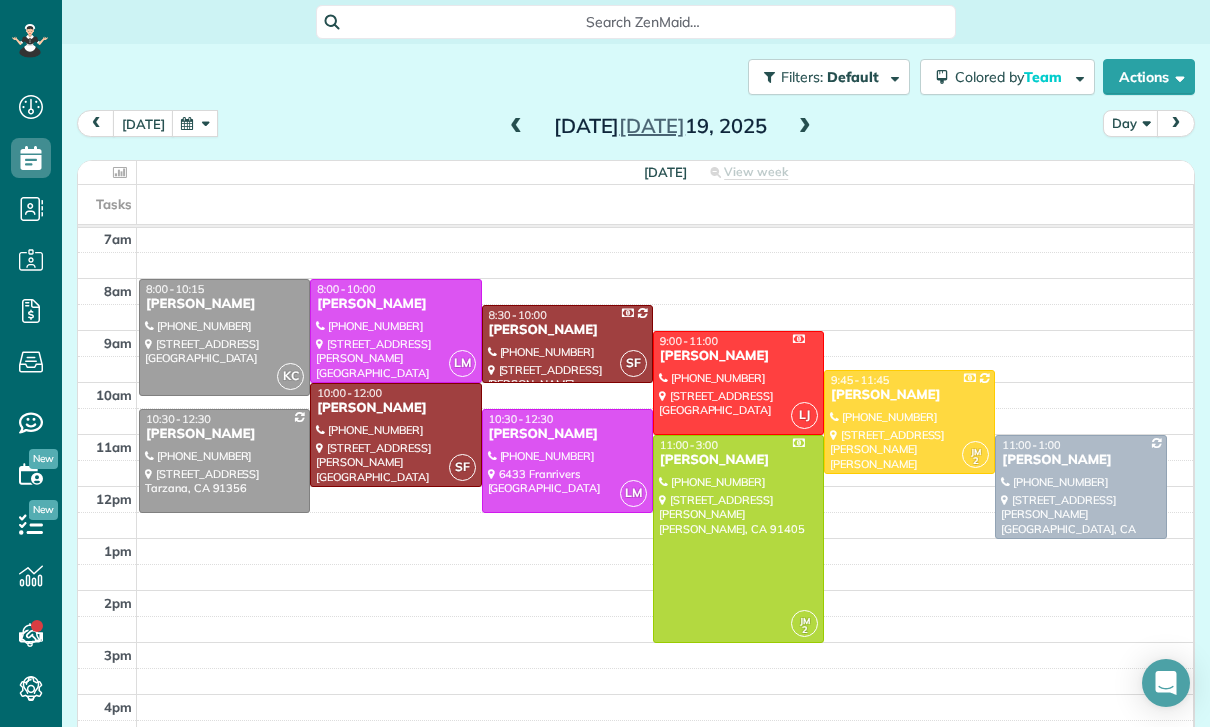 click at bounding box center [195, 123] 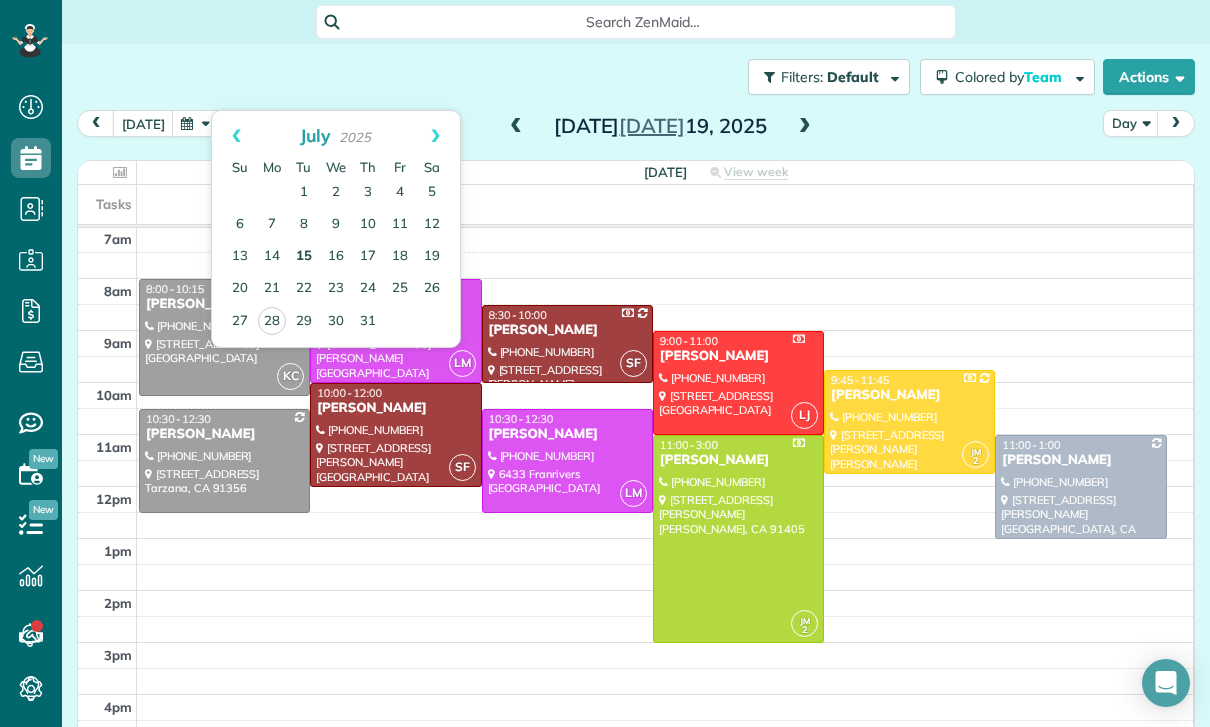 click on "15" at bounding box center (304, 257) 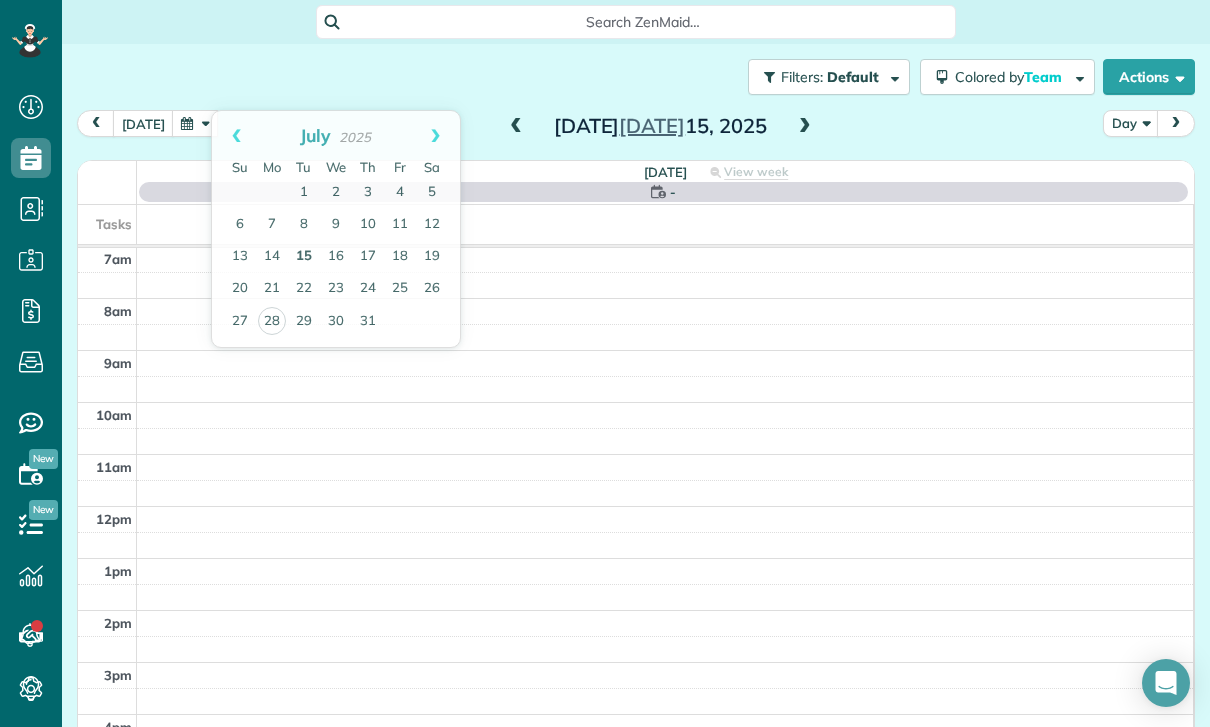 scroll, scrollTop: 157, scrollLeft: 0, axis: vertical 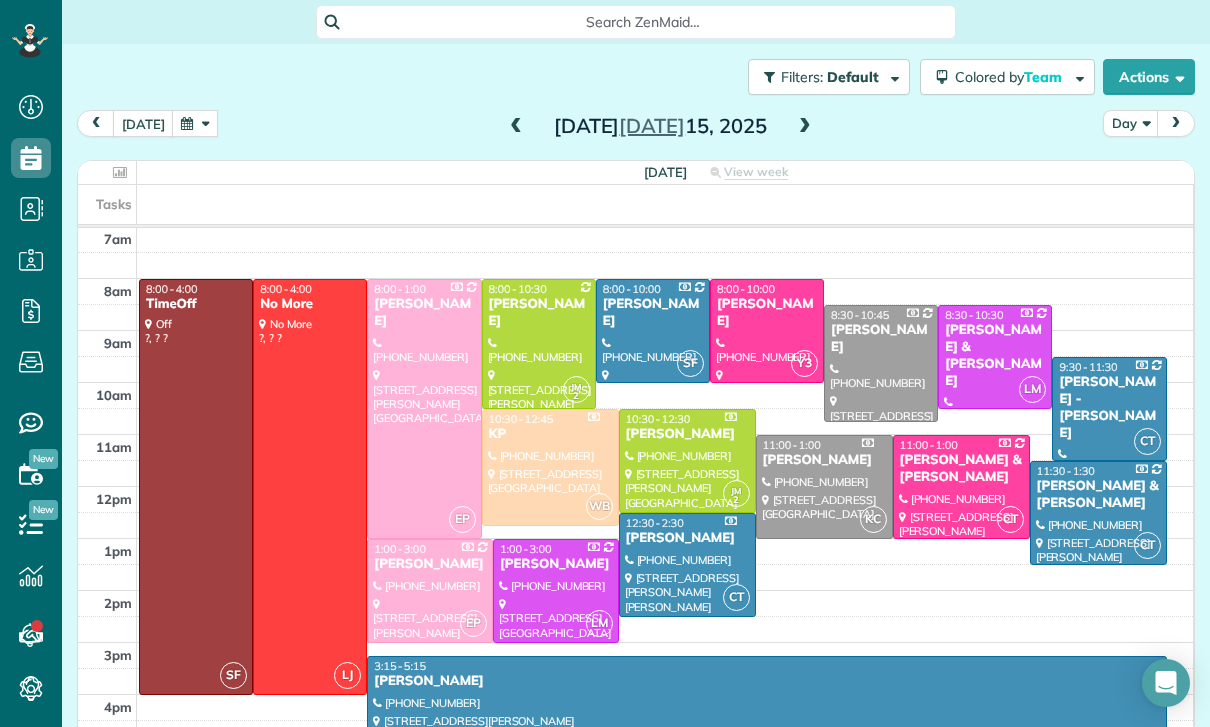 click at bounding box center [195, 123] 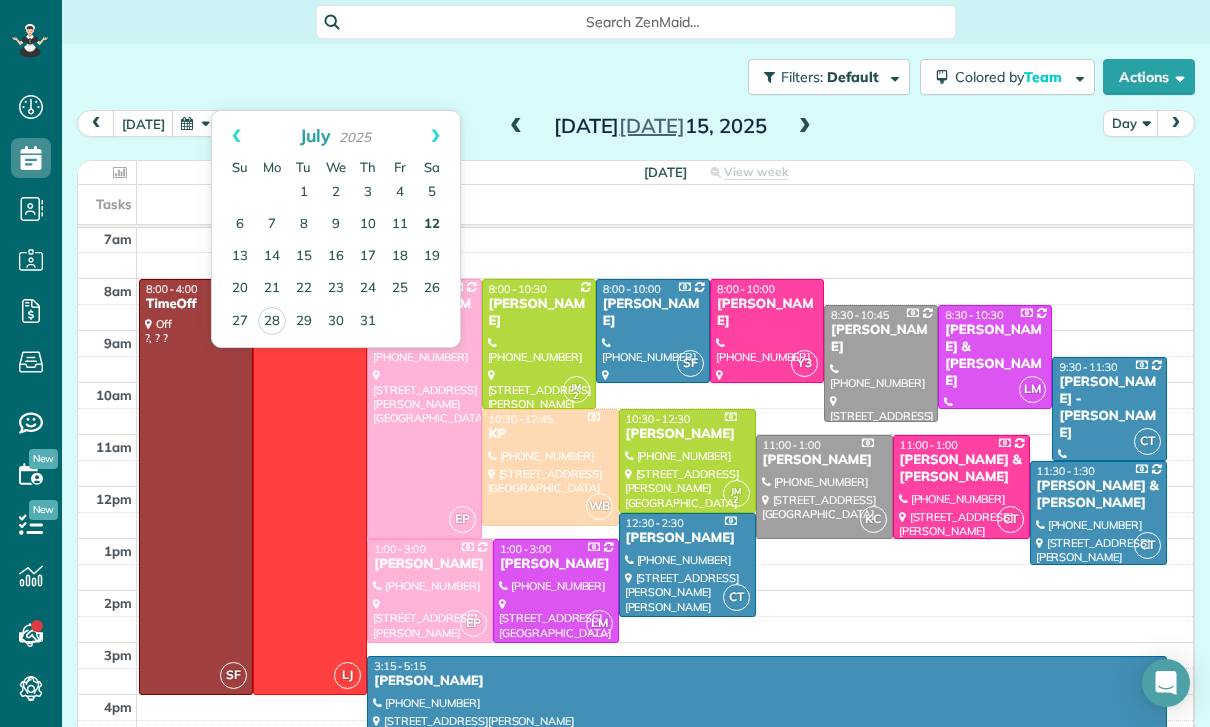click on "12" at bounding box center (432, 225) 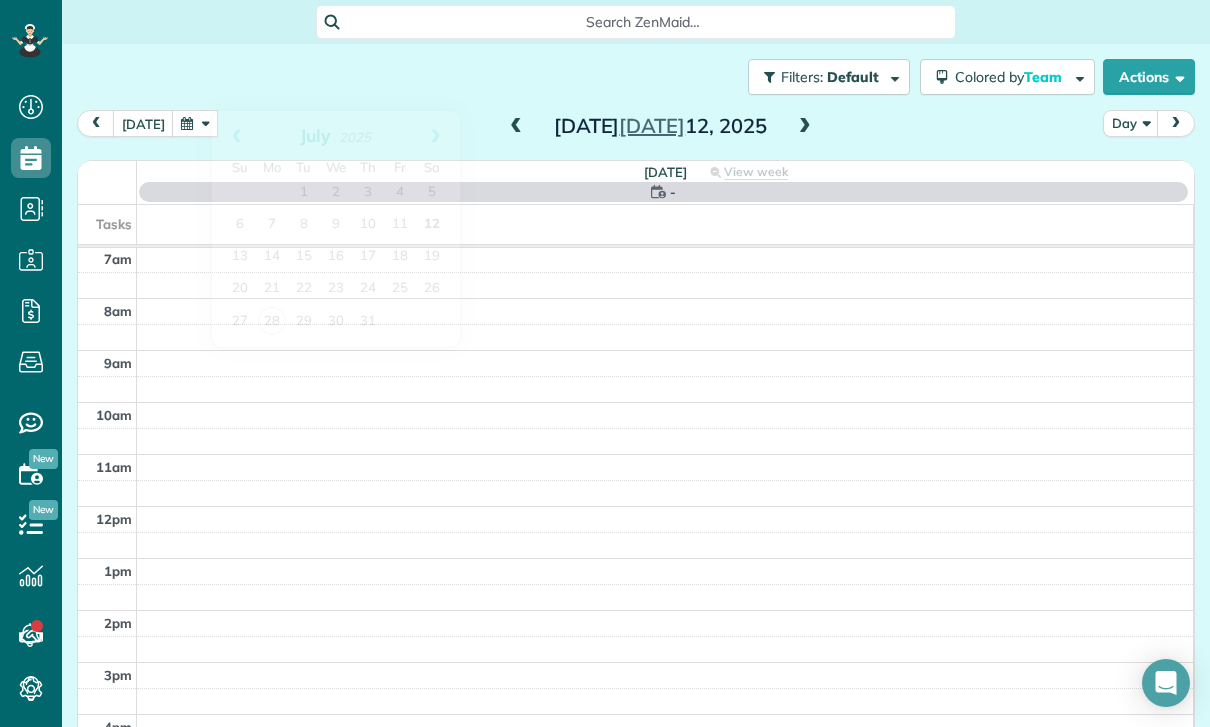 scroll, scrollTop: 157, scrollLeft: 0, axis: vertical 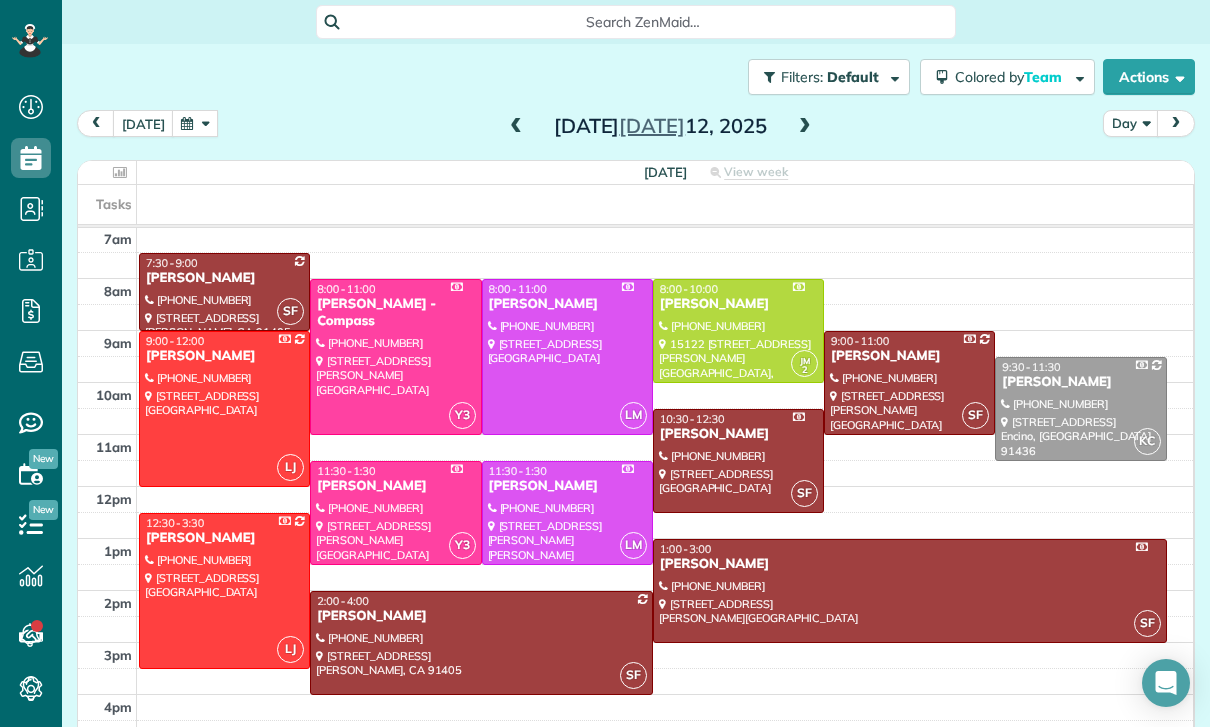 click at bounding box center (481, 643) 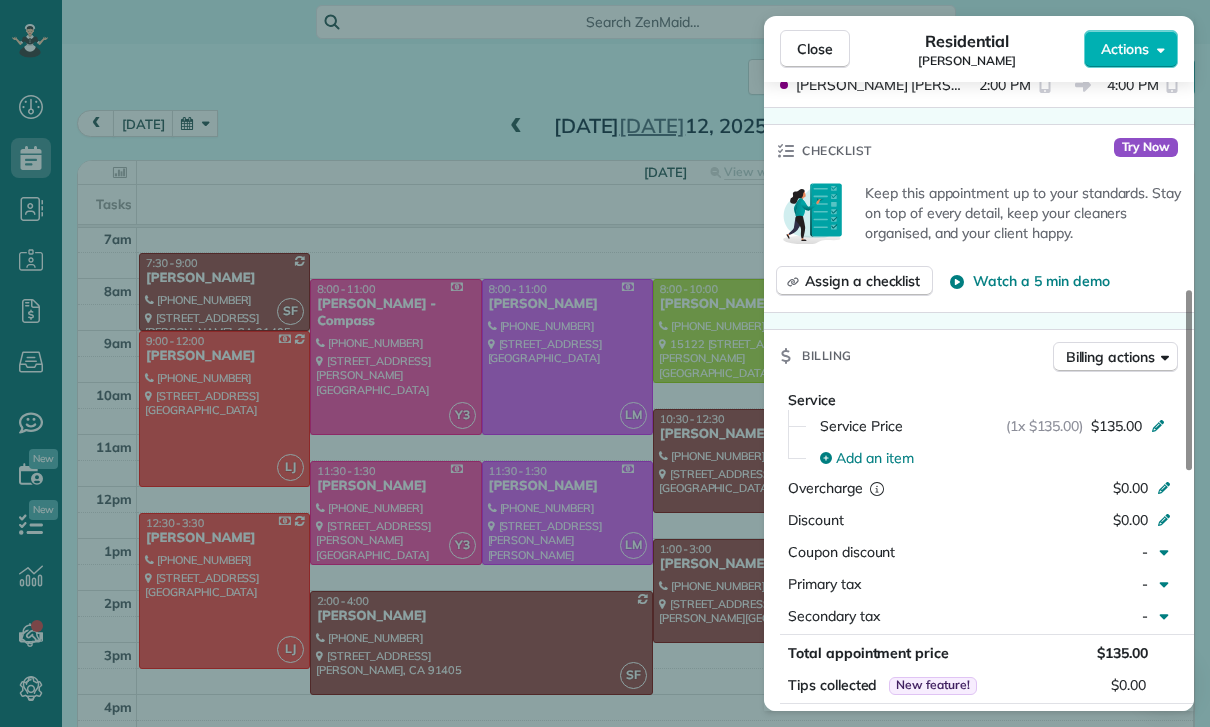 scroll, scrollTop: 856, scrollLeft: 0, axis: vertical 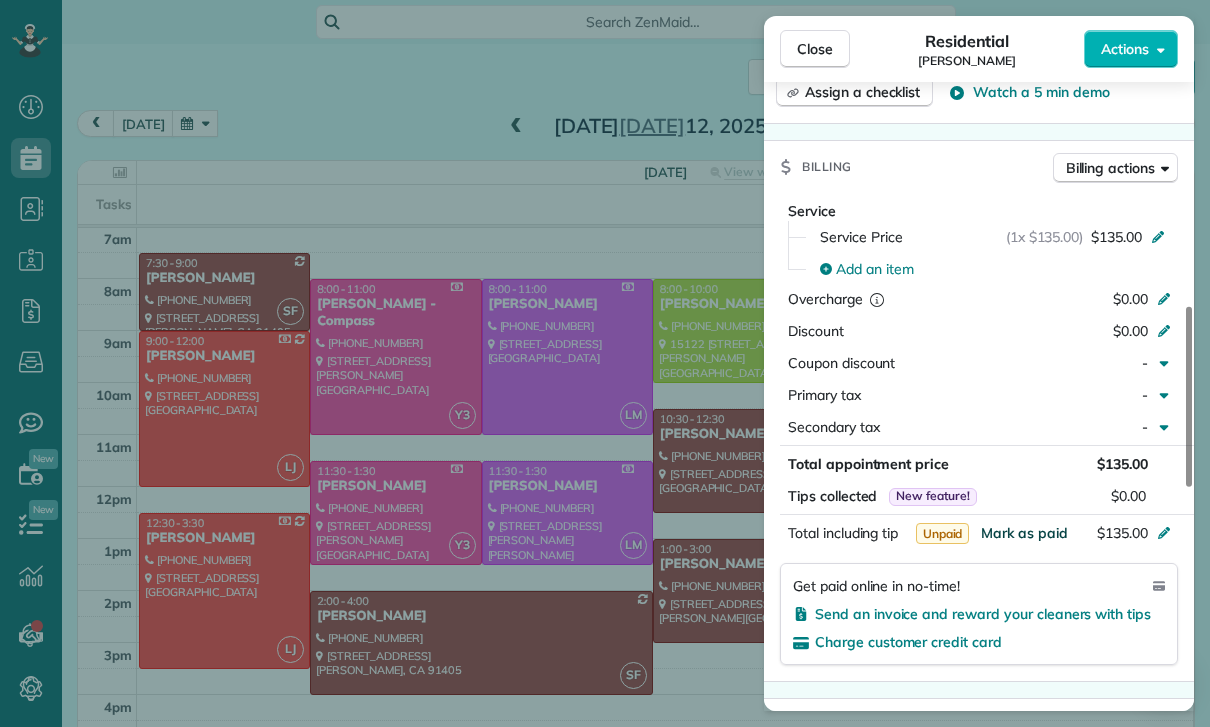 click on "Mark as paid" at bounding box center [1024, 533] 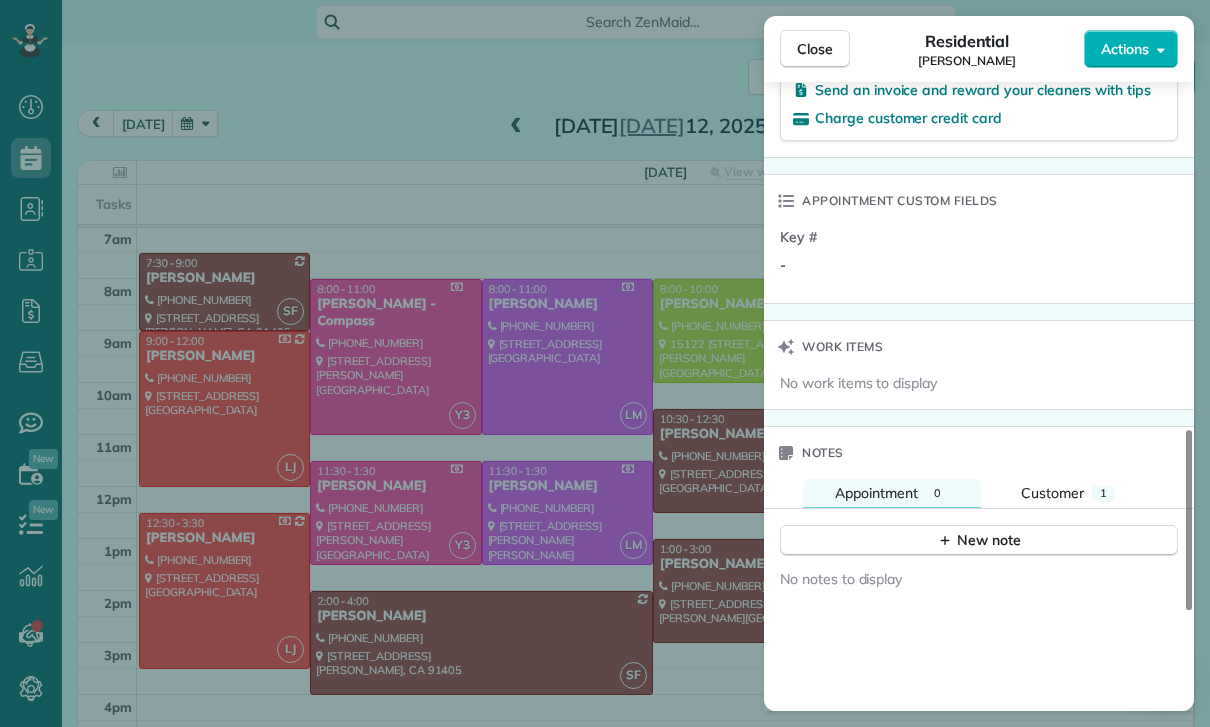 scroll, scrollTop: 1442, scrollLeft: 0, axis: vertical 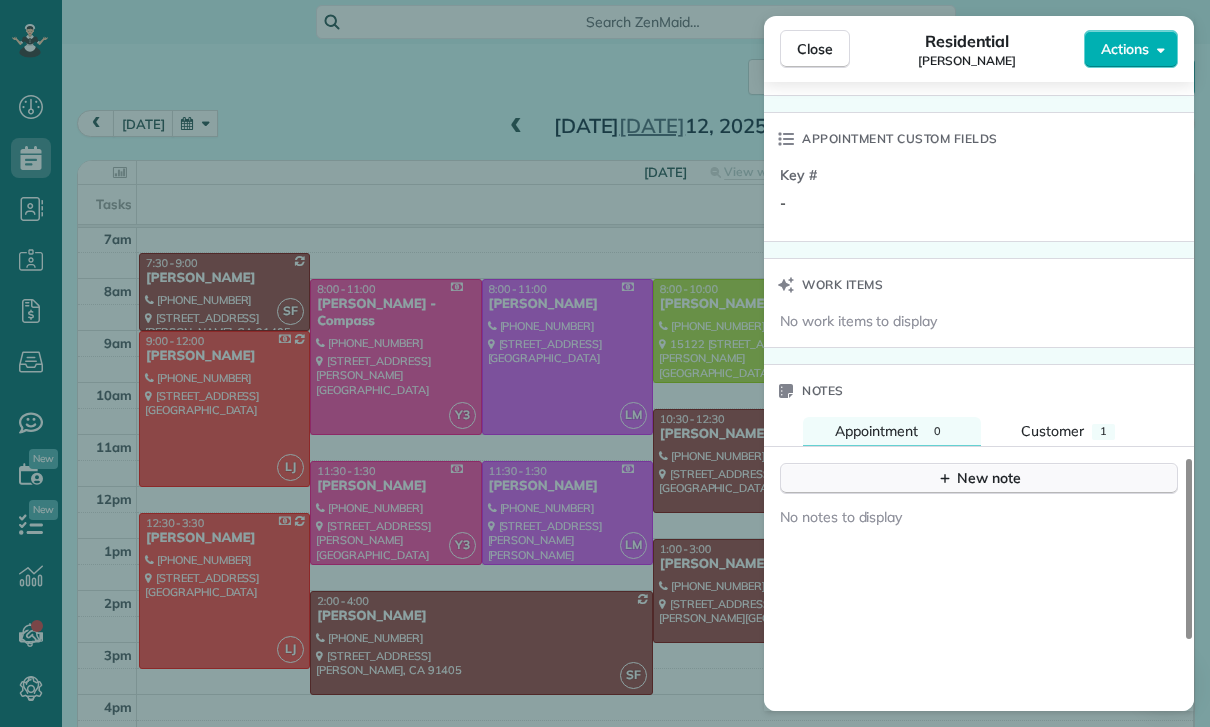 click on "New note" at bounding box center (979, 478) 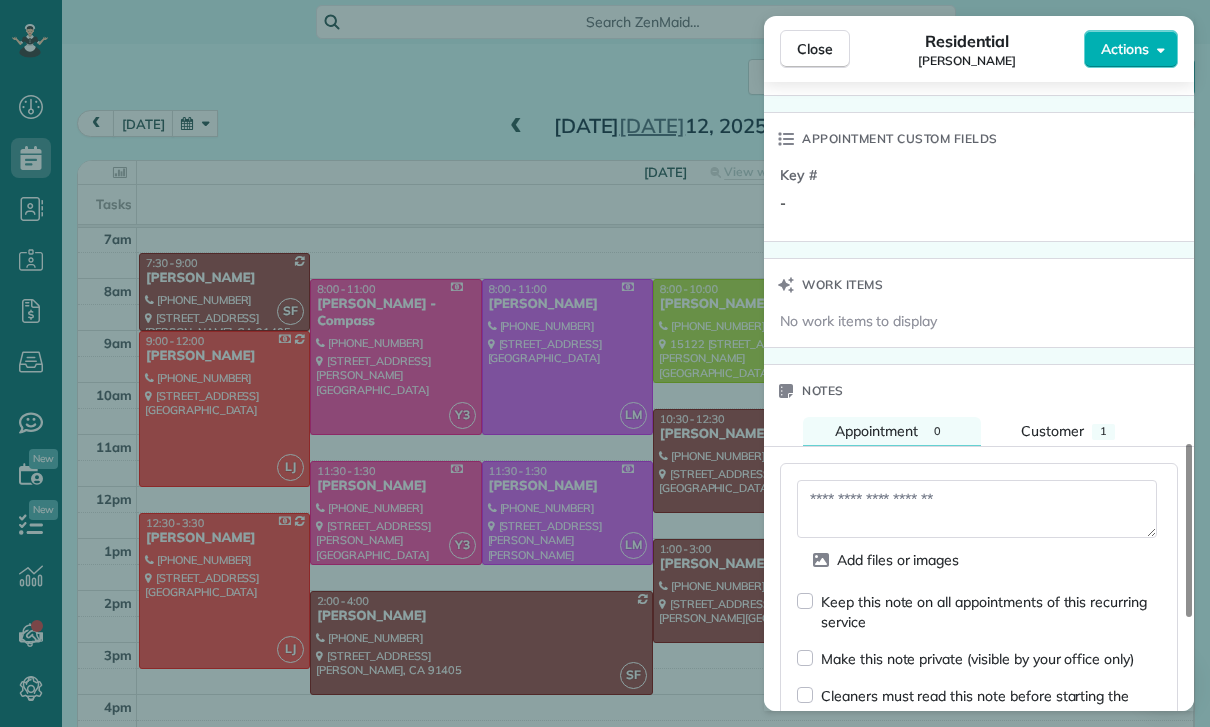 click at bounding box center (977, 509) 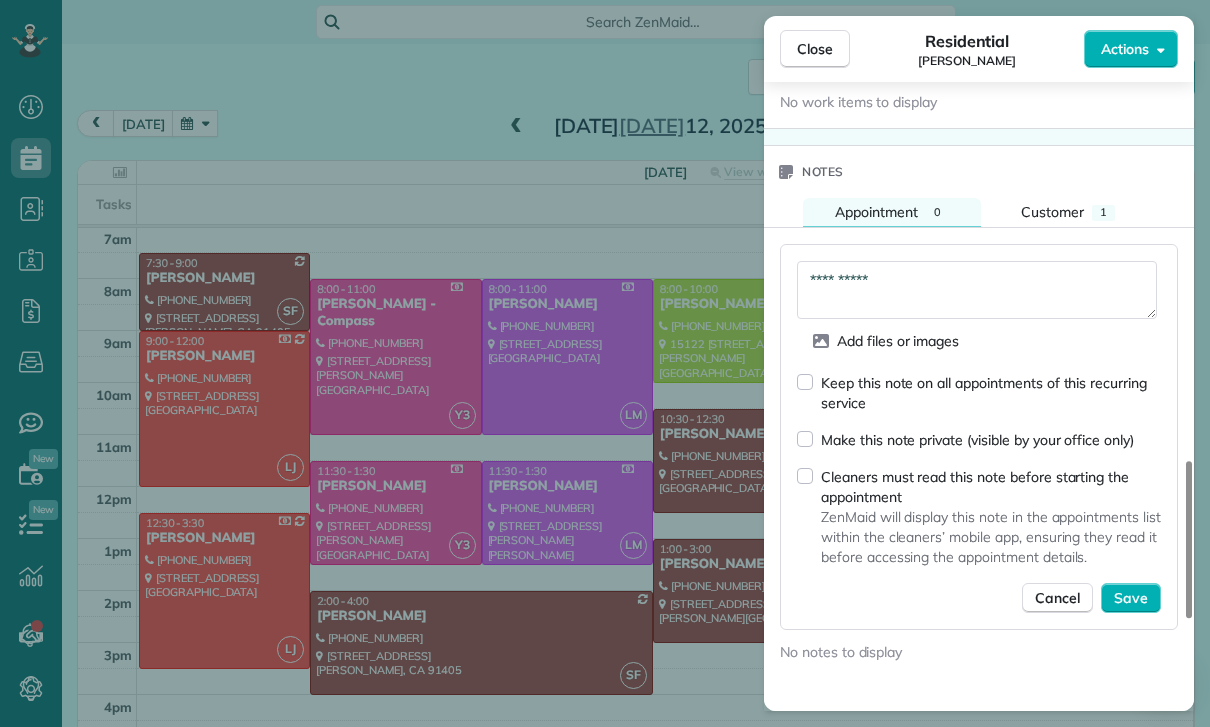scroll, scrollTop: 1664, scrollLeft: 0, axis: vertical 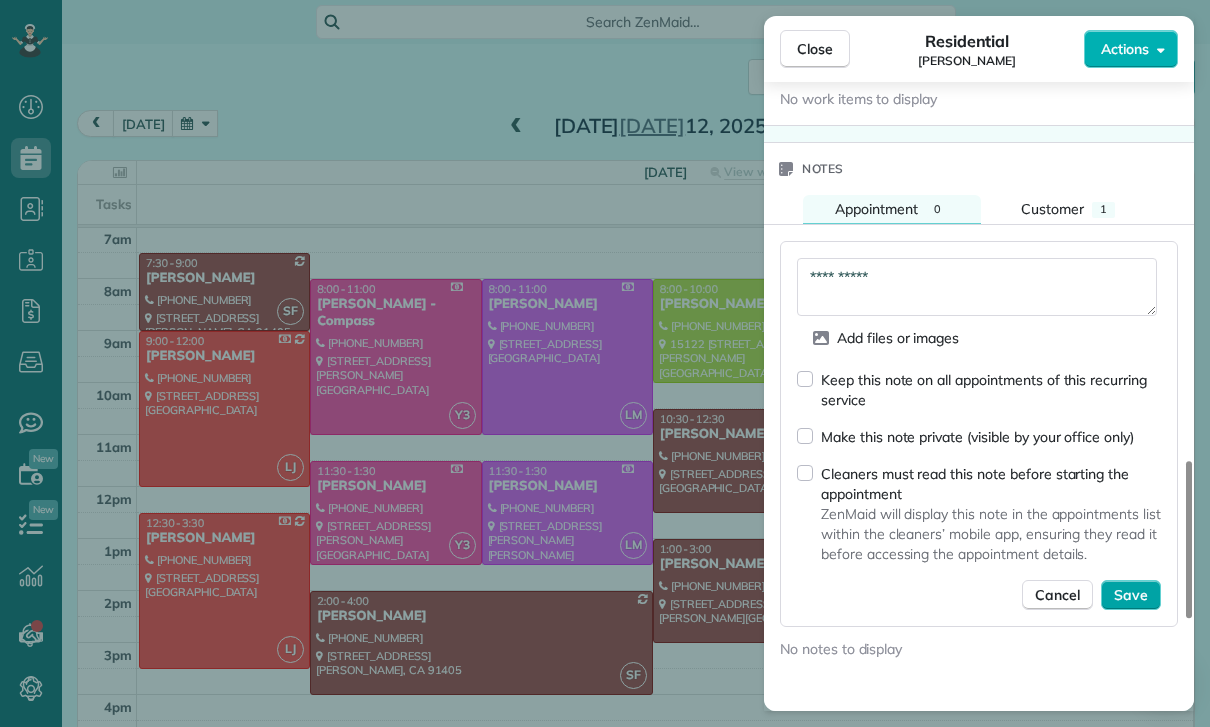type on "**********" 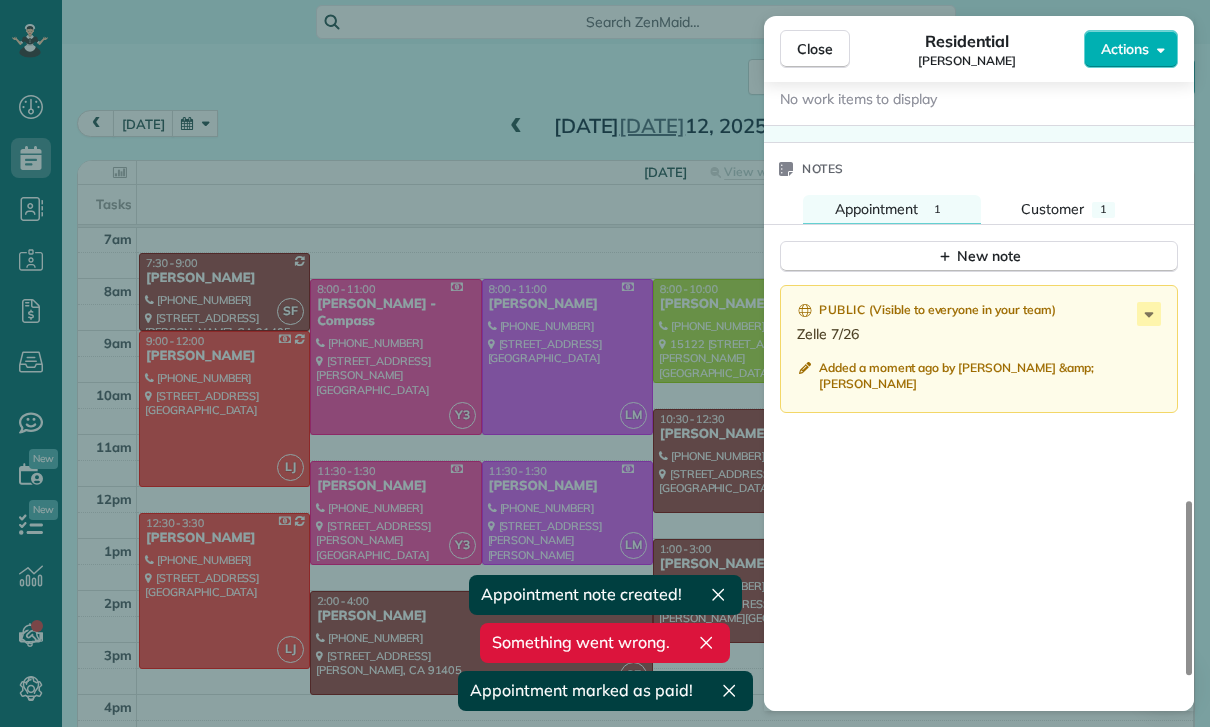 click on "Close Residential Judy tarantino Actions Status Yet to Confirm Judy tarantino · Open profile HOME (805) 653-0285 Copy judytarantino@charter.net Copy View Details Residential Saturday, July 12, 2025 2:00 PM 4:00 PM 2 hours and 0 minutes Repeats every 4 weeks Edit recurring service Previous (Jun 07) Next (Aug 12) 7332 Ranchito Ave Van Nuys CA 91405 Service was not rated yet Cleaners Time in and out Assign Invite Team Santy Cleaners Santy   Flores 2:00 PM 4:00 PM Checklist Try Now Keep this appointment up to your standards. Stay on top of every detail, keep your cleaners organised, and your client happy. Assign a checklist Watch a 5 min demo Billing Billing actions Service Service Price (1x $135.00) $135.00 Add an item Overcharge $0.00 Discount $0.00 Coupon discount - Primary tax - Secondary tax - Total appointment price $135.00 Tips collected New feature! $0.00 Paid Total including tip $135.00 Get paid online in no-time! Send an invoice and reward your cleaners with tips Charge customer credit card Key # - 1 1" at bounding box center (605, 363) 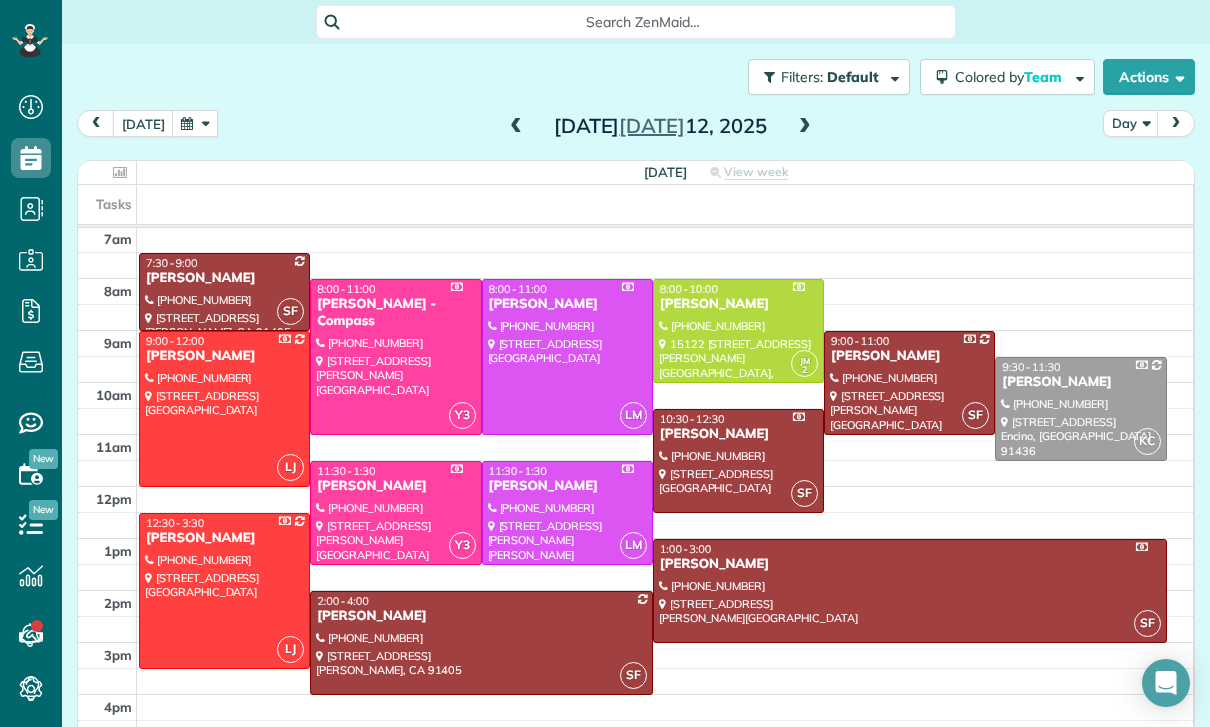 click at bounding box center (195, 123) 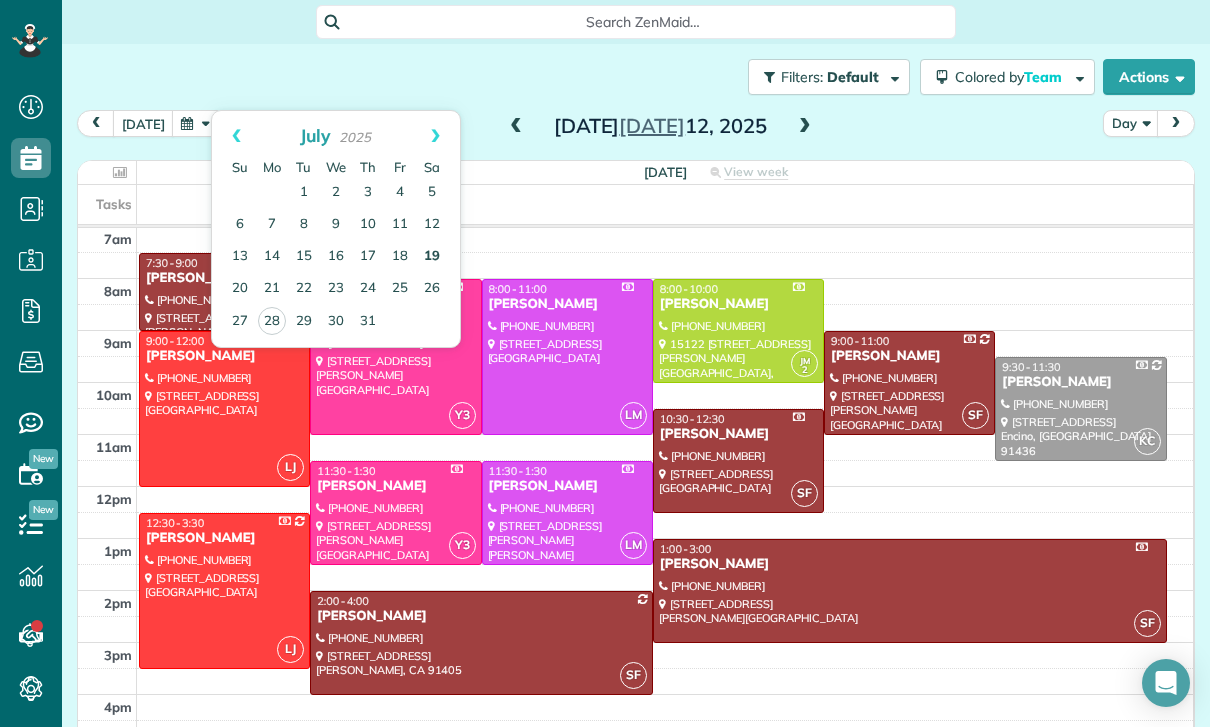 click on "19" at bounding box center (432, 257) 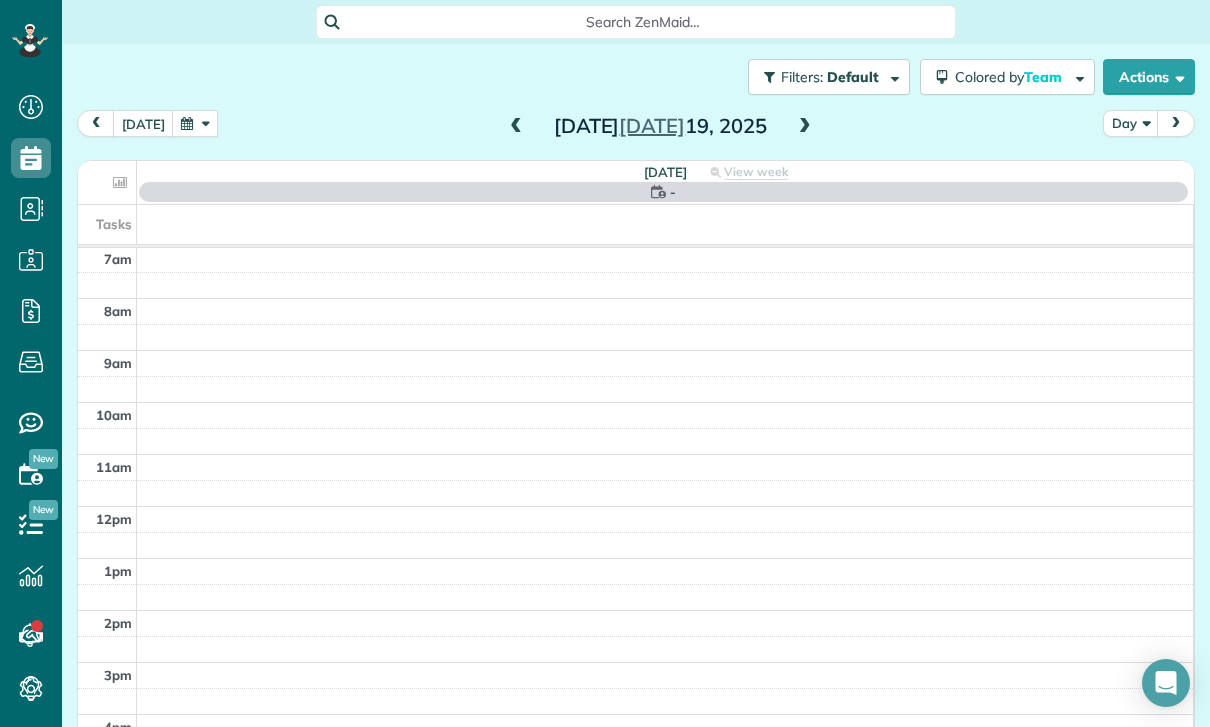 scroll, scrollTop: 157, scrollLeft: 0, axis: vertical 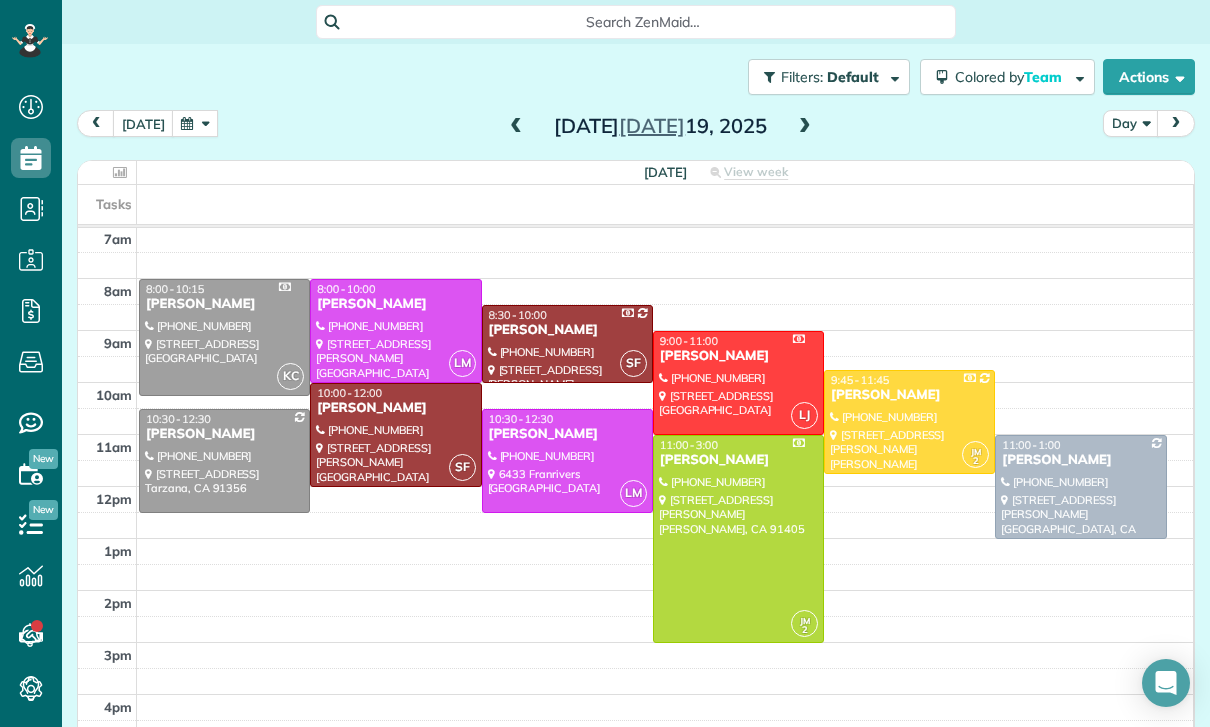 click at bounding box center (224, 461) 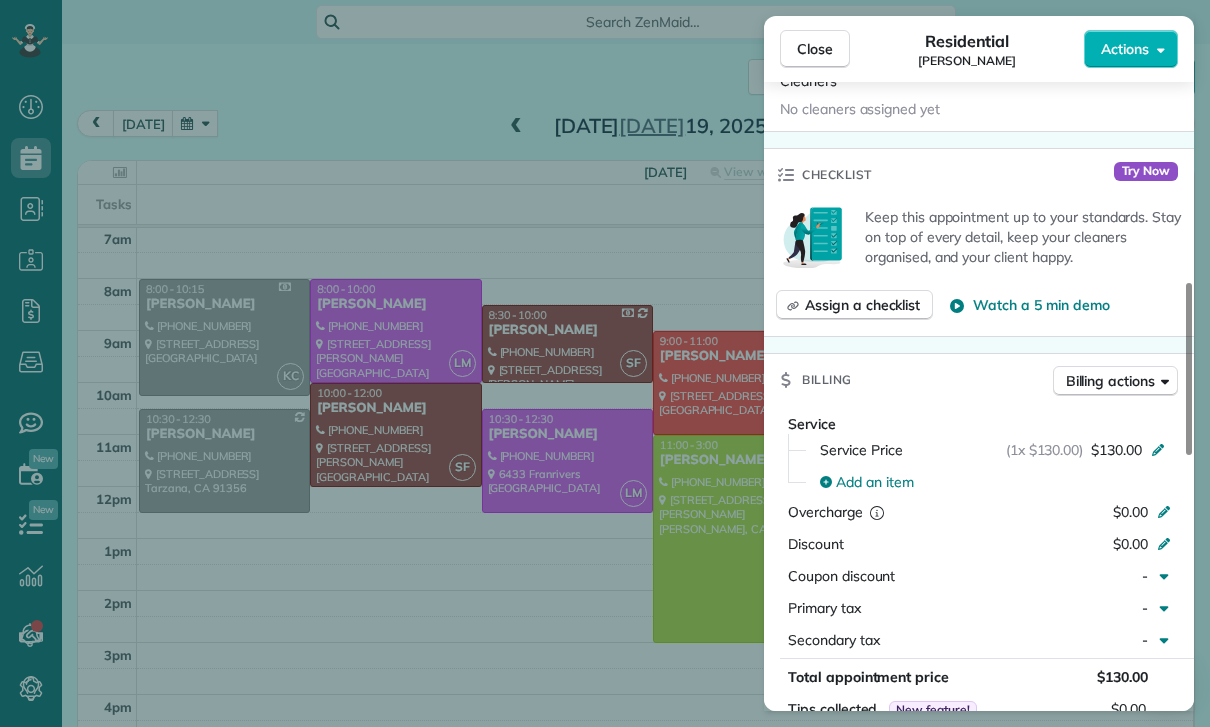 scroll, scrollTop: 981, scrollLeft: 0, axis: vertical 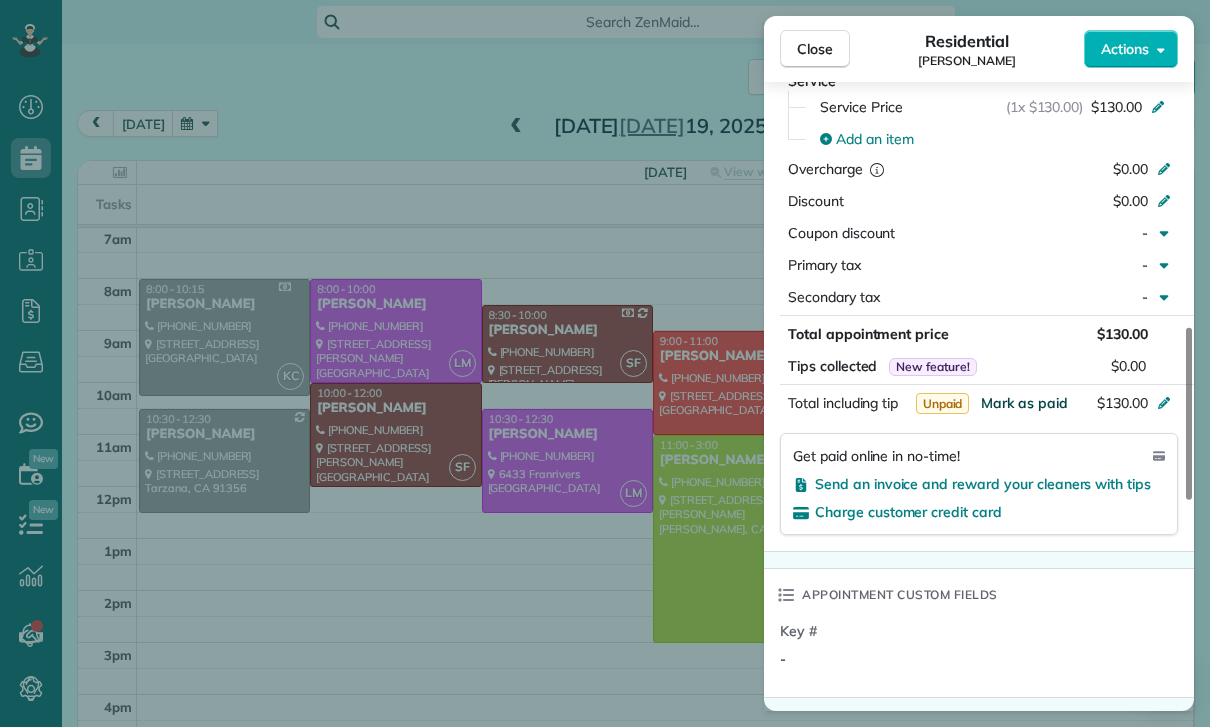 click on "Mark as paid" at bounding box center (1024, 403) 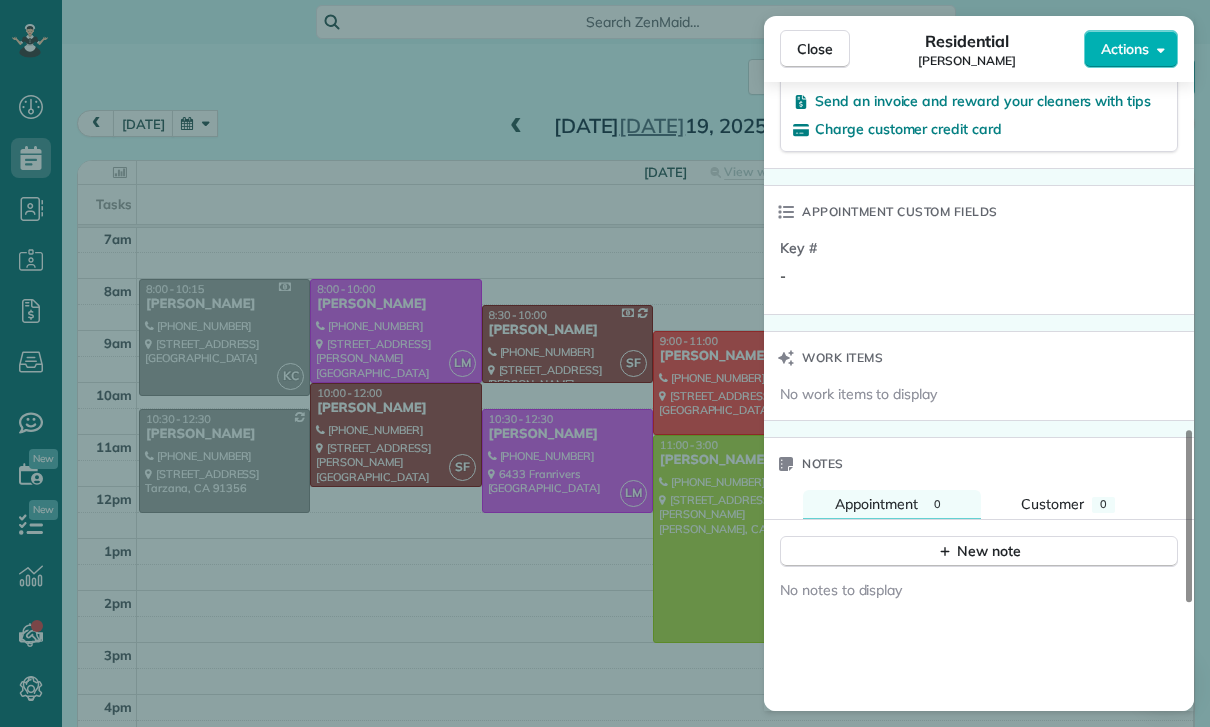scroll, scrollTop: 1446, scrollLeft: 0, axis: vertical 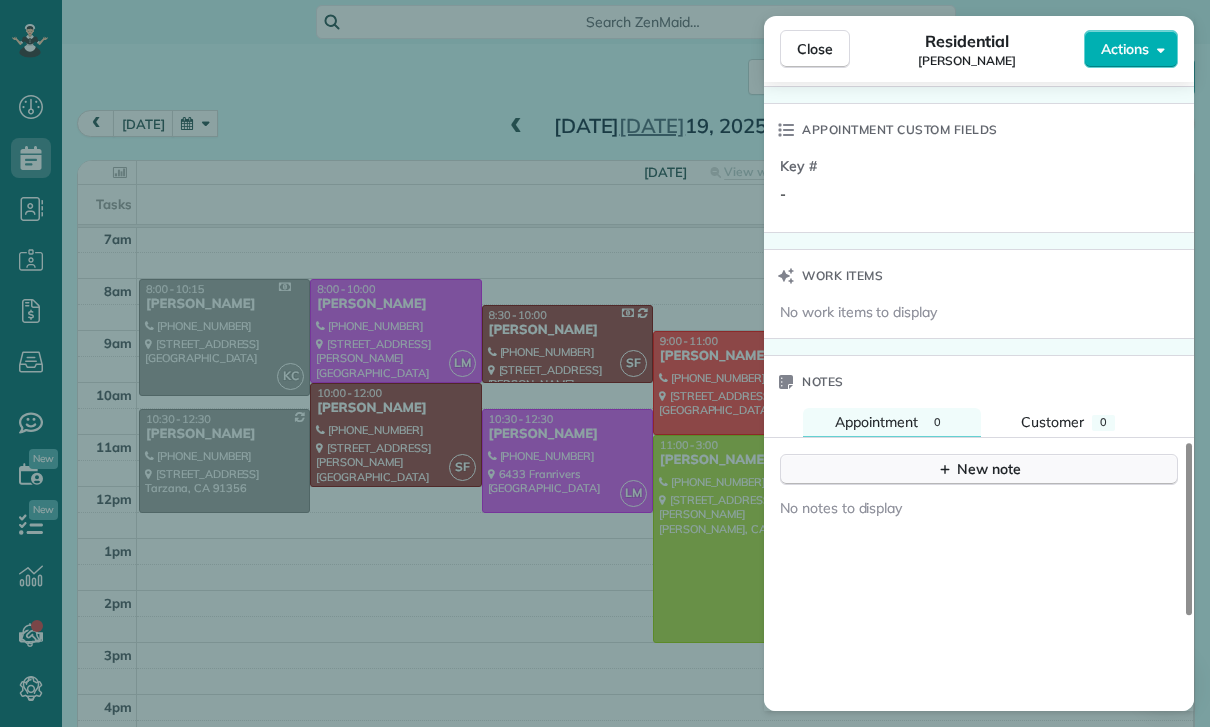 click on "New note" at bounding box center [979, 469] 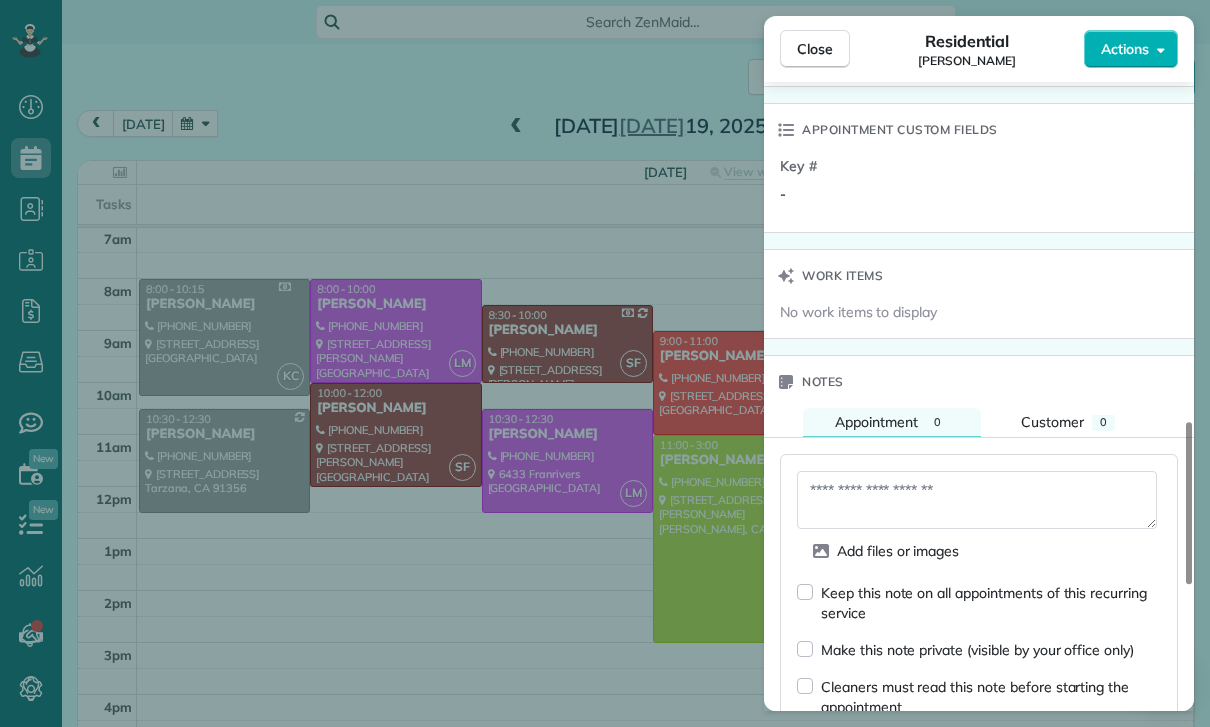 click at bounding box center (977, 500) 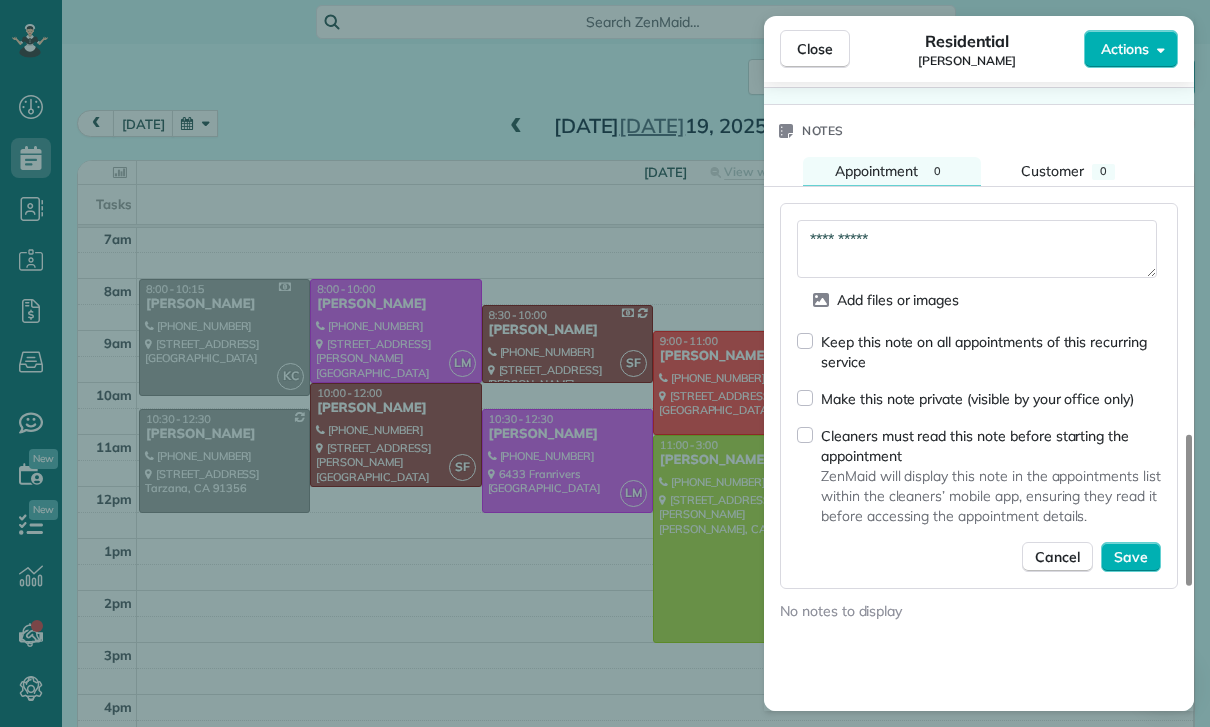 scroll, scrollTop: 1701, scrollLeft: 0, axis: vertical 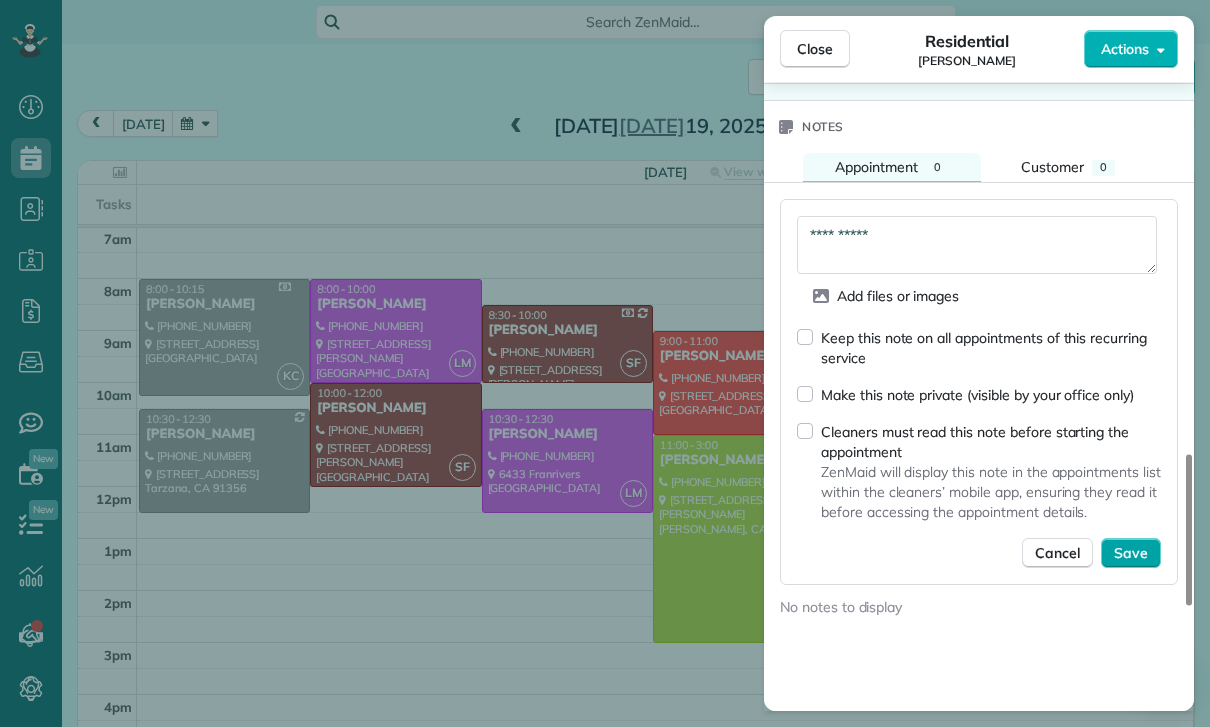 type on "**********" 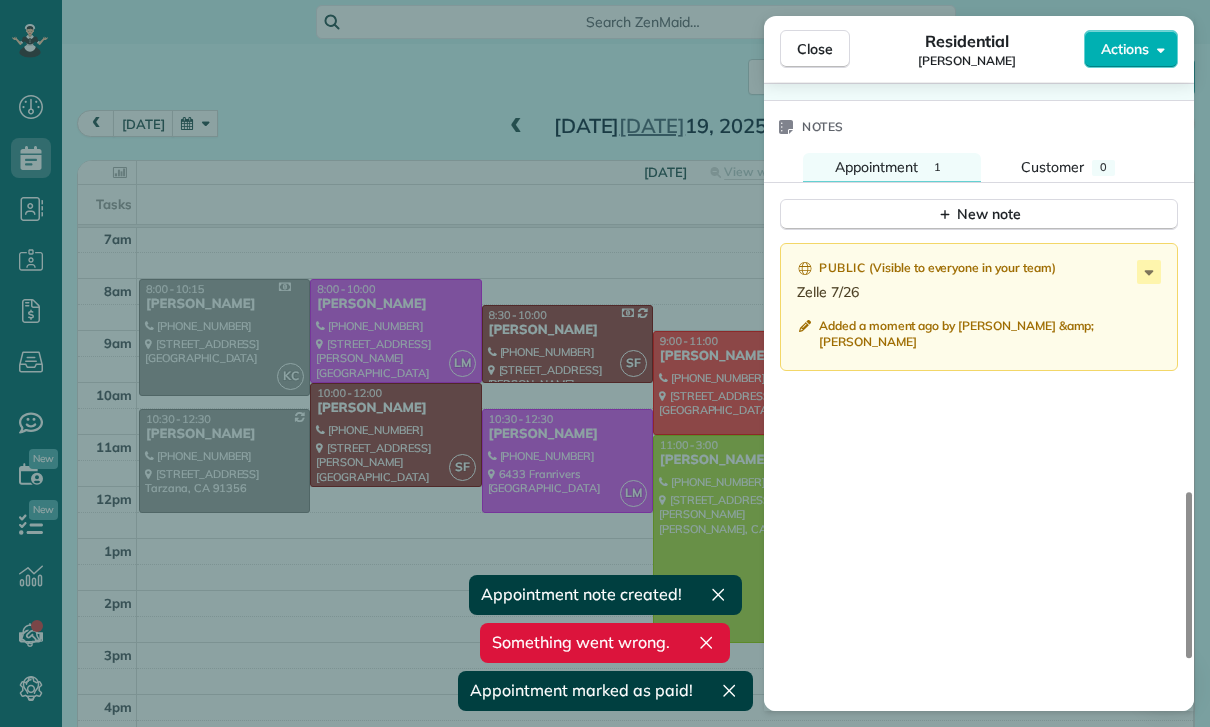 click on "Close Residential David Martirosyan Actions Status Yet to Confirm David Martirosyan · Open profile MOBILE (310) 330-6177 Copy No email on record Add email View Details Residential Saturday, July 19, 2025 10:30 AM 12:30 PM 2 hours and 0 minutes Repeats every 4 weeks Edit recurring service Previous (Jun 22) Next (Aug 16) 18535 Burbank Boulevard #305 Tarzana CA 91356 Service was not rated yet Cleaners Time in and out Assign Invite Team Karla/Karina Cleaners No cleaners assigned yet Checklist Try Now Keep this appointment up to your standards. Stay on top of every detail, keep your cleaners organised, and your client happy. Assign a checklist Watch a 5 min demo Billing Billing actions Service Service Price (1x $130.00) $130.00 Add an item Overcharge $0.00 Discount $0.00 Coupon discount - Primary tax - Secondary tax - Total appointment price $130.00 Tips collected New feature! $0.00 Paid Total including tip $130.00 Get paid online in no-time! Send an invoice and reward your cleaners with tips Key # - Work items 1" at bounding box center [605, 363] 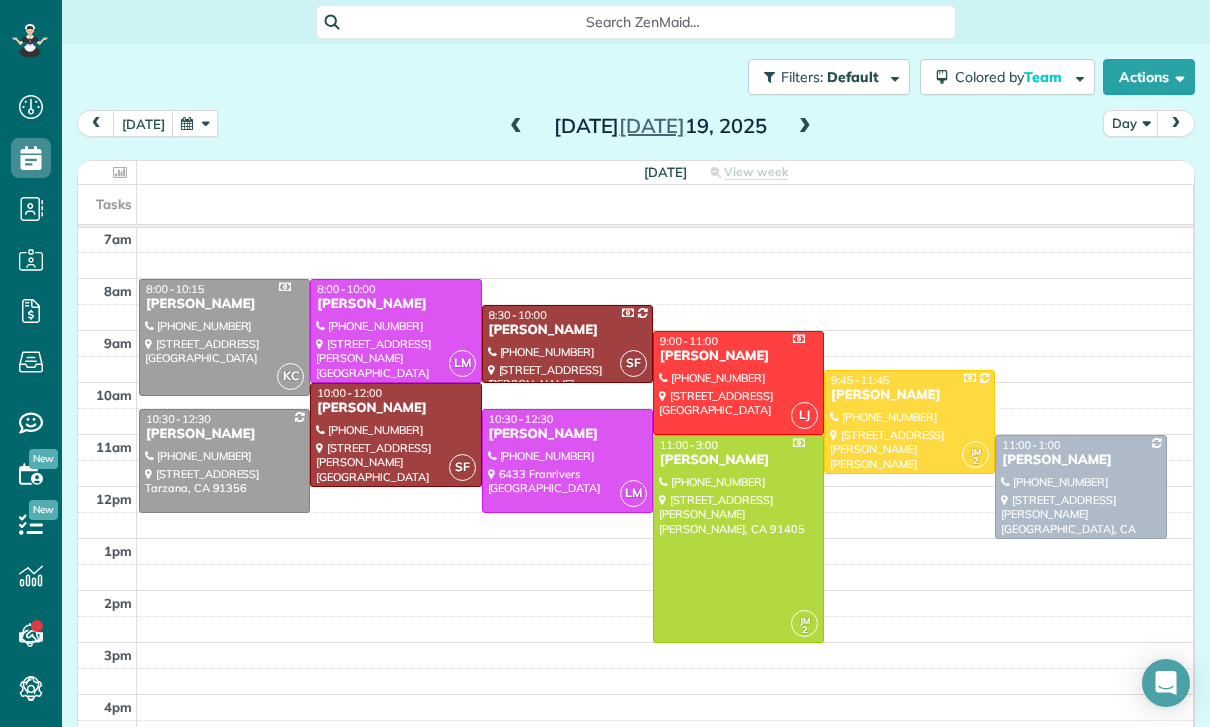 click at bounding box center (195, 123) 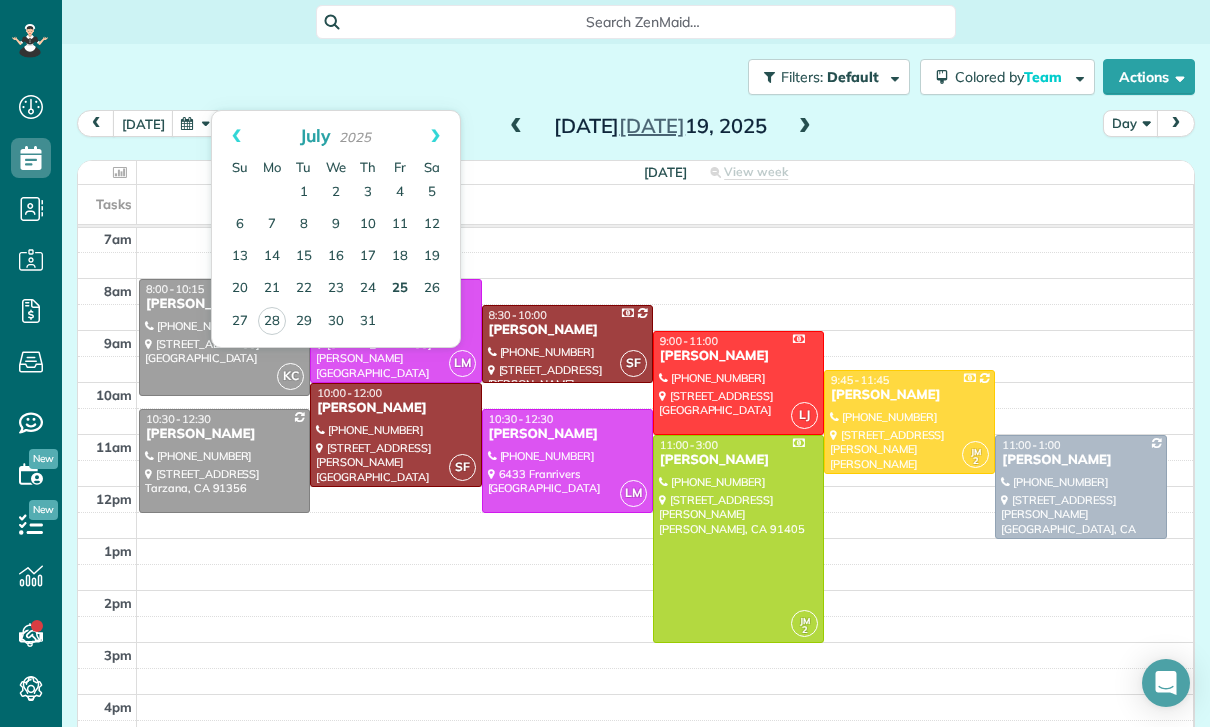 click on "25" at bounding box center (400, 289) 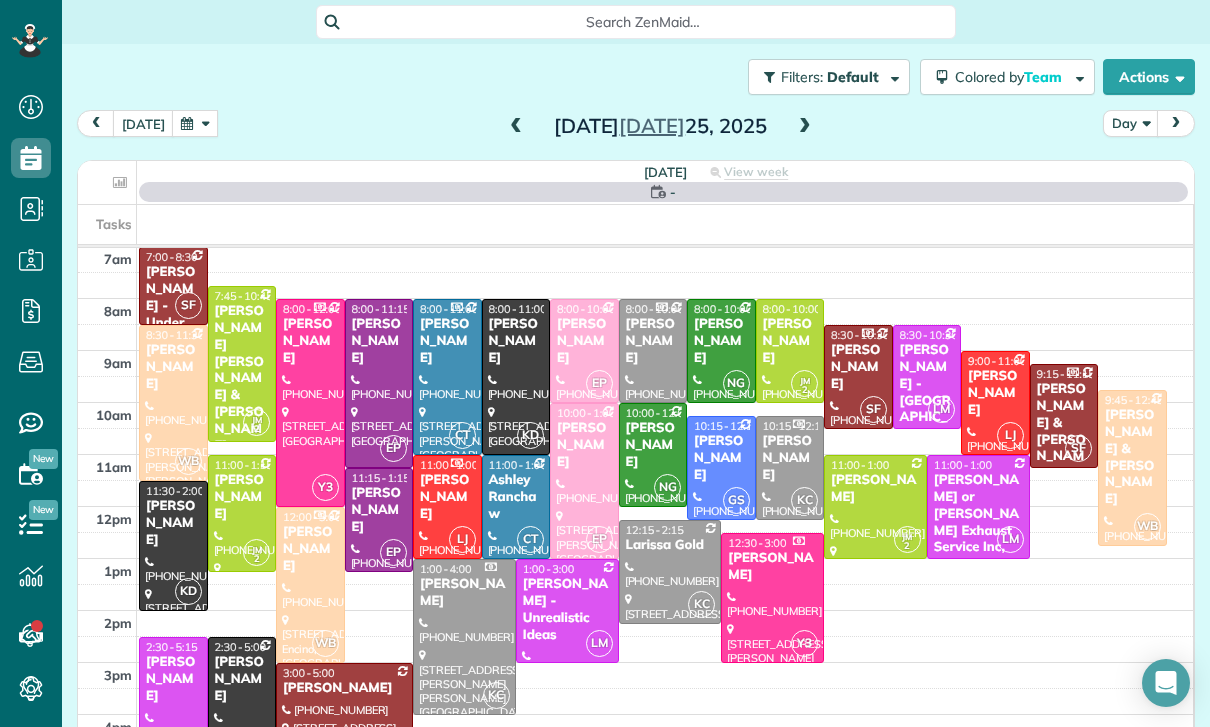 scroll, scrollTop: 157, scrollLeft: 0, axis: vertical 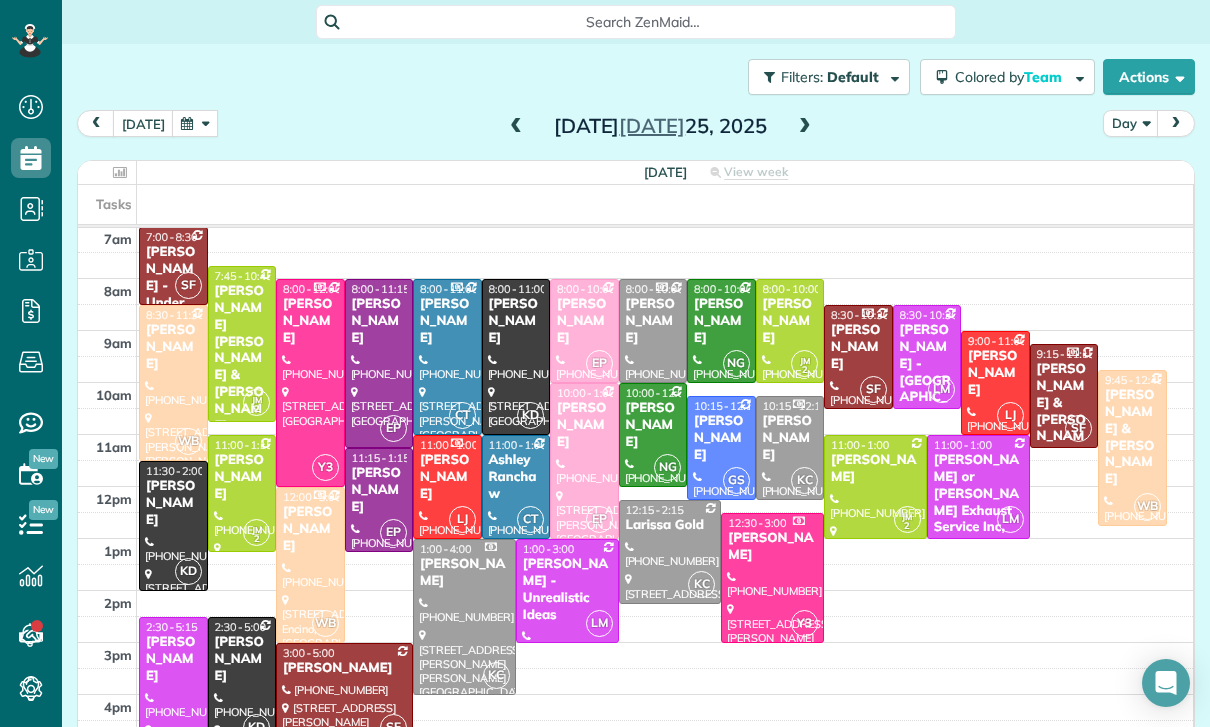 click on "[PERSON_NAME]" at bounding box center (790, 321) 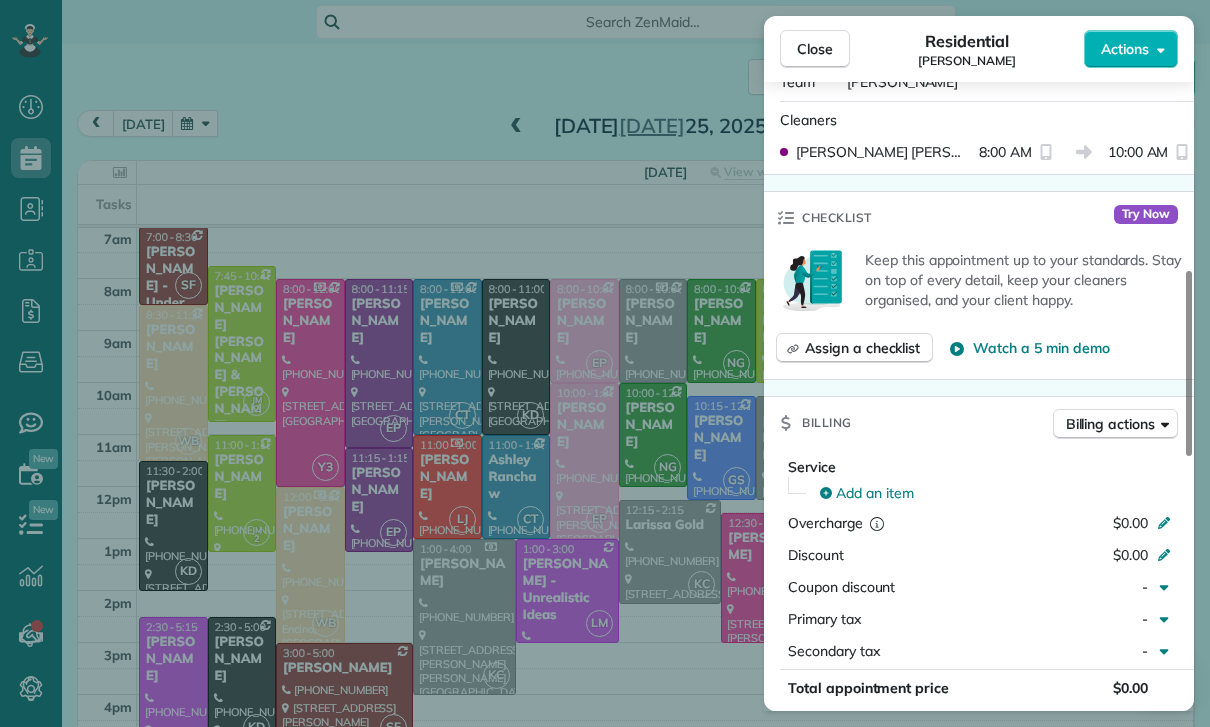 scroll, scrollTop: 788, scrollLeft: 0, axis: vertical 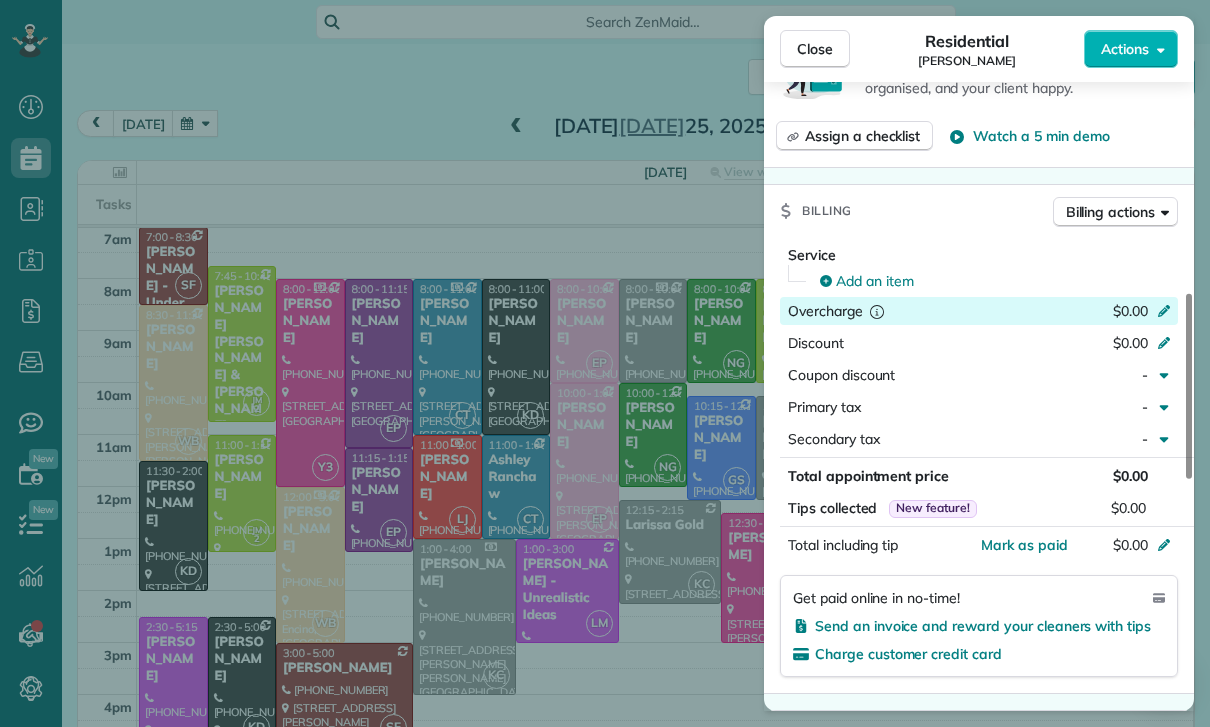 click 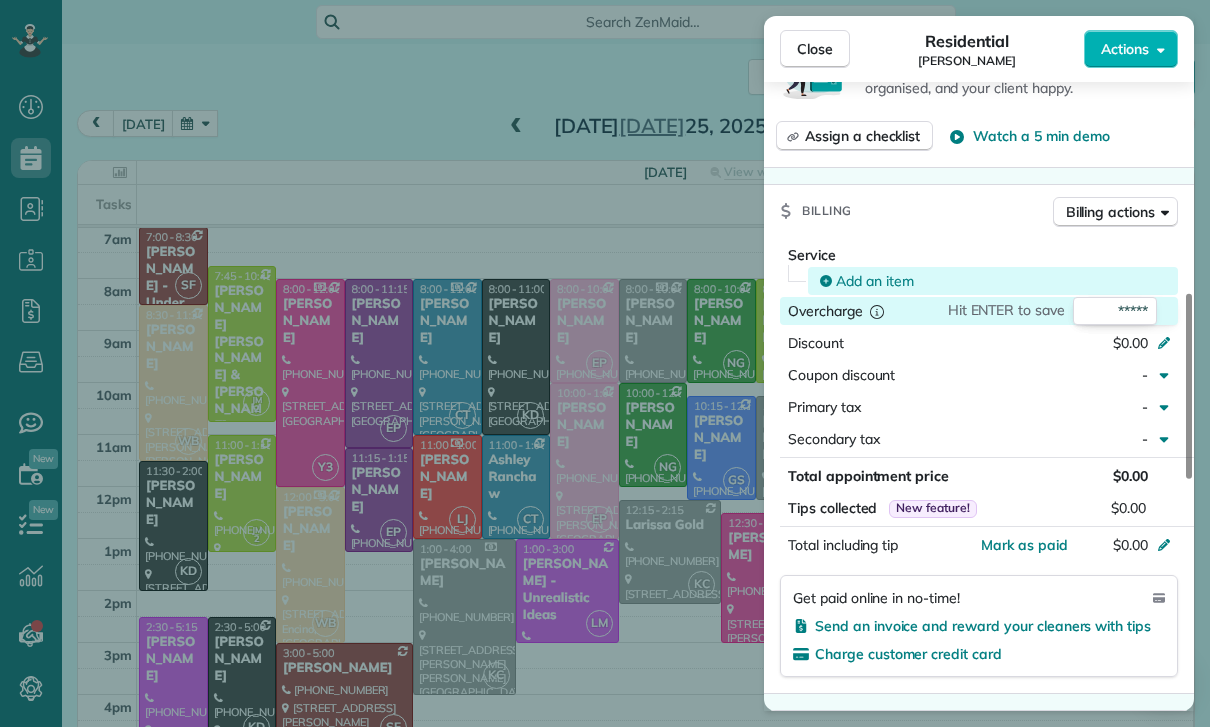 click on "Add an item" at bounding box center (875, 281) 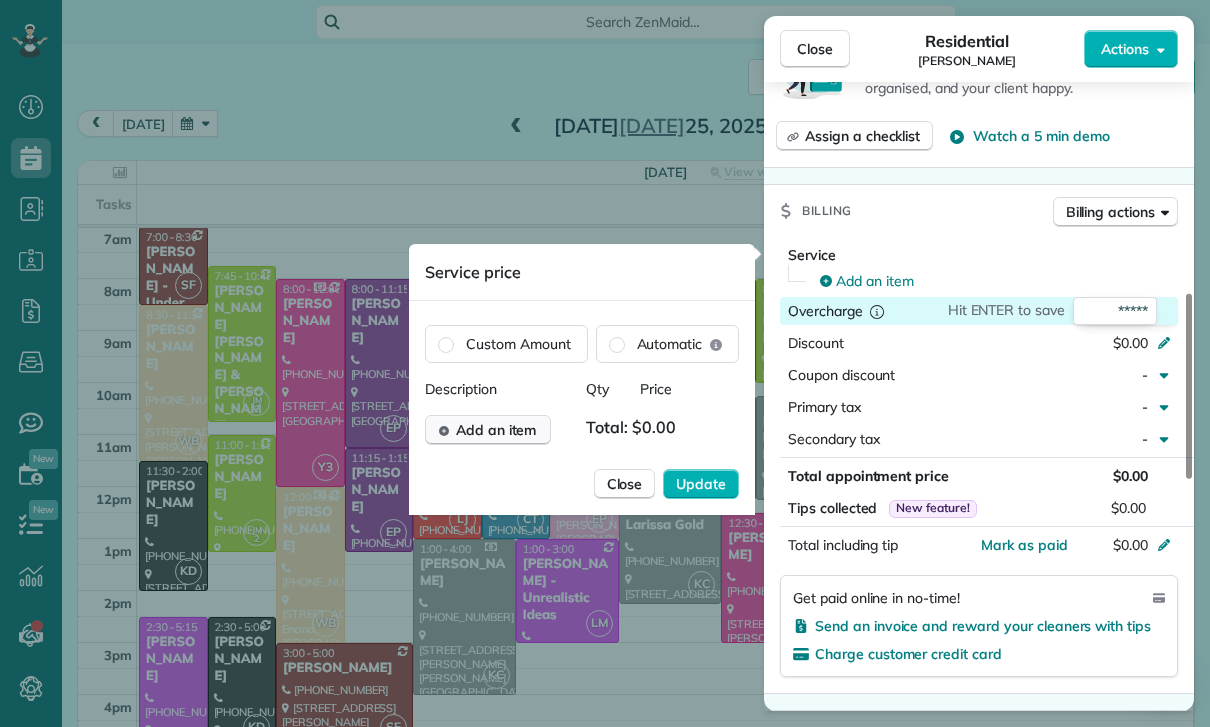 click on "Add an item" at bounding box center (496, 430) 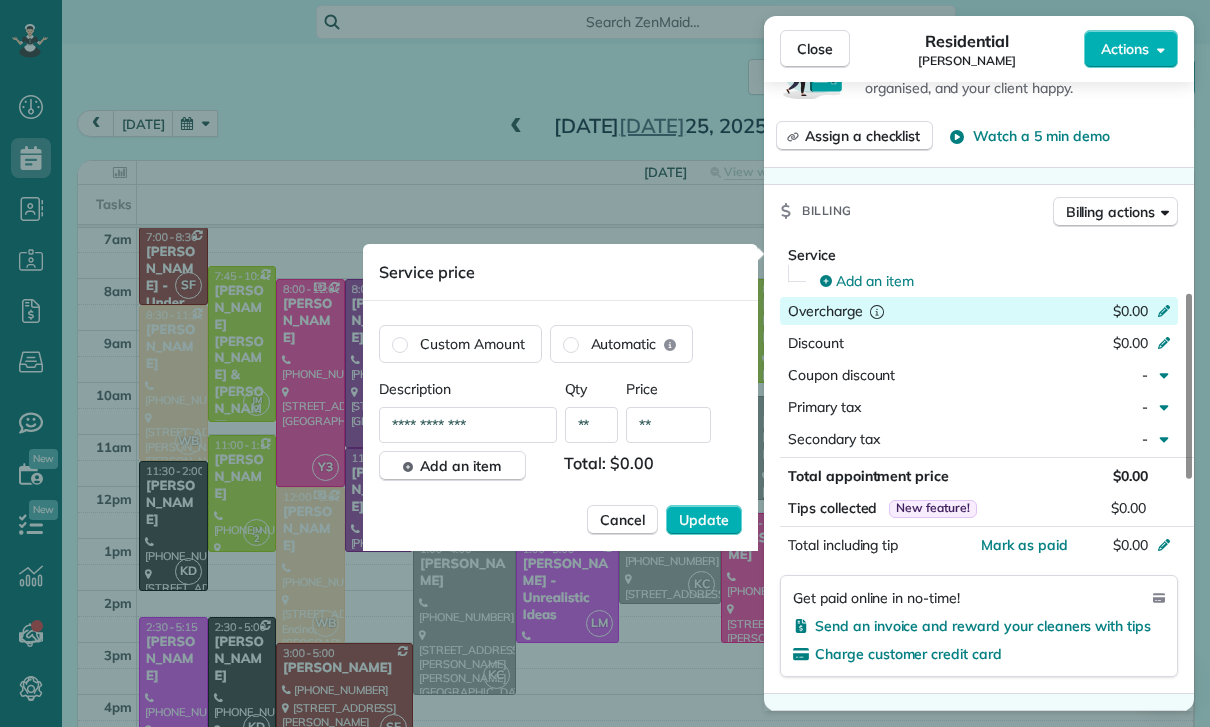 click on "**" at bounding box center (668, 425) 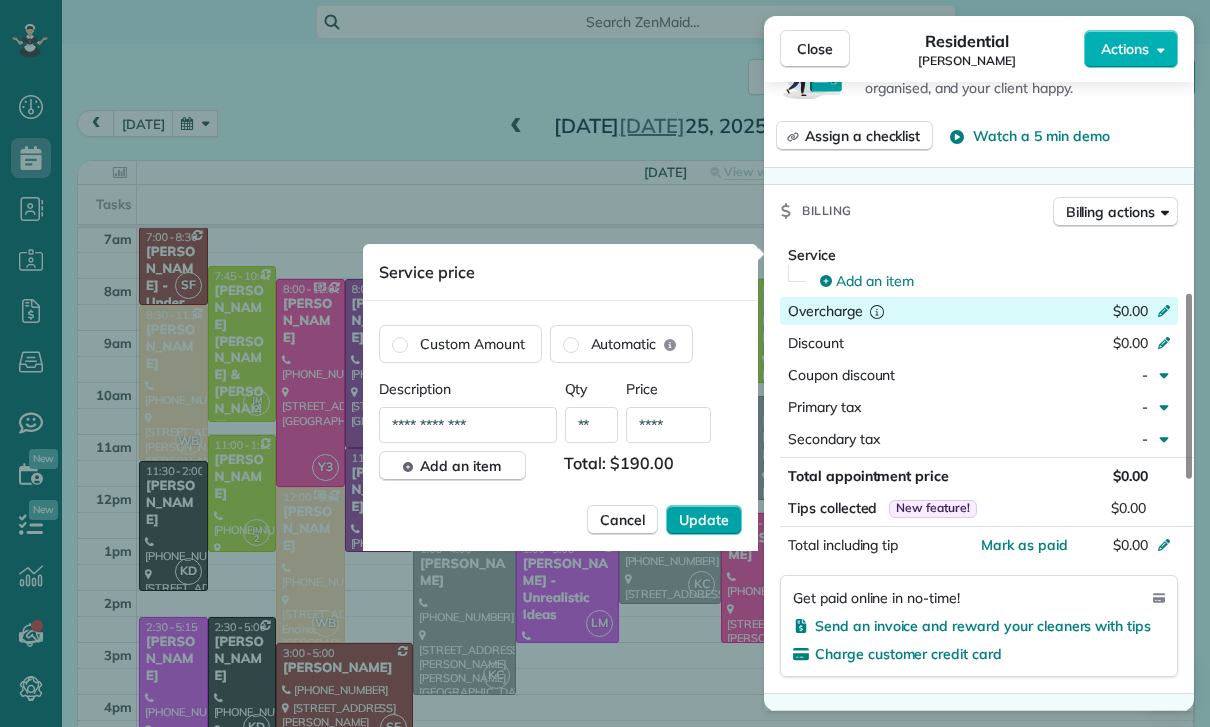 type on "****" 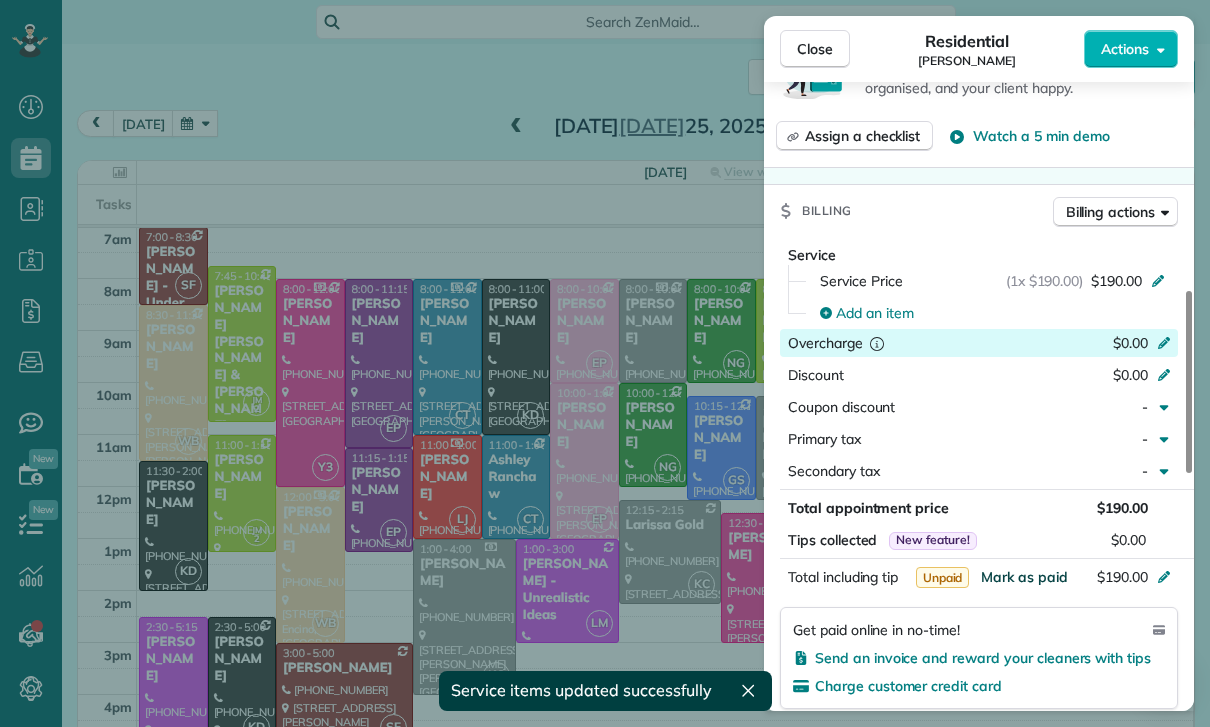 click on "Mark as paid" at bounding box center [1024, 577] 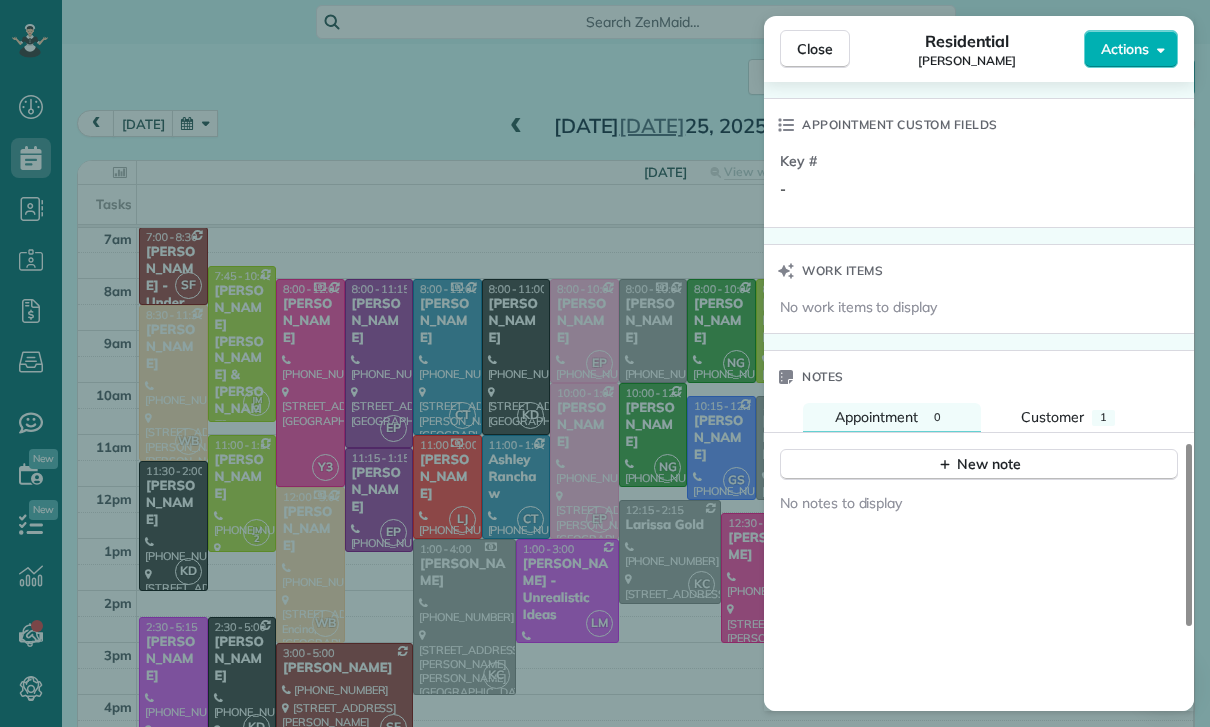 scroll, scrollTop: 1465, scrollLeft: 0, axis: vertical 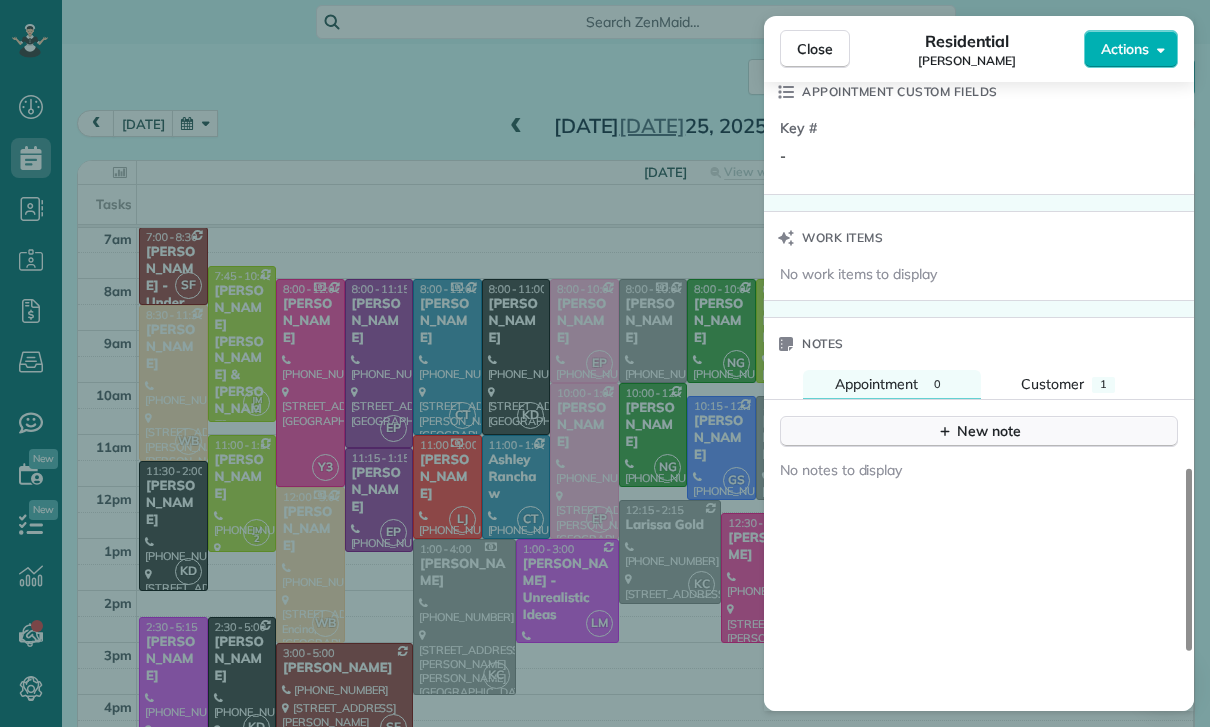 click on "New note" at bounding box center [979, 431] 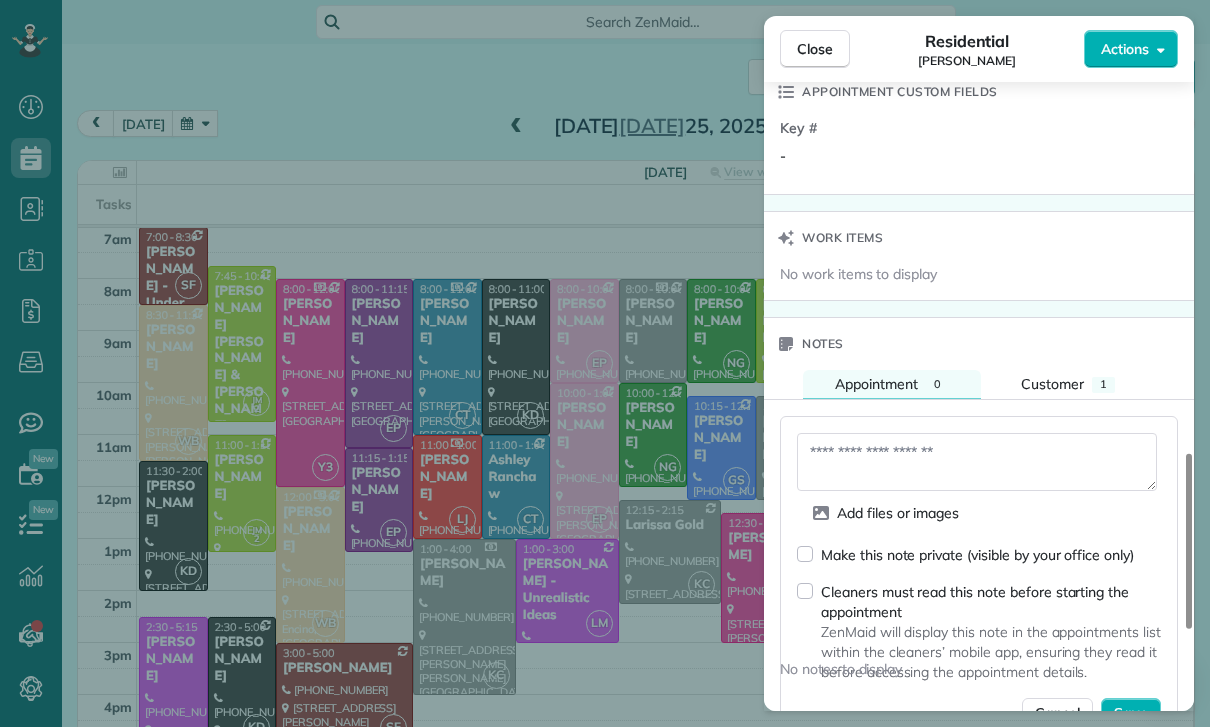 click at bounding box center (977, 462) 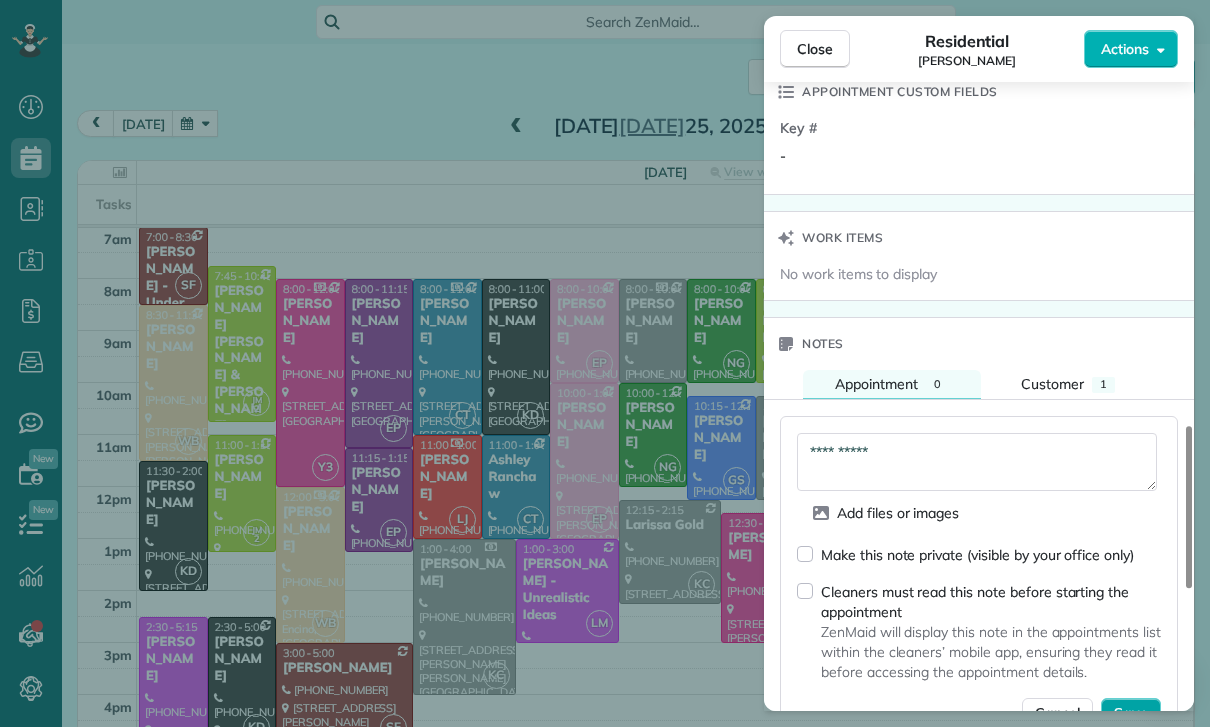 type on "**********" 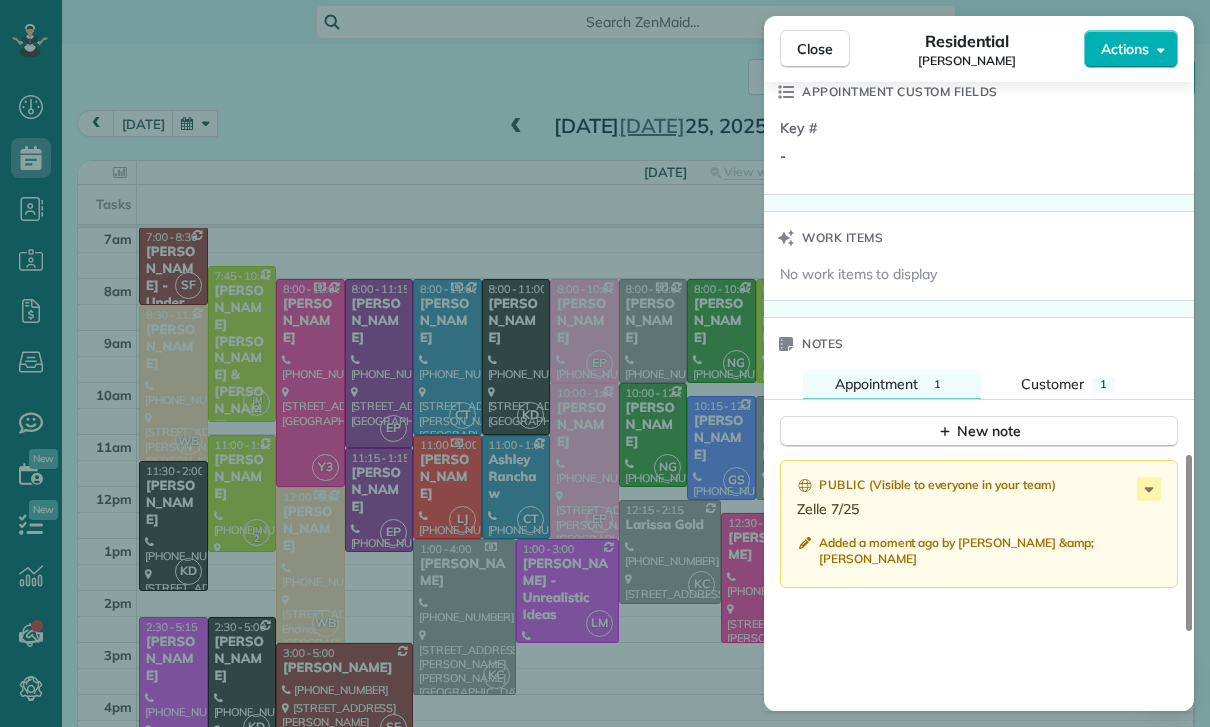 click on "Close Residential Desiree Gemigniani Actions Status Confirmed Desiree Gemigniani · Open profile HOME (818) 636-3948 Copy No email on record Add email View Details Residential Friday, July 25, 2025 ( 3 days ago ) 8:00 AM 10:00 AM 2 hours and 0 minutes One time 1816 Hillcrest Avenue Glendale CA 91202 Service was not rated yet Cleaners Time in and out Assign Invite Team Jacqueline Cleaners Johanna   Martinez 8:00 AM 10:00 AM Checklist Try Now Keep this appointment up to your standards. Stay on top of every detail, keep your cleaners organised, and your client happy. Assign a checklist Watch a 5 min demo Billing Billing actions Service Service Price (1x $190.00) $190.00 Add an item Overcharge $0.00 Discount $0.00 Coupon discount - Primary tax - Secondary tax - Total appointment price $190.00 Tips collected New feature! $0.00 Paid Total including tip $190.00 Get paid online in no-time! Send an invoice and reward your cleaners with tips Charge customer credit card Appointment custom fields Key # - Work items Notes" at bounding box center (605, 363) 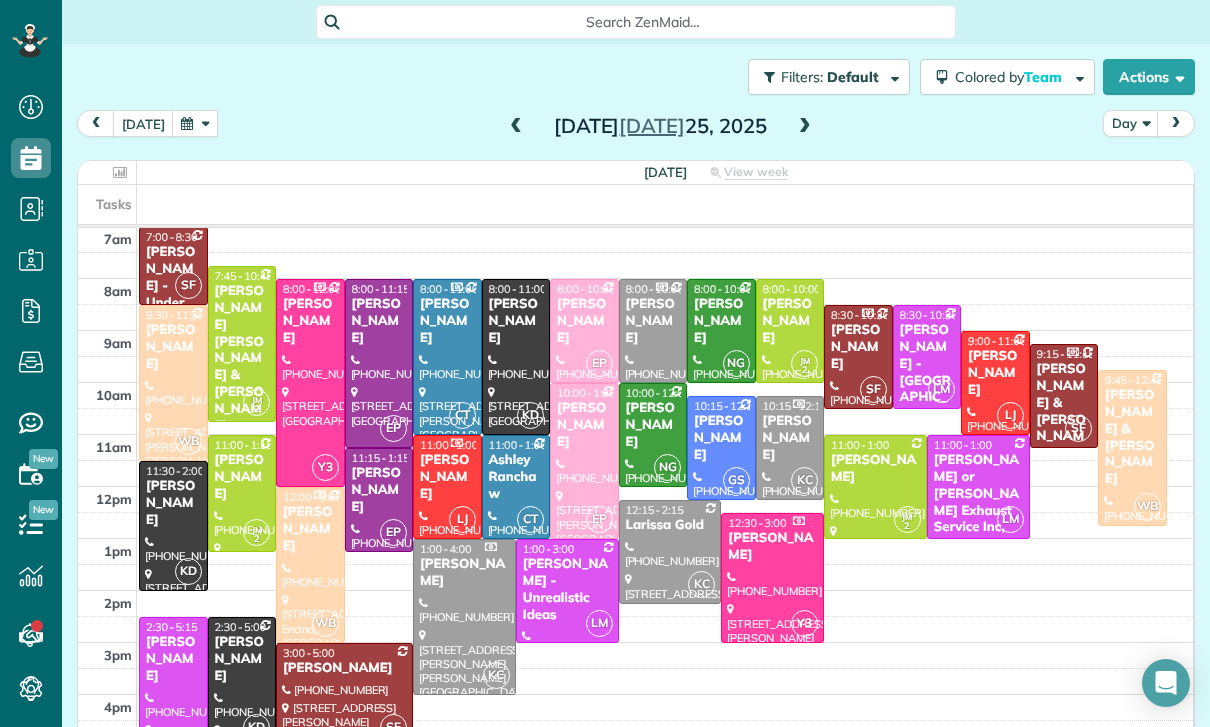 click on "[PERSON_NAME] & [PERSON_NAME]" at bounding box center [1064, 411] 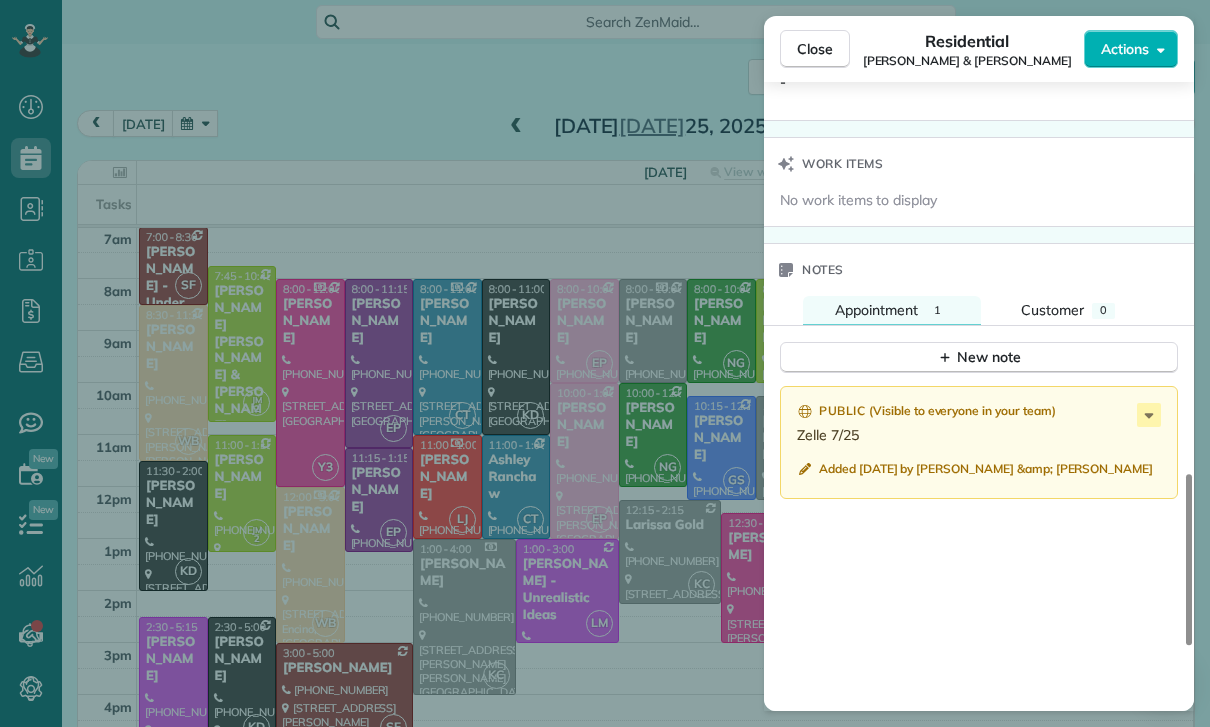 scroll, scrollTop: 1607, scrollLeft: 0, axis: vertical 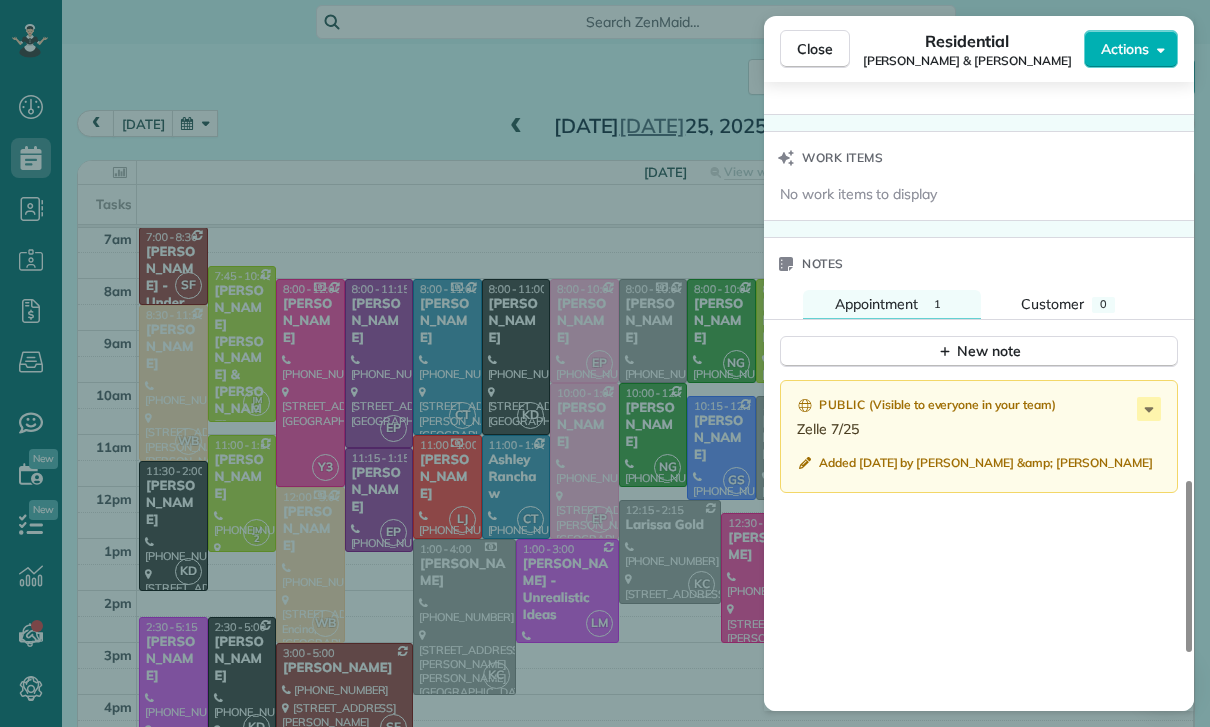 click on "Close Residential Brian & Valerie Albert Actions Status Confirmed Brian & Valerie Albert · Open profile MOBILE (818) 261-6441 Copy MOBILE (818) 694-1351 Copy No email on record Add email View Details Residential Friday, July 25, 2025 ( 3 days ago ) 9:15 AM 11:15 AM 2 hours and 0 minutes Repeats every 2 weeks Edit recurring service Previous (Jul 01) Next (Aug 08) 4456 Tobias Avenue Sherman Oaks CA 91403 Service was not rated yet Cleaners Time in and out Assign Invite Team Santy Cleaners Santy   Flores 9:15 AM 11:15 AM Checklist Try Now Keep this appointment up to your standards. Stay on top of every detail, keep your cleaners organised, and your client happy. Assign a checklist Watch a 5 min demo Billing Billing actions Service Service Price (1x $280.00) $280.00 Add an item Overcharge $0.00 Discount $0.00 Coupon discount - Primary tax - Secondary tax - Total appointment price $280.00 Tips collected New feature! $0.00 Paid Total including tip $280.00 Get paid online in no-time! Charge customer credit card - 1" at bounding box center [605, 363] 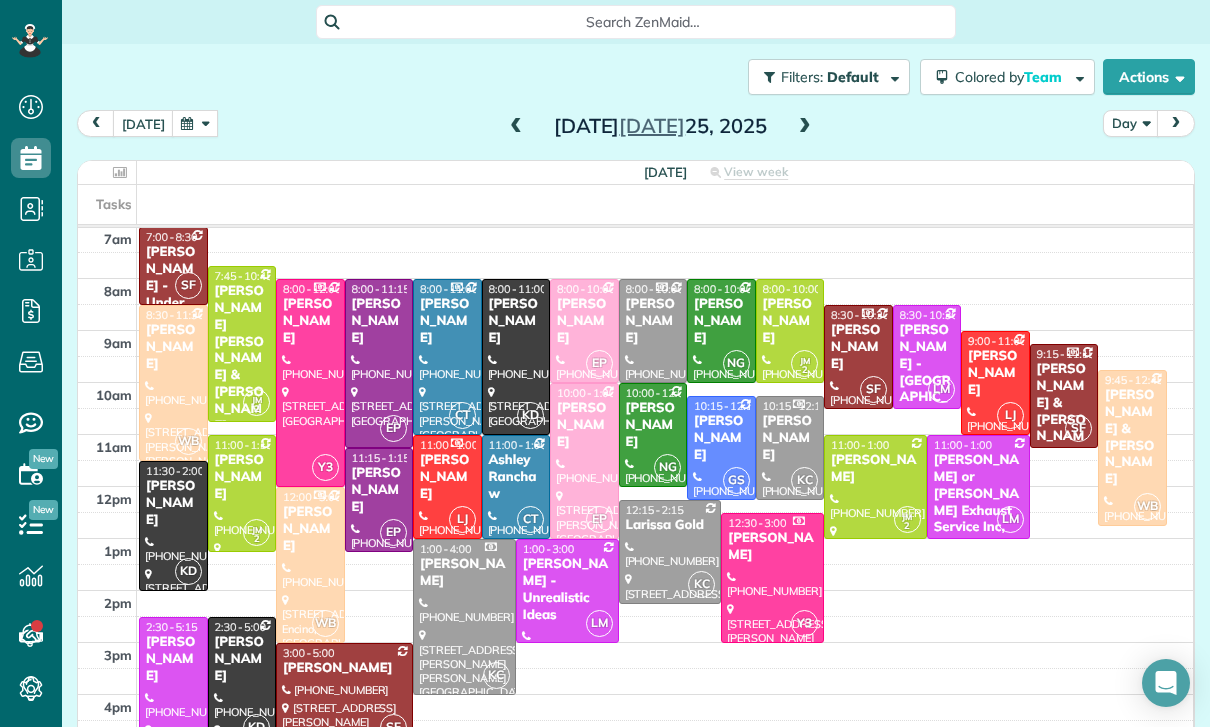 click at bounding box center [195, 123] 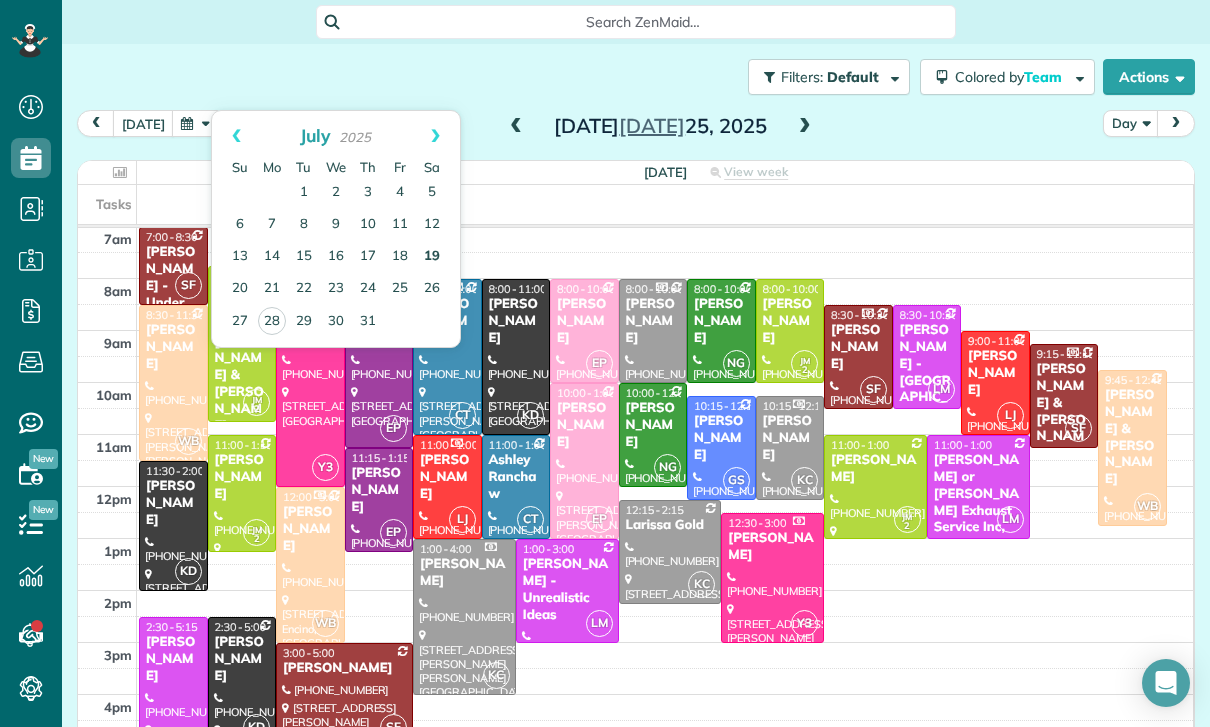 click on "19" at bounding box center [432, 257] 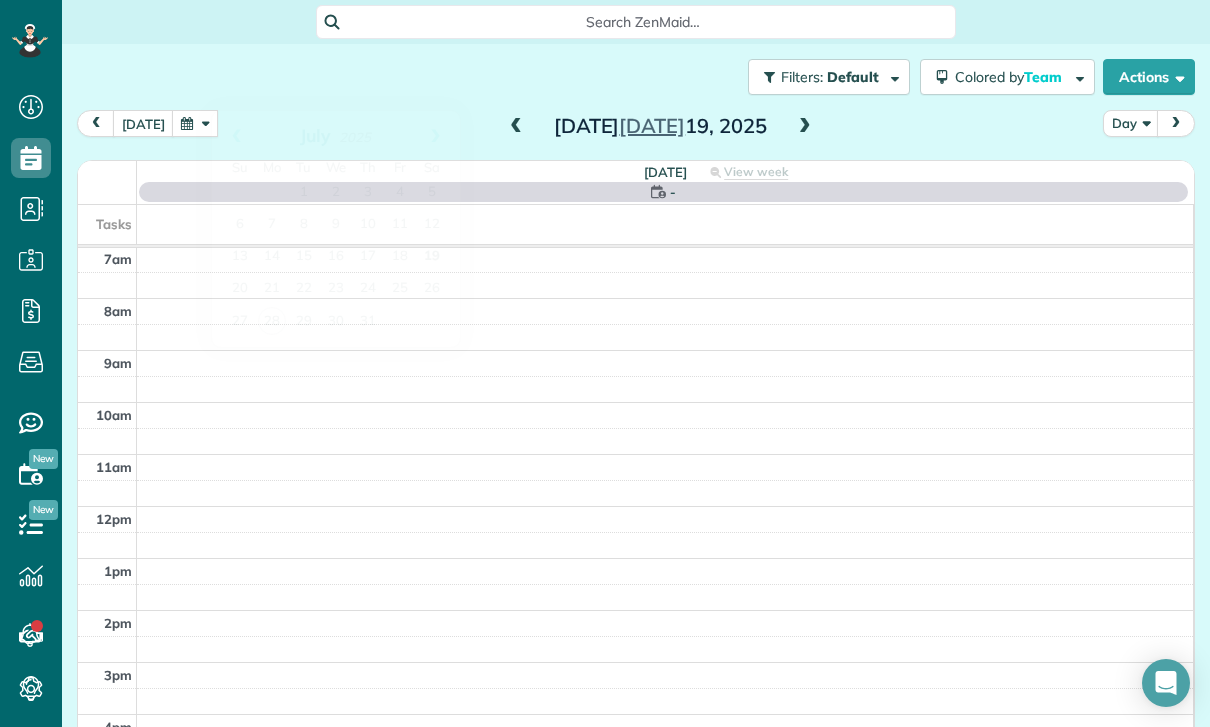 scroll, scrollTop: 157, scrollLeft: 0, axis: vertical 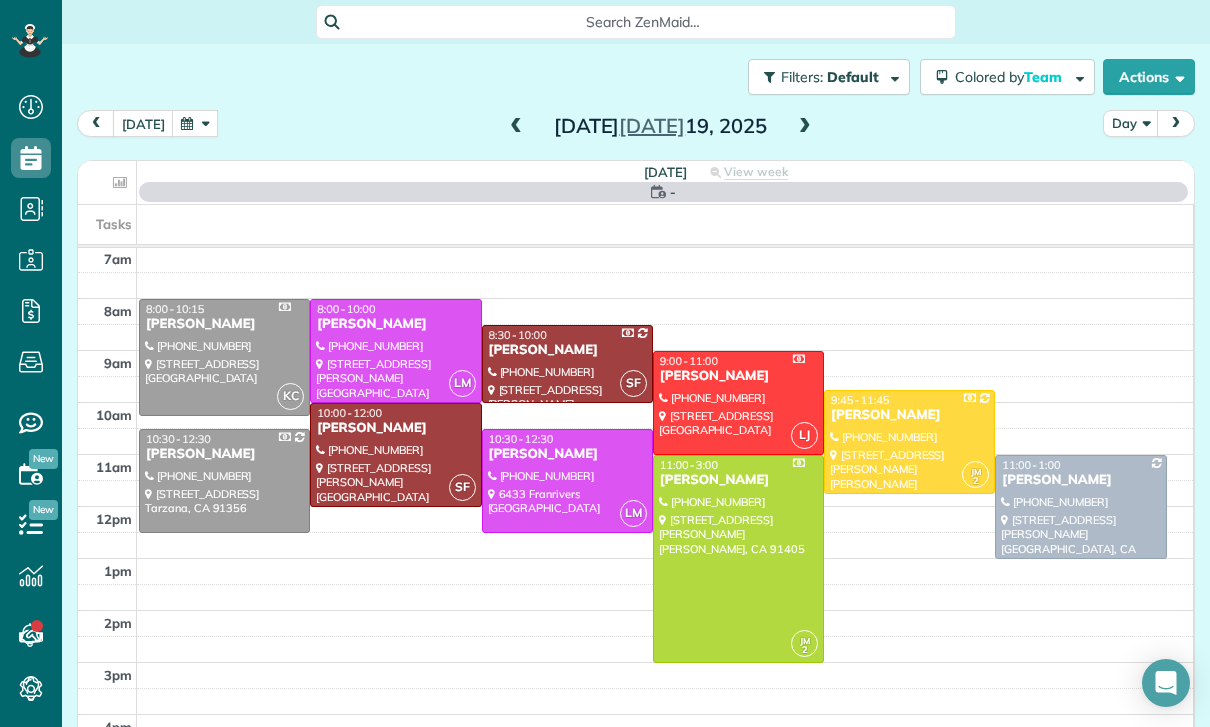 click at bounding box center [395, 455] 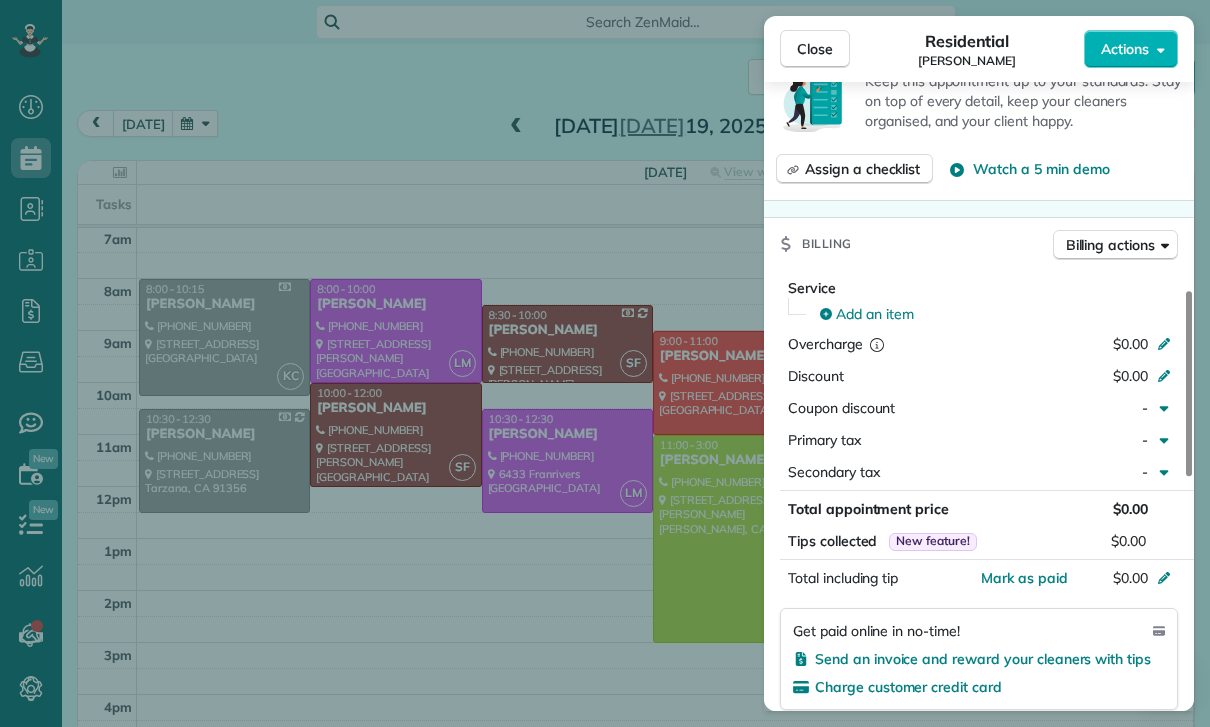 scroll, scrollTop: 756, scrollLeft: 0, axis: vertical 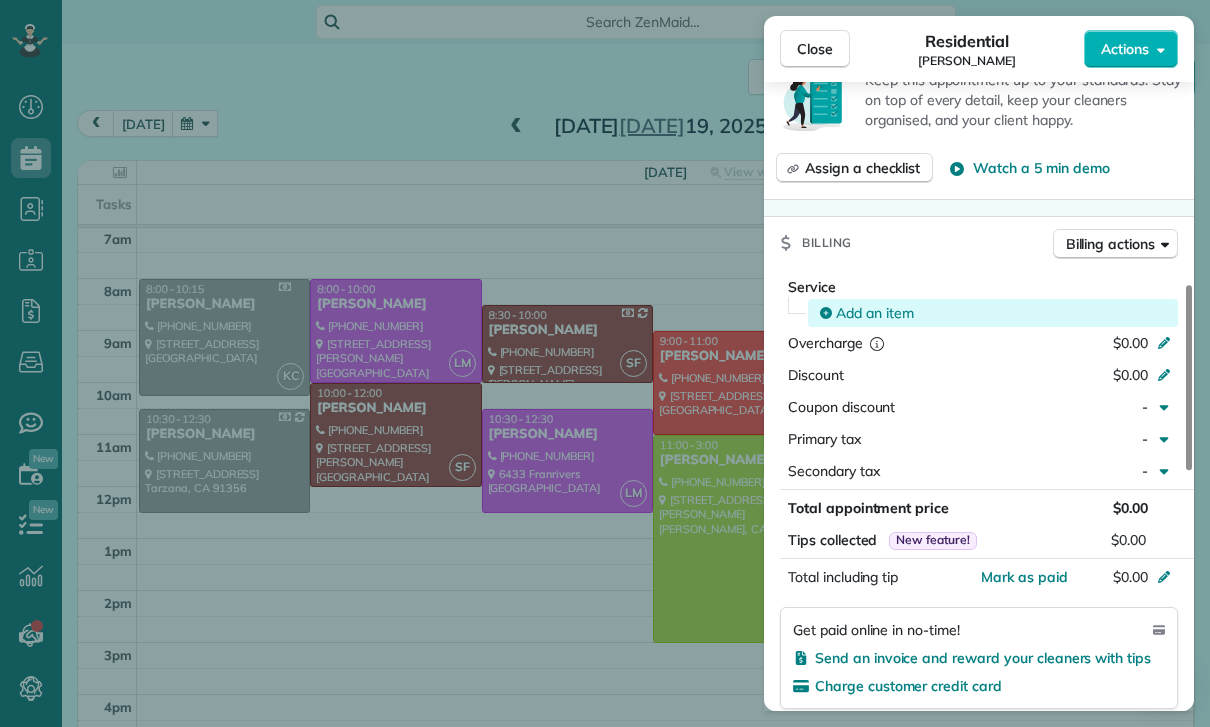click on "Add an item" at bounding box center (875, 313) 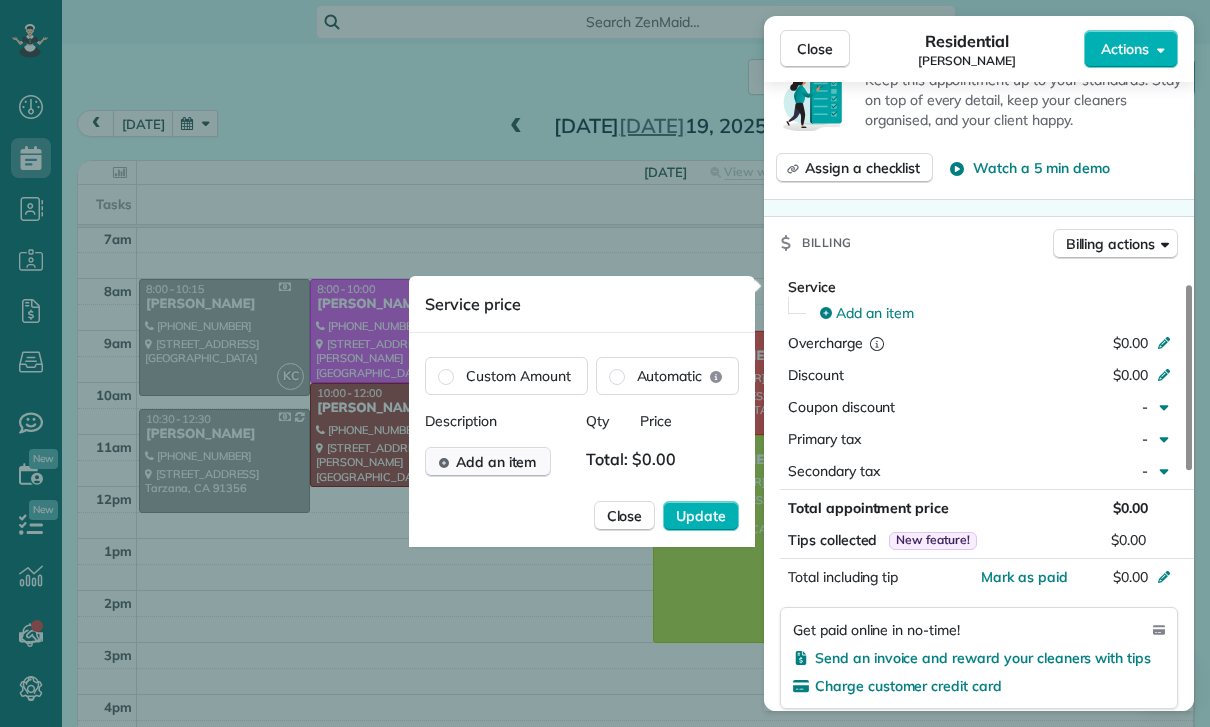 click on "Add an item" at bounding box center [496, 462] 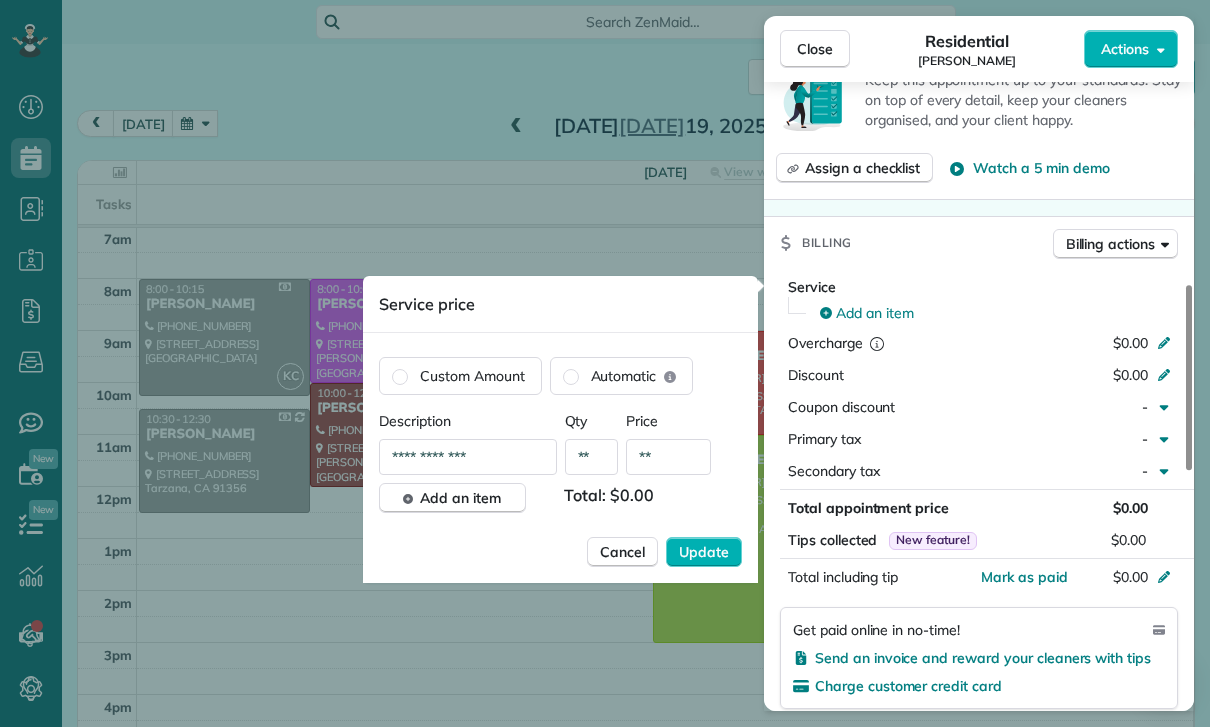 click on "**" at bounding box center [668, 457] 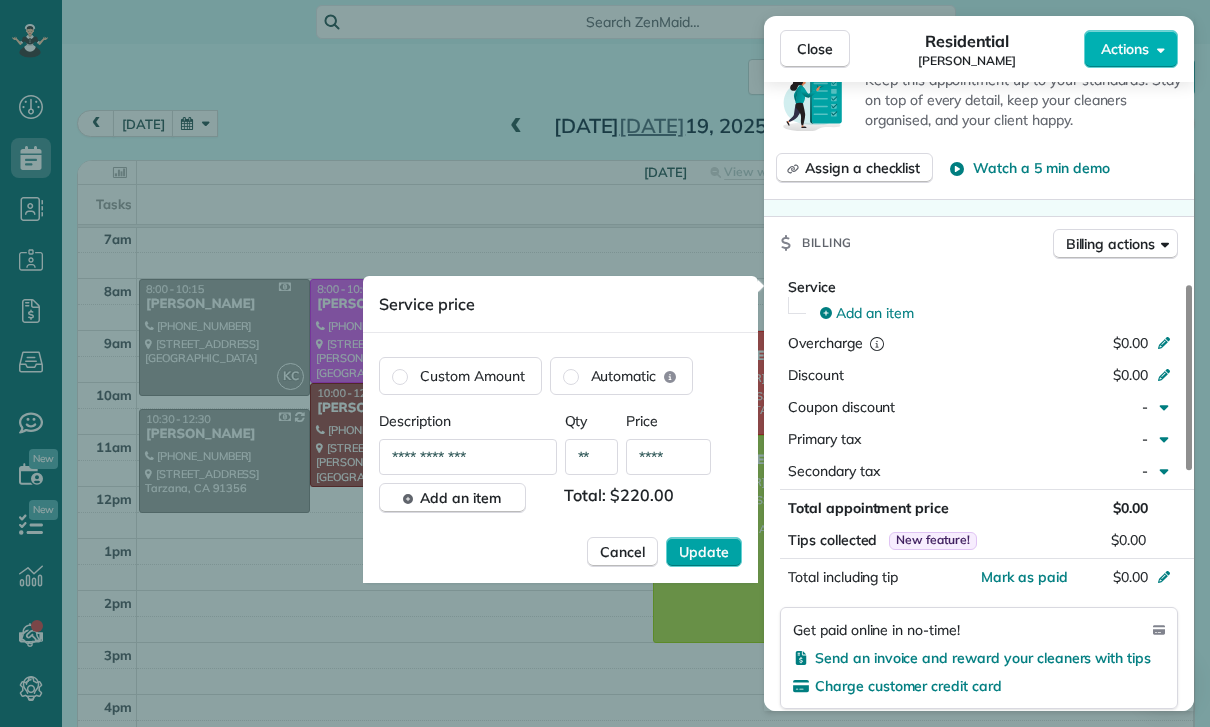 type on "****" 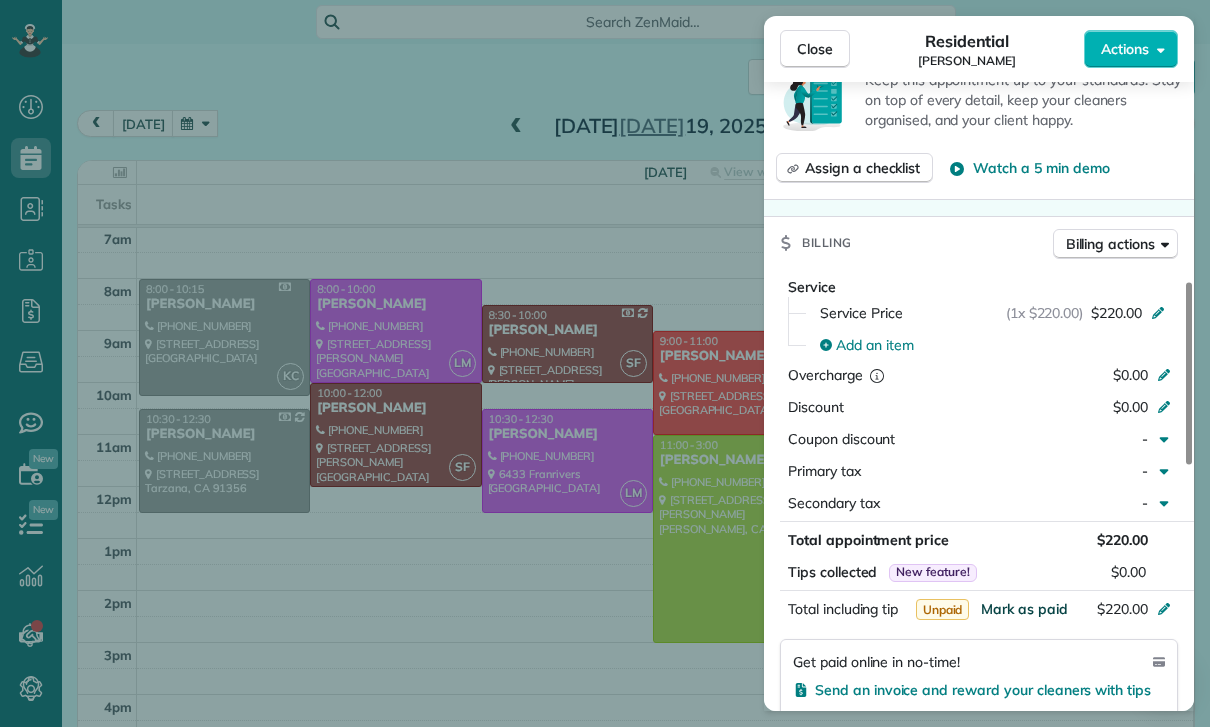 click on "Mark as paid" at bounding box center (1024, 609) 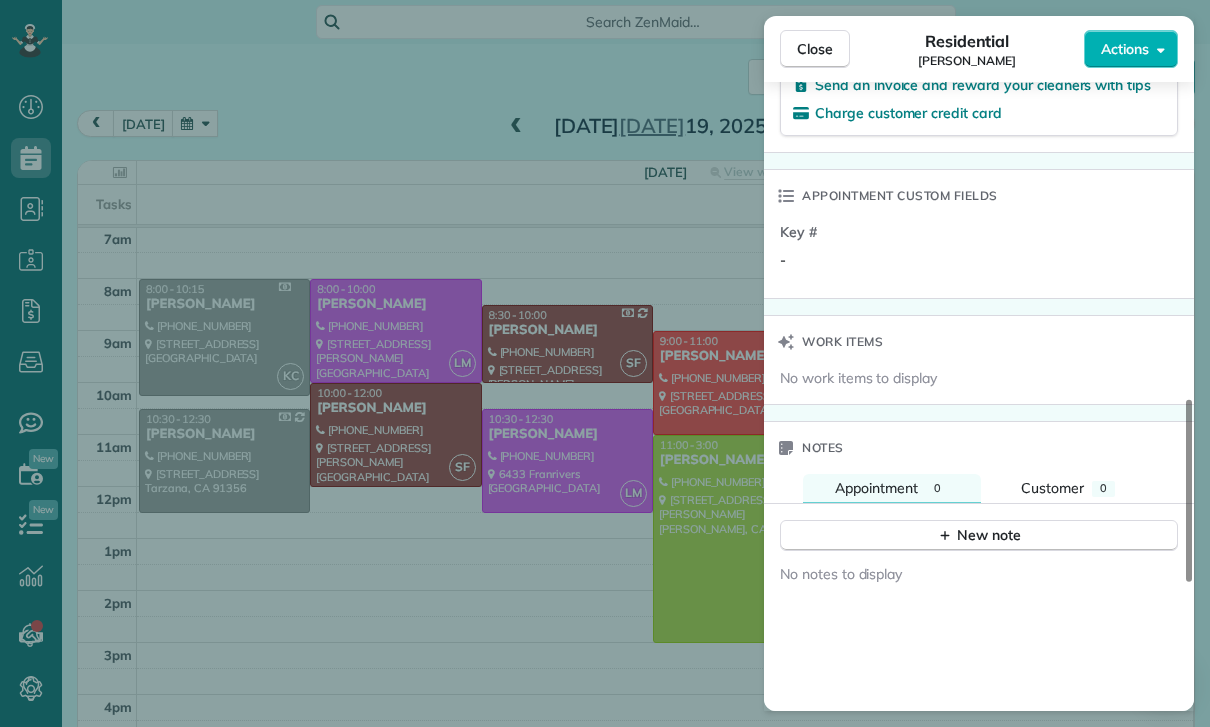 scroll, scrollTop: 1405, scrollLeft: 0, axis: vertical 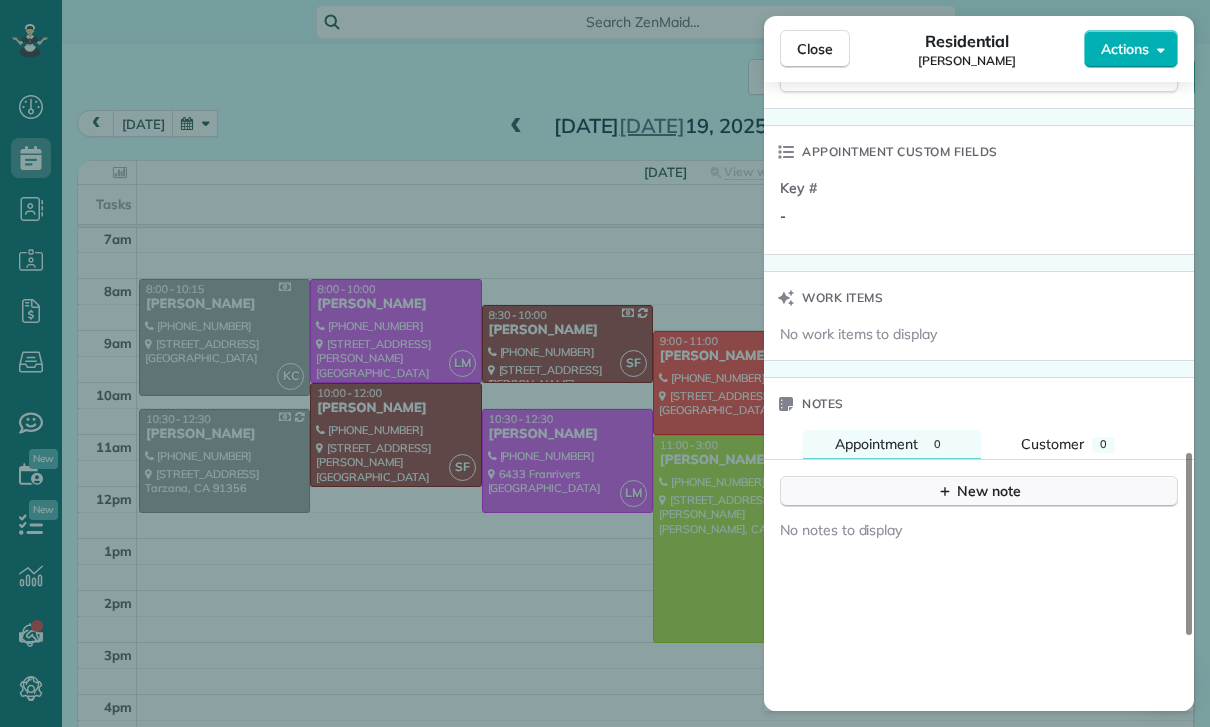 click on "New note" at bounding box center (979, 491) 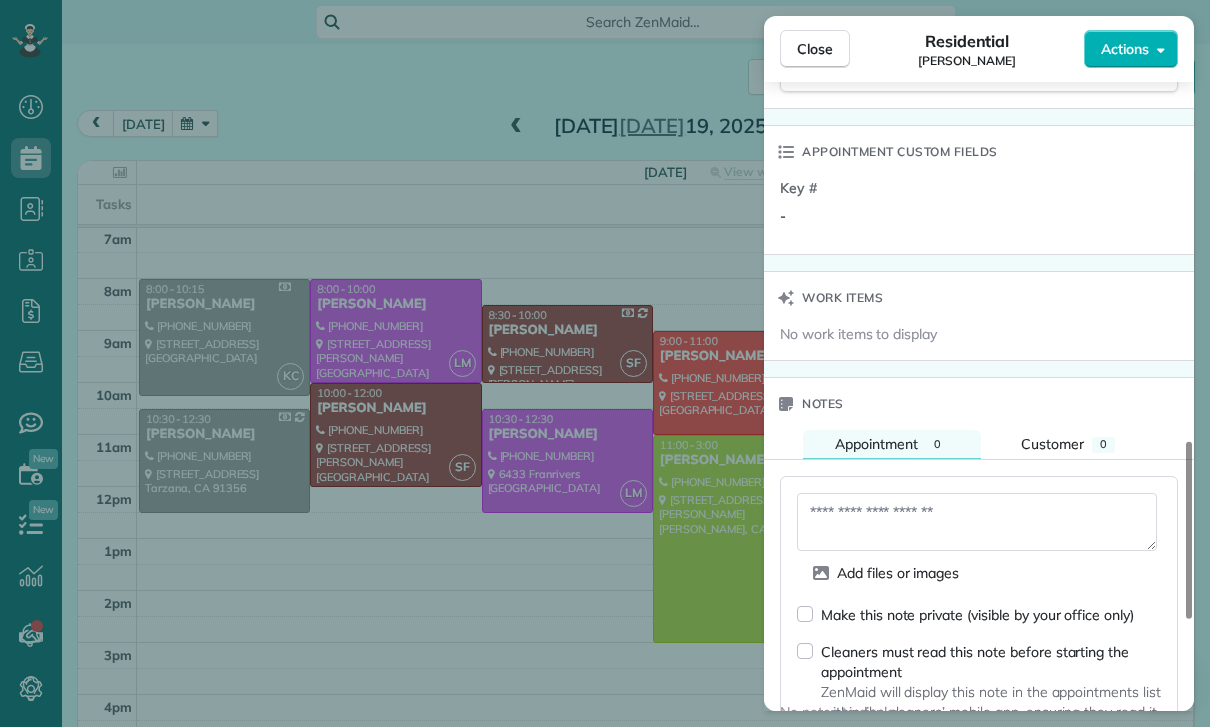 click at bounding box center (977, 522) 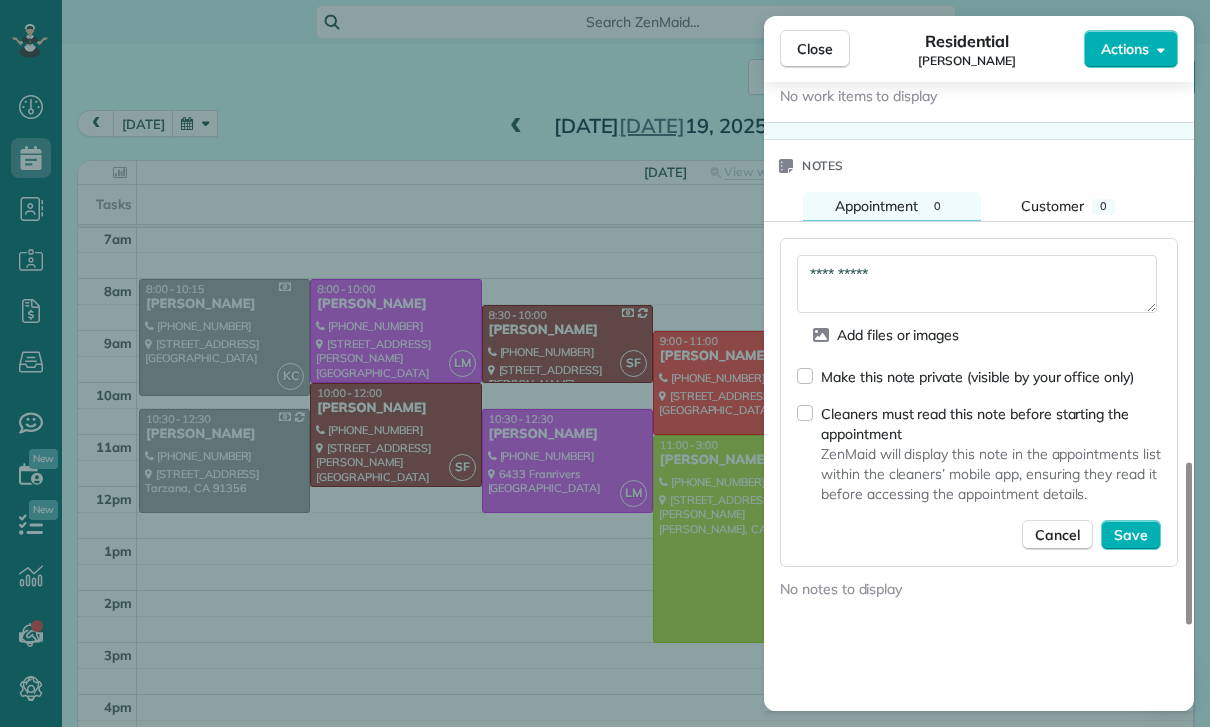 scroll, scrollTop: 1644, scrollLeft: 0, axis: vertical 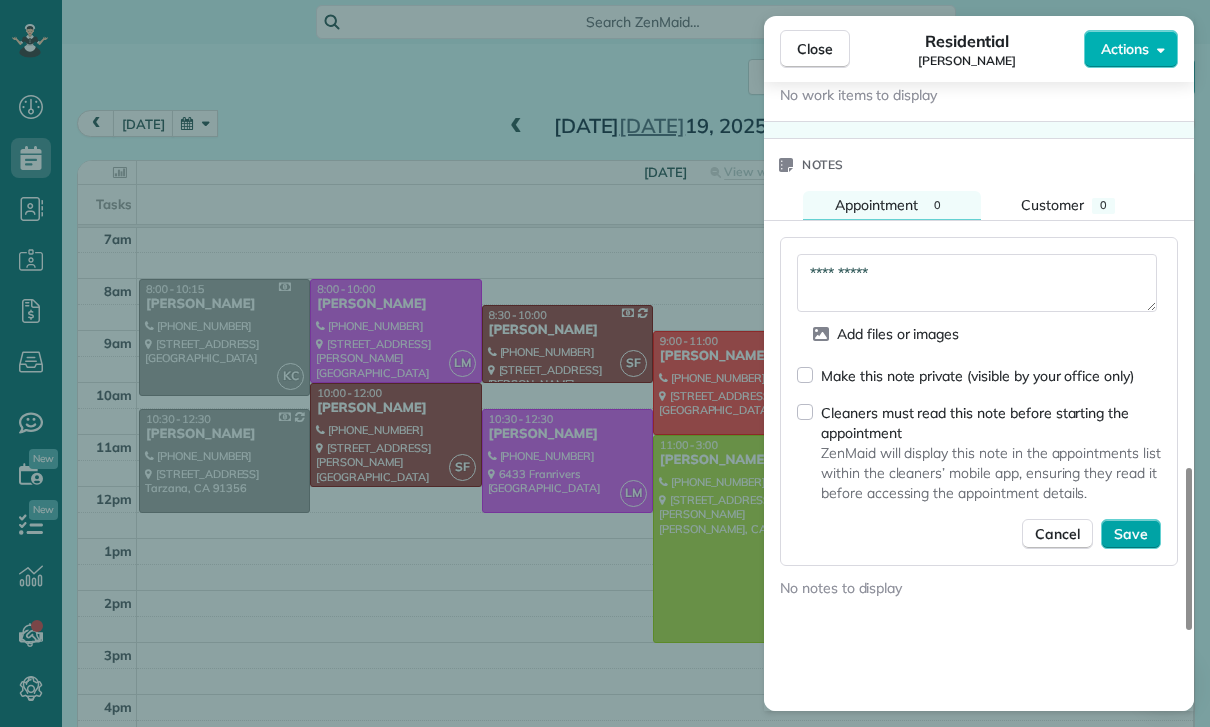 type on "**********" 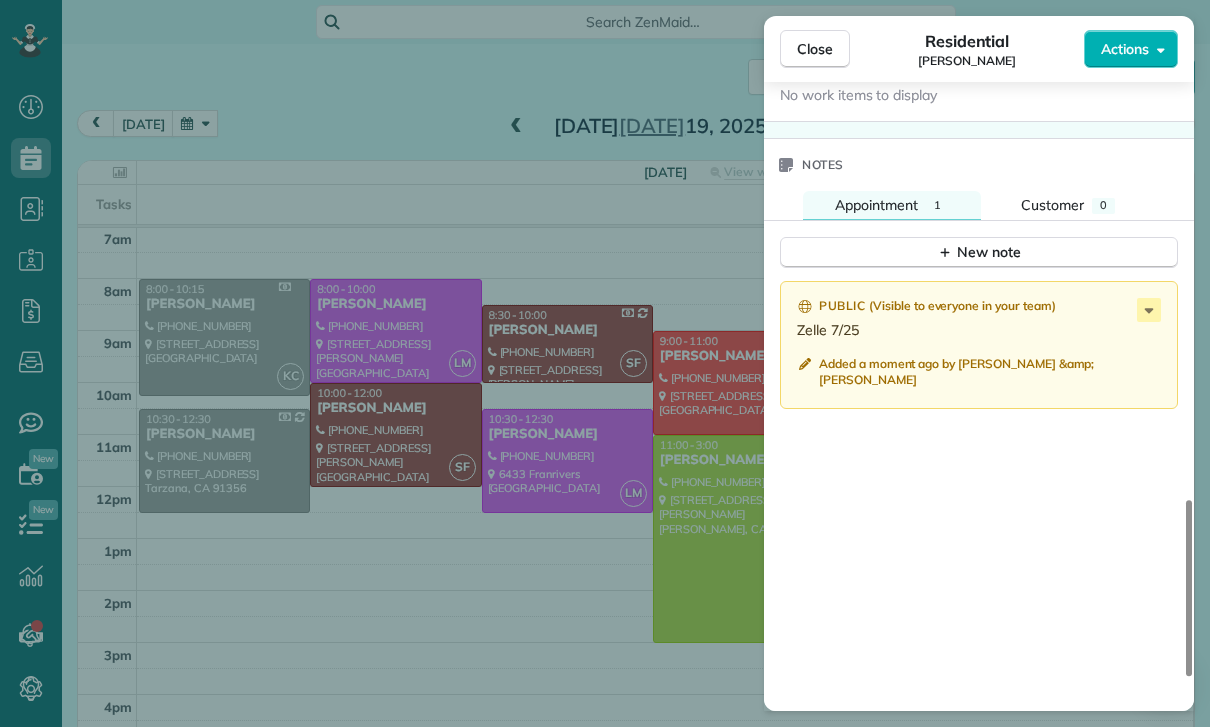 click on "Close Residential Kate Revill Actions Status Confirmed Kate Revill · Open profile MOBILE (818) 282-5991 Copy No email on record Add email View Details Residential Saturday, July 19, 2025 10:00 AM 12:00 PM 2 hours and 0 minutes One time 15029 Encanto Drive Sherman Oaks CA 91403 Service was not rated yet Cleaners Time in and out Assign Invite Team Santy Cleaners Santy   Flores 10:00 AM 12:00 PM Checklist Try Now Keep this appointment up to your standards. Stay on top of every detail, keep your cleaners organised, and your client happy. Assign a checklist Watch a 5 min demo Billing Billing actions Service Service Price (1x $220.00) $220.00 Add an item Overcharge $0.00 Discount $0.00 Coupon discount - Primary tax - Secondary tax - Total appointment price $220.00 Tips collected New feature! $0.00 Paid Total including tip $220.00 Get paid online in no-time! Send an invoice and reward your cleaners with tips Charge customer credit card Appointment custom fields Key # - Work items No work items to display Notes 1 0" at bounding box center [605, 363] 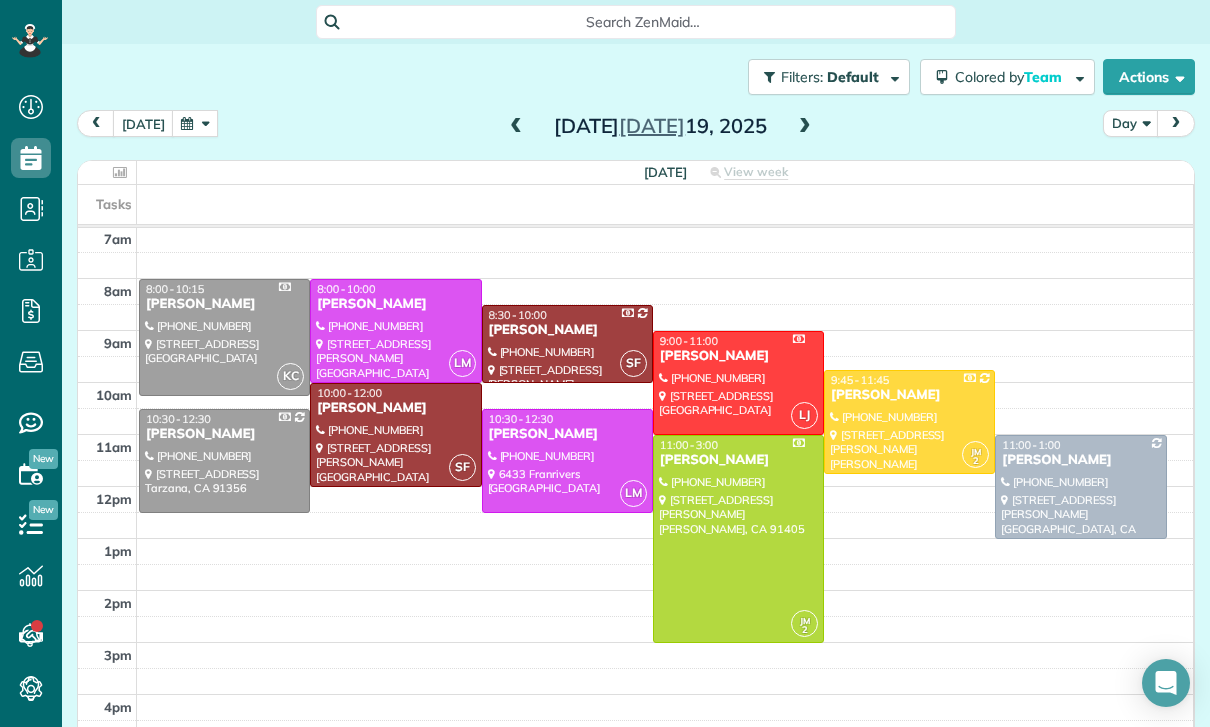 click at bounding box center (195, 123) 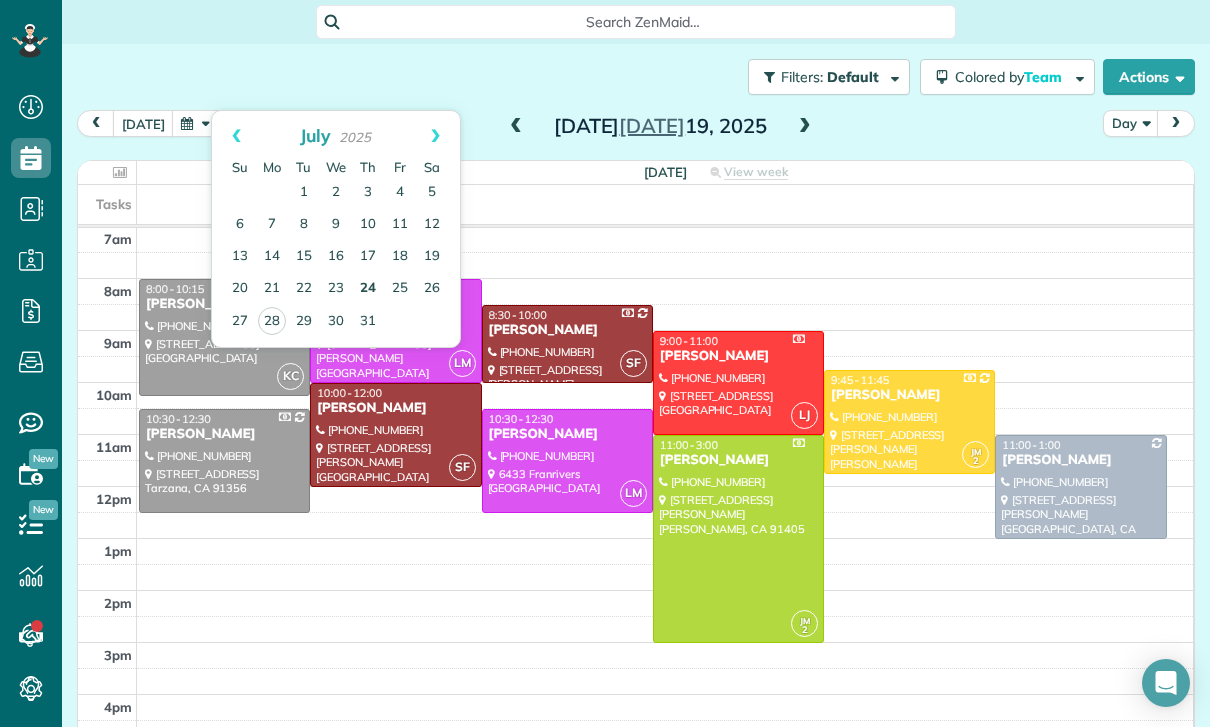 click on "24" at bounding box center [368, 289] 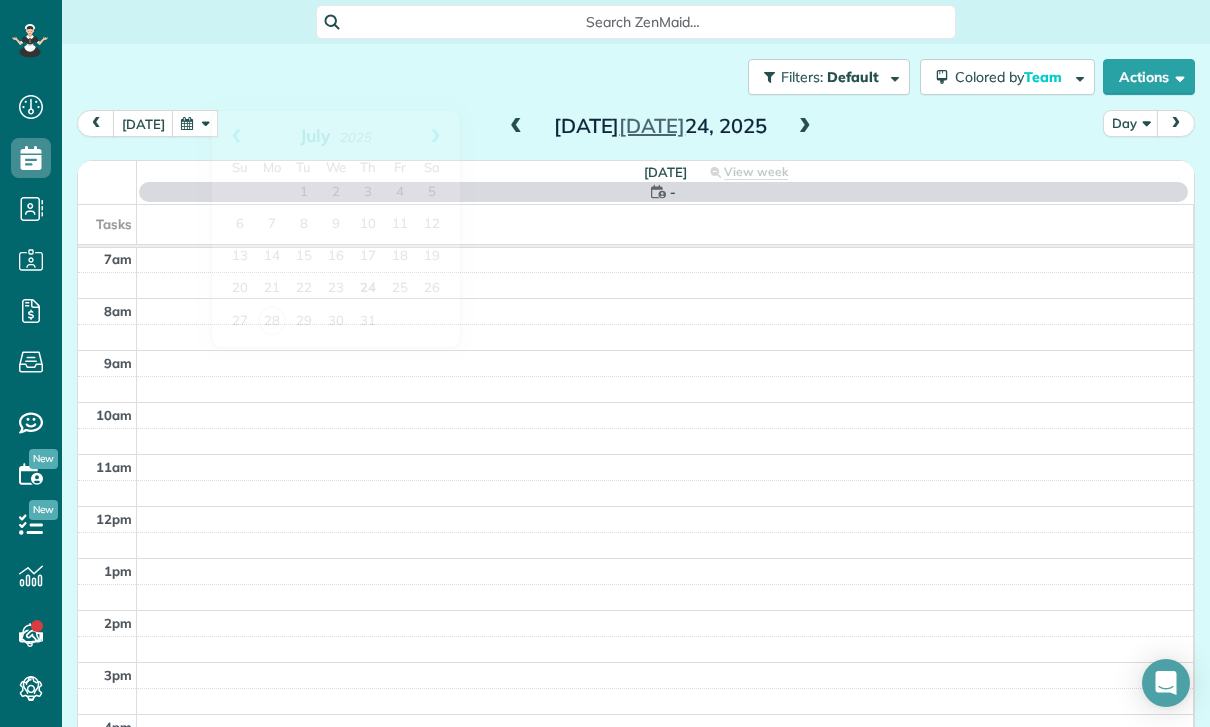 scroll, scrollTop: 157, scrollLeft: 0, axis: vertical 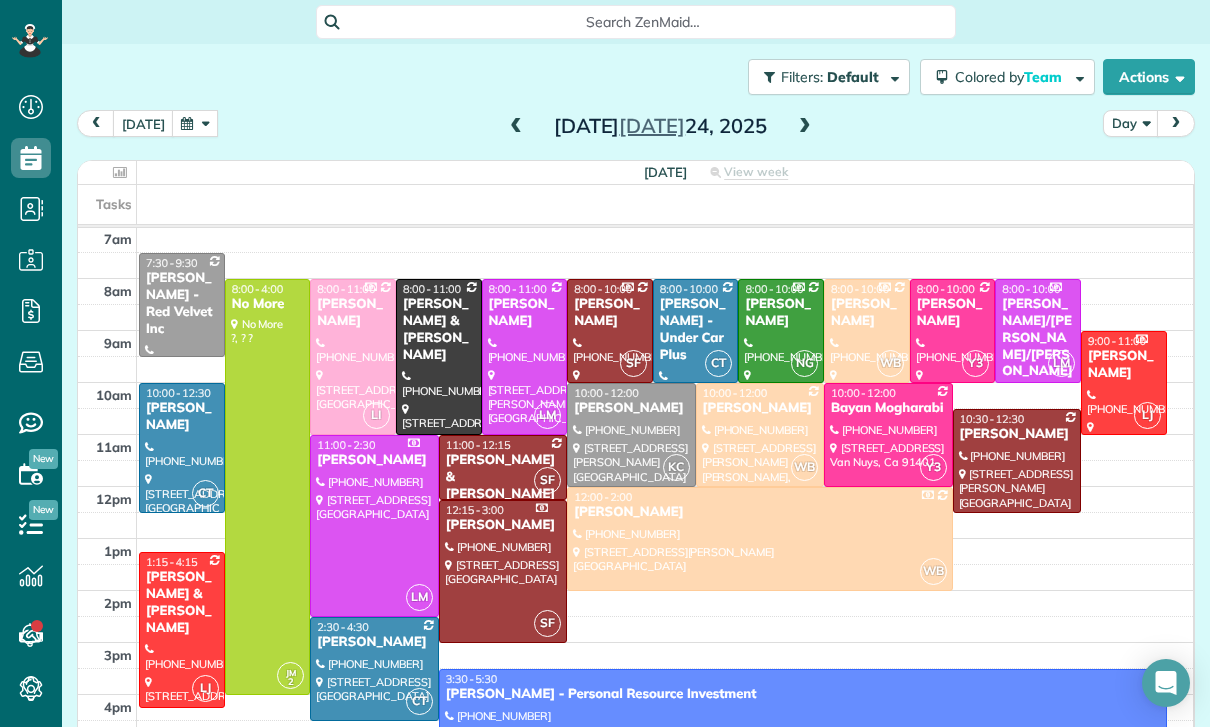click at bounding box center (374, 526) 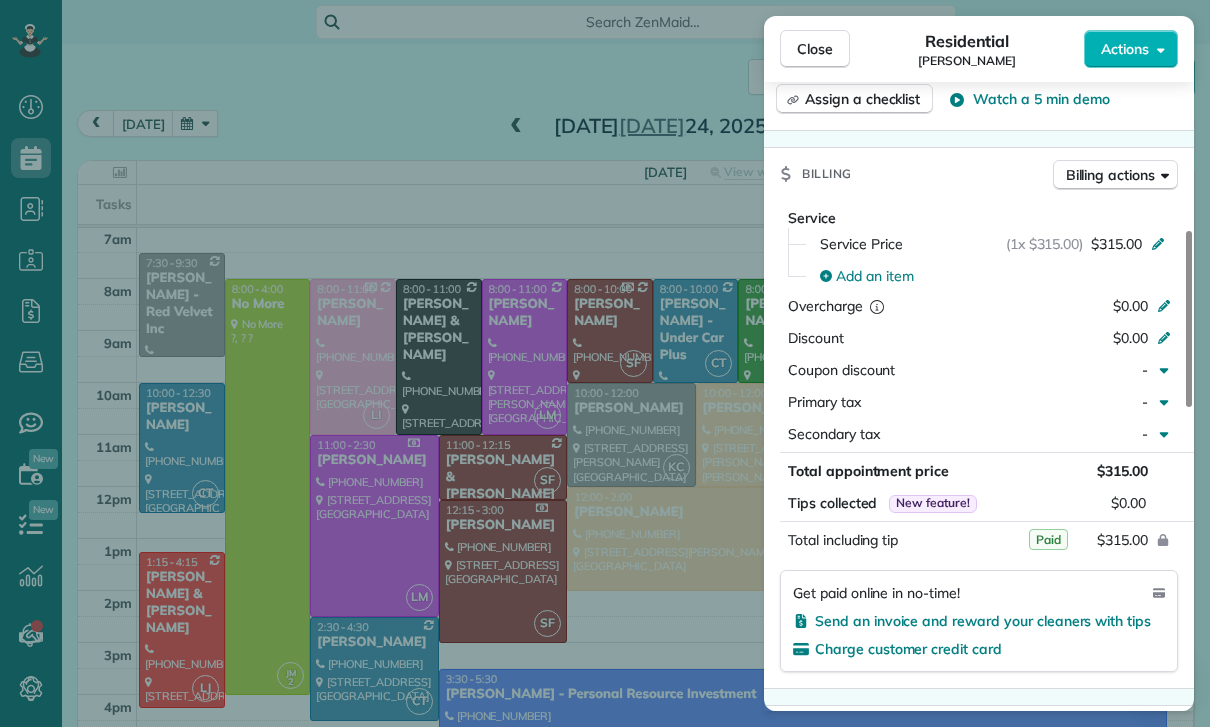 scroll, scrollTop: 907, scrollLeft: 0, axis: vertical 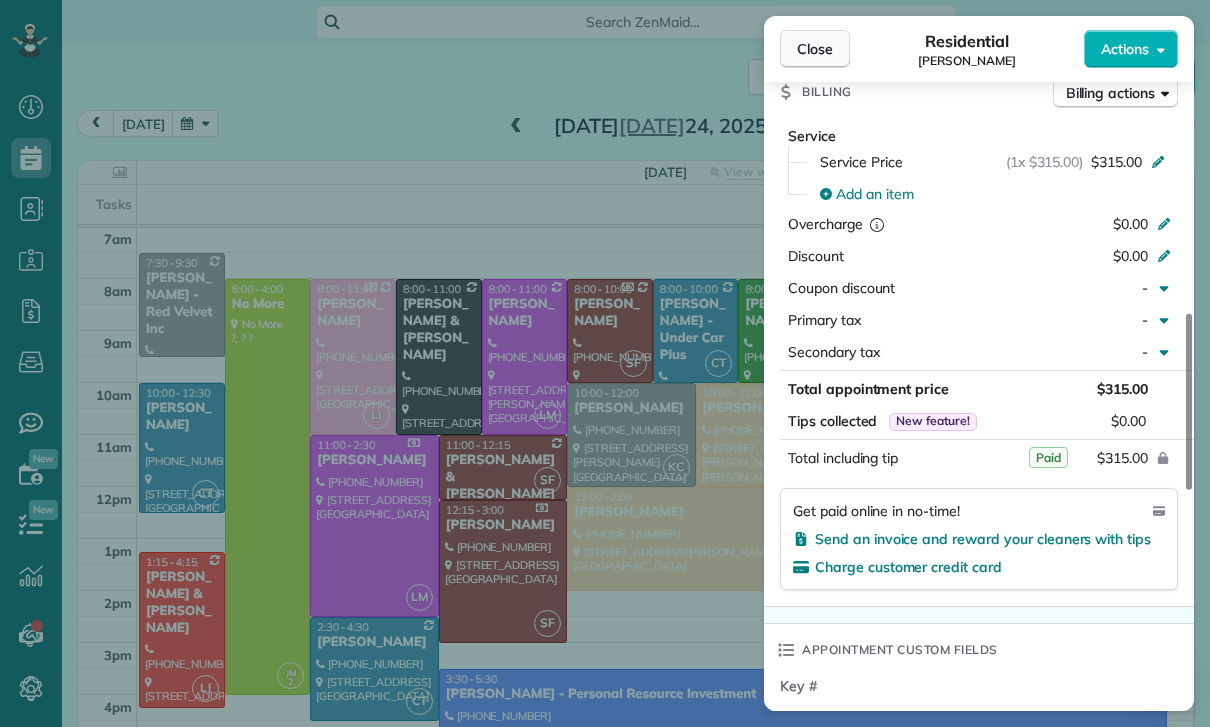 click on "Close" at bounding box center (815, 49) 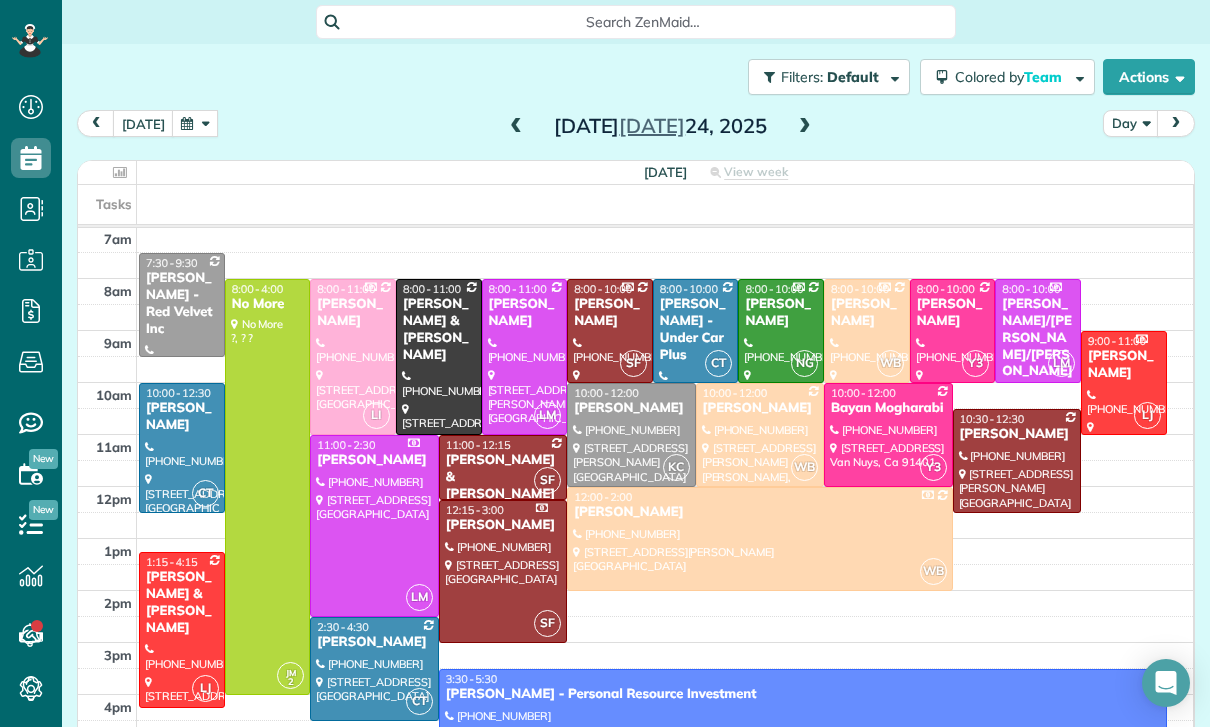 scroll, scrollTop: 157, scrollLeft: 0, axis: vertical 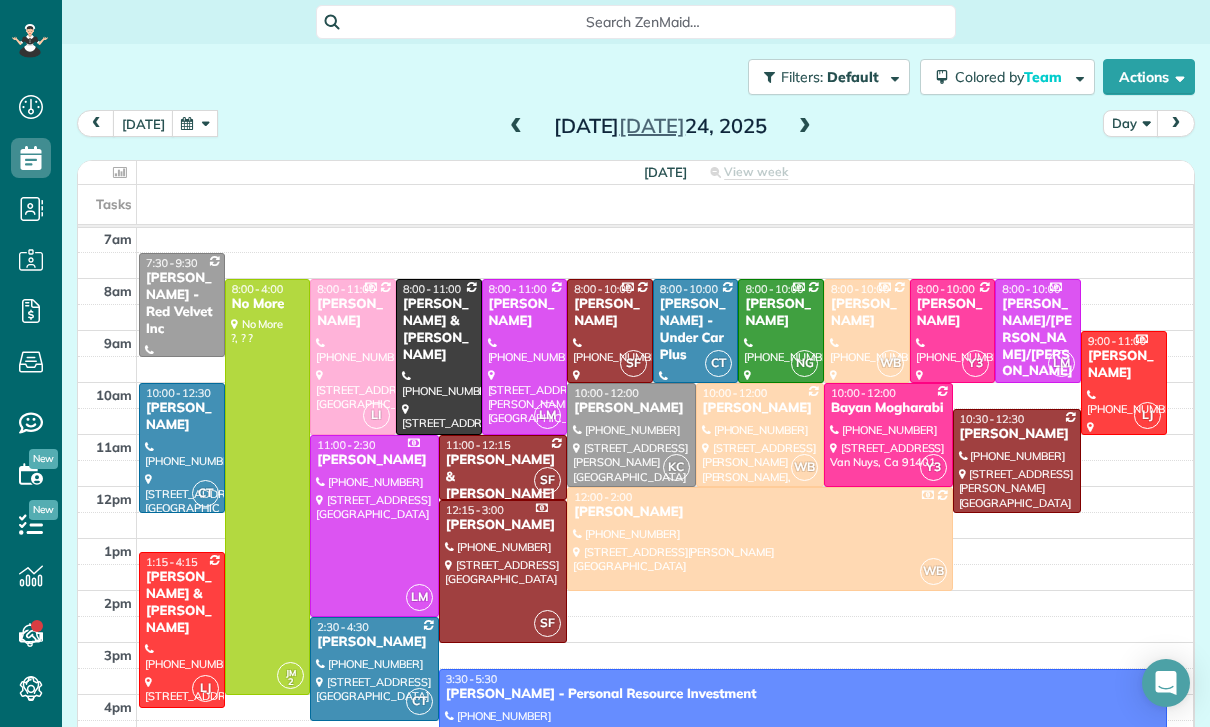 click at bounding box center (195, 123) 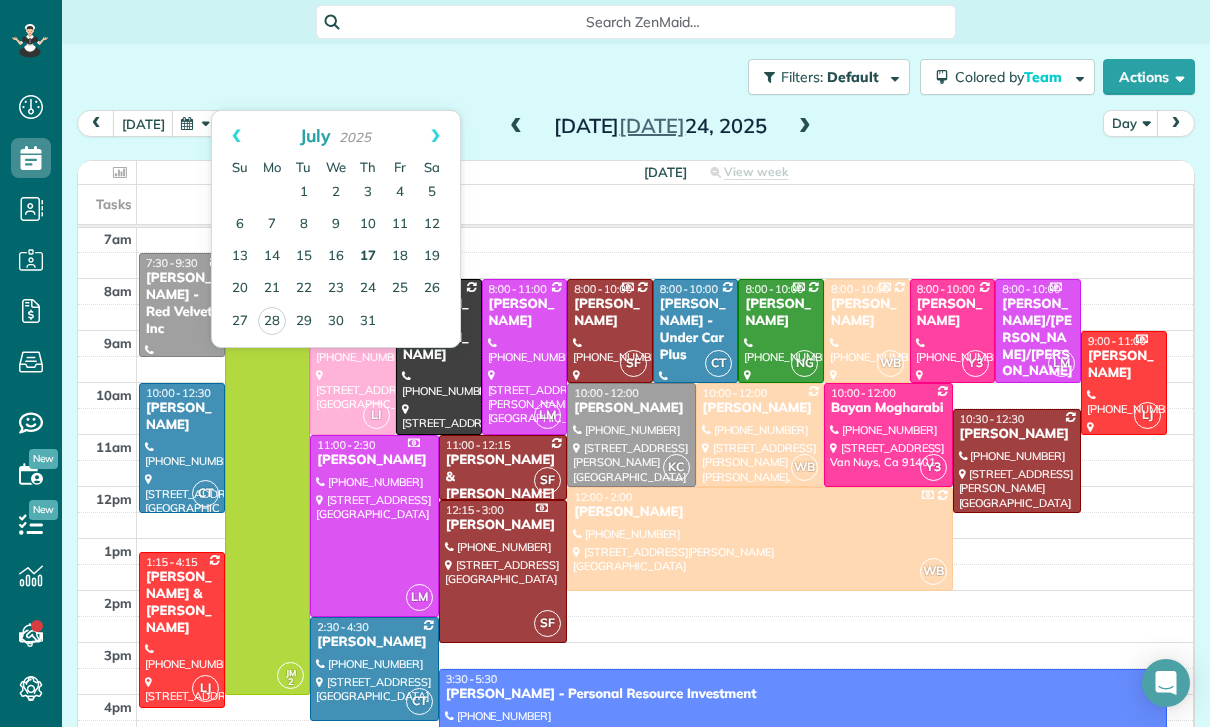 click on "17" at bounding box center (368, 257) 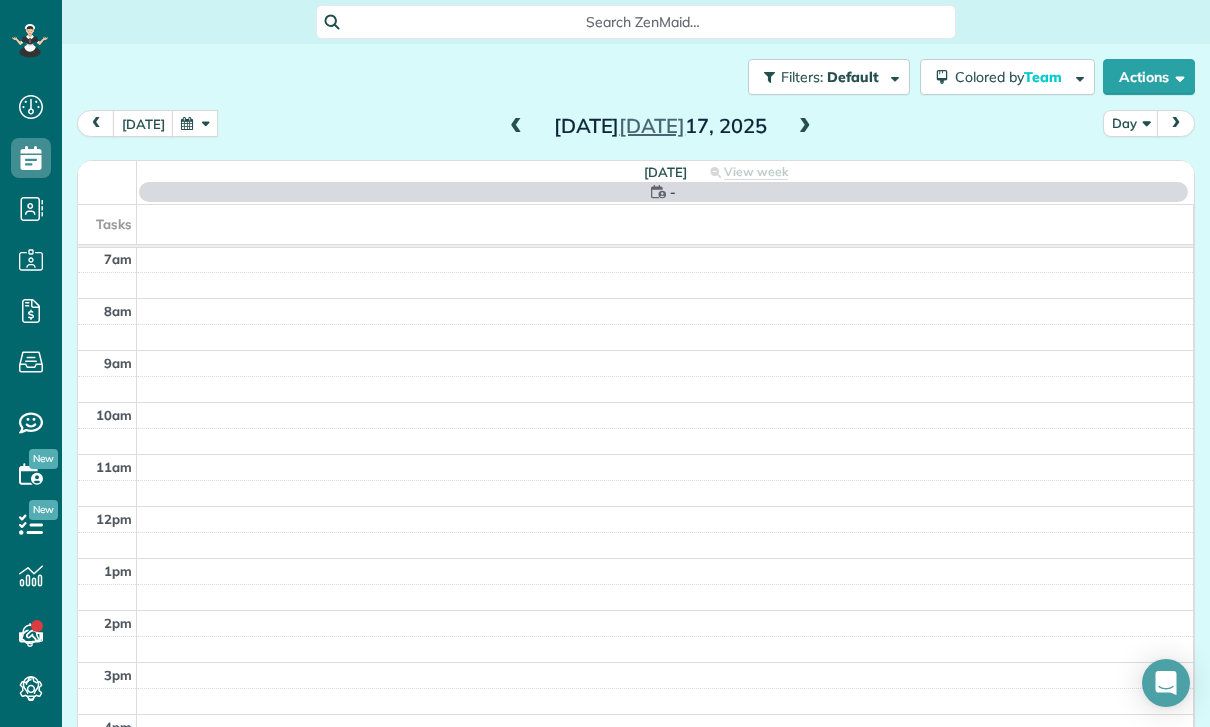 scroll, scrollTop: 157, scrollLeft: 0, axis: vertical 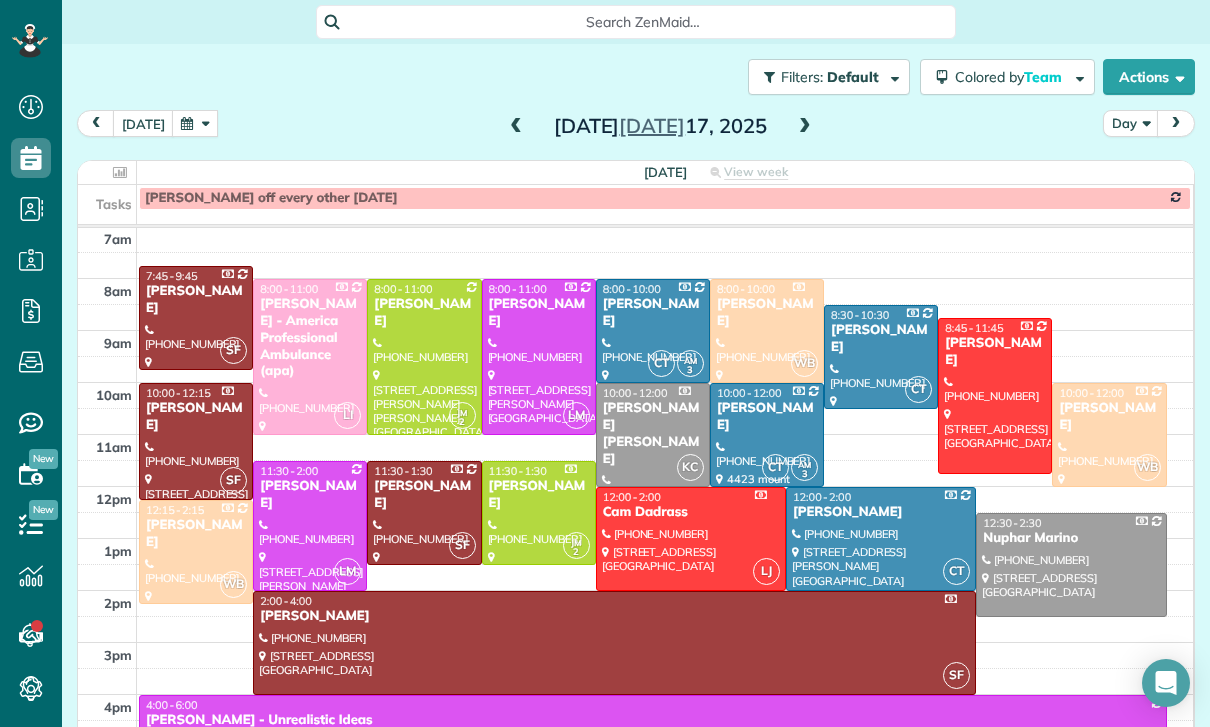 click at bounding box center (424, 357) 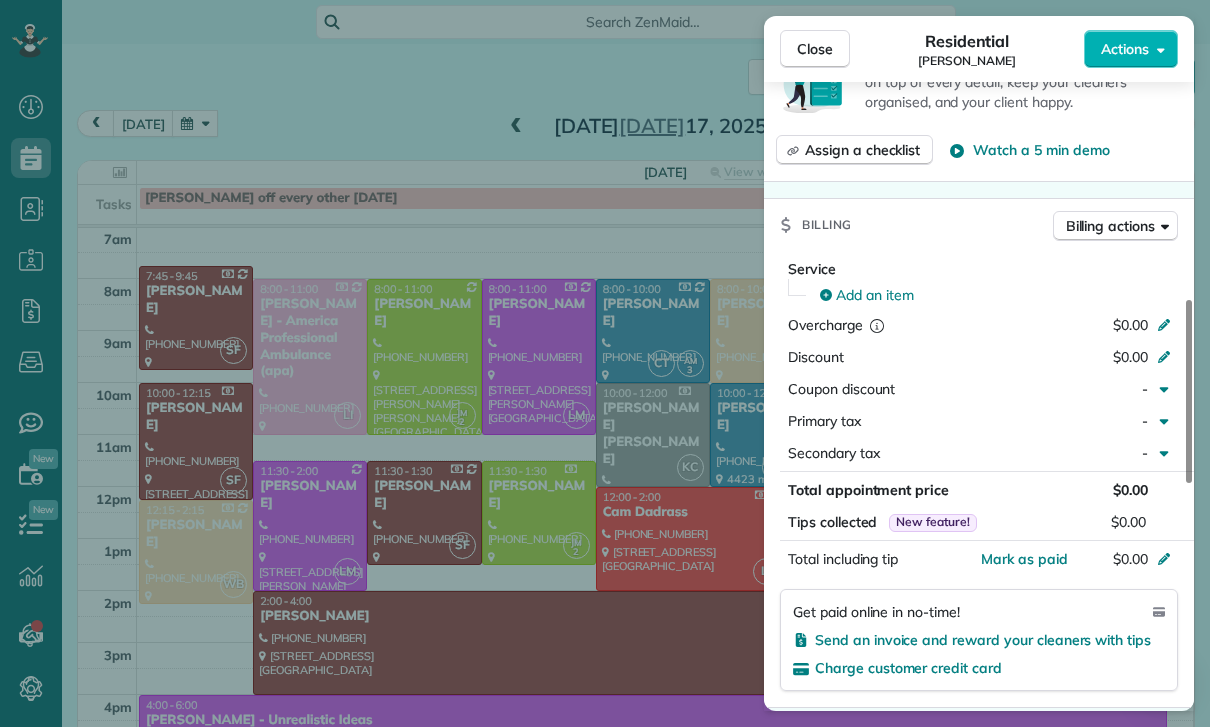 scroll, scrollTop: 871, scrollLeft: 0, axis: vertical 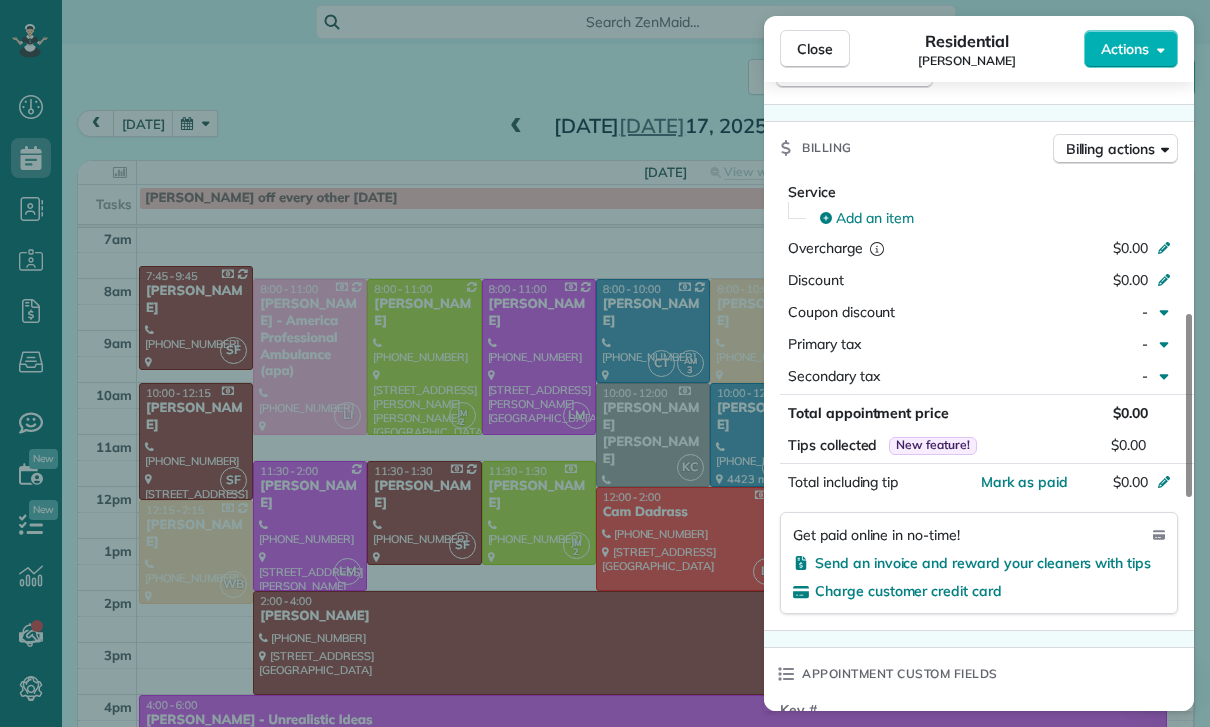 click on "Close Residential Ellen DeVine Actions Status Confirmed Ellen DeVine · Open profile MOBILE (310) 710-6335 Copy No email on record Add email View Details Residential Thursday, July 17, 2025 8:00 AM 11:00 AM 3 hours and 0 minutes Repeats weekly Edit recurring service Next (Jul 18) 13405 Erwin St Van Nuys CA ? Service was not rated yet Cleaners Time in and out Assign Invite Team Jacqueline Cleaners Johanna   Martinez 8:00 AM 11:00 AM Checklist Try Now Keep this appointment up to your standards. Stay on top of every detail, keep your cleaners organised, and your client happy. Assign a checklist Watch a 5 min demo Billing Billing actions Service Add an item Overcharge $0.00 Discount $0.00 Coupon discount - Primary tax - Secondary tax - Total appointment price $0.00 Tips collected New feature! $0.00 Mark as paid Total including tip $0.00 Get paid online in no-time! Send an invoice and reward your cleaners with tips Charge customer credit card Appointment custom fields Key # - Work items No work items to display 0" at bounding box center (605, 363) 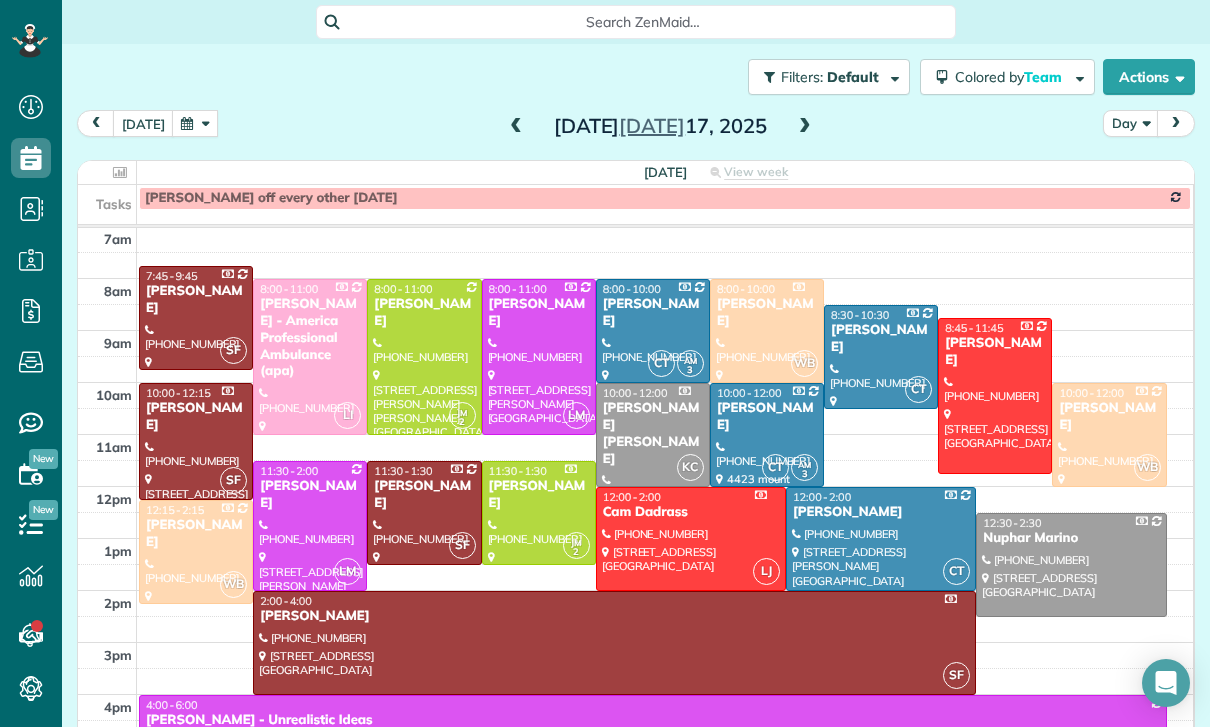 click at bounding box center (195, 123) 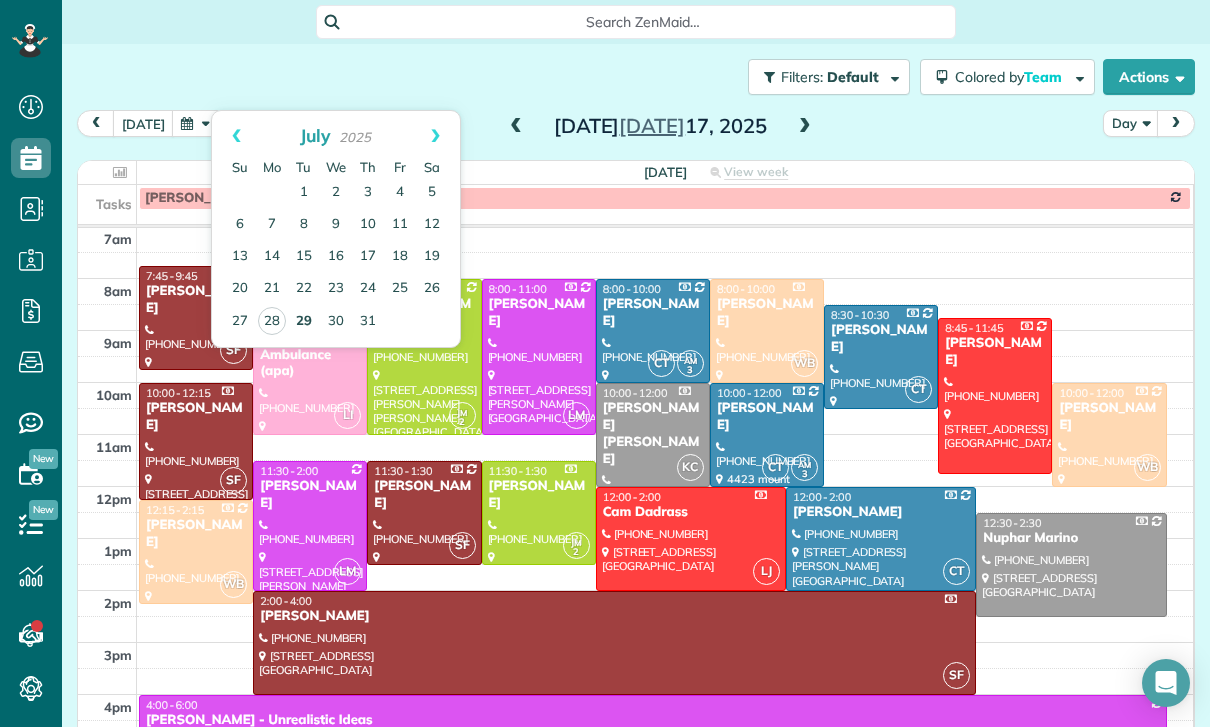 click on "29" at bounding box center (304, 322) 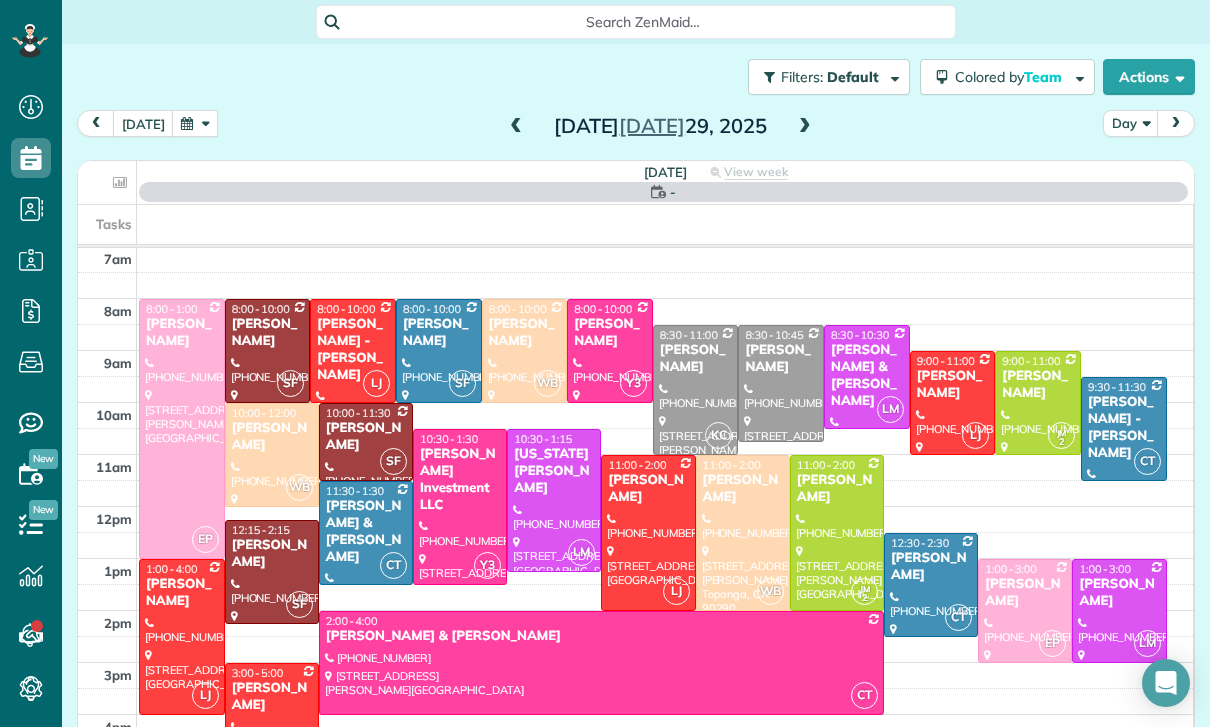 scroll, scrollTop: 157, scrollLeft: 0, axis: vertical 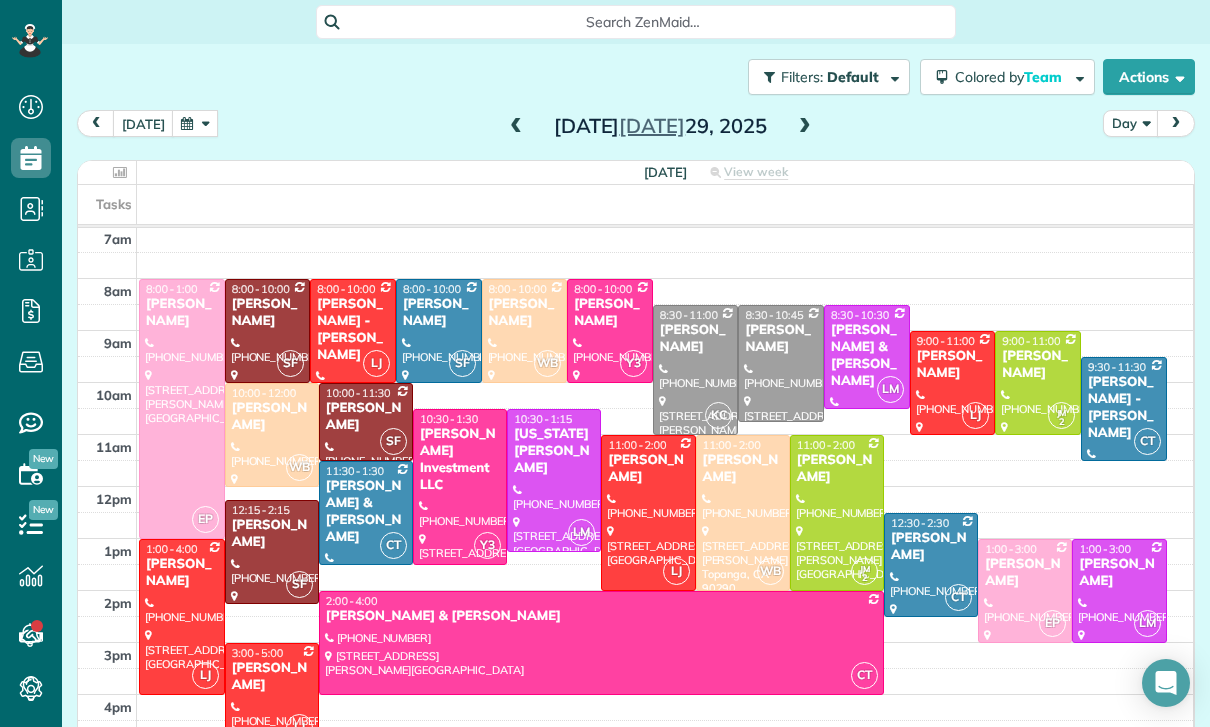 click at bounding box center (525, 331) 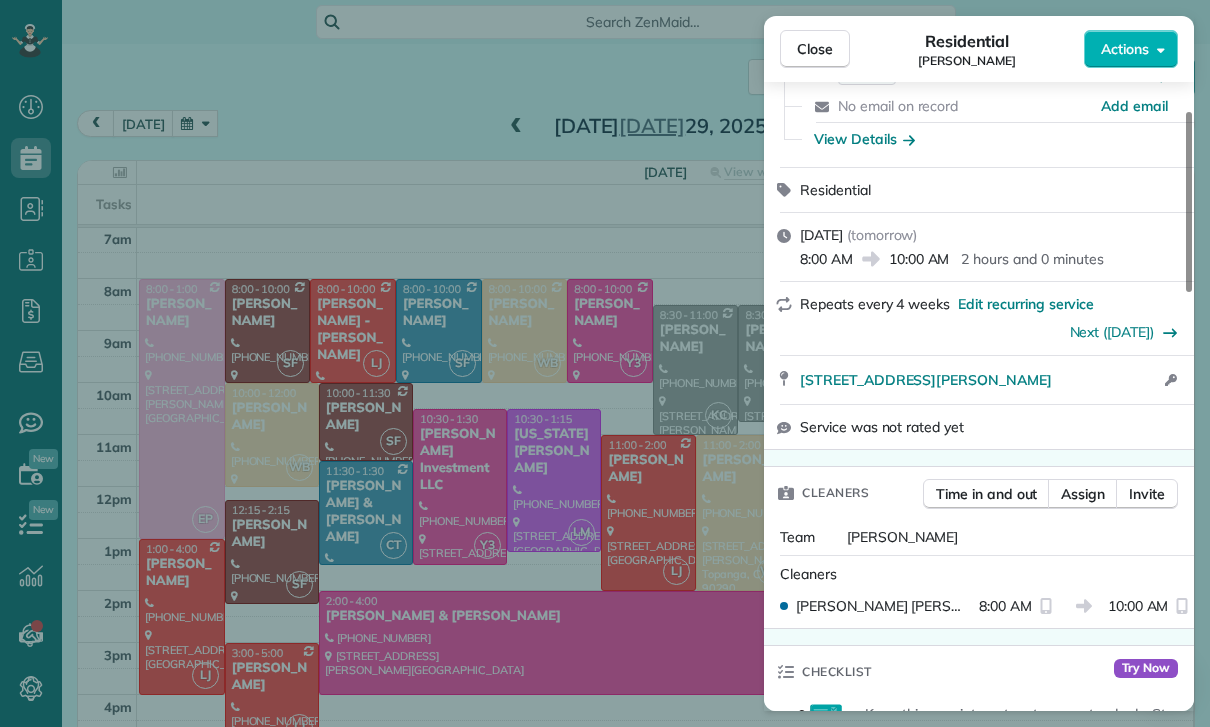 scroll, scrollTop: 152, scrollLeft: 0, axis: vertical 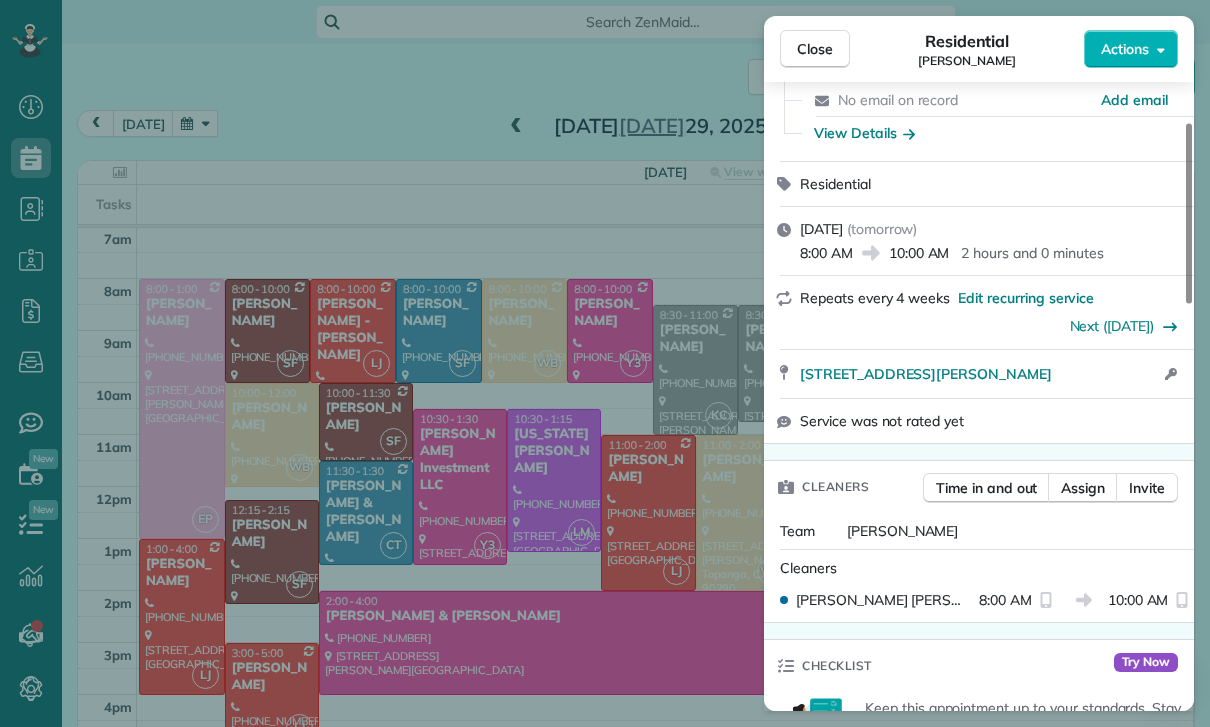 click on "Close Residential Alegra Levi Actions Status Confirmed Alegra Levi · Open profile MOBILE (818) 458-5733 Copy No email on record Add email View Details Residential Tuesday, July 29, 2025 ( tomorrow ) 8:00 AM 10:00 AM 2 hours and 0 minutes Repeats every 4 weeks Edit recurring service Next (Aug 26) 4027 Beverly Glen Boulevard Los Angeles CA 91423 Open access information Service was not rated yet Cleaners Time in and out Assign Invite Team Wendy Cleaners Wendy   Bonilla 8:00 AM 10:00 AM Checklist Try Now Keep this appointment up to your standards. Stay on top of every detail, keep your cleaners organised, and your client happy. Assign a checklist Watch a 5 min demo Billing Billing actions Service Service Price (1x $220.00) $220.00 Add an item Overcharge $0.00 Discount $0.00 Coupon discount - Primary tax - Secondary tax - Total appointment price $220.00 Tips collected New feature! $0.00 Unpaid Mark as paid Total including tip $220.00 Get paid online in no-time! Send an invoice and reward your cleaners with tips -" at bounding box center [605, 363] 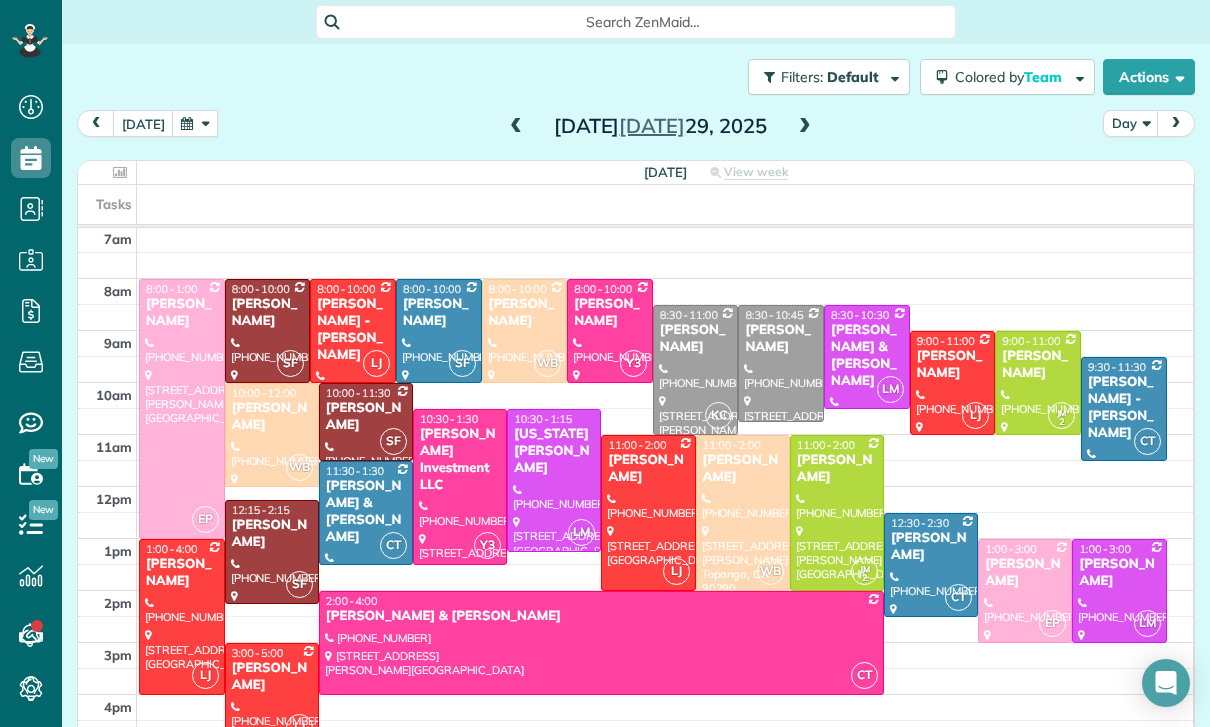 click at bounding box center [272, 435] 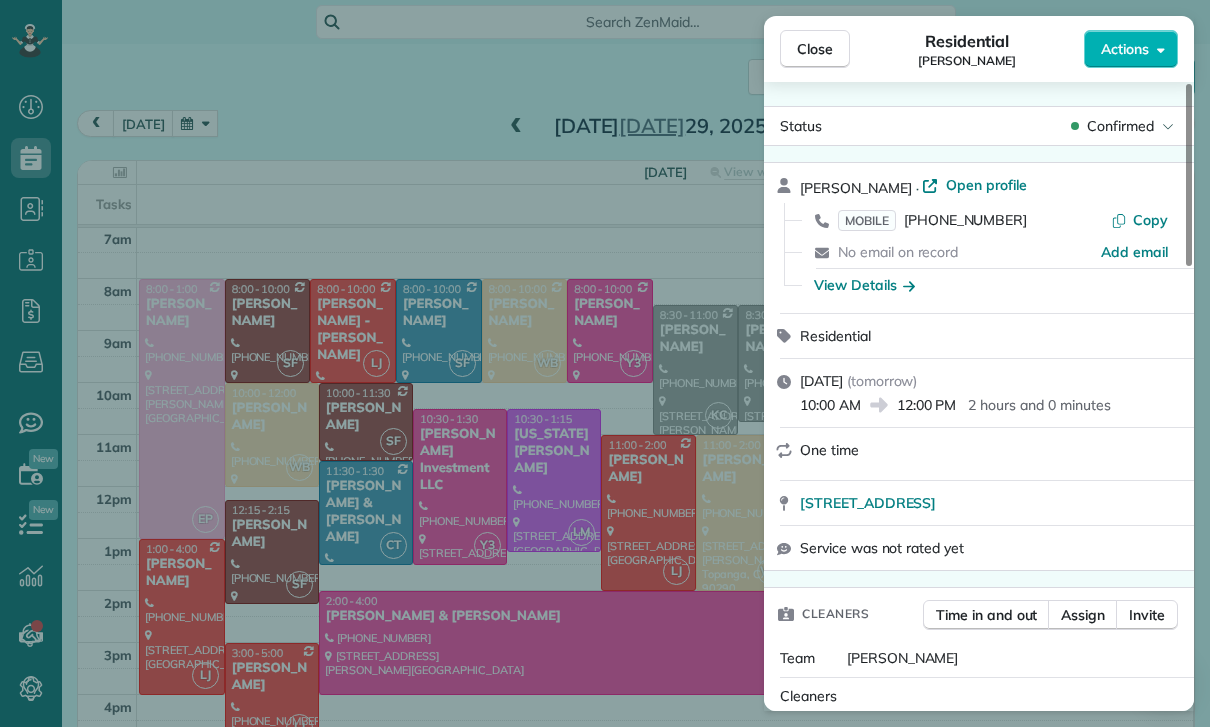 click on "Close Residential Kiran Aejaz Actions Status Confirmed Kiran Aejaz · Open profile MOBILE (818) 451-7656 Copy No email on record Add email View Details Residential Tuesday, July 29, 2025 ( tomorrow ) 10:00 AM 12:00 PM 2 hours and 0 minutes One time 7923 Reseda Blvd. # 39 Reseda CA 91335 Service was not rated yet Cleaners Time in and out Assign Invite Team Wendy Cleaners Wendy   Bonilla 10:00 AM 12:00 PM Checklist Try Now Keep this appointment up to your standards. Stay on top of every detail, keep your cleaners organised, and your client happy. Assign a checklist Watch a 5 min demo Billing Billing actions Service Service Price (1x $0.00) $0.00 Add an item Overcharge $0.00 Discount $0.00 Coupon discount - Primary tax - Secondary tax - Total appointment price $0.00 Tips collected New feature! $0.00 Mark as paid Total including tip $0.00 Get paid online in no-time! Send an invoice and reward your cleaners with tips Charge customer credit card Appointment custom fields Key # - Work items No work items to display" at bounding box center [605, 363] 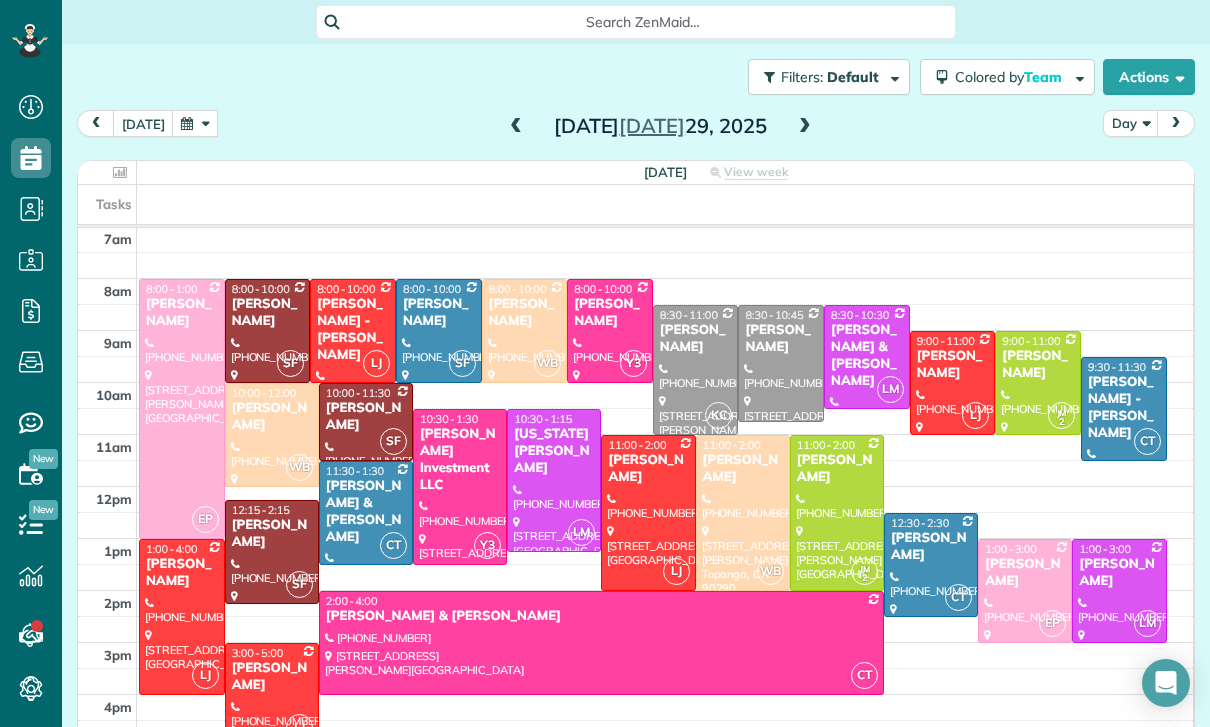 click on "[PERSON_NAME]" at bounding box center [953, 365] 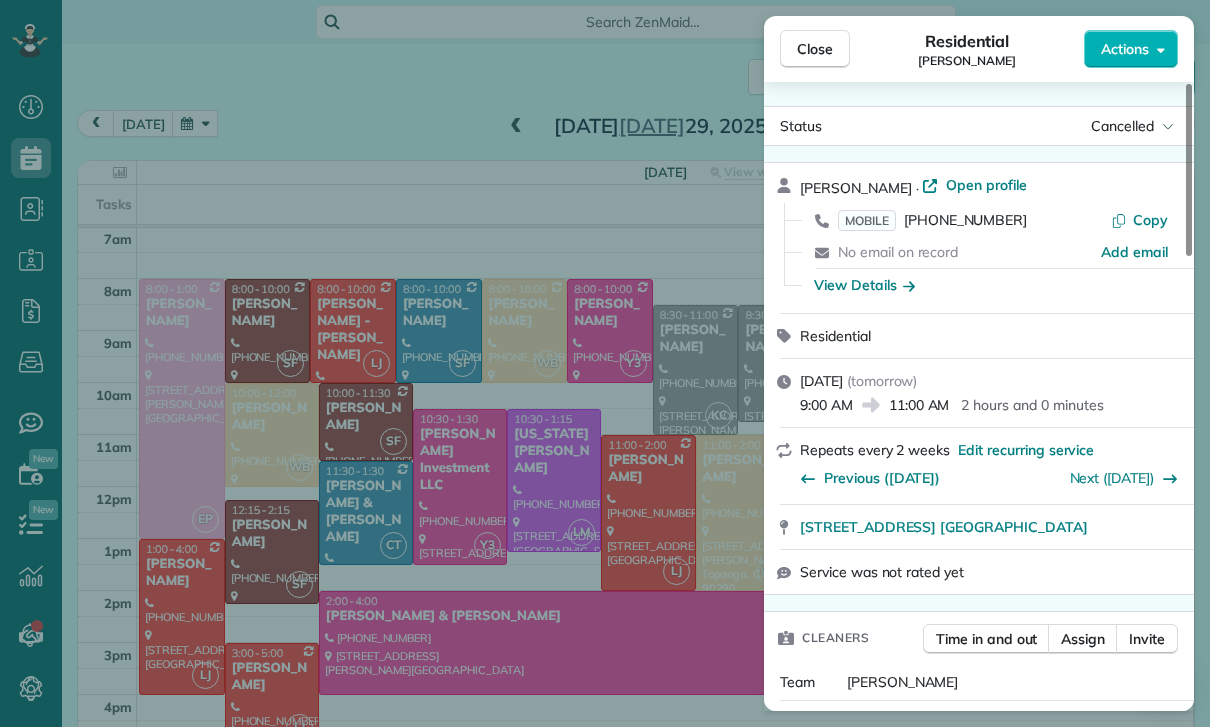 click on "Close Residential Paula Kirchner Actions Status Cancelled Paula Kirchner · Open profile MOBILE (805) 432-5617 Copy No email on record Add email View Details Residential Tuesday, July 29, 2025 ( tomorrow ) 9:00 AM 11:00 AM 2 hours and 0 minutes Repeats every 2 weeks Edit recurring service Previous (Jul 16) Next (Aug 12) 8735 oak park ave. Northridge CA 91325 Service was not rated yet Cleaners Time in and out Assign Invite Team Luisa Cleaners Luisa   Juarez 9:00 AM 11:00 AM Checklist Try Now Keep this appointment up to your standards. Stay on top of every detail, keep your cleaners organised, and your client happy. Assign a checklist Watch a 5 min demo Billing Billing actions Service Service Price (1x $130.00) $130.00 Add an item Overcharge $0.00 Discount $0.00 Coupon discount - Primary tax - Secondary tax - Total appointment price $130.00 Tips collected New feature! $0.00 Unpaid Mark as paid Total including tip $130.00 Get paid online in no-time! Send an invoice and reward your cleaners with tips Key # - 0 1" at bounding box center (605, 363) 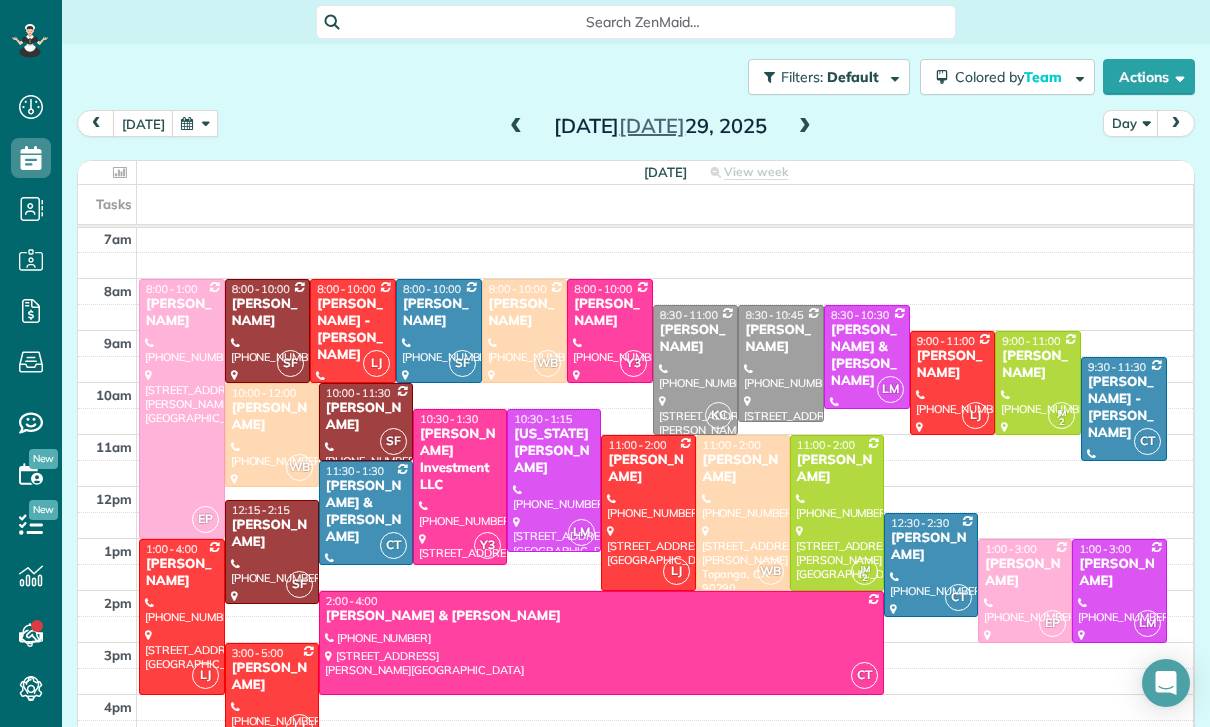 click at bounding box center (805, 127) 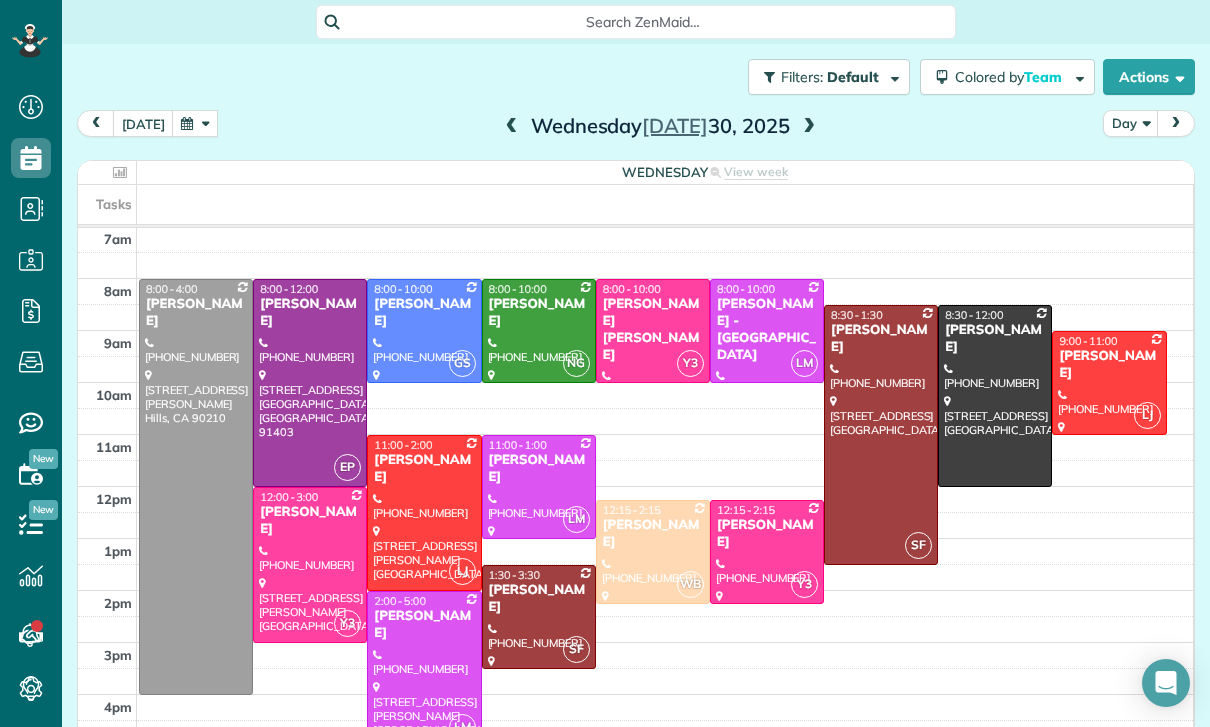 scroll, scrollTop: 157, scrollLeft: 0, axis: vertical 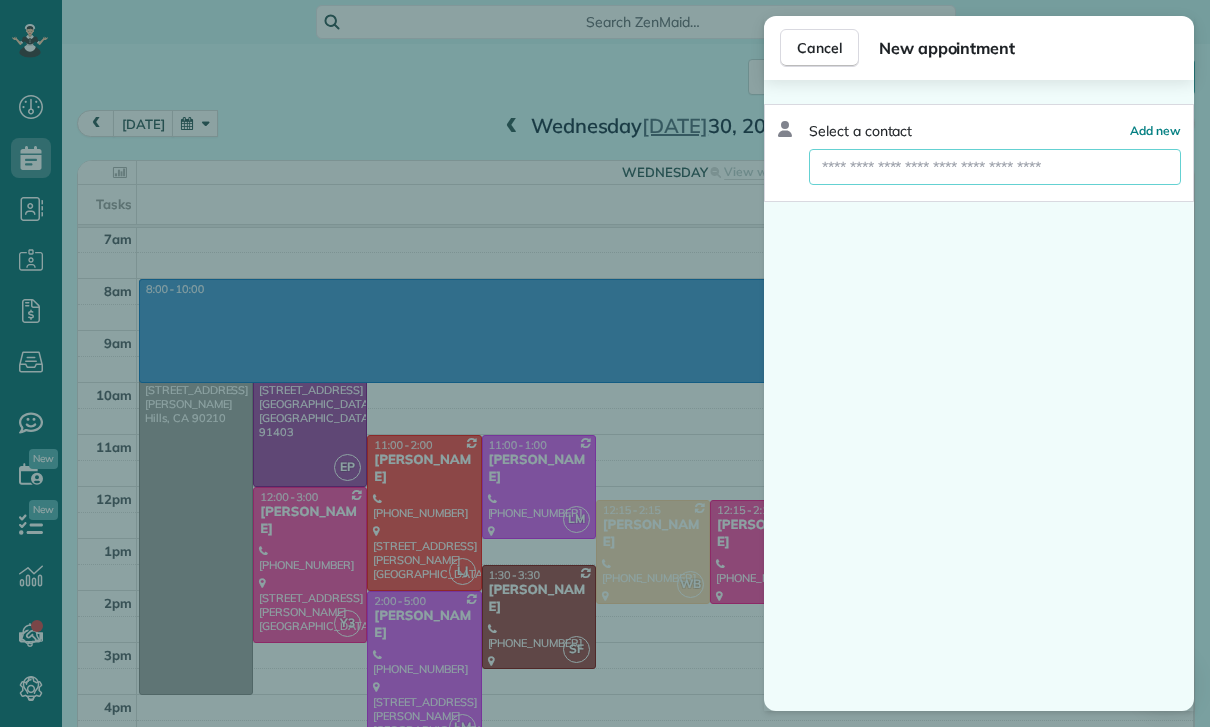 click at bounding box center [995, 167] 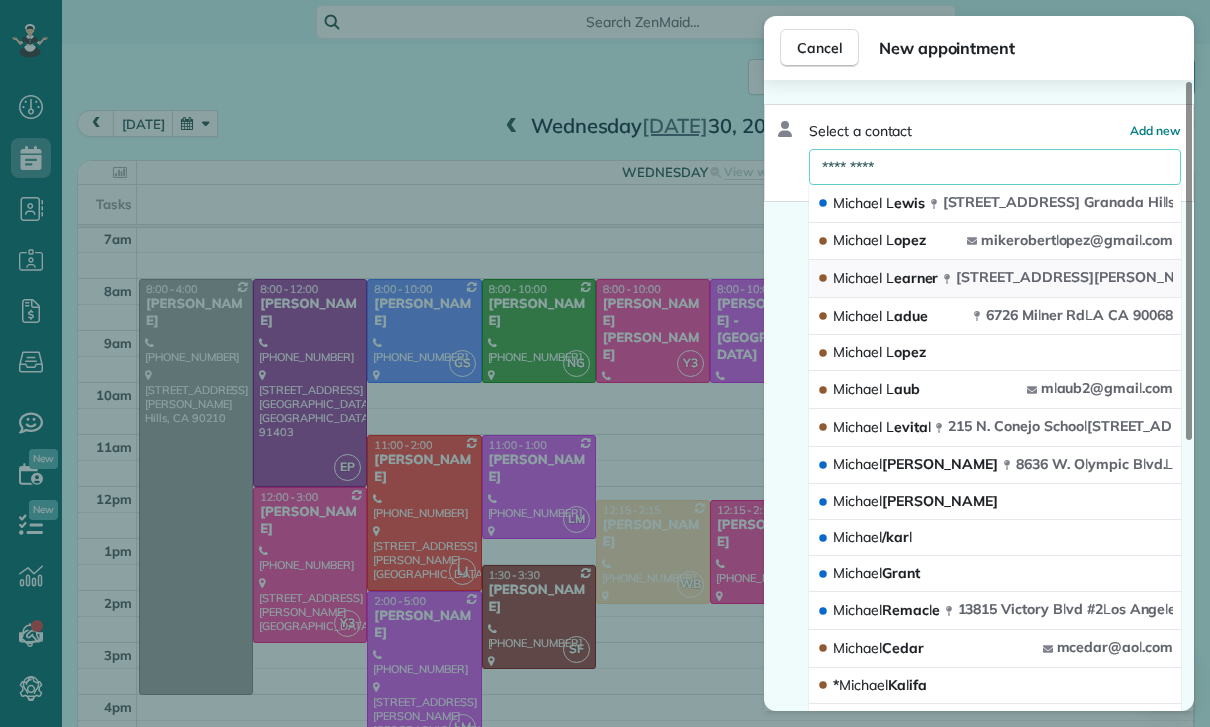 type on "*********" 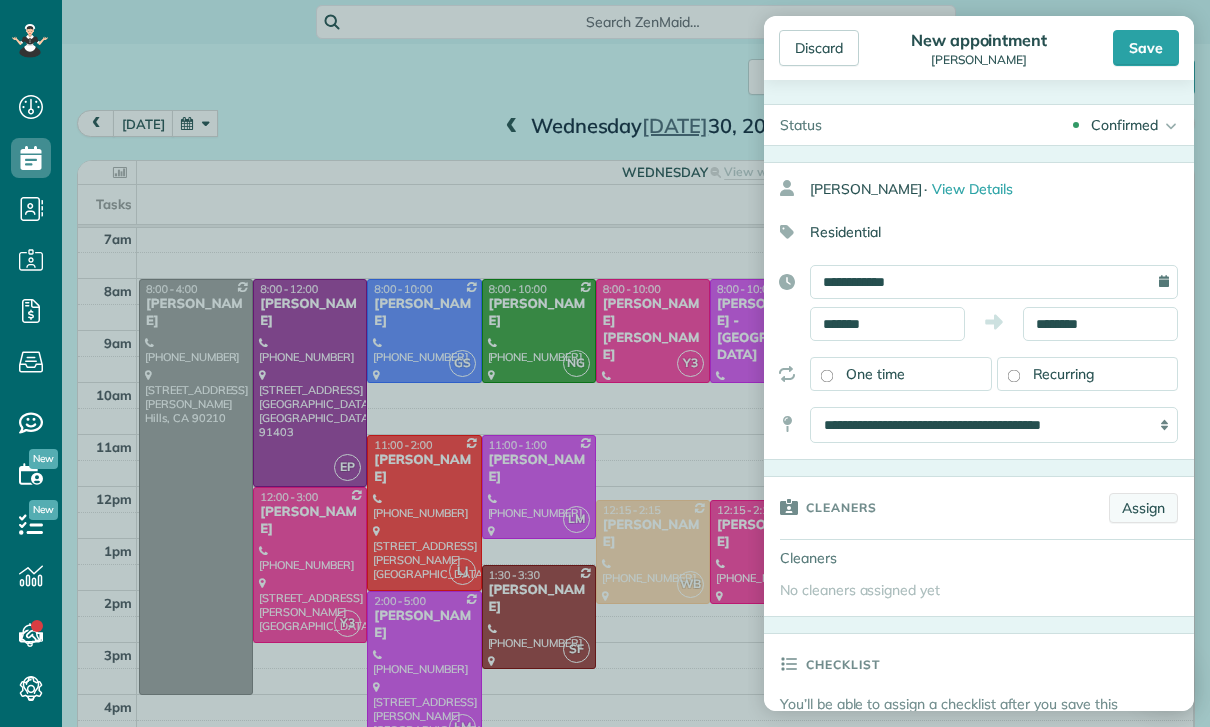 click on "Assign" at bounding box center (1143, 508) 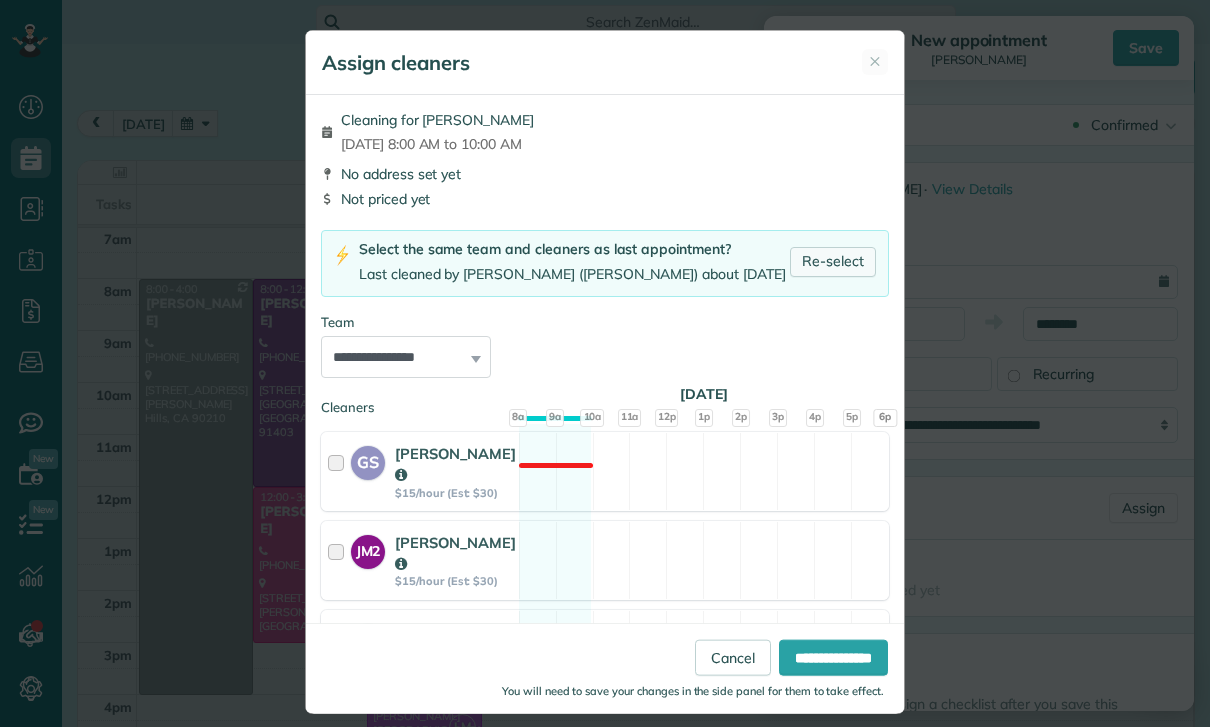 click on "Re-select" at bounding box center [833, 262] 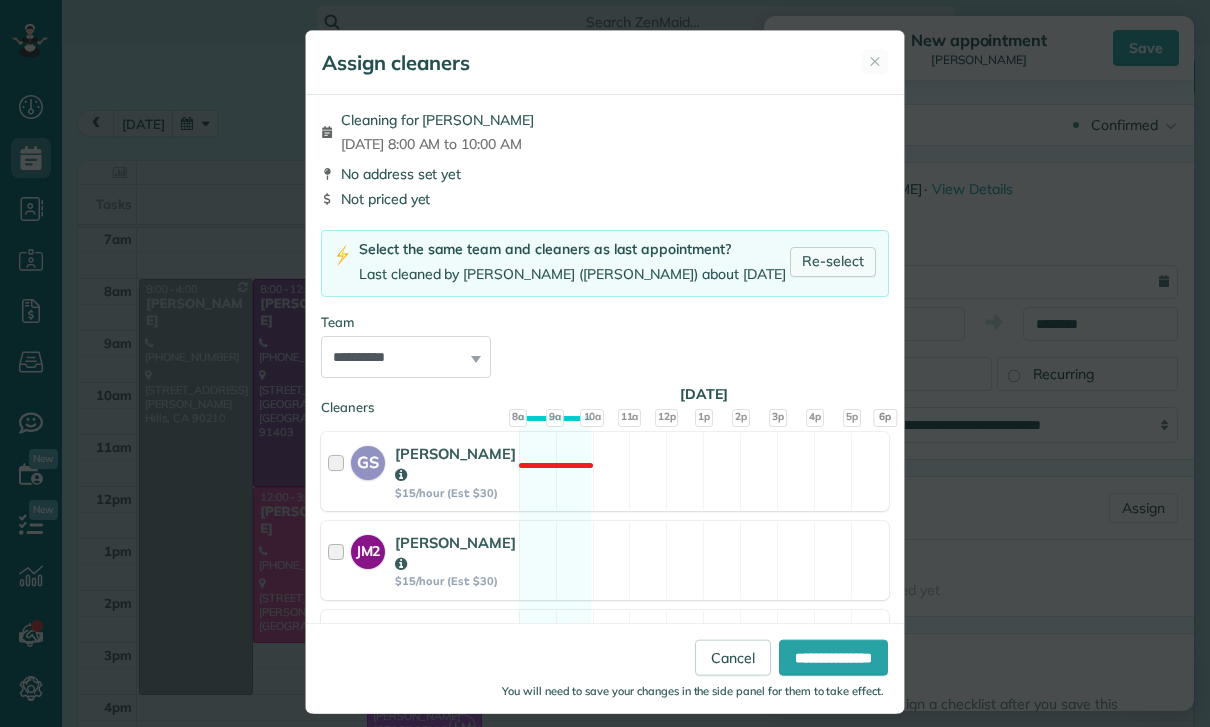 scroll, scrollTop: 0, scrollLeft: 0, axis: both 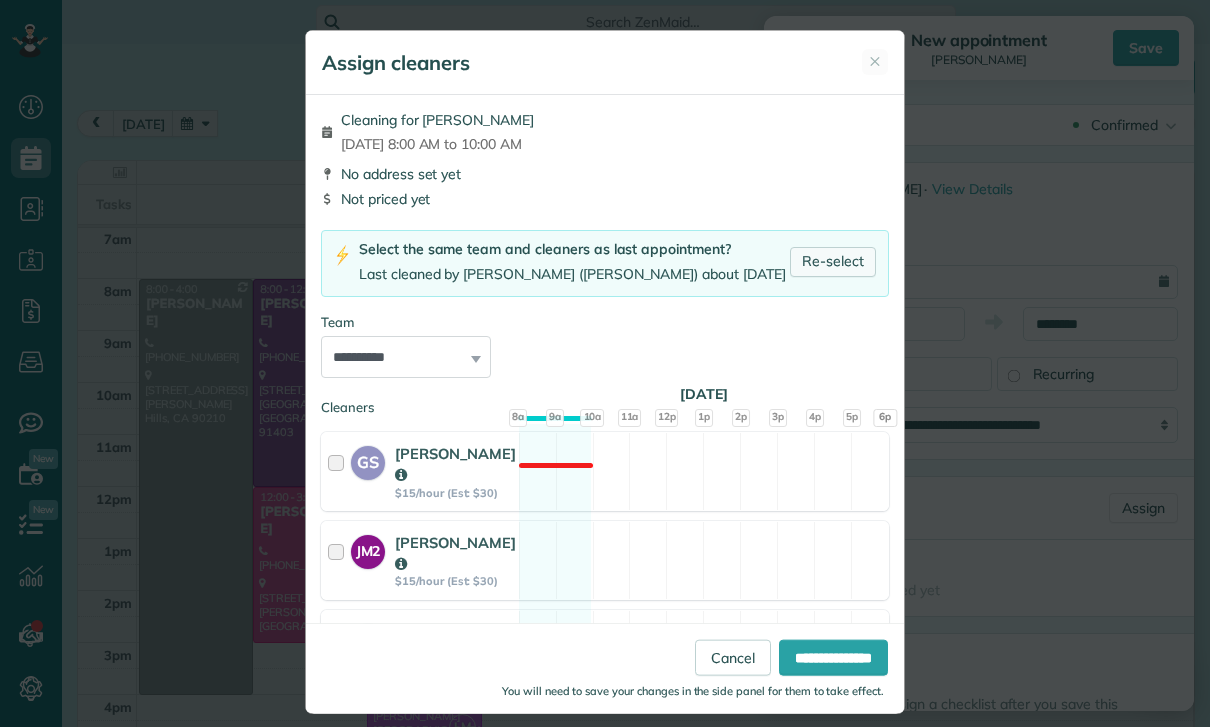 click on "Dashboard
Scheduling
Calendar View
List View
Dispatch View - Weekly scheduling (Beta)" at bounding box center (605, 363) 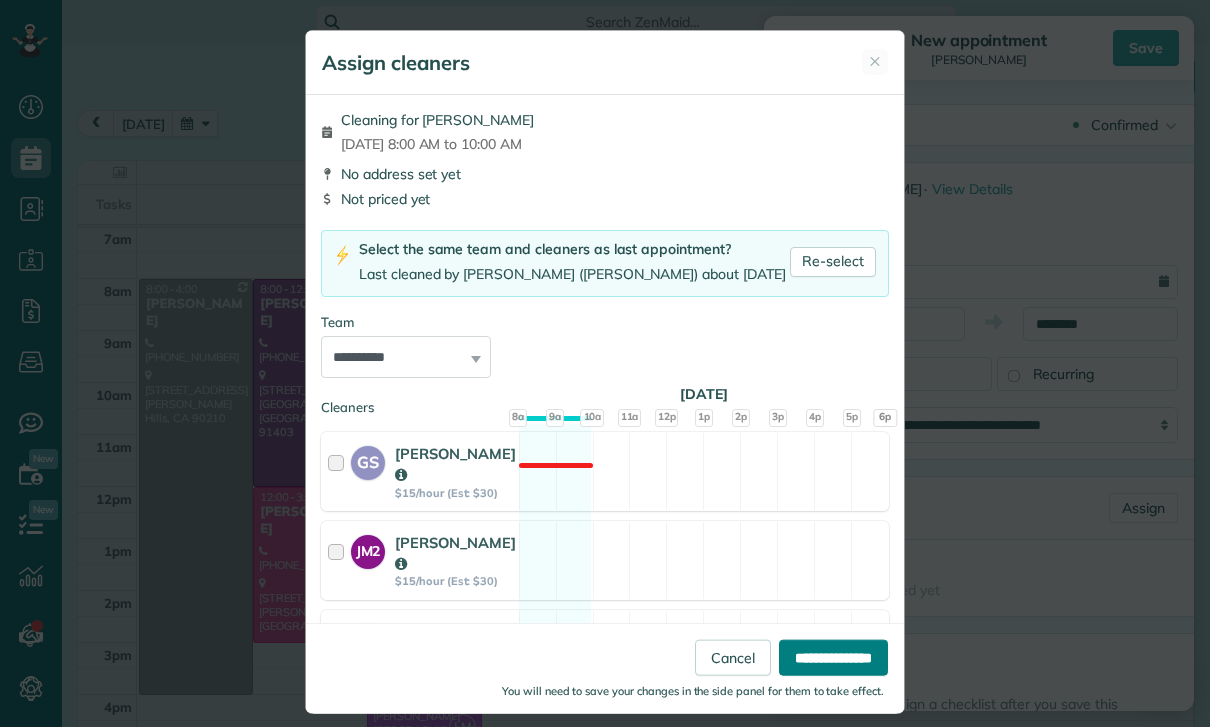 click on "**********" at bounding box center [833, 658] 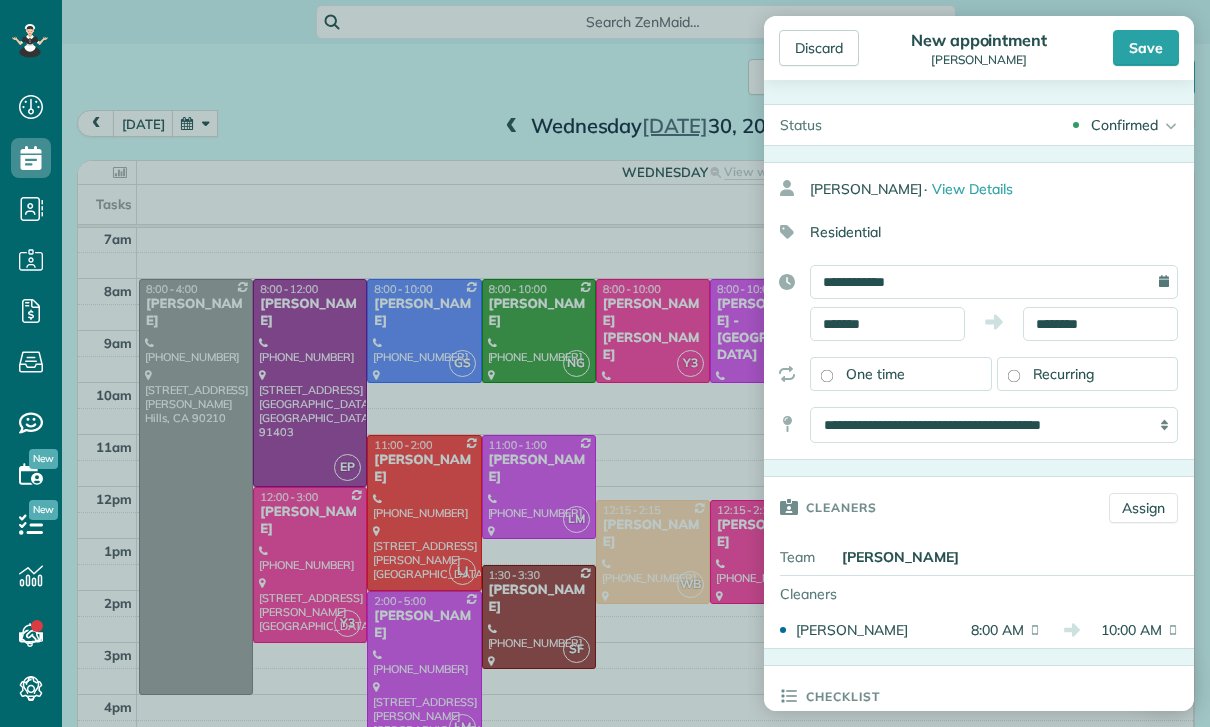 click on "Status
Confirmed
Confirmed
Stand-By
Yet to Confirm
Call to Remind" at bounding box center (979, 395) 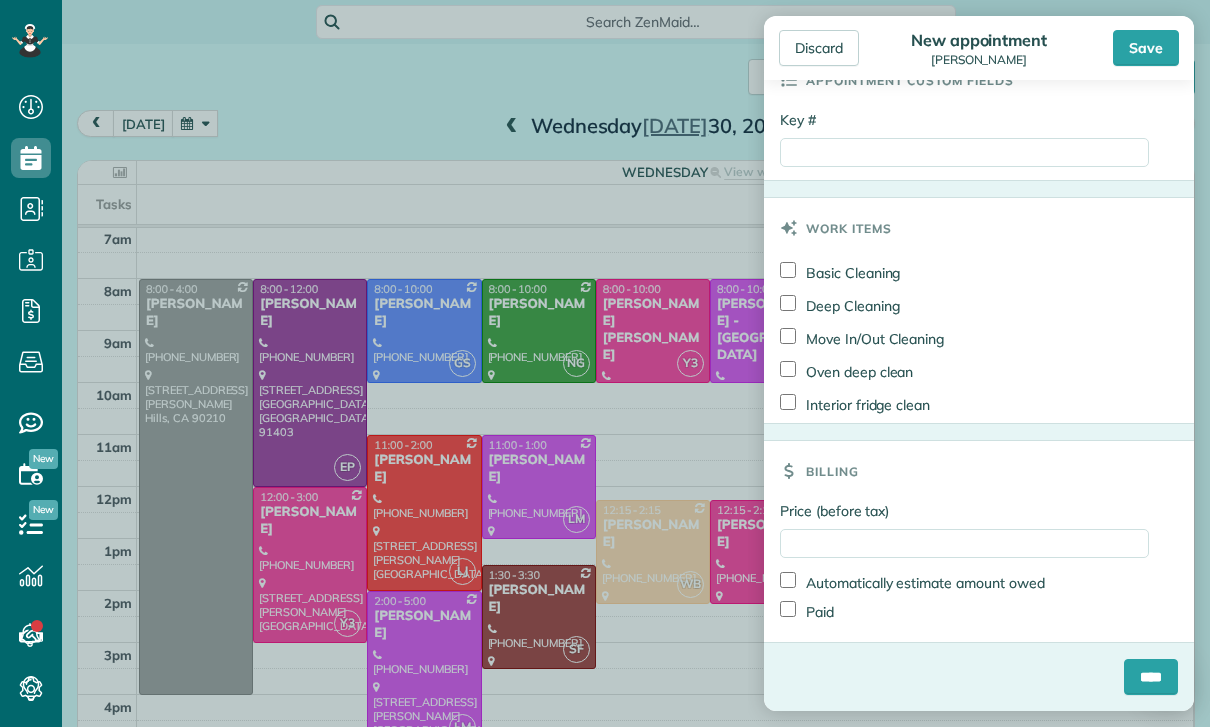 scroll, scrollTop: 1060, scrollLeft: 0, axis: vertical 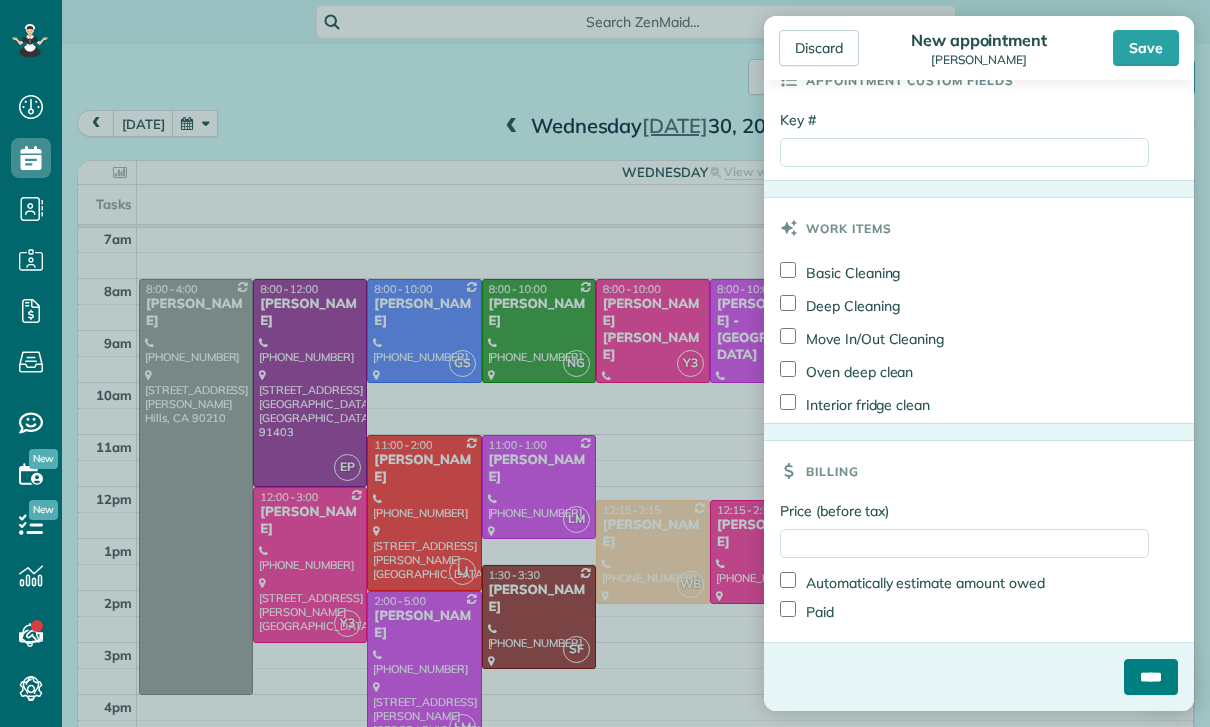click on "****" at bounding box center [1151, 677] 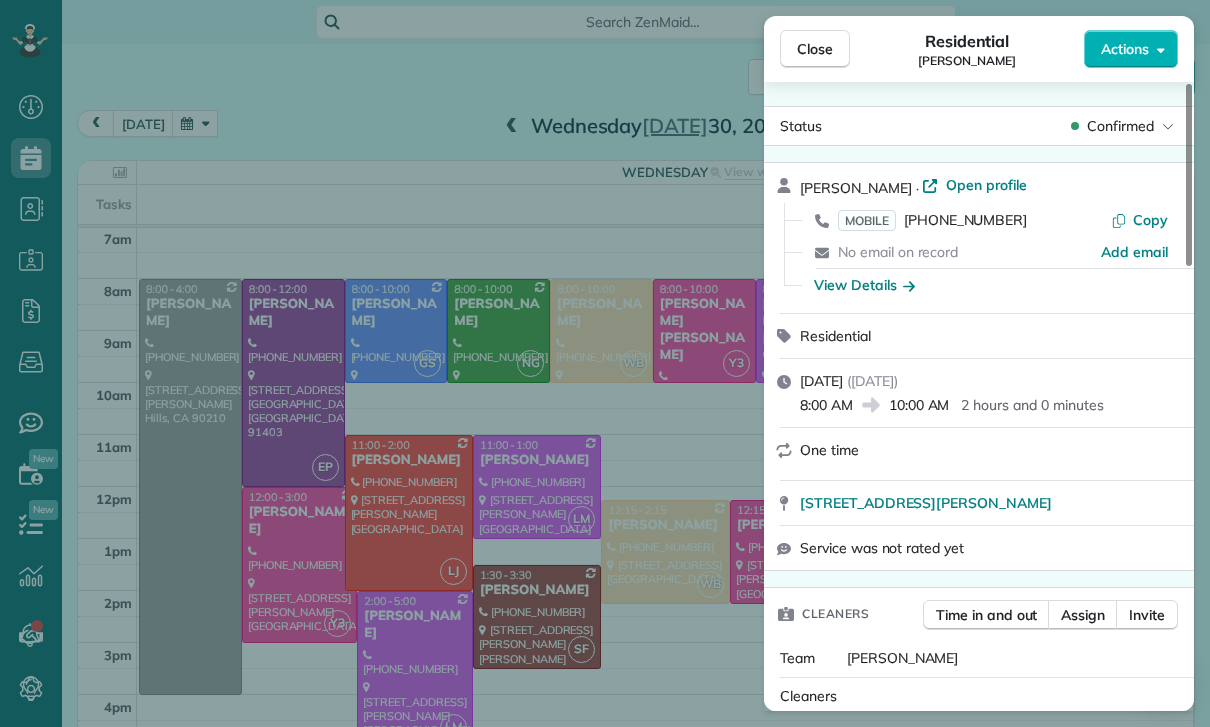 scroll, scrollTop: 157, scrollLeft: 0, axis: vertical 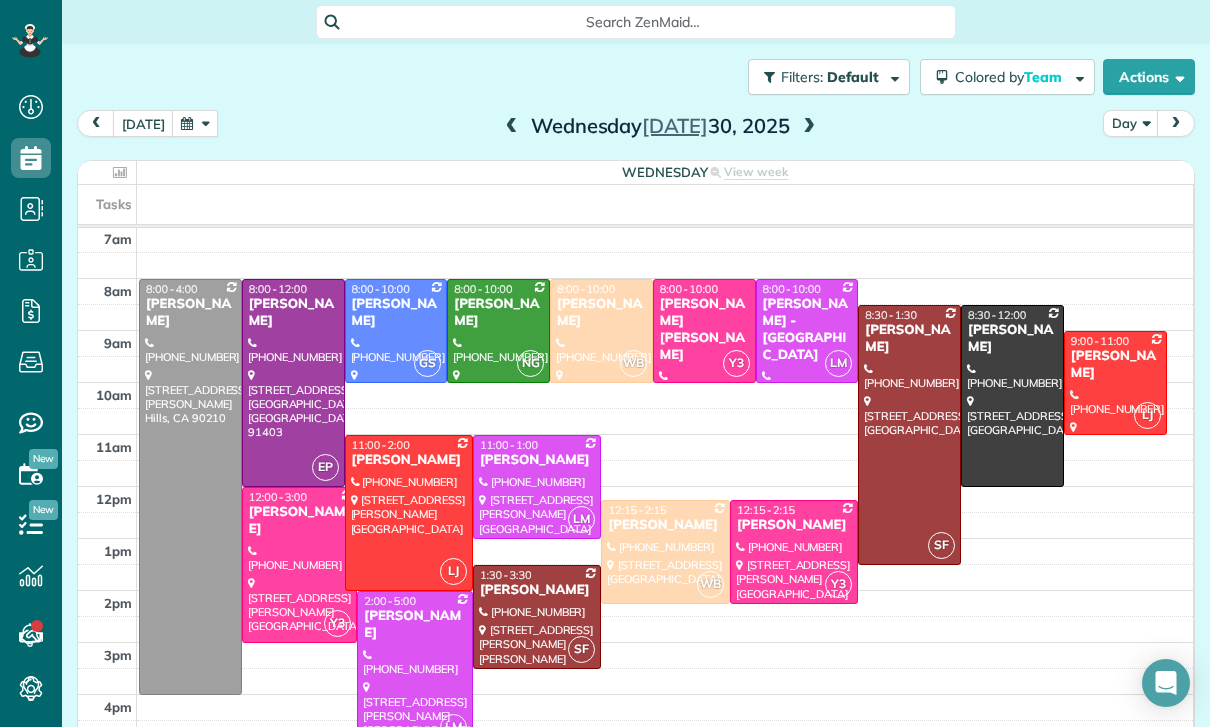 click at bounding box center [195, 123] 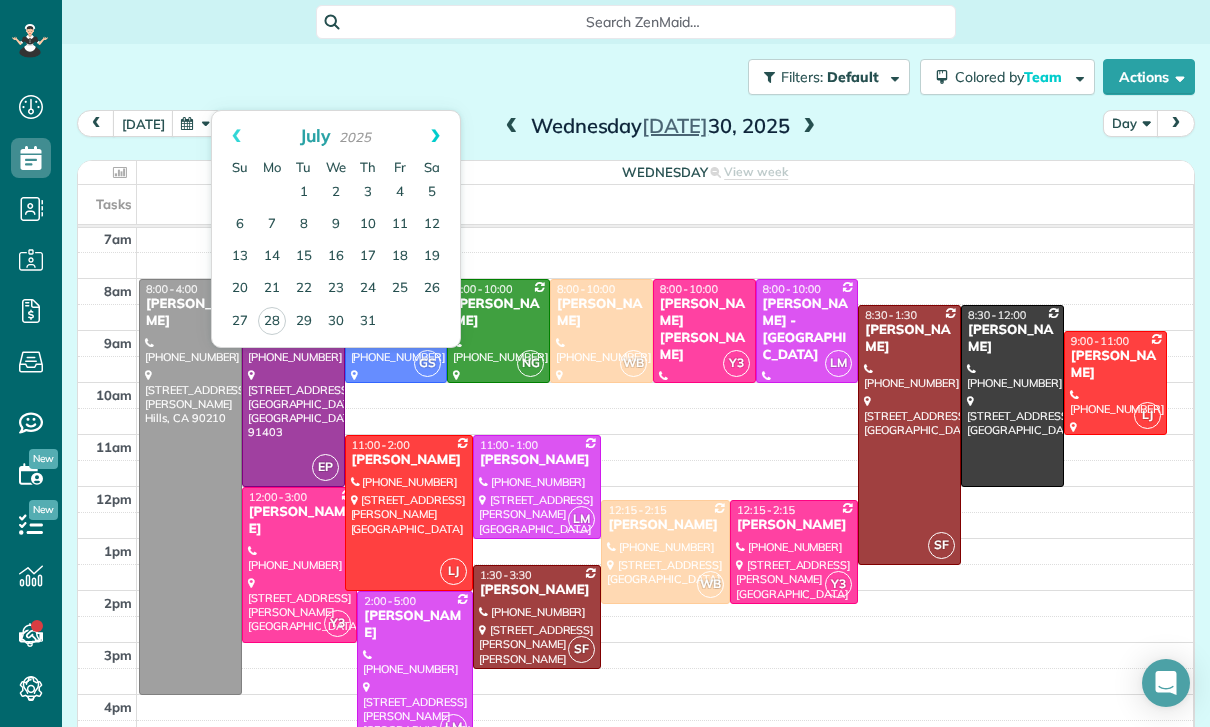 click on "Next" at bounding box center [435, 136] 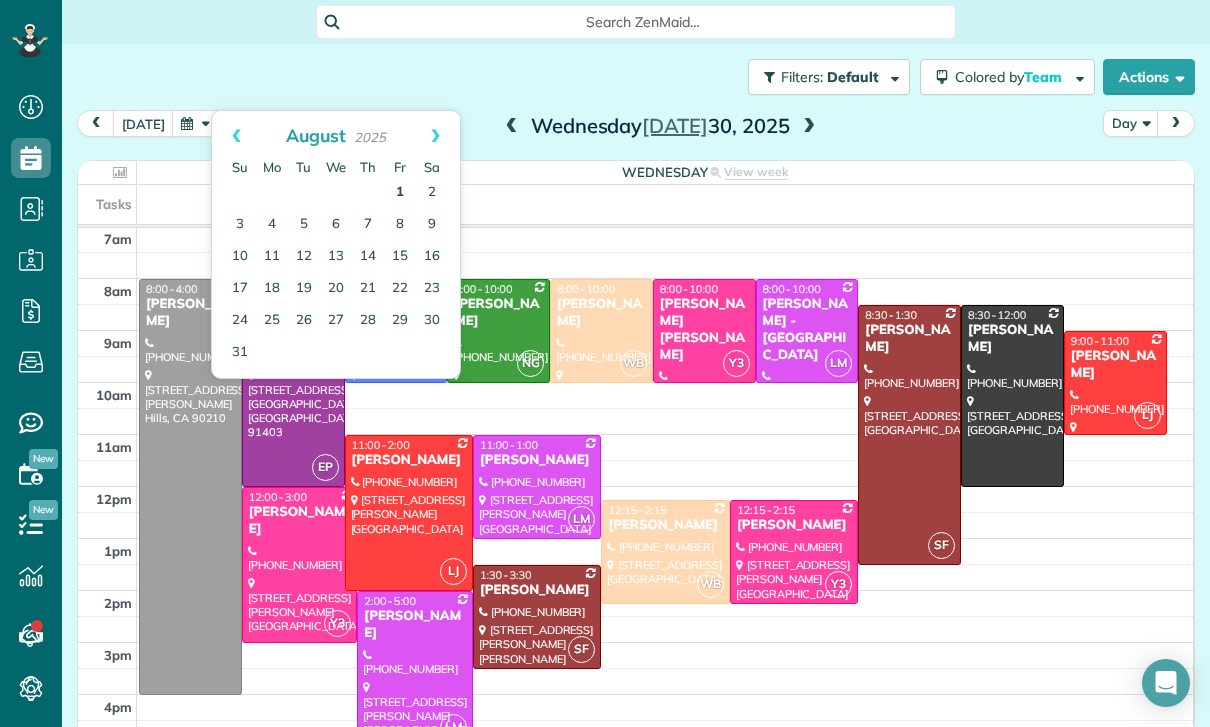 click on "1" at bounding box center (400, 193) 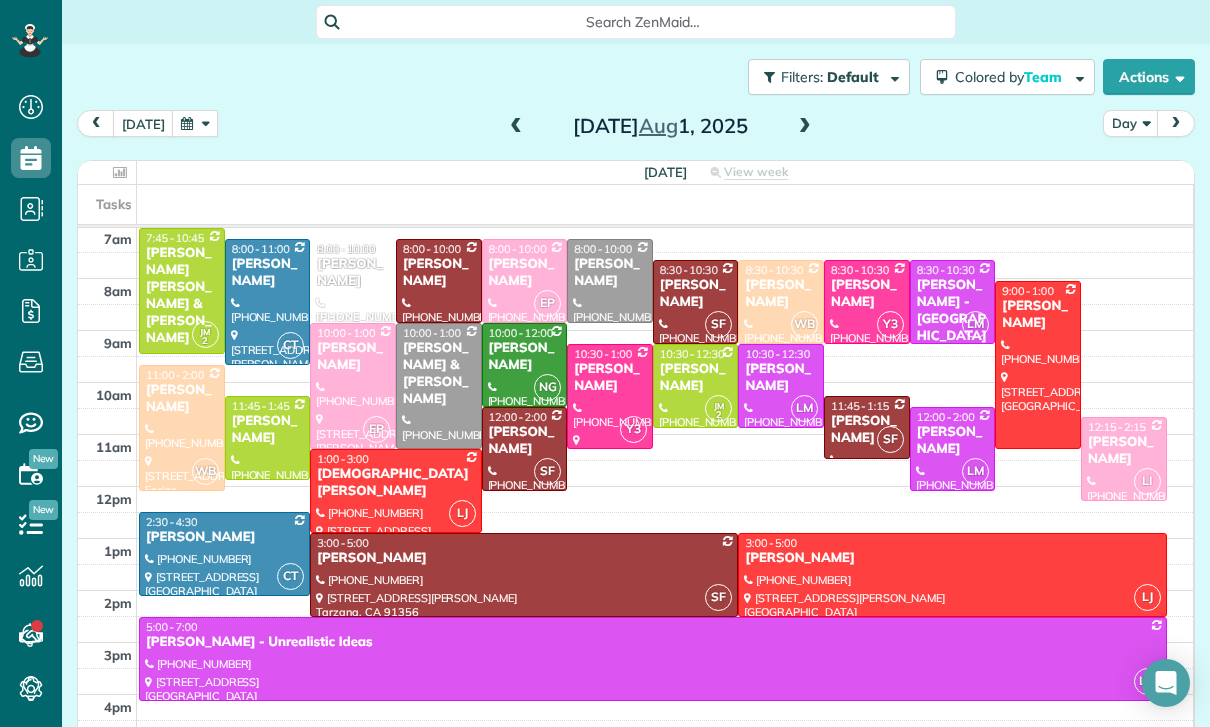 scroll, scrollTop: 157, scrollLeft: 0, axis: vertical 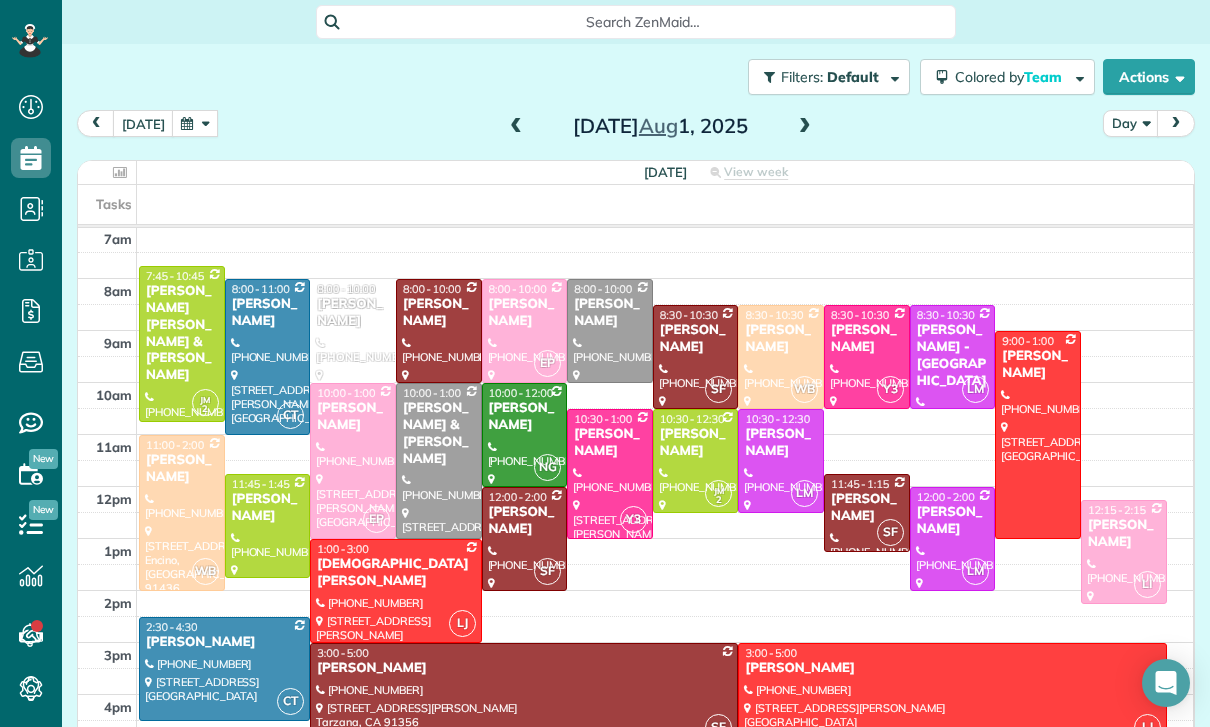 click at bounding box center (195, 123) 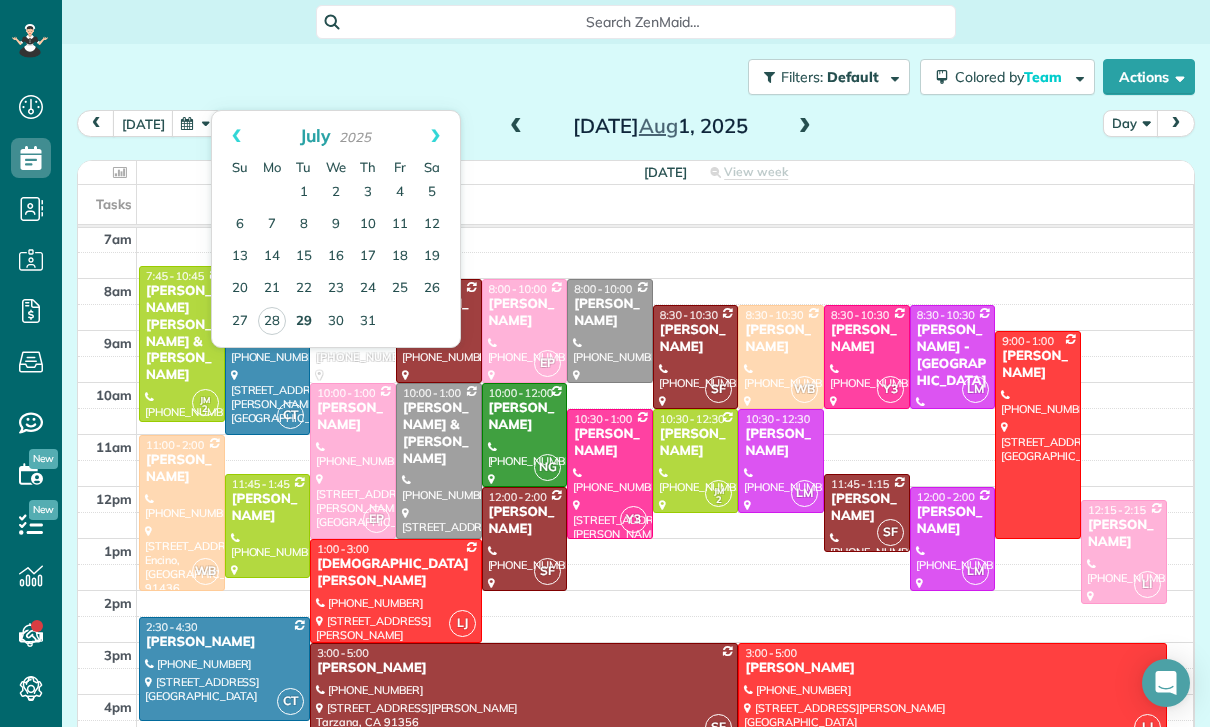 click on "29" at bounding box center (304, 322) 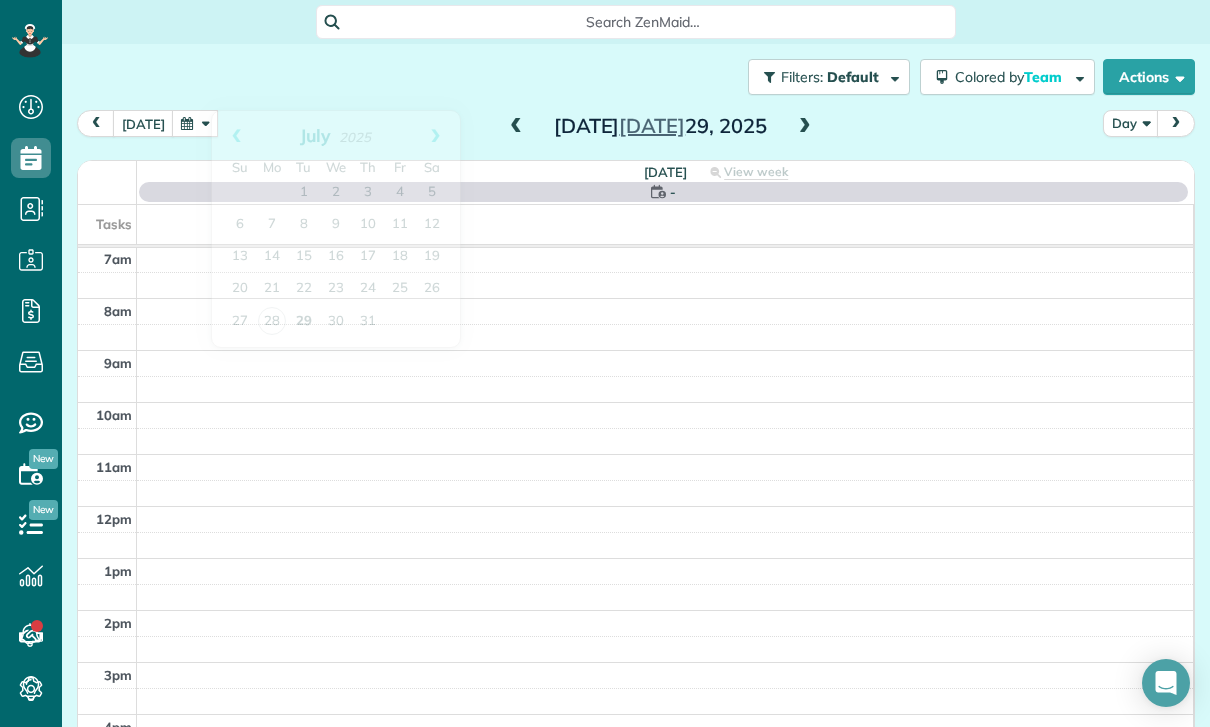 scroll, scrollTop: 157, scrollLeft: 0, axis: vertical 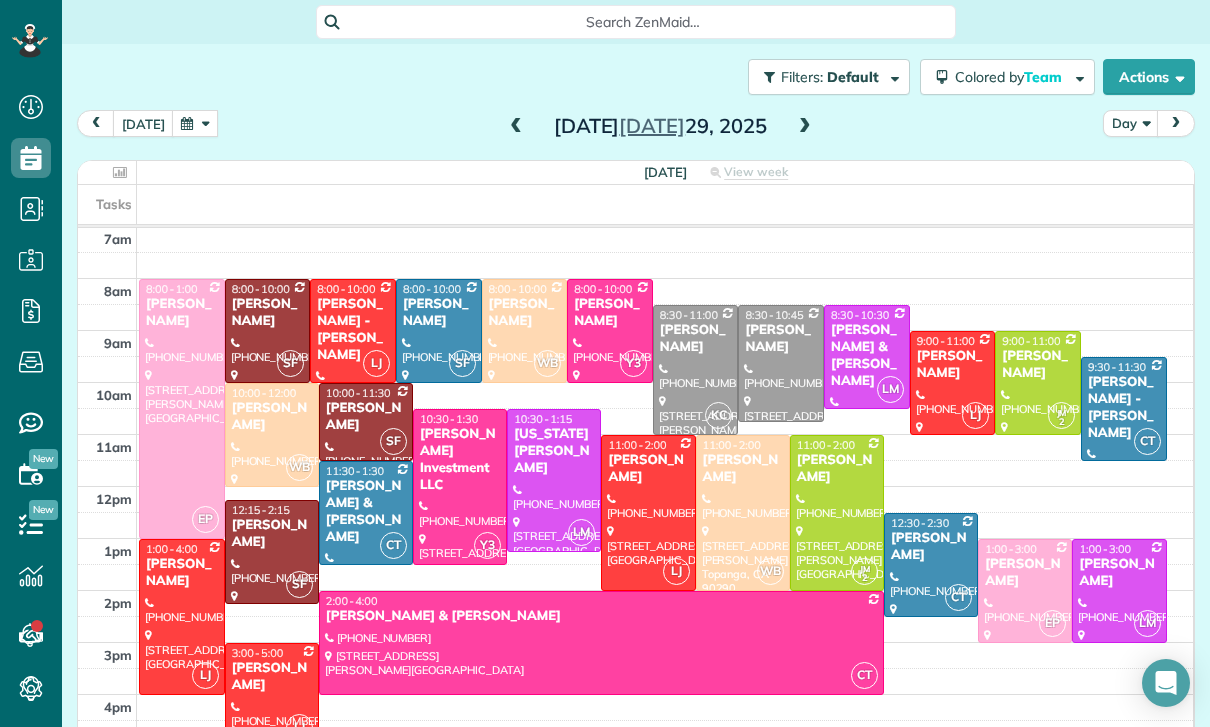 click at bounding box center (805, 127) 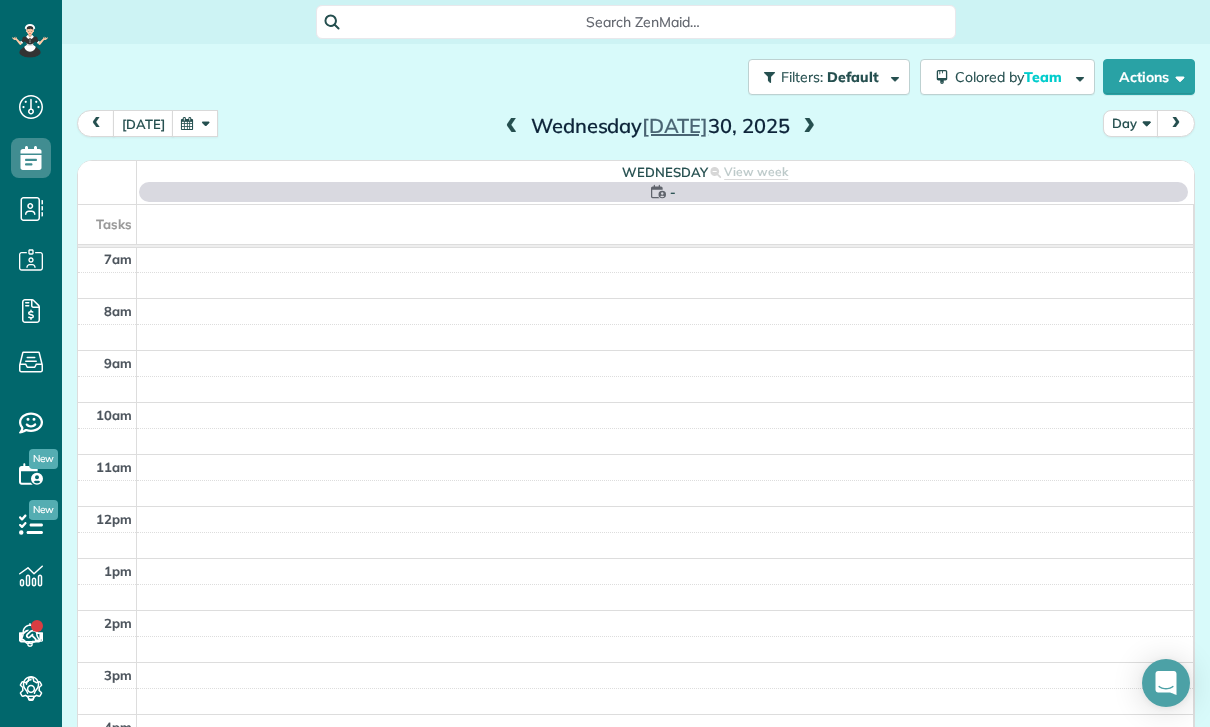 scroll, scrollTop: 157, scrollLeft: 0, axis: vertical 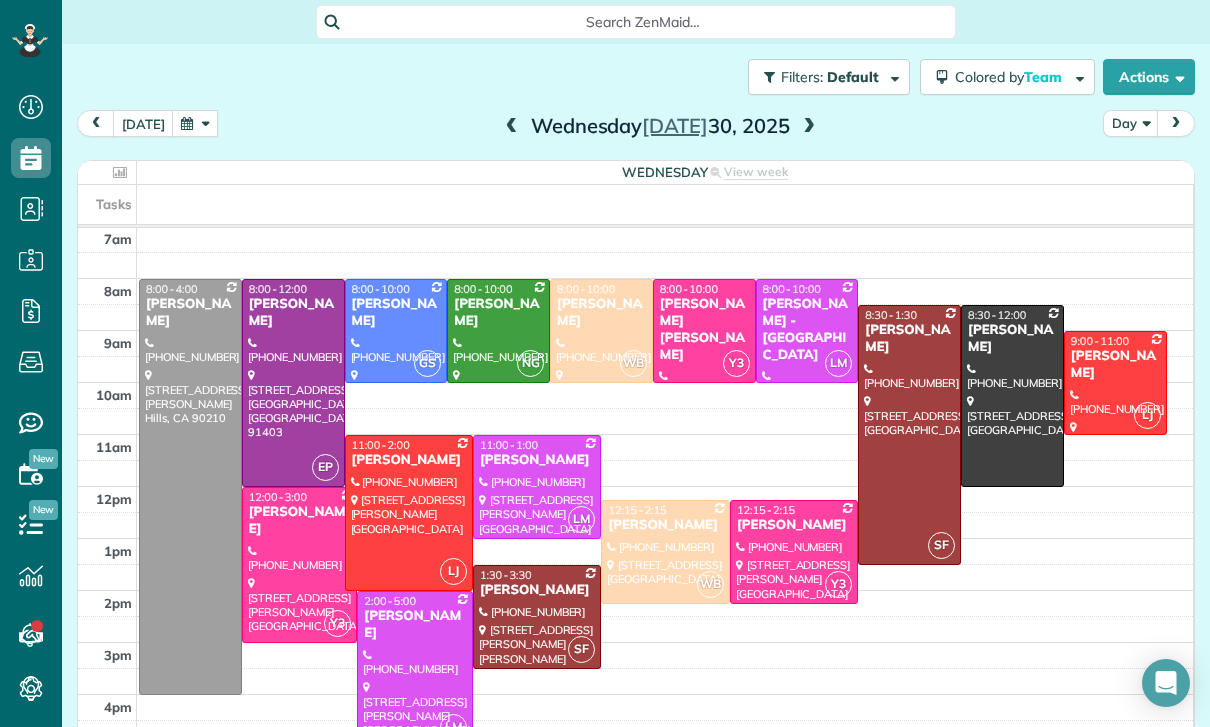 click on "Wednesday  Jul  30, 2025" at bounding box center (660, 126) 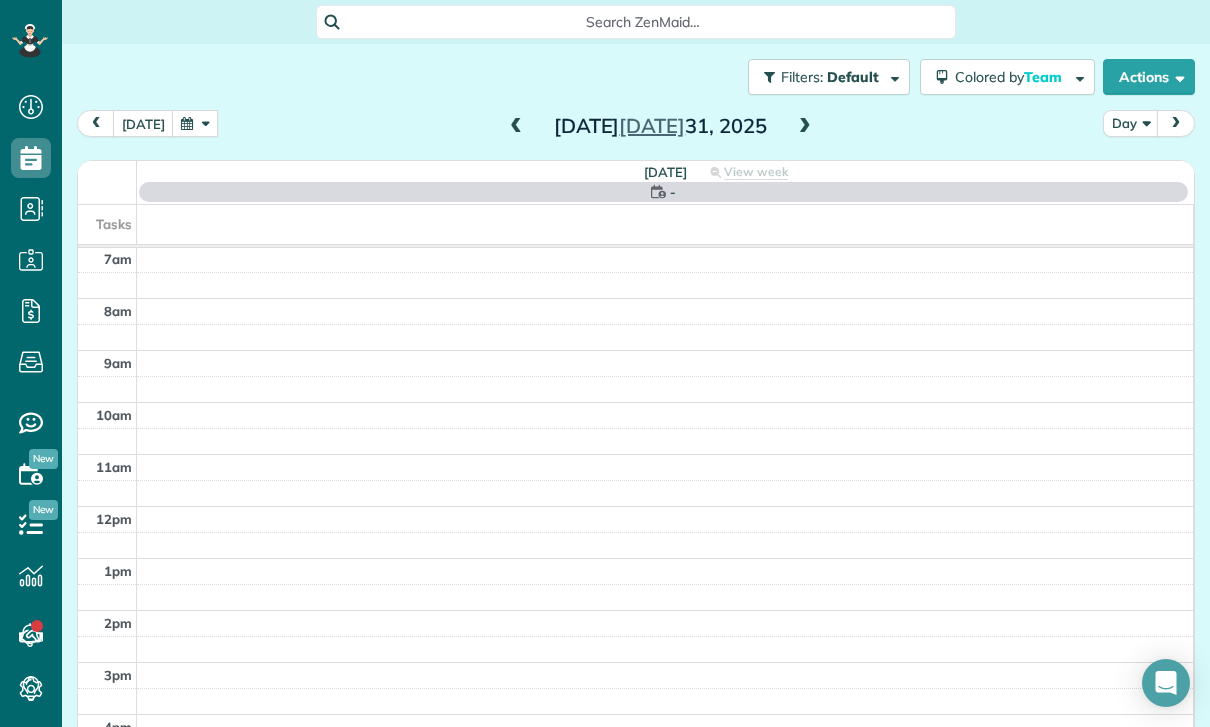 scroll, scrollTop: 157, scrollLeft: 0, axis: vertical 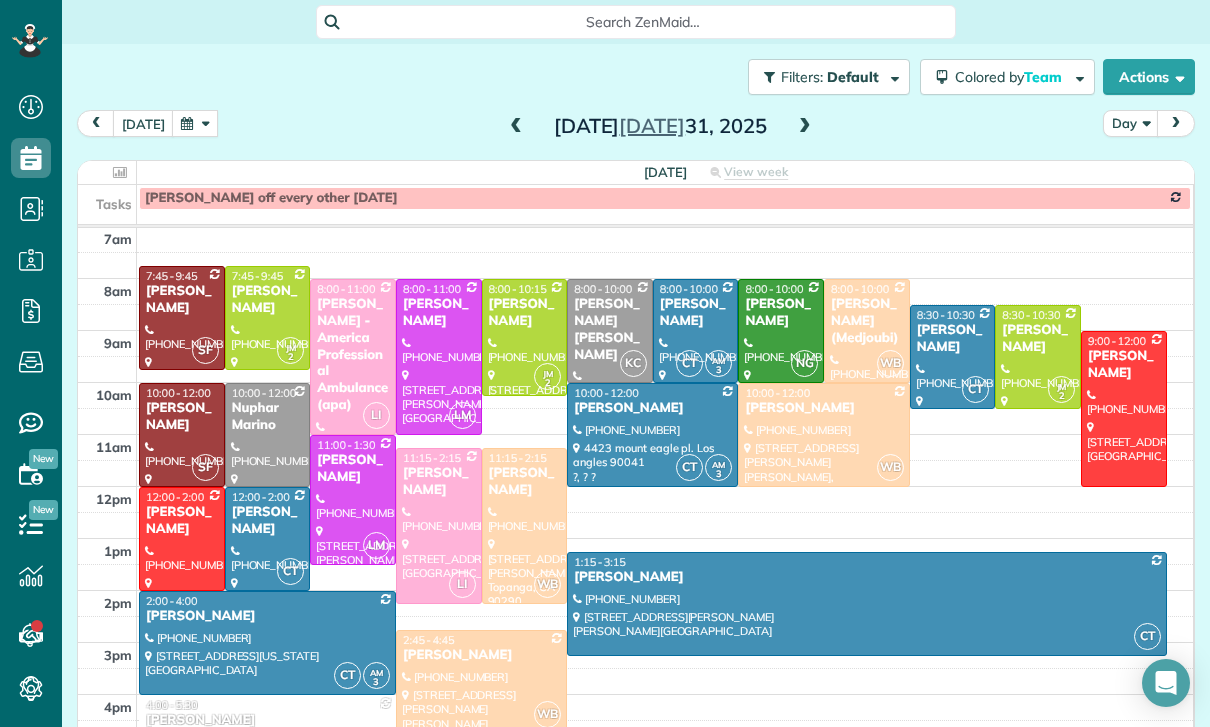 click at bounding box center [805, 127] 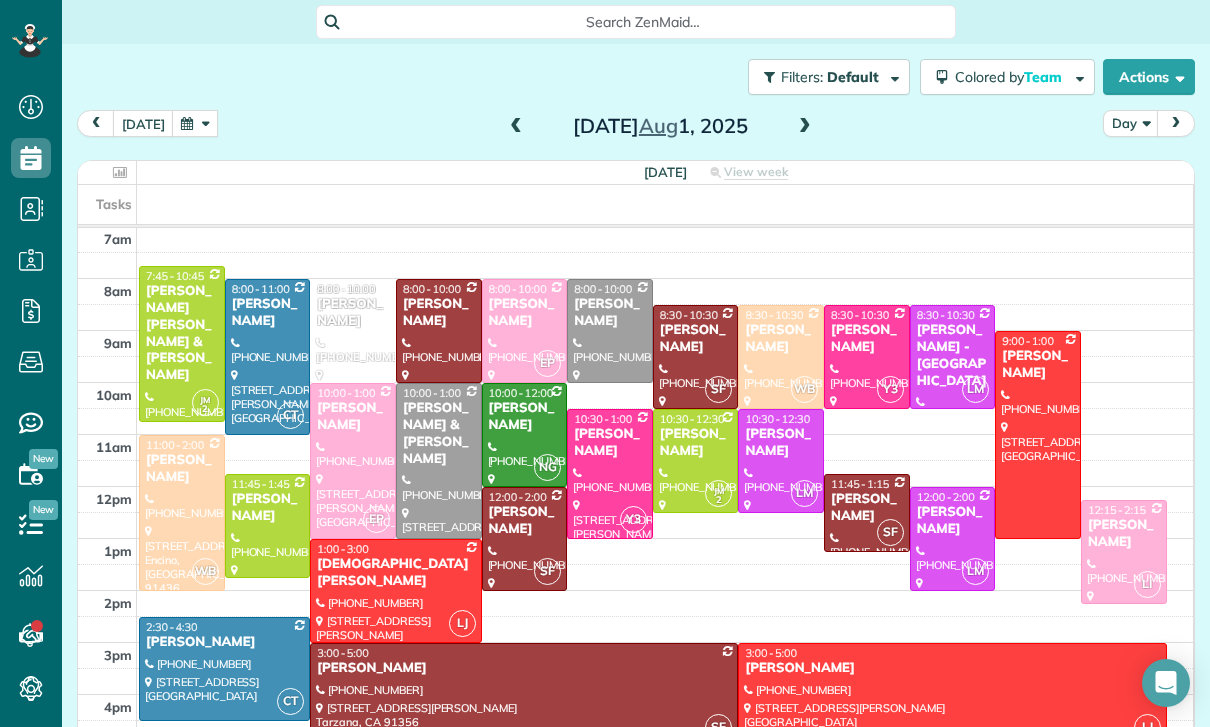 scroll, scrollTop: 157, scrollLeft: 0, axis: vertical 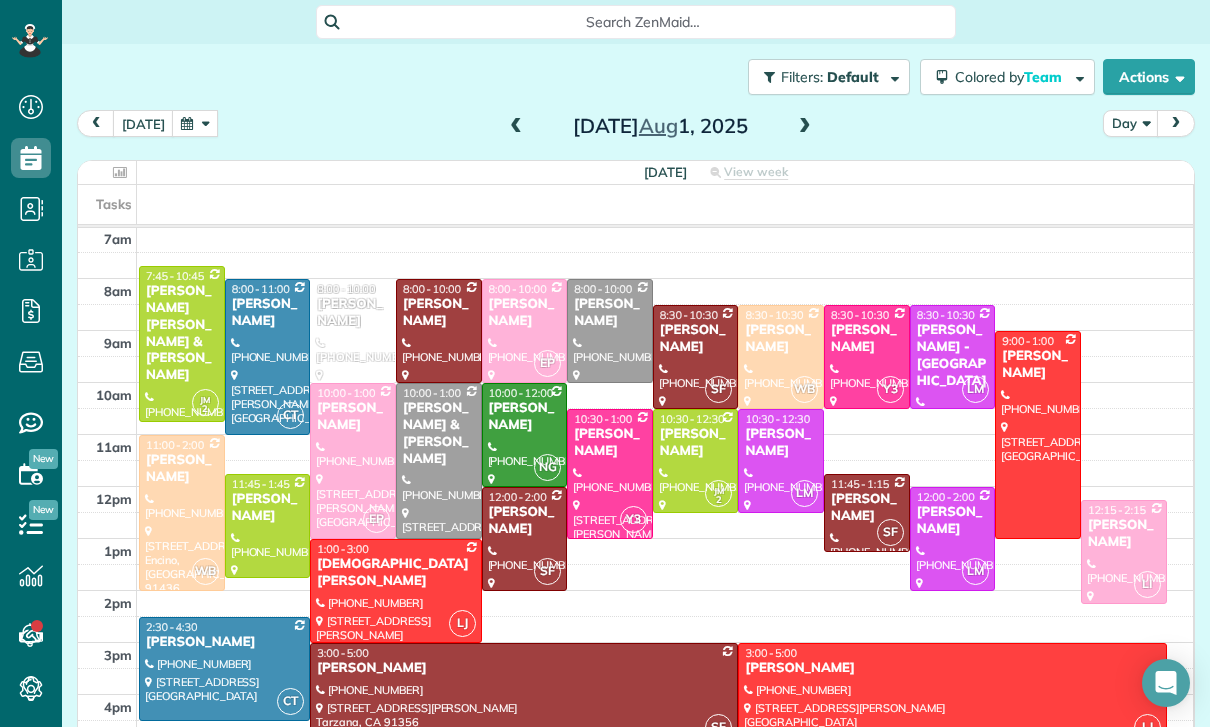 click at bounding box center [195, 123] 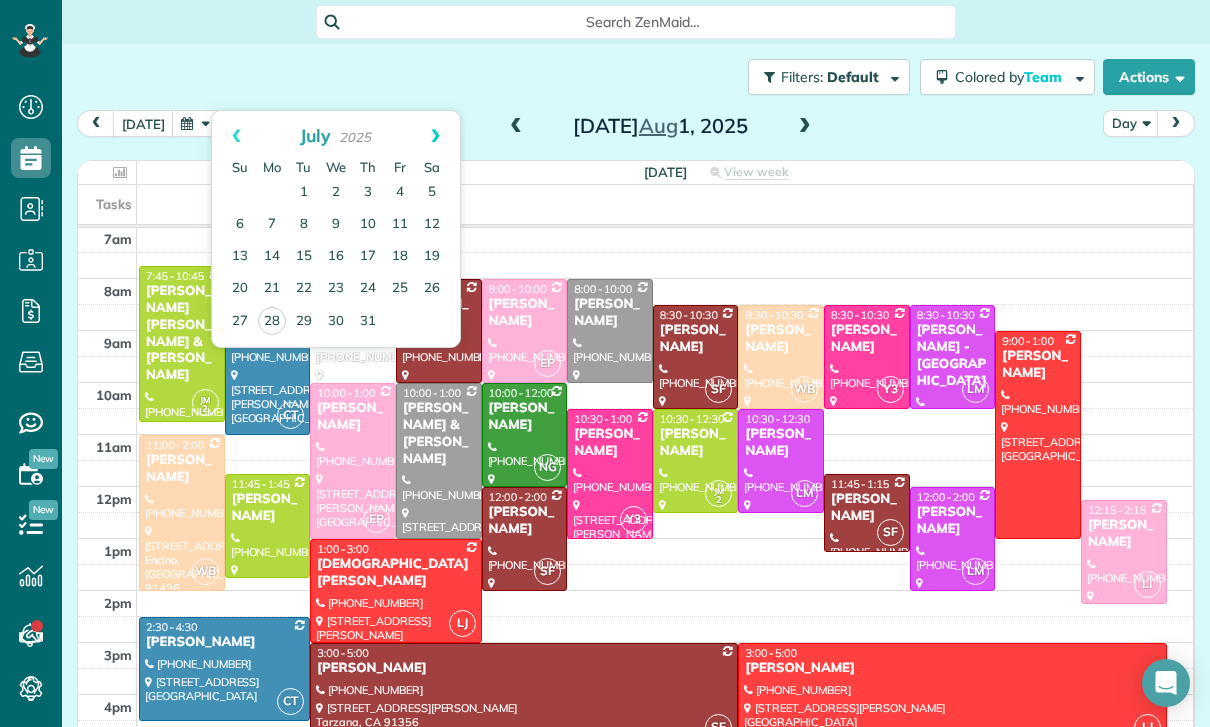 click on "Next" at bounding box center [435, 136] 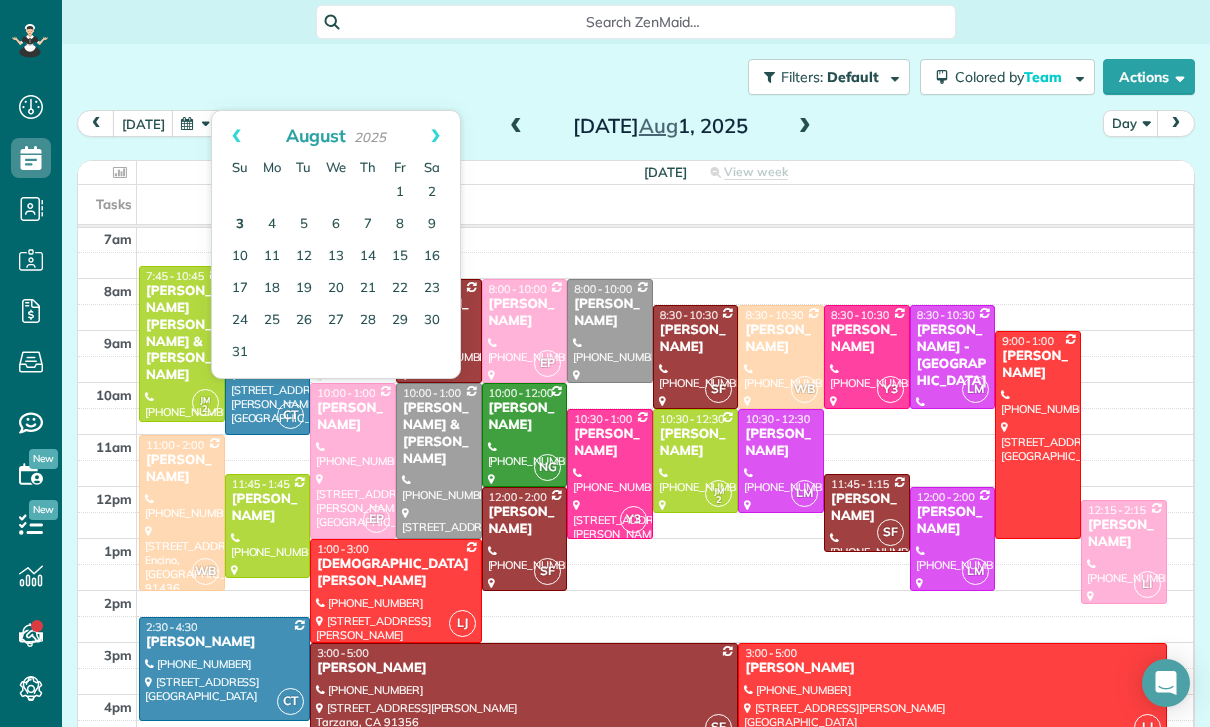click on "3" at bounding box center [240, 225] 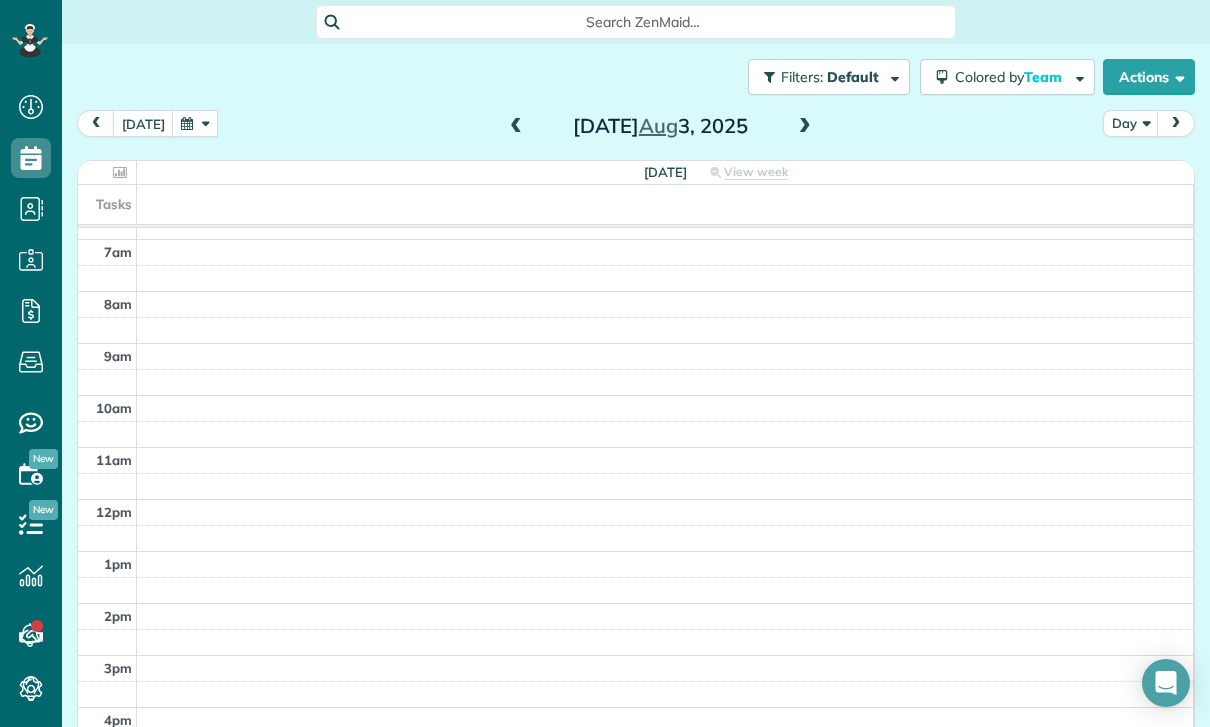 scroll, scrollTop: 157, scrollLeft: 0, axis: vertical 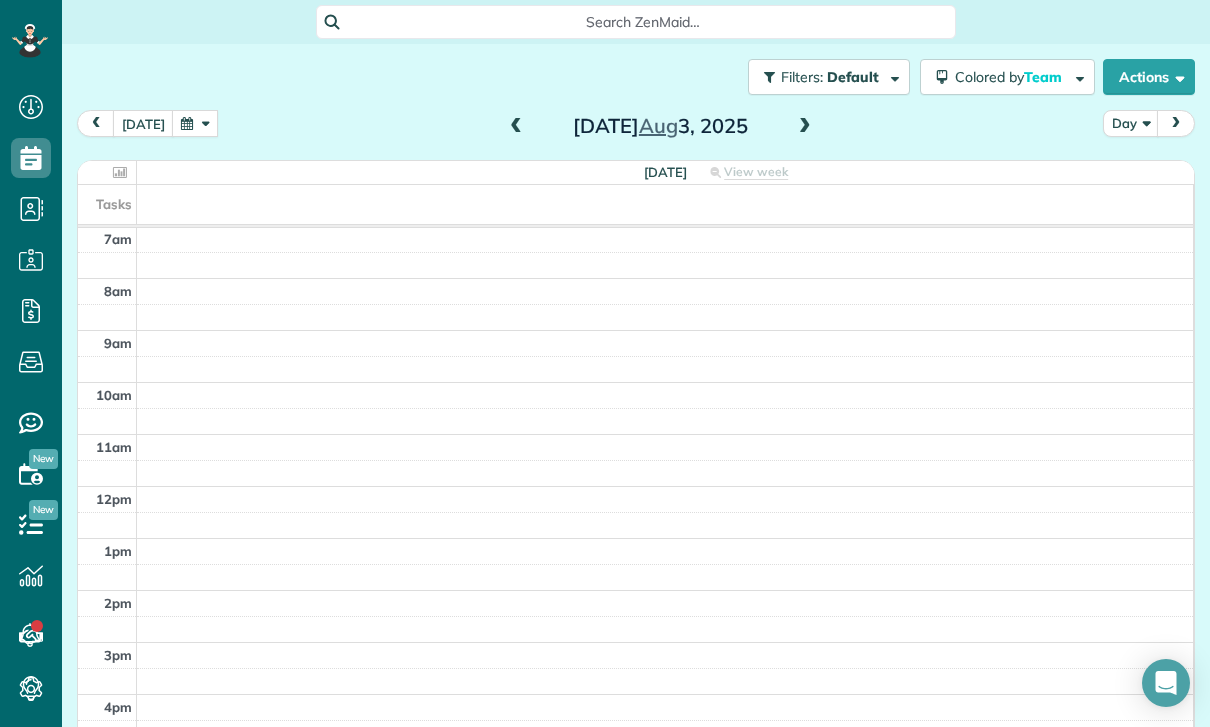 click at bounding box center (195, 123) 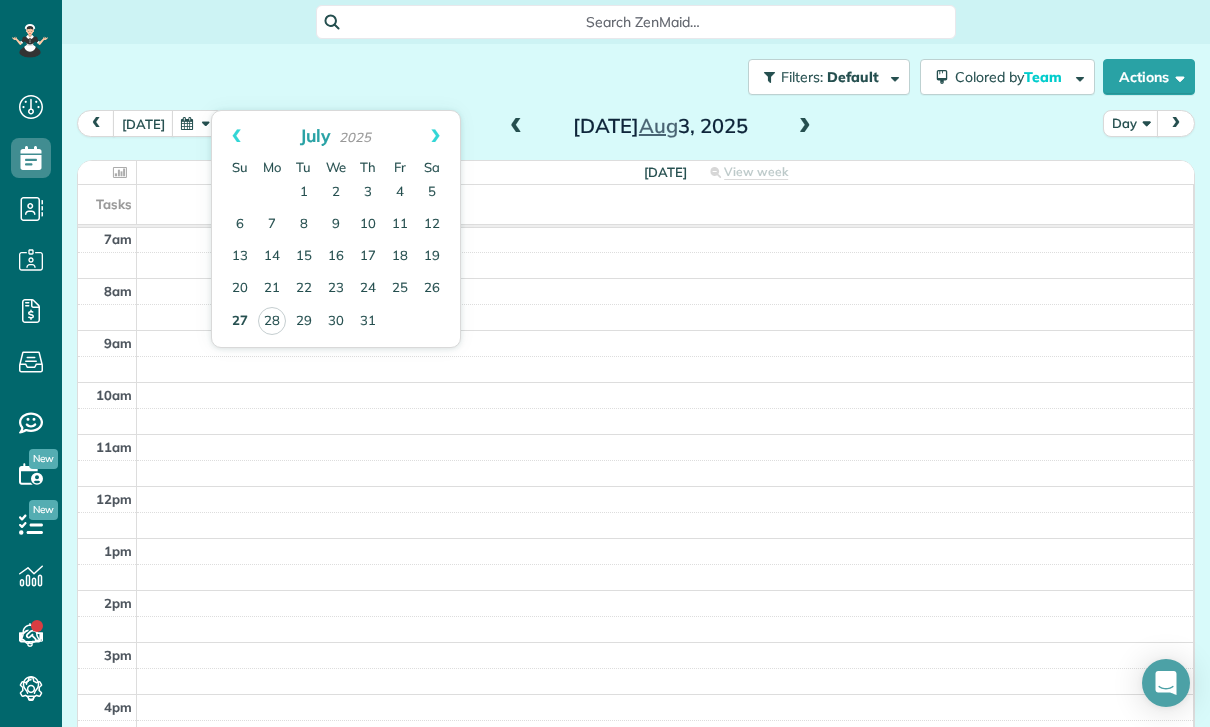 click on "27" at bounding box center [240, 322] 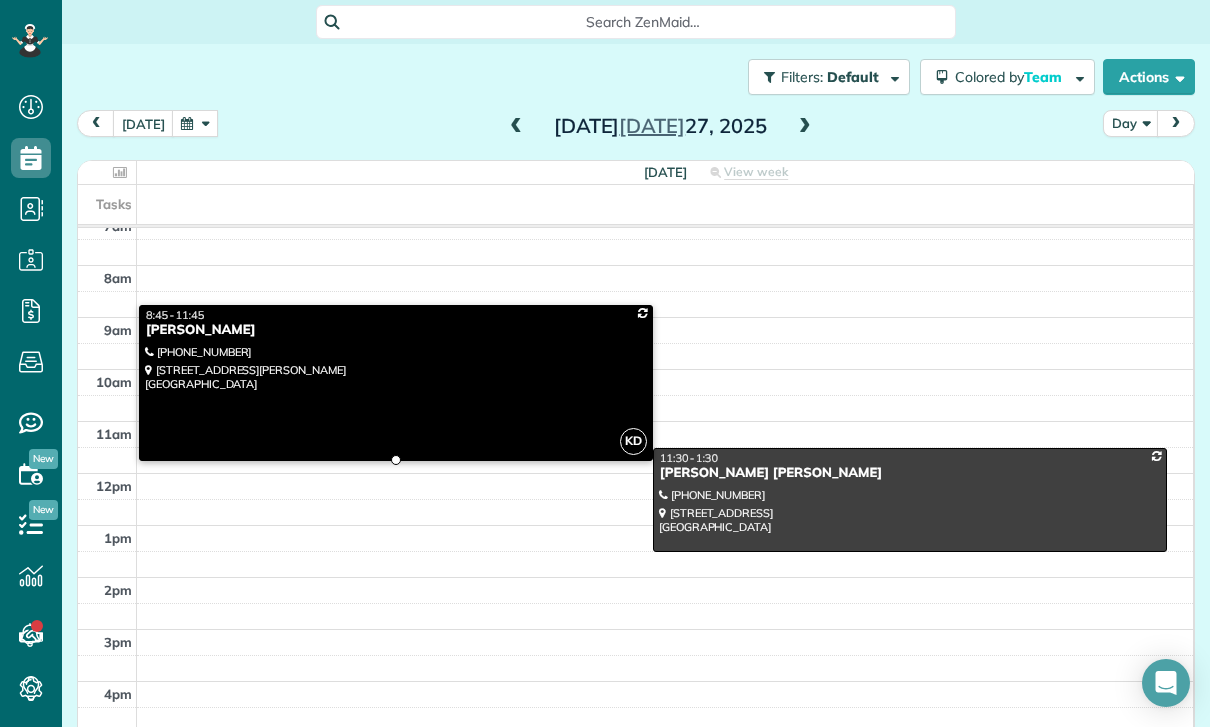 scroll, scrollTop: 174, scrollLeft: 0, axis: vertical 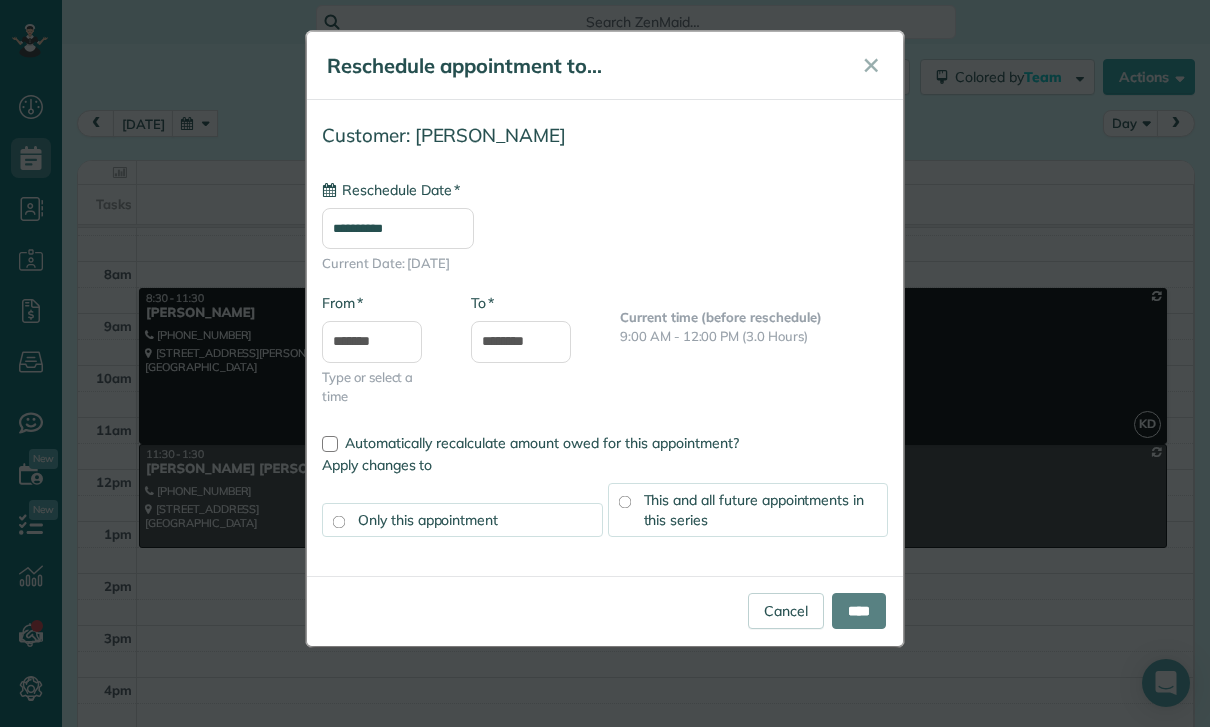 click on "**********" at bounding box center [398, 228] 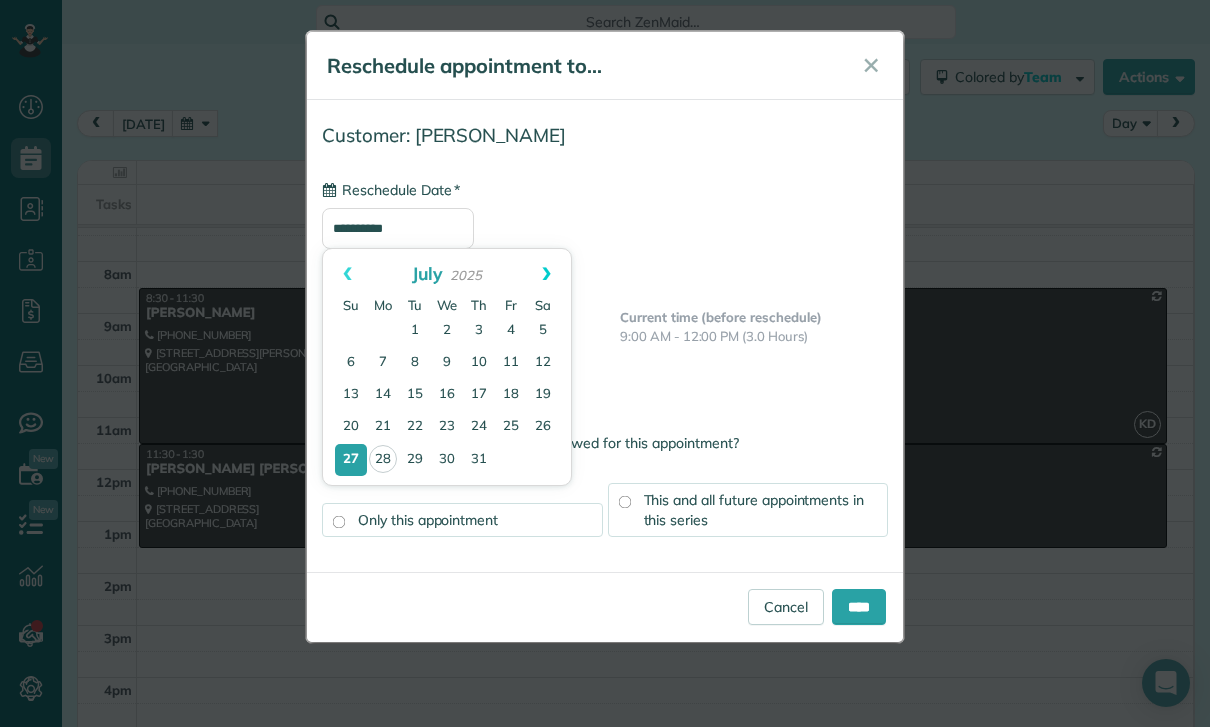 click on "Next" at bounding box center [546, 274] 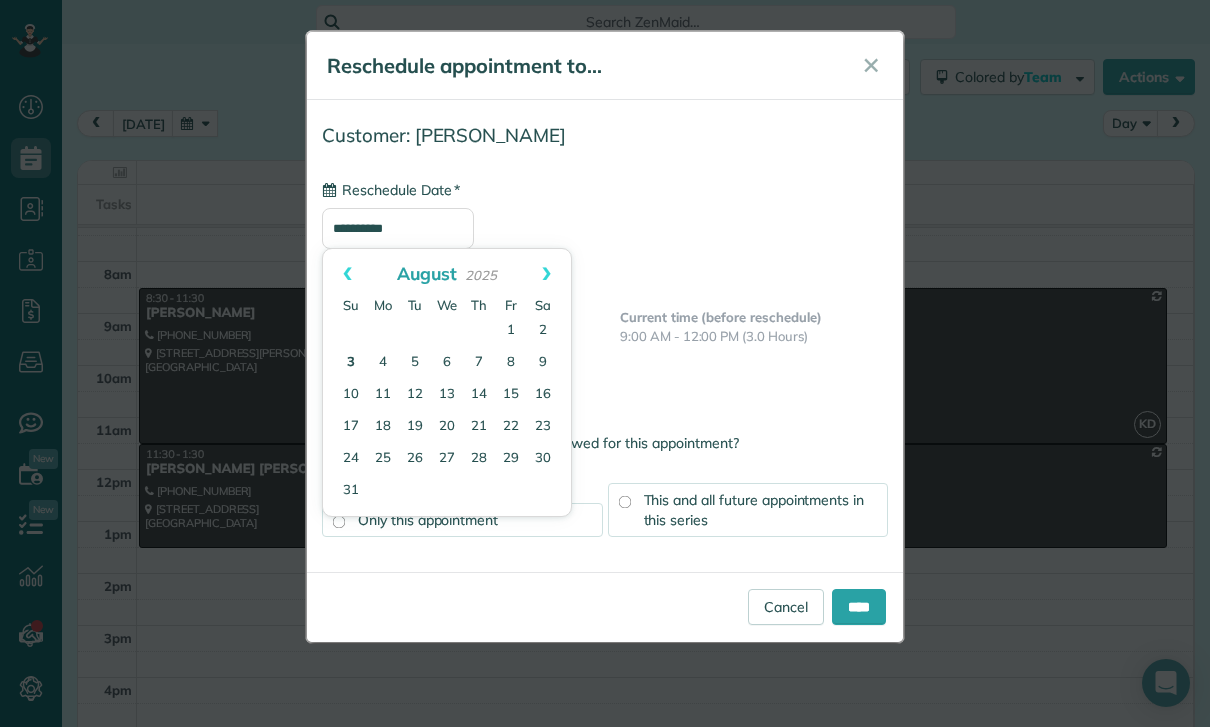 click on "3" at bounding box center (351, 363) 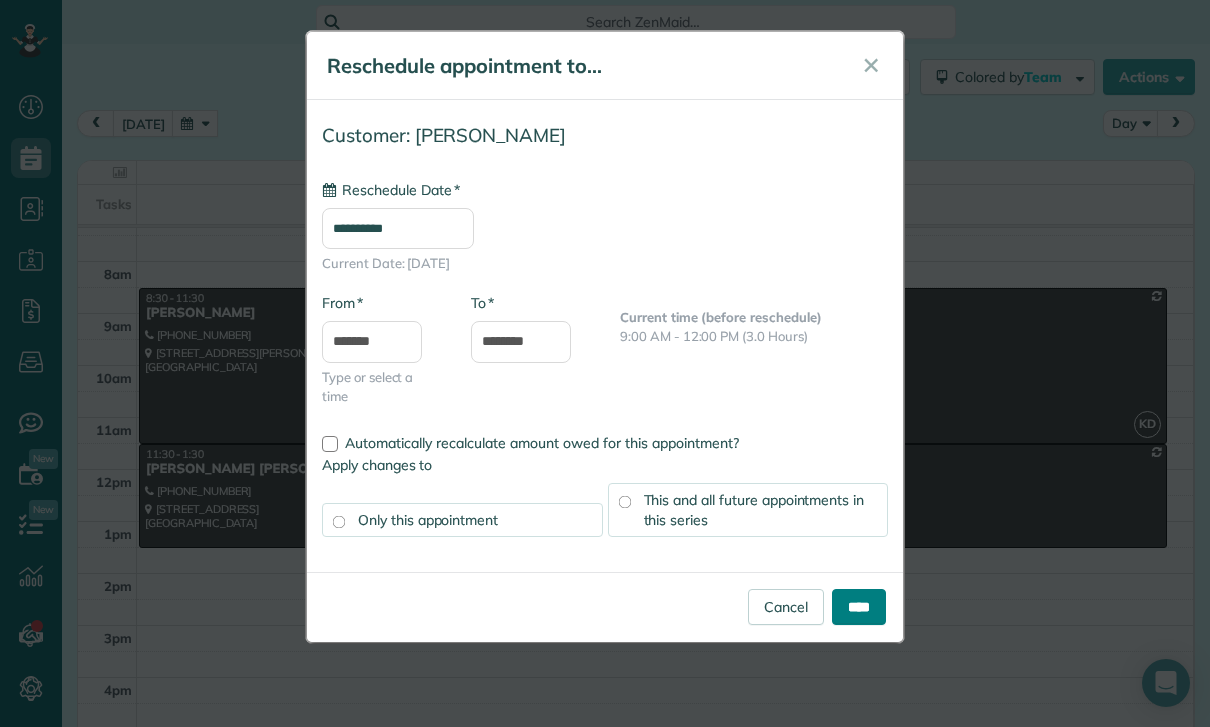 click on "****" at bounding box center (859, 607) 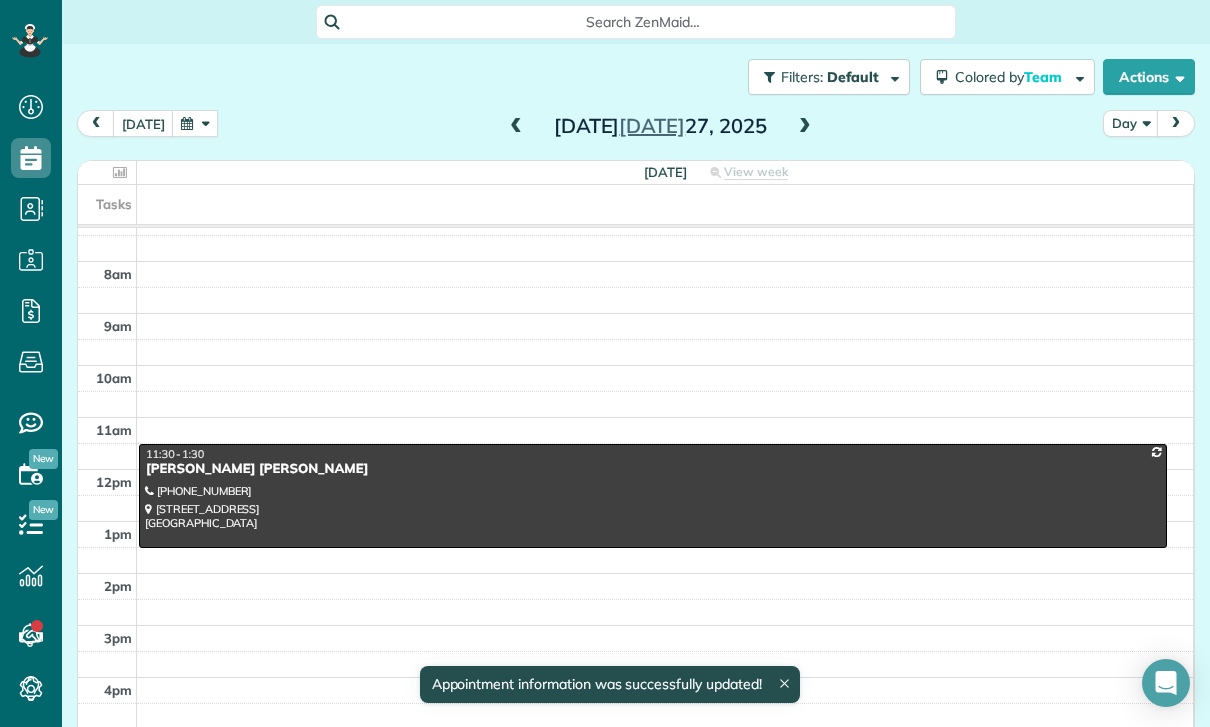 scroll, scrollTop: 174, scrollLeft: 0, axis: vertical 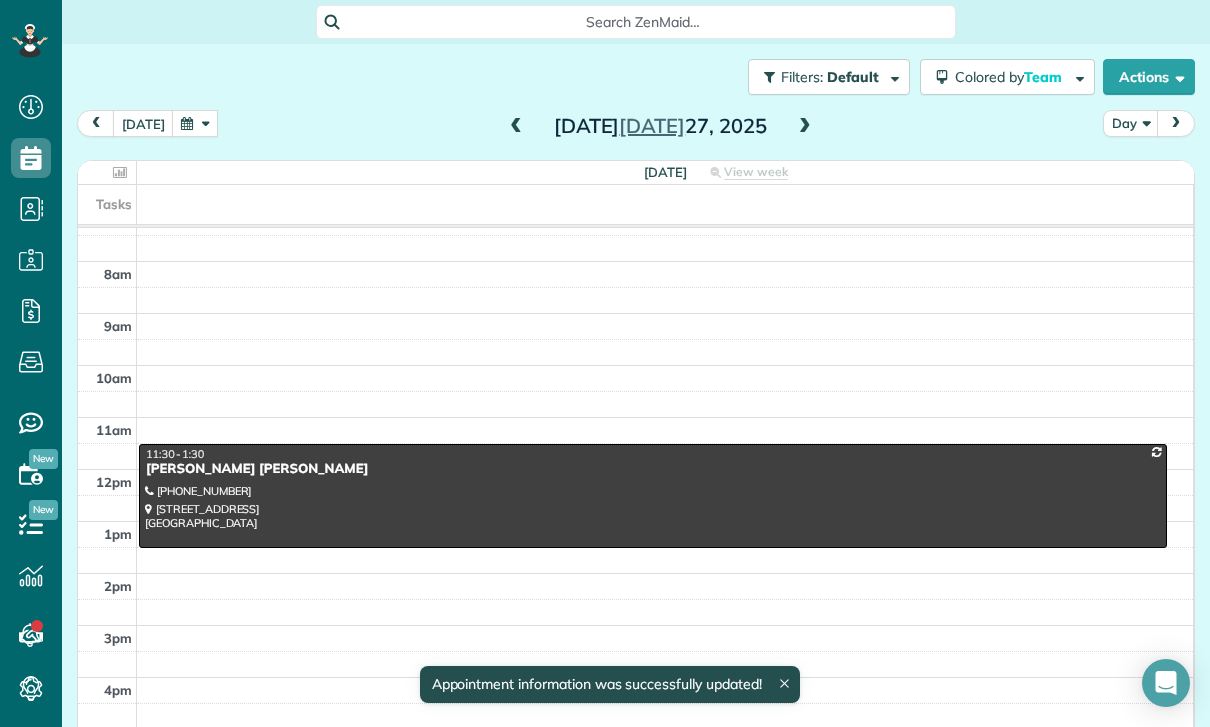 click at bounding box center [653, 496] 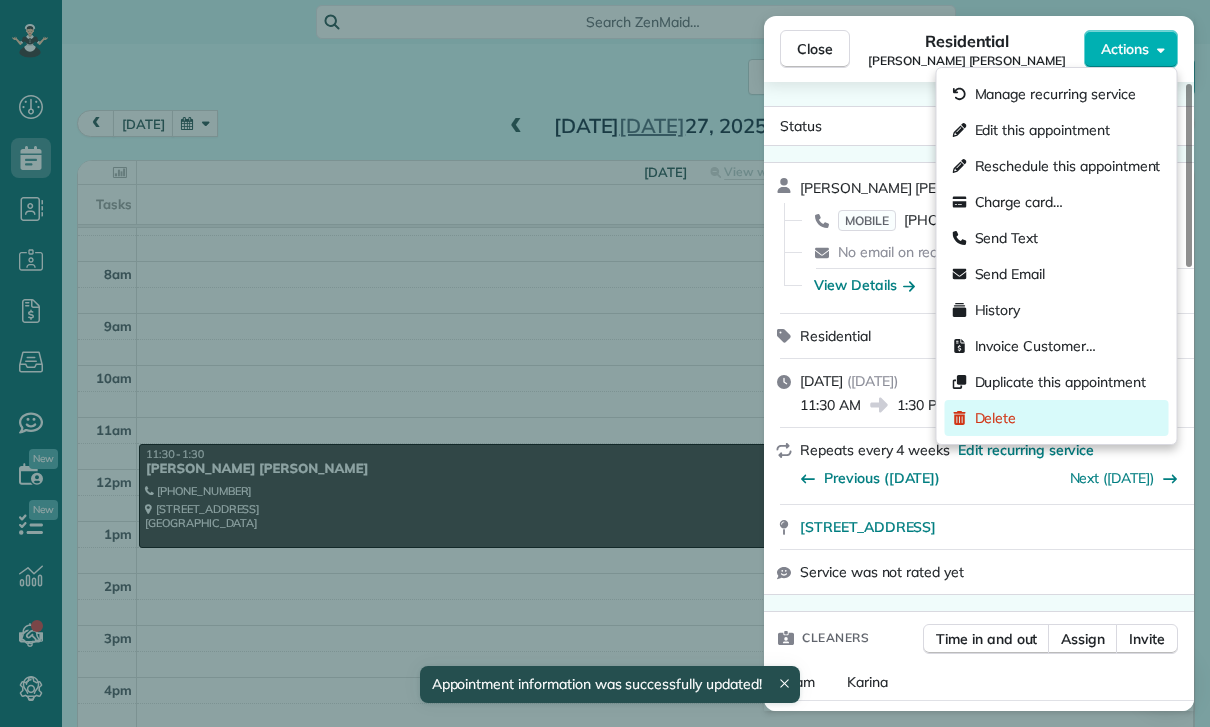 click on "Delete" at bounding box center (1057, 418) 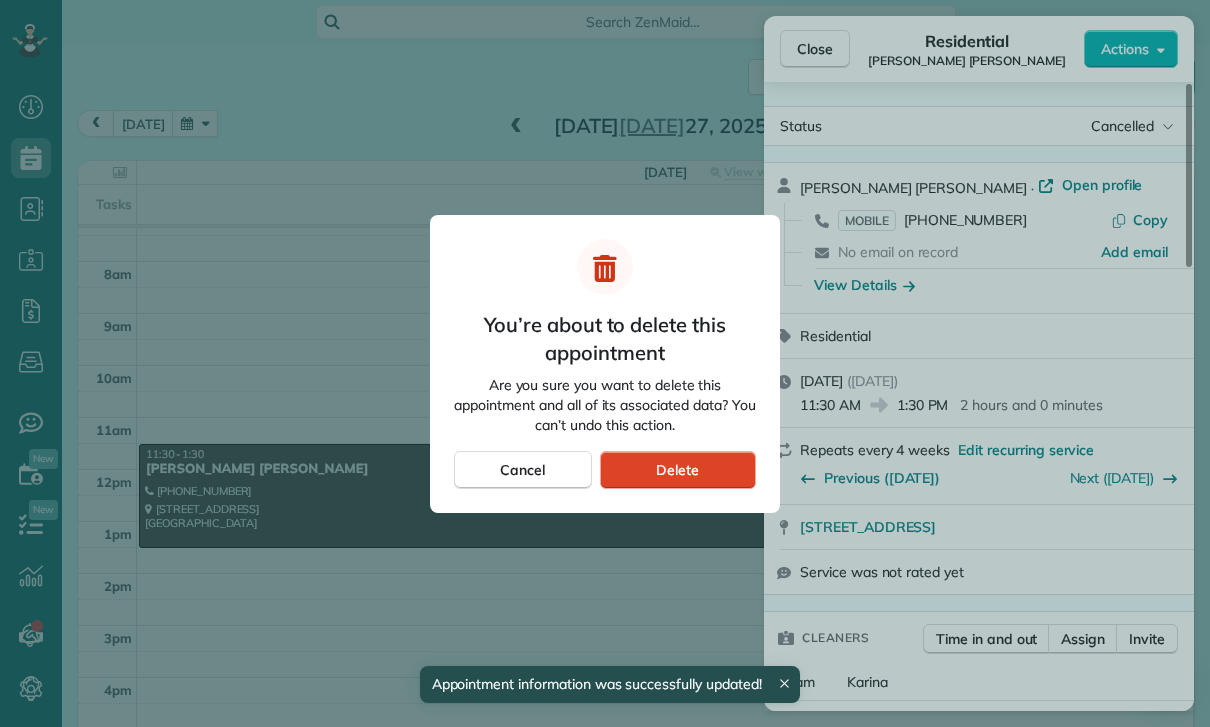 click on "Delete" at bounding box center [677, 470] 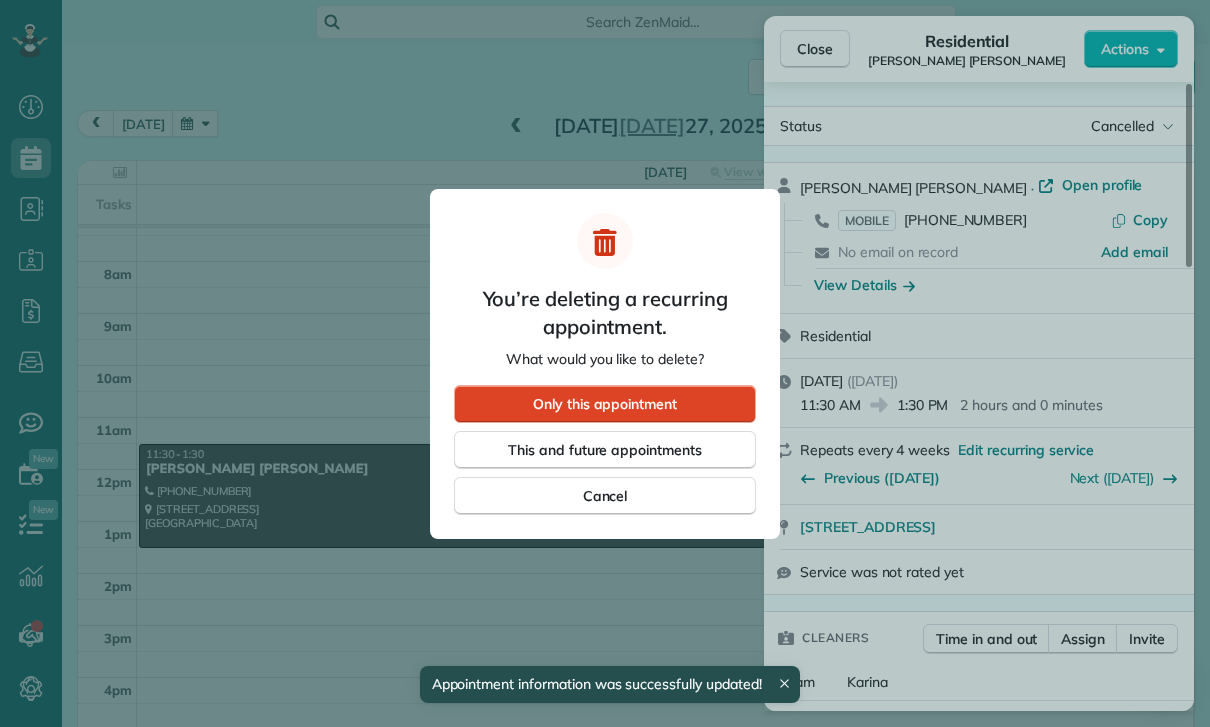 click on "Only this appointment" at bounding box center (605, 404) 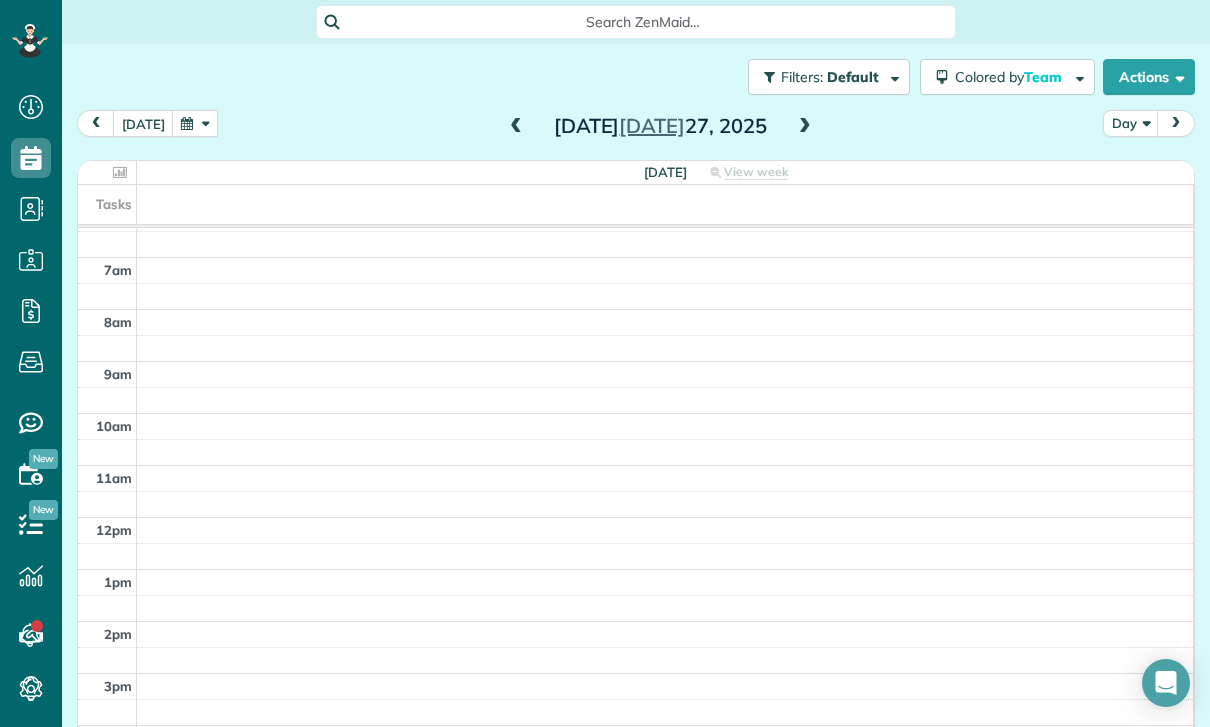 scroll, scrollTop: 174, scrollLeft: 0, axis: vertical 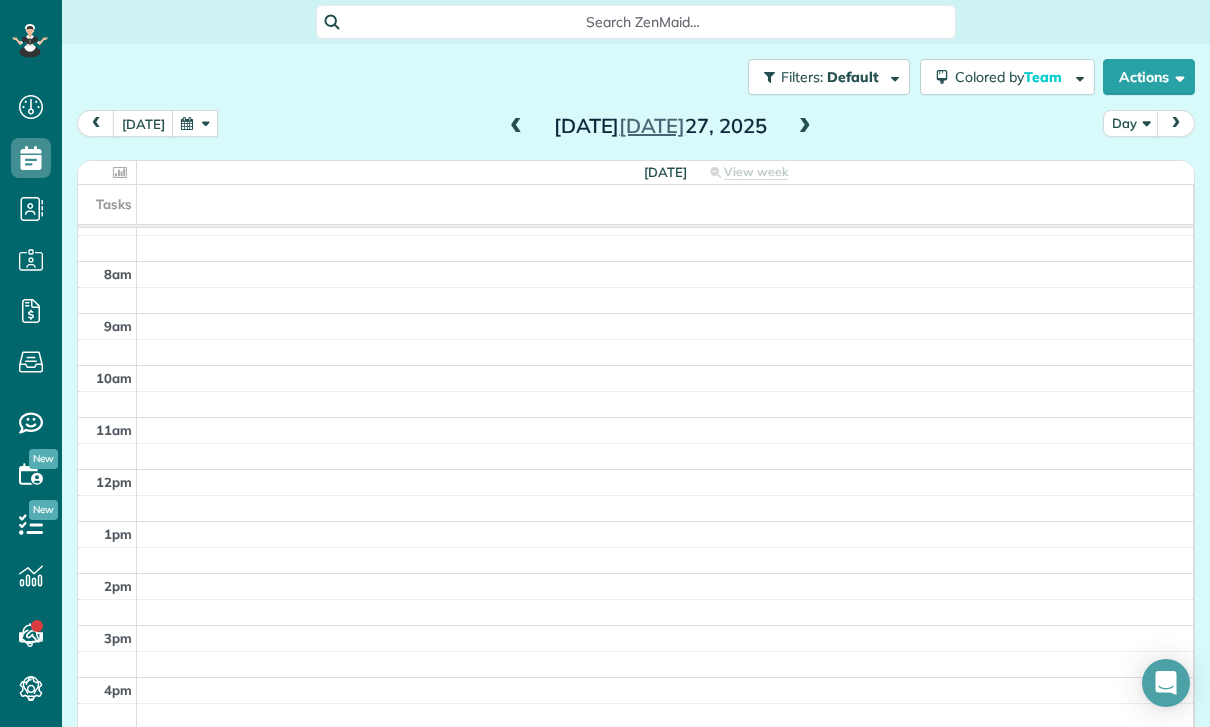 click at bounding box center [195, 123] 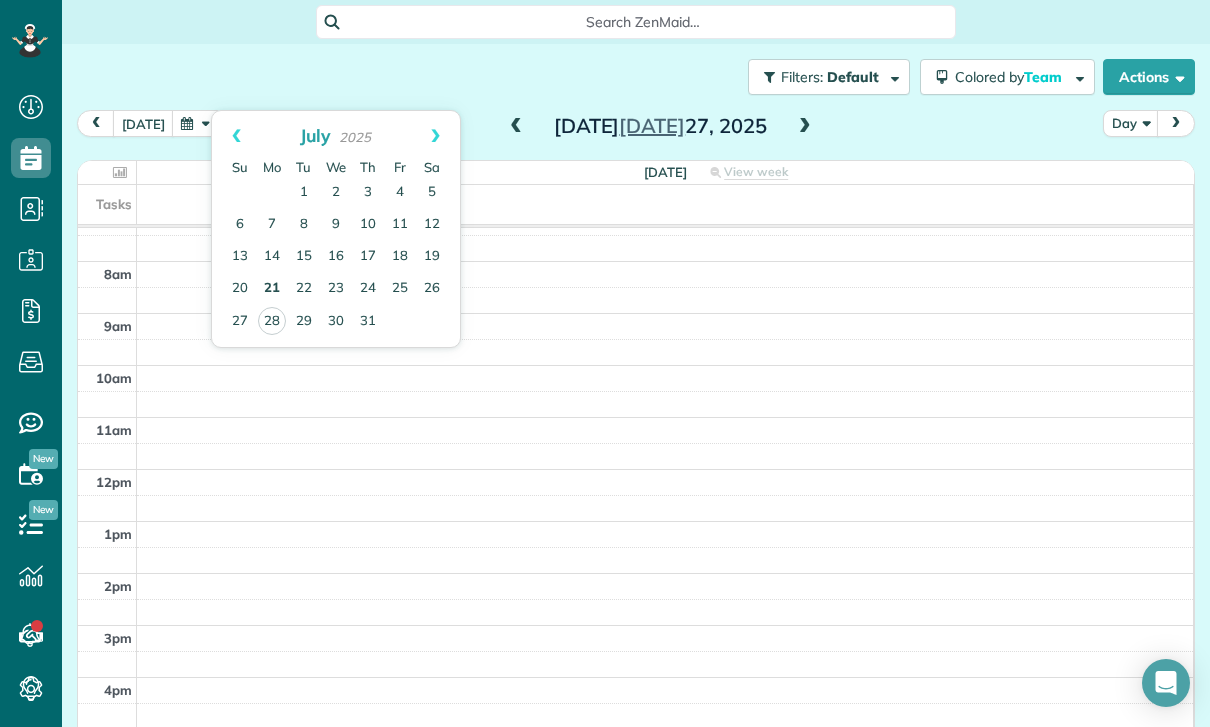 click on "21" at bounding box center (272, 289) 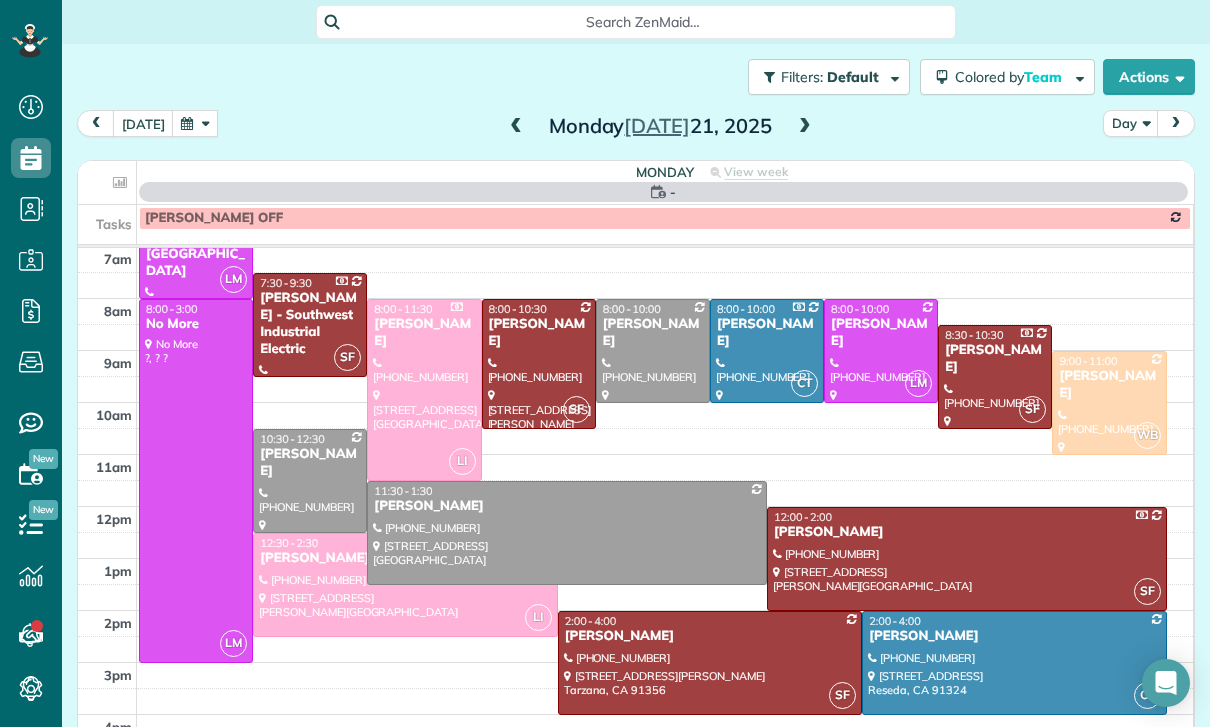 scroll, scrollTop: 157, scrollLeft: 0, axis: vertical 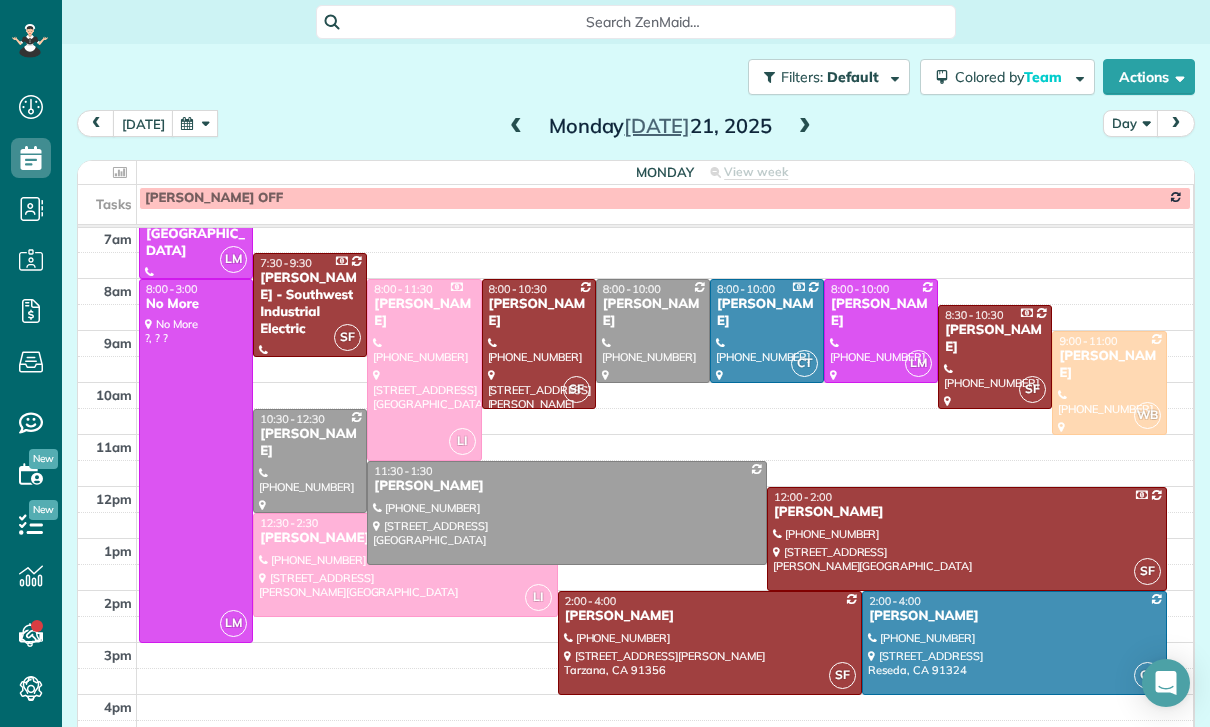 click at bounding box center (539, 344) 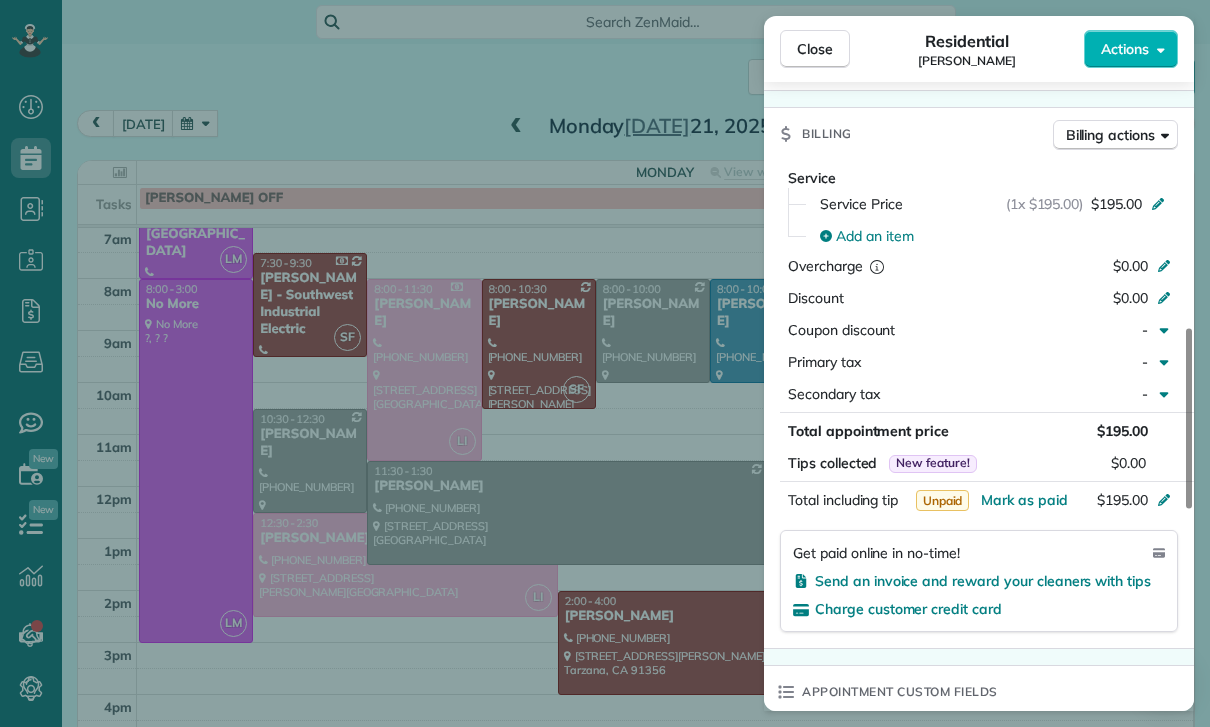 scroll, scrollTop: 954, scrollLeft: 0, axis: vertical 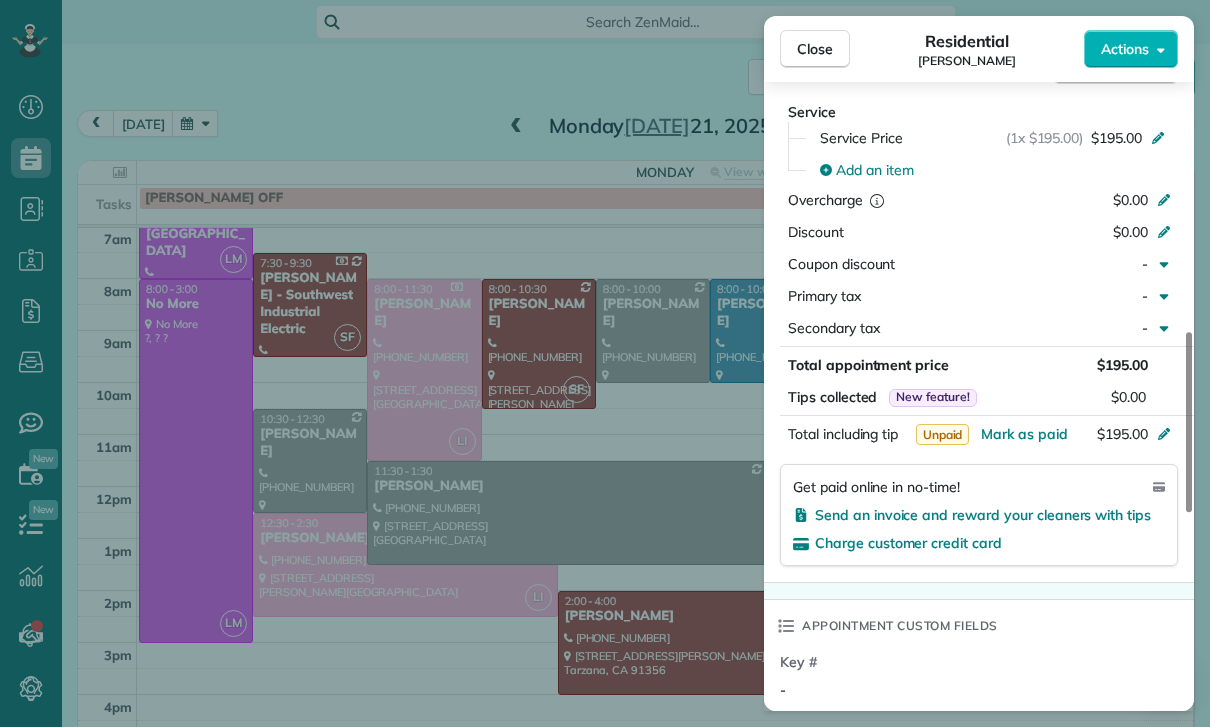 click on "Close Residential Kendal Horowitz Actions Status Confirmed Kendal Horowitz · Open profile MOBILE (617) 872-0530 Copy No email on record Add email View Details Residential Monday, July 21, 2025 ( last week ) 8:00 AM 10:30 AM 2 hours and 30 minutes Repeats every 2 weeks Edit recurring service Previous (Jul 07) Next (Aug 04) 14603 Killion Street Sherman Oaks CA 91411 Service was not rated yet Cleaners Time in and out Assign Invite Team Santy Cleaners Santy   Flores 8:00 AM 10:30 AM Checklist Try Now Keep this appointment up to your standards. Stay on top of every detail, keep your cleaners organised, and your client happy. Assign a checklist Watch a 5 min demo Billing Billing actions Service Service Price (1x $195.00) $195.00 Add an item Overcharge $0.00 Discount $0.00 Coupon discount - Primary tax - Secondary tax - Total appointment price $195.00 Tips collected New feature! $0.00 Unpaid Mark as paid Total including tip $195.00 Get paid online in no-time! Send an invoice and reward your cleaners with tips Key #" at bounding box center (605, 363) 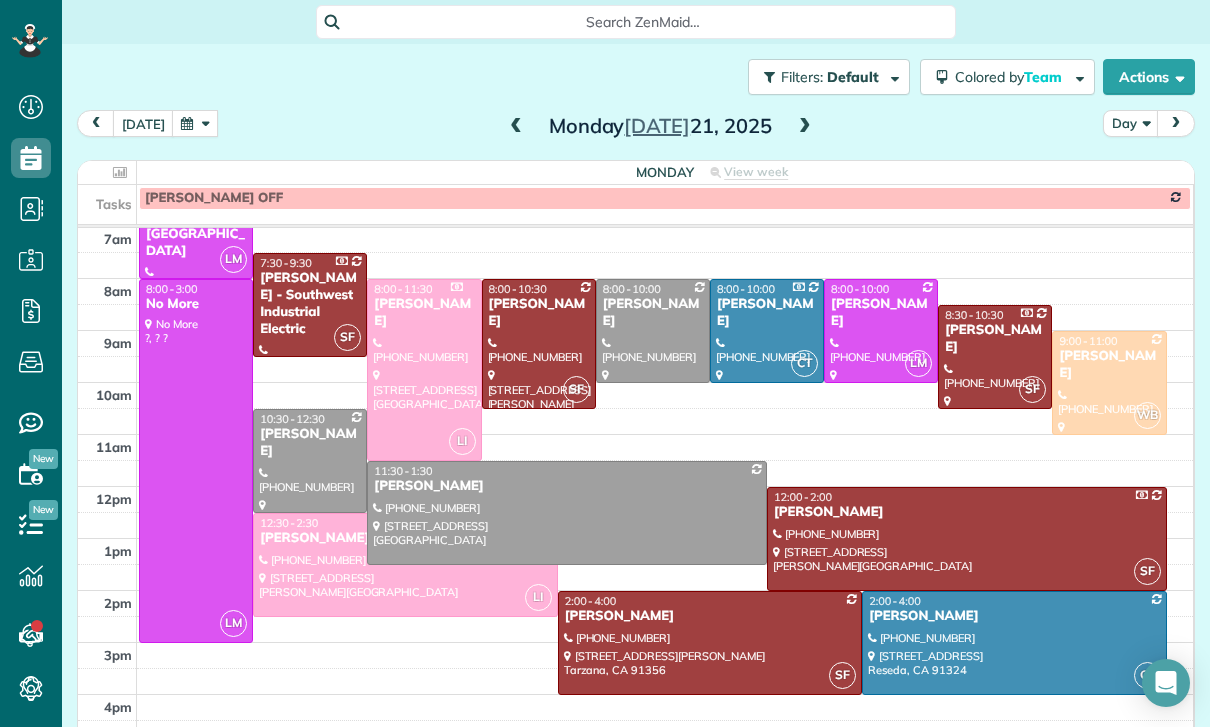 click at bounding box center [710, 643] 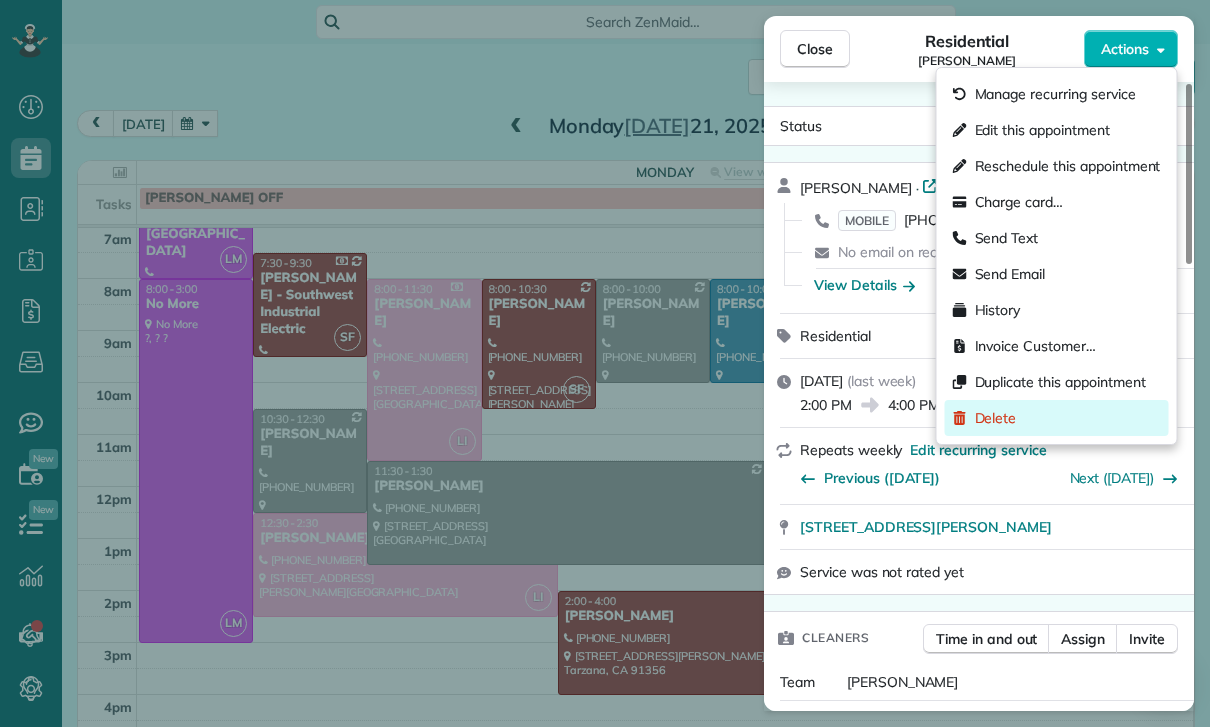 click on "Delete" at bounding box center (996, 418) 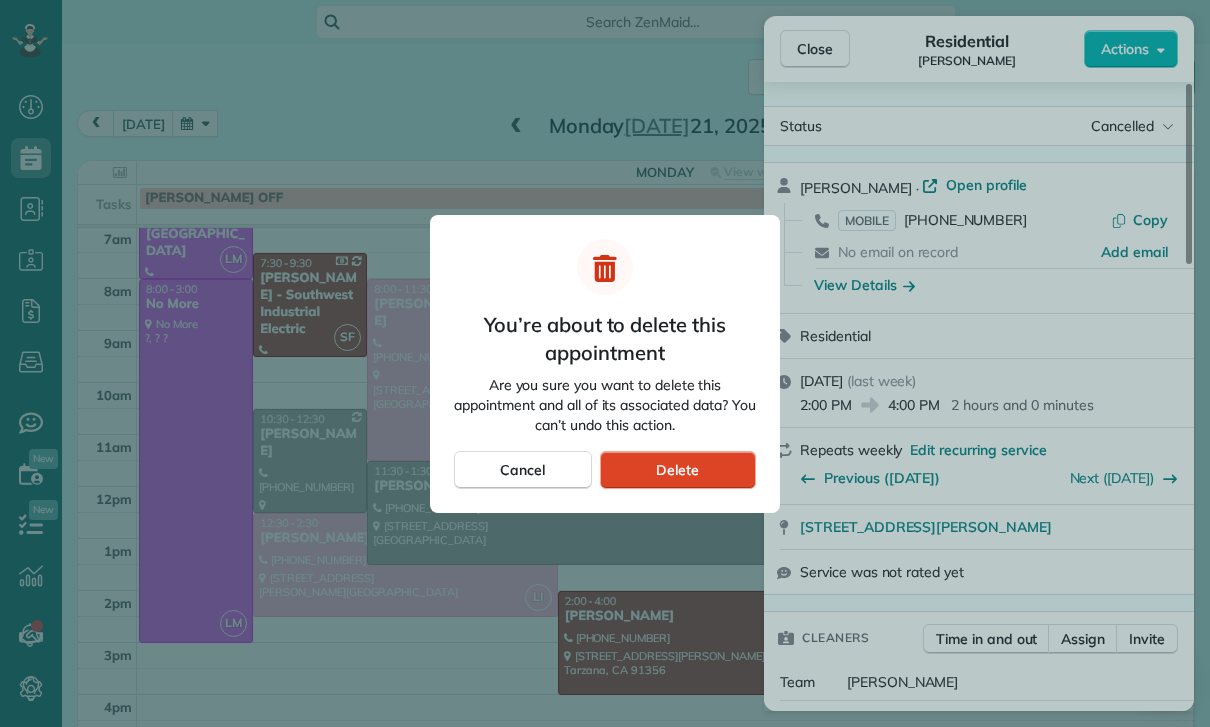 click on "Delete" at bounding box center [677, 470] 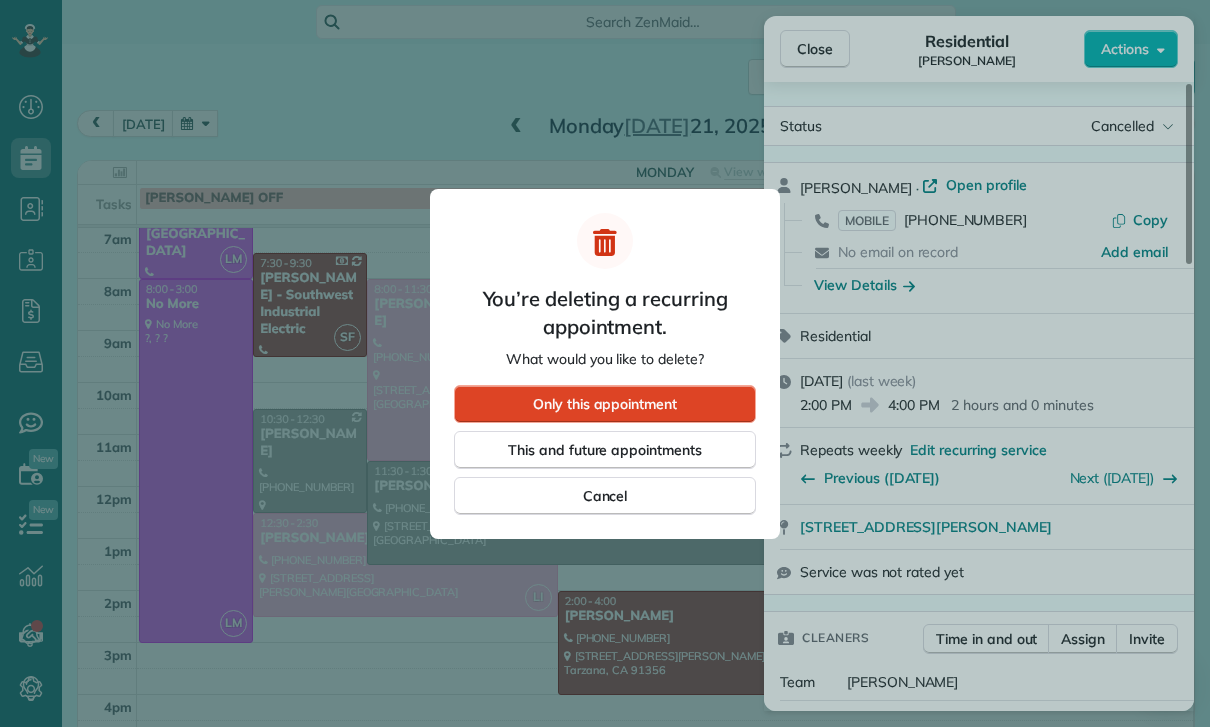 click on "Only this appointment" at bounding box center (605, 404) 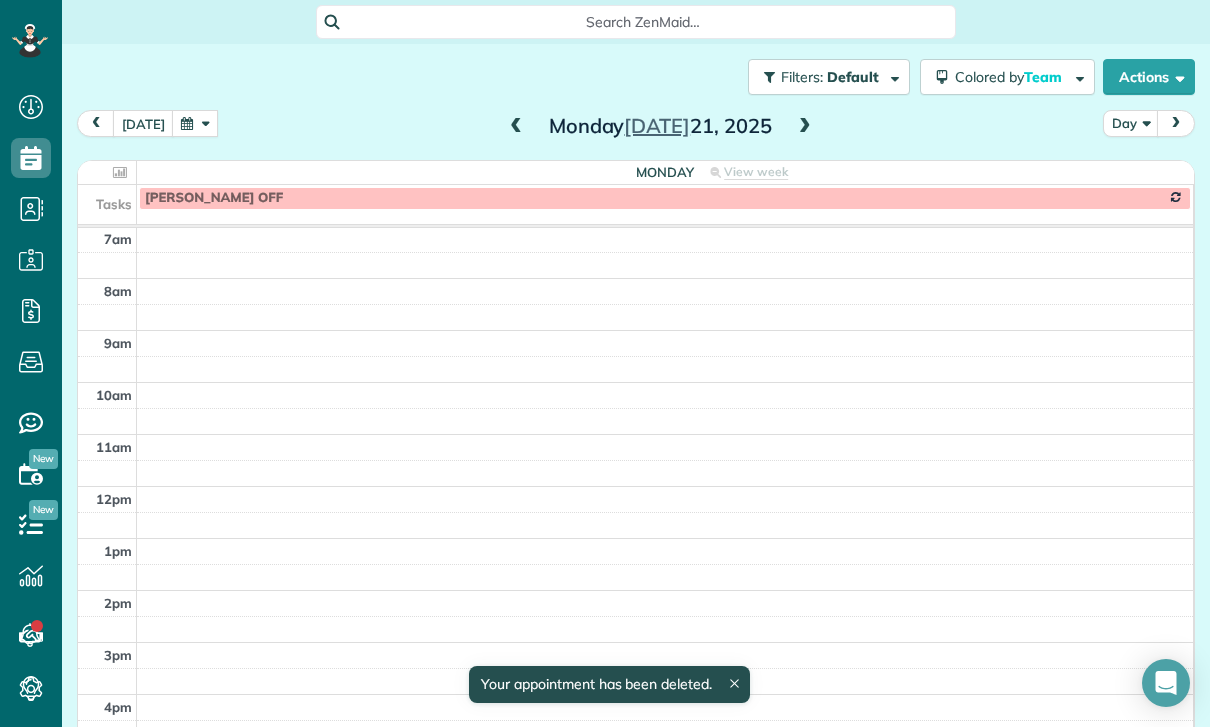 scroll, scrollTop: 157, scrollLeft: 0, axis: vertical 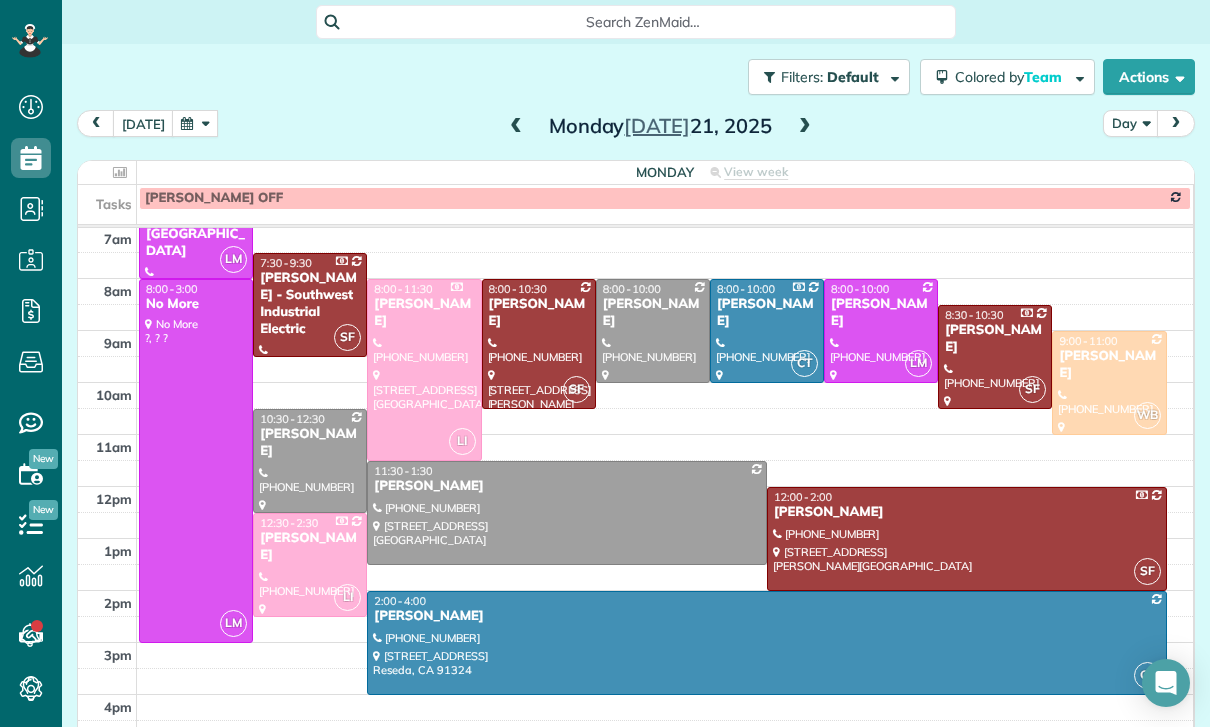 click at bounding box center (424, 370) 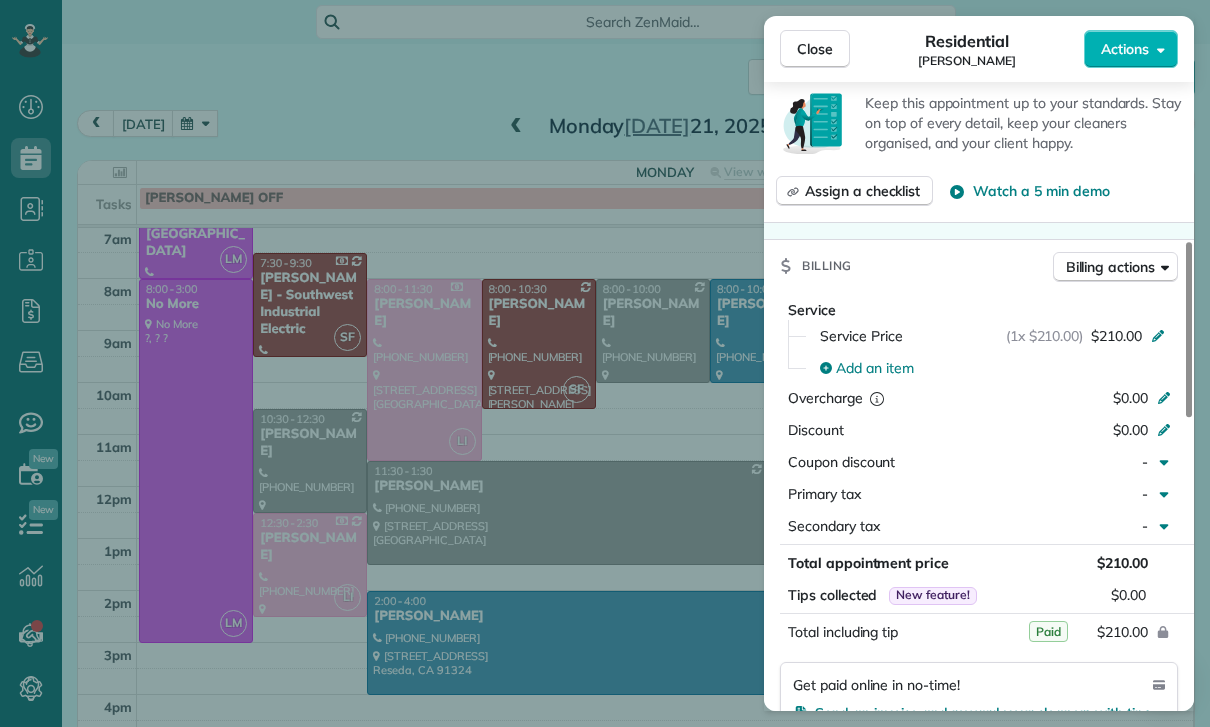 scroll, scrollTop: 874, scrollLeft: 0, axis: vertical 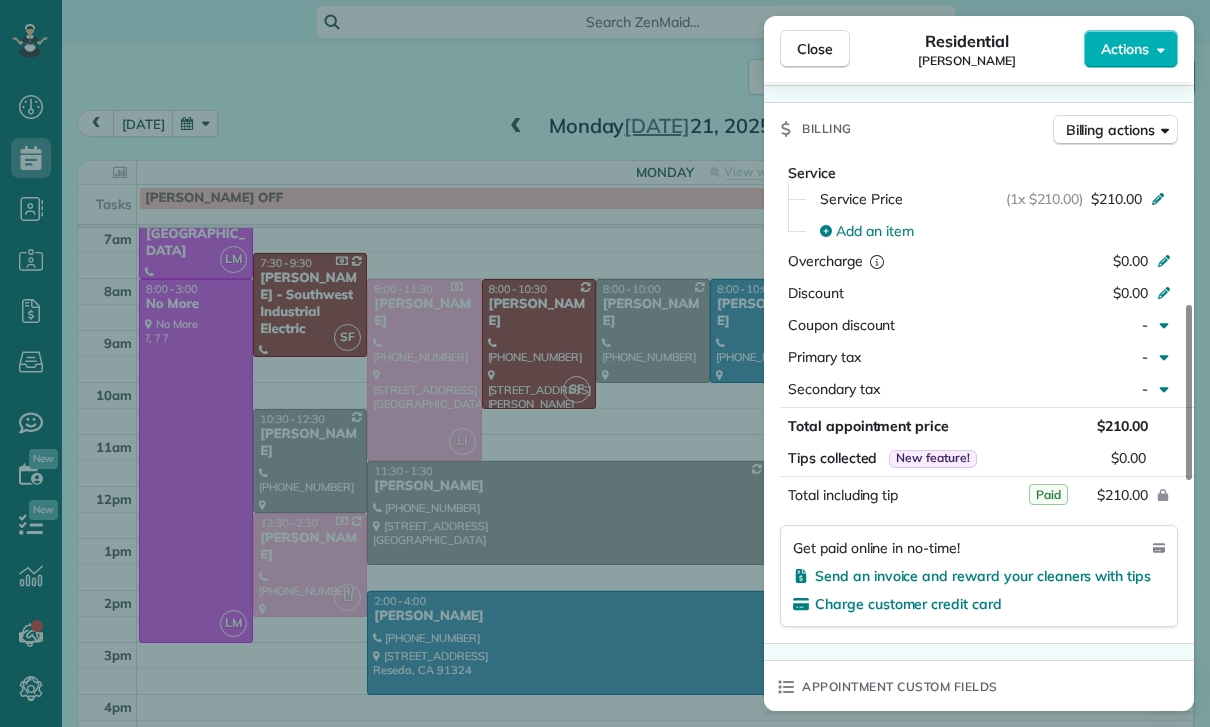 click on "Close Residential Samantha Marlowe Actions Status Confirmed Samantha Marlowe · Open profile MOBILE (213) 216-3010 Copy No email on record Add email View Details Residential Monday, July 21, 2025 ( last week ) 8:00 AM 11:30 AM 3 hours and 30 minutes One time 1602 Golf Club Drive Glendale CA 91206 Open access information Service was not rated yet Cleaners Time in and out Assign Invite Team Laritza Cleaners Lariza   Isabel 8:00 AM 11:30 AM Checklist Try Now Keep this appointment up to your standards. Stay on top of every detail, keep your cleaners organised, and your client happy. Assign a checklist Watch a 5 min demo Billing Billing actions Service Service Price (1x $210.00) $210.00 Add an item Overcharge $0.00 Discount $0.00 Coupon discount - Primary tax - Secondary tax - Total appointment price $210.00 Tips collected New feature! $0.00 Paid Total including tip $210.00 Get paid online in no-time! Send an invoice and reward your cleaners with tips Charge customer credit card Appointment custom fields Key # - 1" at bounding box center (605, 363) 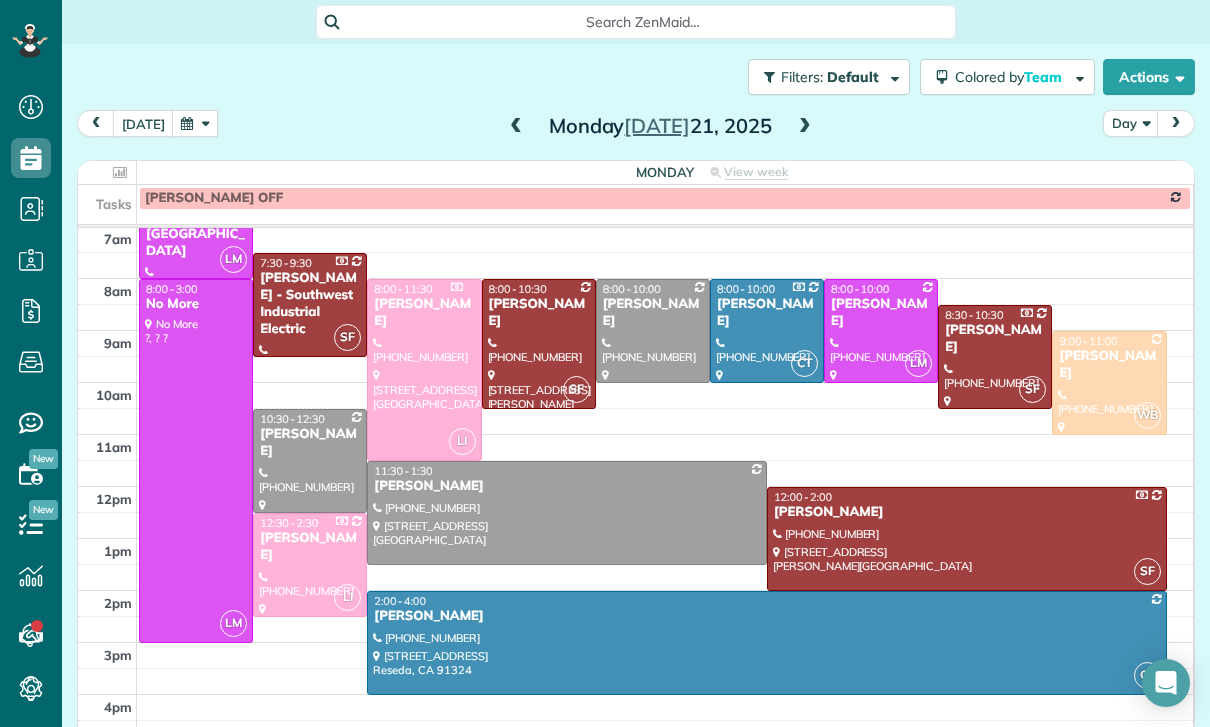 click at bounding box center [653, 331] 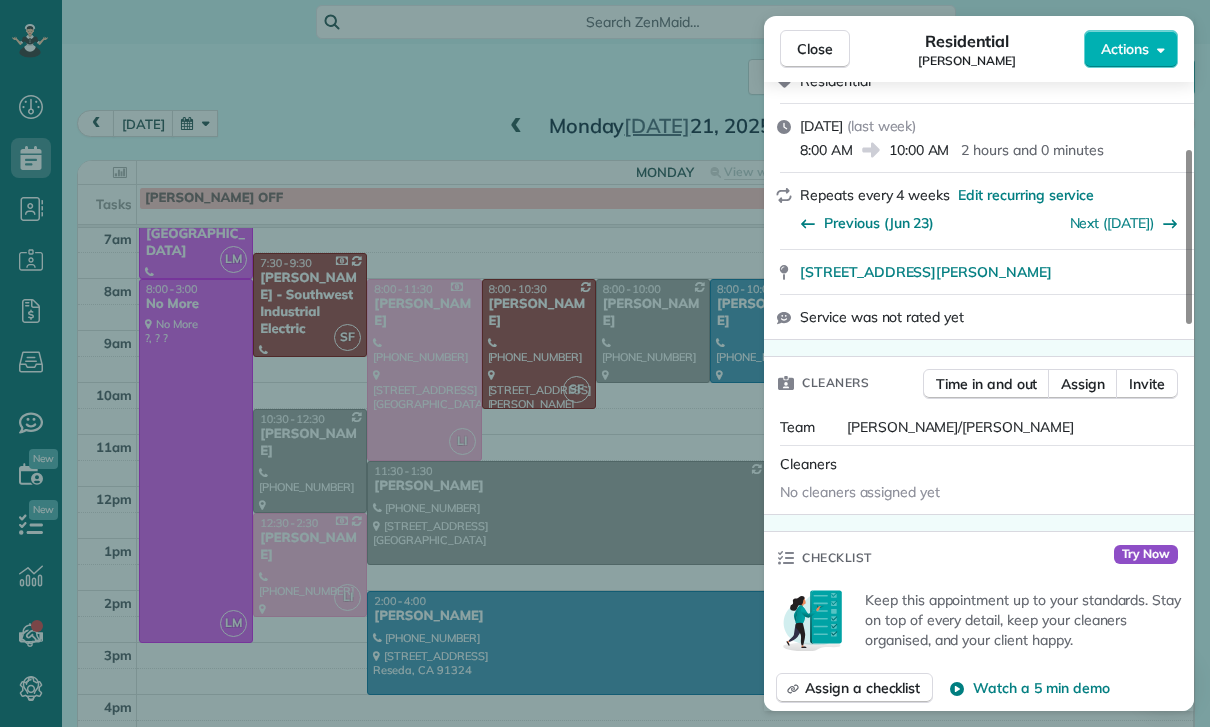 scroll, scrollTop: 281, scrollLeft: 0, axis: vertical 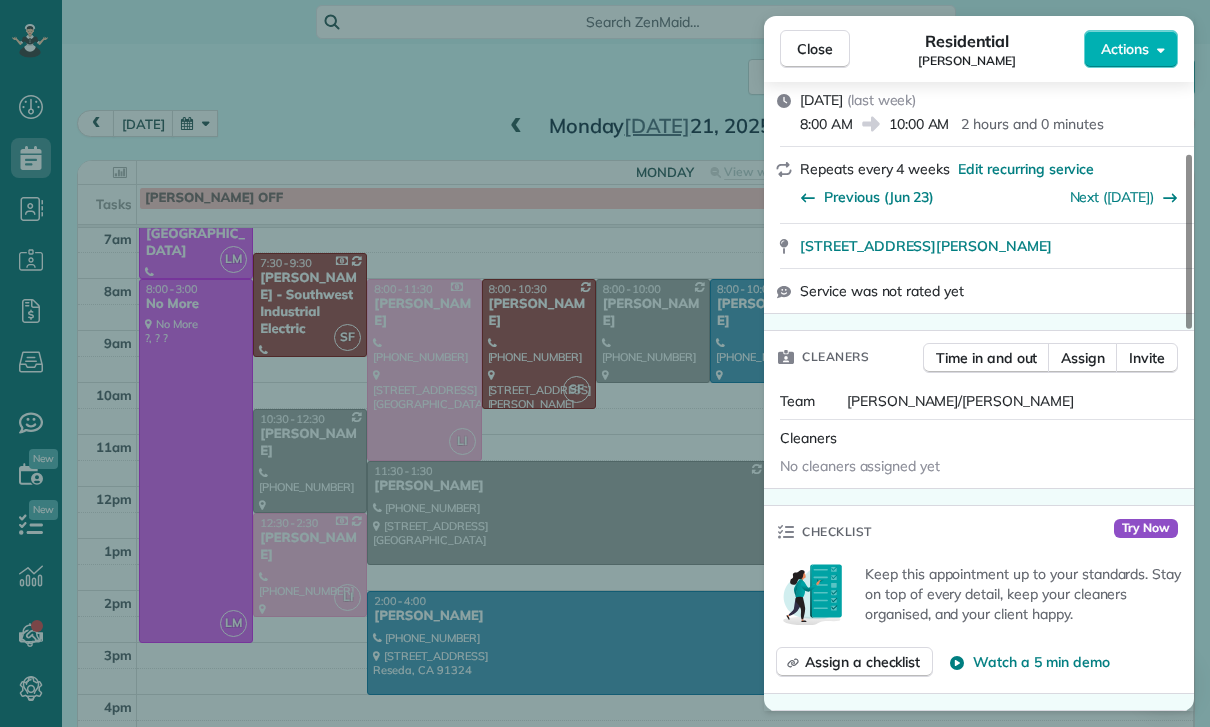 click on "Close Residential Aaron Hatch Actions Status Yet to Confirm Aaron Hatch · Open profile MOBILE (213) 922-0019 Copy No email on record Add email View Details Residential Monday, July 21, 2025 ( last week ) 8:00 AM 10:00 AM 2 hours and 0 minutes Repeats every 4 weeks Edit recurring service Previous (Jun 23) Next (Aug 18) 600 North Mott Street Los Angeles CA 90033 Service was not rated yet Cleaners Time in and out Assign Invite Team Karla/Karina Cleaners No cleaners assigned yet Checklist Try Now Keep this appointment up to your standards. Stay on top of every detail, keep your cleaners organised, and your client happy. Assign a checklist Watch a 5 min demo Billing Billing actions Service Add an item Overcharge $0.00 Discount $0.00 Coupon discount - Primary tax - Secondary tax - Total appointment price $0.00 Tips collected New feature! $0.00 Mark as paid Total including tip $0.00 Get paid online in no-time! Send an invoice and reward your cleaners with tips Charge customer credit card Appointment custom fields -" at bounding box center (605, 363) 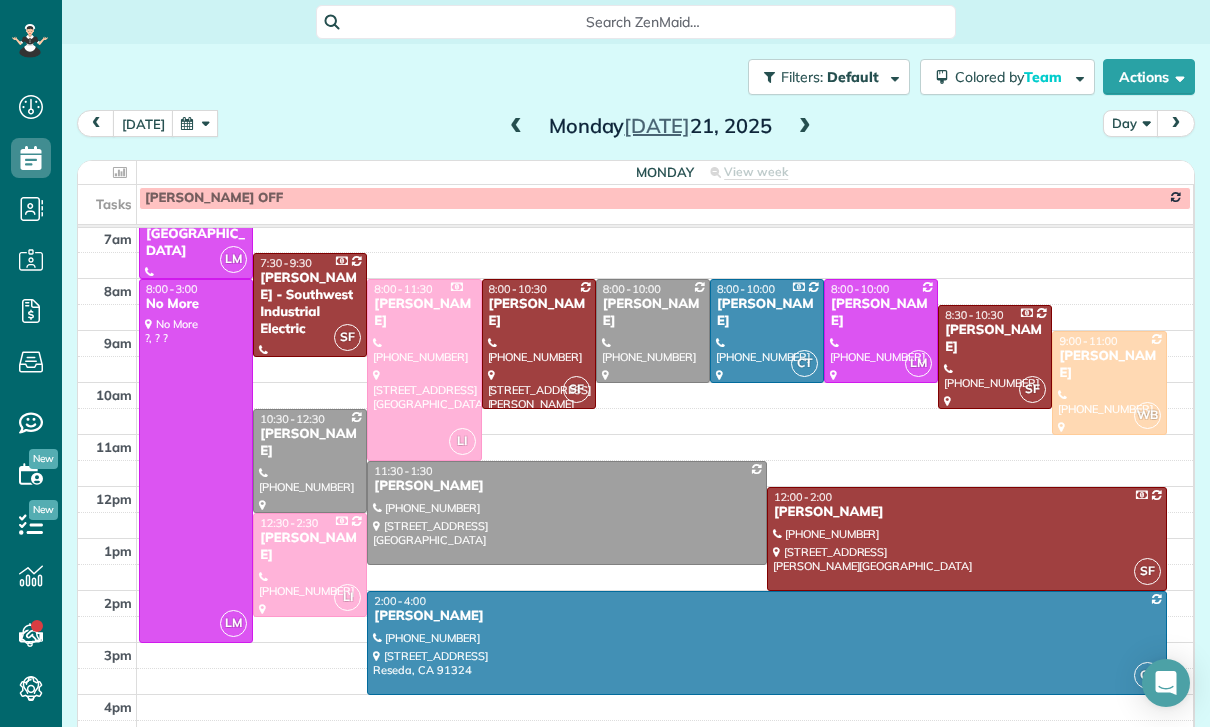 click at bounding box center [567, 513] 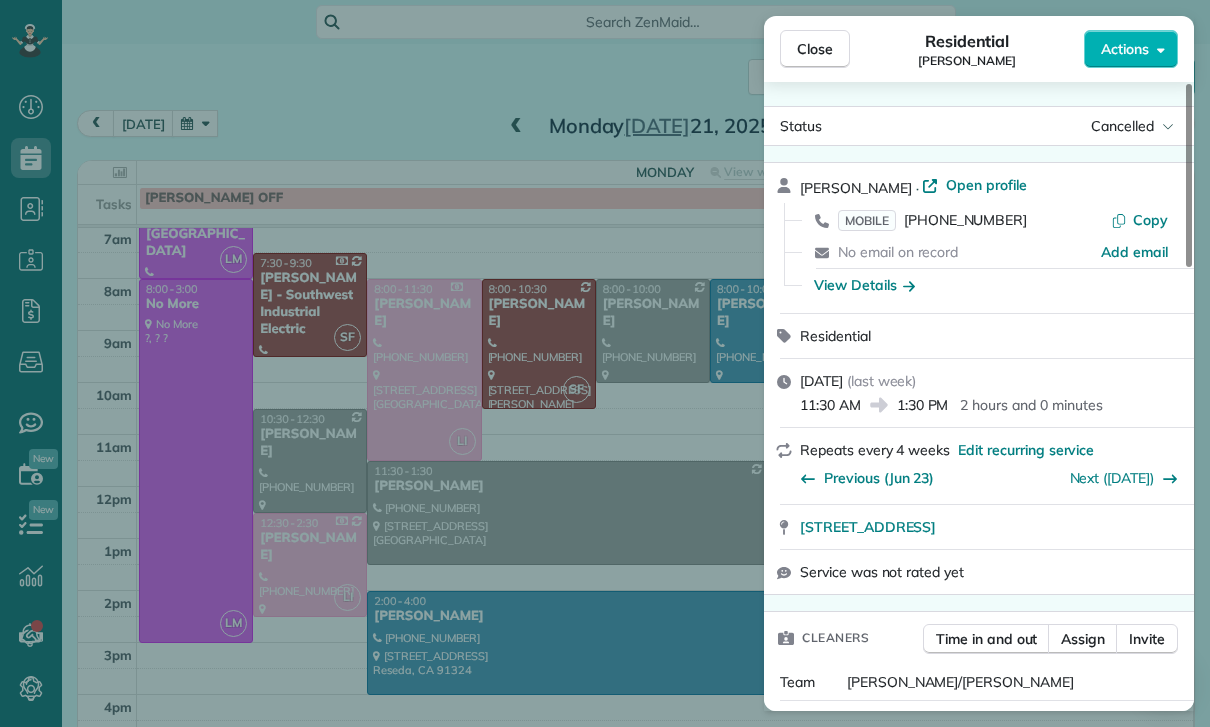 scroll, scrollTop: 0, scrollLeft: 0, axis: both 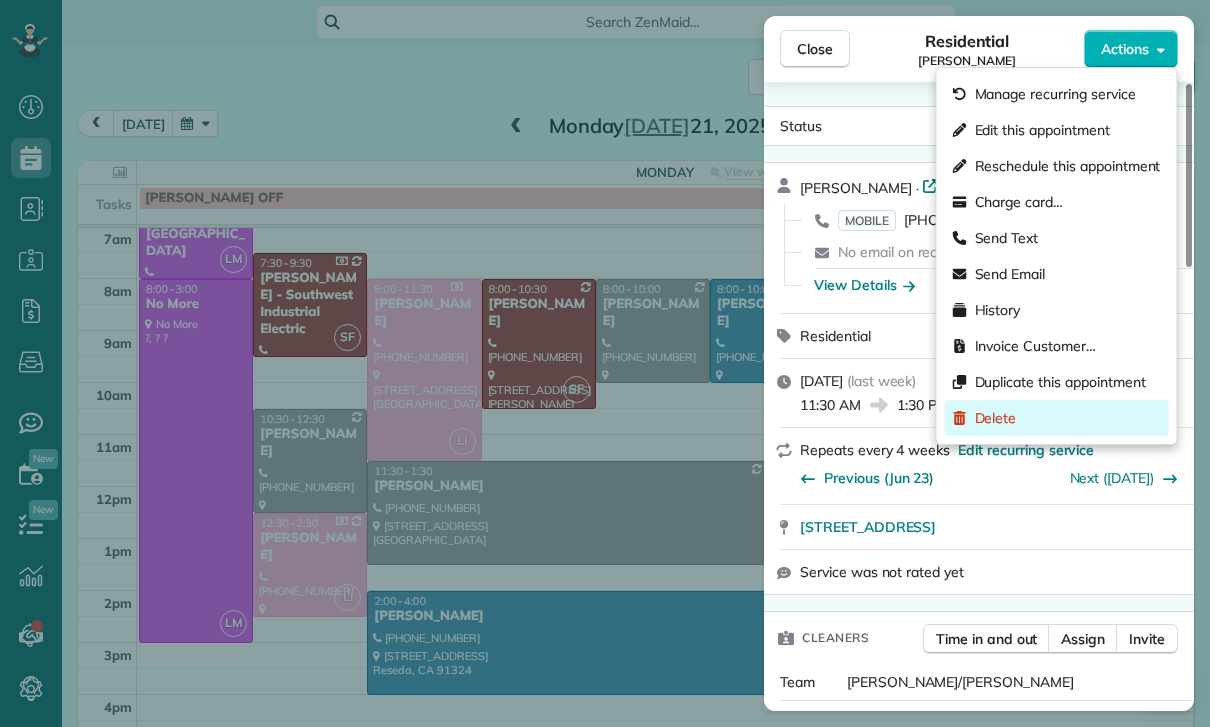 click on "Delete" at bounding box center [996, 418] 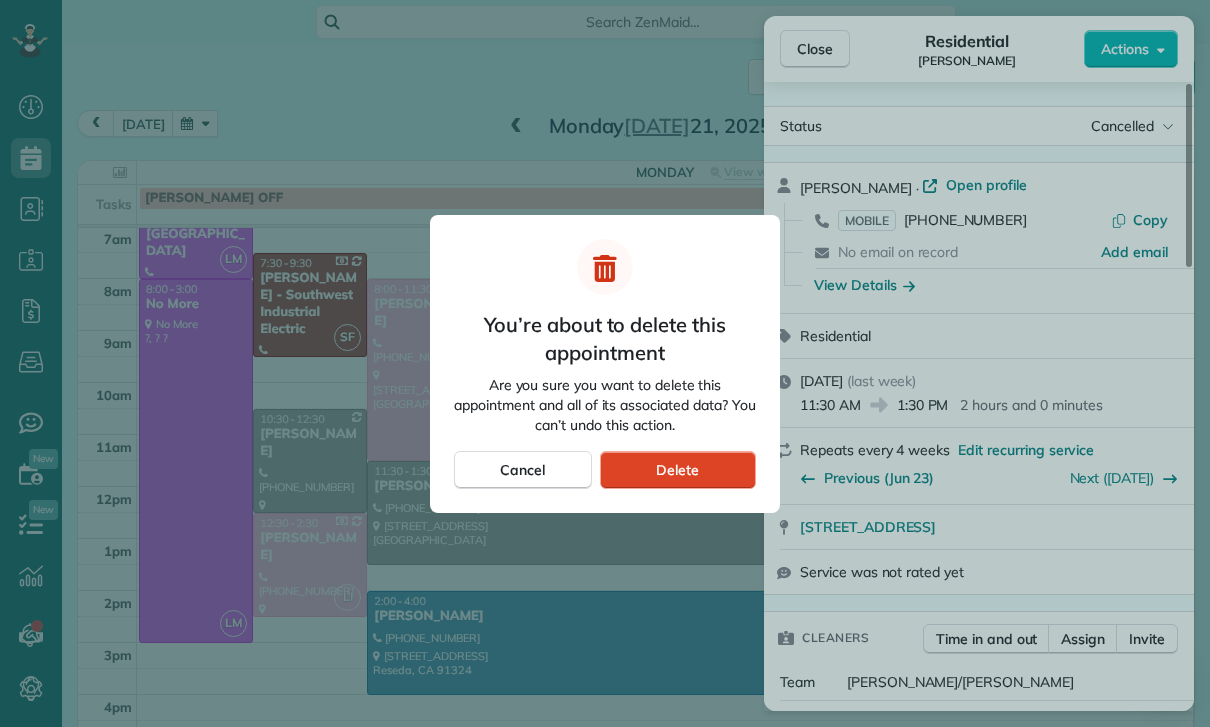 click on "Delete" at bounding box center [678, 470] 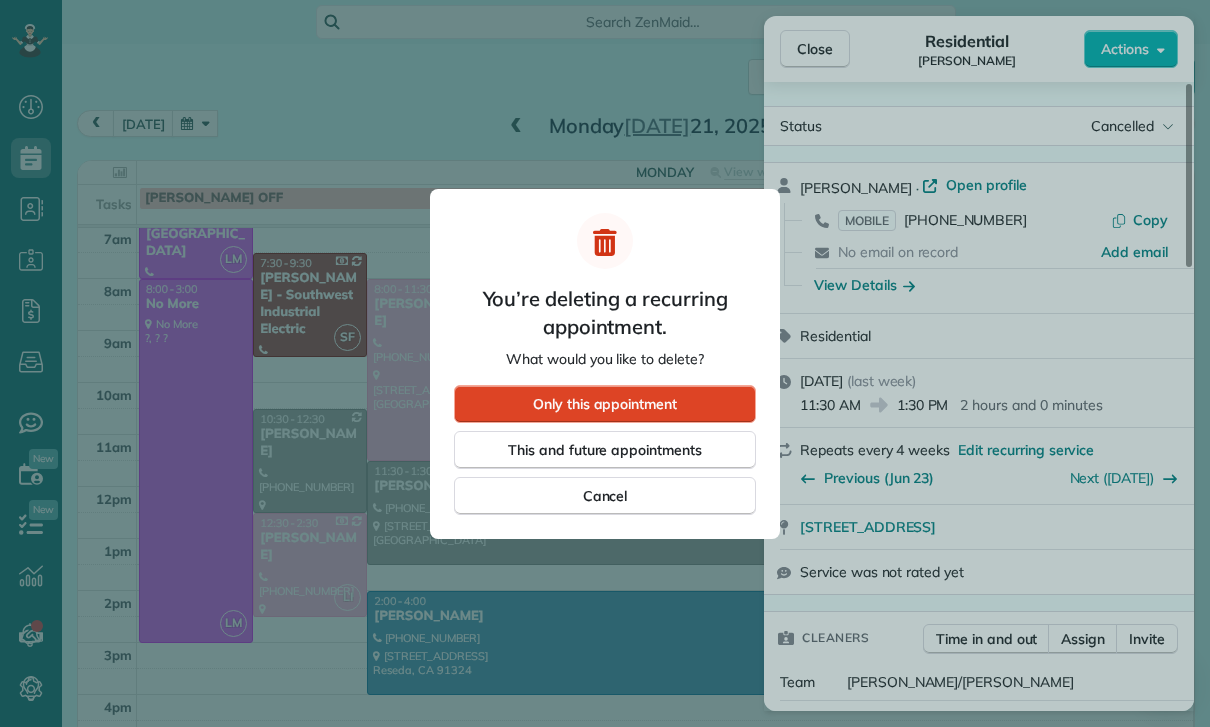 click on "Only this appointment" at bounding box center [605, 404] 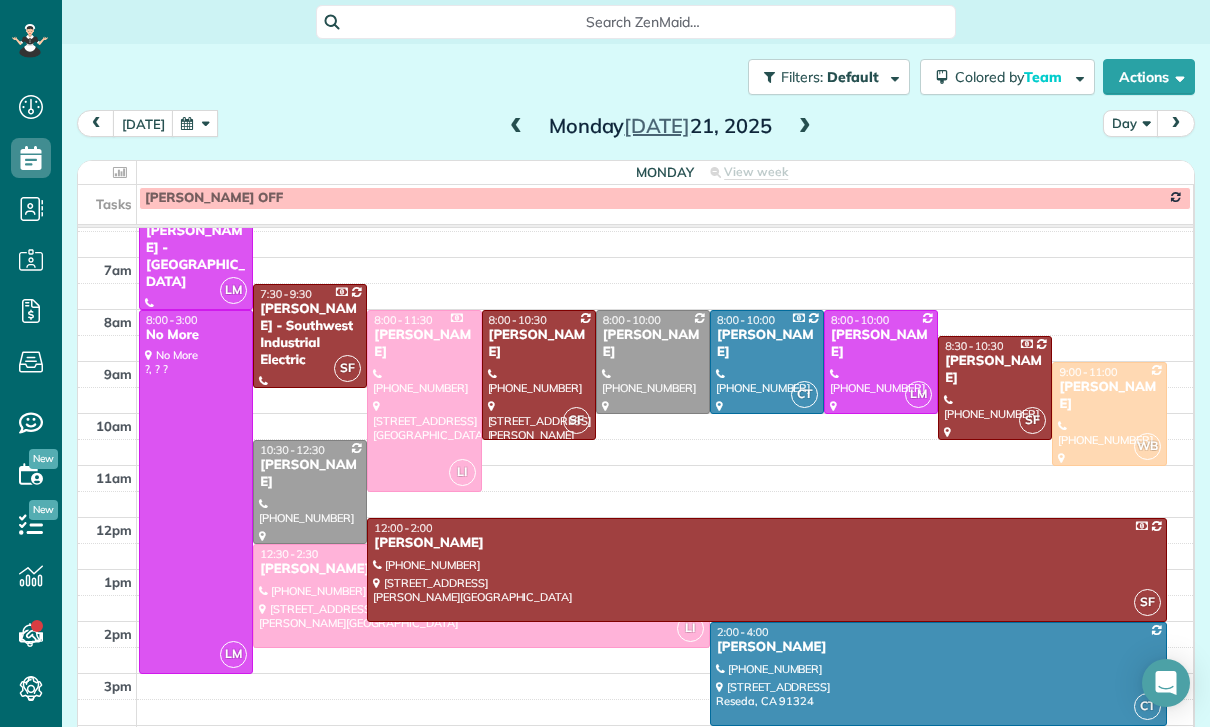 scroll, scrollTop: 157, scrollLeft: 0, axis: vertical 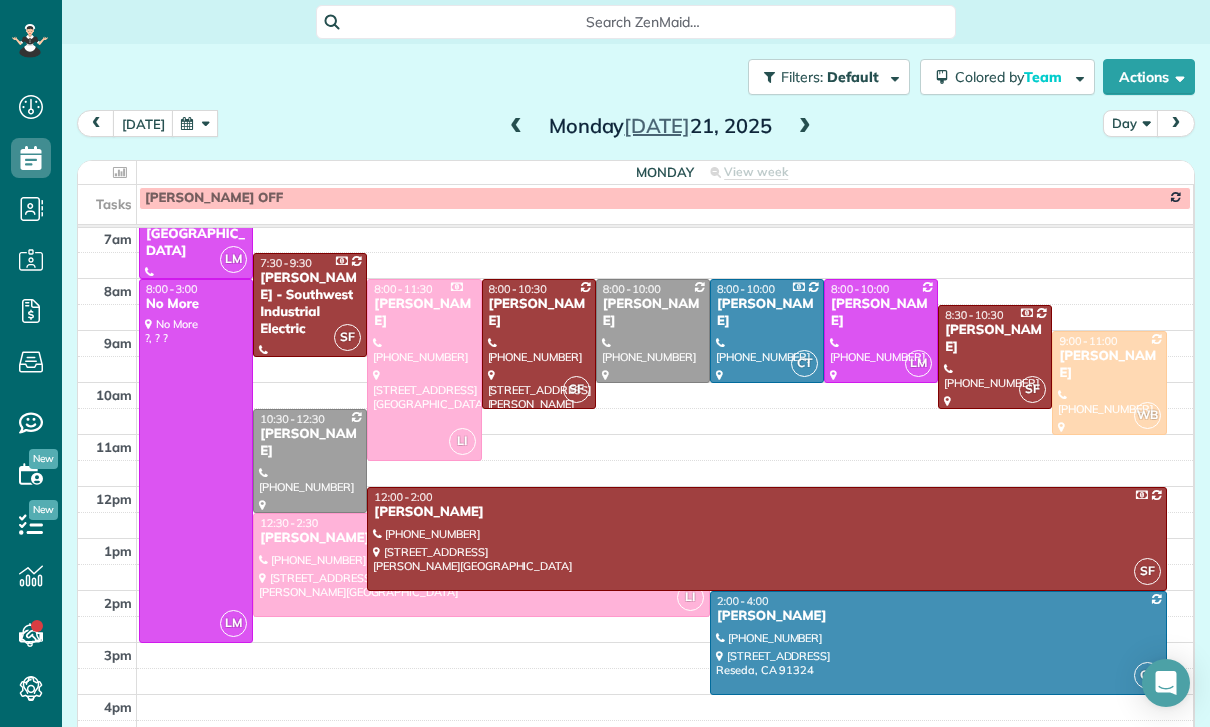 click on "Filters:   Default
|  1 appointment hidden
Colored by  Team
Color by Cleaner
Color by Team
Color by Status
Color by Recurrence
Color by Paid/Unpaid
Filters  Default
Schedule Changes
Actions
Create Appointment
Create Task
Clock In/Out
Send Work Orders
Print Route Sheets
Today's Emails/Texts
View Metrics" at bounding box center [636, 77] 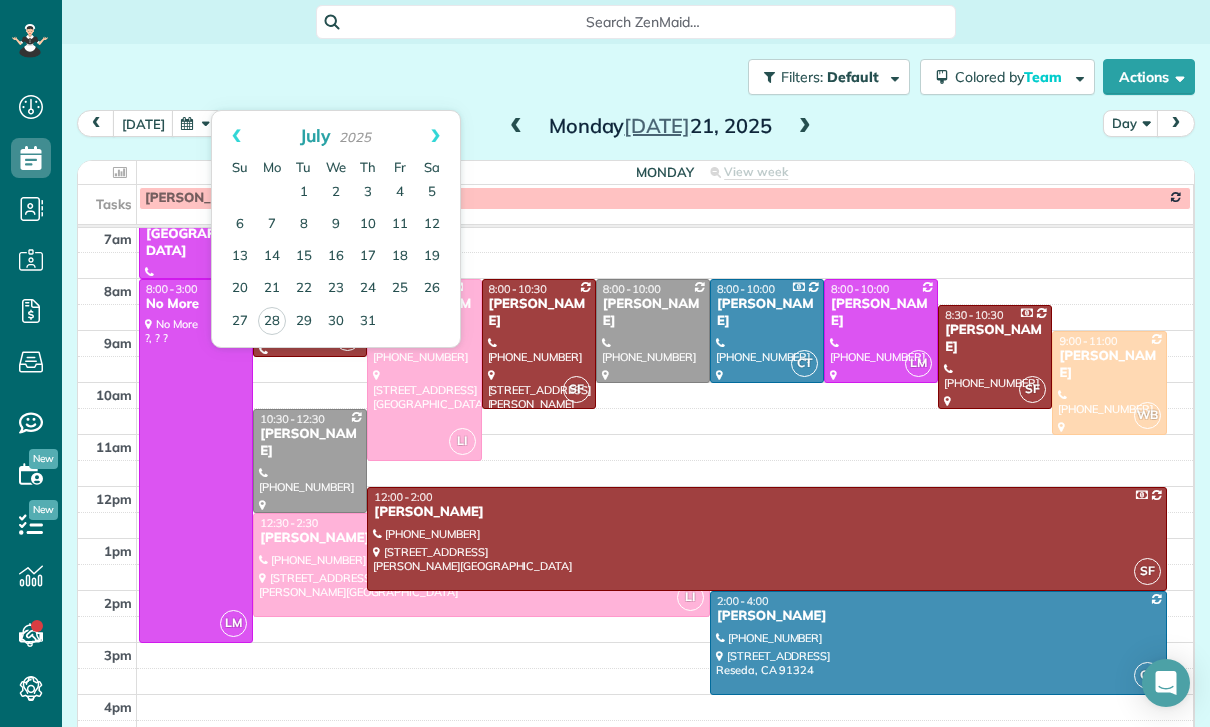scroll, scrollTop: 126, scrollLeft: 0, axis: vertical 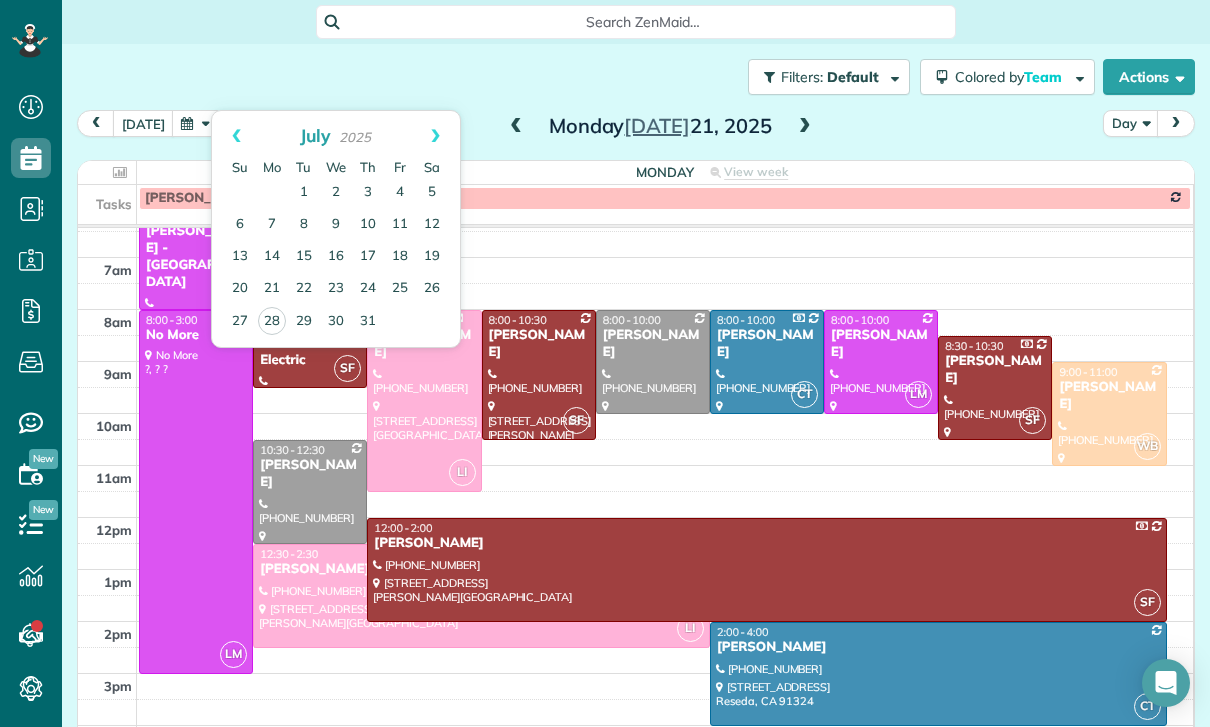 click on "[PERSON_NAME]" at bounding box center (881, 344) 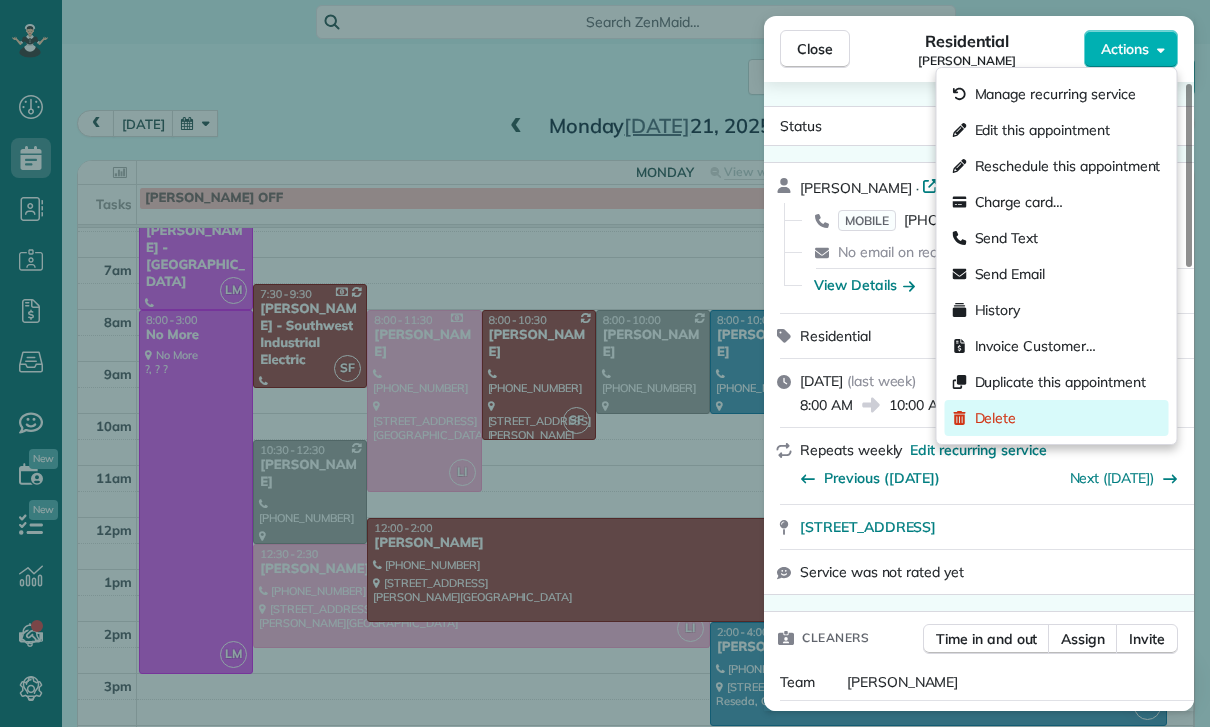 click on "Delete" at bounding box center (1057, 418) 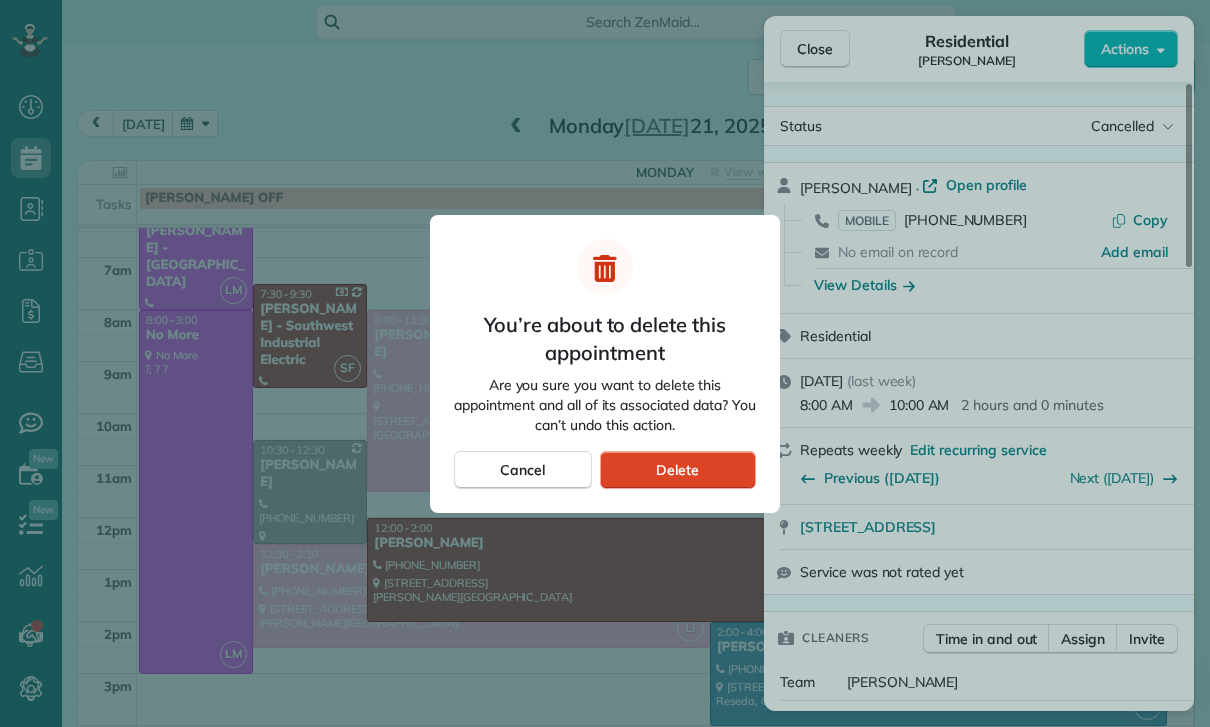 click on "Delete" at bounding box center [677, 470] 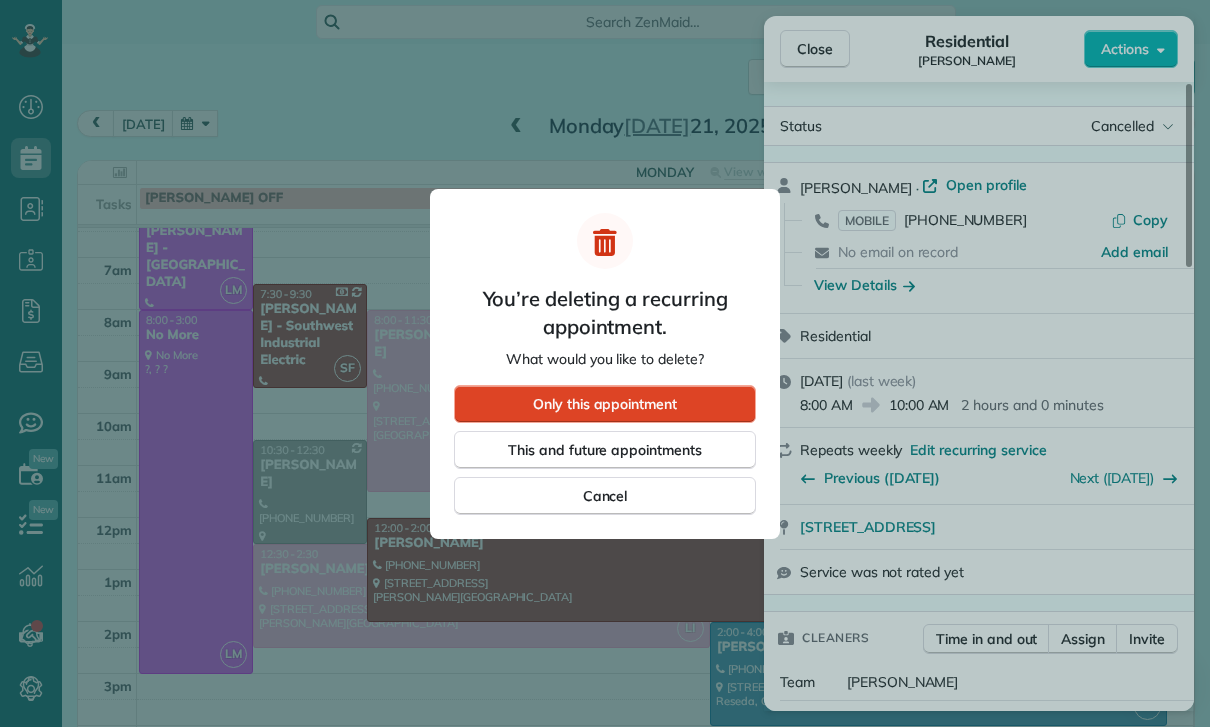 click on "Only this appointment" at bounding box center [605, 404] 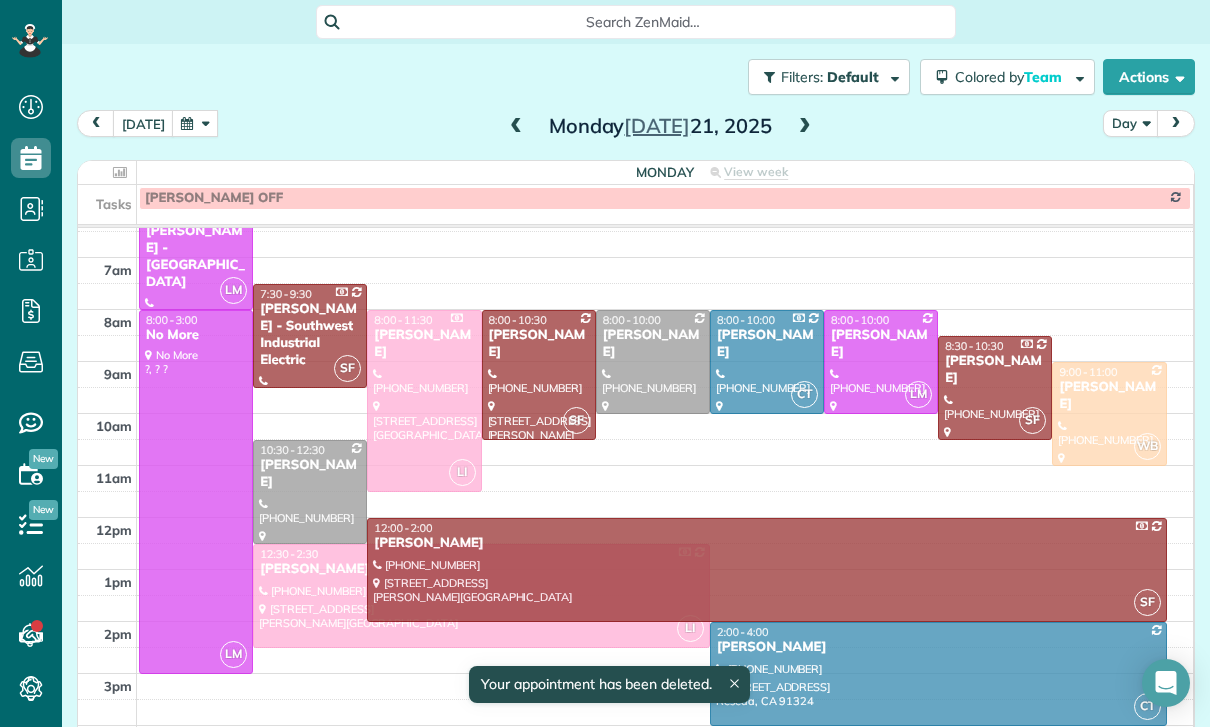 scroll, scrollTop: 126, scrollLeft: 0, axis: vertical 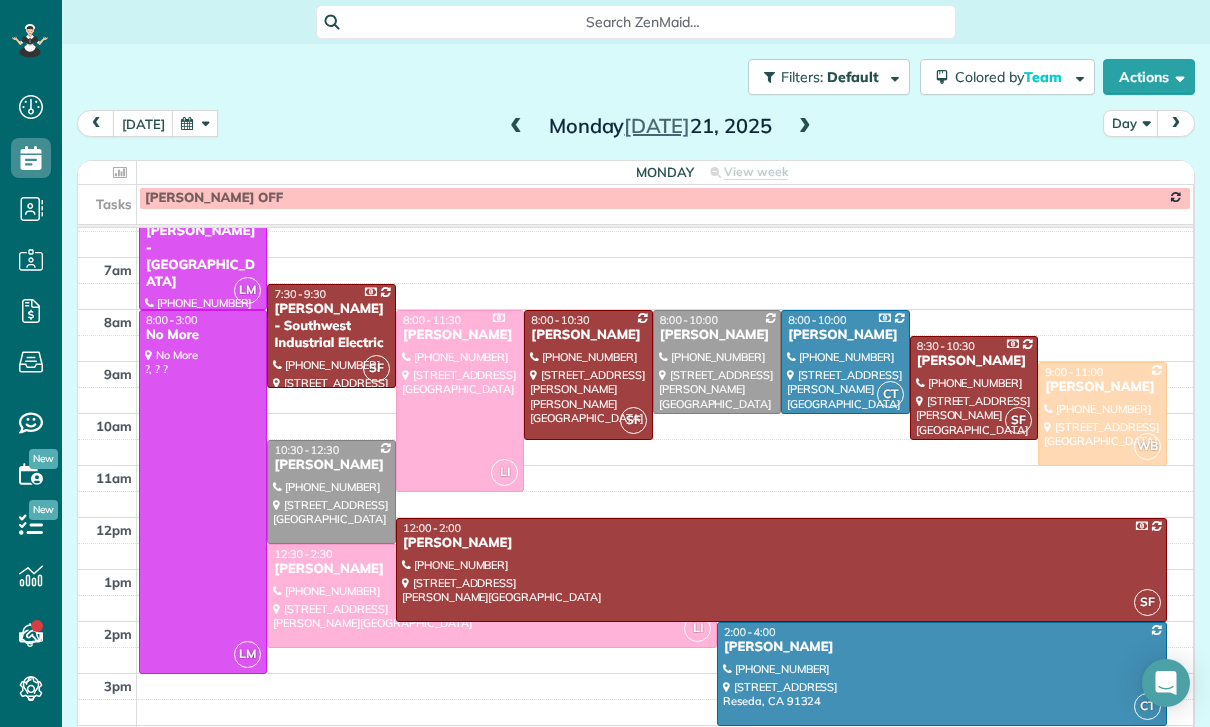 click on "[PERSON_NAME]" at bounding box center (1102, 387) 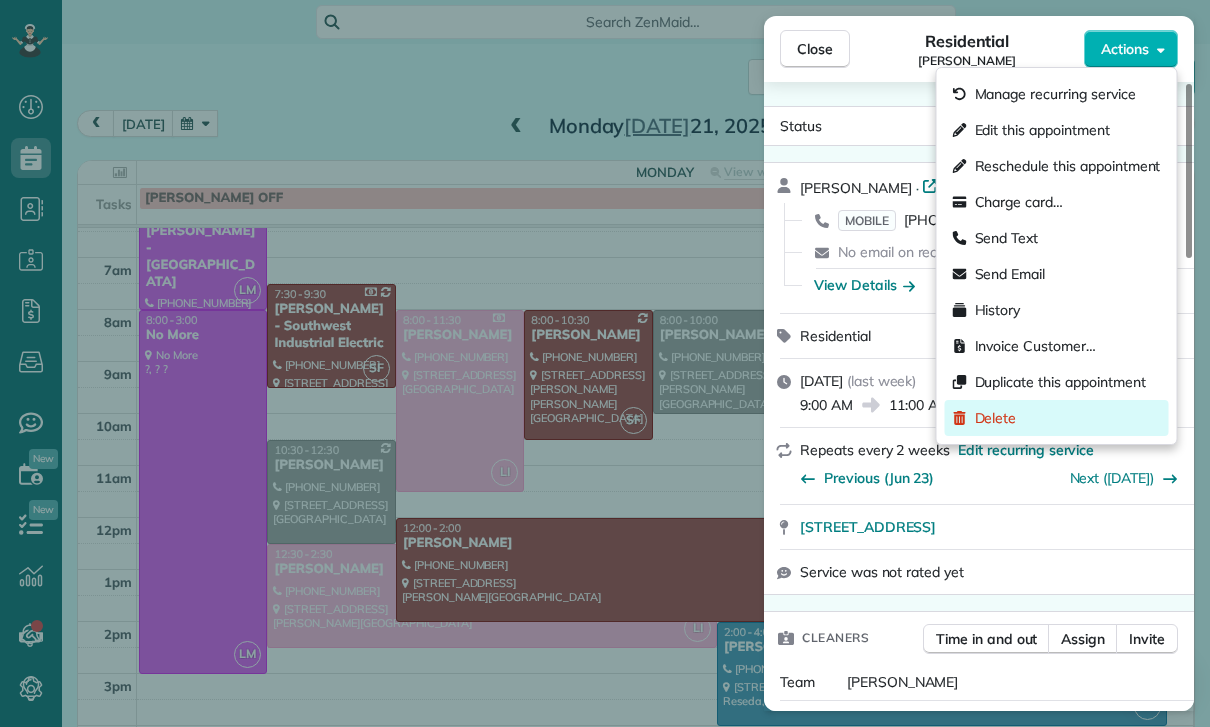 click on "Delete" at bounding box center (1057, 418) 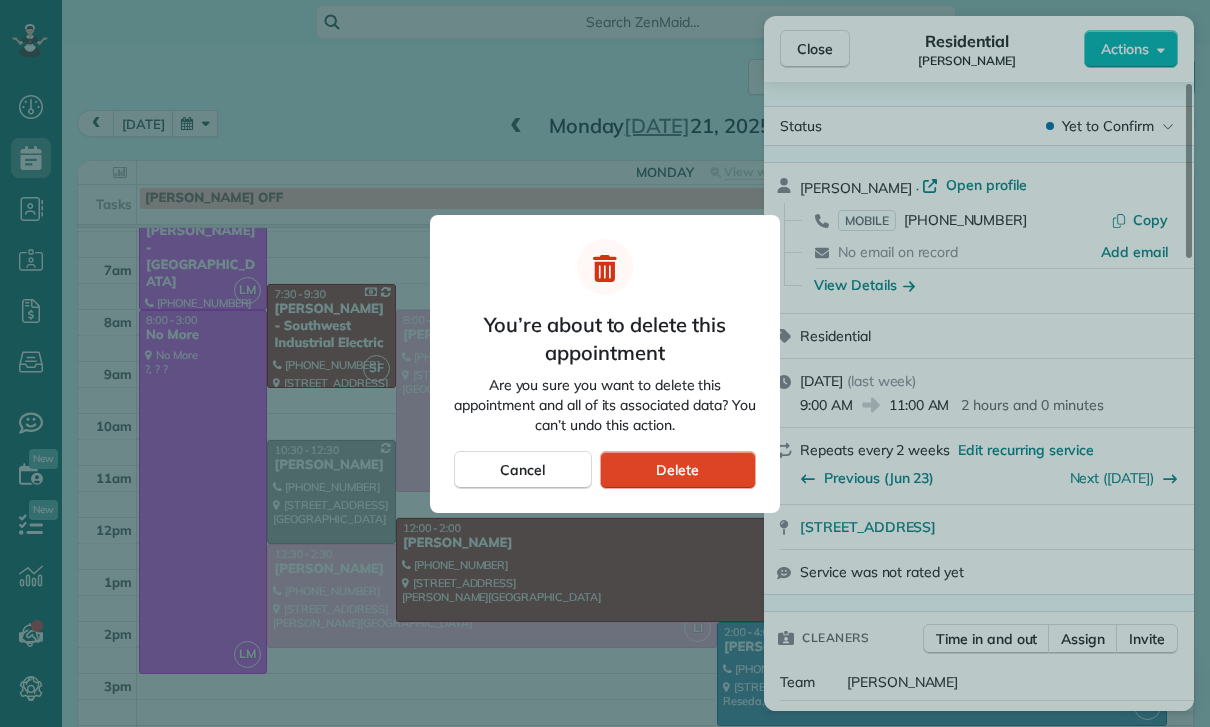 click on "Delete" at bounding box center [677, 470] 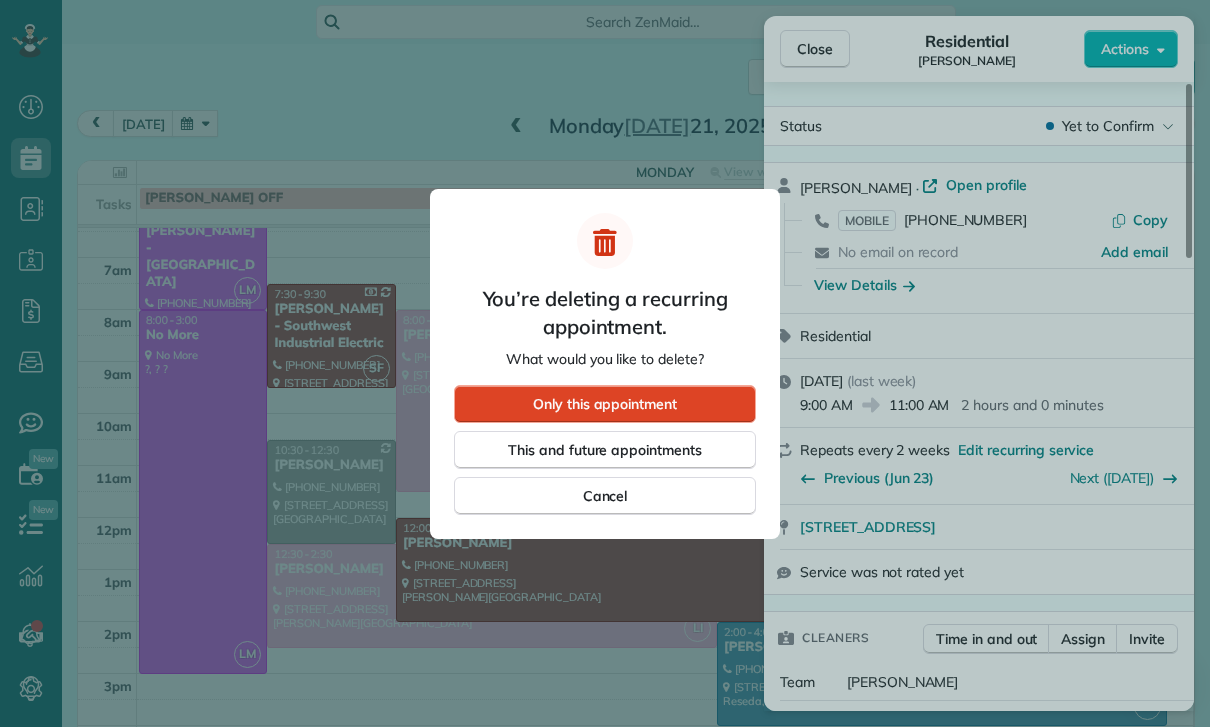 click on "Only this appointment" at bounding box center (605, 404) 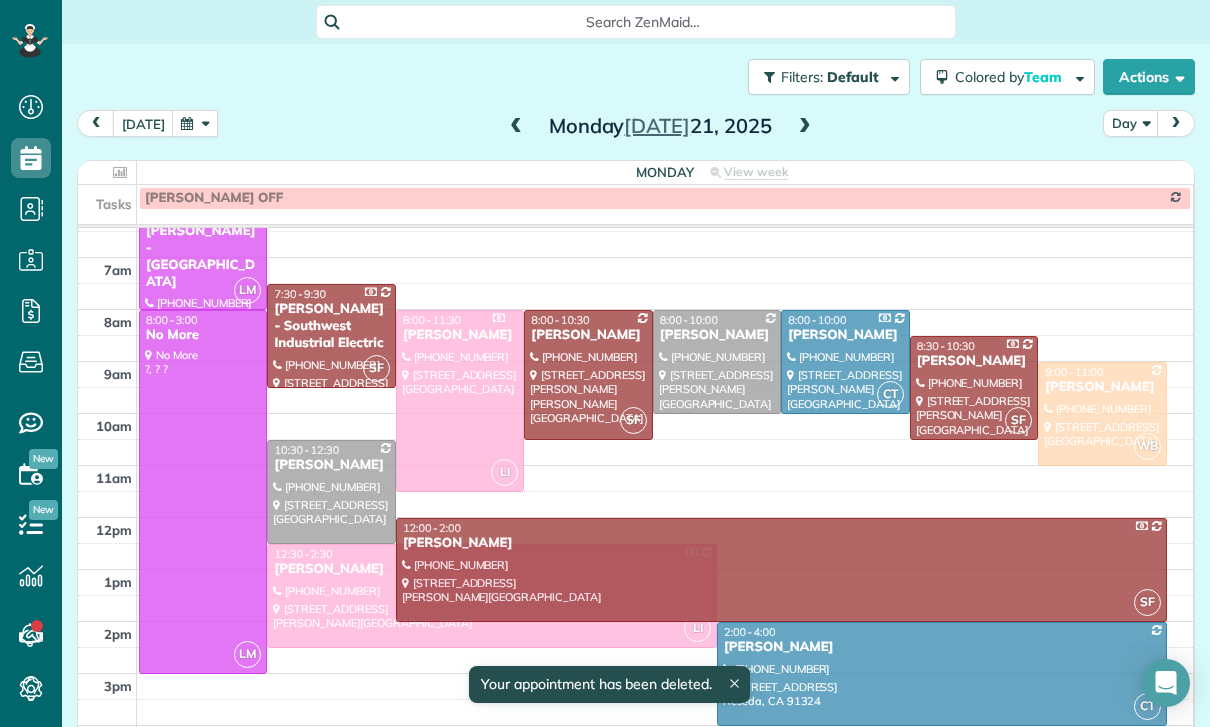 scroll, scrollTop: 126, scrollLeft: 0, axis: vertical 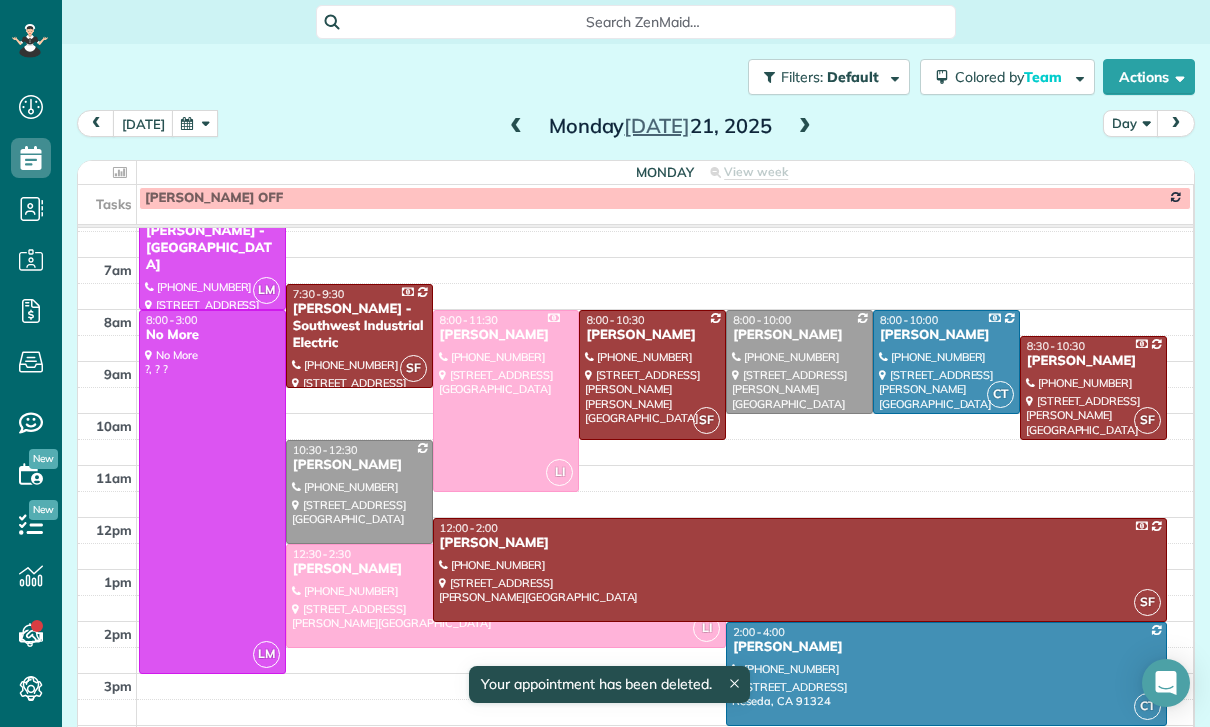click at bounding box center [805, 127] 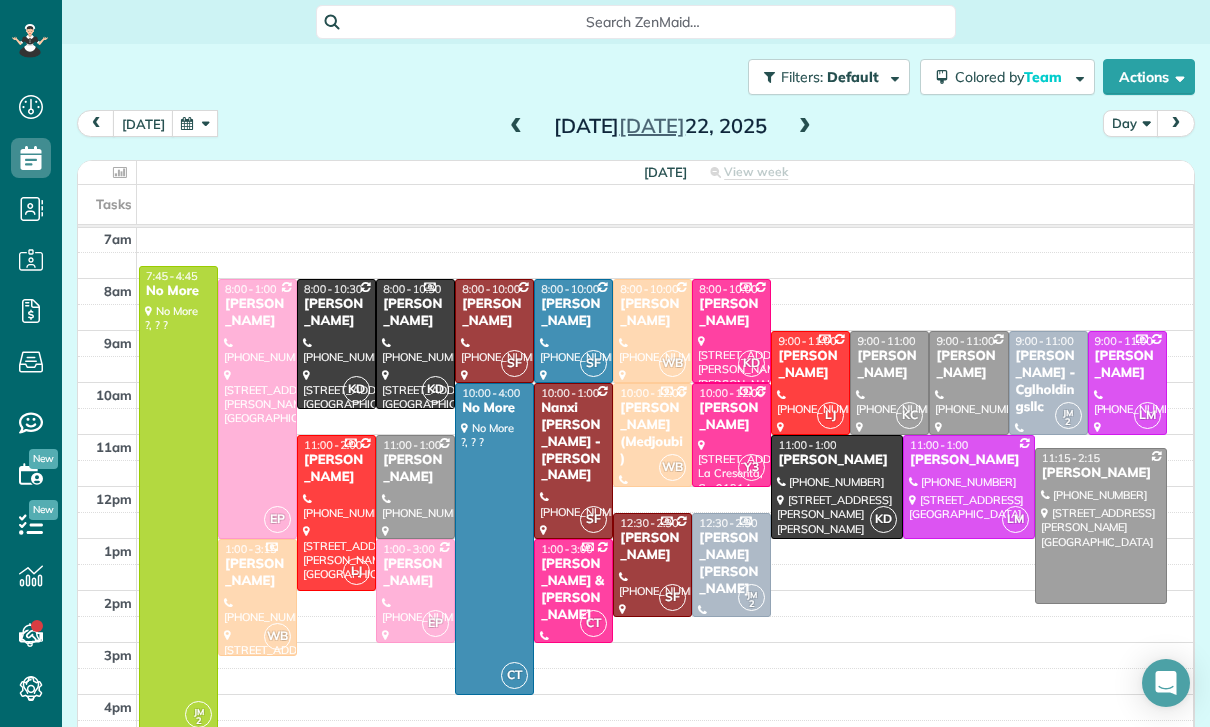 scroll, scrollTop: 157, scrollLeft: 0, axis: vertical 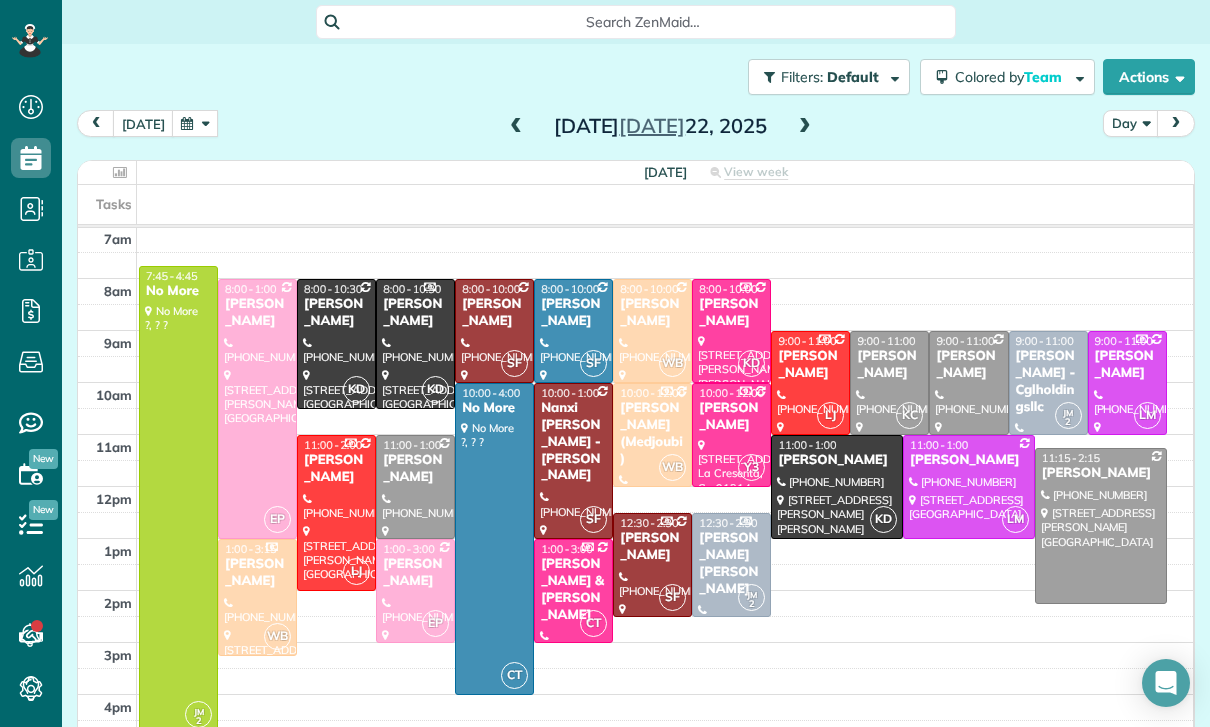 click at bounding box center (195, 123) 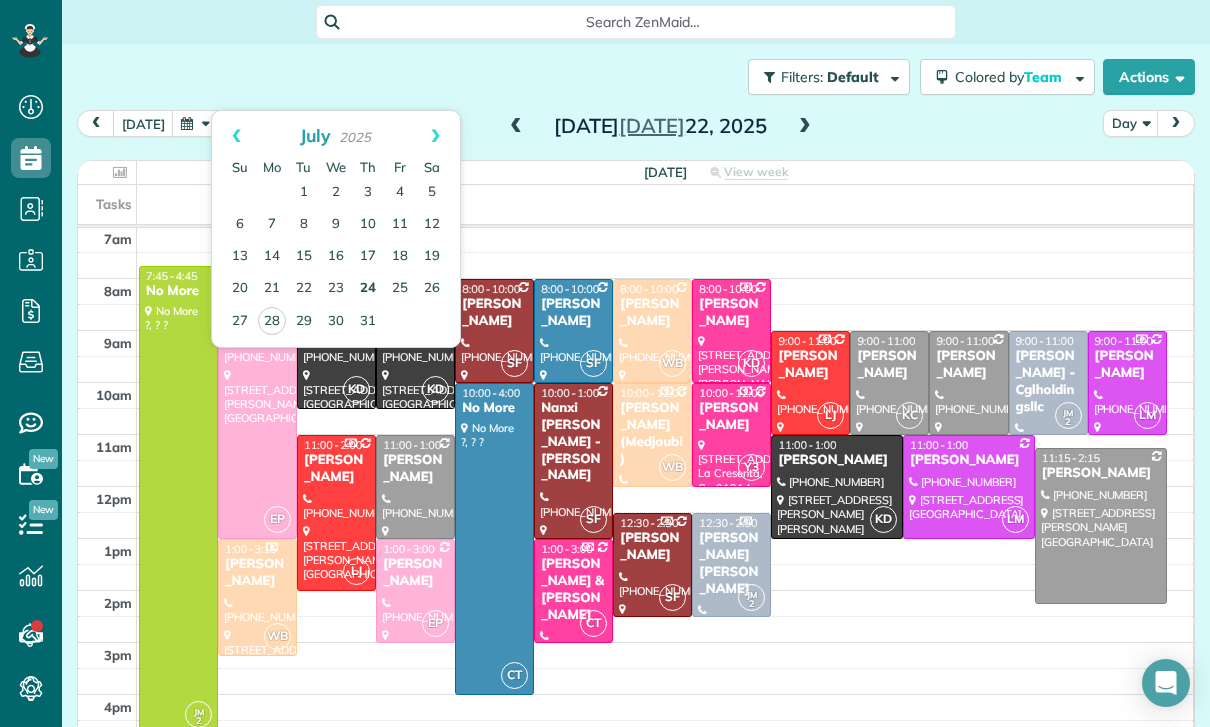 click on "24" at bounding box center [368, 289] 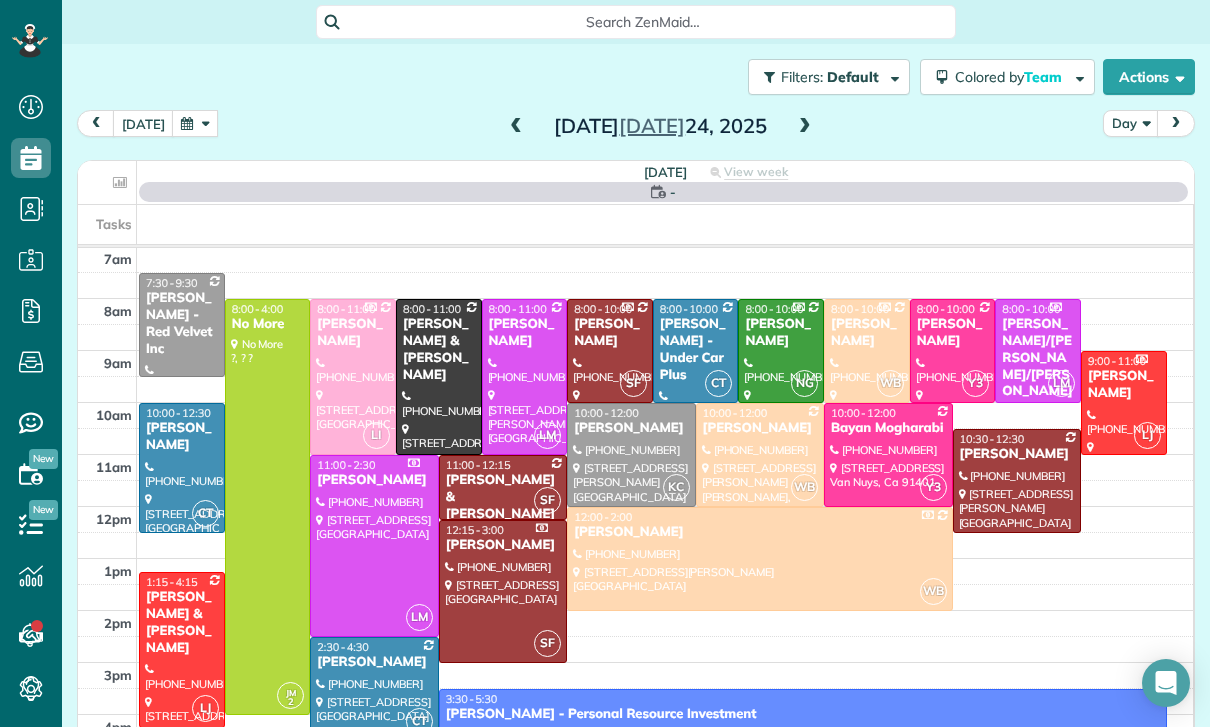 scroll, scrollTop: 157, scrollLeft: 0, axis: vertical 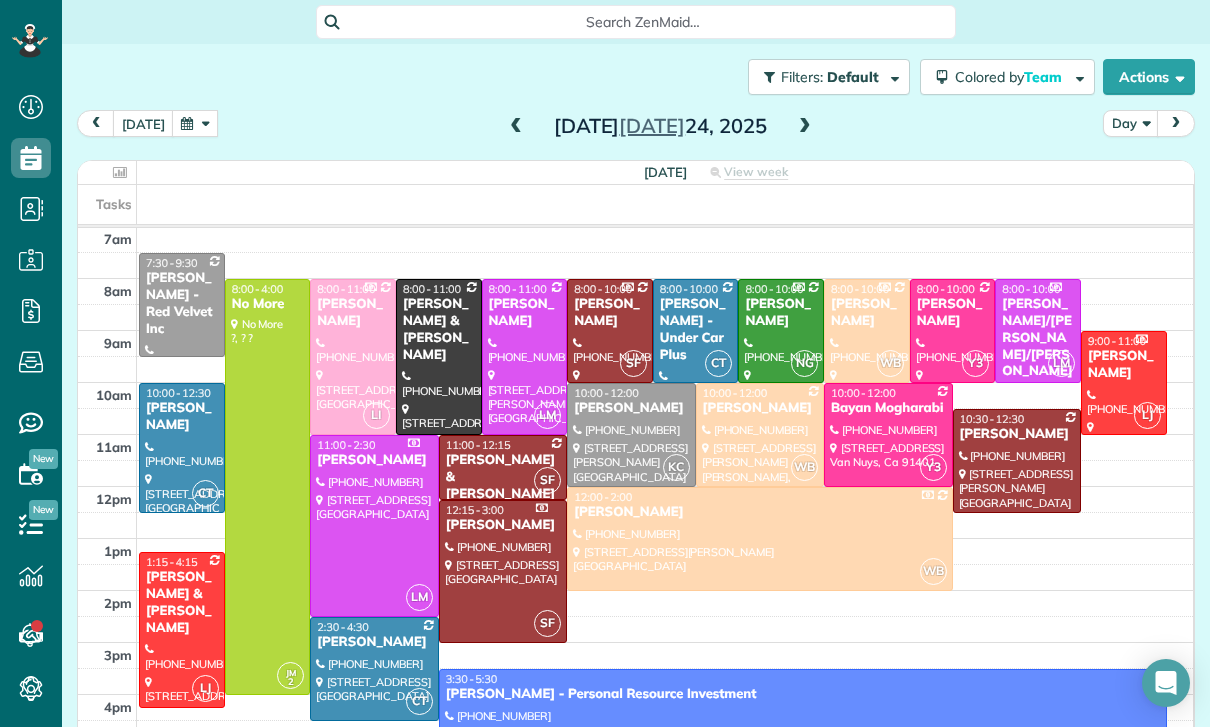 click at bounding box center [516, 127] 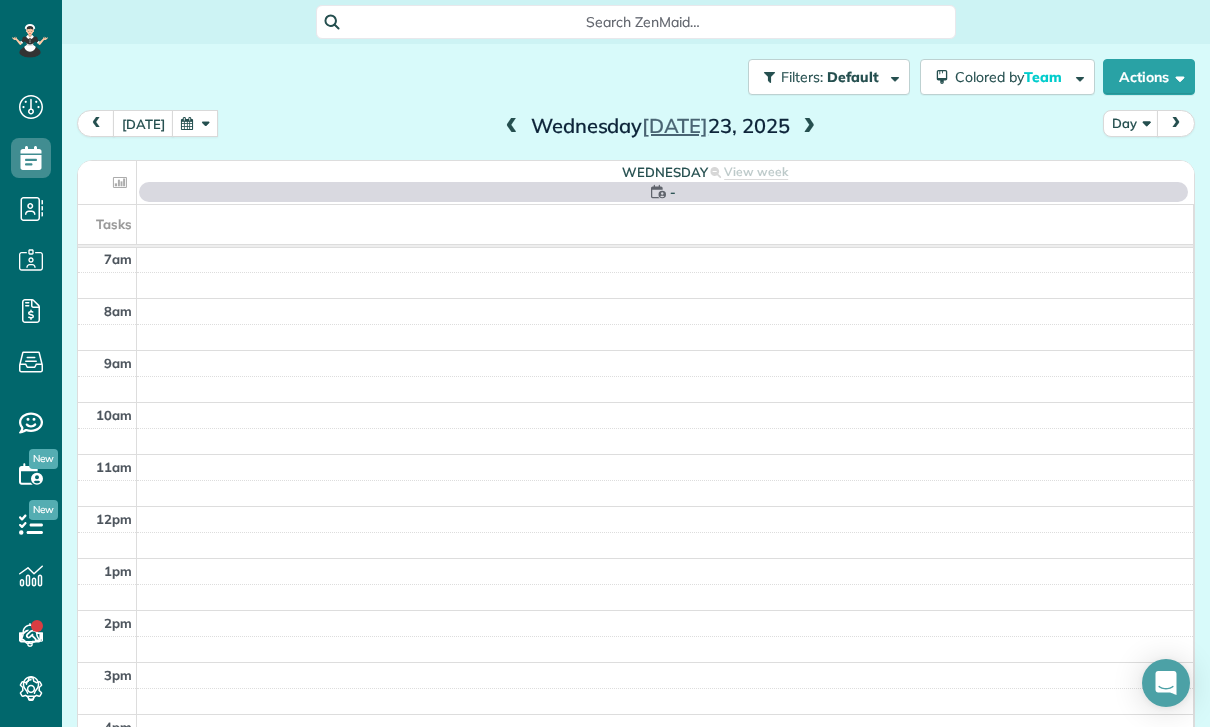 scroll, scrollTop: 157, scrollLeft: 0, axis: vertical 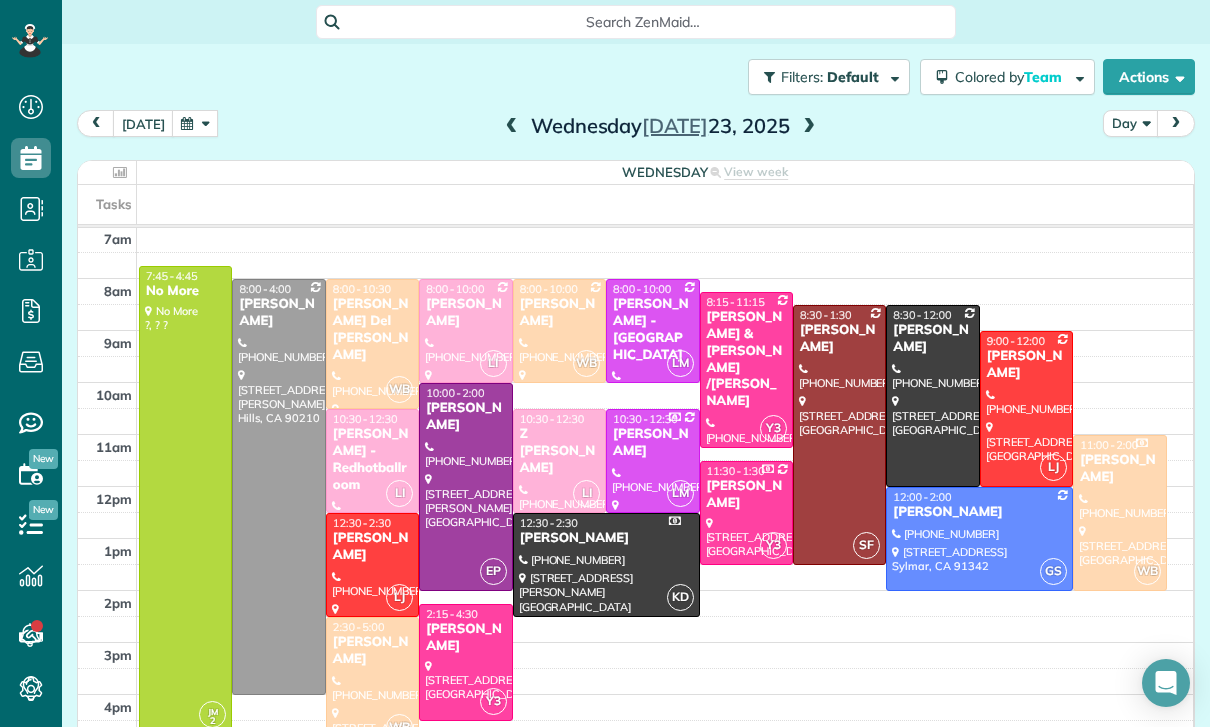 click on "[PERSON_NAME]" at bounding box center (465, 313) 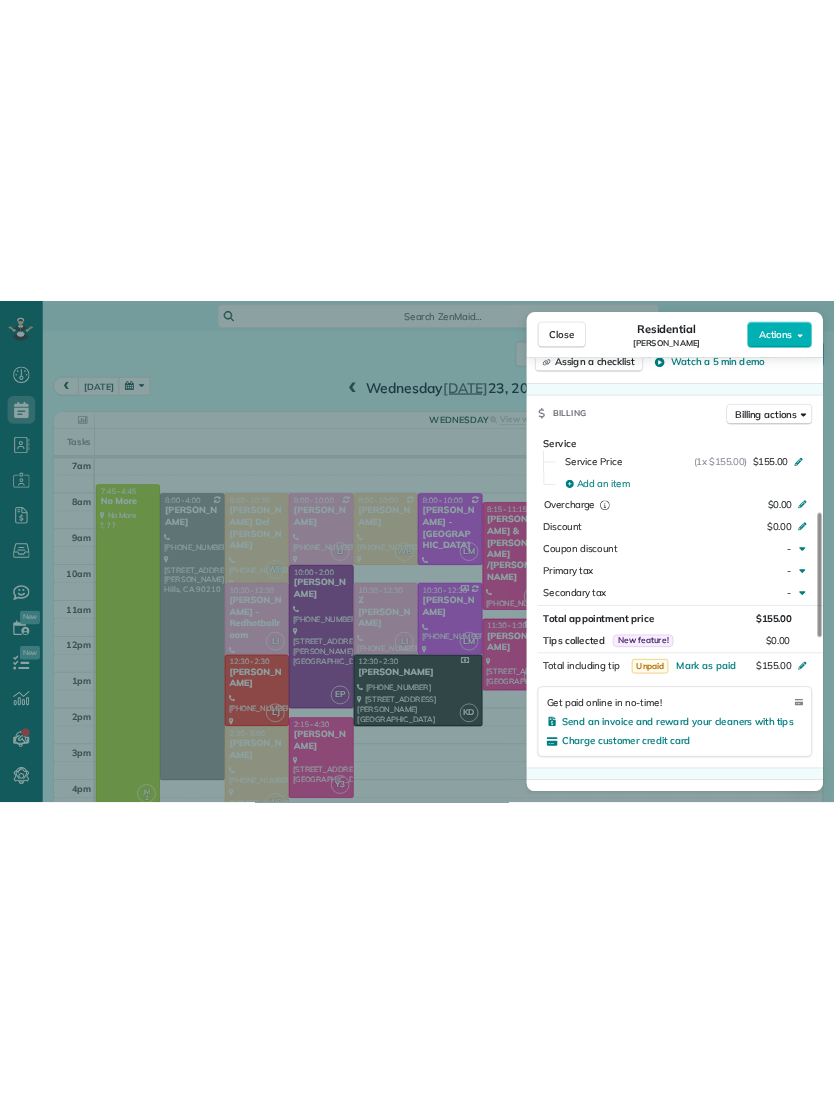 scroll, scrollTop: 861, scrollLeft: 0, axis: vertical 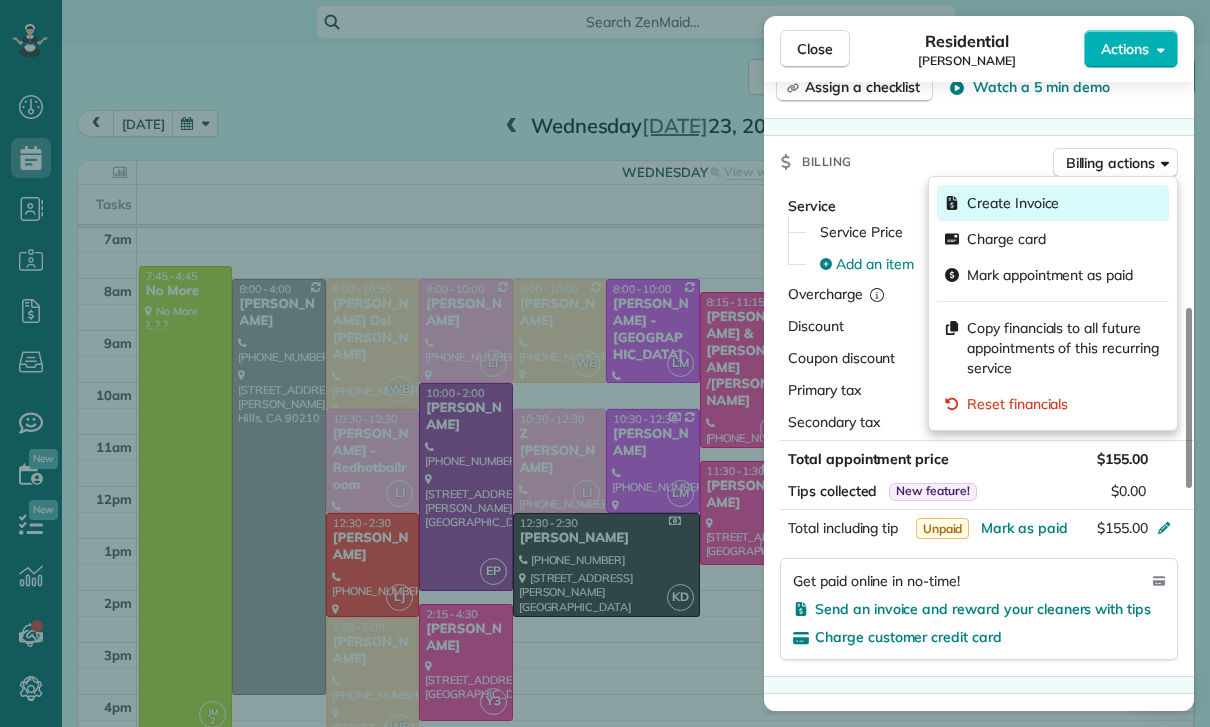 click on "Create Invoice" at bounding box center [1013, 203] 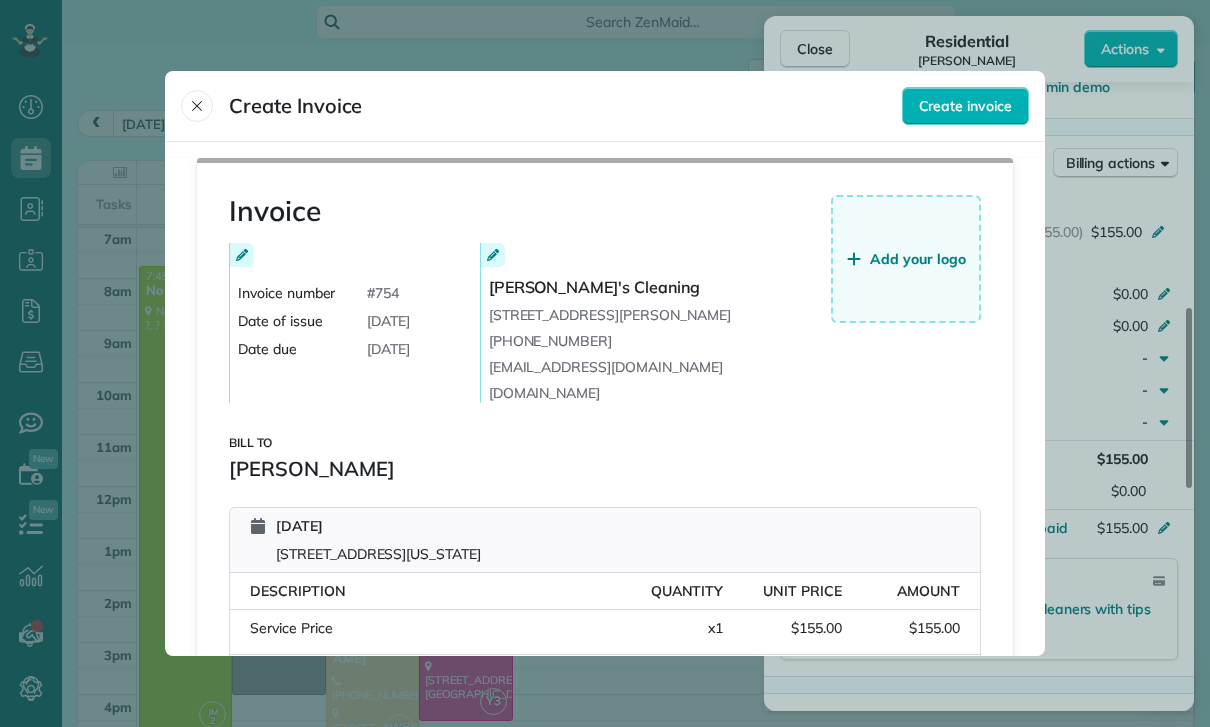 click on "Invoice Add your logo Invoice number # 754 Date of issue July 23, 2025 Date due August 20, 2025 Sylvia's Cleaning 14431 Ventura Blvd #205 Sherman Oaks CA 91423 (818) 355-2962 sylviasprocleaning@gmail.com www.unameitwecleanit.com Bill to Nicolette Gevorkian Wednesday, July 23, 2025 520 North Maryland Avenue Apt 5 Glendale CA 91206 Description Quantity Unit Price Amount Service Price Quantity: x 1 Unit Price: $155.00 Amount: $155.00 INFO: To modify invoice items, close this window and modify the service line items in the appointment sidebar directly Subtotal $155.00 Total Due $155.00 Notes Residential on 07/23/2025,  8:00 AM
https://pay.zenmaid.com/
We look forward to cleaning your home again soon!" at bounding box center (605, 575) 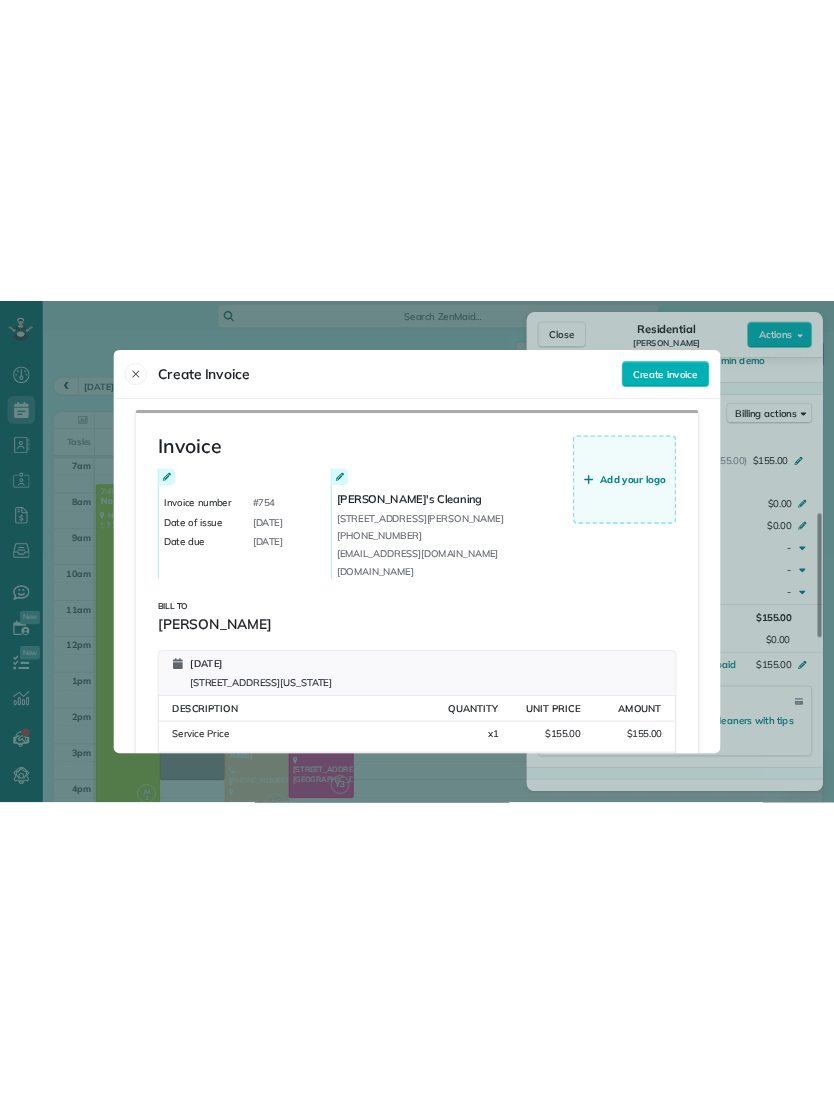 scroll, scrollTop: 0, scrollLeft: 0, axis: both 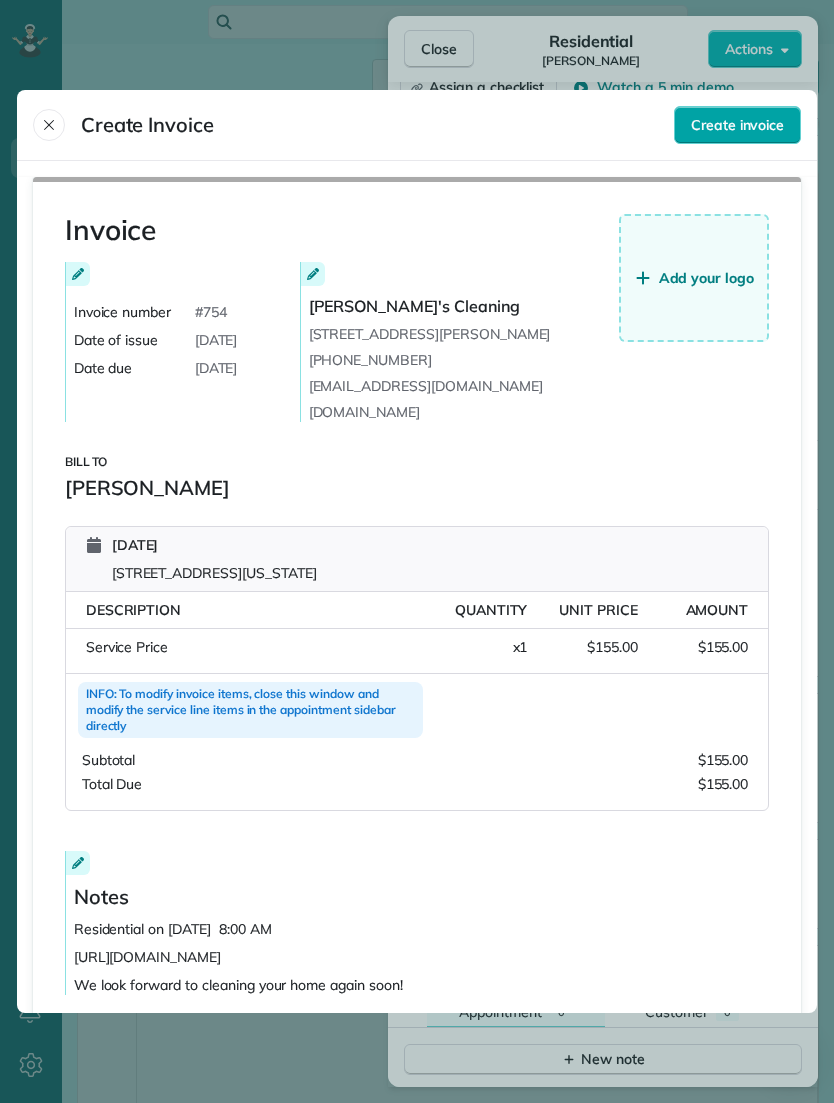 click on "Create invoice" at bounding box center (737, 125) 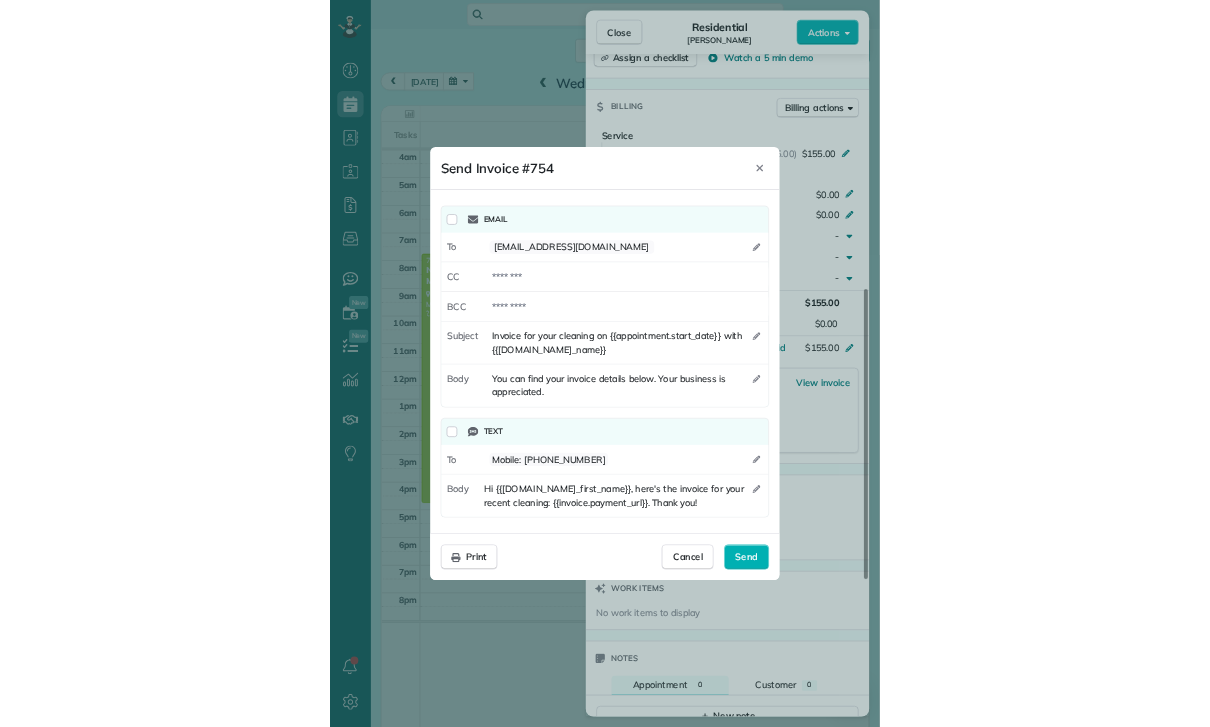 scroll, scrollTop: 791, scrollLeft: 62, axis: both 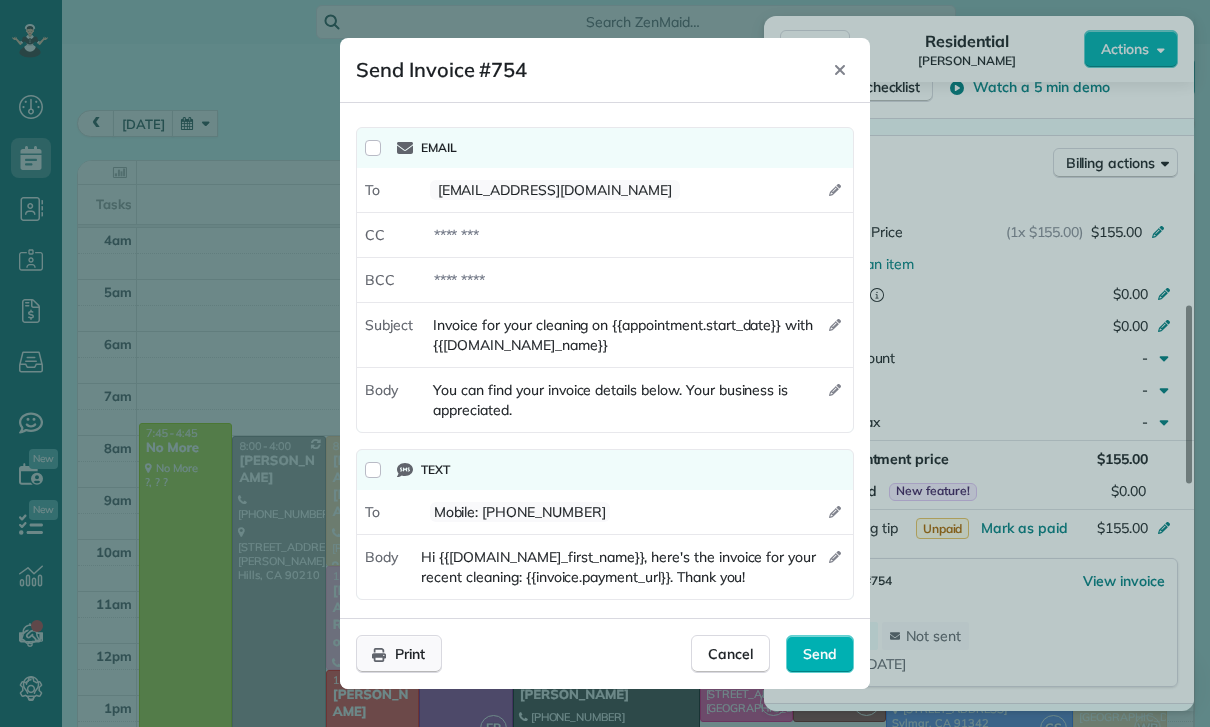 click on "Print" at bounding box center [399, 654] 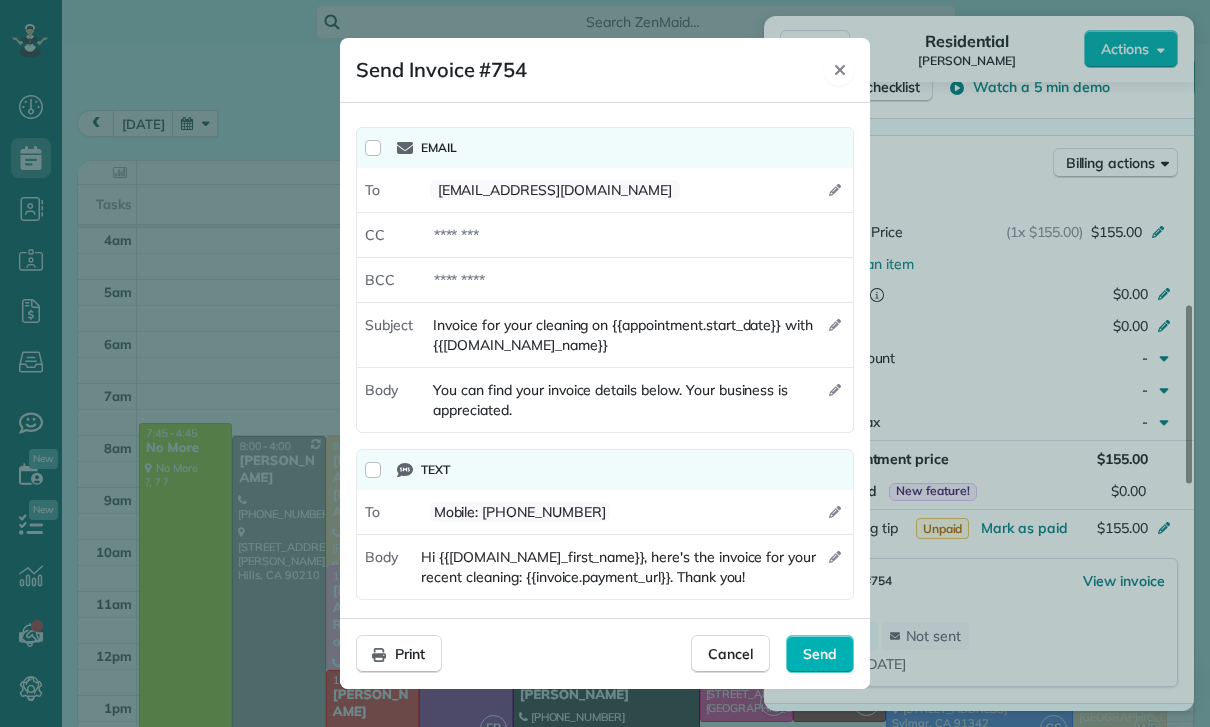 click 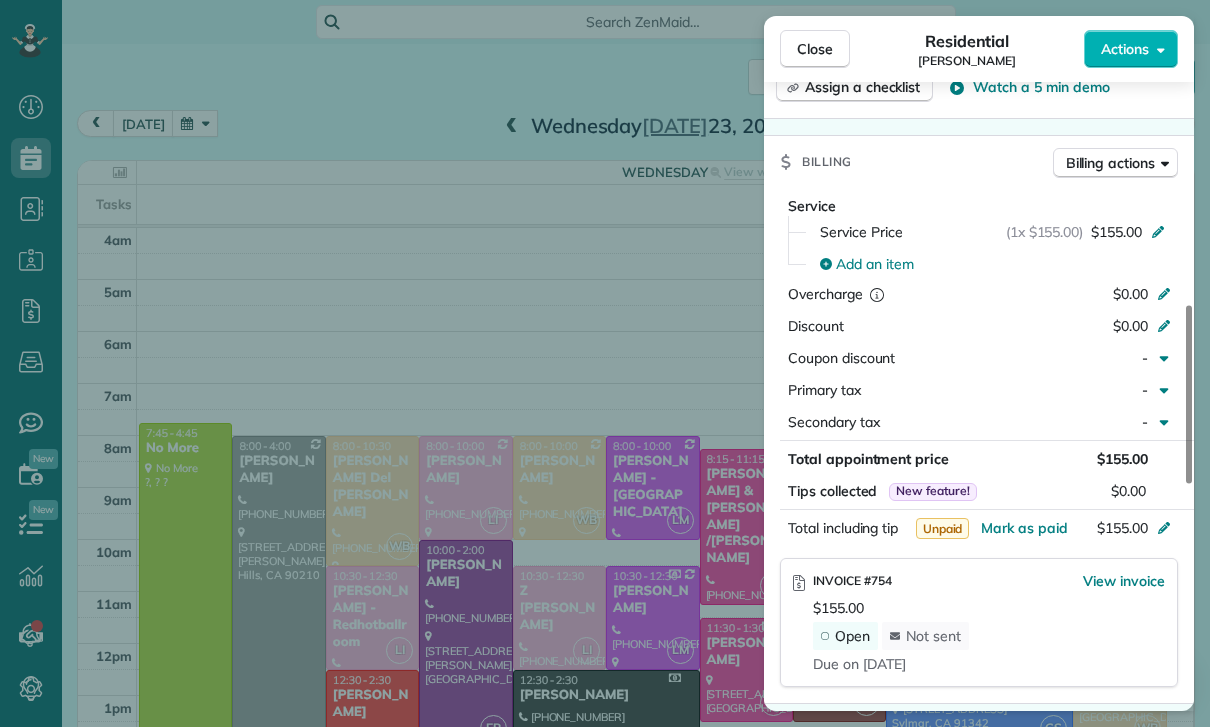 click on "Close Residential Nicolette Gevorkian Actions Status Confirmed Nicolette Gevorkian · Open profile MOBILE (818) 641-8744 Copy nicolettelgevorkian@gmail.com Copy View Details Residential Wednesday, July 23, 2025 ( 5 days ago ) 8:00 AM 10:00 AM 2 hours and 0 minutes Repeats every 3 weeks Edit recurring service Previous (Jun 27) Next (Aug 15) 520 North Maryland Avenue Apt 5 Glendale CA 91206 Service was not rated yet Cleaners Time in and out Assign Invite Team Laritza Cleaners Lariza   Isabel 8:00 AM 10:00 AM Checklist Try Now Keep this appointment up to your standards. Stay on top of every detail, keep your cleaners organised, and your client happy. Assign a checklist Watch a 5 min demo Billing Billing actions Service Service Price (1x $155.00) $155.00 Add an item Overcharge $0.00 Discount $0.00 Coupon discount - Primary tax - Secondary tax - Total appointment price $155.00 Tips collected New feature! $0.00 Unpaid Mark as paid Total including tip $155.00 INVOICE #754 View invoice $155.00 Open Not sent Key # - 0" at bounding box center [605, 363] 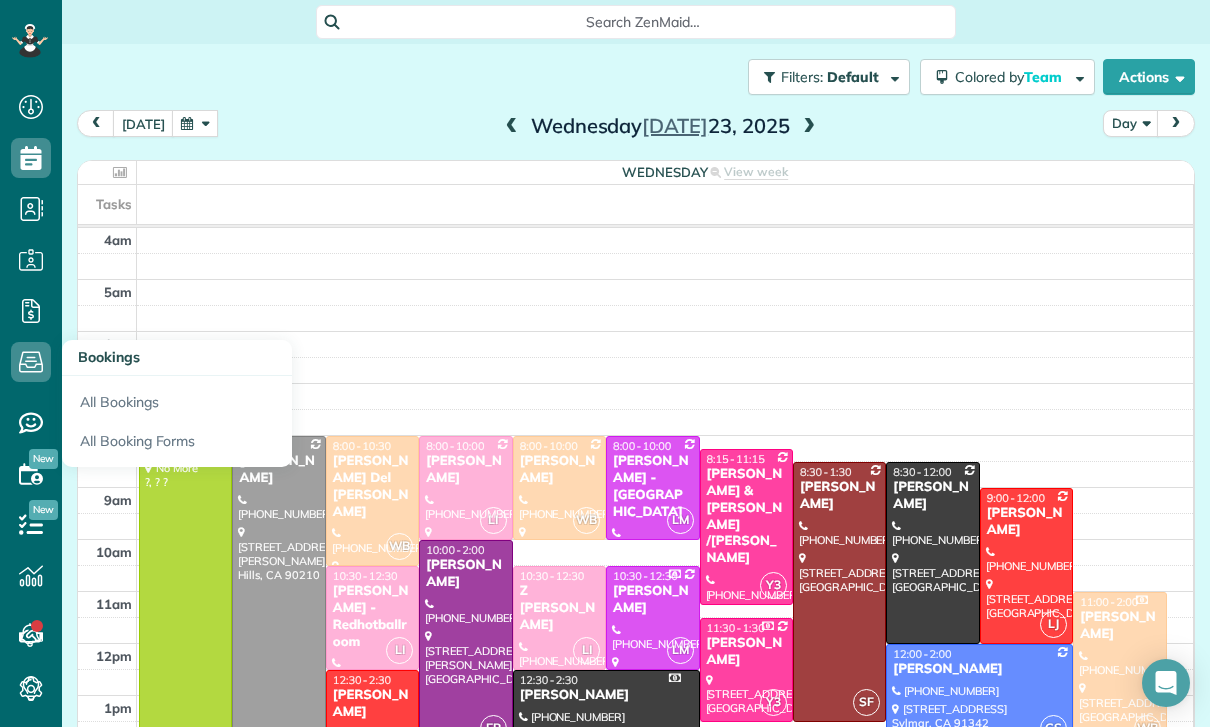 click 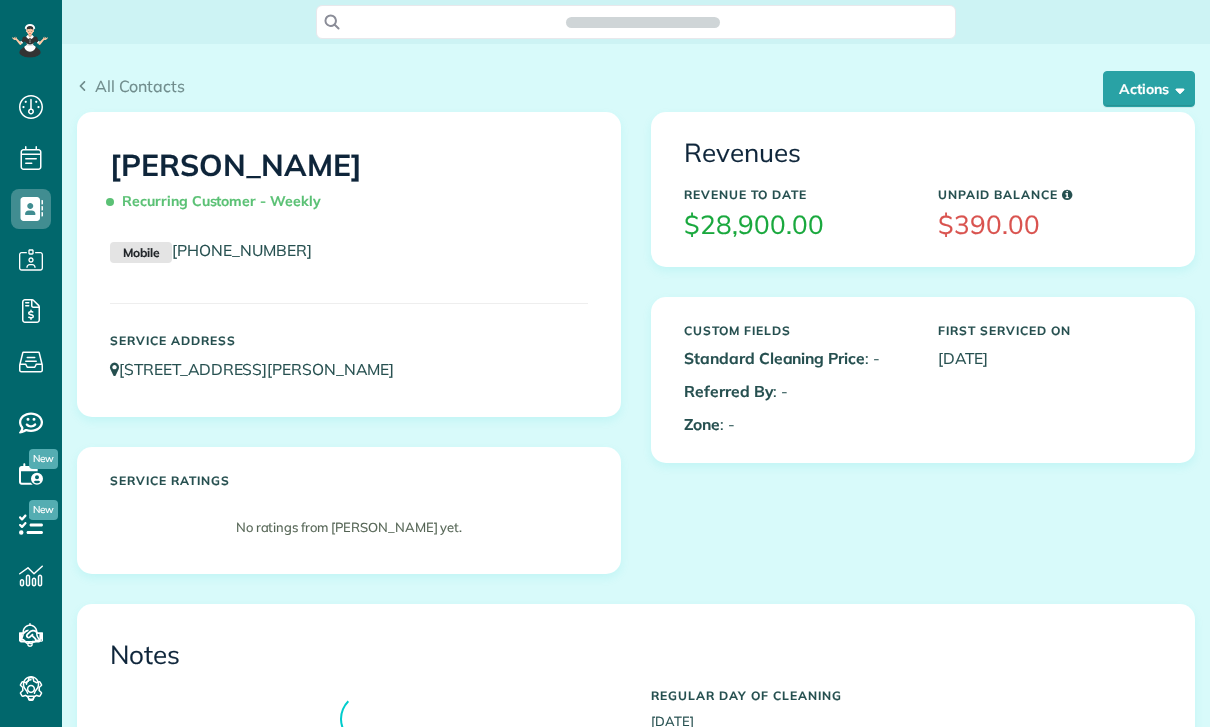 scroll, scrollTop: 0, scrollLeft: 0, axis: both 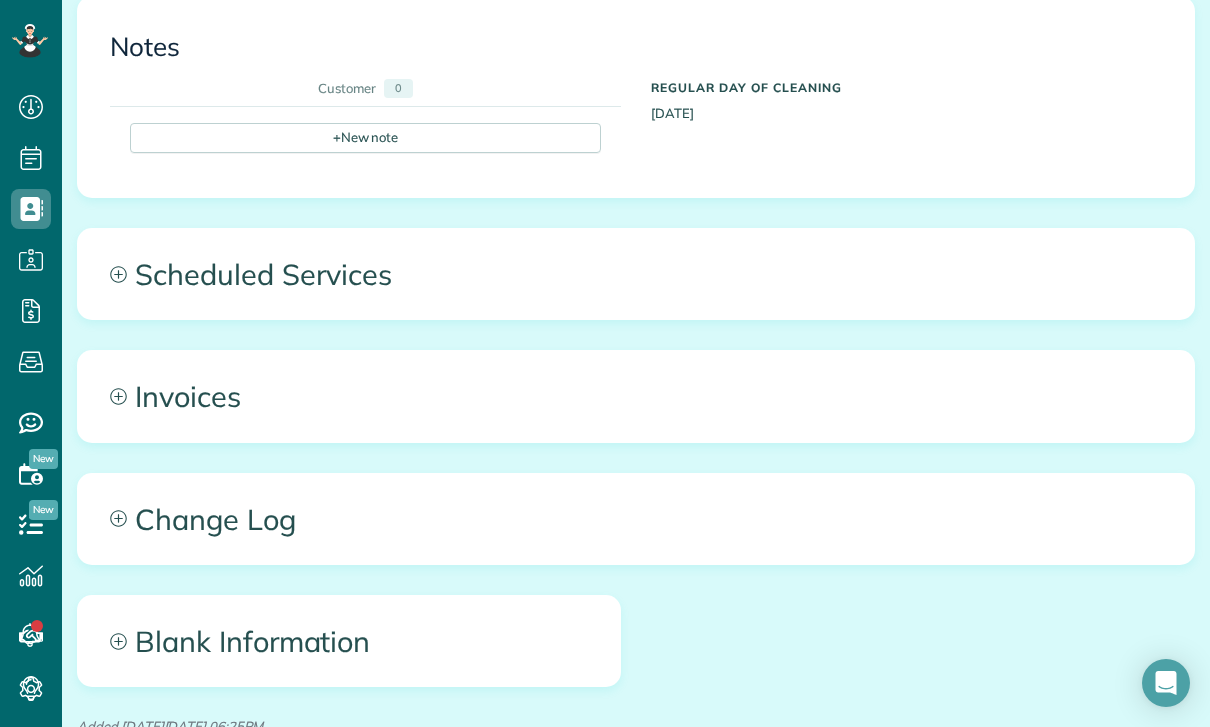 click on "Scheduled Services" at bounding box center [636, 274] 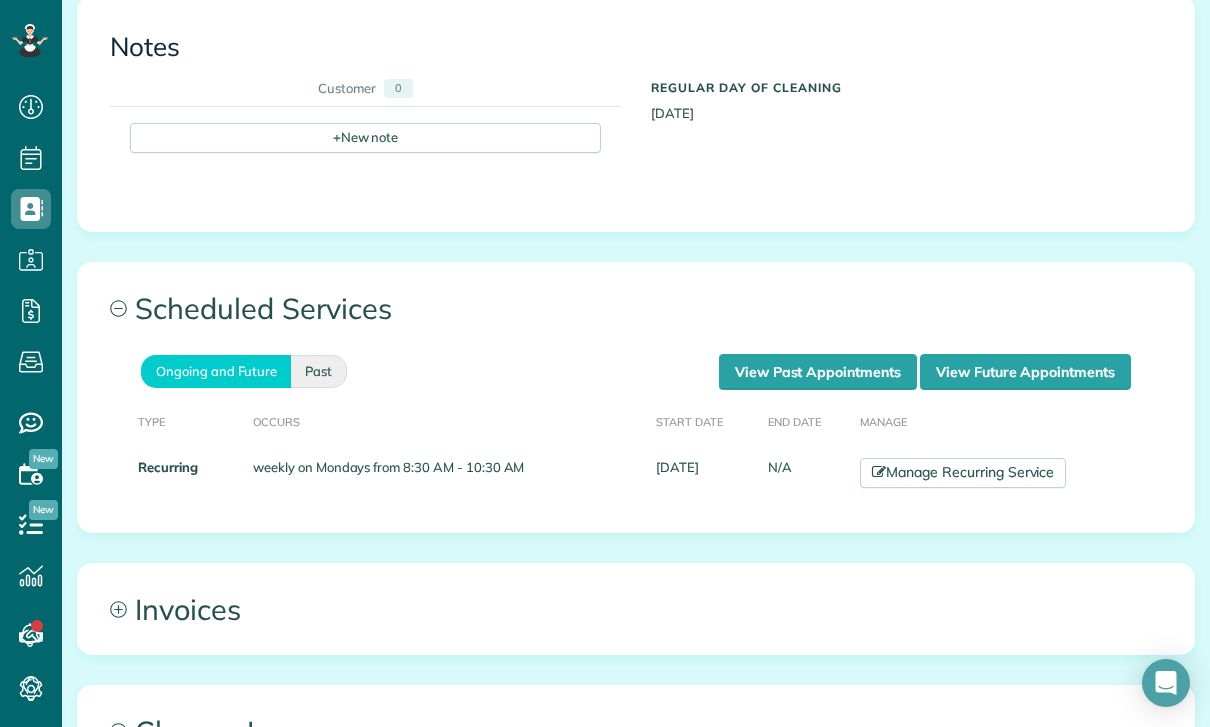 click on "Past" at bounding box center [319, 371] 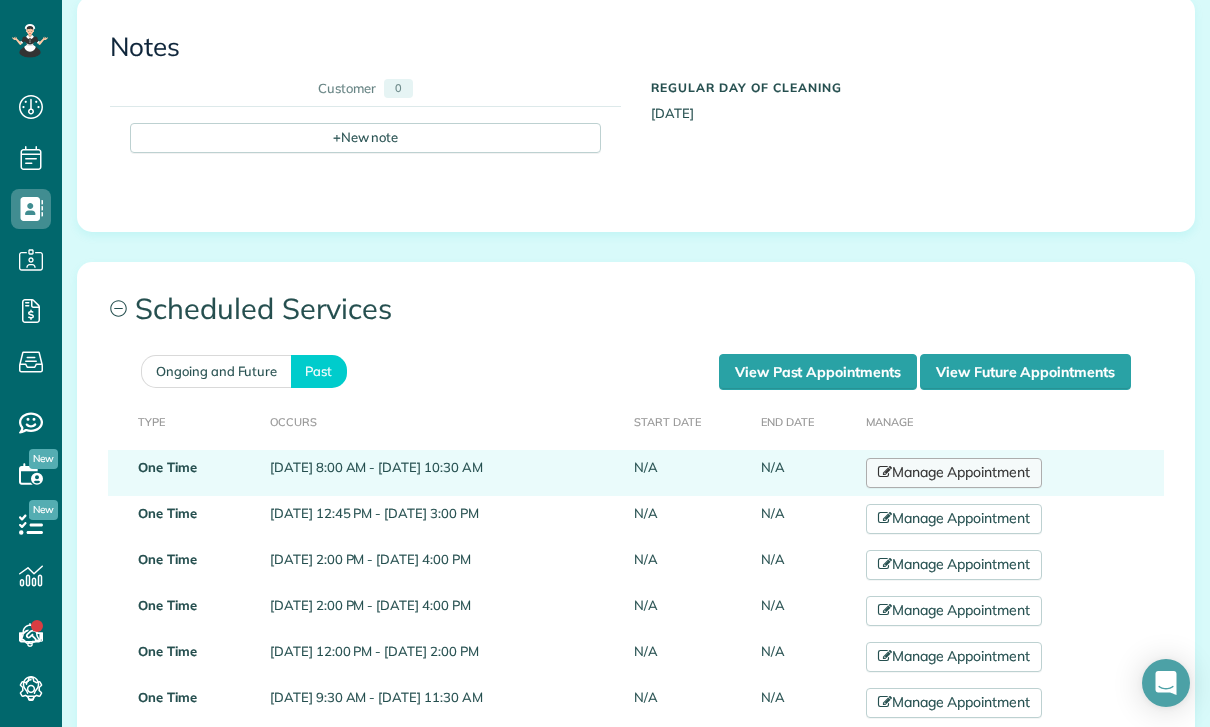 click on "Manage Appointment" at bounding box center (954, 473) 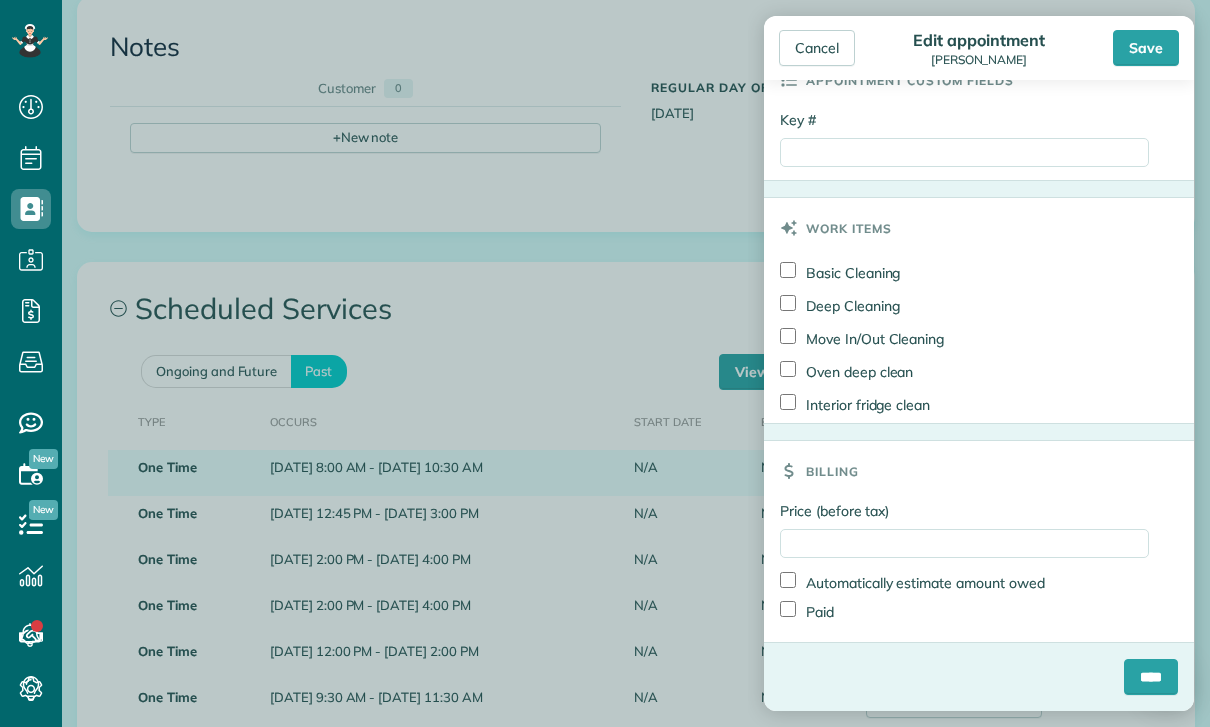 scroll, scrollTop: 954, scrollLeft: 0, axis: vertical 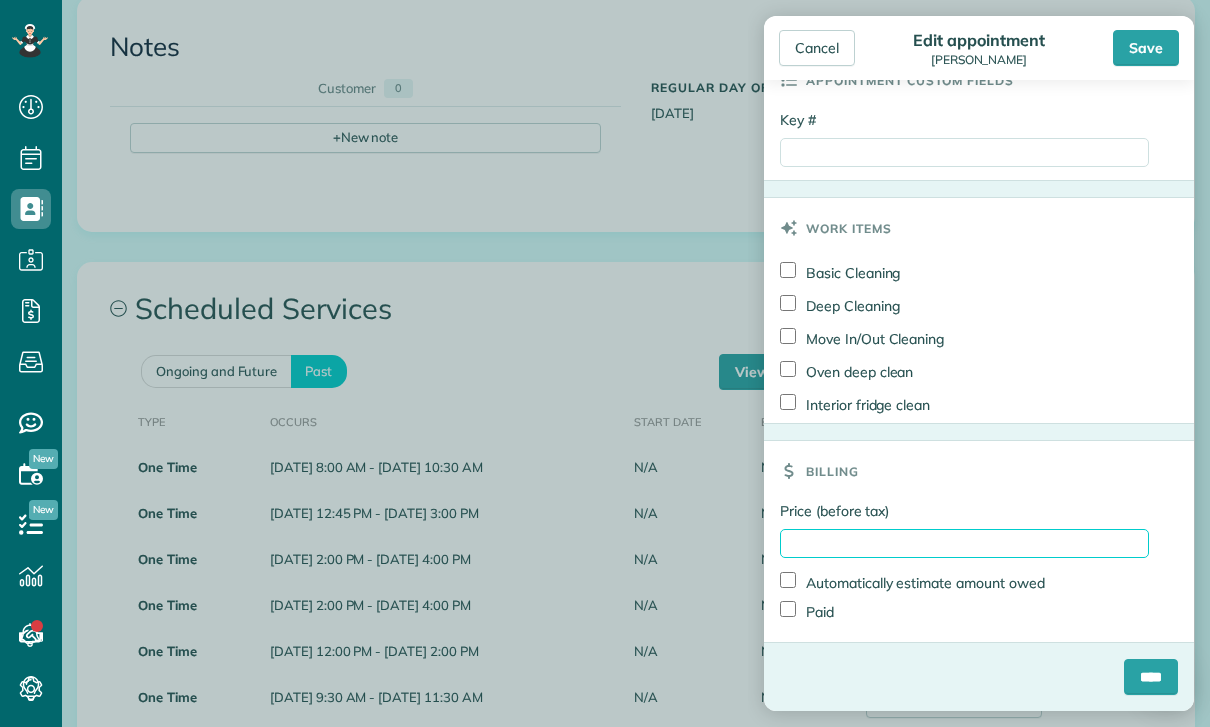 click on "Price (before tax)" at bounding box center [964, 543] 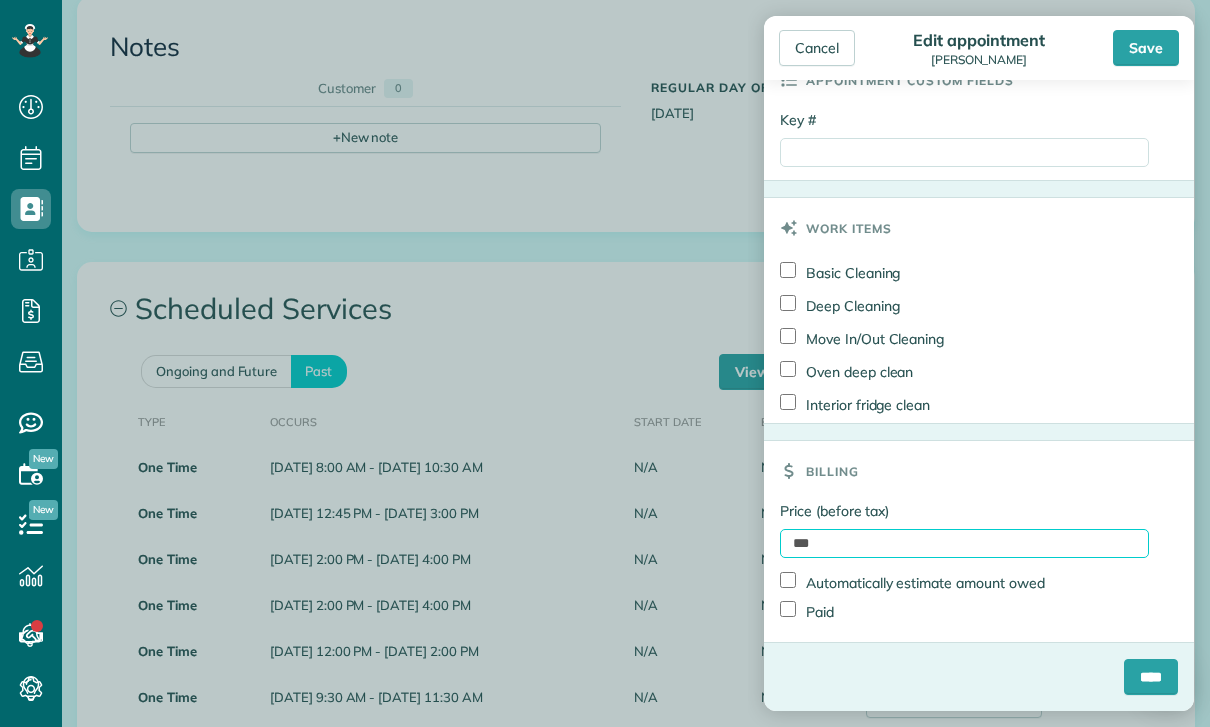type on "***" 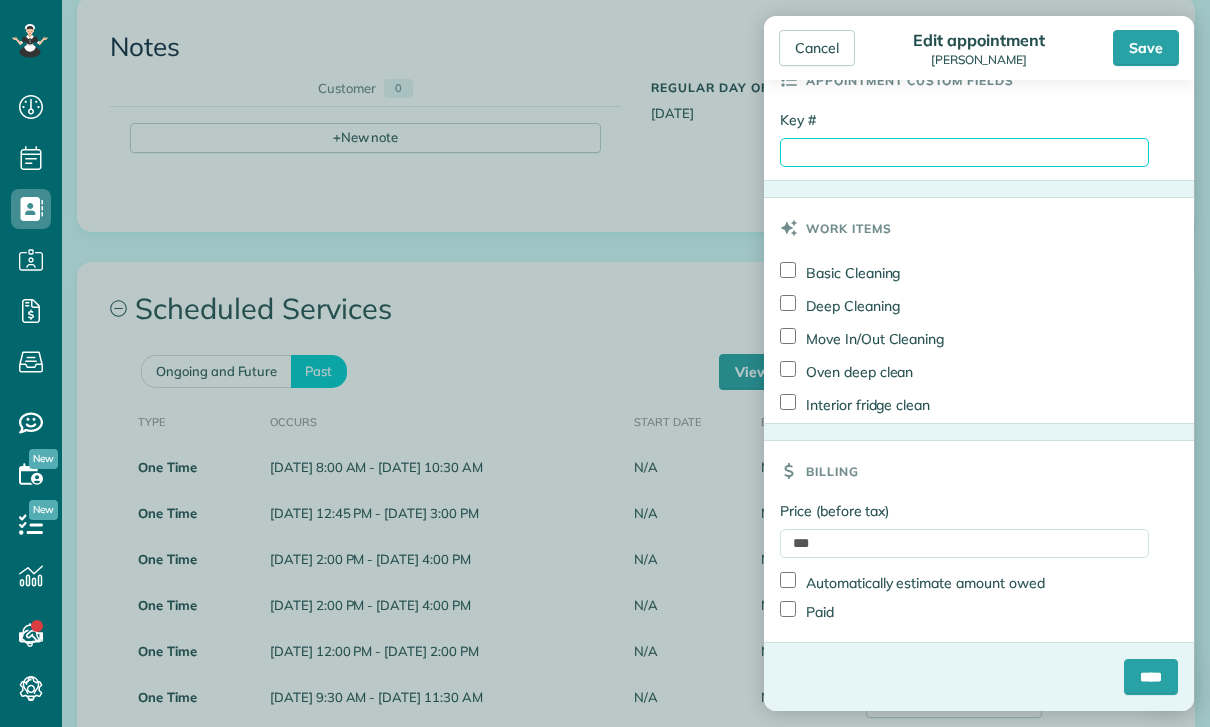 click on "Key #" at bounding box center [964, 152] 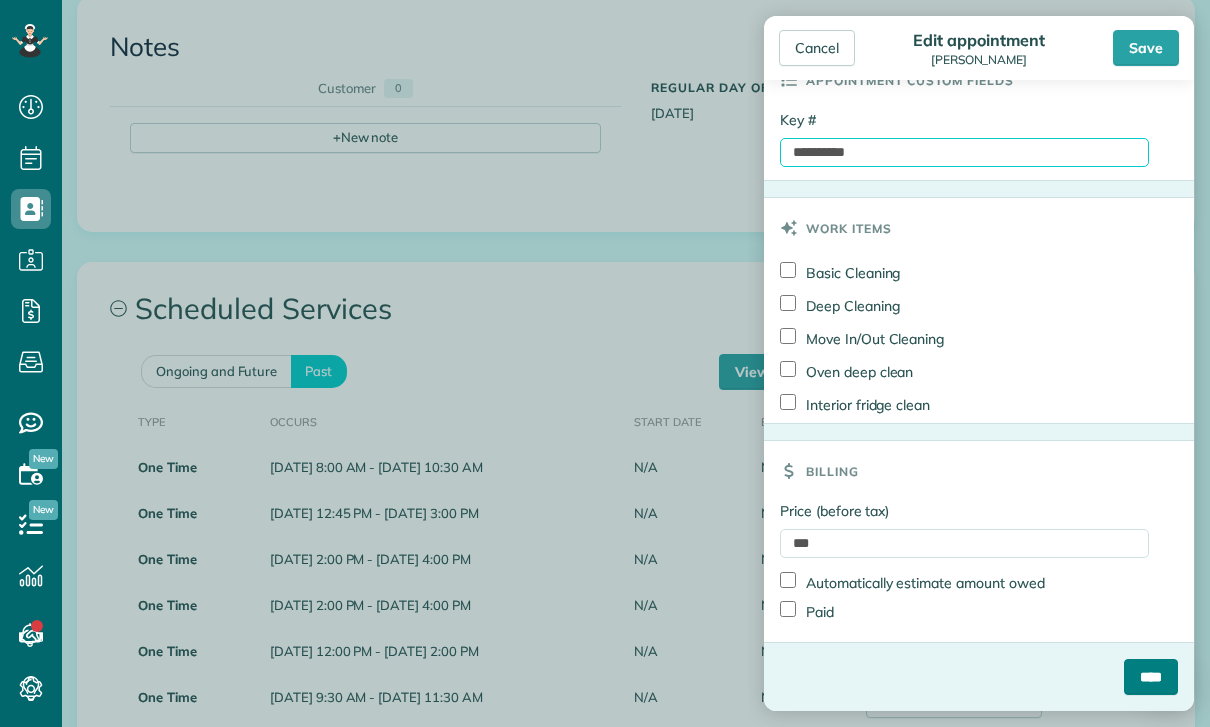 type on "**********" 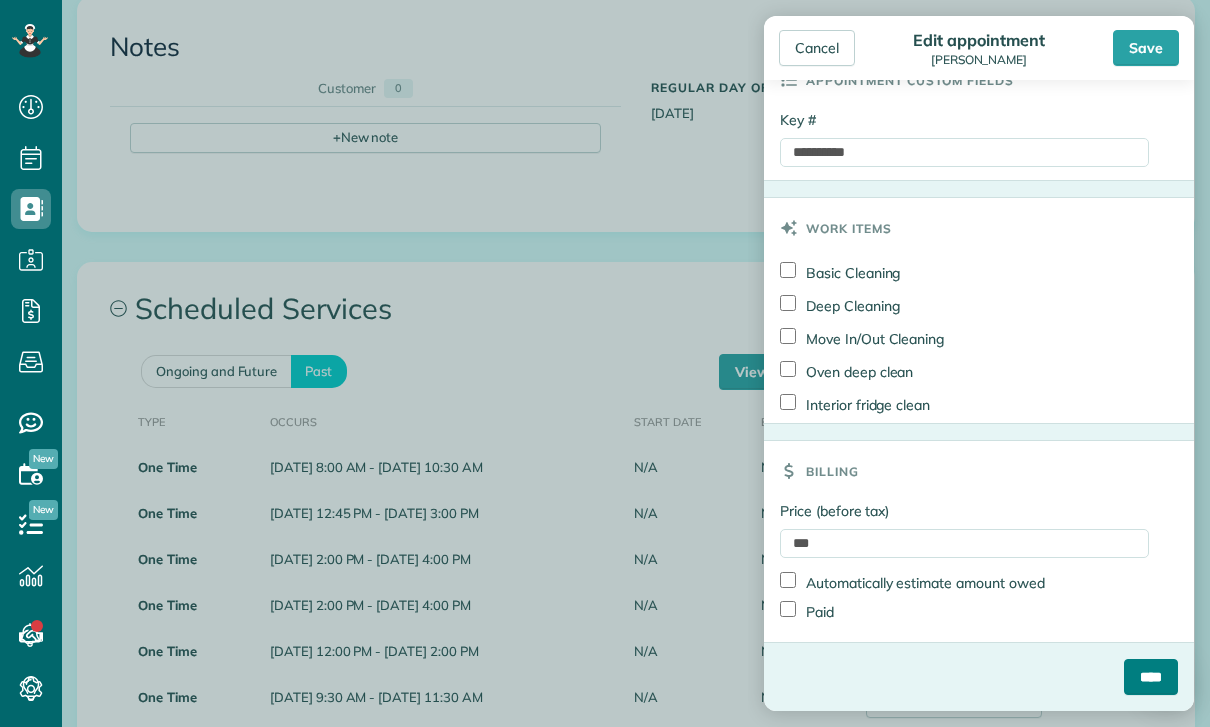 click on "****" at bounding box center (1151, 677) 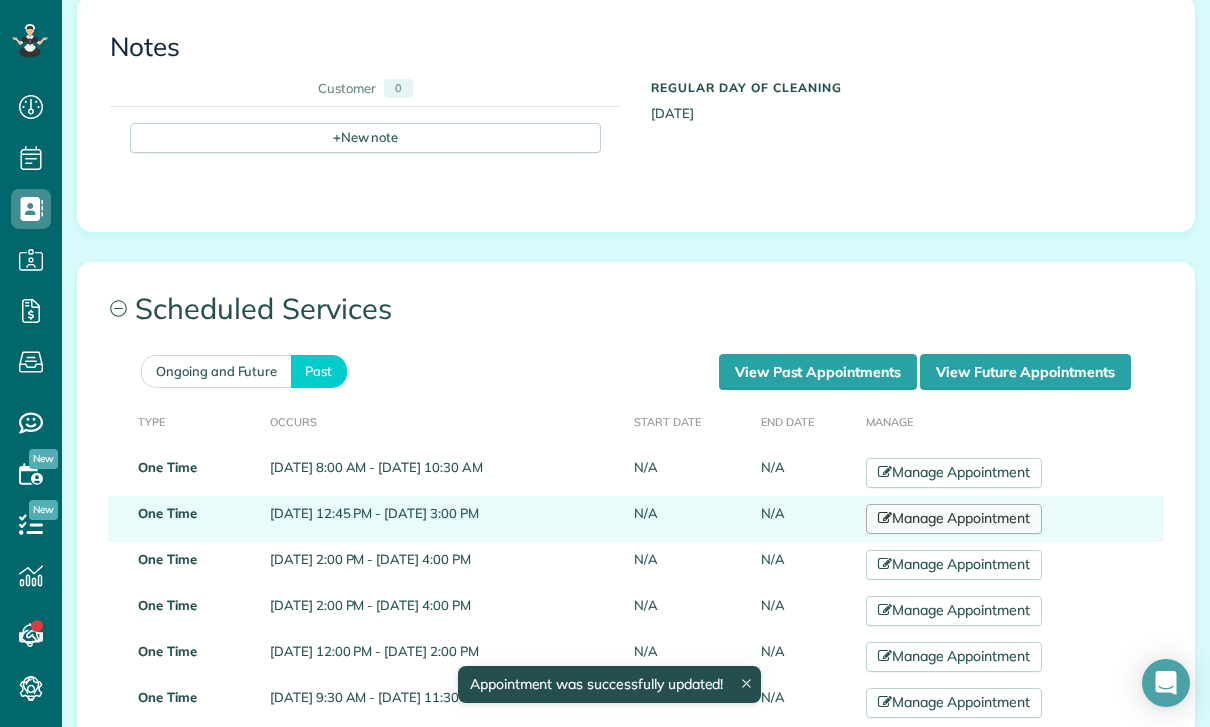 click on "Manage Appointment" at bounding box center [954, 519] 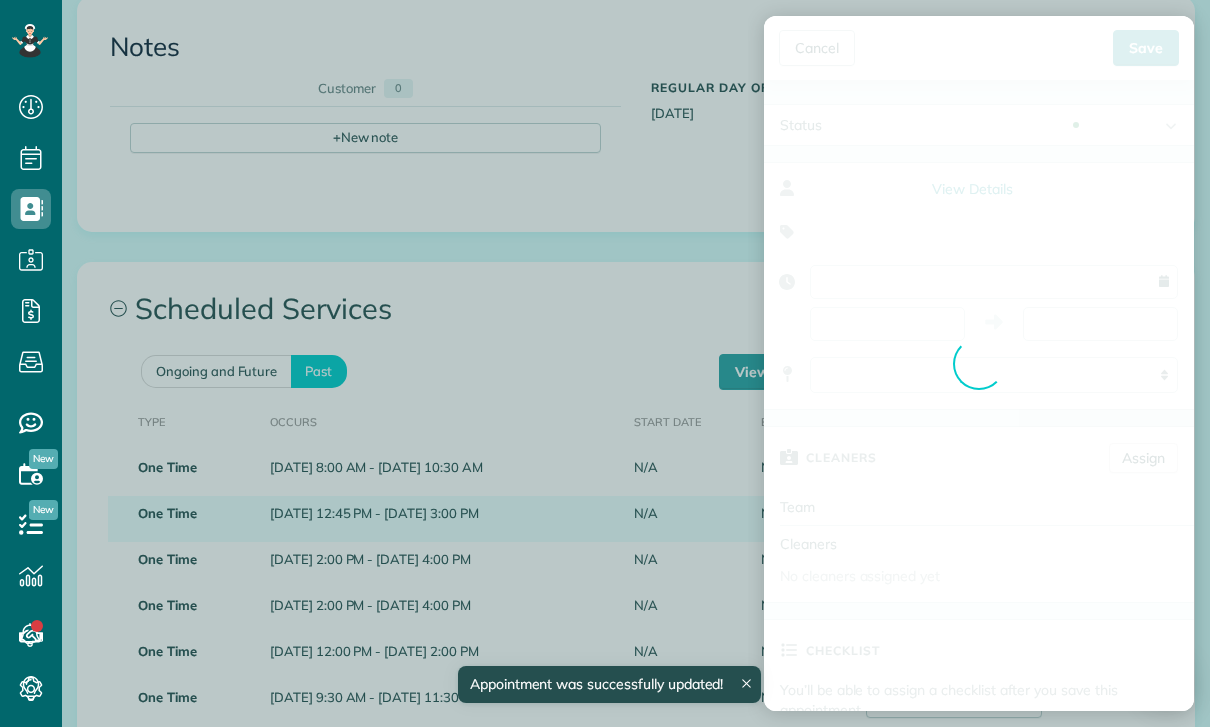 type on "**********" 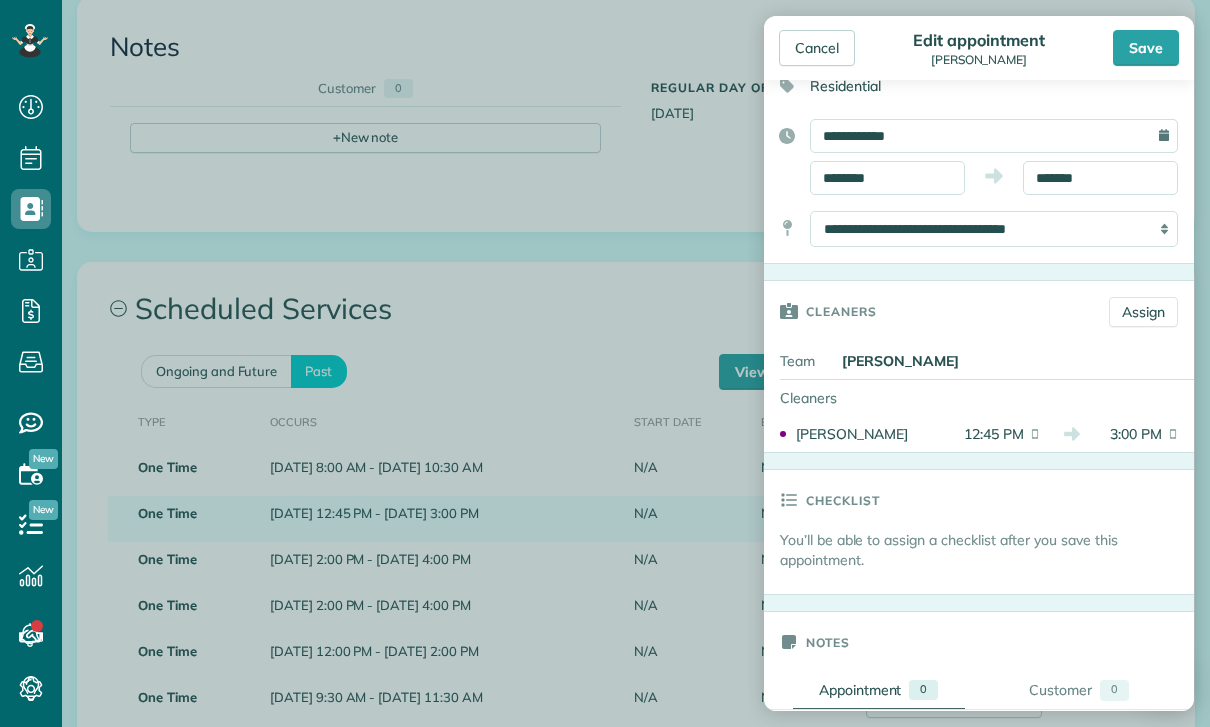 scroll, scrollTop: 145, scrollLeft: 0, axis: vertical 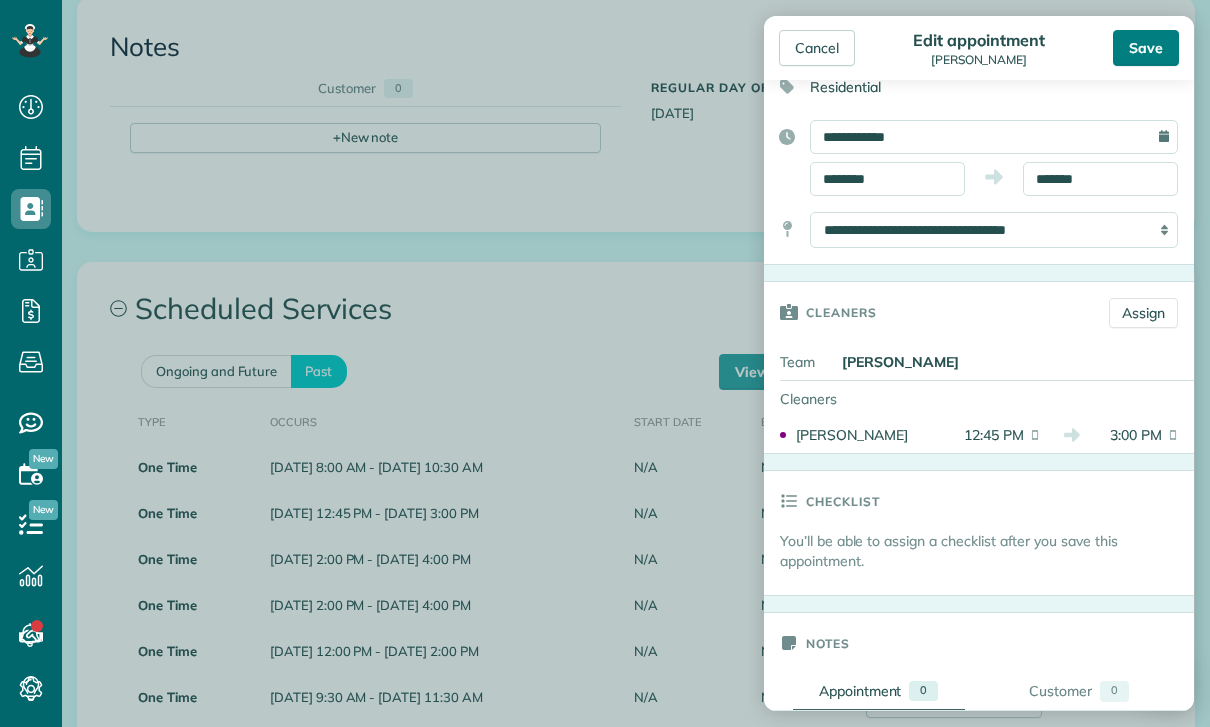 click on "Save" at bounding box center [1146, 48] 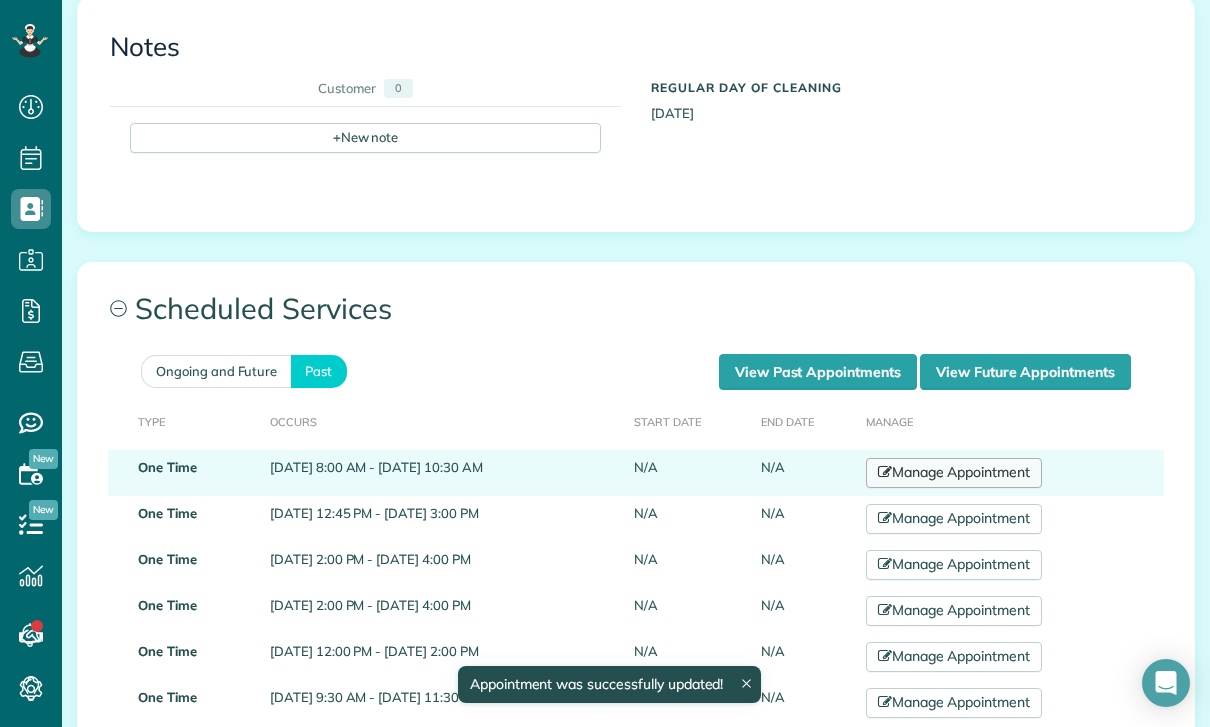 click on "Manage Appointment" at bounding box center [954, 473] 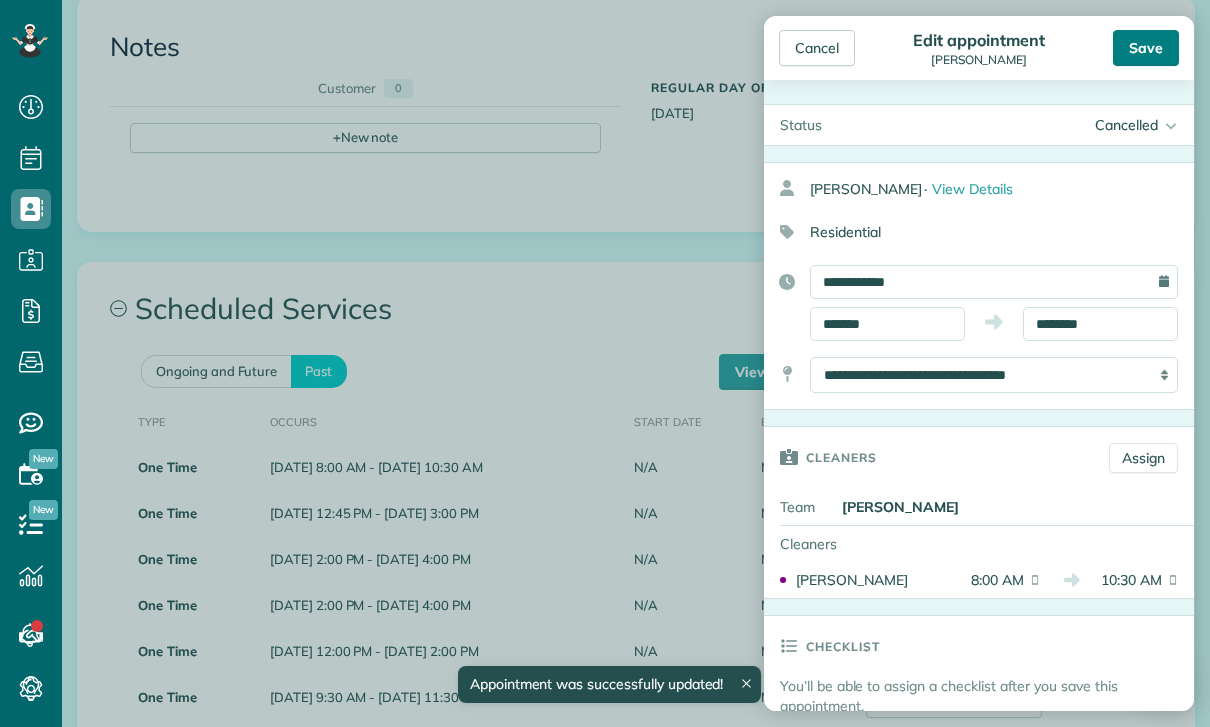 click on "Save" at bounding box center [1146, 48] 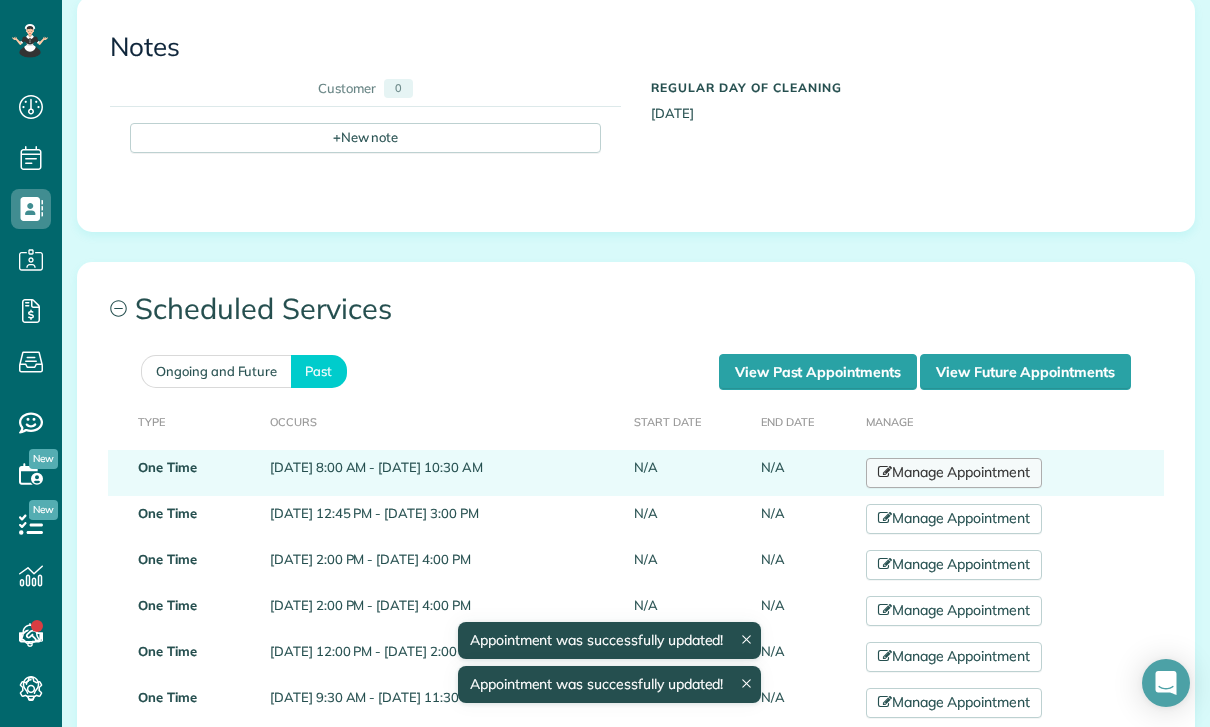 click on "Manage Appointment" at bounding box center (954, 473) 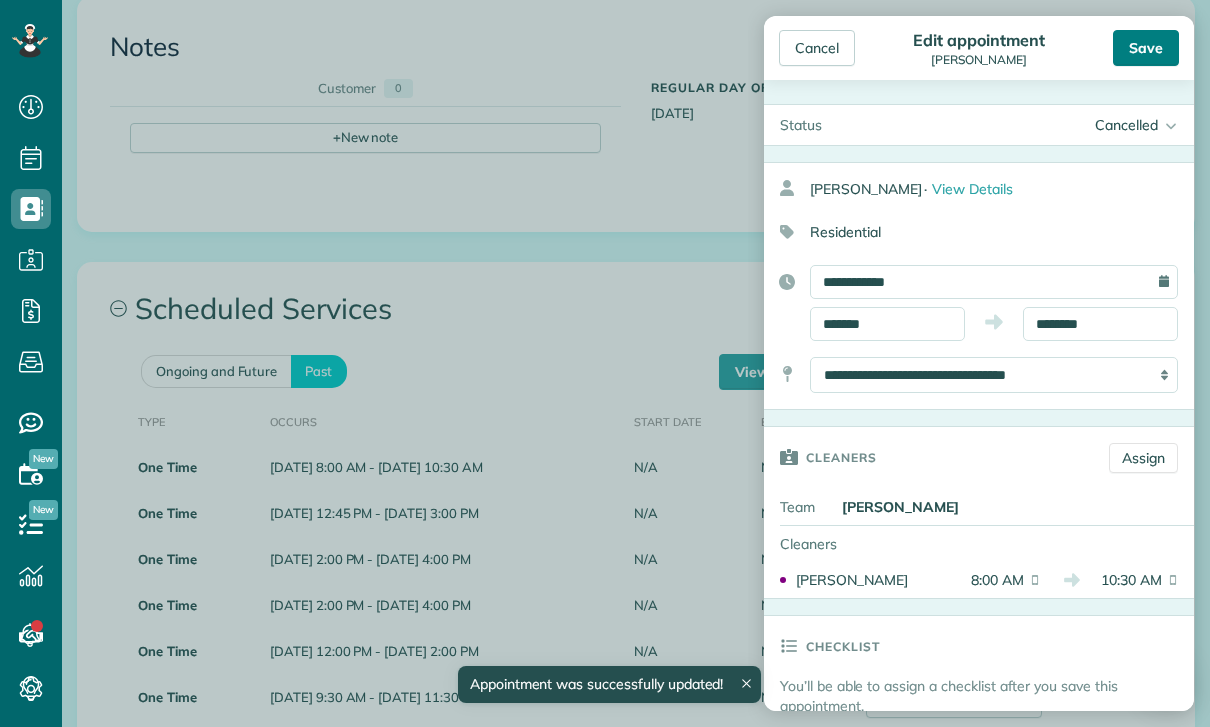 click on "Save" at bounding box center [1146, 48] 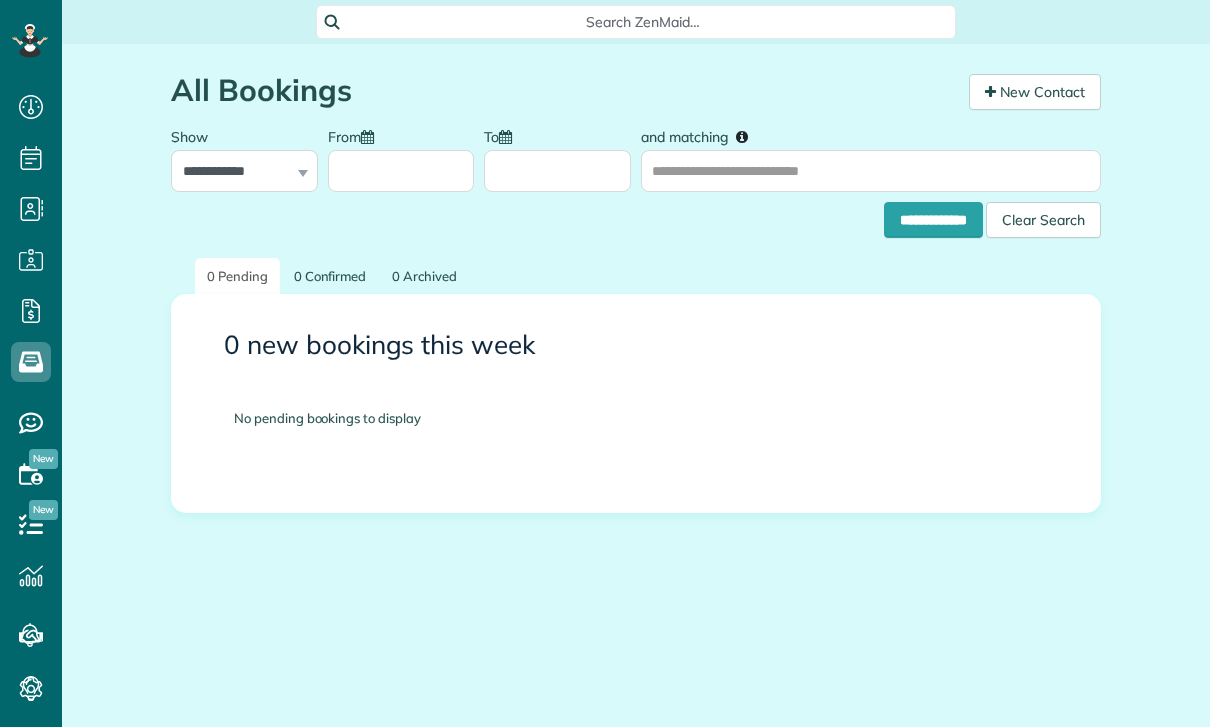 scroll, scrollTop: 0, scrollLeft: 0, axis: both 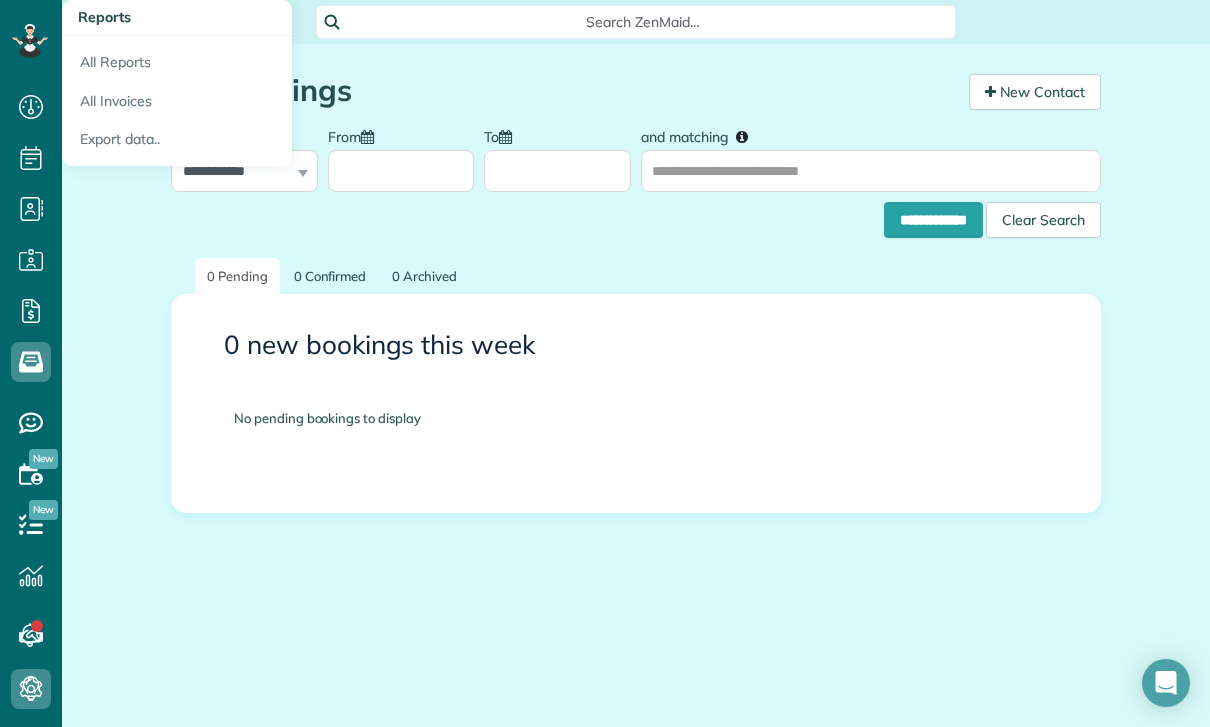 click 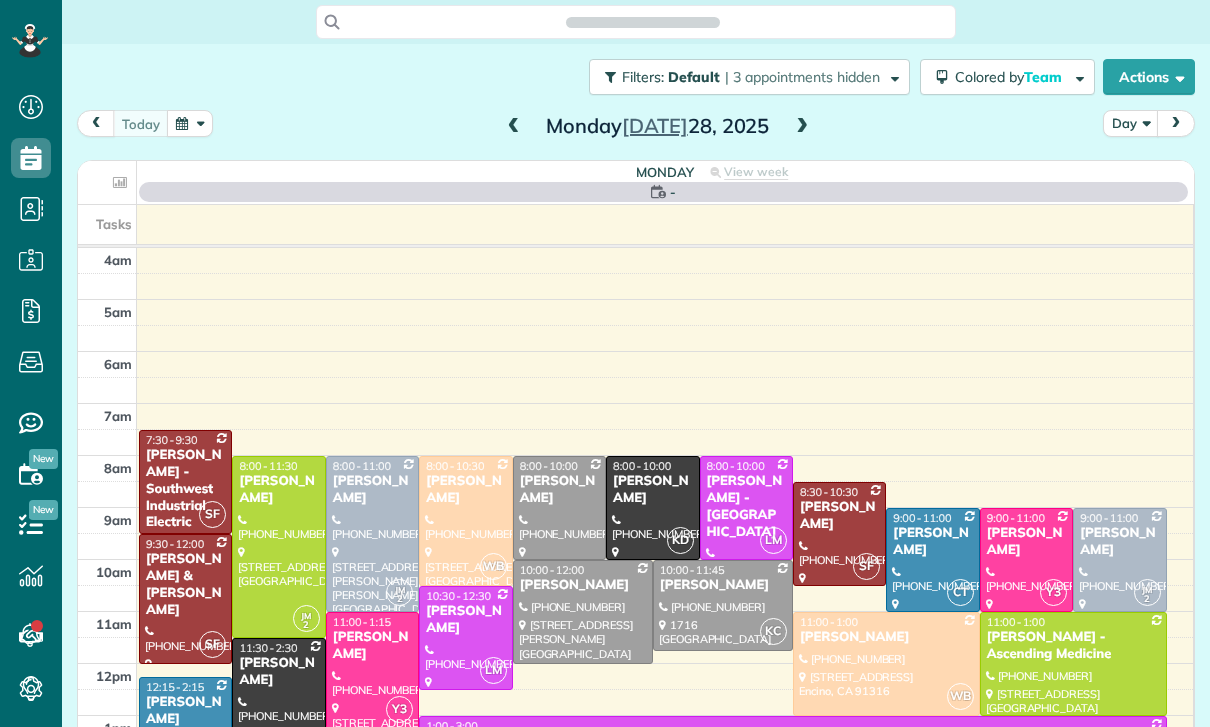 scroll, scrollTop: 0, scrollLeft: 0, axis: both 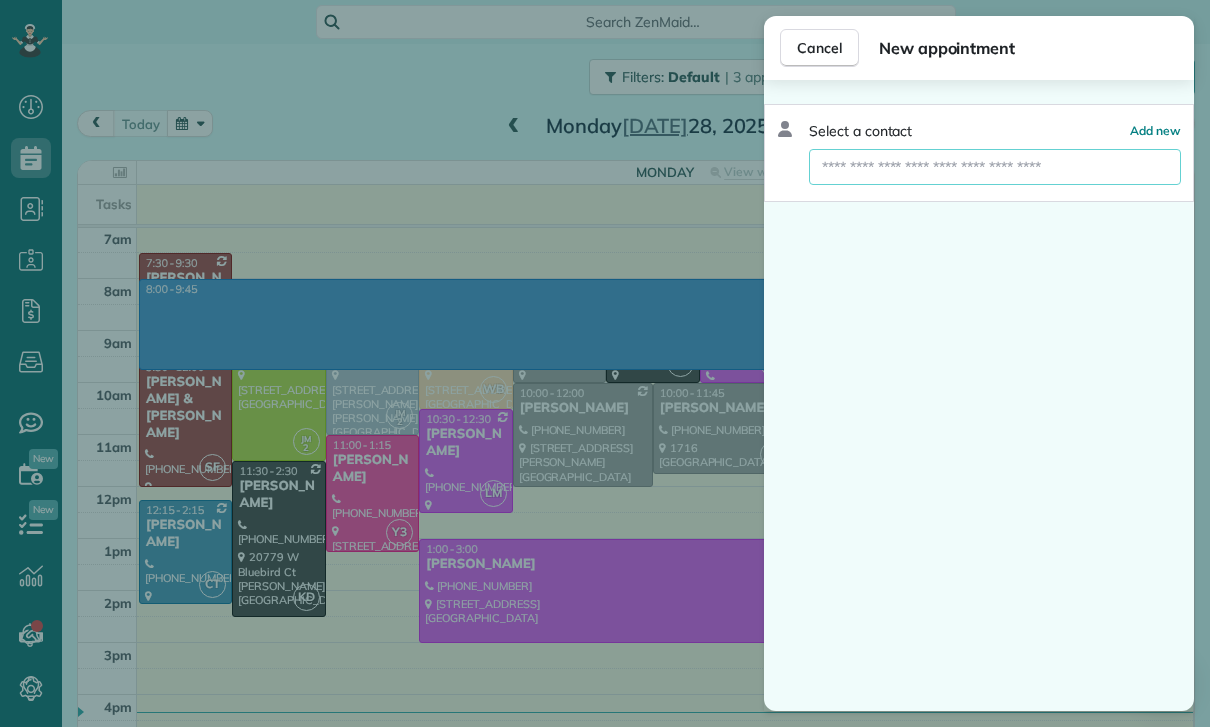 click at bounding box center (995, 167) 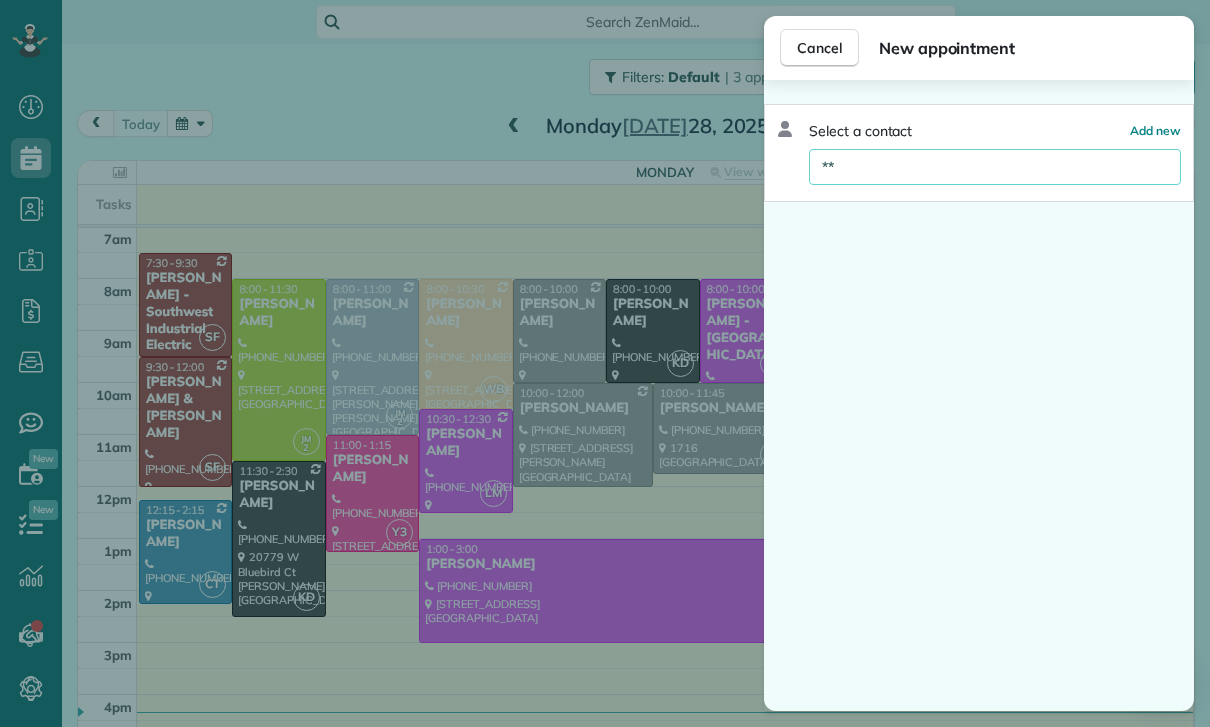 type on "*" 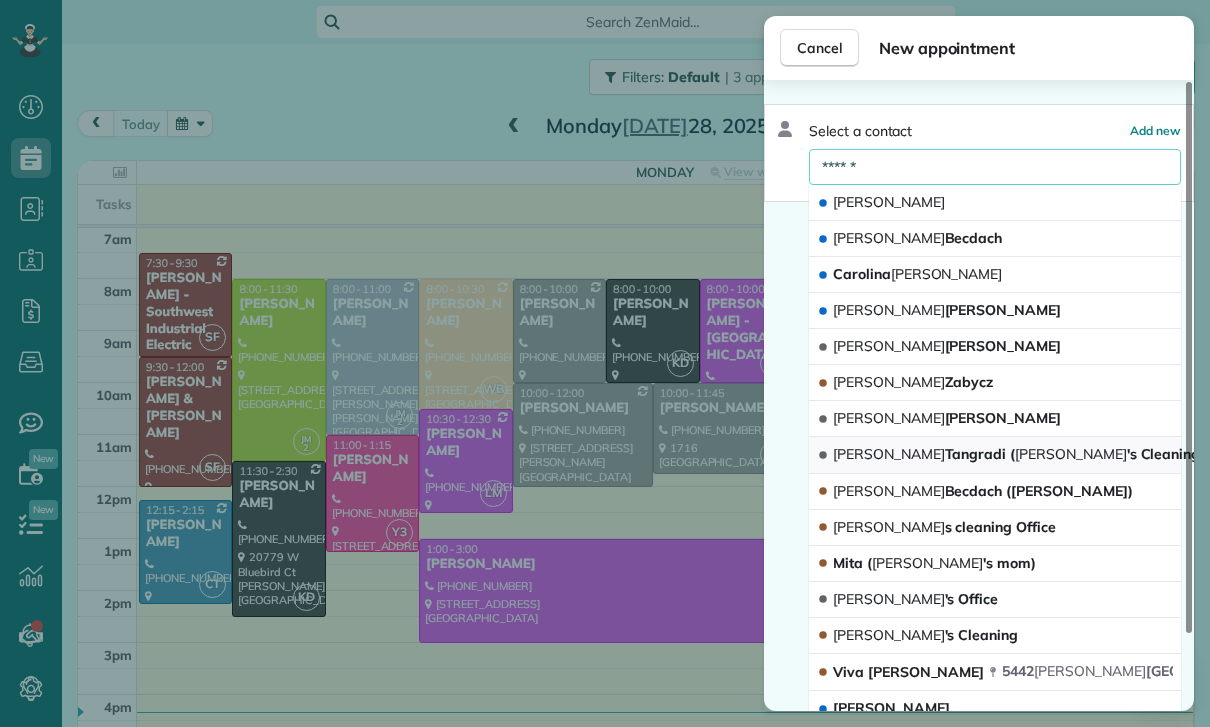 type on "******" 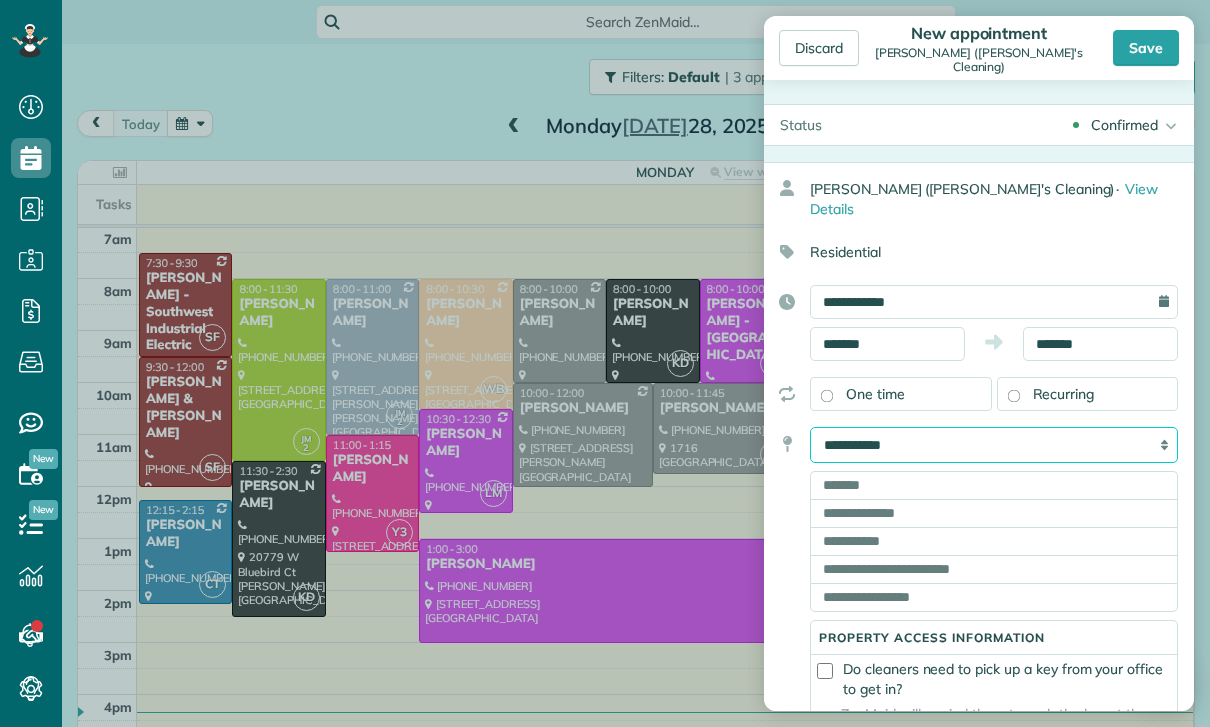 click on "**********" at bounding box center (994, 445) 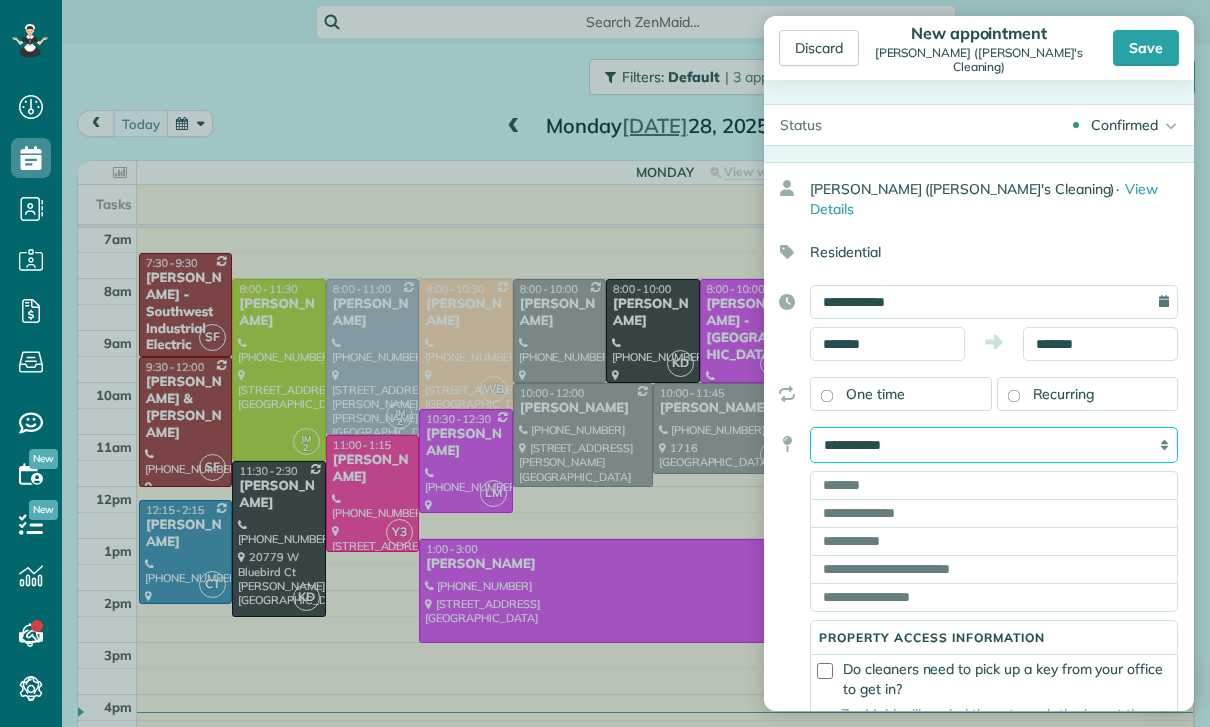 select on "******" 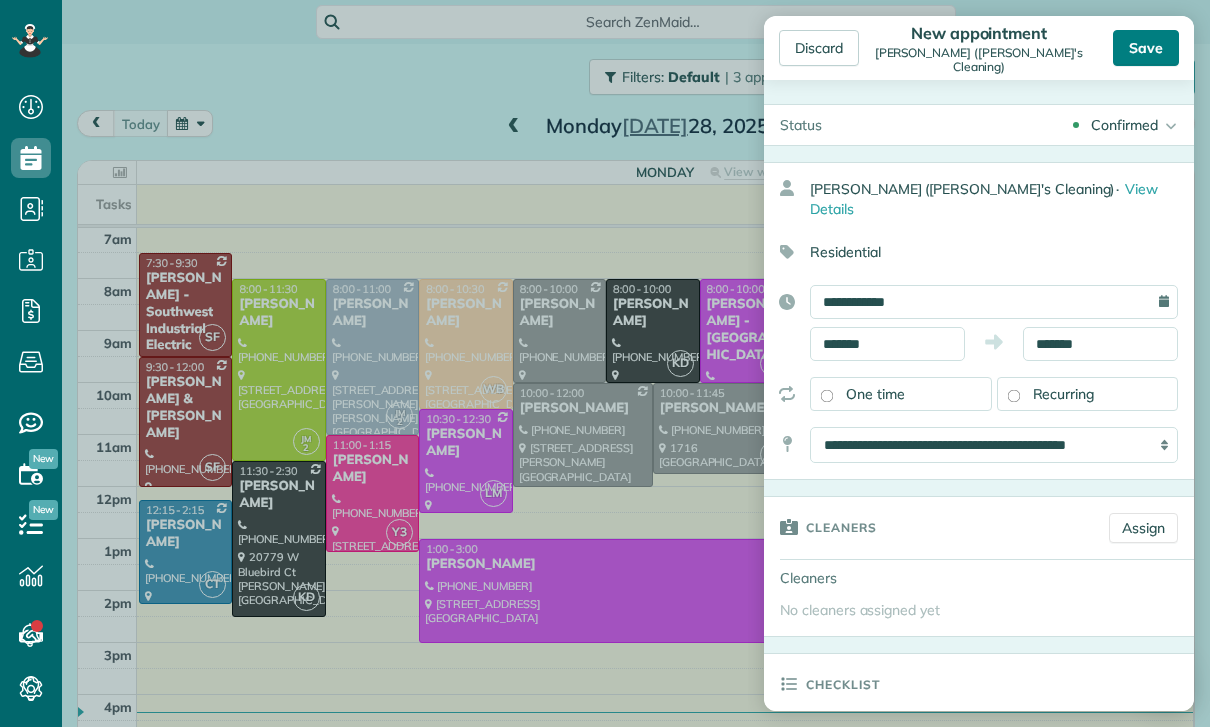click on "Save" at bounding box center [1146, 48] 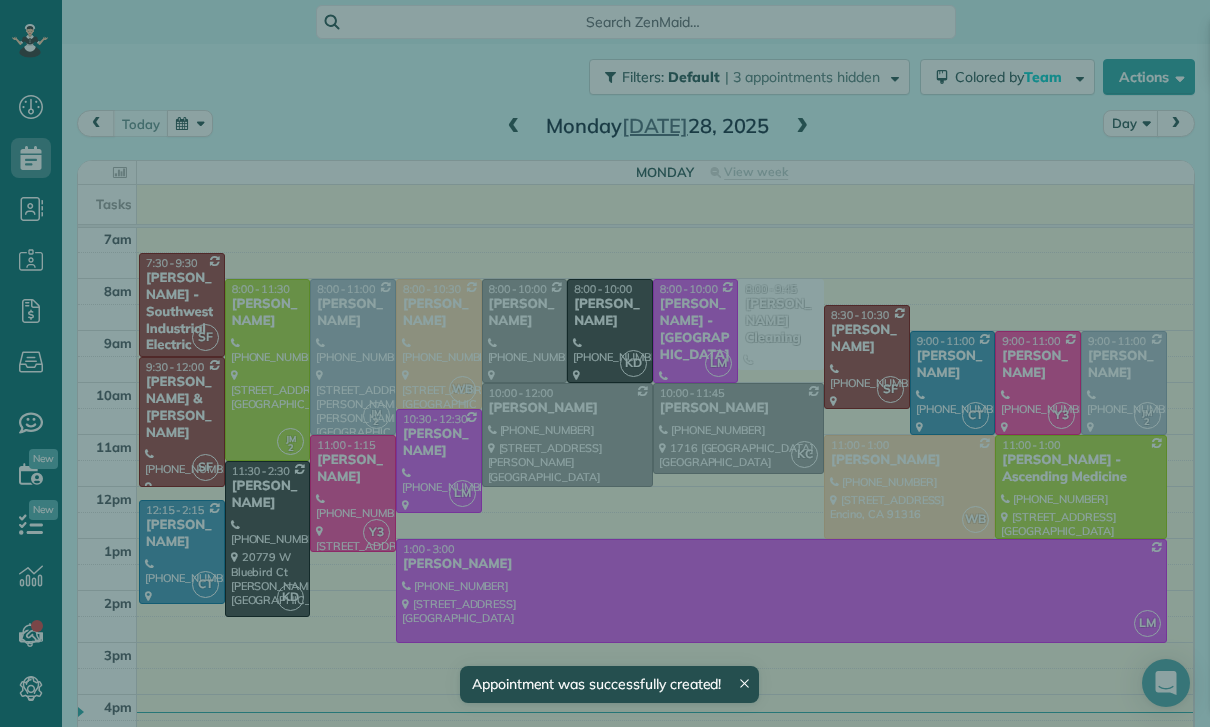 scroll, scrollTop: 157, scrollLeft: 0, axis: vertical 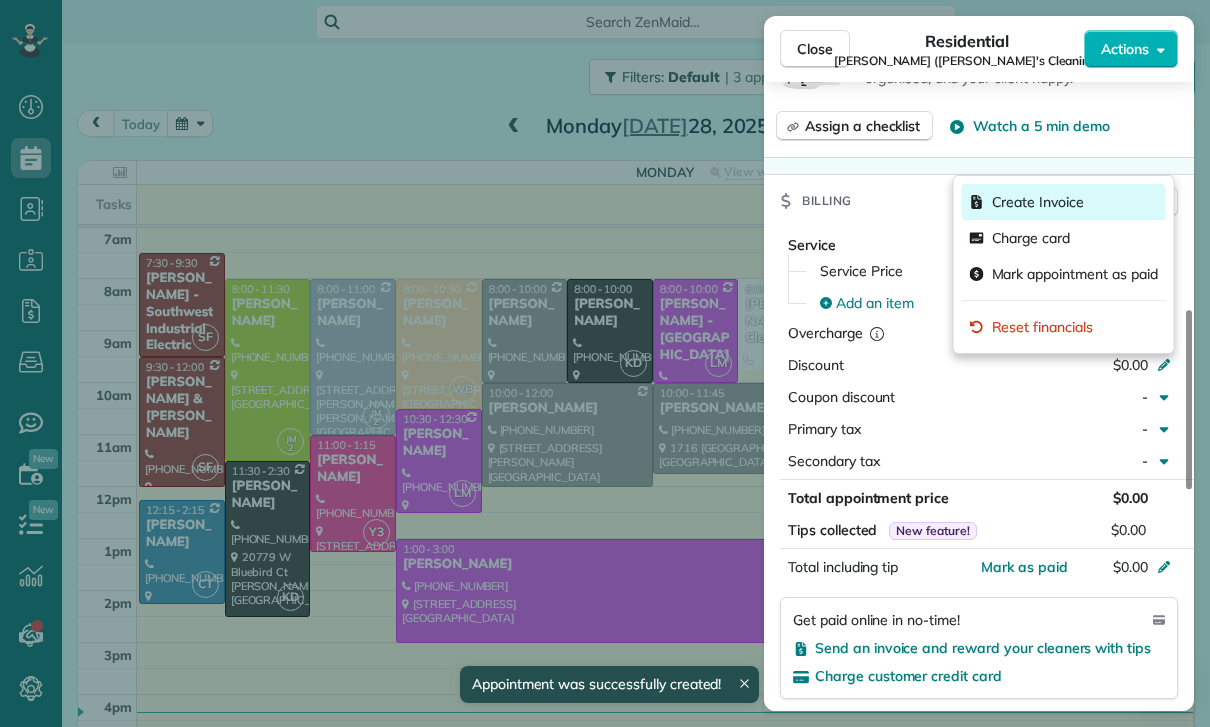 click on "Create Invoice" at bounding box center (1038, 202) 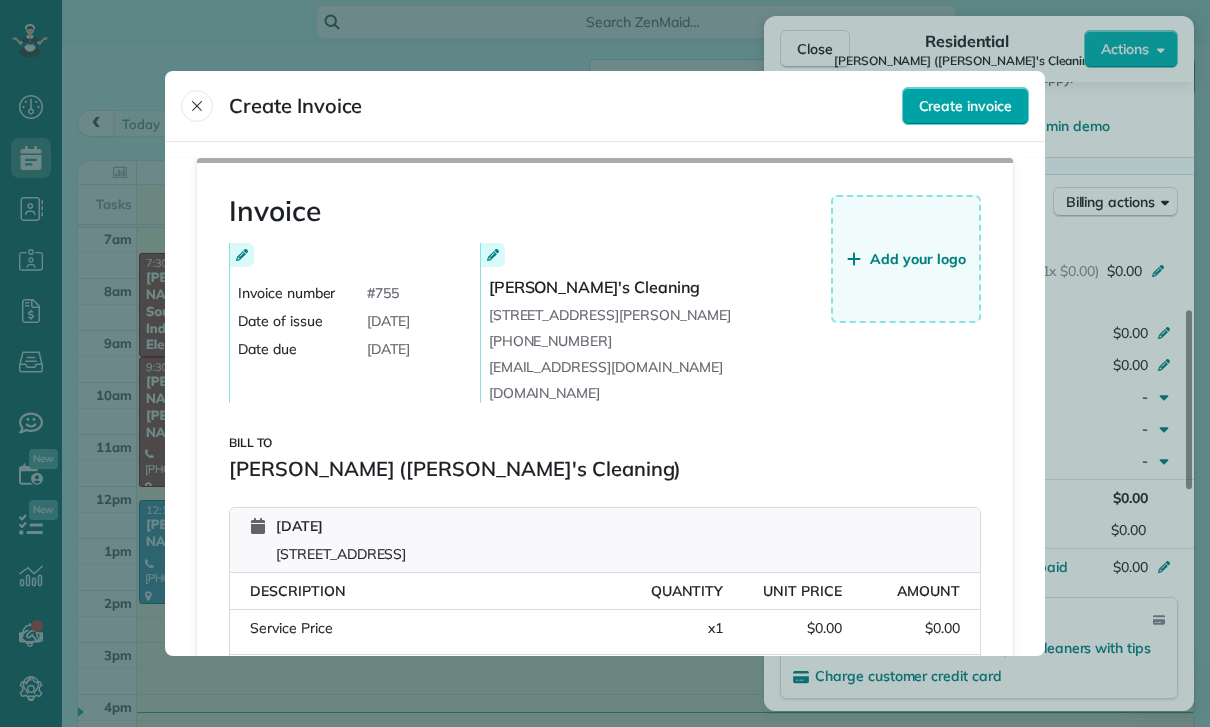 click on "Create invoice" at bounding box center [965, 106] 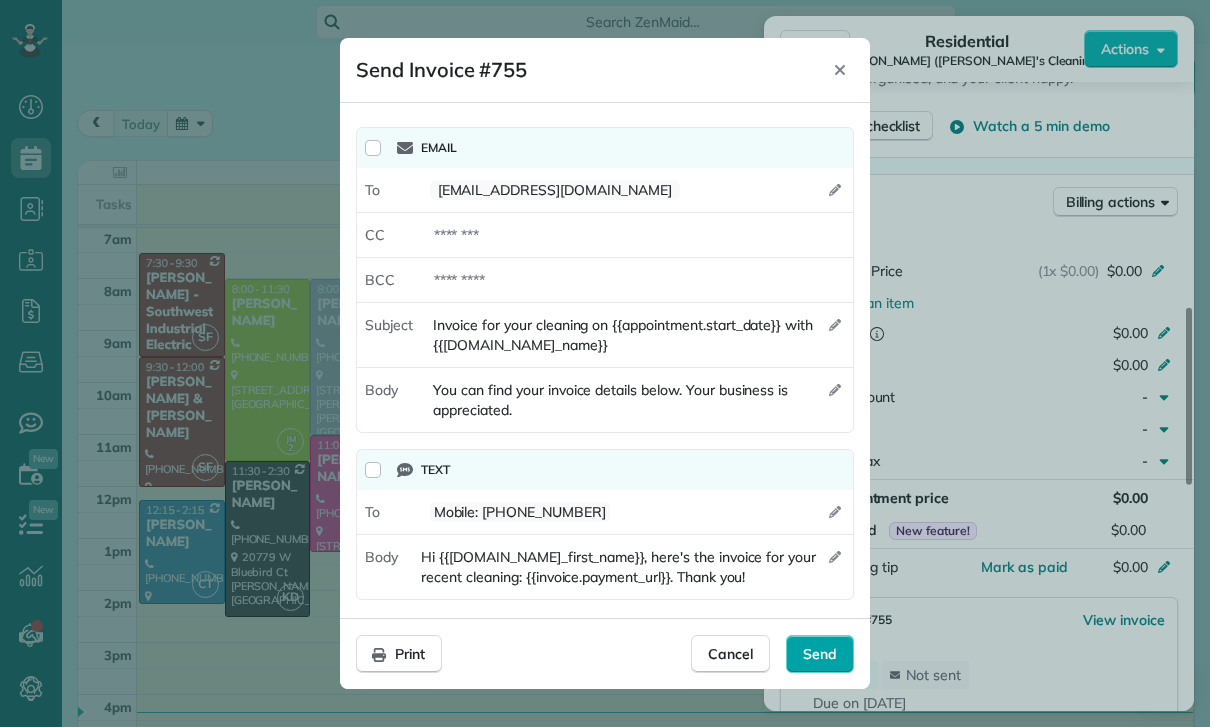 click on "Send" at bounding box center (820, 654) 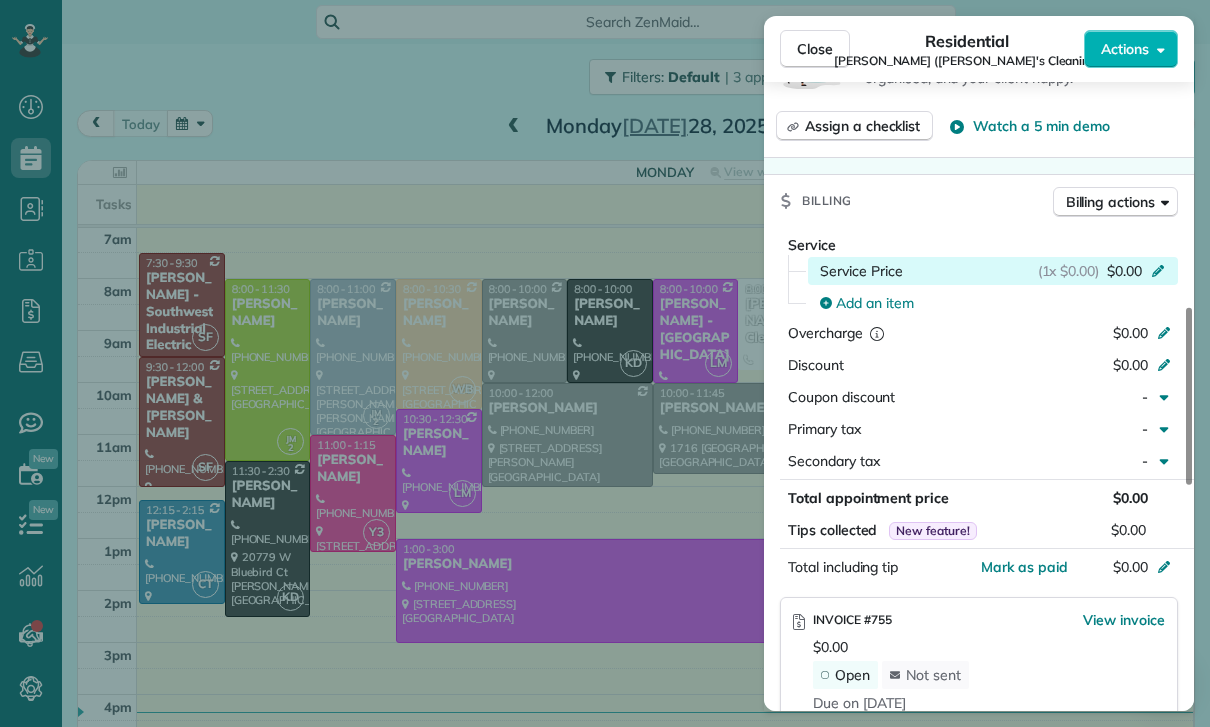 click on "(1x $0.00) $0.00" at bounding box center [1105, 271] 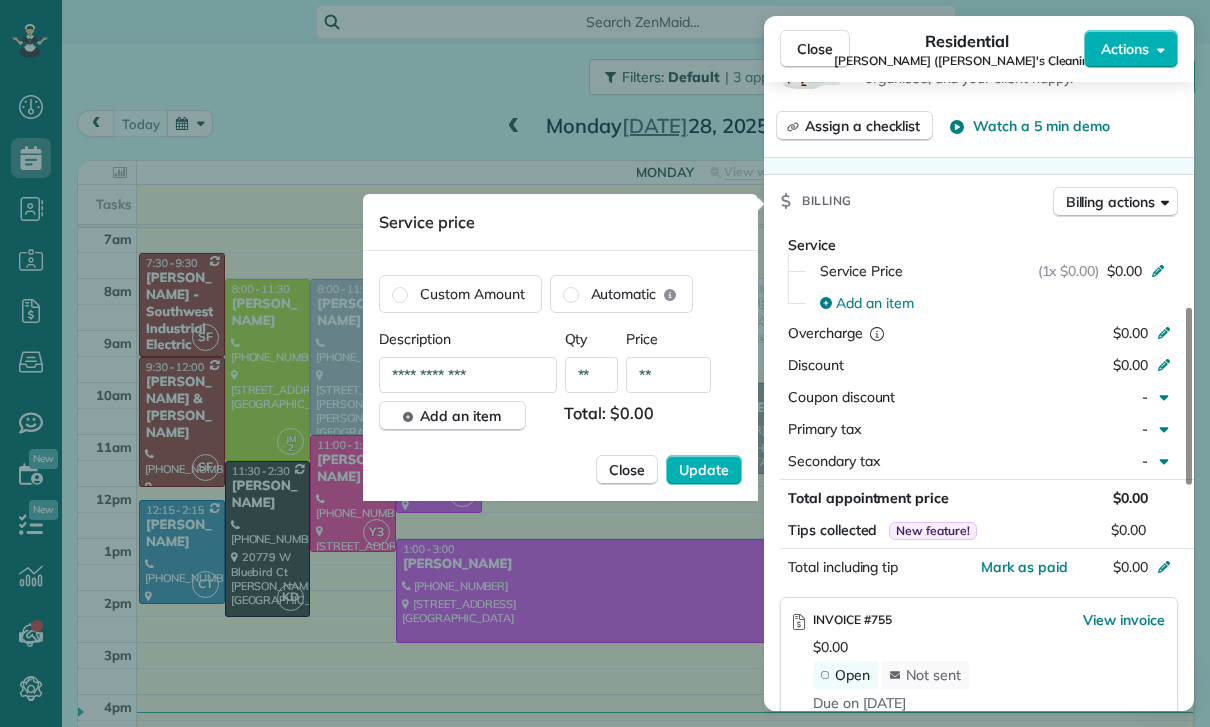 click on "**" at bounding box center (668, 375) 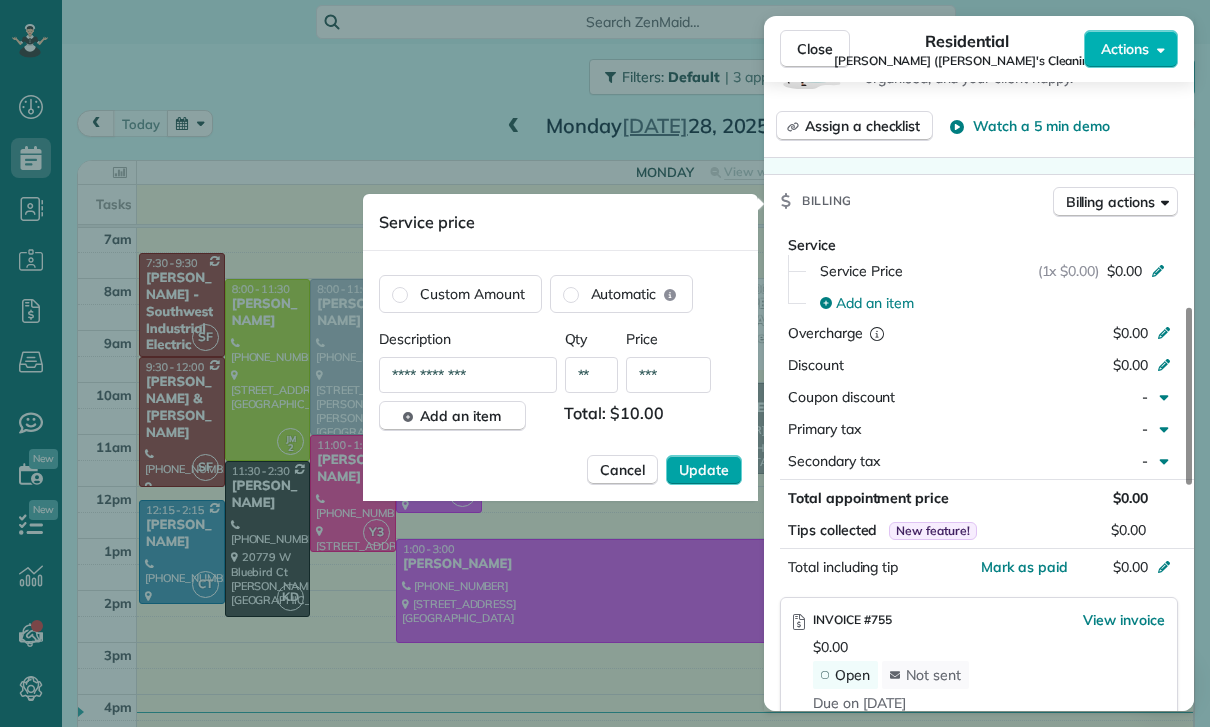 type on "***" 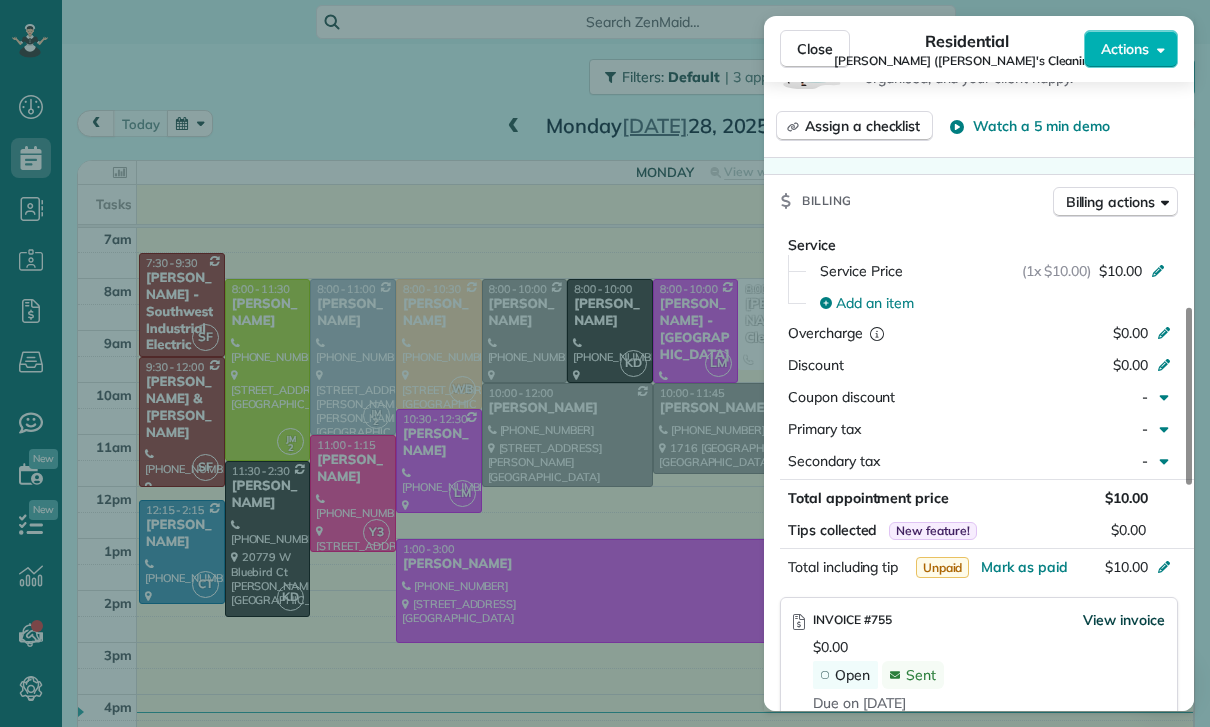 click on "View invoice" at bounding box center (1124, 620) 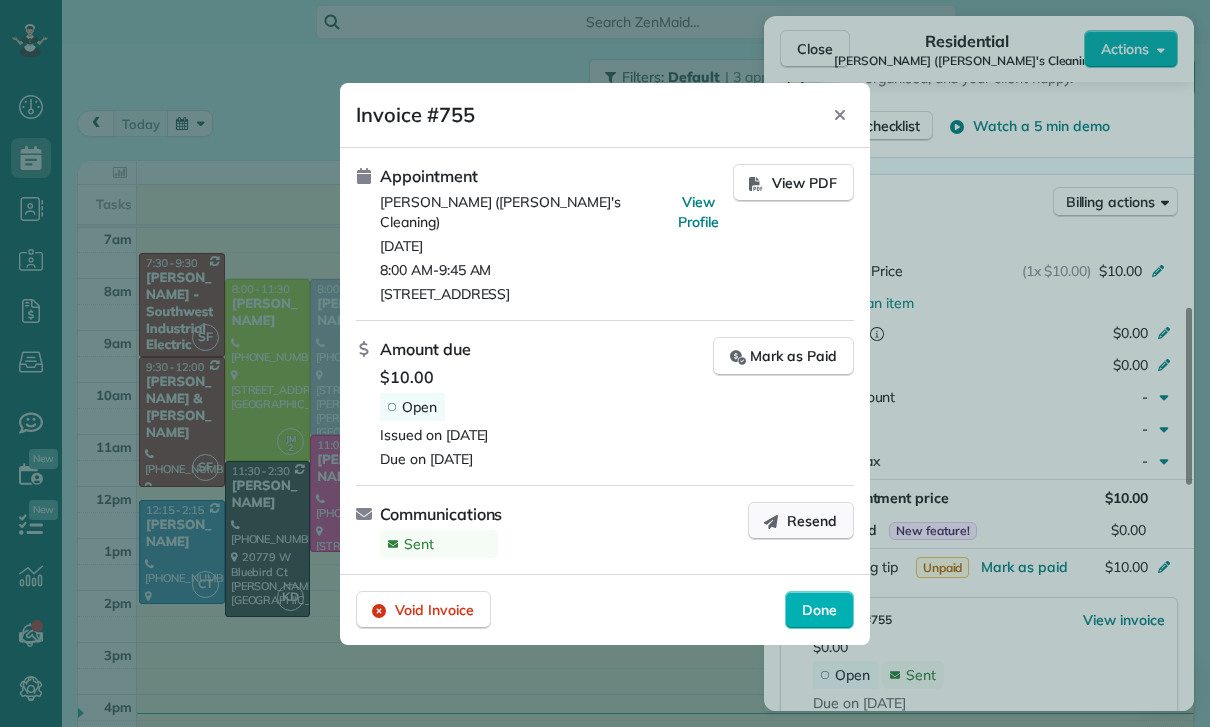 click on "Resend" at bounding box center [812, 521] 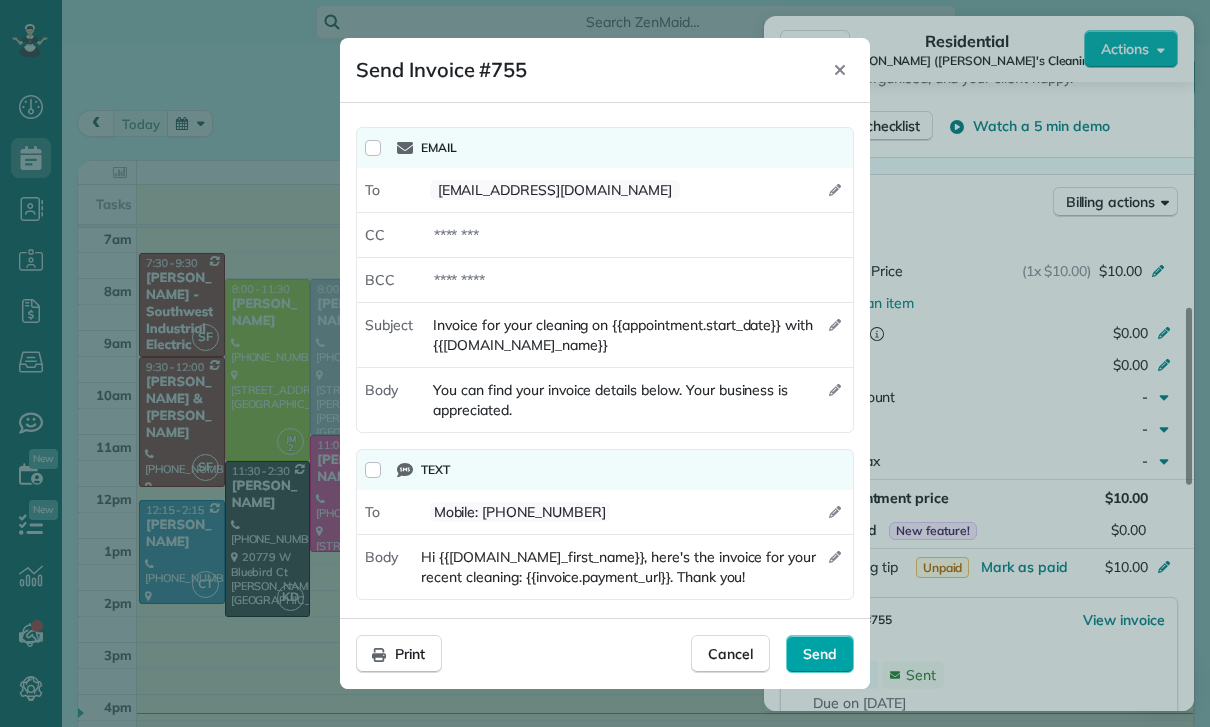 click on "Send" at bounding box center (820, 654) 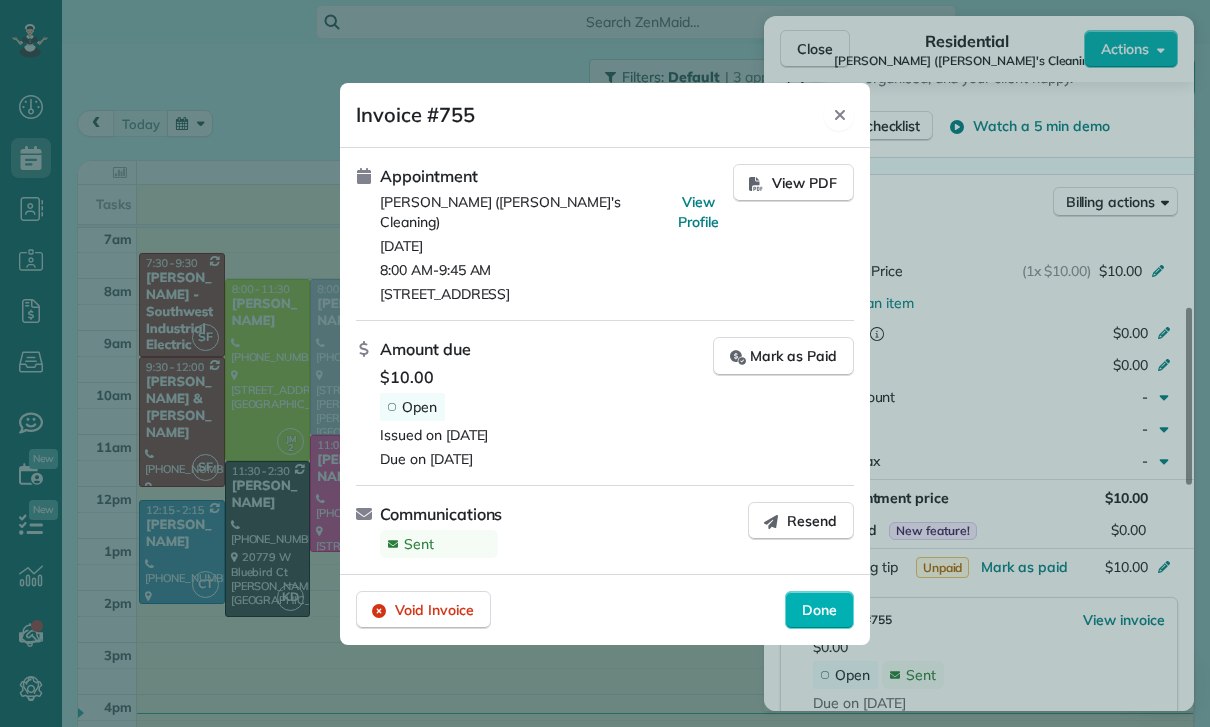click on "Close" at bounding box center (839, 115) 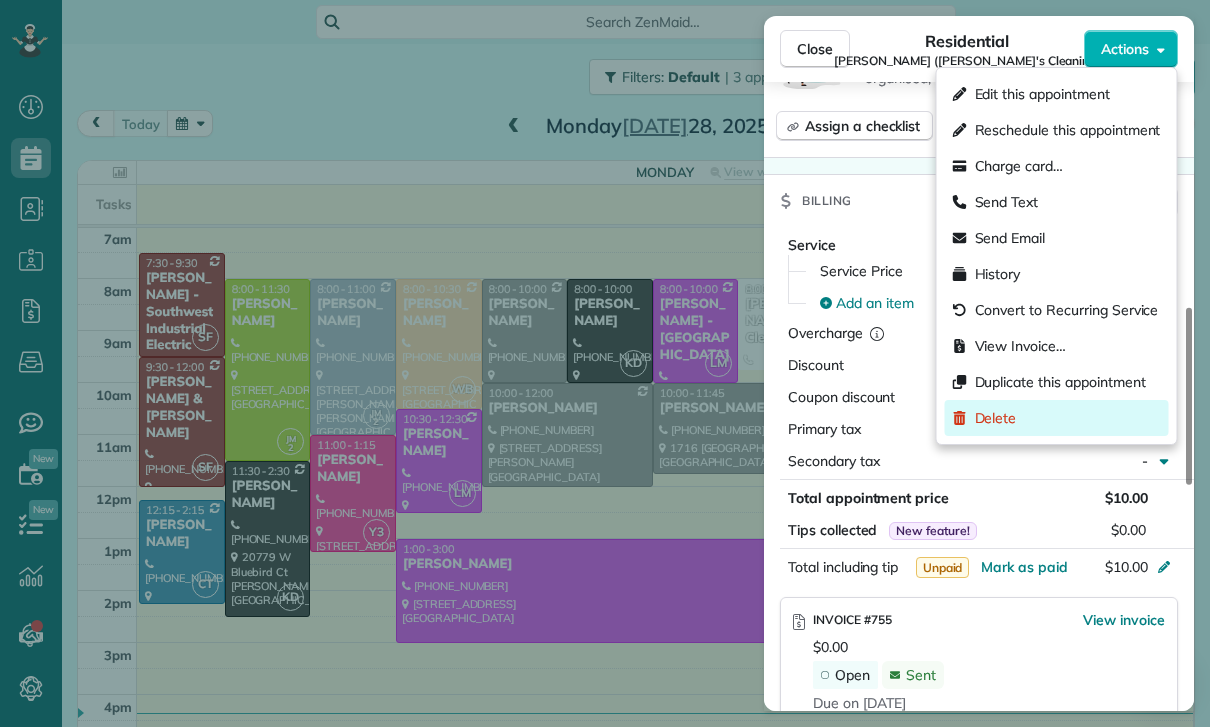 click on "Delete" at bounding box center (996, 418) 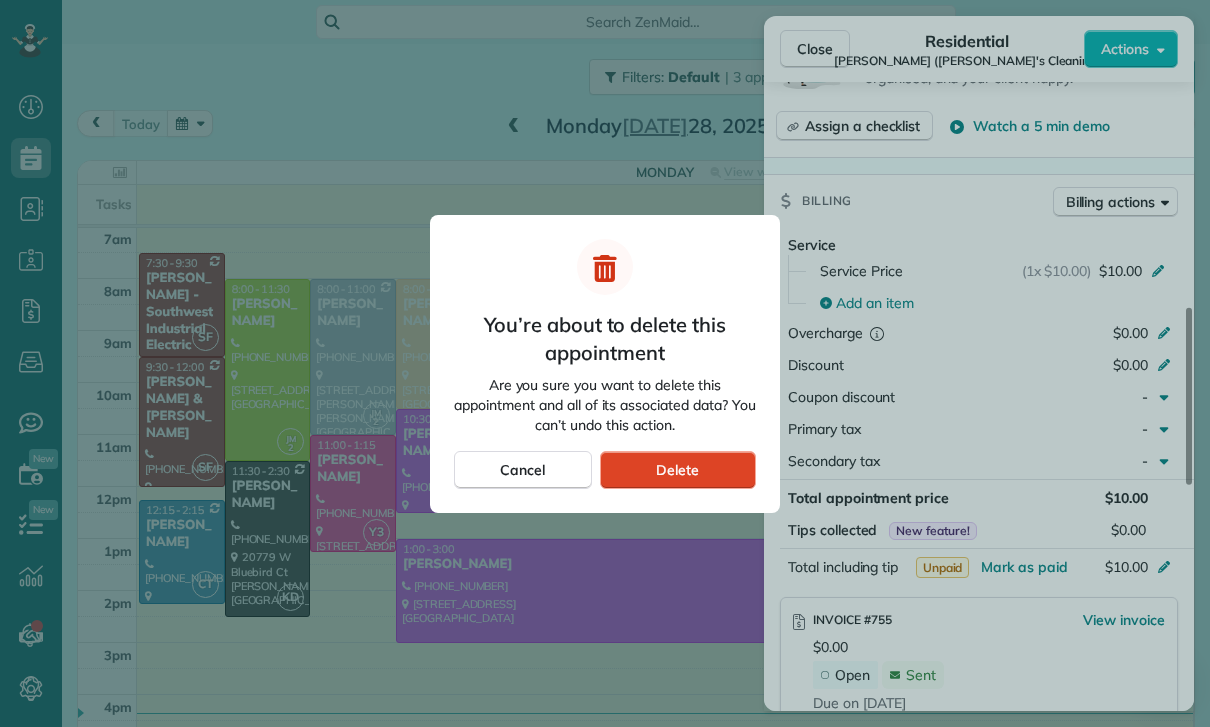 click on "Delete" at bounding box center (677, 470) 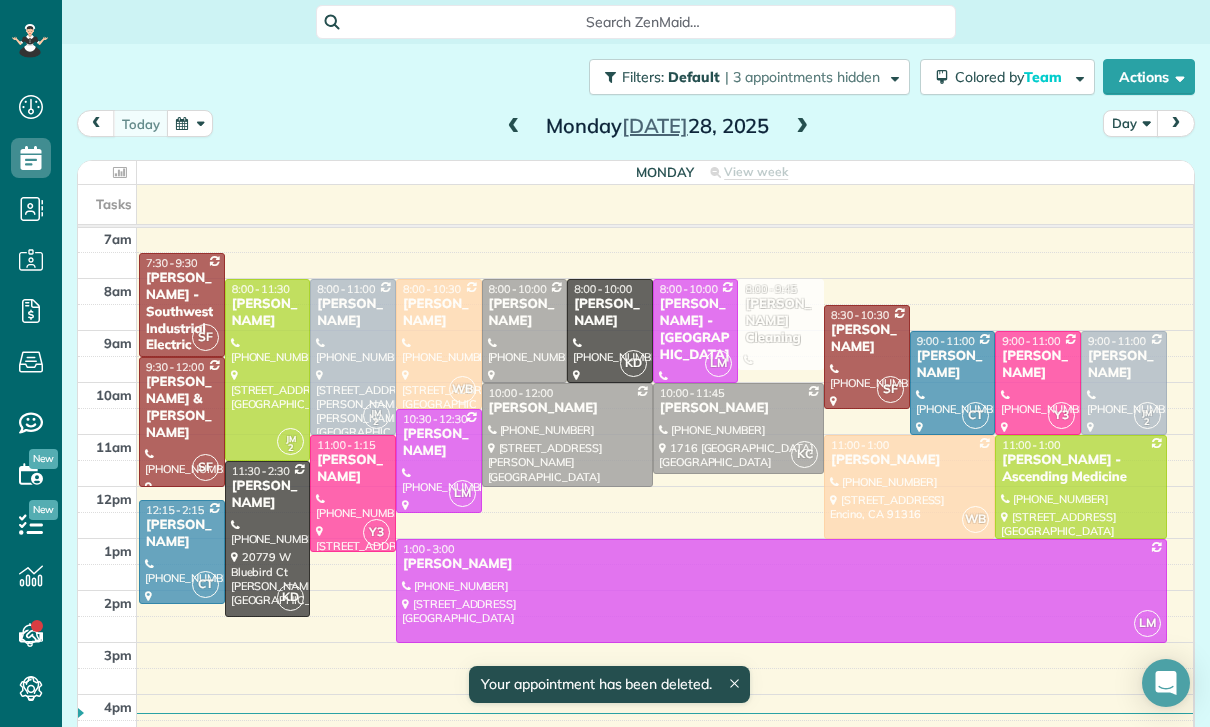 scroll, scrollTop: 157, scrollLeft: 0, axis: vertical 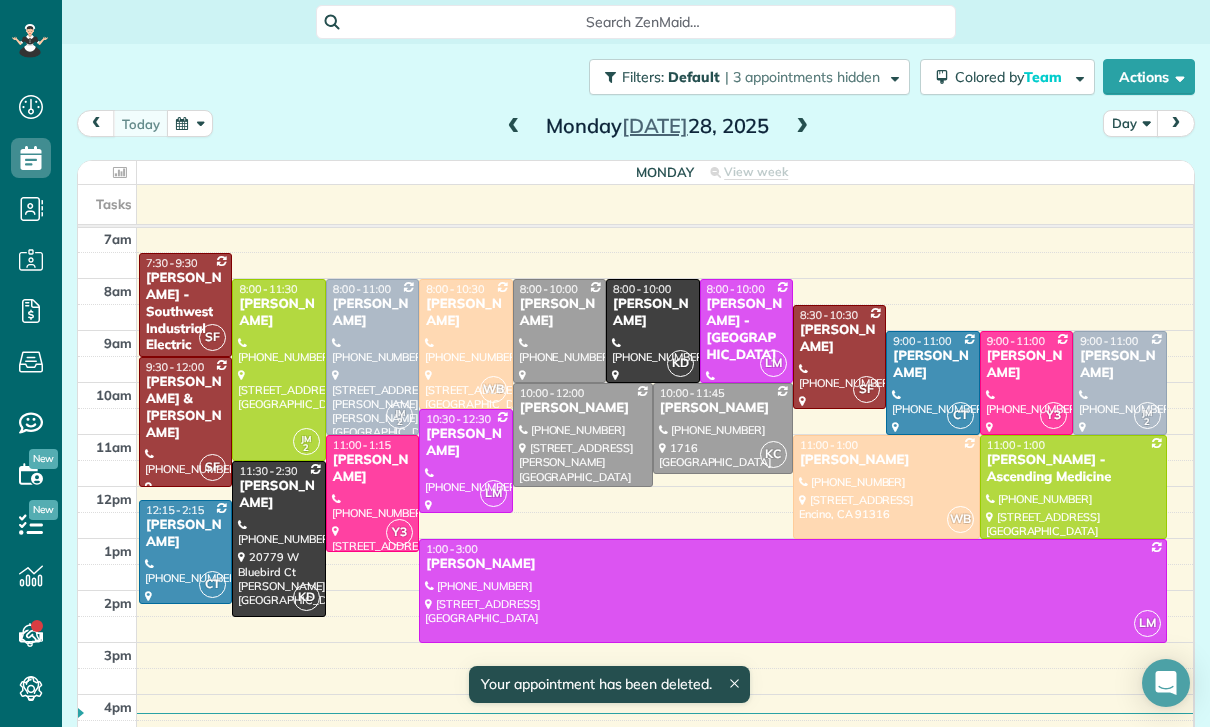 click at bounding box center (190, 123) 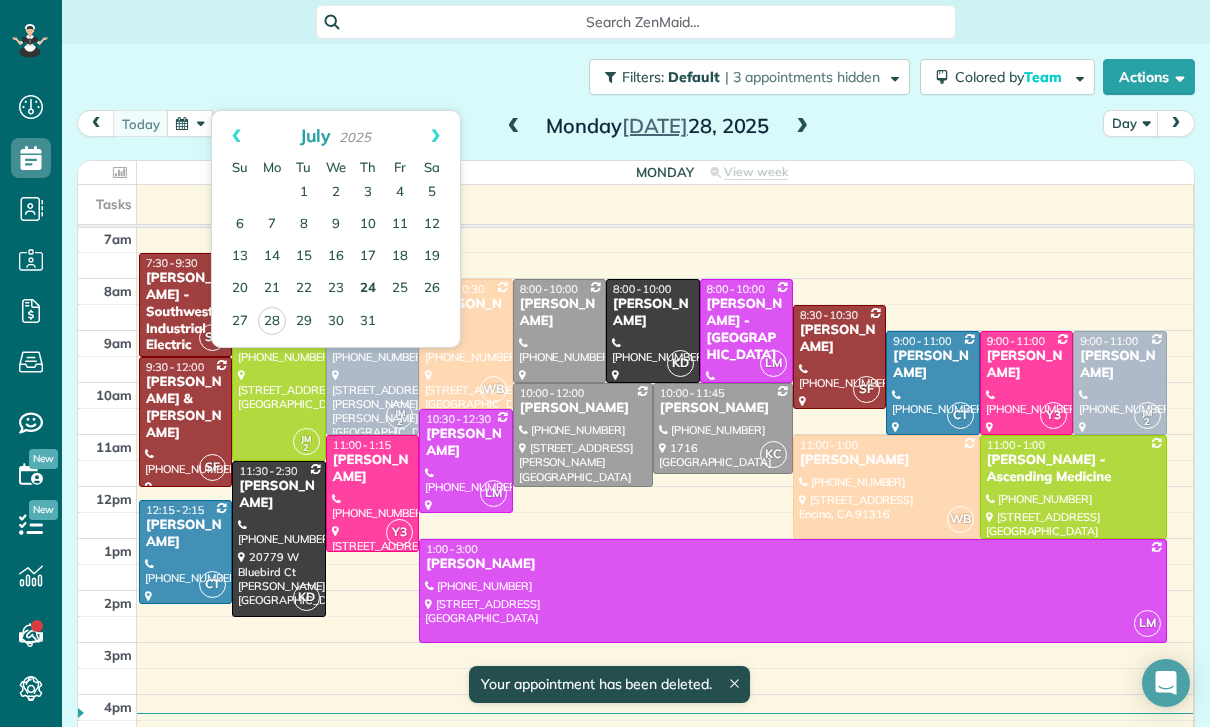click on "24" at bounding box center [368, 289] 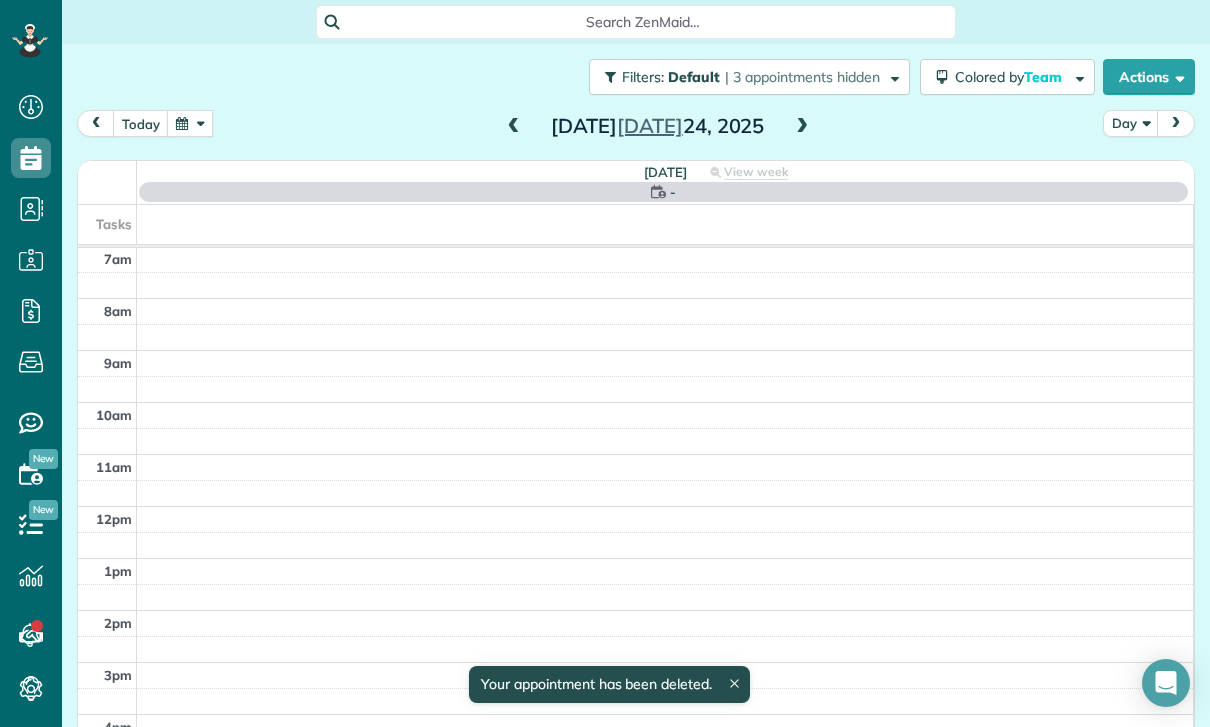 scroll, scrollTop: 157, scrollLeft: 0, axis: vertical 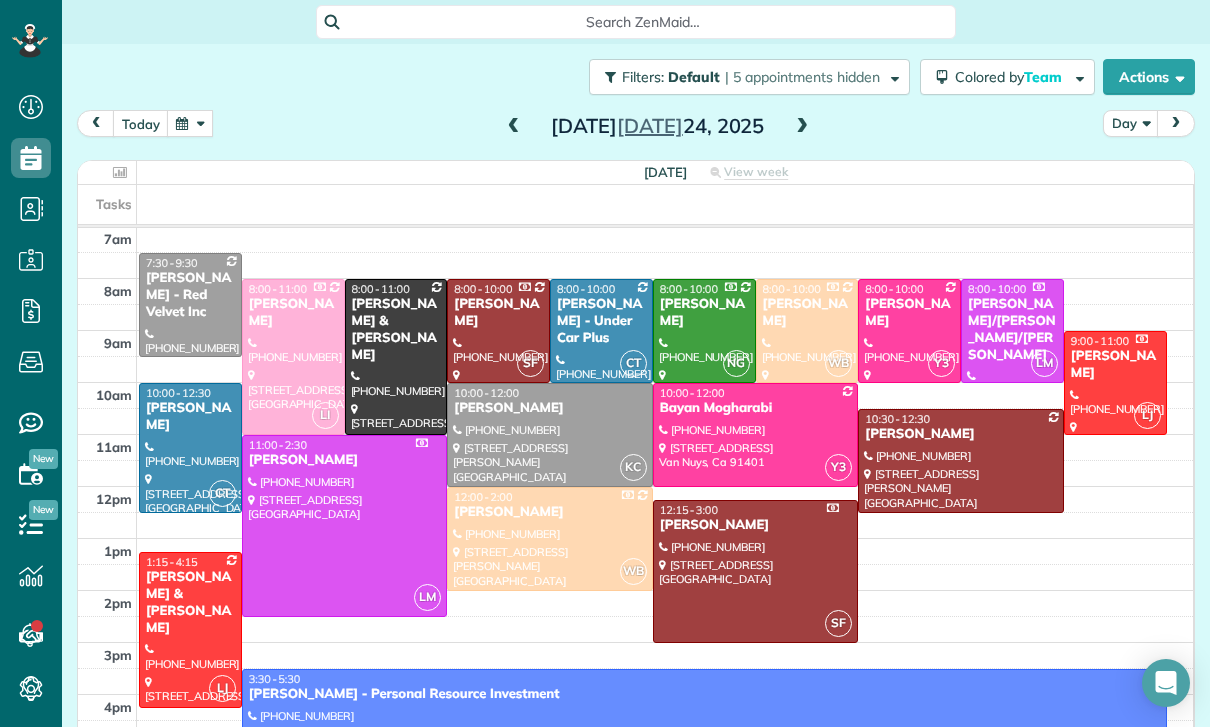 click at bounding box center [514, 127] 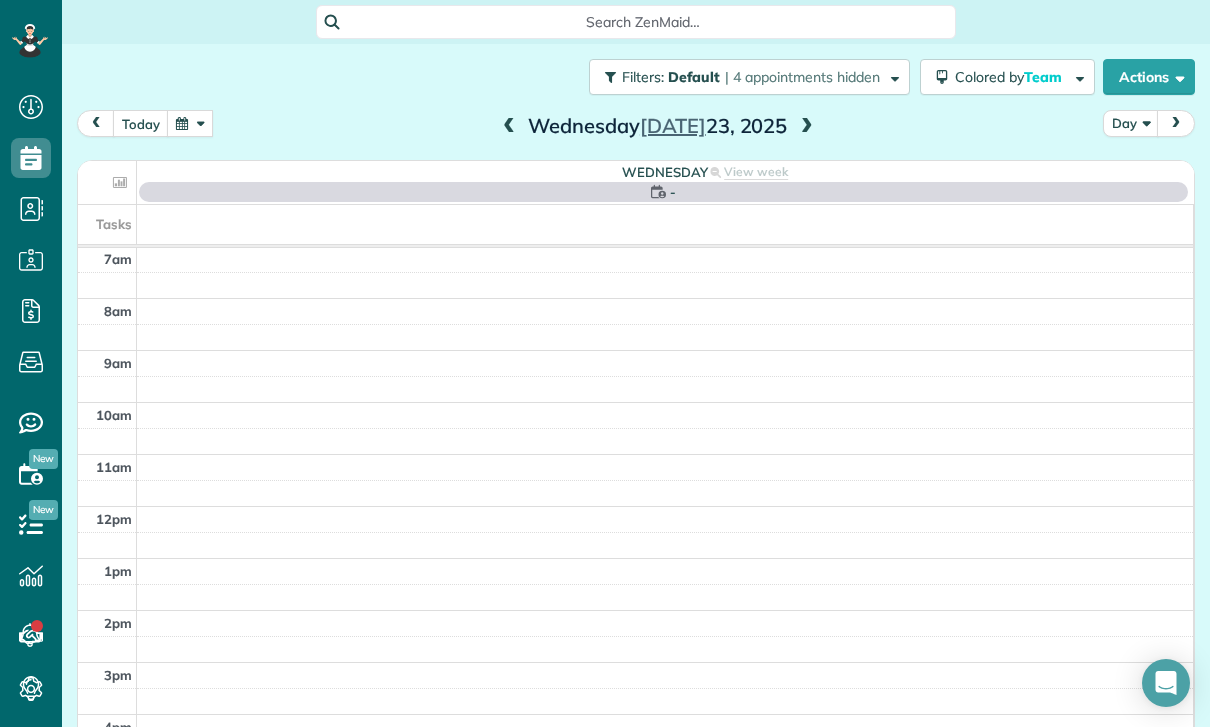 scroll, scrollTop: 157, scrollLeft: 0, axis: vertical 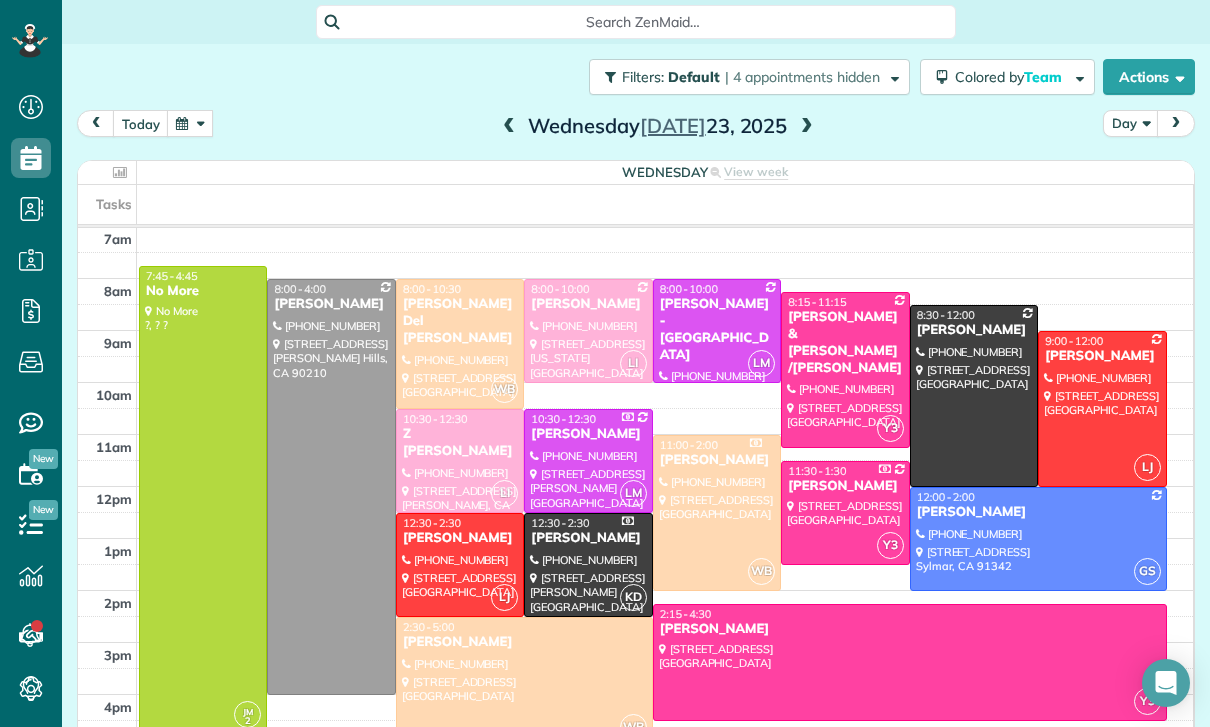 click on "Nicolette Gevorkian" at bounding box center (588, 304) 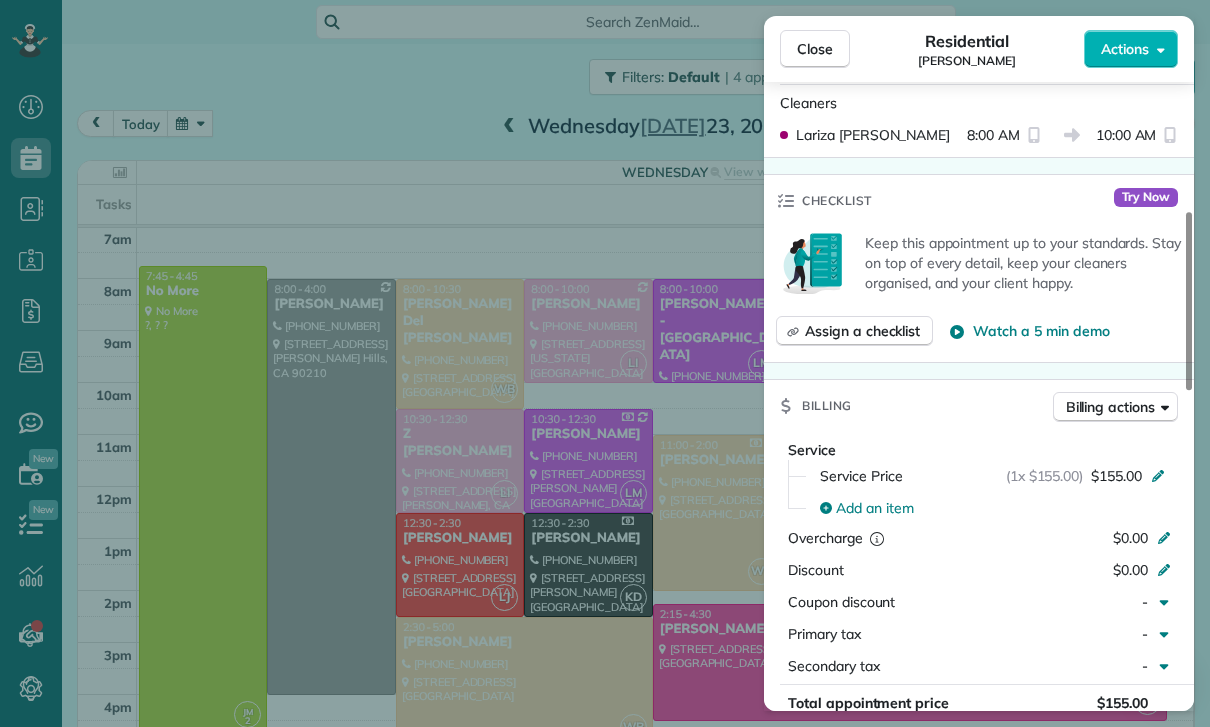 scroll, scrollTop: 909, scrollLeft: 0, axis: vertical 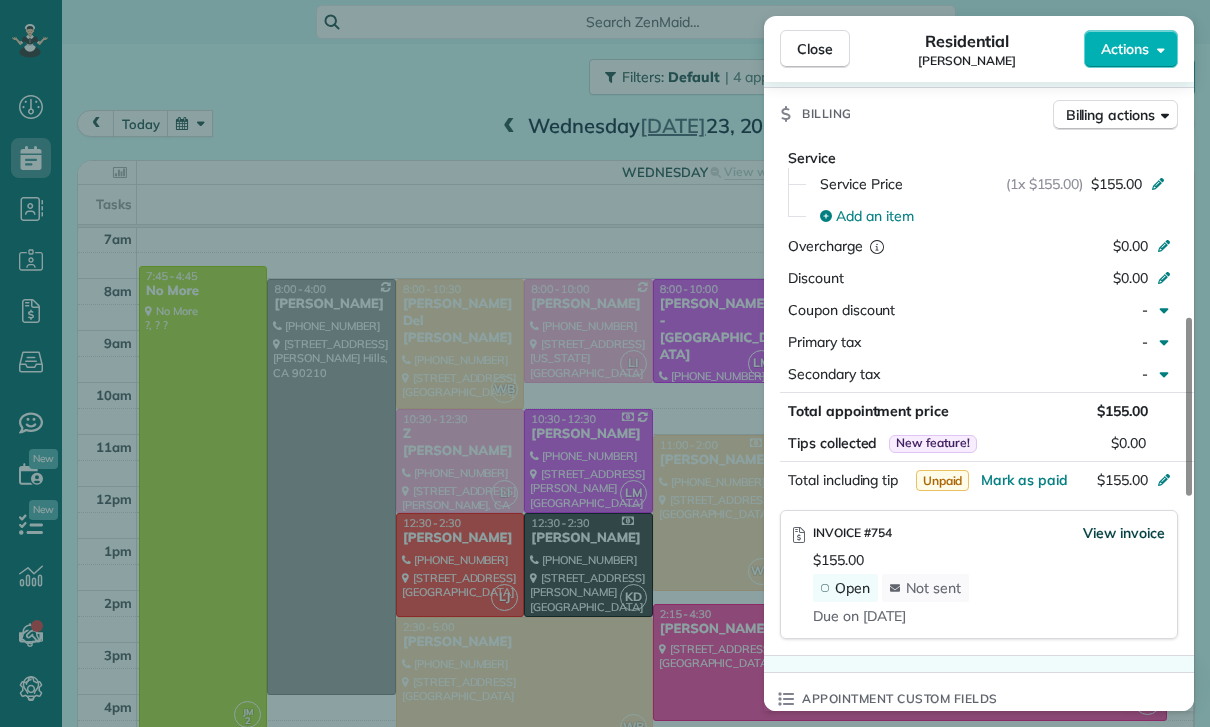 click on "View invoice" at bounding box center [1124, 533] 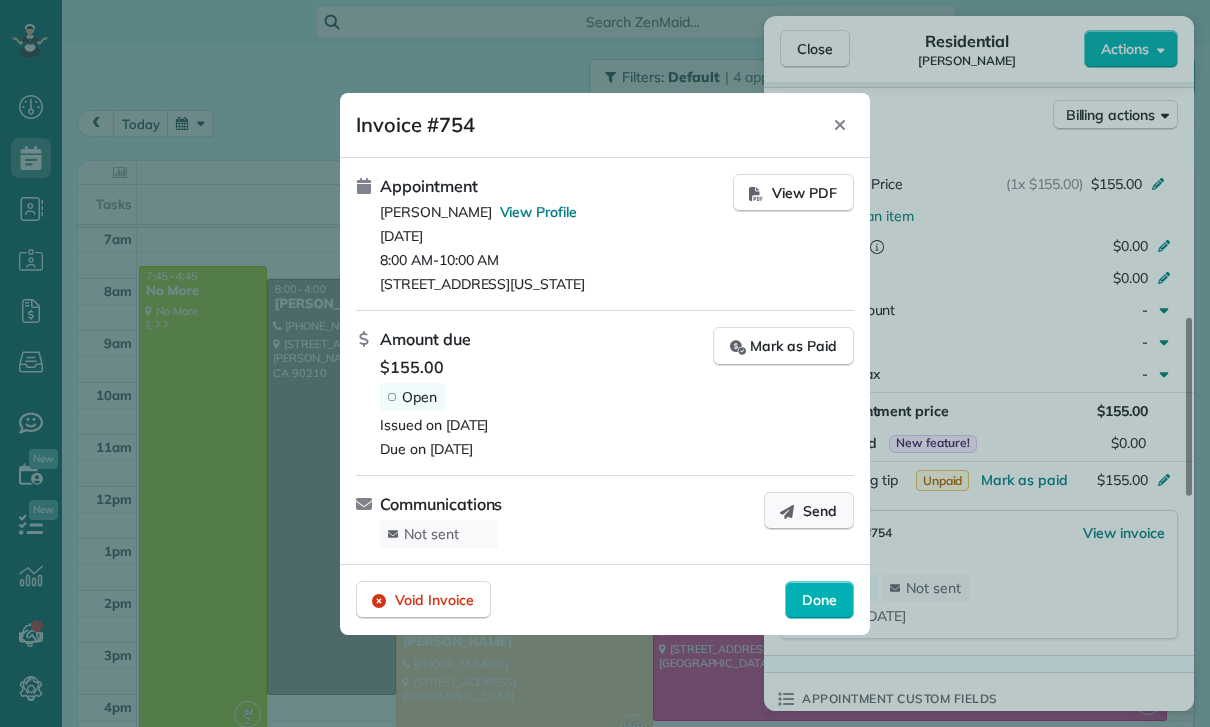 click on "Send" at bounding box center (820, 511) 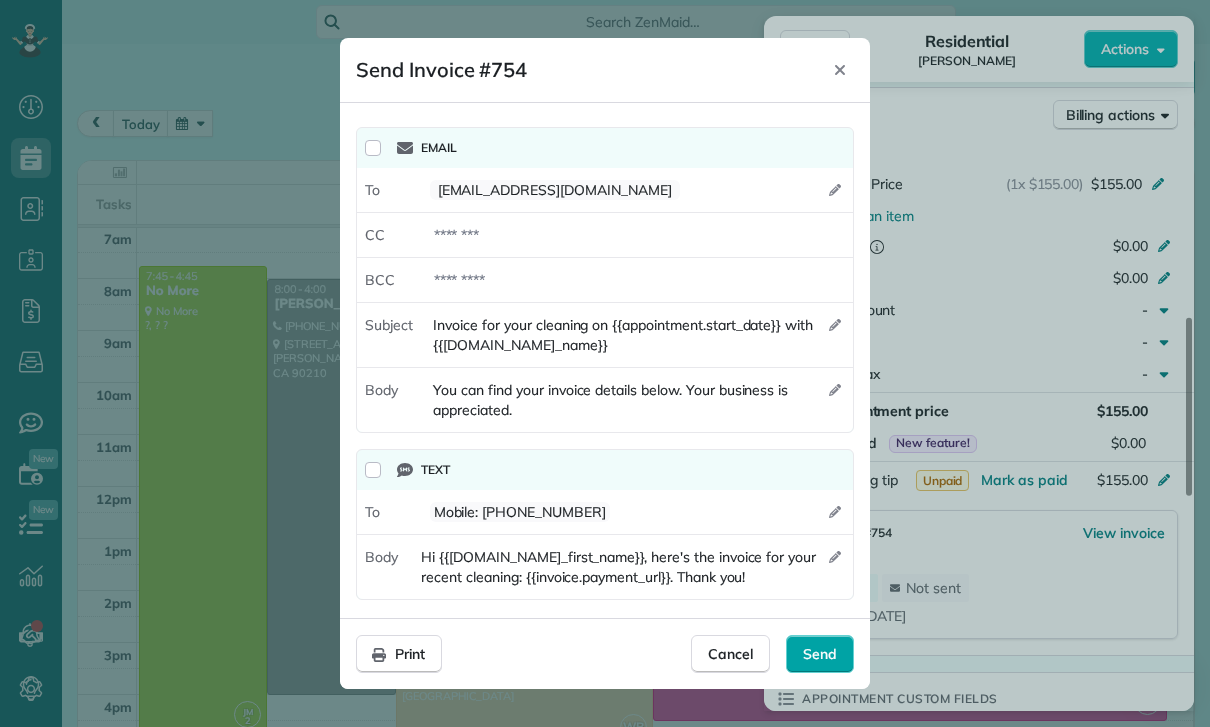 click on "Send" at bounding box center [820, 654] 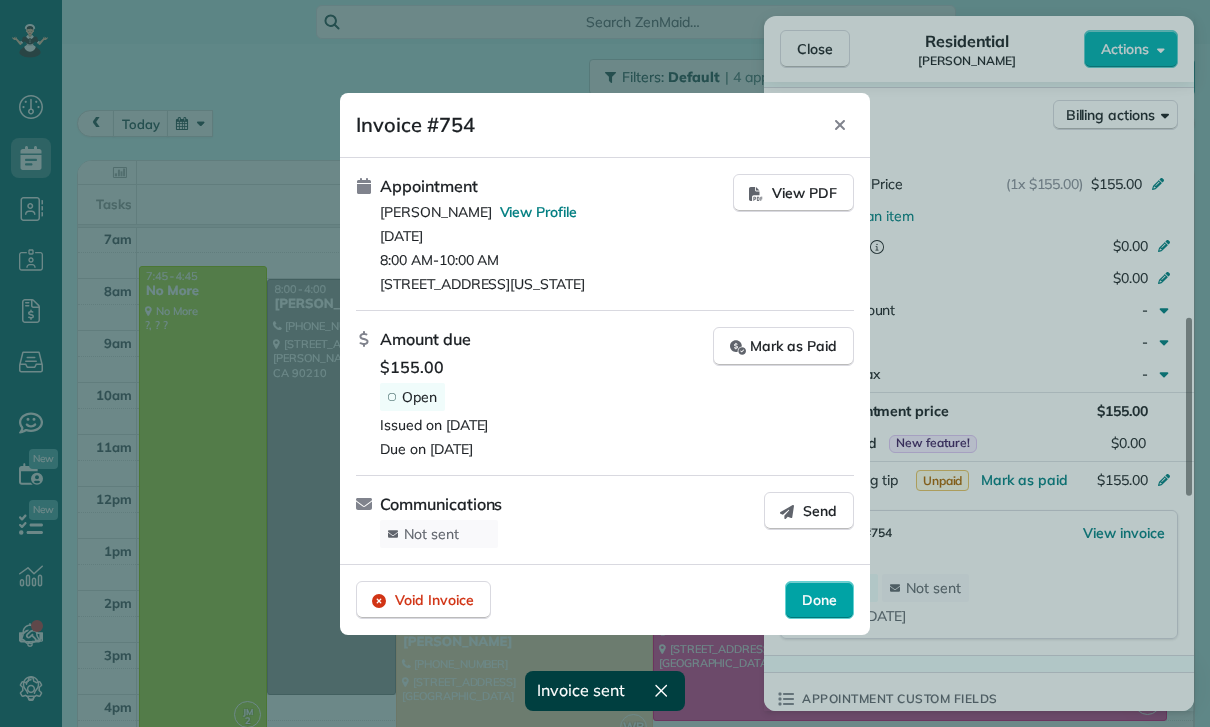 click on "Done" at bounding box center [819, 600] 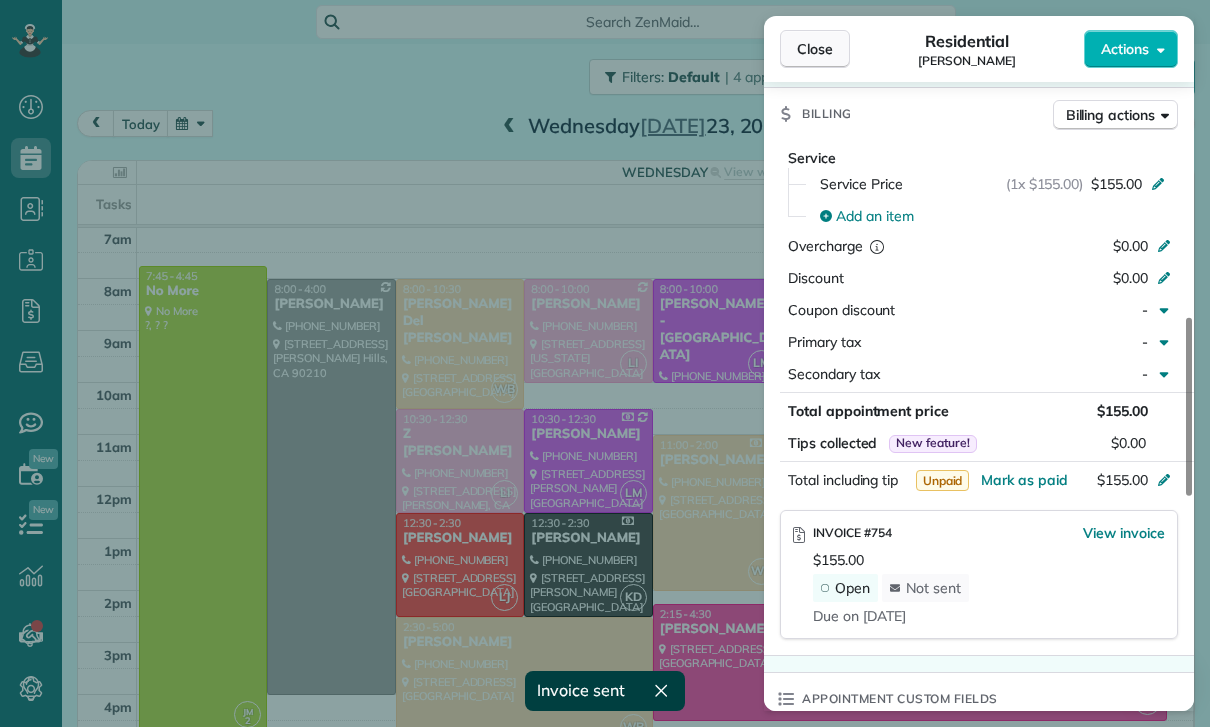 click on "Close" at bounding box center [815, 49] 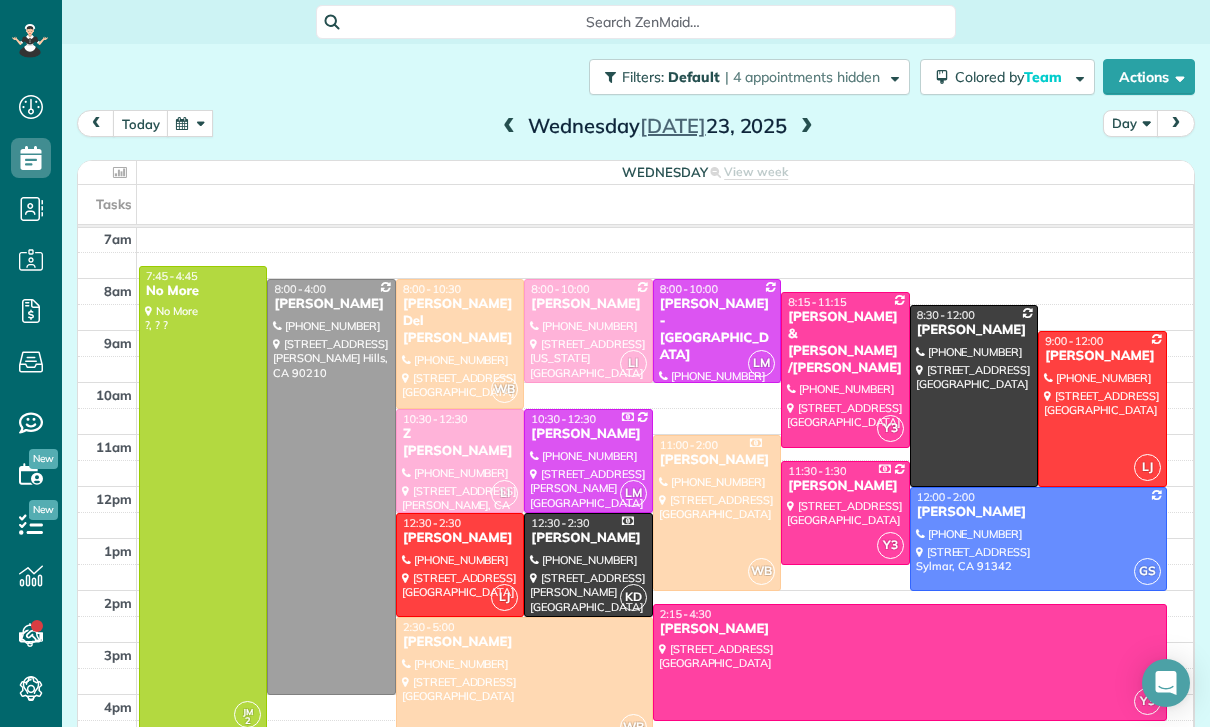 click at bounding box center (190, 123) 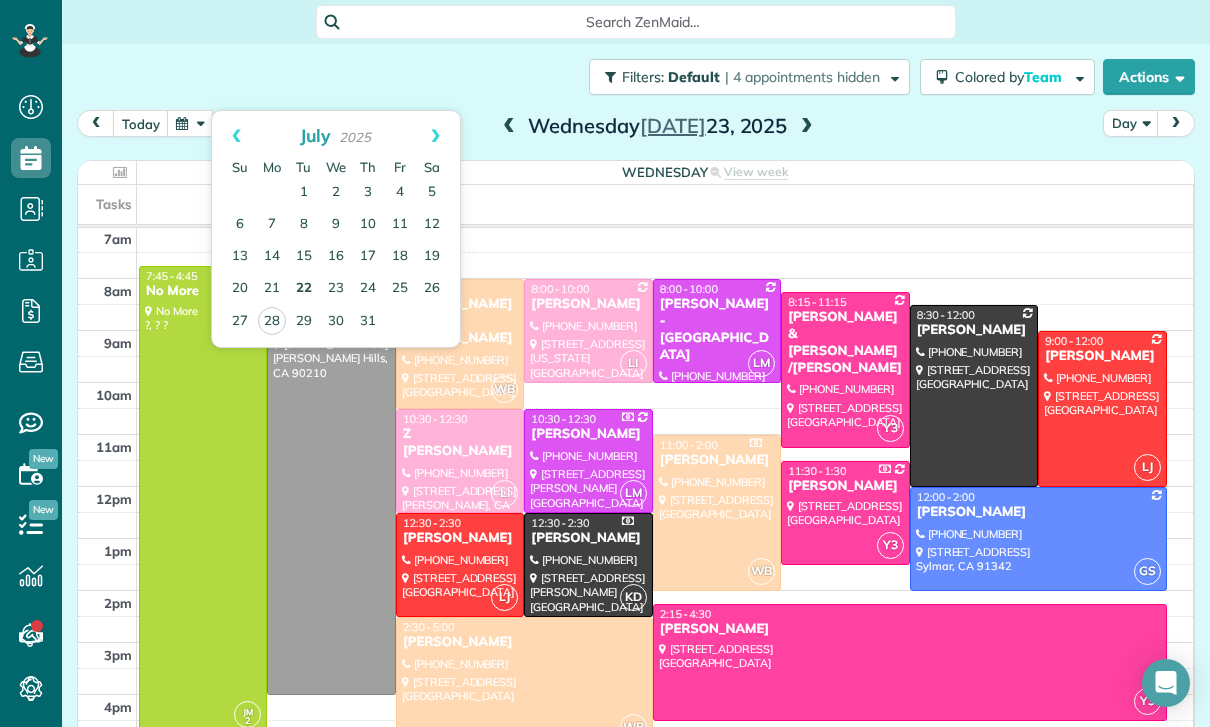 click on "22" at bounding box center [304, 289] 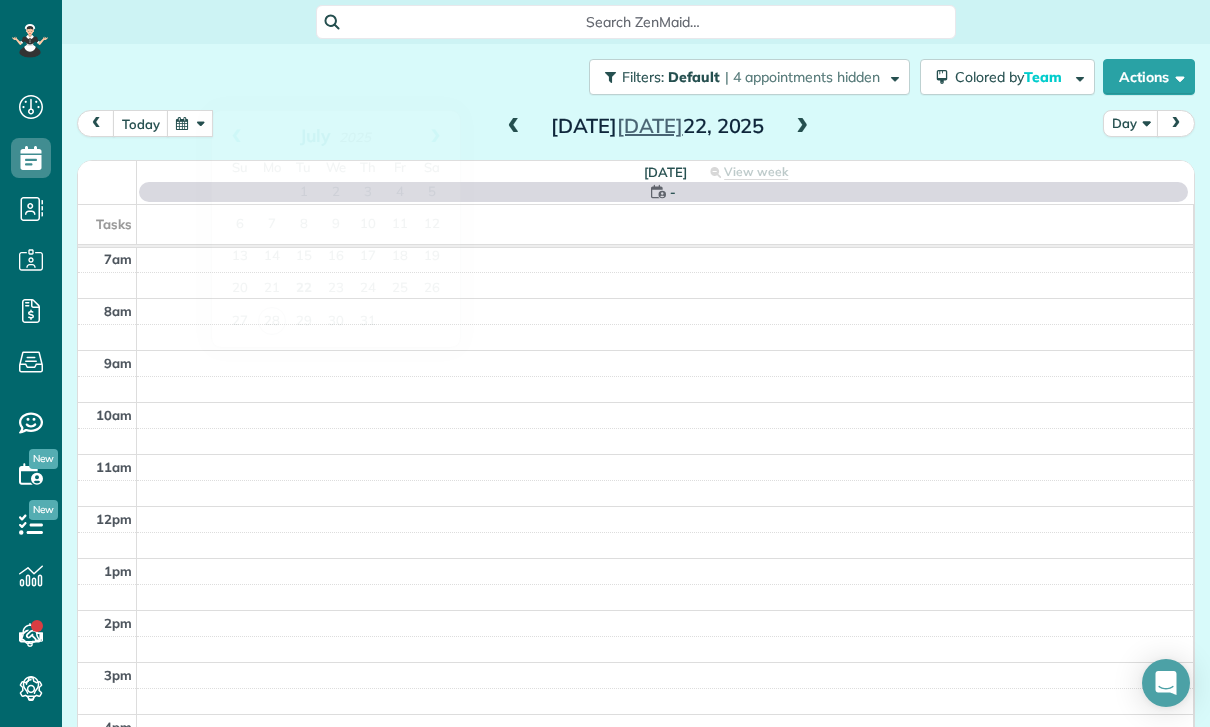 scroll, scrollTop: 157, scrollLeft: 0, axis: vertical 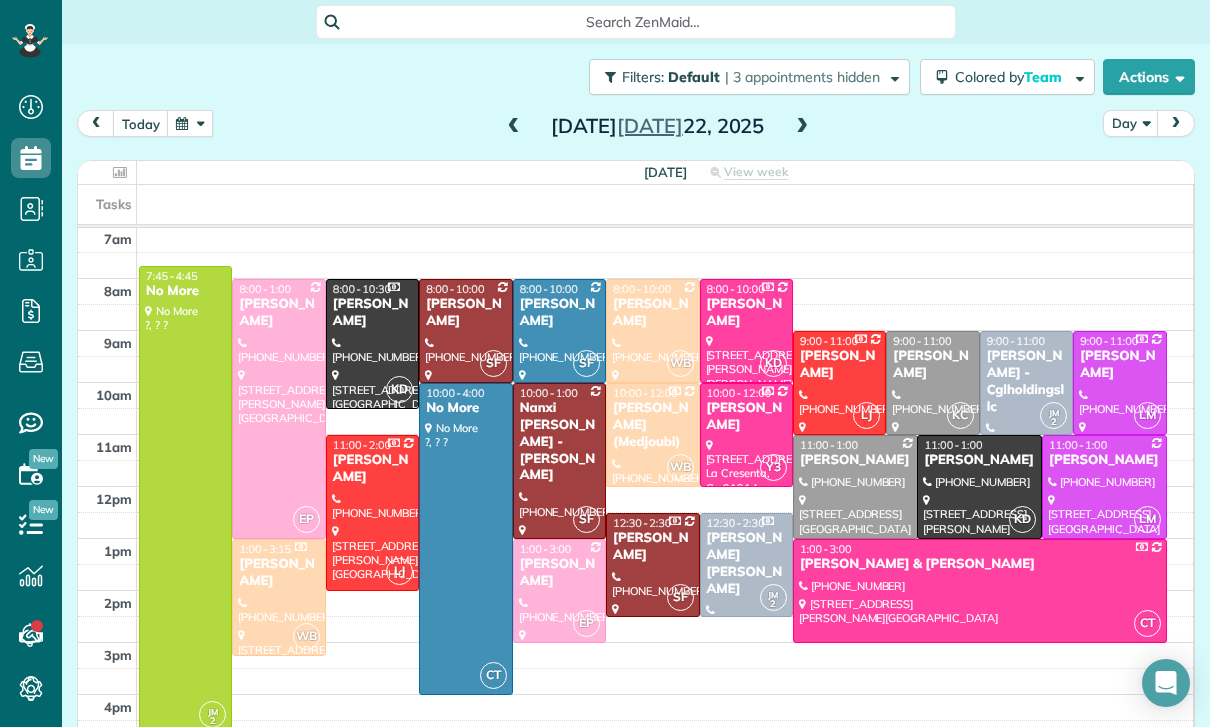 click at bounding box center [372, 513] 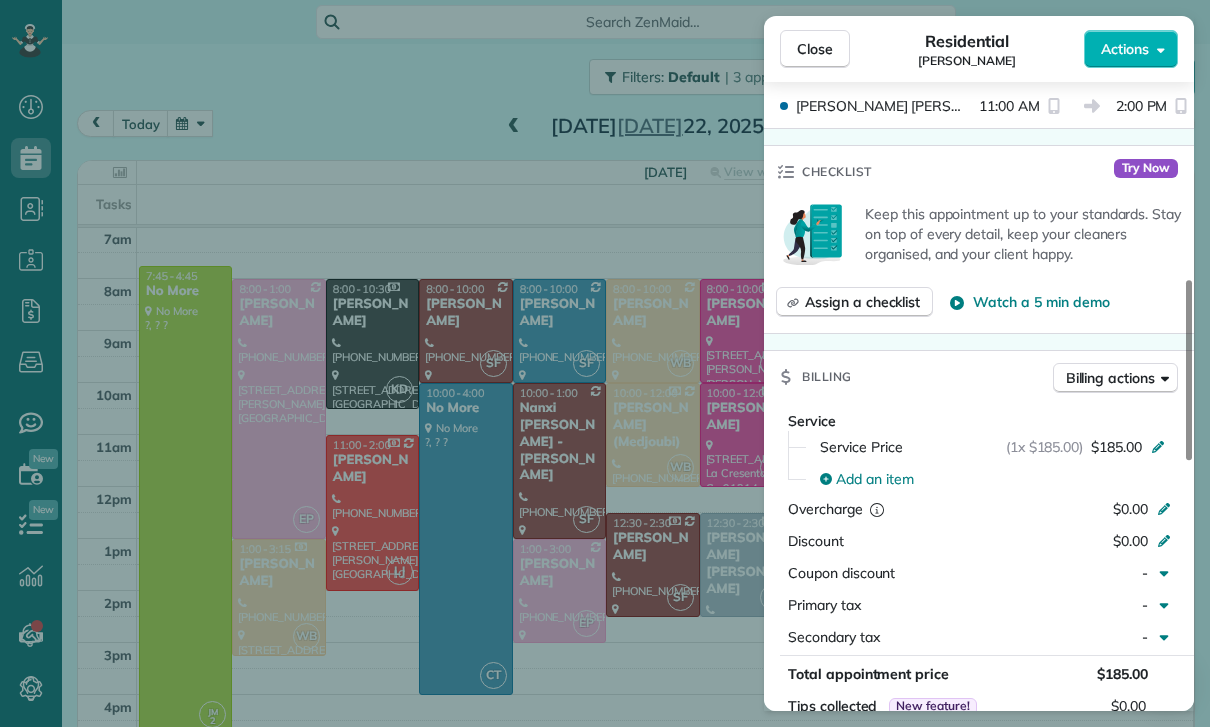 scroll, scrollTop: 868, scrollLeft: 0, axis: vertical 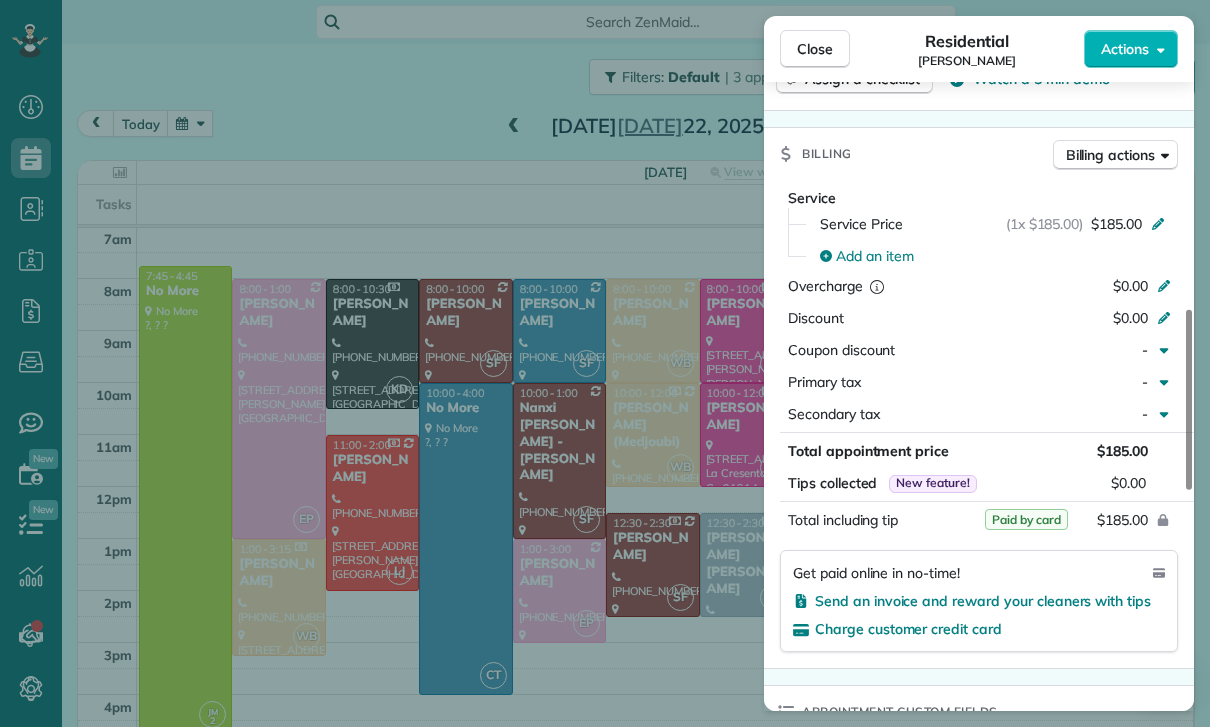 click on "Close Residential Kameelah Gateau Actions Status Confirmed Kameelah Gateau · Open profile MOBILE (951) 805-1784 Copy No email on record Add email View Details Residential Tuesday, July 22, 2025 ( last week ) 11:00 AM 2:00 PM 3 hours and 0 minutes Repeats every 2 weeks Edit recurring service Previous (Jul 09) Next (Aug 06) 11581 Hortense Street Valley Village CA 91602 Service was not rated yet Cleaners Time in and out Assign Invite Team Luisa Cleaners Luisa   Juarez 11:00 AM 2:00 PM Checklist Try Now Keep this appointment up to your standards. Stay on top of every detail, keep your cleaners organised, and your client happy. Assign a checklist Watch a 5 min demo Billing Billing actions Service Service Price (1x $185.00) $185.00 Add an item Overcharge $0.00 Discount $0.00 Coupon discount - Primary tax - Secondary tax - Total appointment price $185.00 Tips collected New feature! $0.00 Paid by card Total including tip $185.00 Get paid online in no-time! Send an invoice and reward your cleaners with tips Key # - 0" at bounding box center [605, 363] 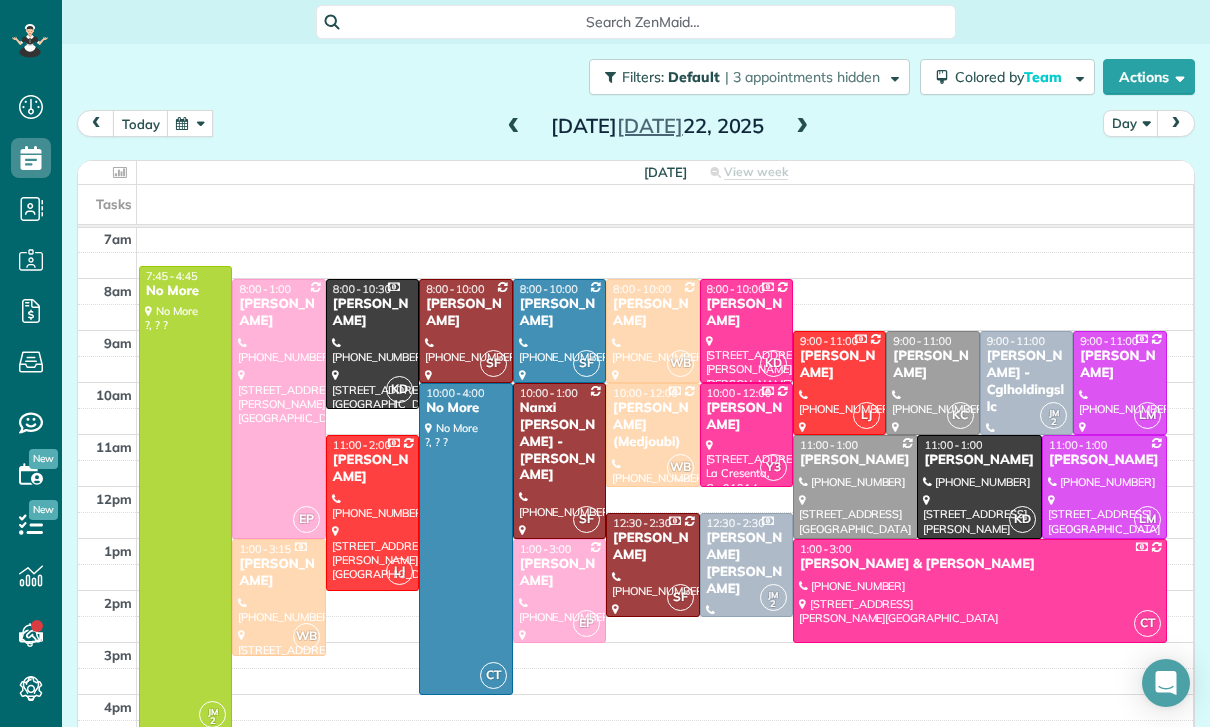 click at bounding box center (1104, 487) 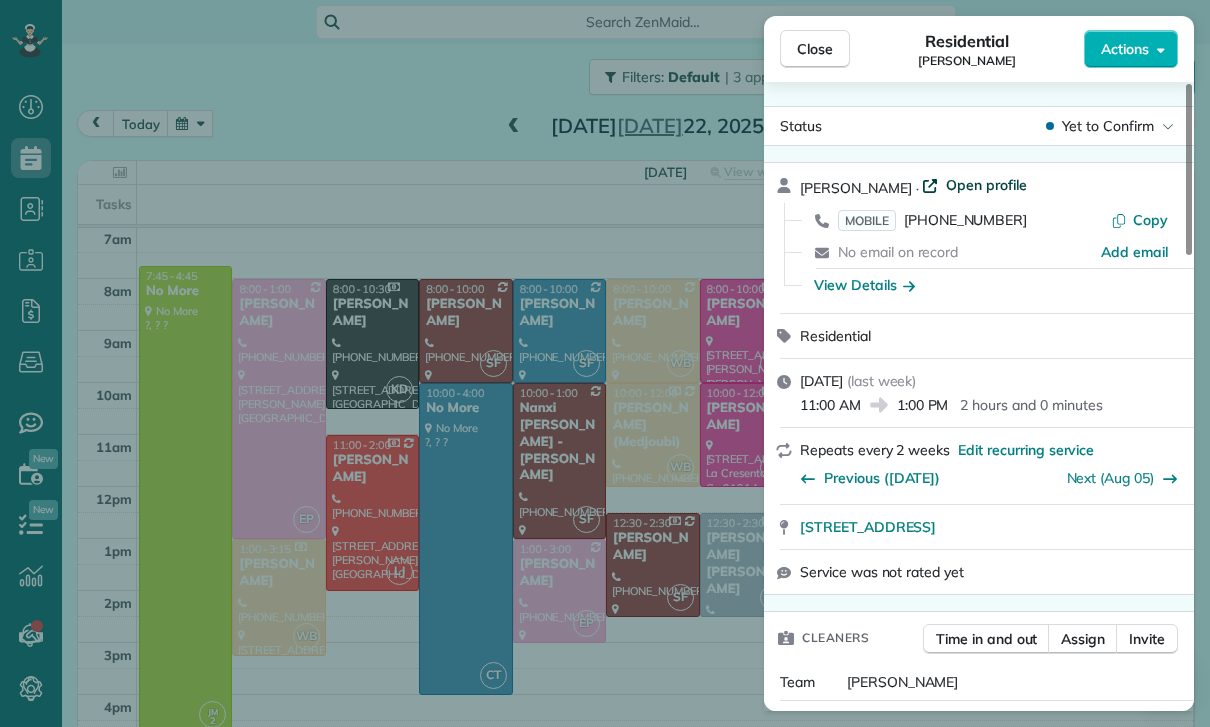 click on "Open profile" at bounding box center [986, 185] 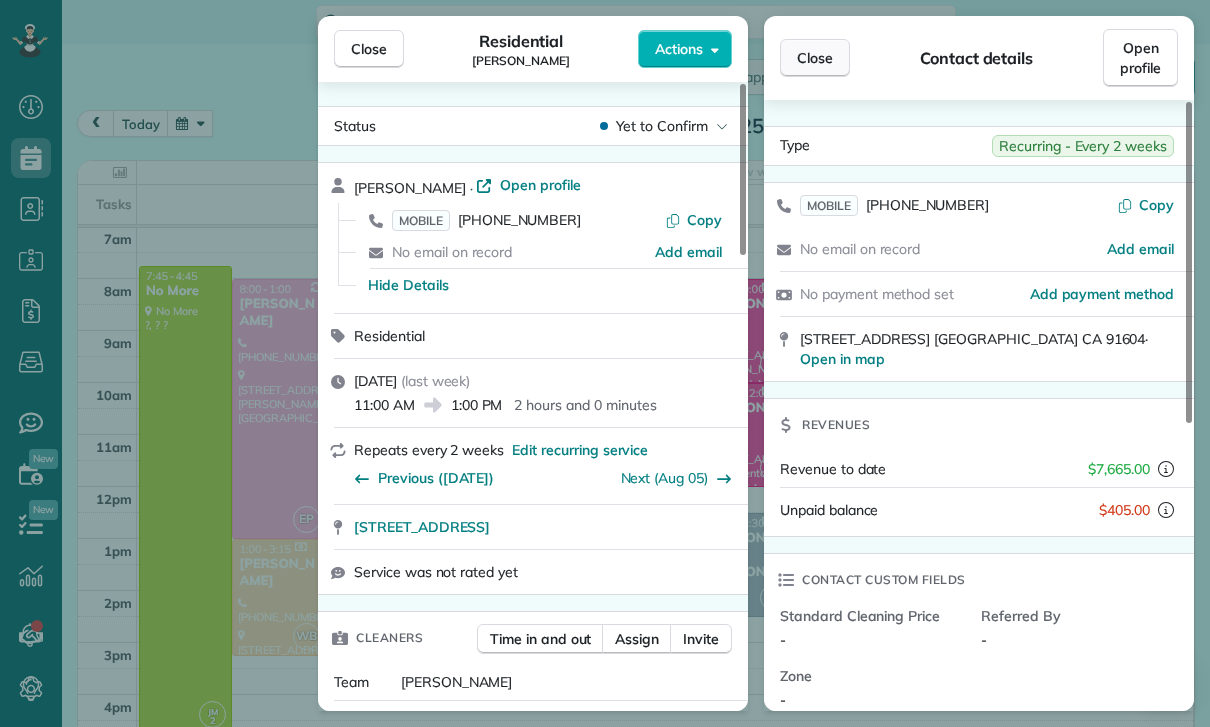 click on "Close" at bounding box center [815, 58] 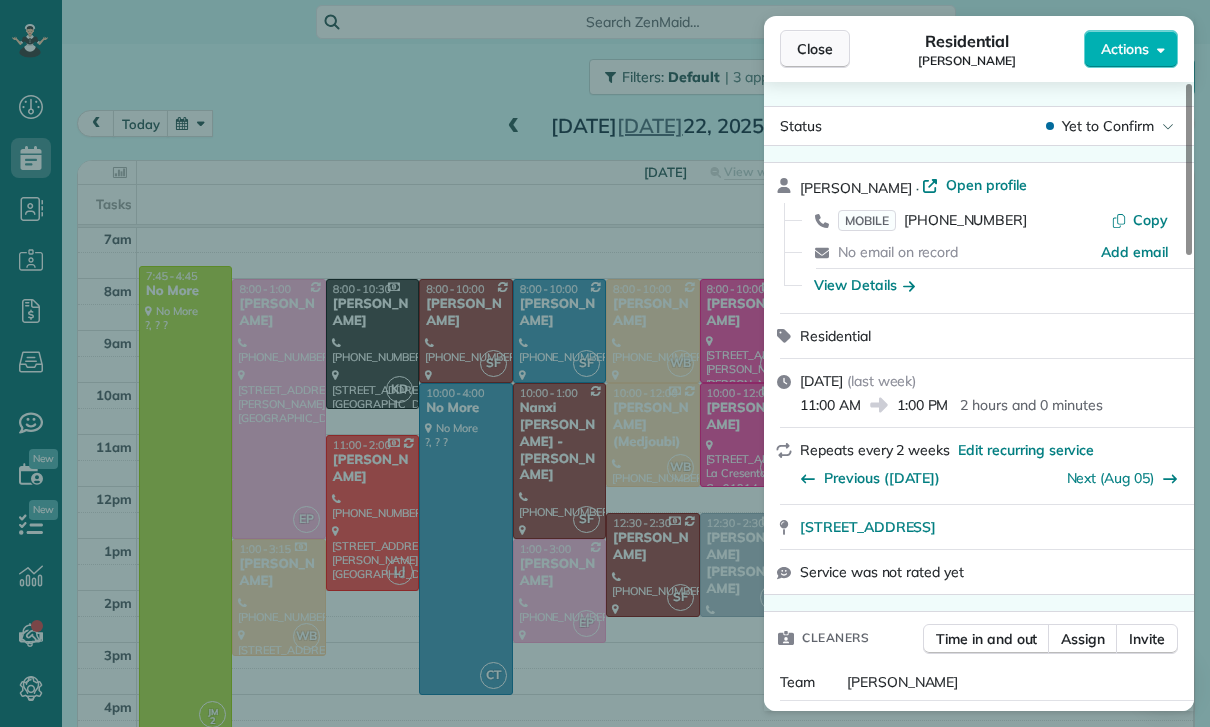 click on "Close" at bounding box center [815, 49] 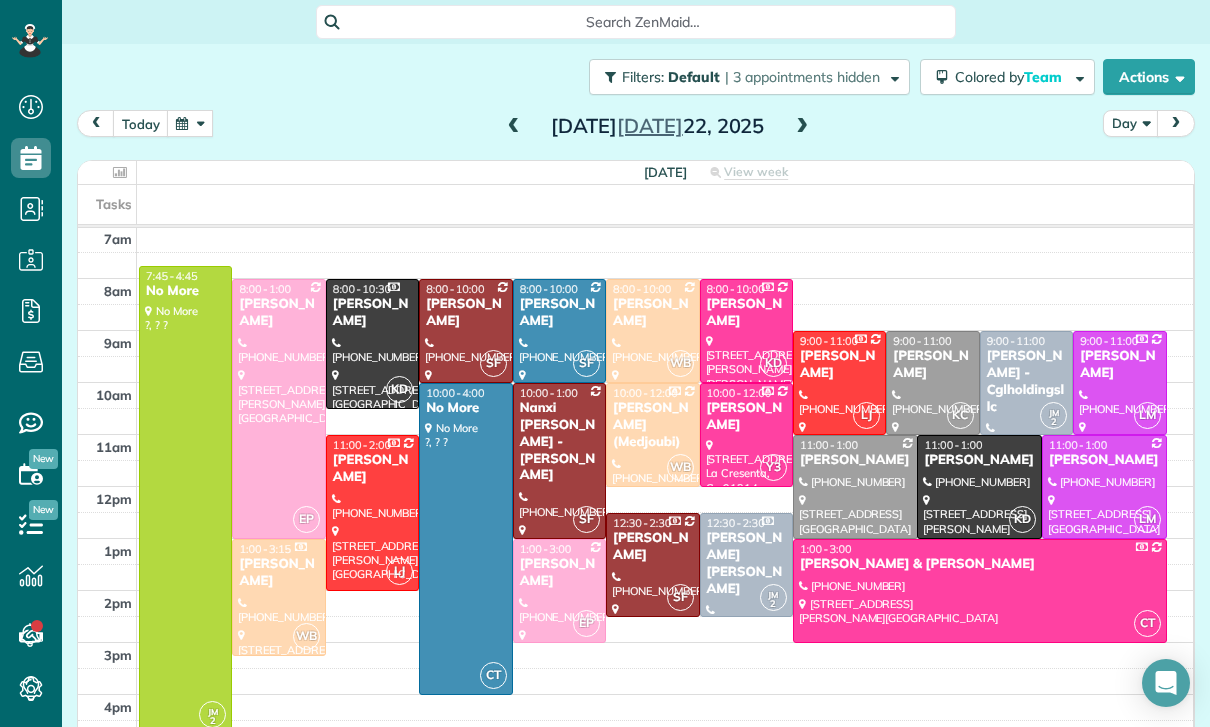 click at bounding box center (855, 487) 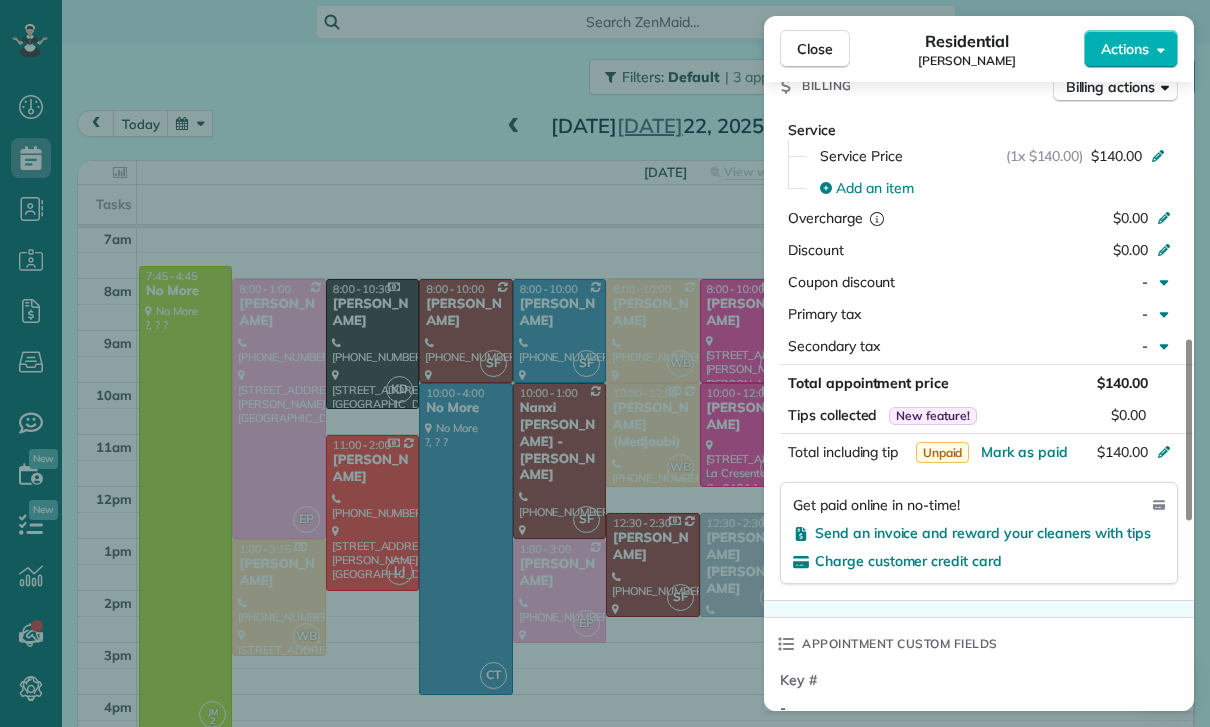 scroll, scrollTop: 980, scrollLeft: 0, axis: vertical 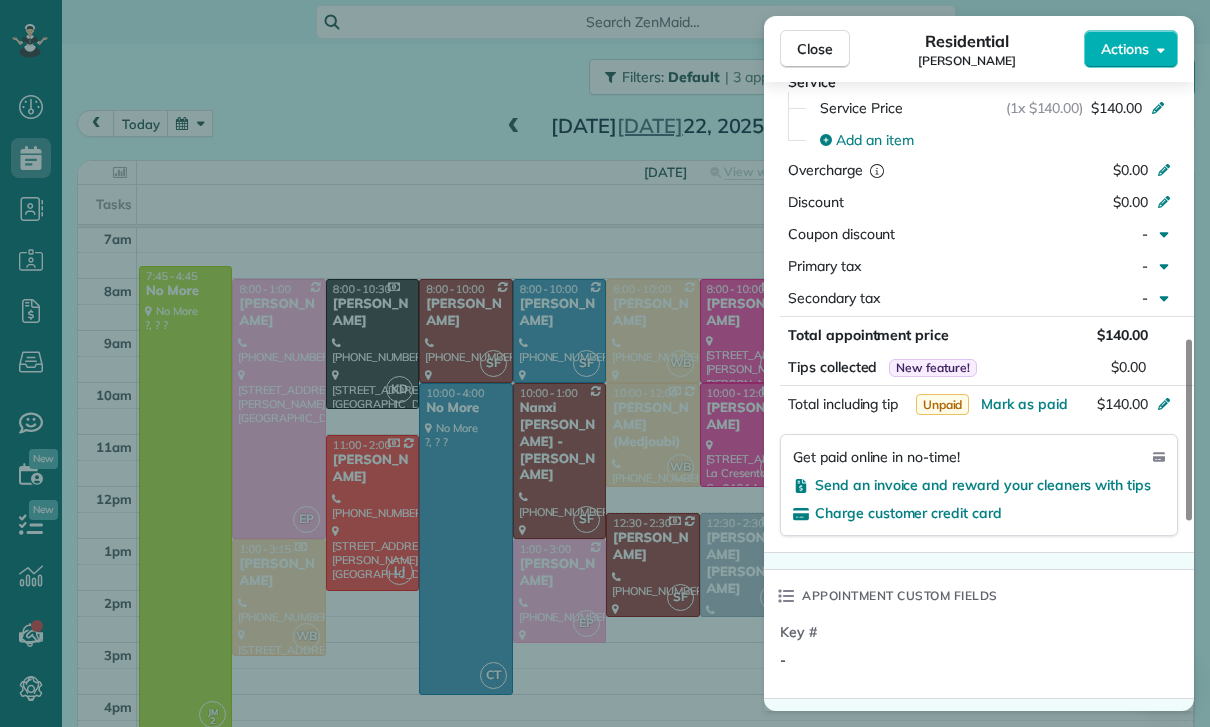 click on "Close Residential Max Frieser Actions Status Confirmed Max Frieser · Open profile MOBILE (312) 404-4176 Copy No email on record Add email View Details Residential Tuesday, July 22, 2025 ( last week ) 11:00 AM 1:00 PM 2 hours and 0 minutes Repeats every 4 weeks Edit recurring service Previous (Jun 27) Next (Aug 21) 215 South Santa Fe Avenue #1 Los Angeles CA 90012 Service was not rated yet Cleaners Time in and out Assign Invite Team Karla/Karina Cleaners No cleaners assigned yet Checklist Try Now Keep this appointment up to your standards. Stay on top of every detail, keep your cleaners organised, and your client happy. Assign a checklist Watch a 5 min demo Billing Billing actions Service Service Price (1x $140.00) $140.00 Add an item Overcharge $0.00 Discount $0.00 Coupon discount - Primary tax - Secondary tax - Total appointment price $140.00 Tips collected New feature! $0.00 Unpaid Mark as paid Total including tip $140.00 Get paid online in no-time! Send an invoice and reward your cleaners with tips Key #" at bounding box center (605, 363) 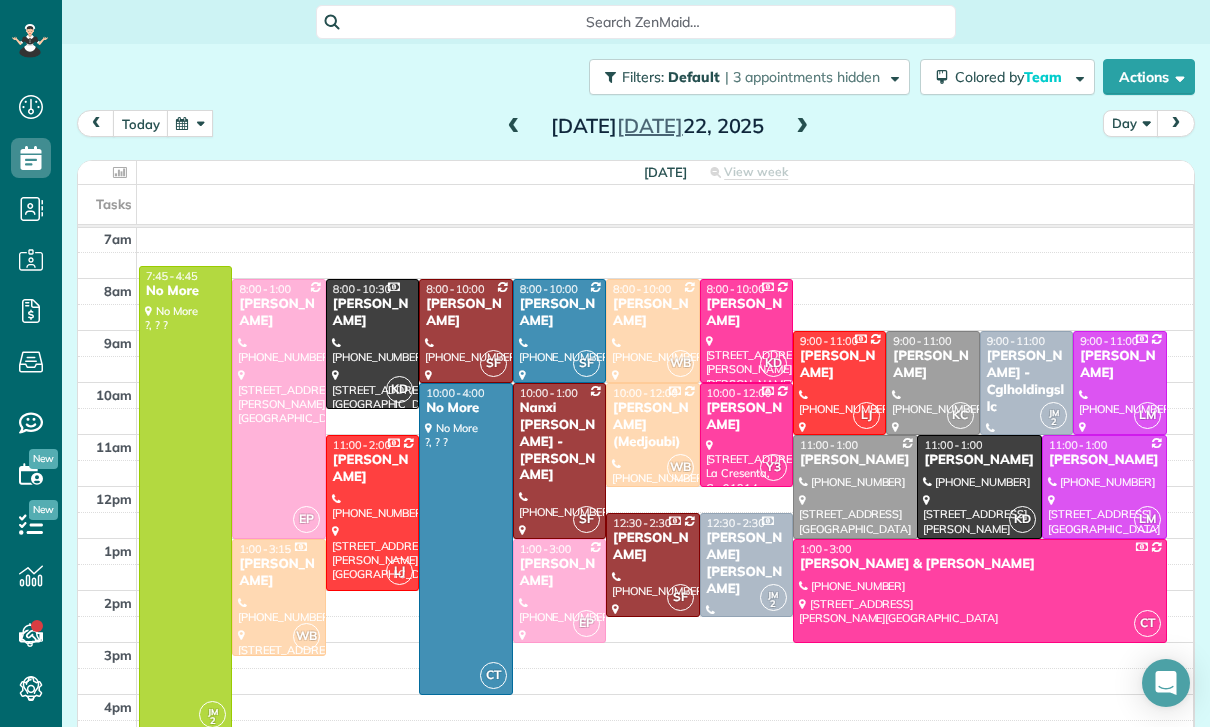 click on "Dewayne Jones" at bounding box center (932, 365) 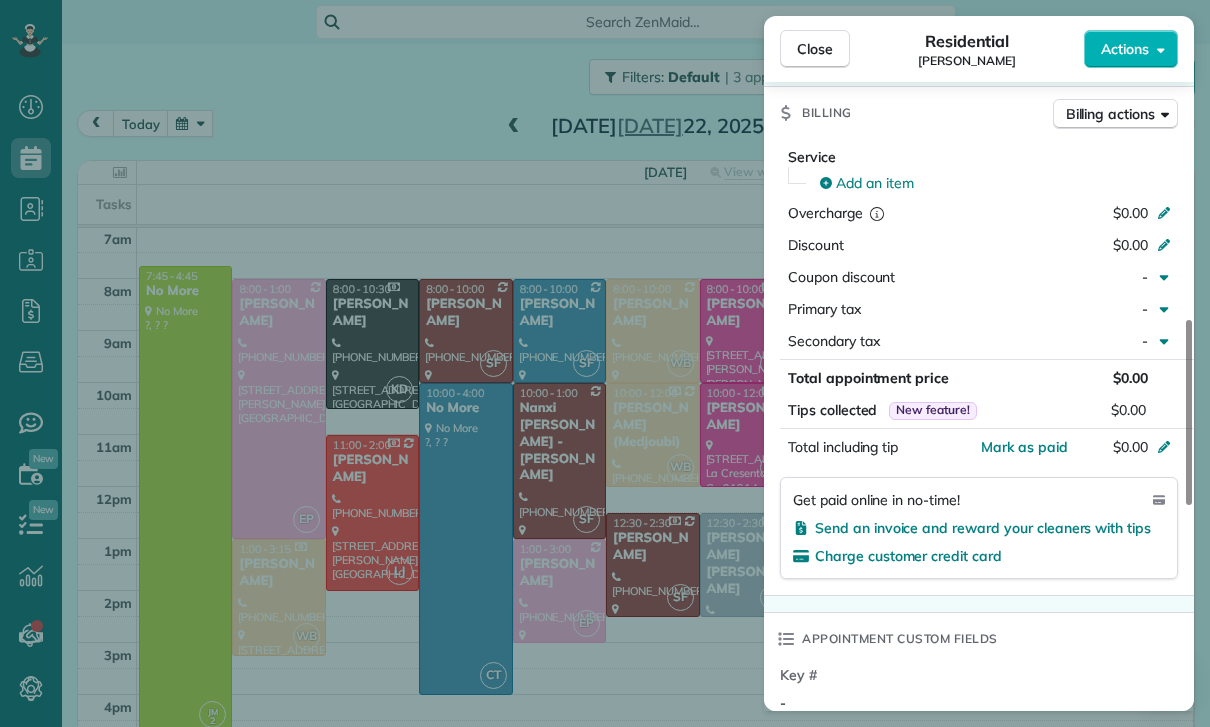 scroll, scrollTop: 886, scrollLeft: 0, axis: vertical 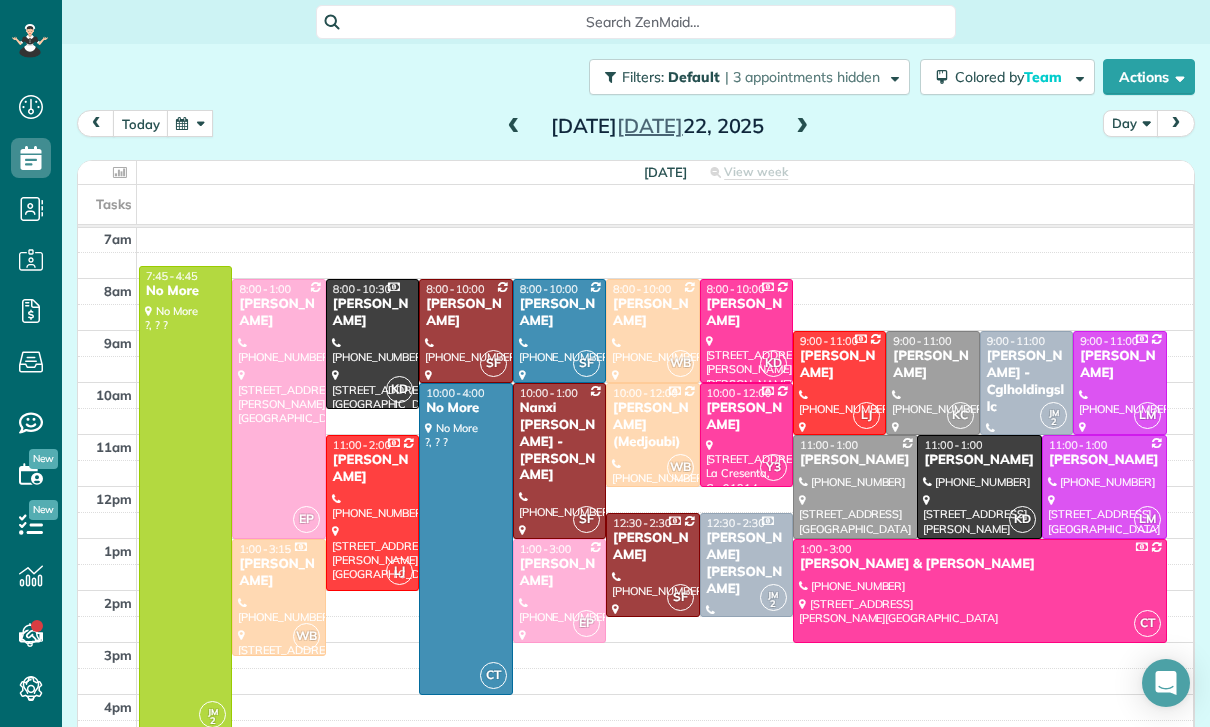 click on "Gloria Lee - Cglholdingsllc" at bounding box center [1026, 382] 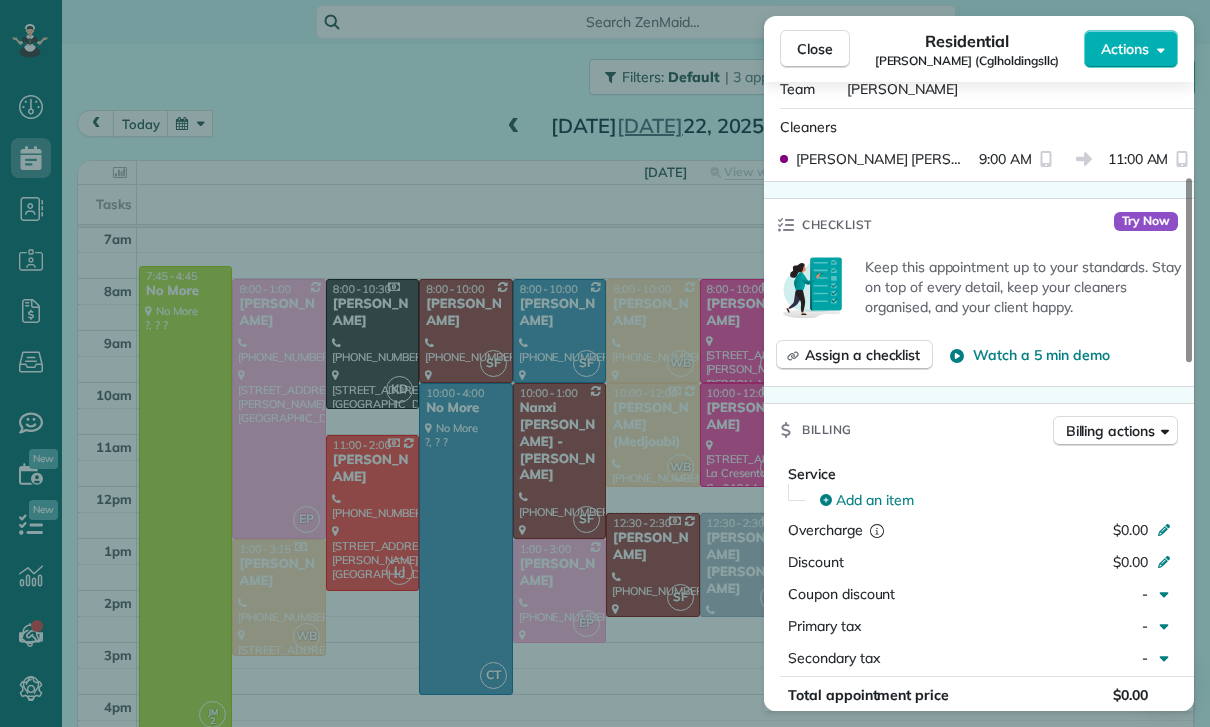 scroll, scrollTop: 697, scrollLeft: 0, axis: vertical 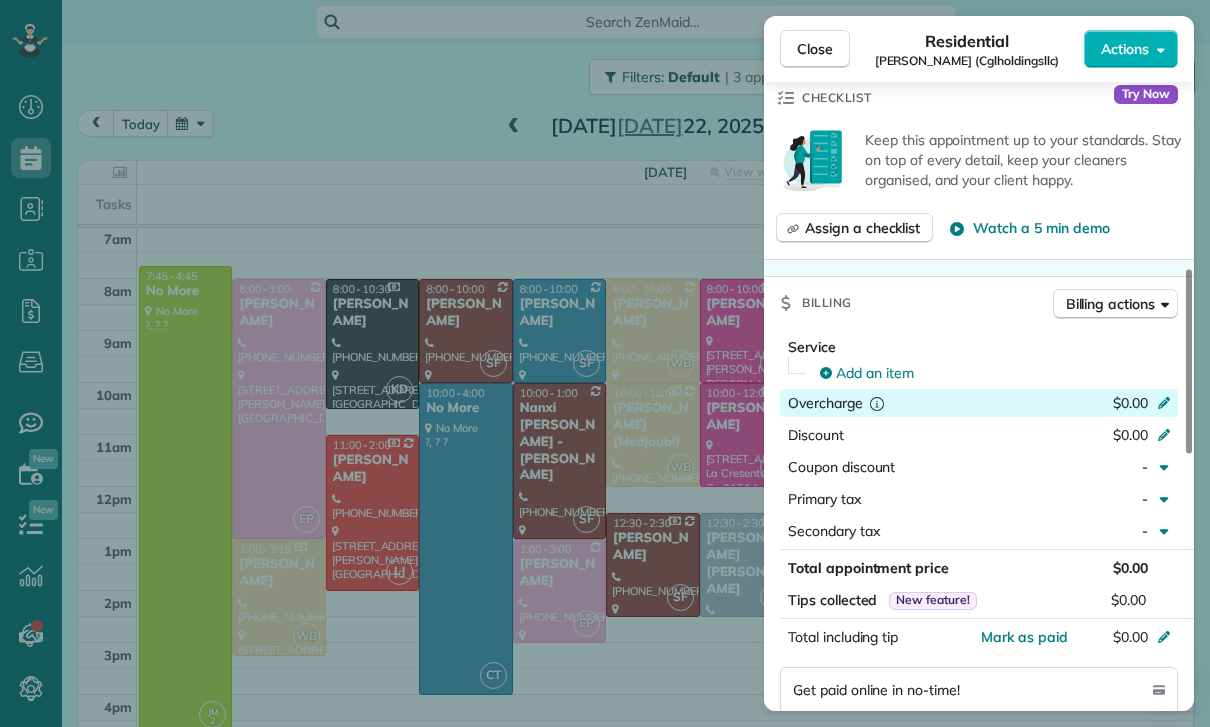 click 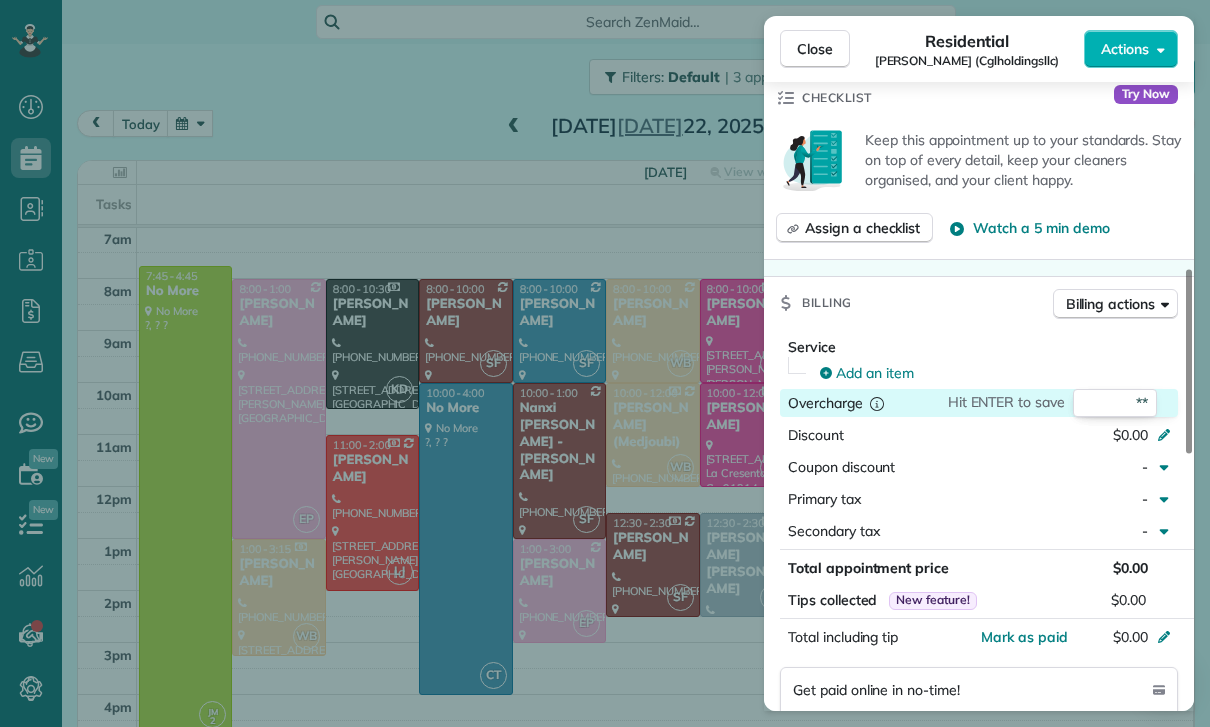 type on "***" 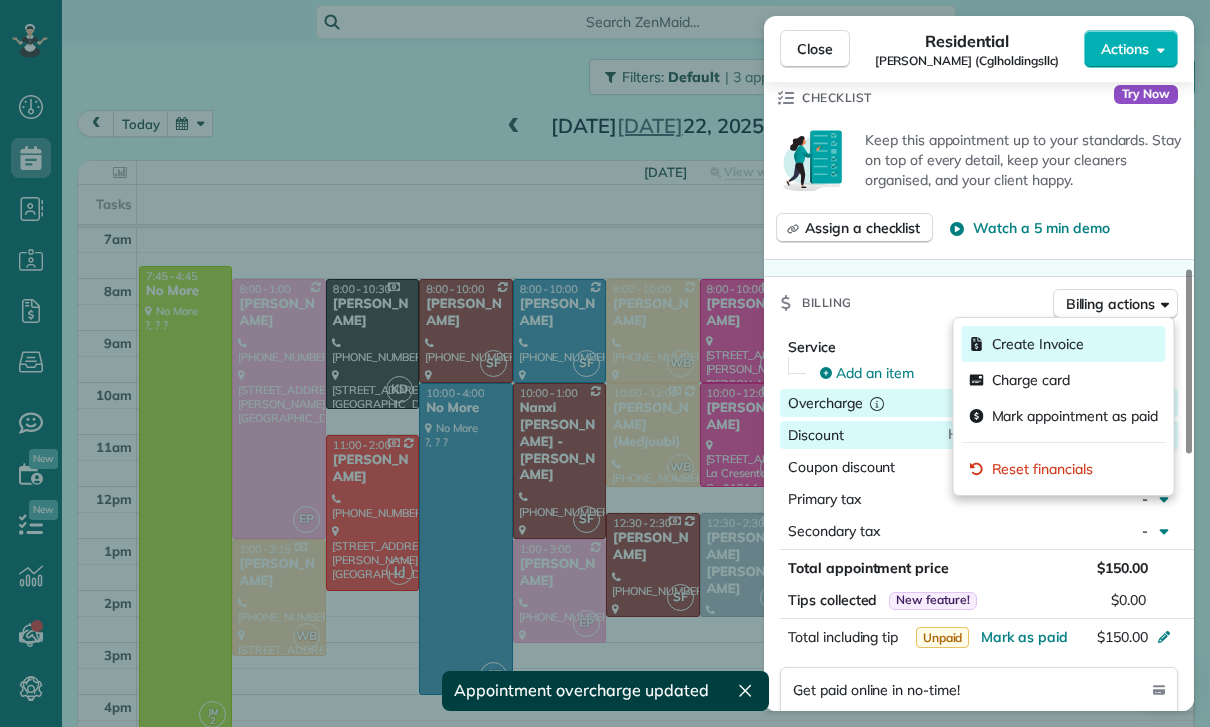 click on "Create Invoice" at bounding box center (1064, 344) 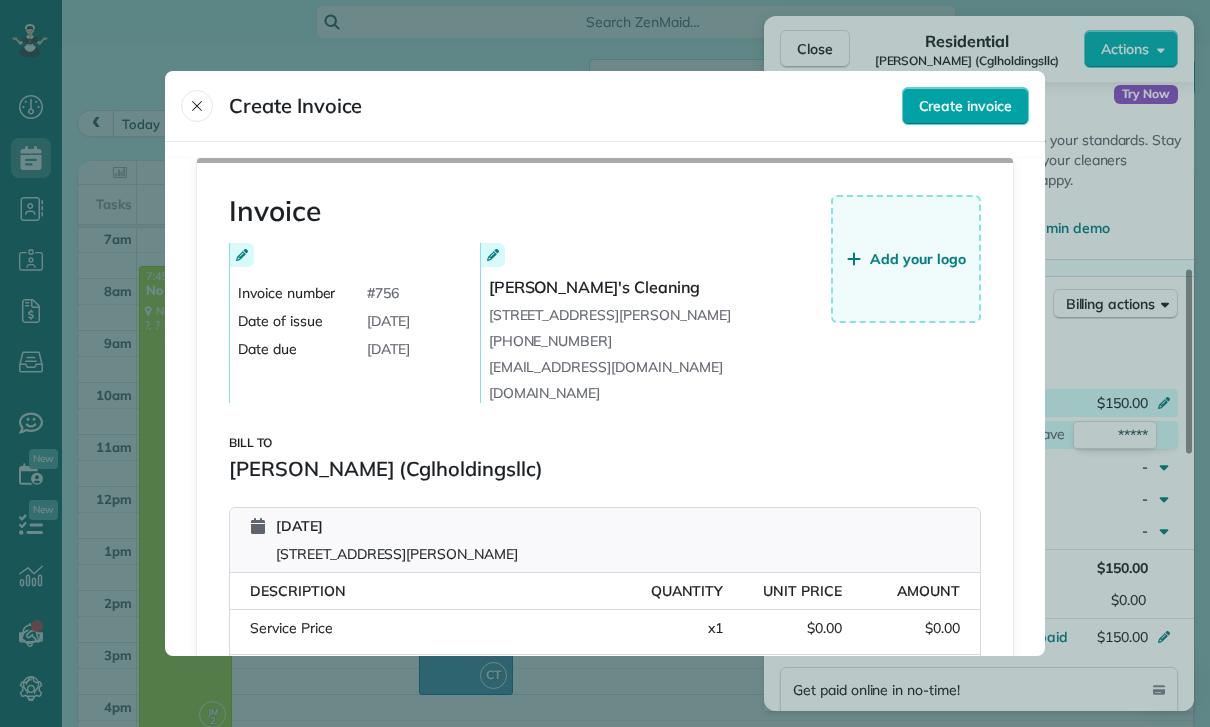 click on "Create invoice" at bounding box center [965, 106] 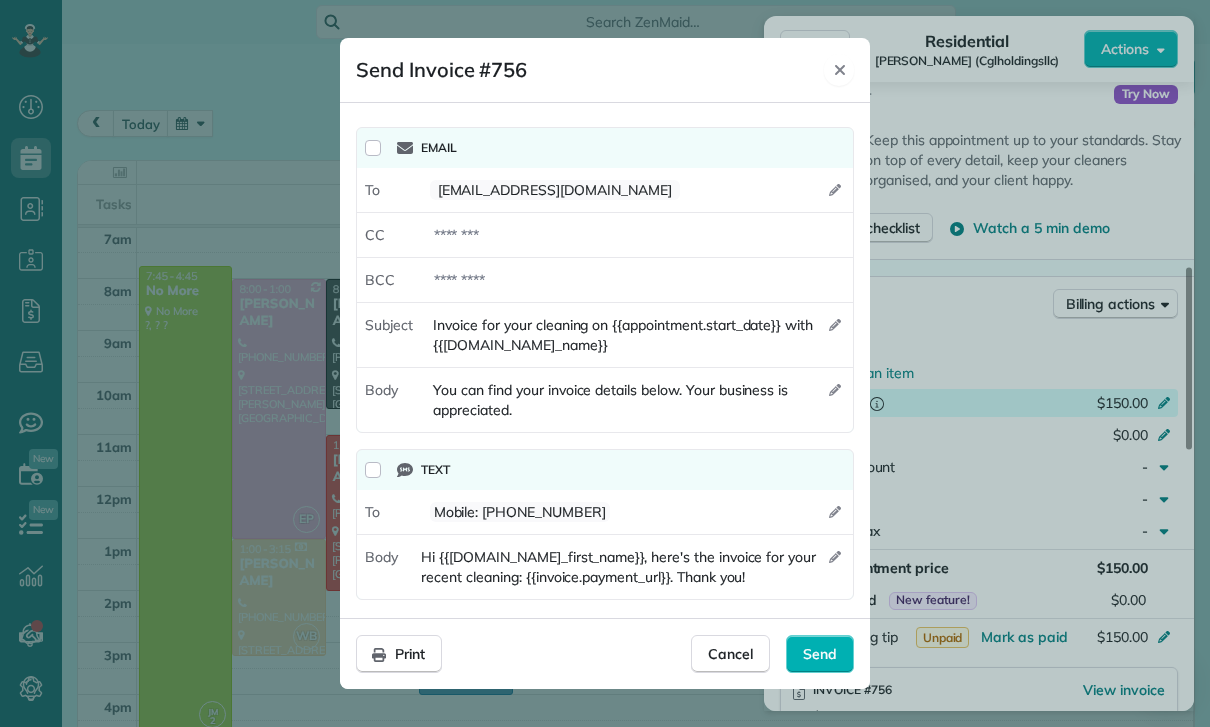 click 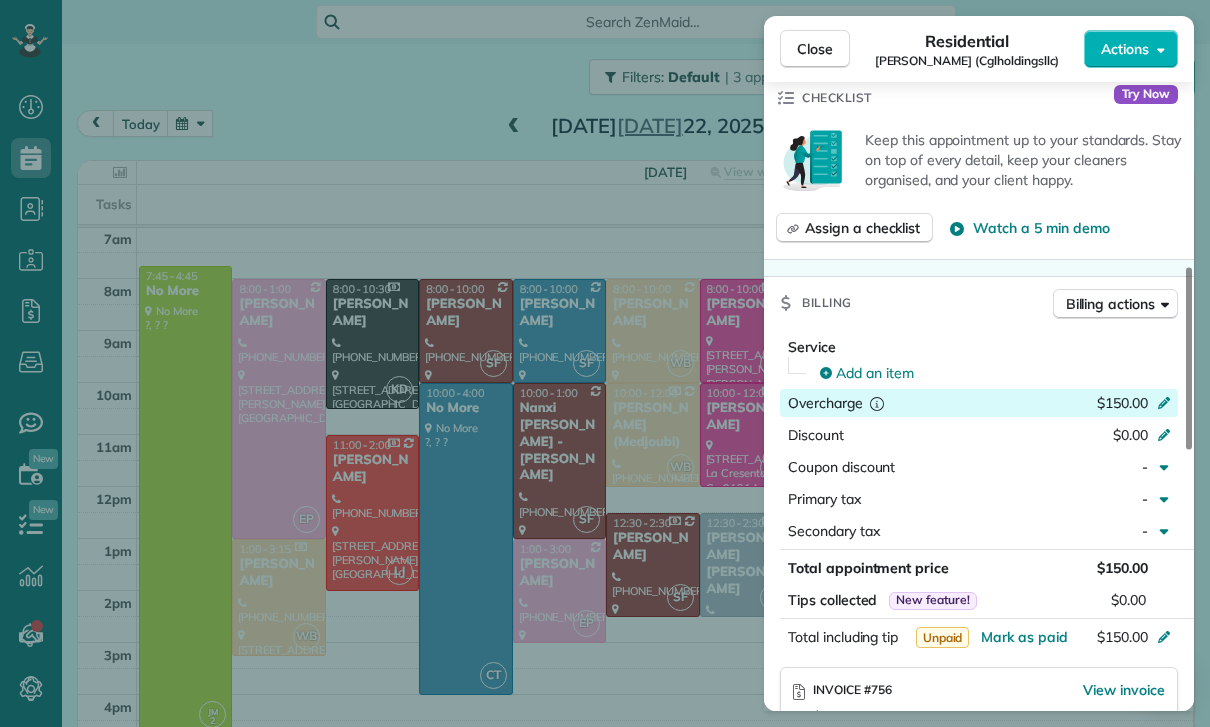 click 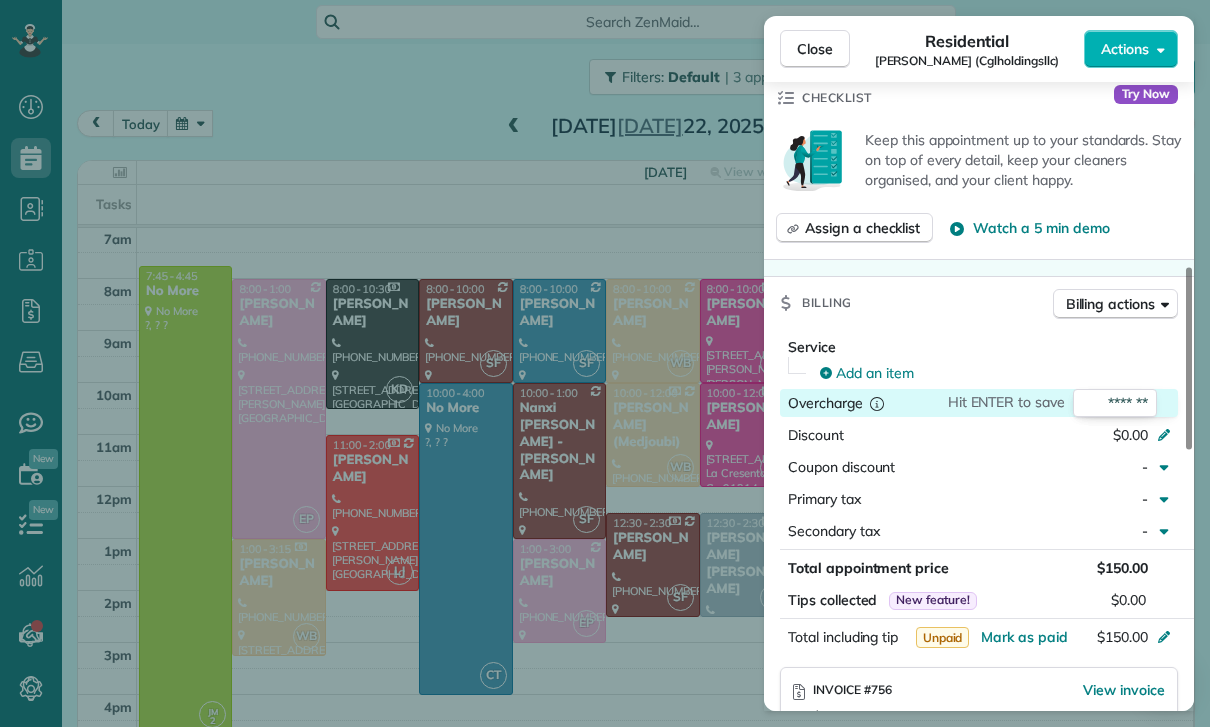 type 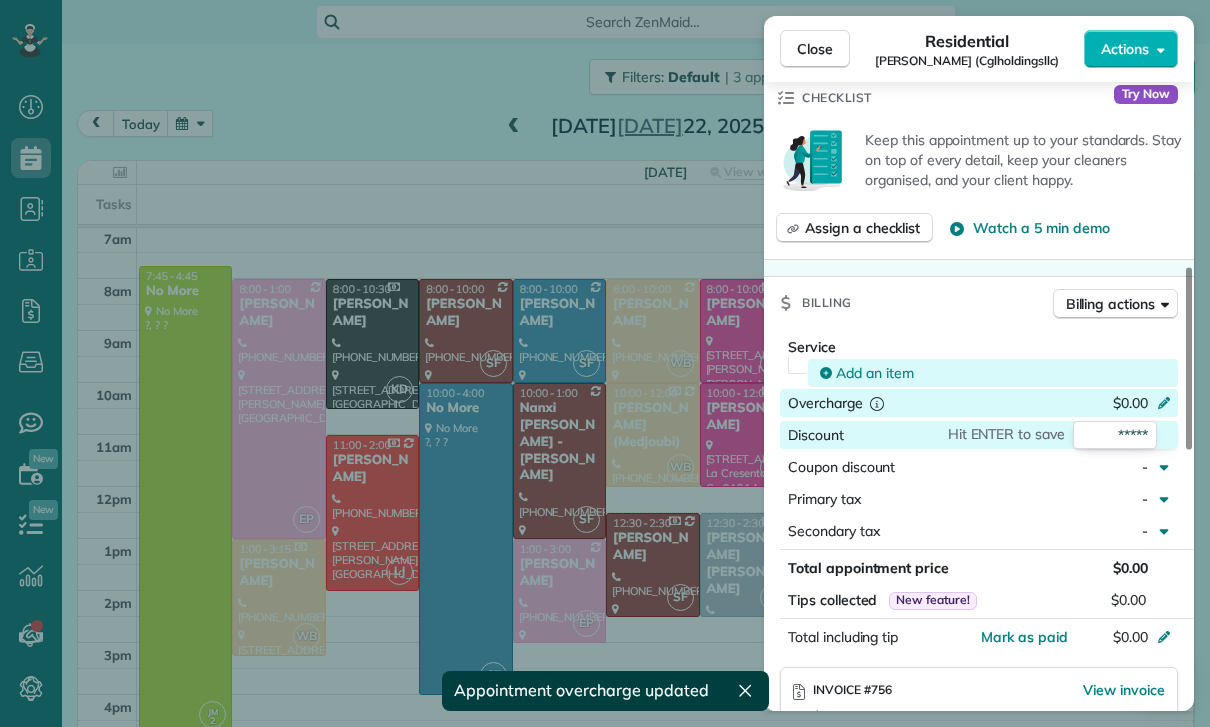 click on "Add an item" at bounding box center (875, 373) 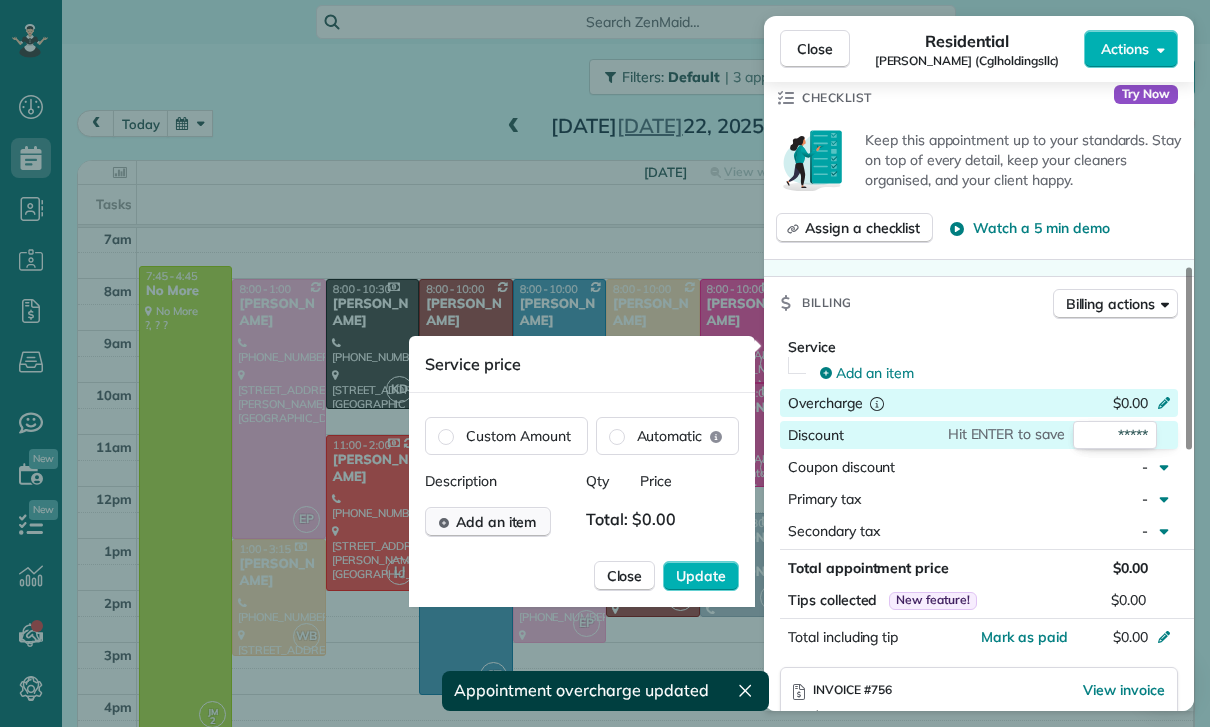 click on "Add an item" at bounding box center [496, 522] 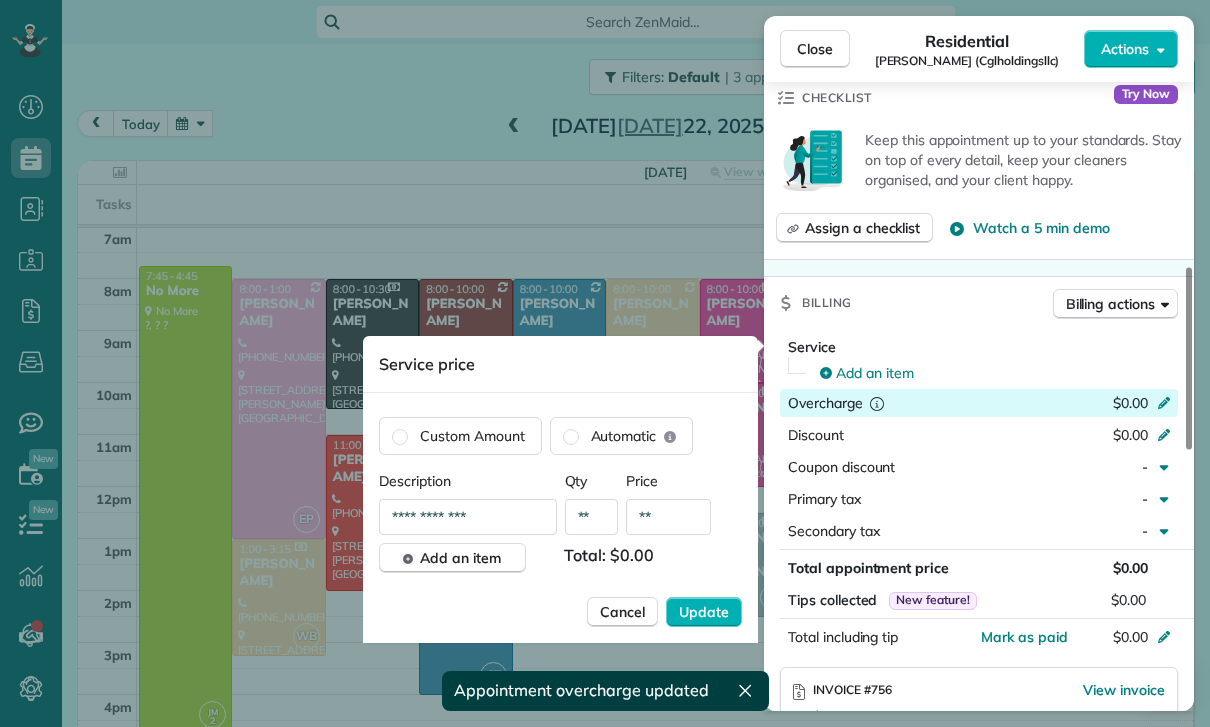 click on "**" at bounding box center (668, 517) 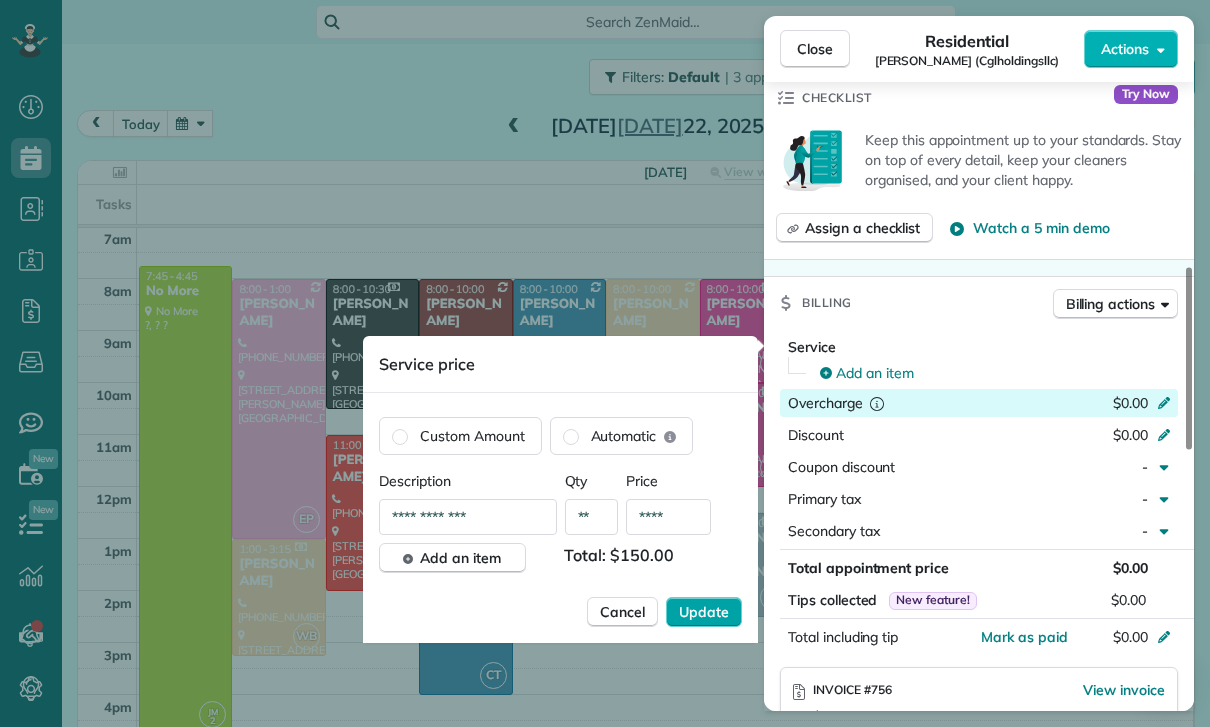 type on "****" 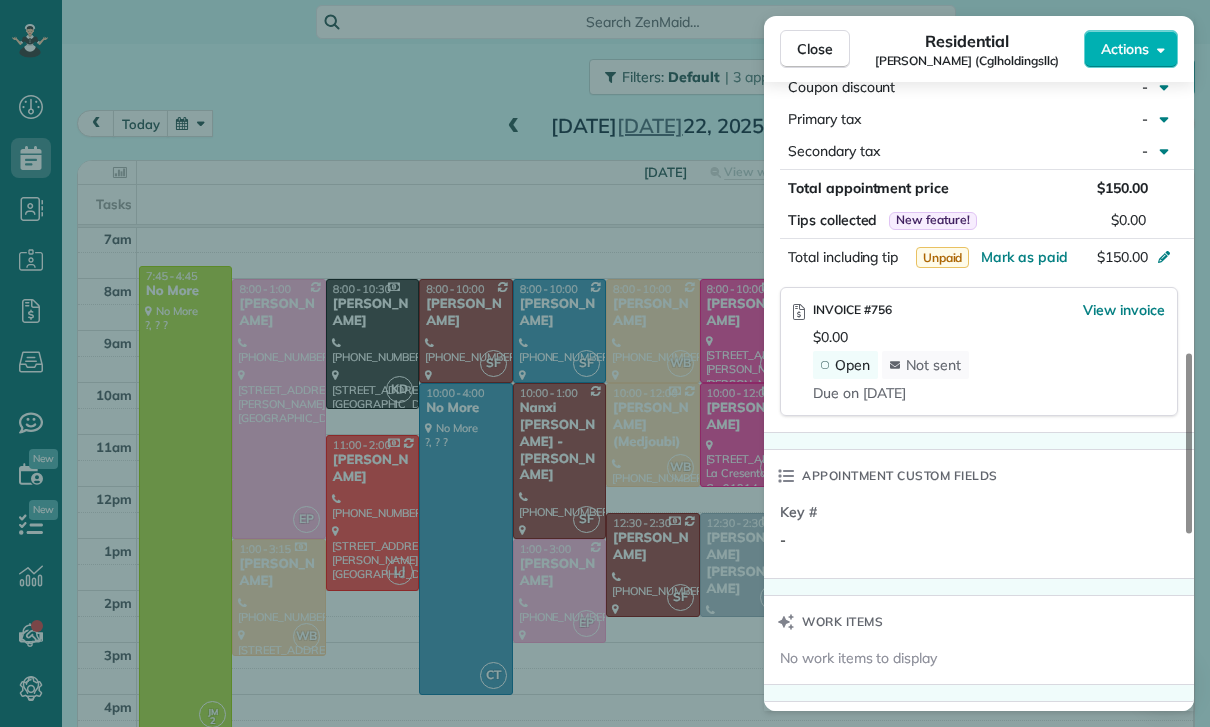 scroll, scrollTop: 1142, scrollLeft: 0, axis: vertical 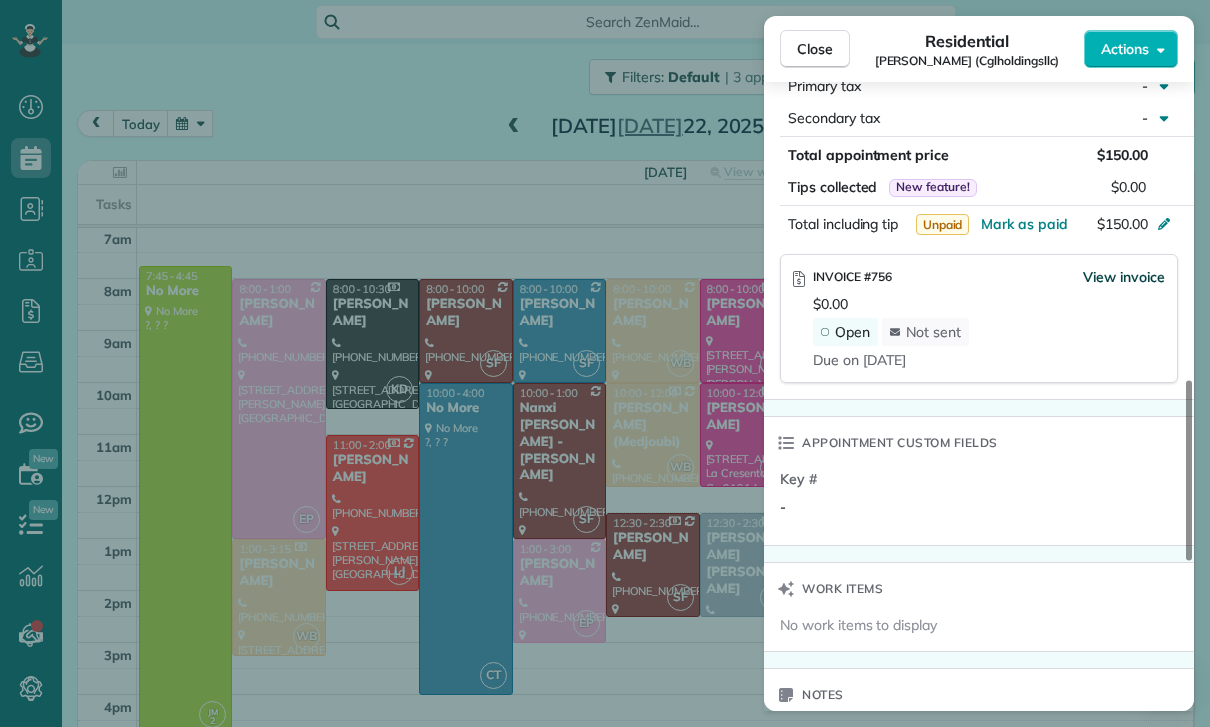 click on "View invoice" at bounding box center (1124, 277) 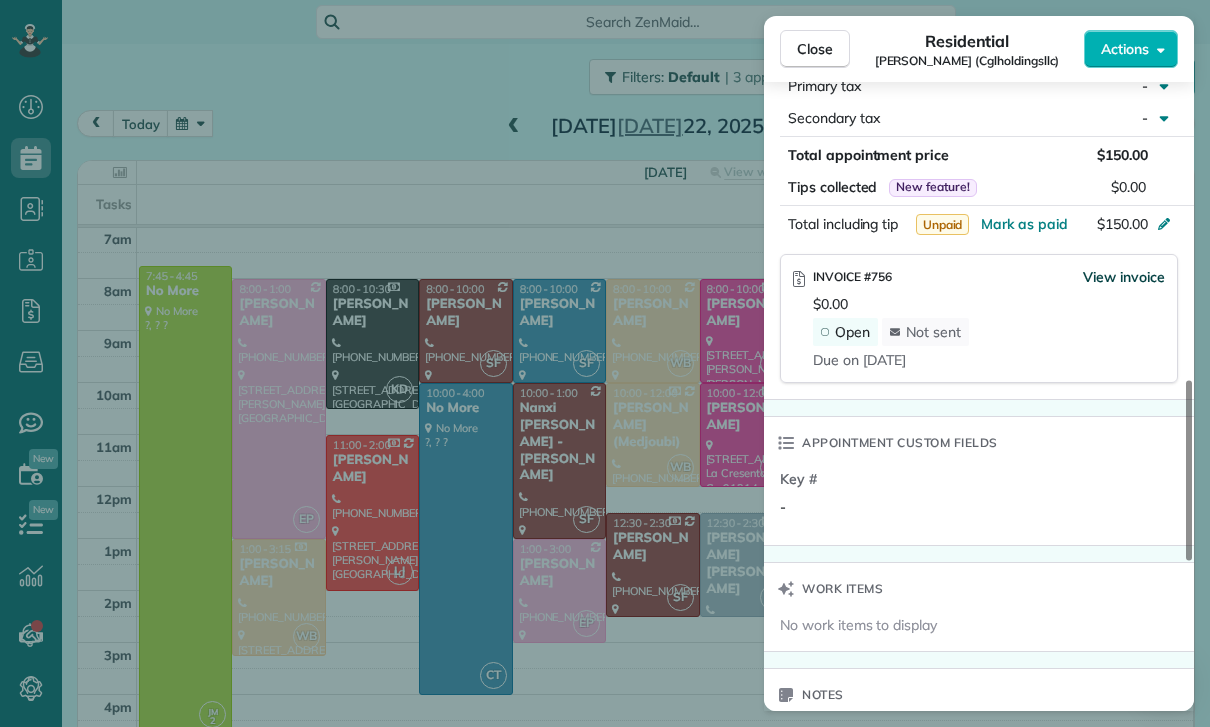 click on "View invoice" at bounding box center (1124, 277) 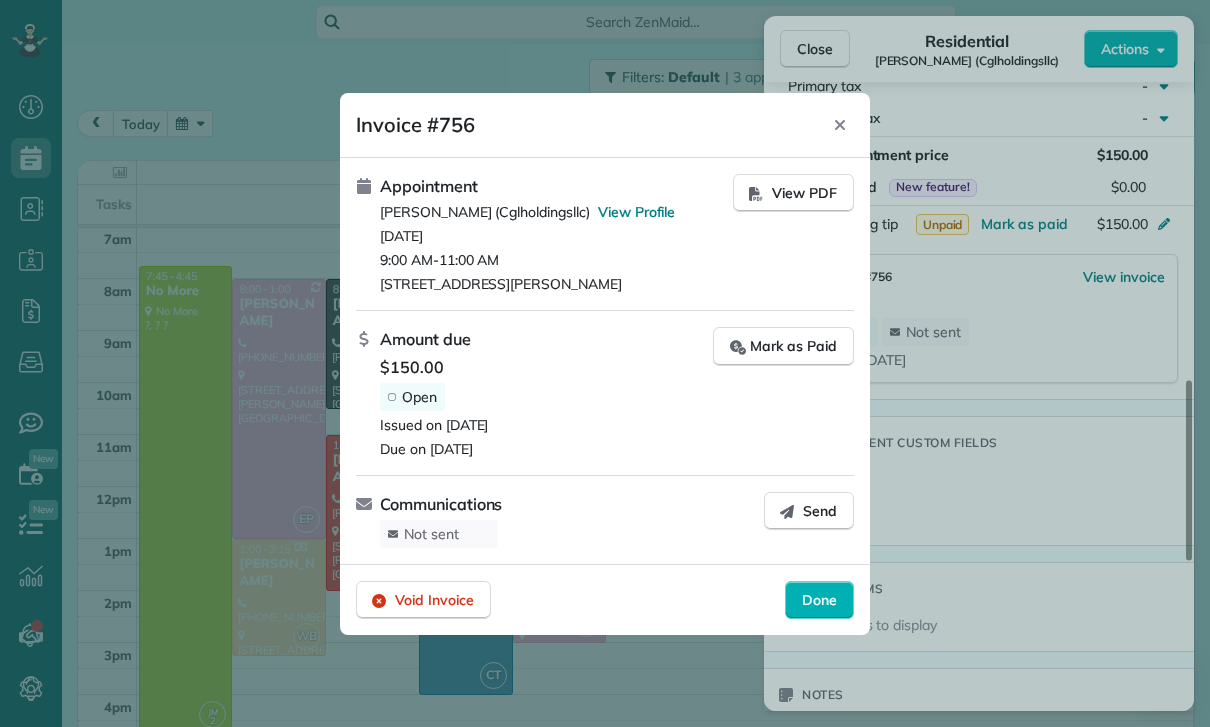 click at bounding box center (605, 363) 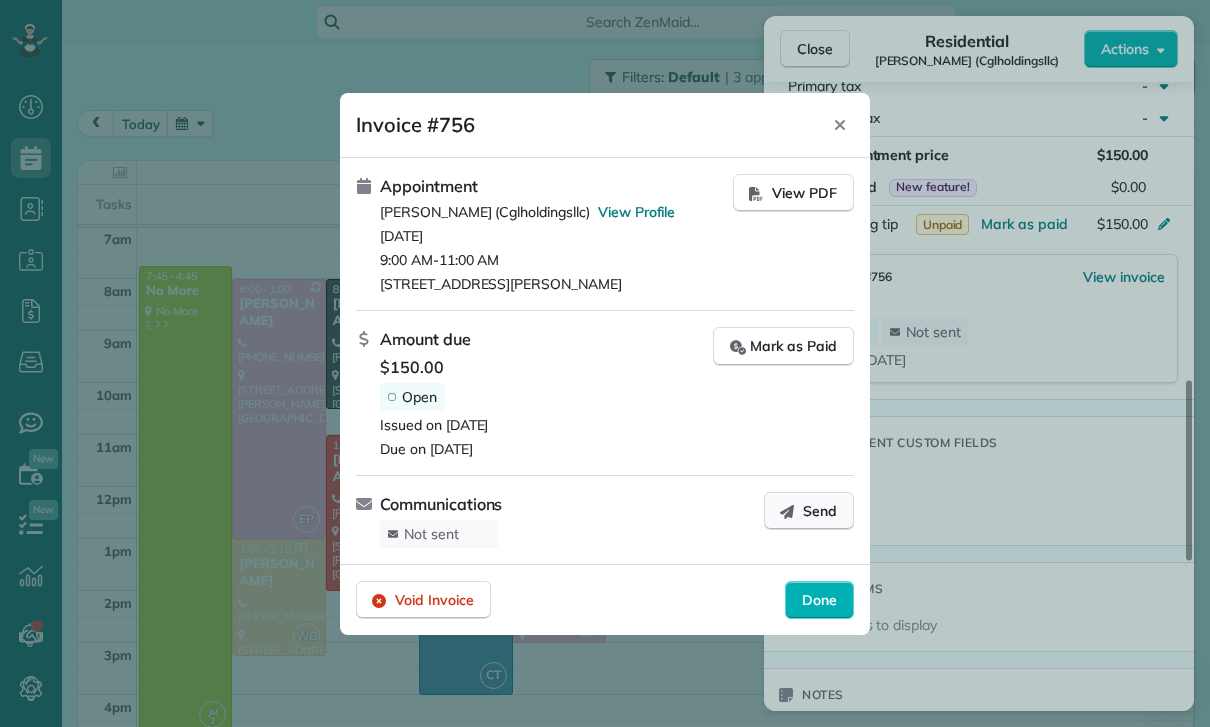 click on "Send" at bounding box center (820, 511) 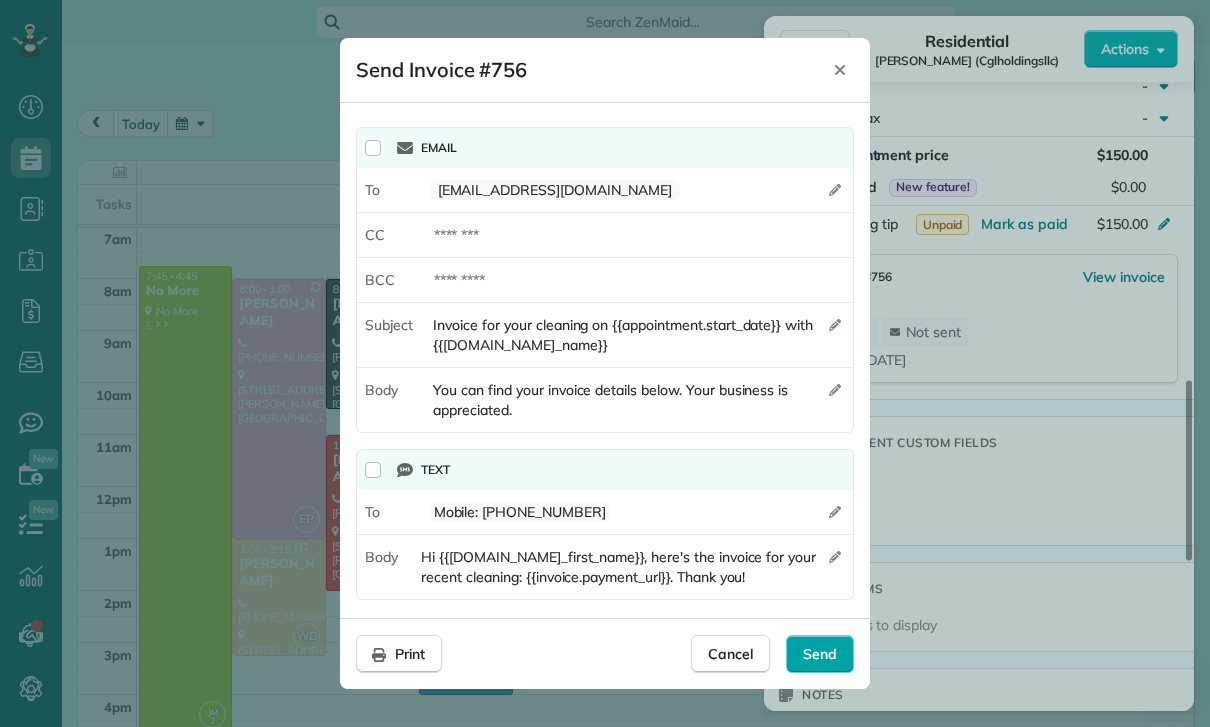 click on "Send" at bounding box center [820, 654] 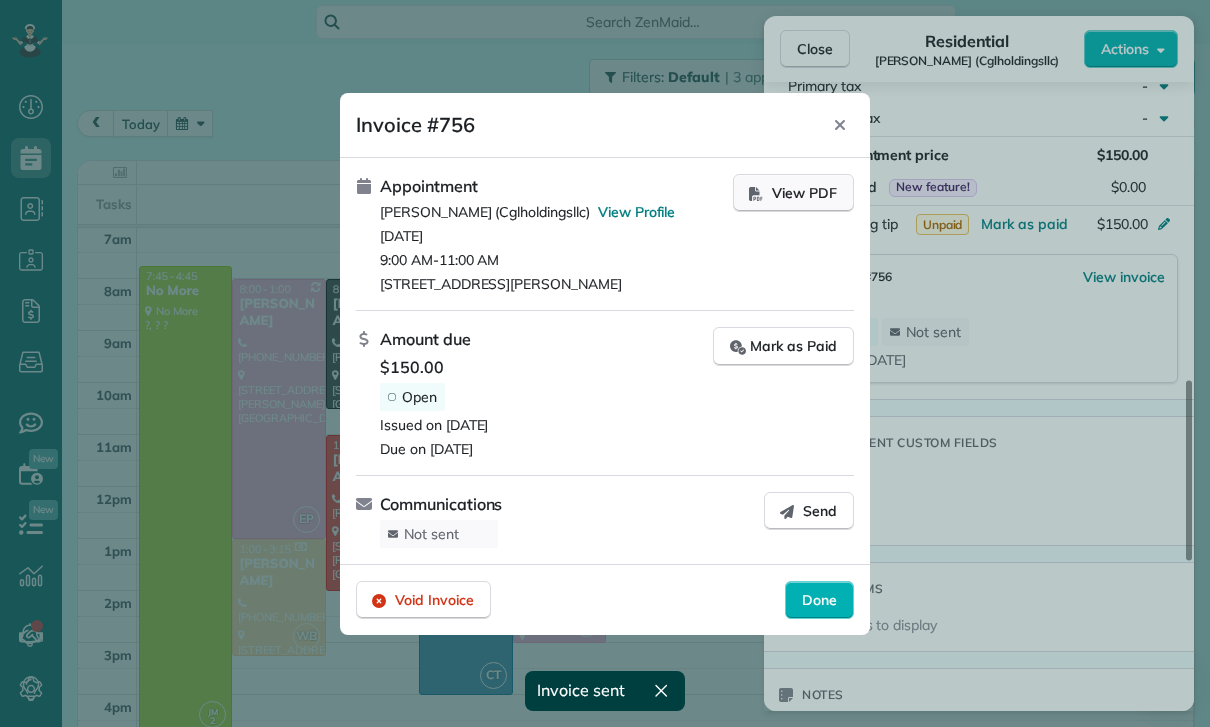 click on "View PDF" at bounding box center [793, 193] 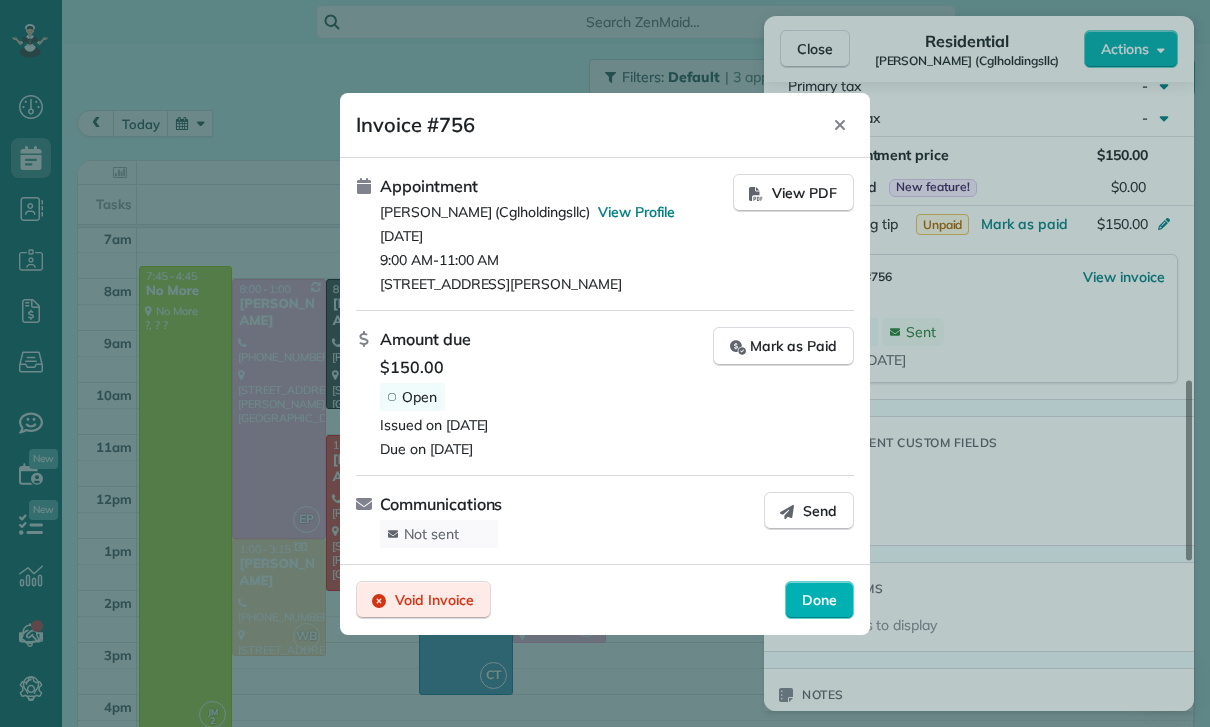 click on "Void Invoice" at bounding box center [434, 600] 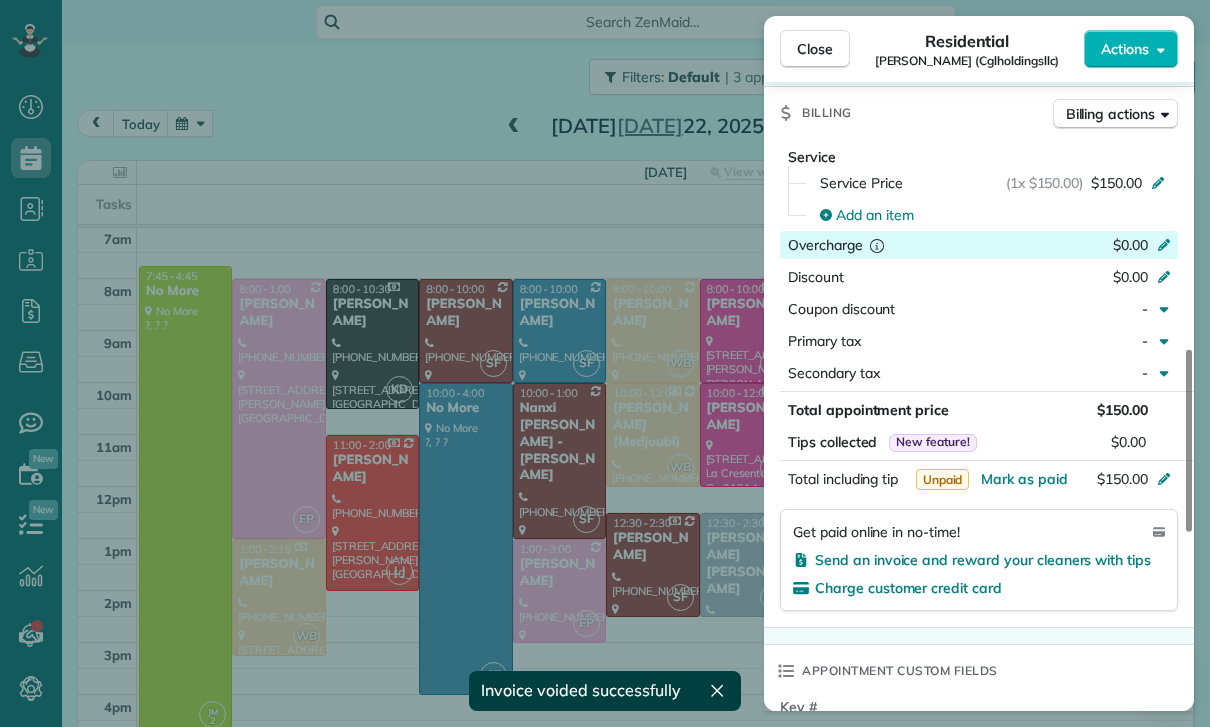 scroll, scrollTop: 885, scrollLeft: 0, axis: vertical 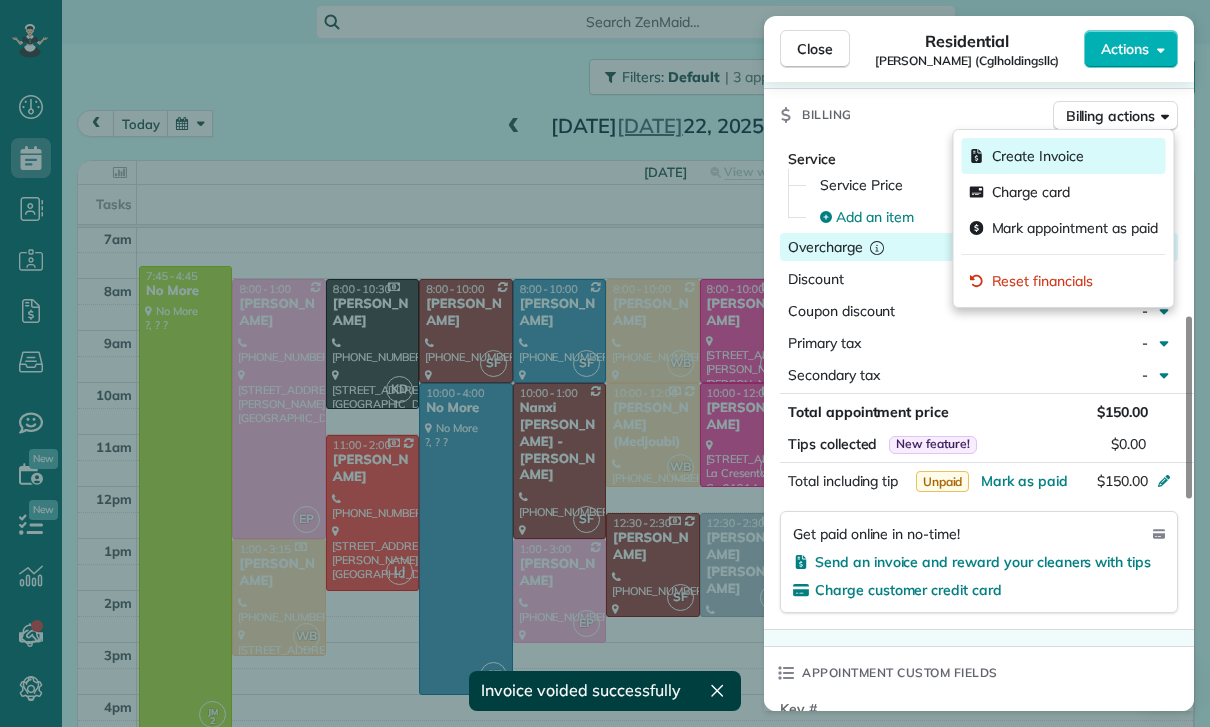 click on "Create Invoice" at bounding box center [1038, 156] 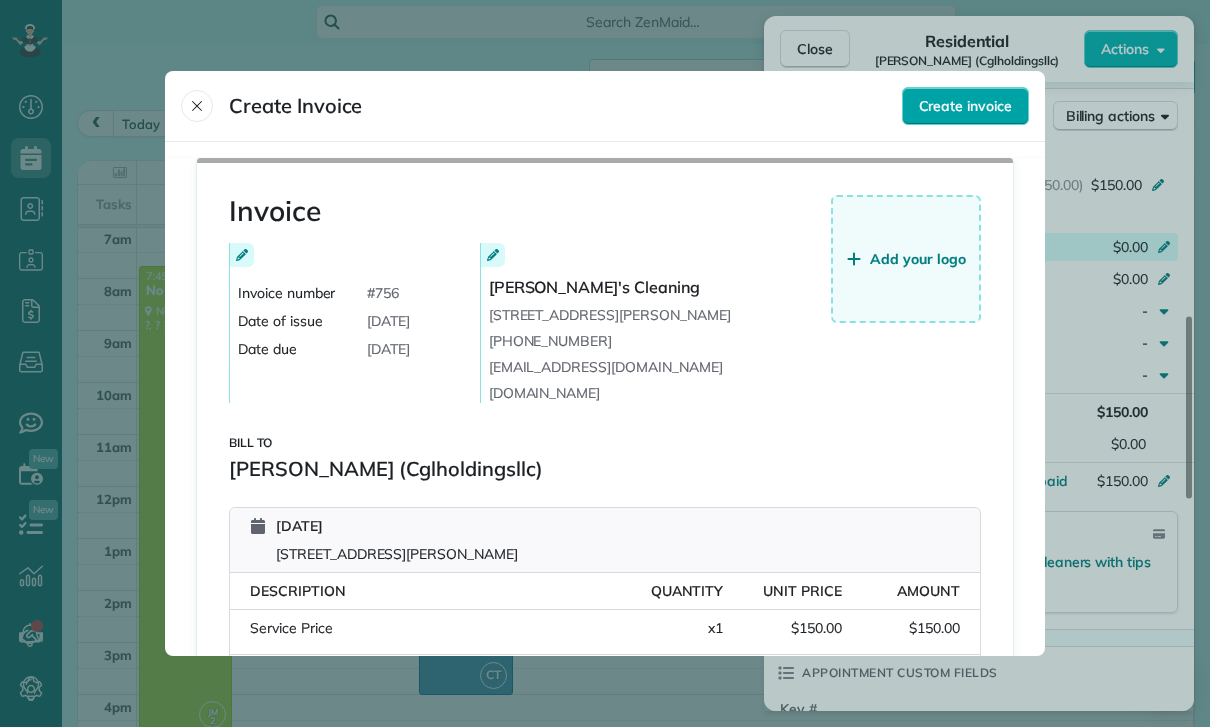 click on "Create invoice" at bounding box center (965, 106) 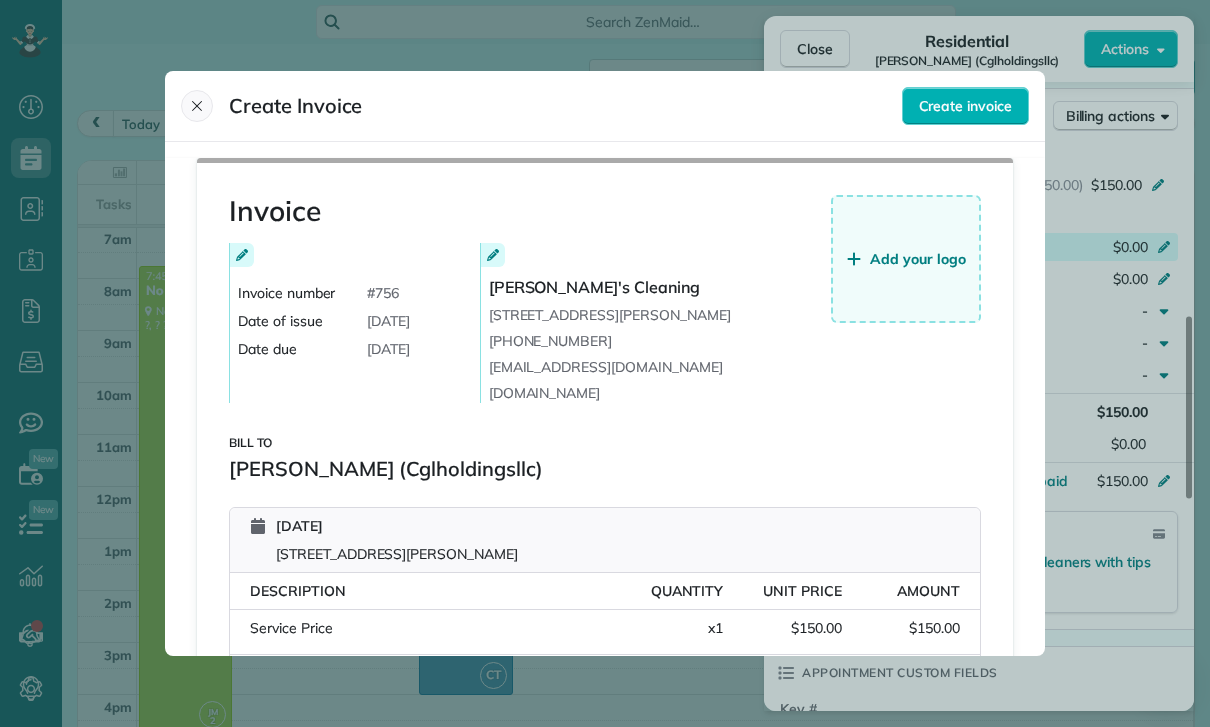 click at bounding box center (197, 106) 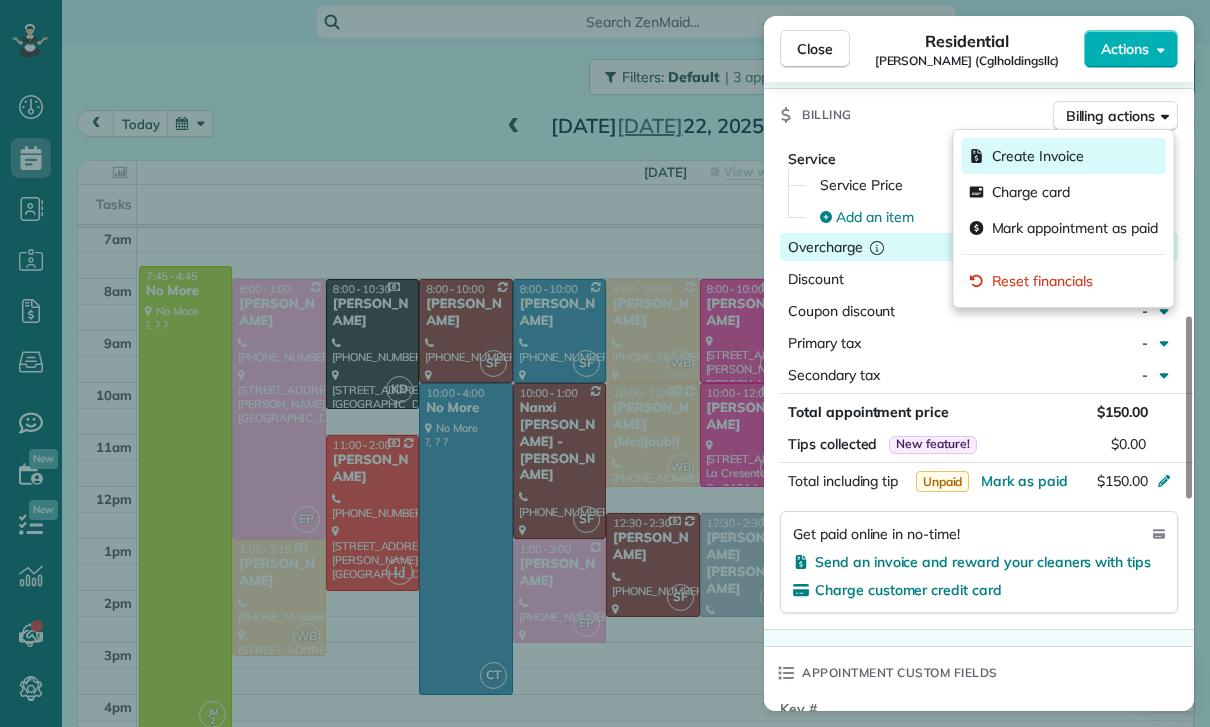 click on "Create Invoice" at bounding box center [1038, 156] 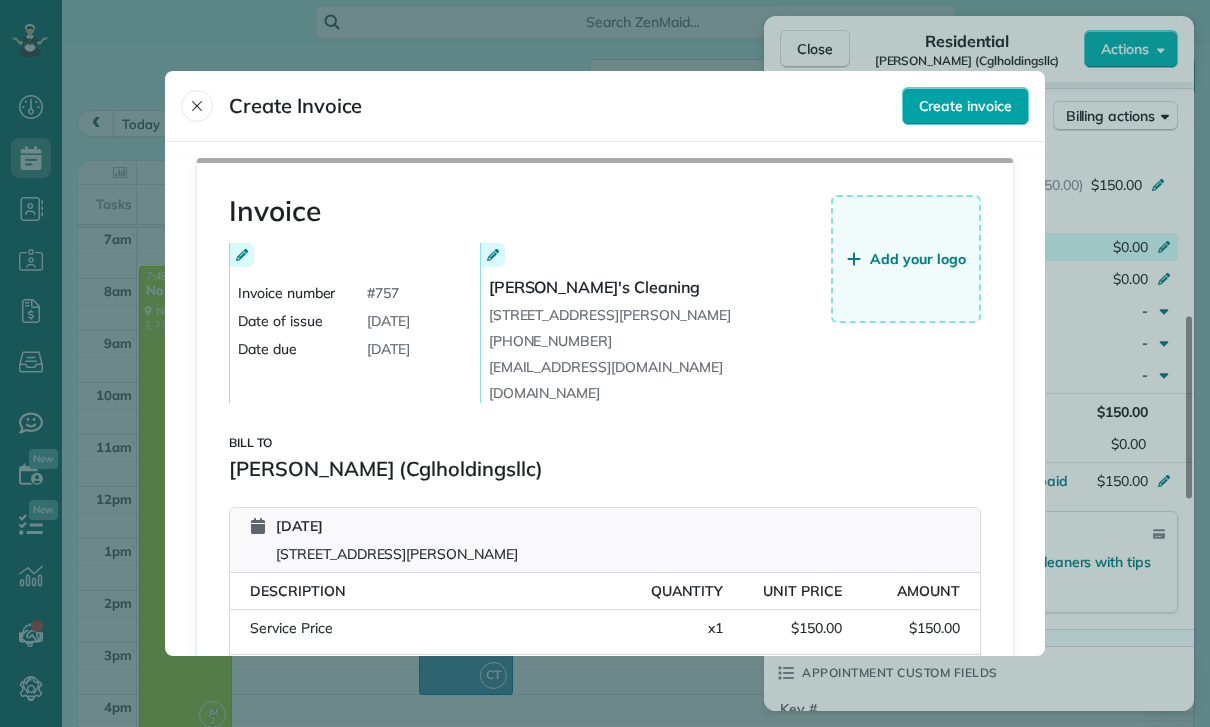 click on "Create invoice" at bounding box center (965, 106) 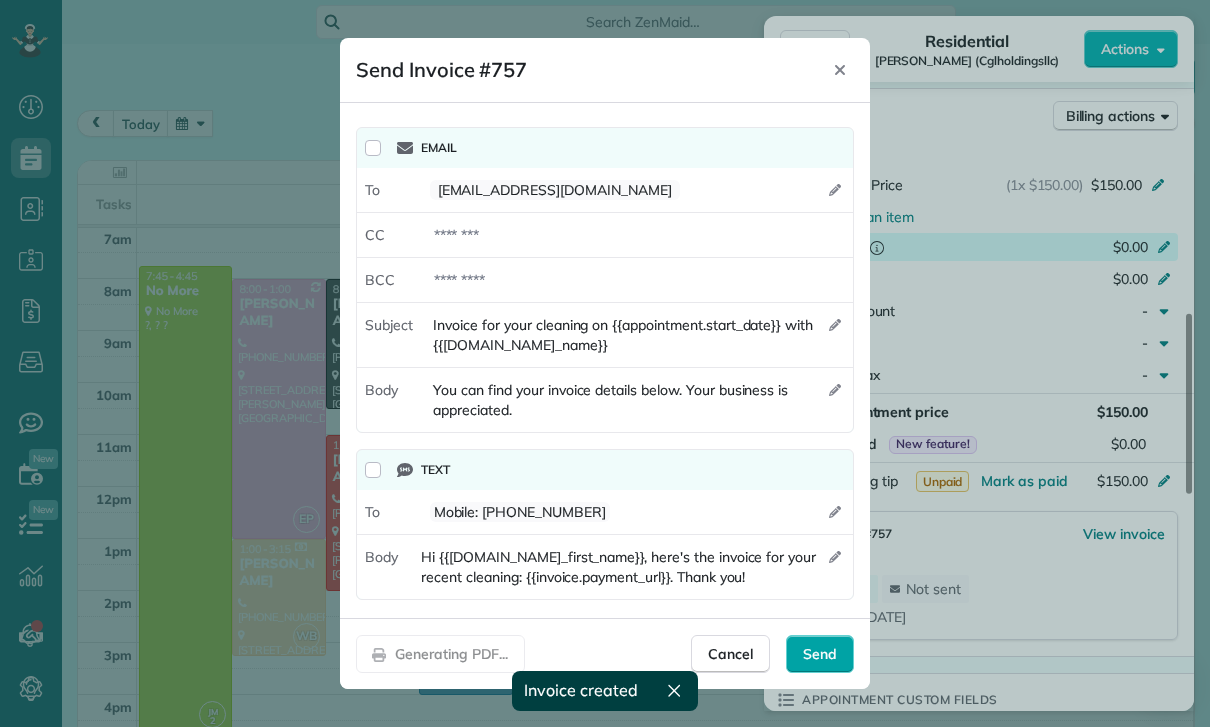 click on "Send" at bounding box center [820, 654] 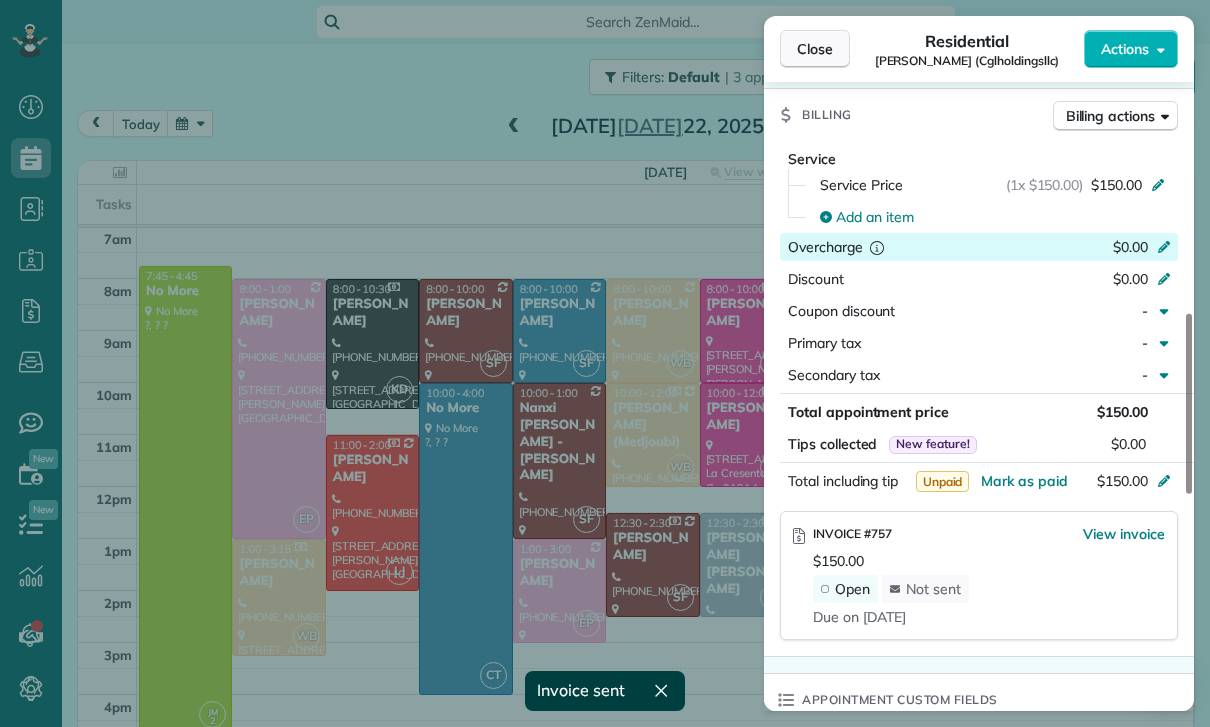 click on "Close" at bounding box center (815, 49) 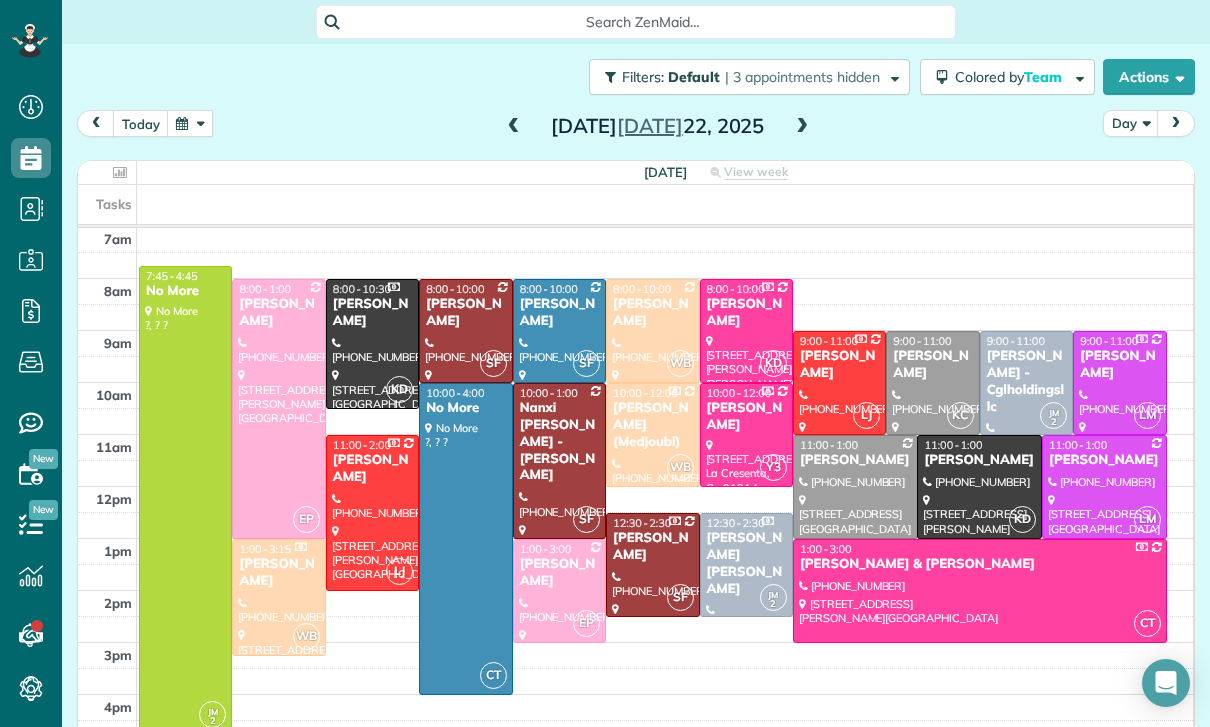 click at bounding box center [802, 127] 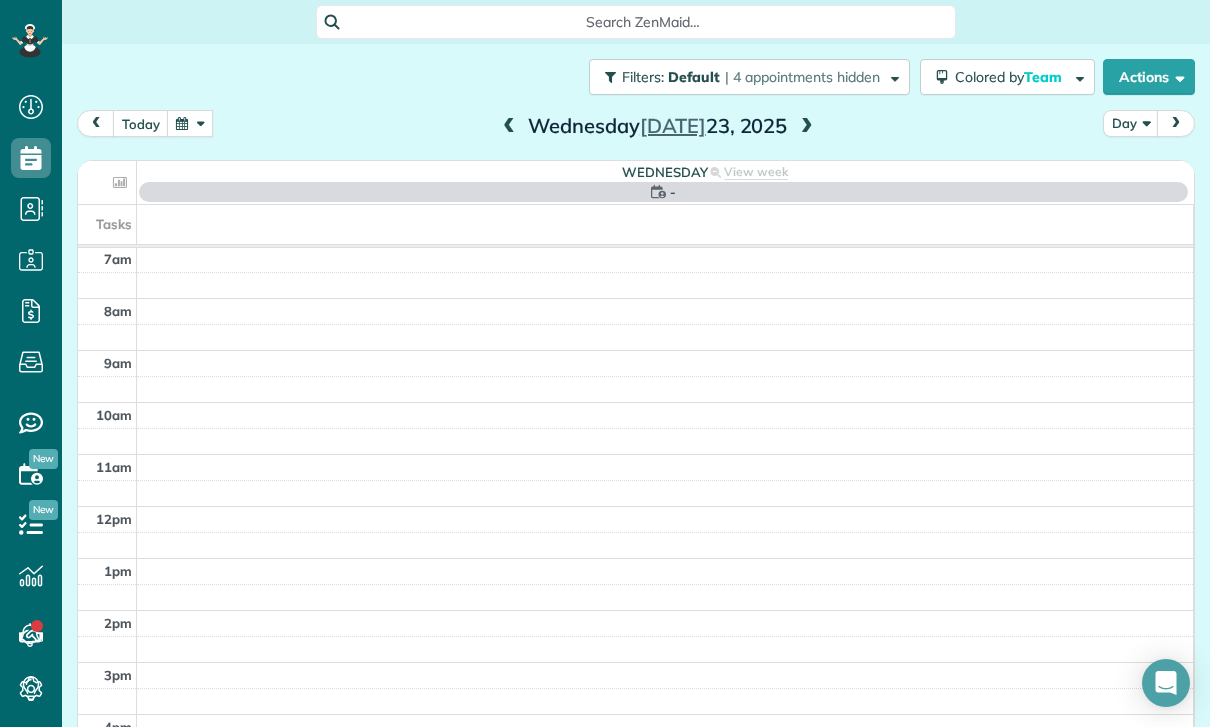 scroll, scrollTop: 157, scrollLeft: 0, axis: vertical 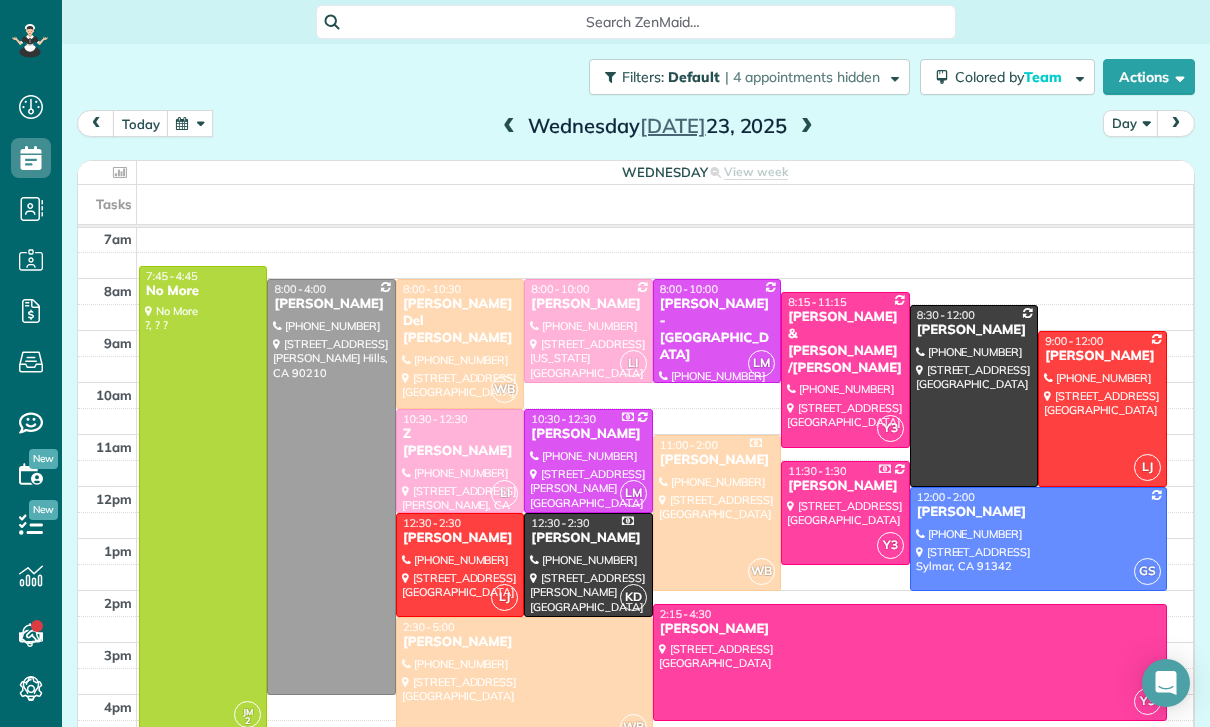click at bounding box center [331, 487] 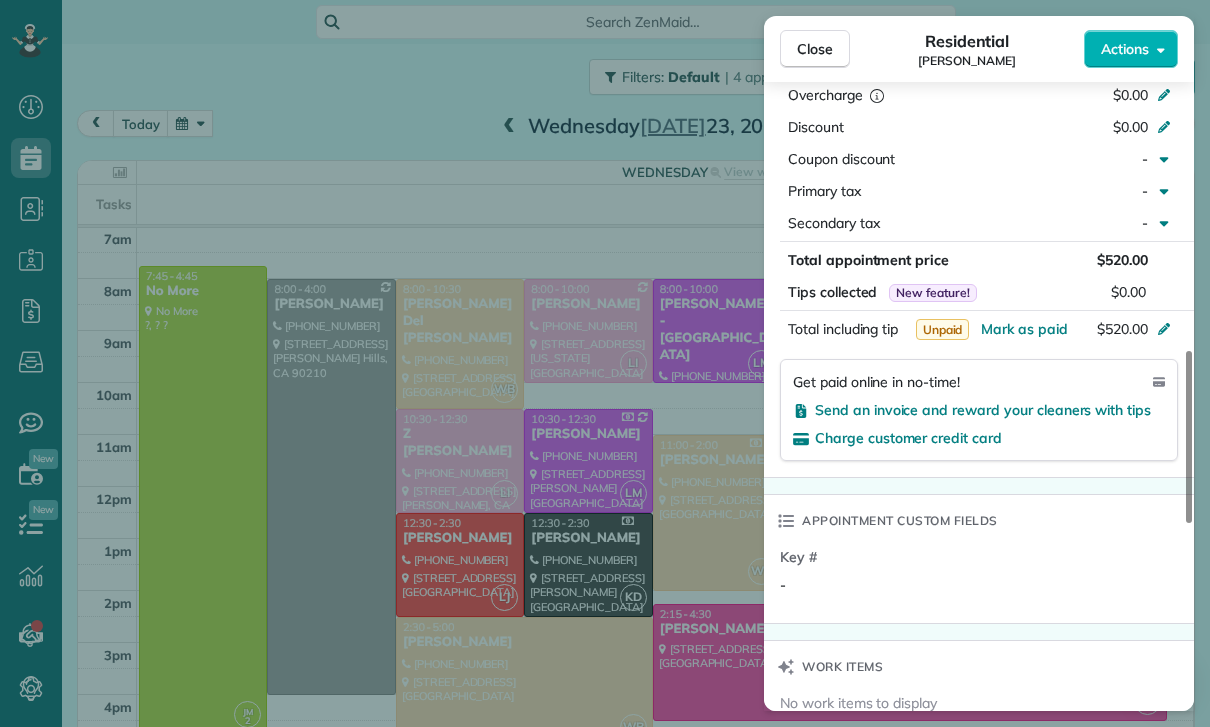 scroll, scrollTop: 1076, scrollLeft: 0, axis: vertical 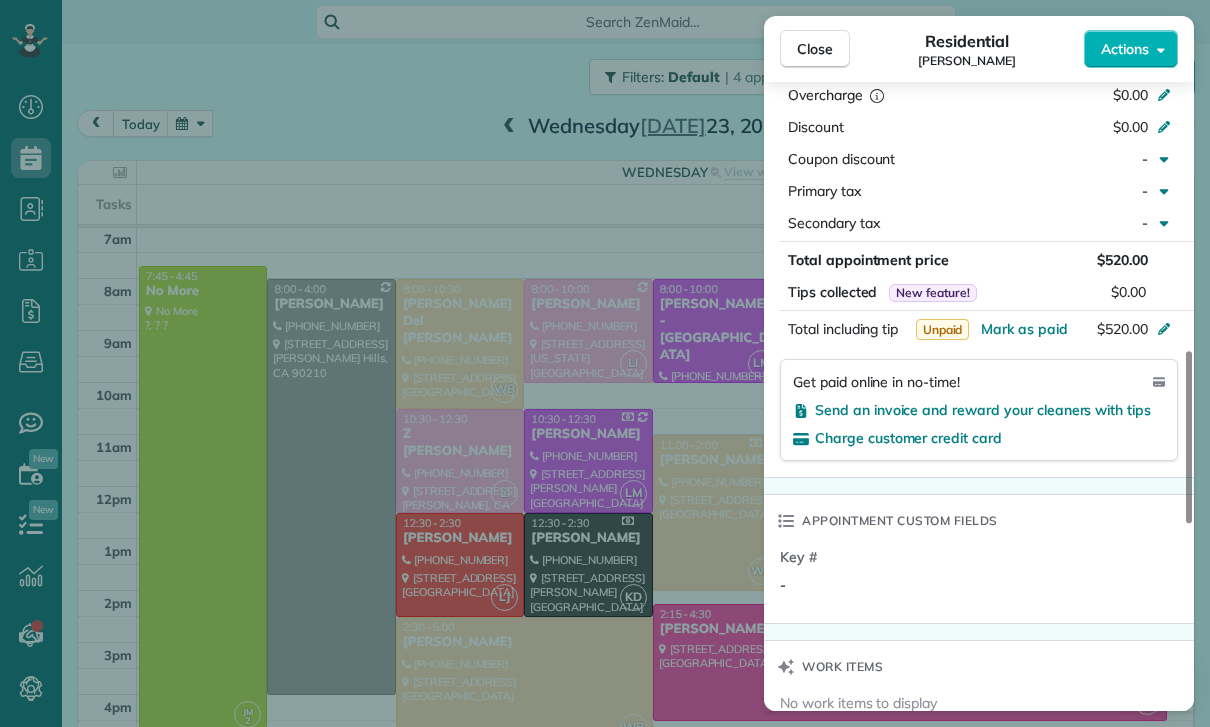 click on "Close Residential Yeami Kim Actions Status Yet to Confirm Yeami Kim · Open profile MOBILE (818) 572-6743 Copy yeami.kim@gmail.com Copy View Details Residential Wednesday, July 23, 2025 ( 5 days ago ) 8:00 AM 4:00 PM 8 hours and 0 minutes Repeats weekly Edit recurring service Previous (Jul 16) Next (Jul 30) 1432 Harridge Dr. Berverly Hills CA 90210 Service was not rated yet Cleaners Time in and out Assign Invite Team Karla/Karina Cleaners No cleaners assigned yet Checklist Try Now Keep this appointment up to your standards. Stay on top of every detail, keep your cleaners organised, and your client happy. Assign a checklist Watch a 5 min demo Billing Billing actions Service Service Price (1x $520.00) $520.00 Add an item Overcharge $0.00 Discount $0.00 Coupon discount - Primary tax - Secondary tax - Total appointment price $520.00 Tips collected New feature! $0.00 Unpaid Mark as paid Total including tip $520.00 Get paid online in no-time! Send an invoice and reward your cleaners with tips Key # - Work items 0 1" at bounding box center [605, 363] 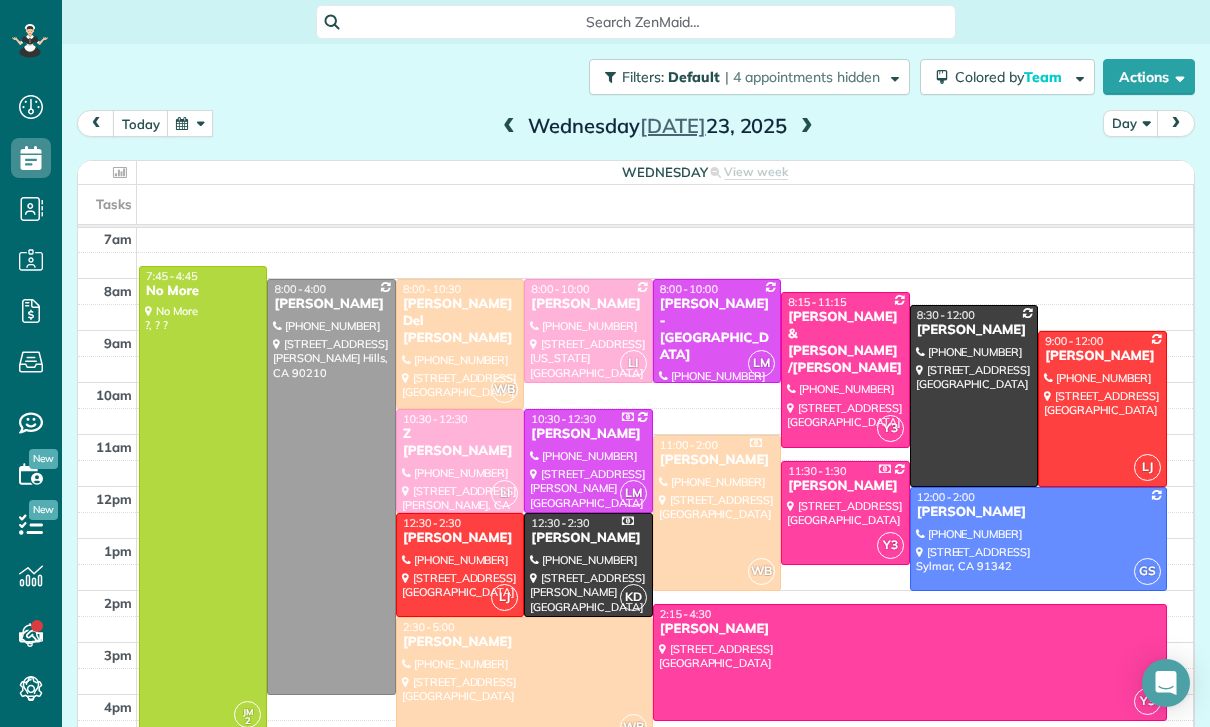 click on "Aditya Putcha" at bounding box center (460, 538) 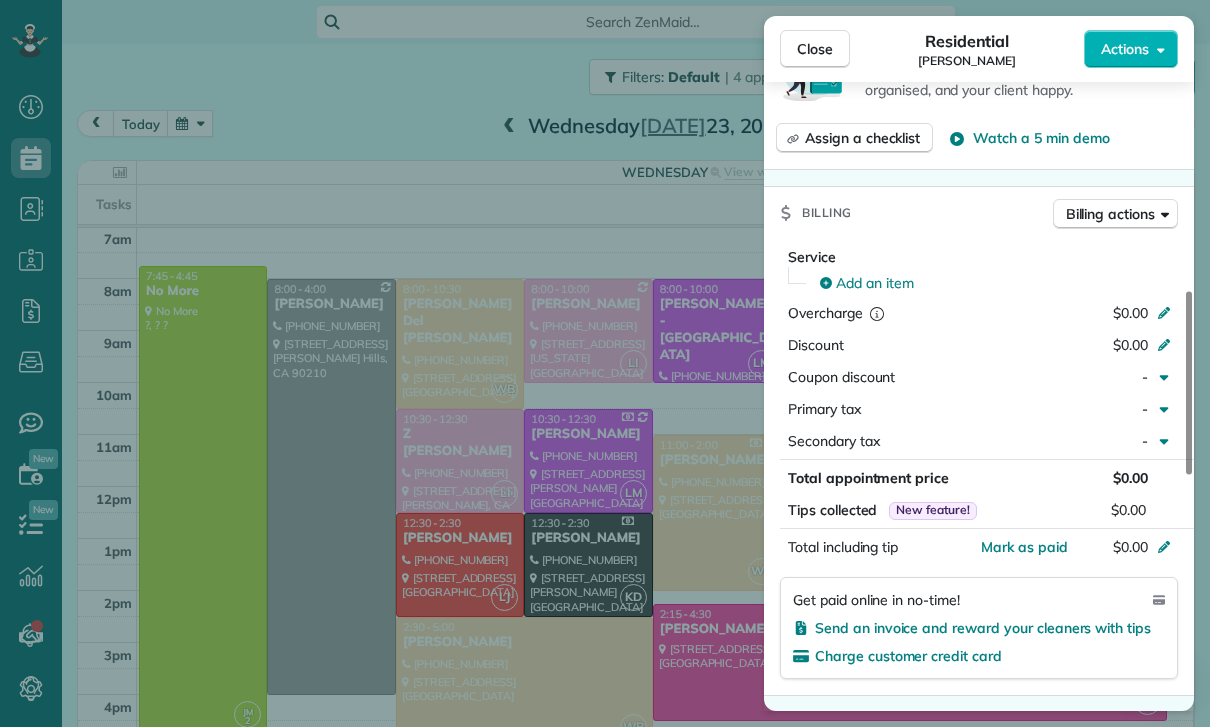 scroll, scrollTop: 802, scrollLeft: 0, axis: vertical 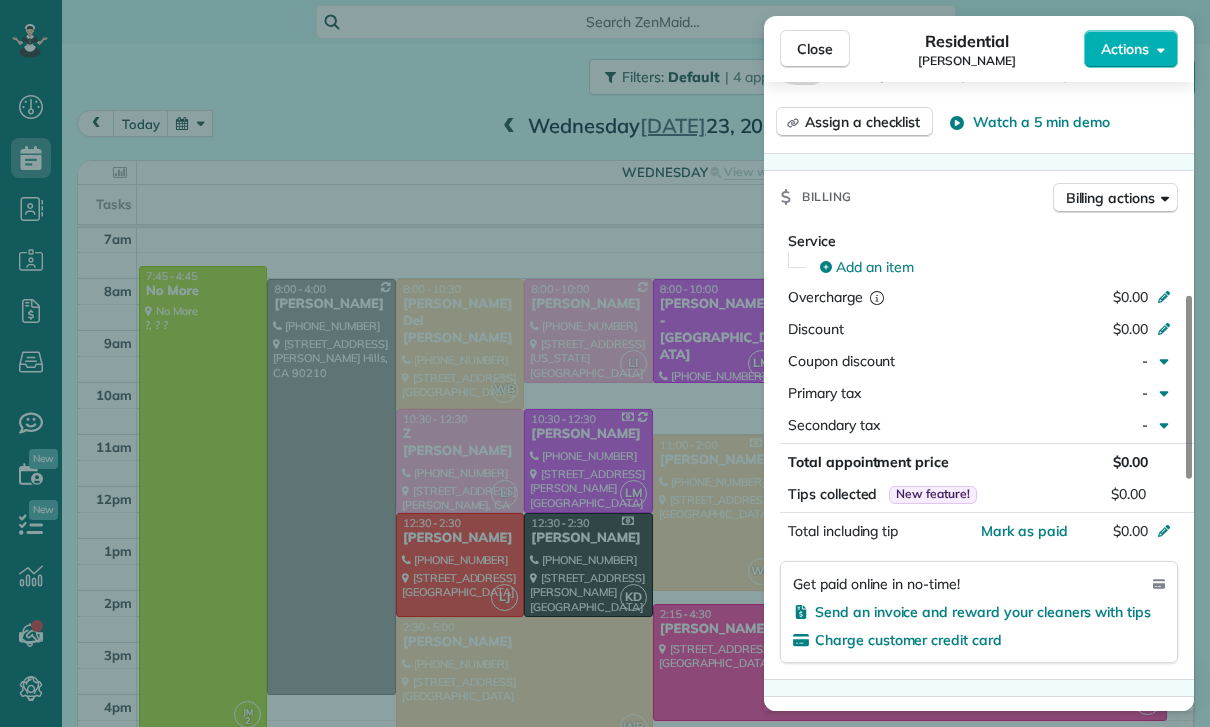 click on "Close Residential Aditya Putcha Actions Status Confirmed Aditya Putcha · Open profile MOBILE (714) 588-4737 Copy No email on record Add email View Details Residential Wednesday, July 23, 2025 ( 5 days ago ) 12:30 PM 2:30 PM 2 hours and 0 minutes One time 6938 Laurel Canyon Boulevard North Hollywood CA 91605 Service was not rated yet Cleaners Time in and out Assign Invite Team Luisa Cleaners Luisa   Juarez 12:30 PM 2:30 PM Checklist Try Now Keep this appointment up to your standards. Stay on top of every detail, keep your cleaners organised, and your client happy. Assign a checklist Watch a 5 min demo Billing Billing actions Service Add an item Overcharge $0.00 Discount $0.00 Coupon discount - Primary tax - Secondary tax - Total appointment price $0.00 Tips collected New feature! $0.00 Mark as paid Total including tip $0.00 Get paid online in no-time! Send an invoice and reward your cleaners with tips Charge customer credit card Appointment custom fields Key # - Work items No work items to display Notes 0 0" at bounding box center [605, 363] 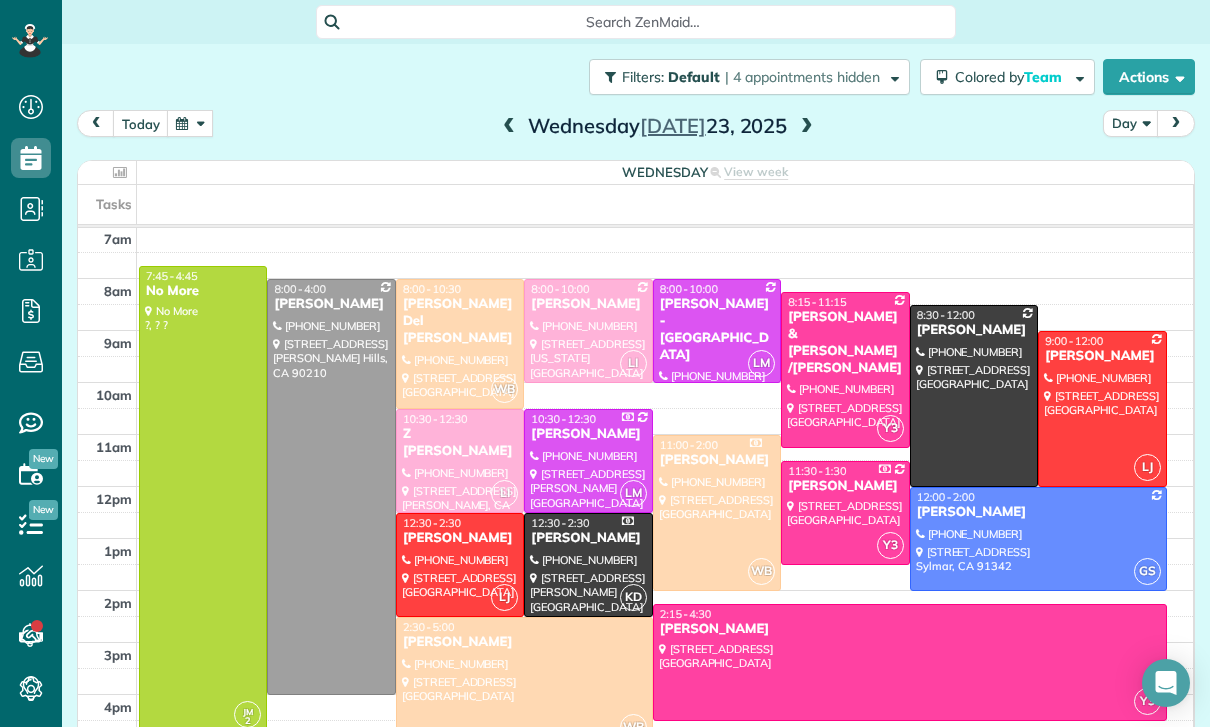 click at bounding box center [1102, 409] 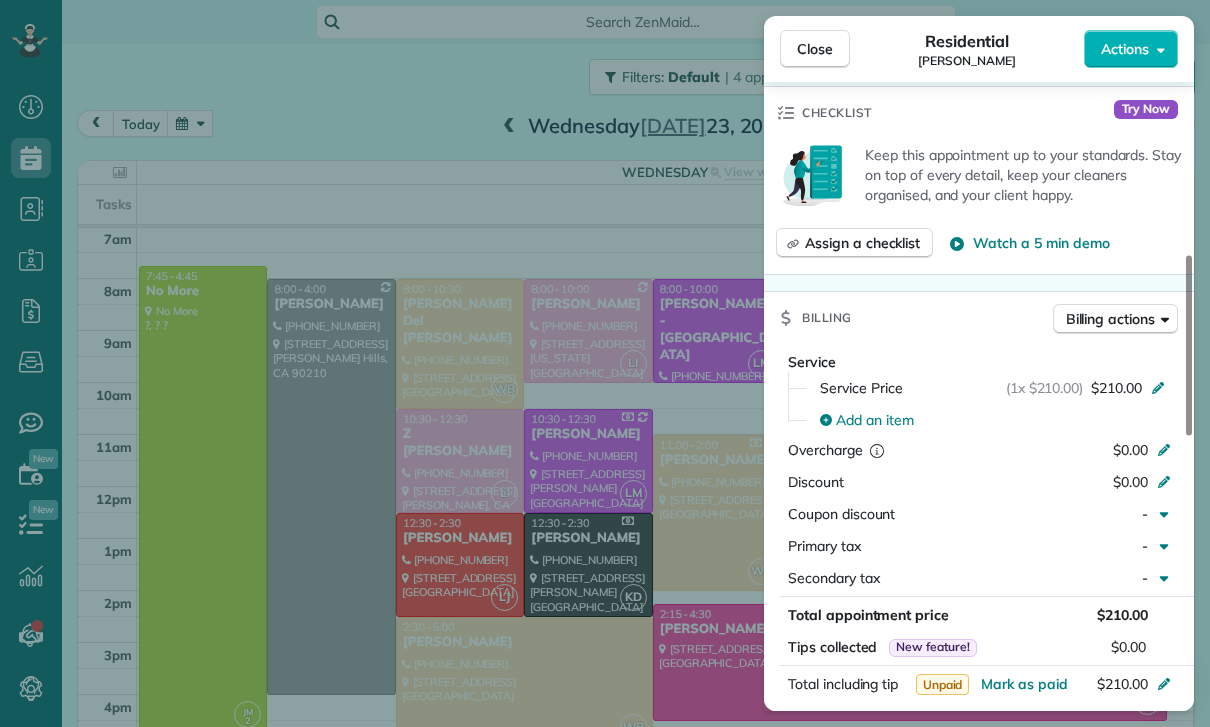 scroll, scrollTop: 706, scrollLeft: 0, axis: vertical 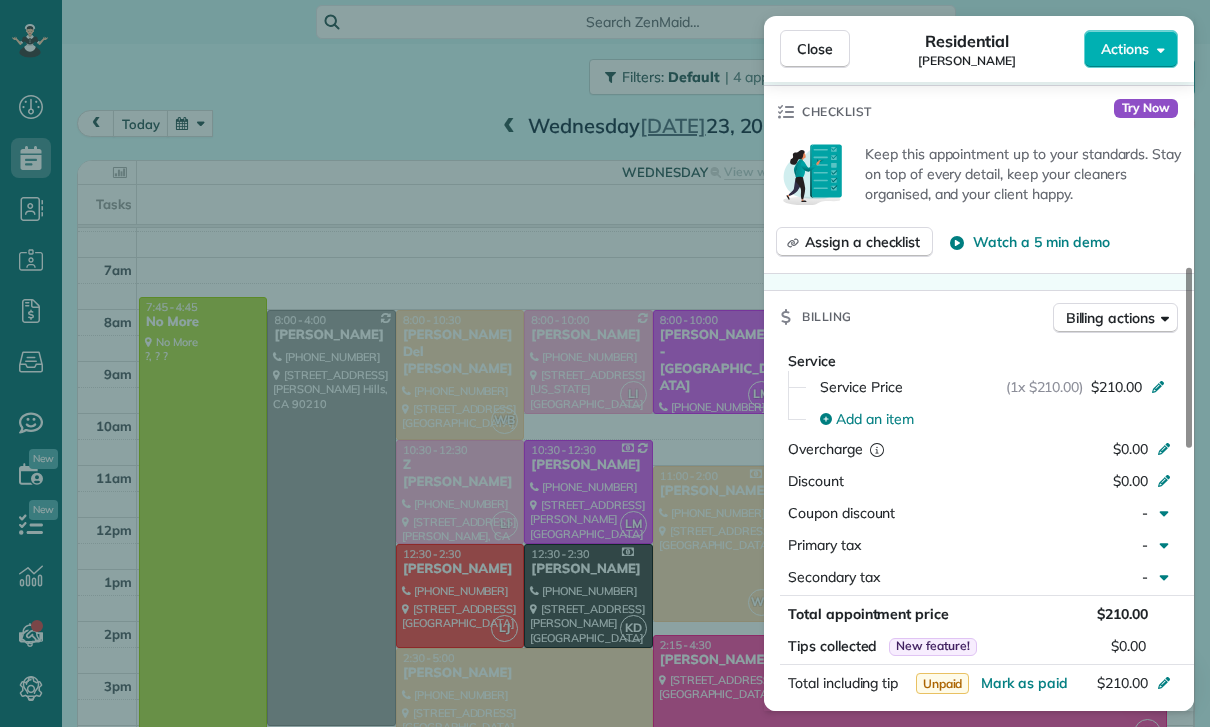 click on "Close Residential Will Jacobs Actions Status Confirmed Will Jacobs · Open profile MOBILE (626) 840-7570 Copy wjacobs@ucla.edu Copy View Details Residential Wednesday, July 23, 2025 ( 5 days ago ) 9:00 AM 12:00 PM 3 hours and 0 minutes Repeats every 2 weeks Edit recurring service Previous (Jul 09) Next (Aug 06) 5105 Solliden Lane La Cañada Flintridge CA 91011 Service was not rated yet Cleaners Time in and out Assign Invite Team Luisa Cleaners Luisa   Juarez 9:00 AM 12:00 PM Checklist Try Now Keep this appointment up to your standards. Stay on top of every detail, keep your cleaners organised, and your client happy. Assign a checklist Watch a 5 min demo Billing Billing actions Service Service Price (1x $210.00) $210.00 Add an item Overcharge $0.00 Discount $0.00 Coupon discount - Primary tax - Secondary tax - Total appointment price $210.00 Tips collected New feature! $0.00 Unpaid Mark as paid Total including tip $210.00 Get paid online in no-time! Send an invoice and reward your cleaners with tips Key # - 0" at bounding box center (605, 363) 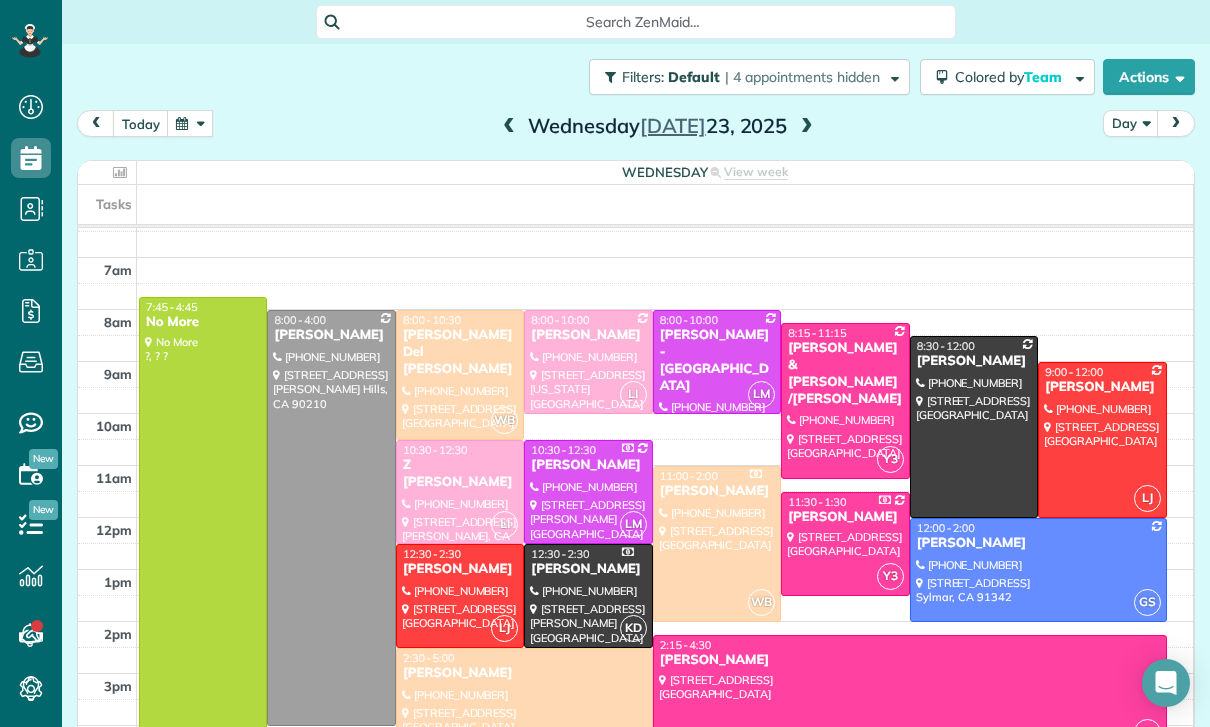 click at bounding box center [807, 127] 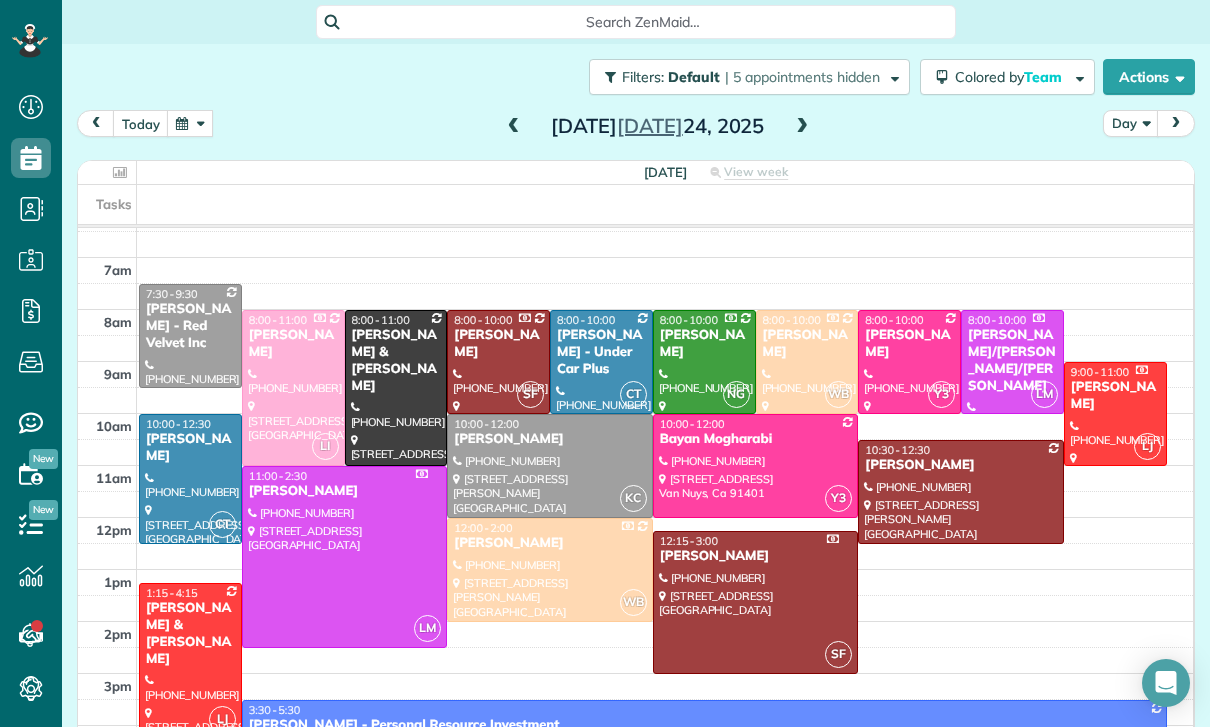 scroll, scrollTop: 157, scrollLeft: 0, axis: vertical 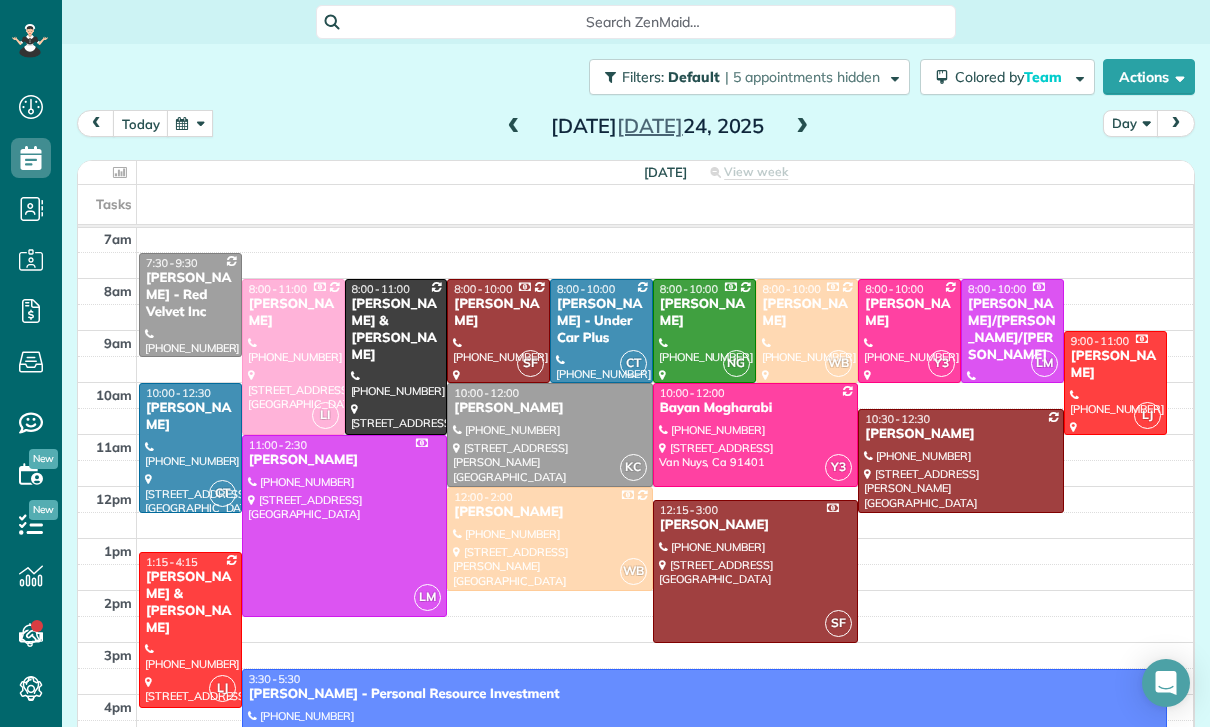 click on "[PERSON_NAME] - Red Velvet Inc" at bounding box center [190, 295] 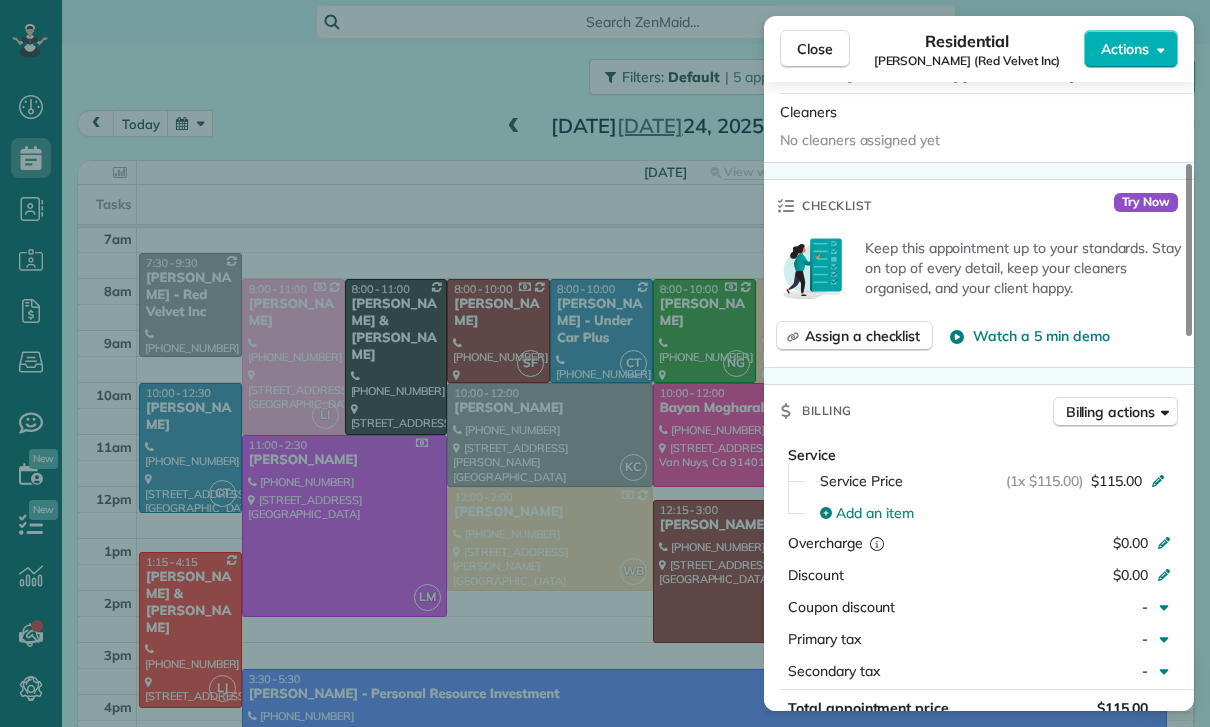 scroll, scrollTop: 754, scrollLeft: 0, axis: vertical 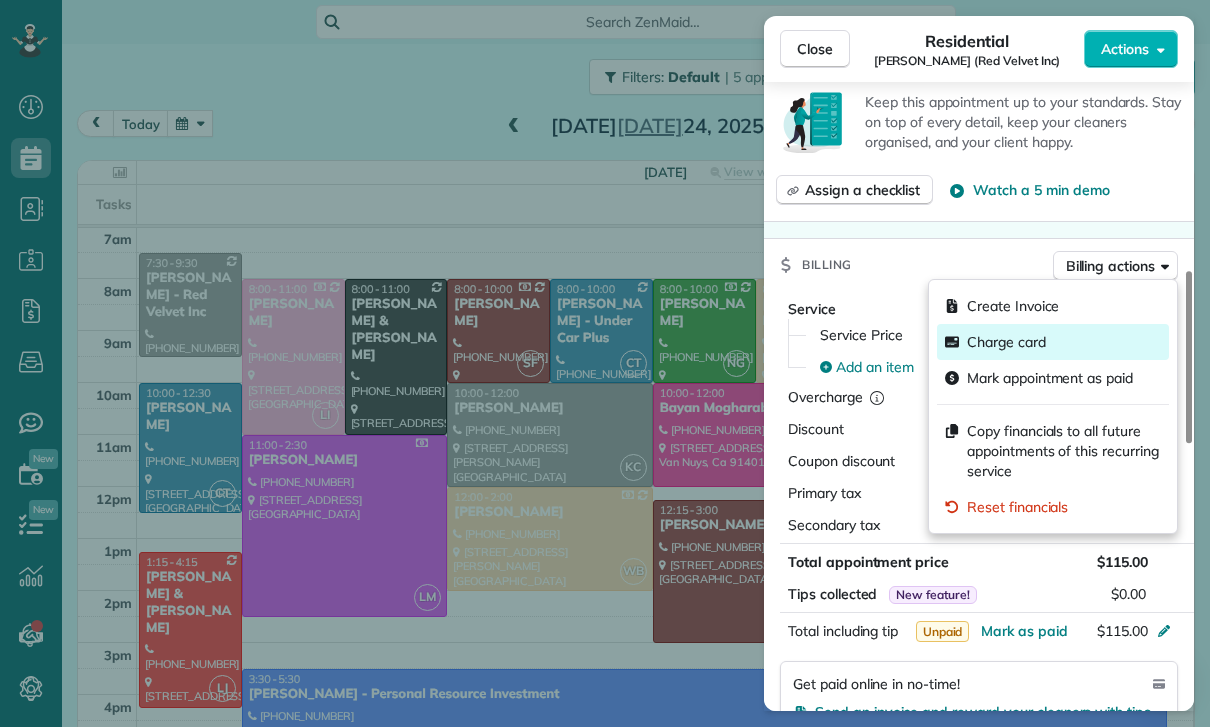 click on "Charge card" at bounding box center [1006, 342] 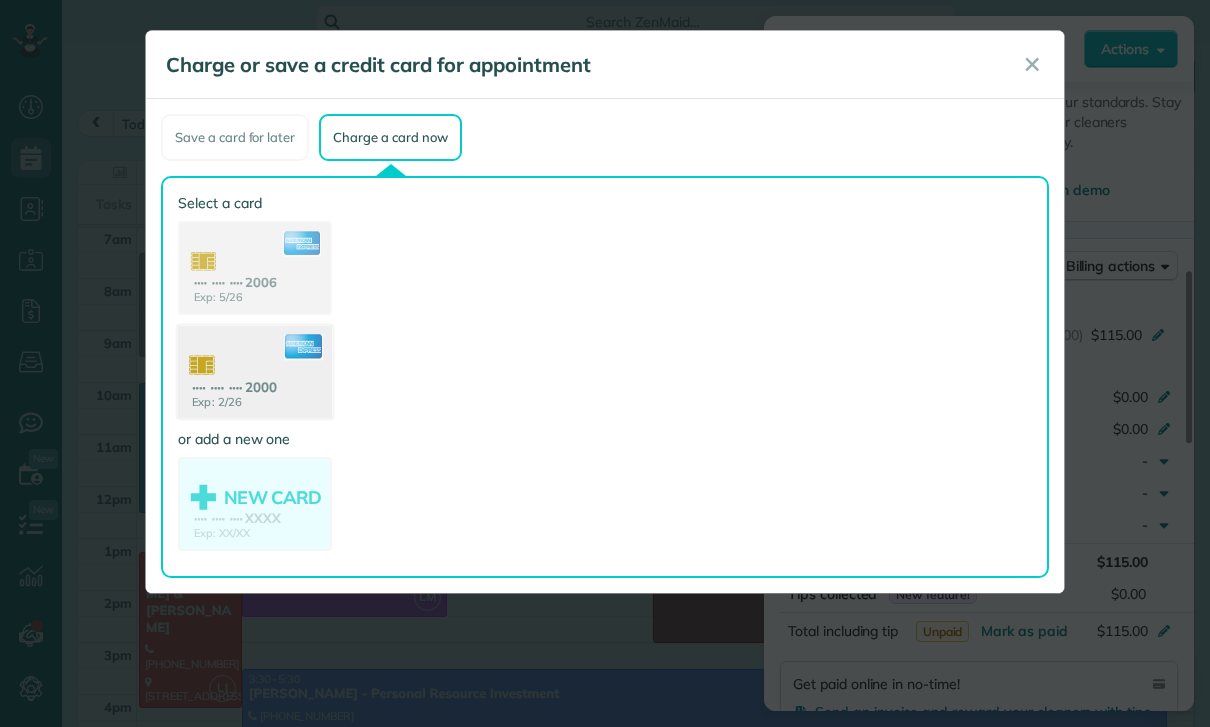 click 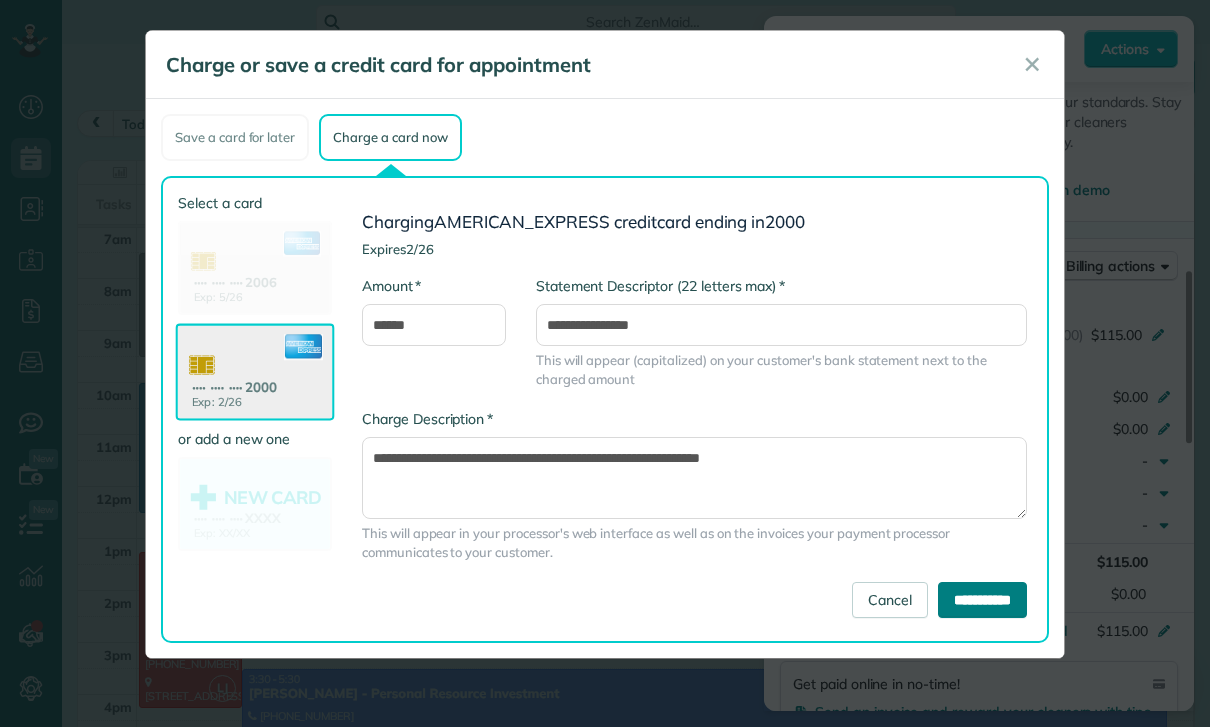 click on "**********" at bounding box center [982, 600] 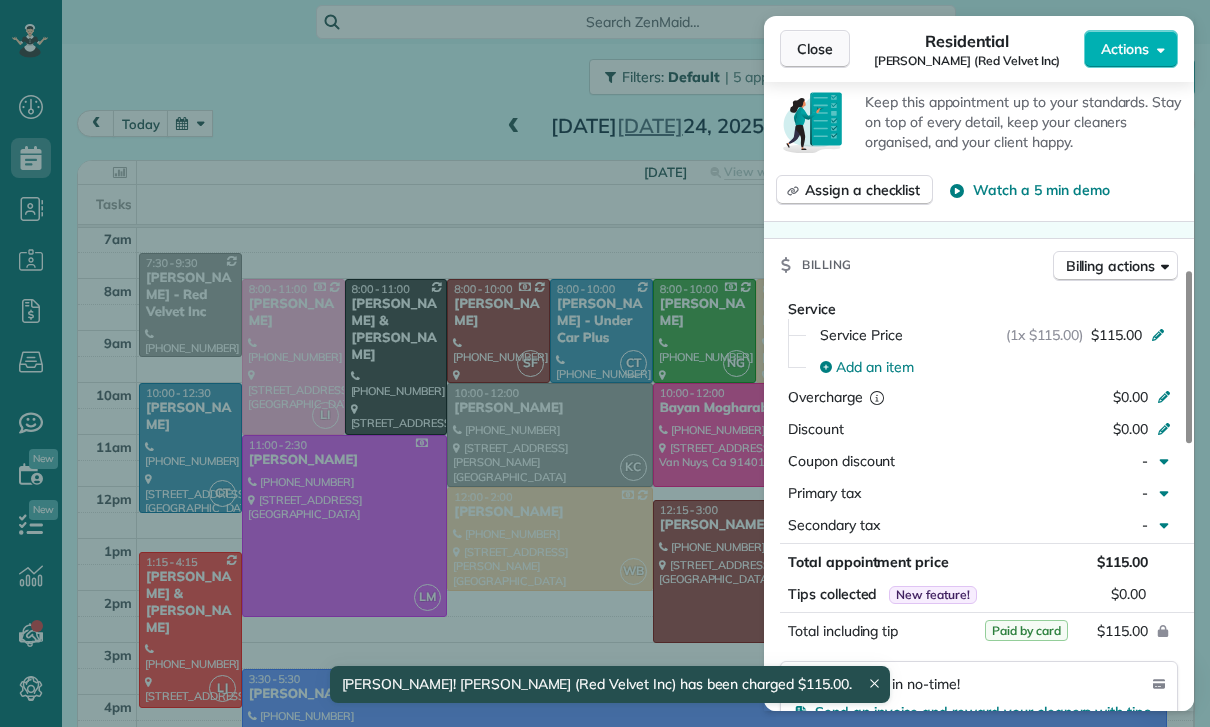 click on "Close" at bounding box center (815, 49) 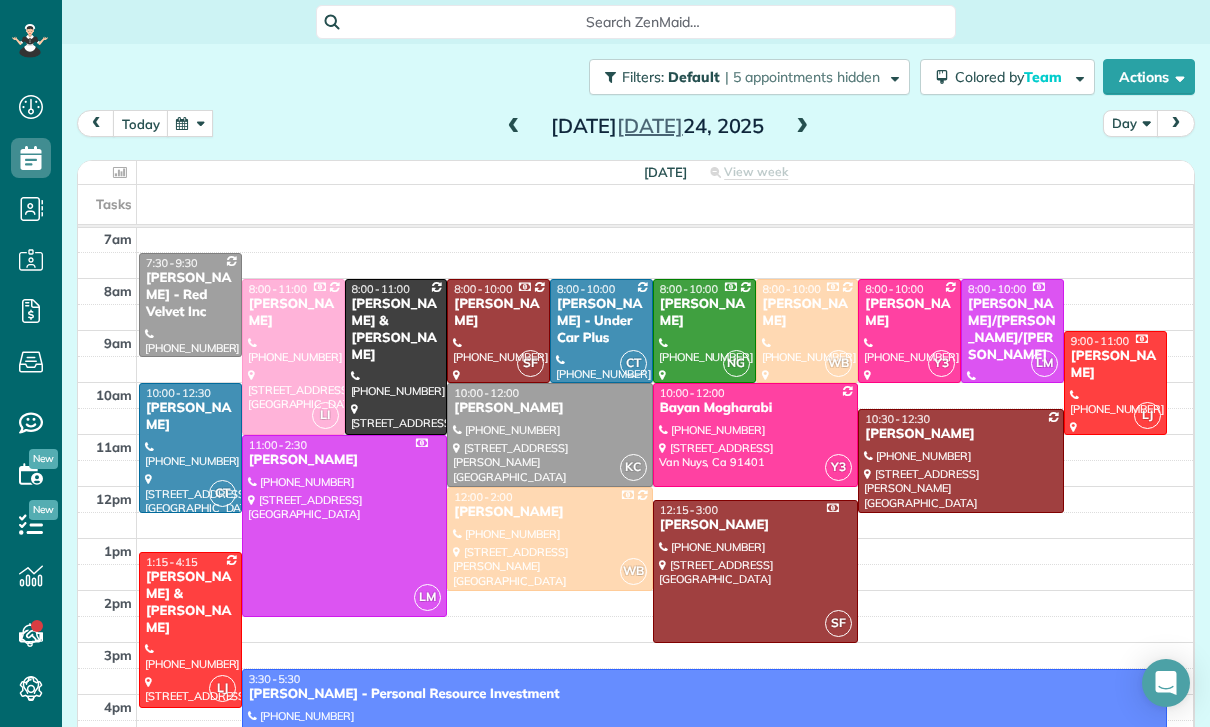 click on "Susanne/Hanne Passantino/Povlsen" at bounding box center [1012, 330] 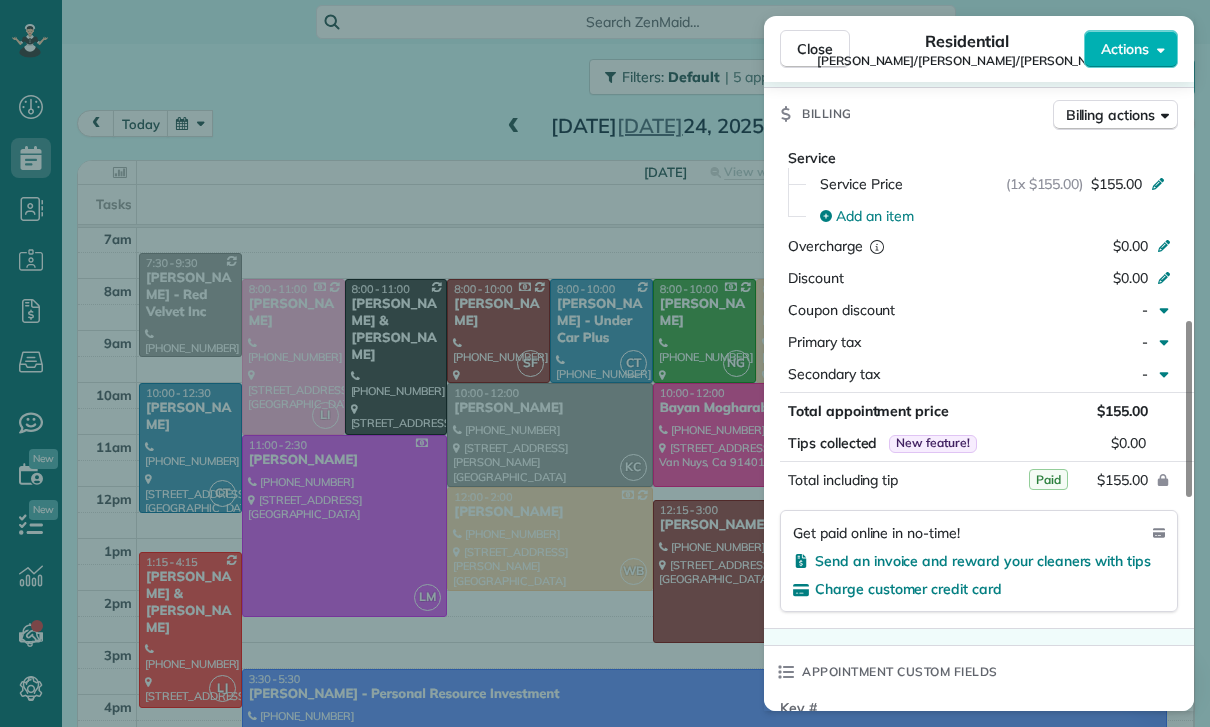 scroll, scrollTop: 936, scrollLeft: 0, axis: vertical 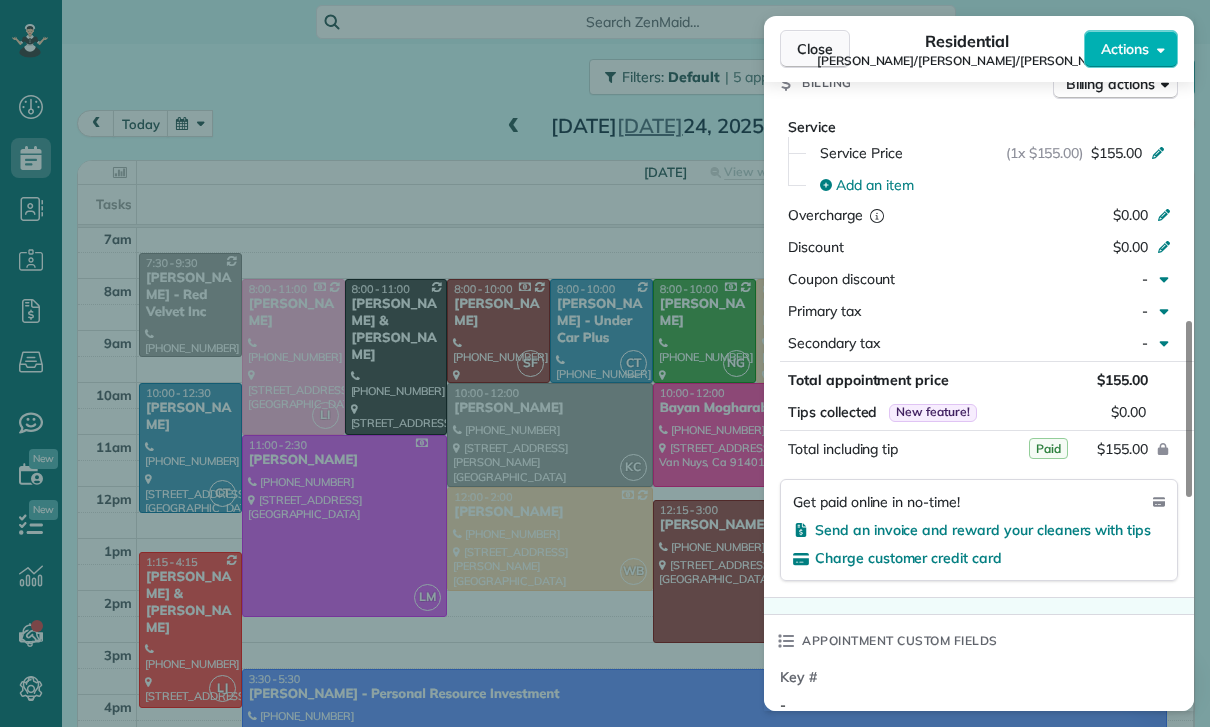 click on "Close" at bounding box center [815, 49] 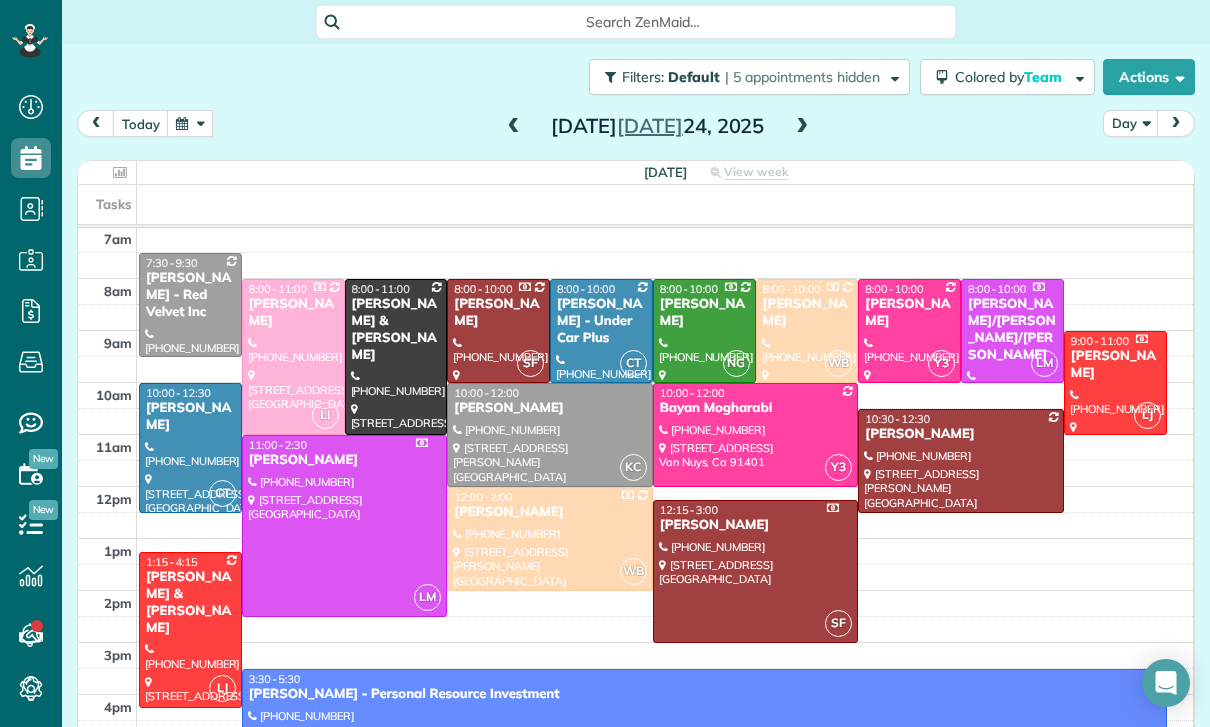 scroll, scrollTop: 126, scrollLeft: 0, axis: vertical 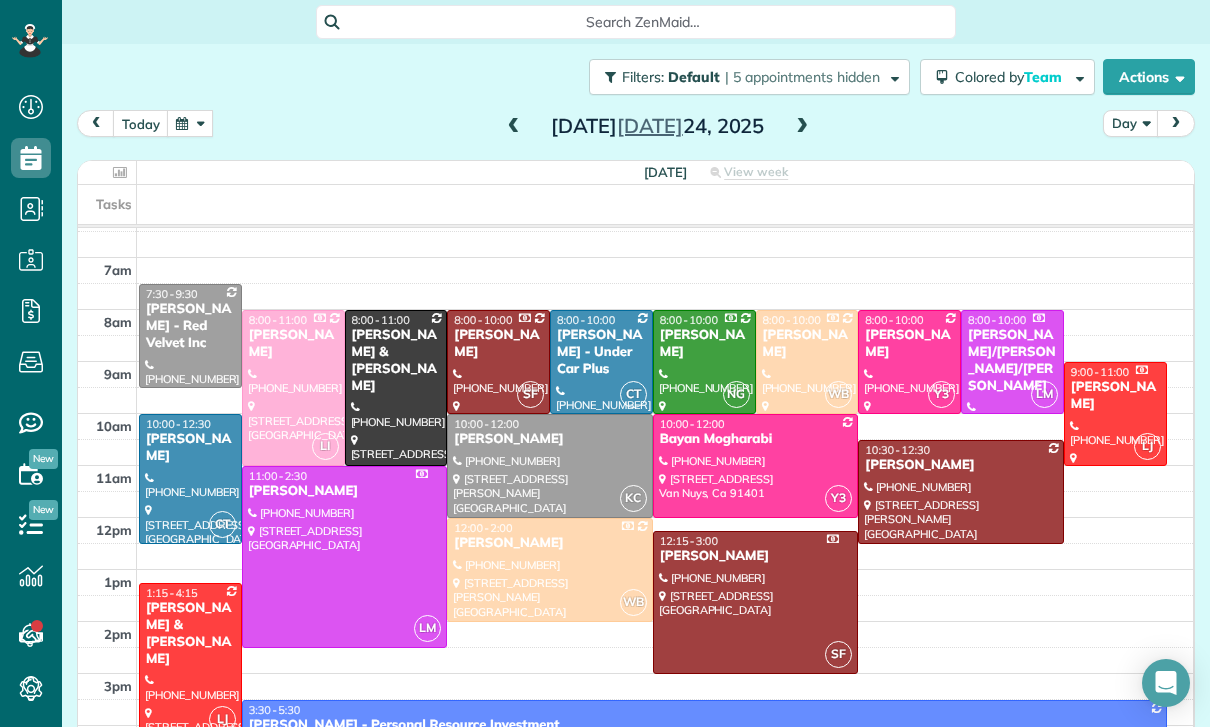 click at bounding box center (802, 127) 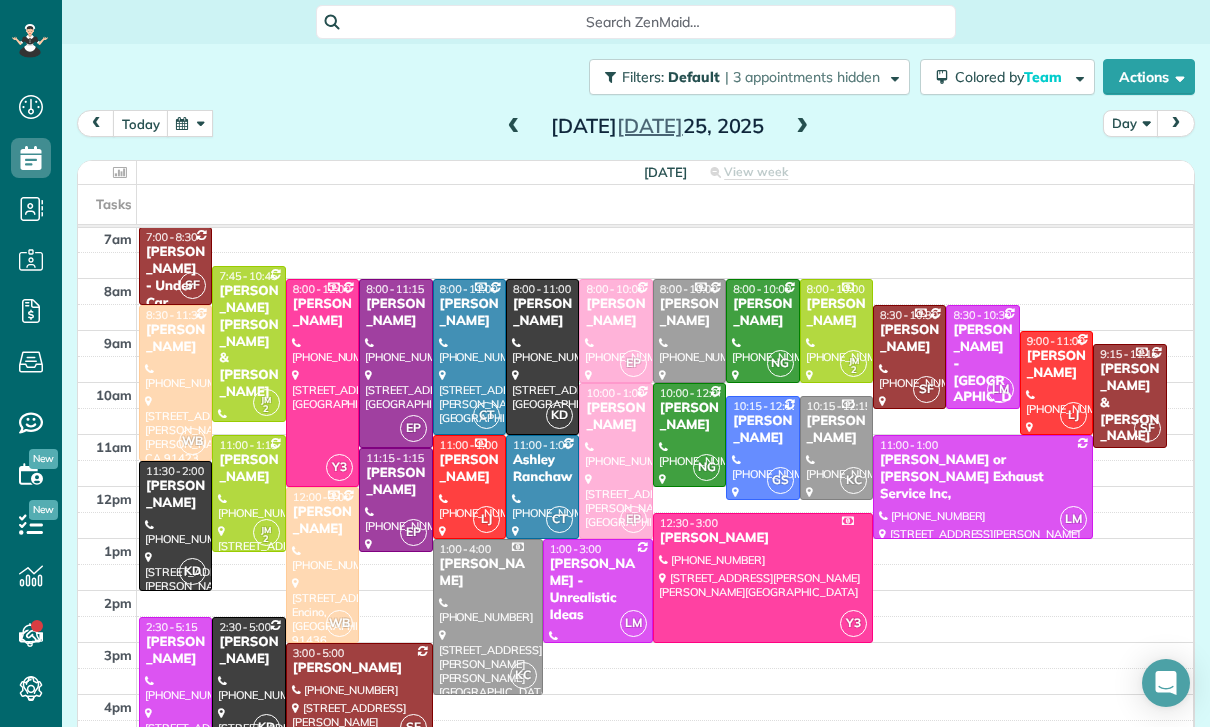 scroll, scrollTop: 157, scrollLeft: 0, axis: vertical 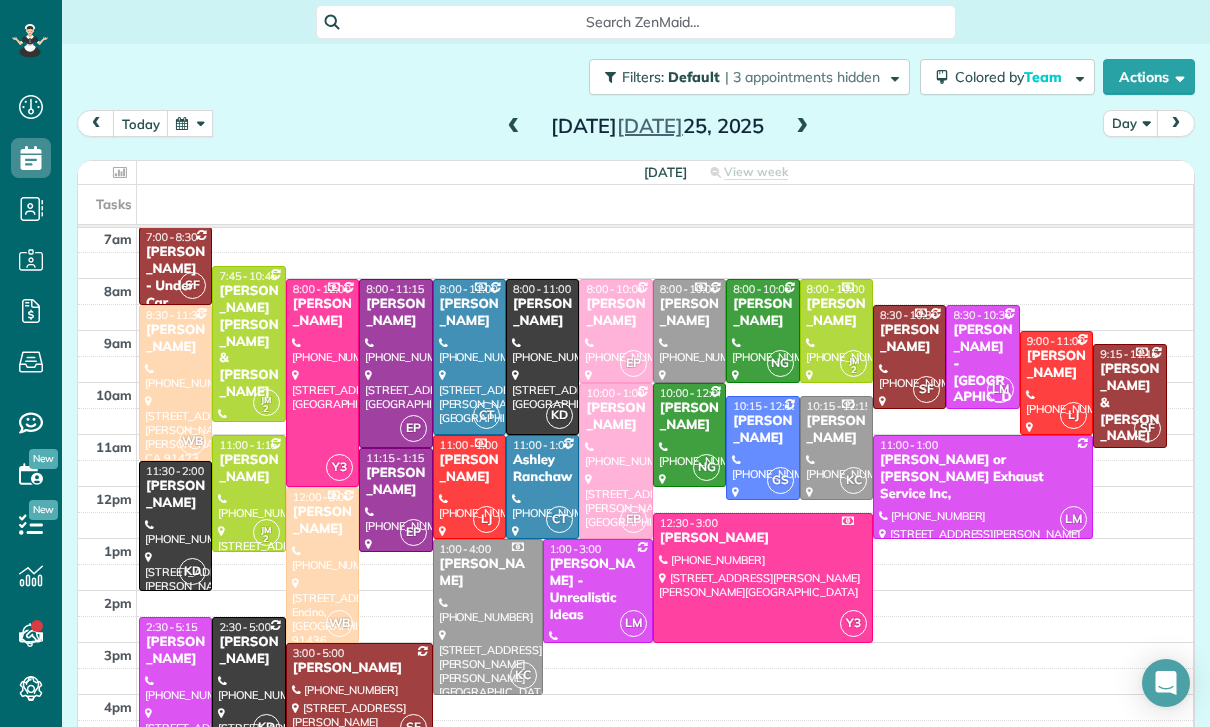click at bounding box center (190, 123) 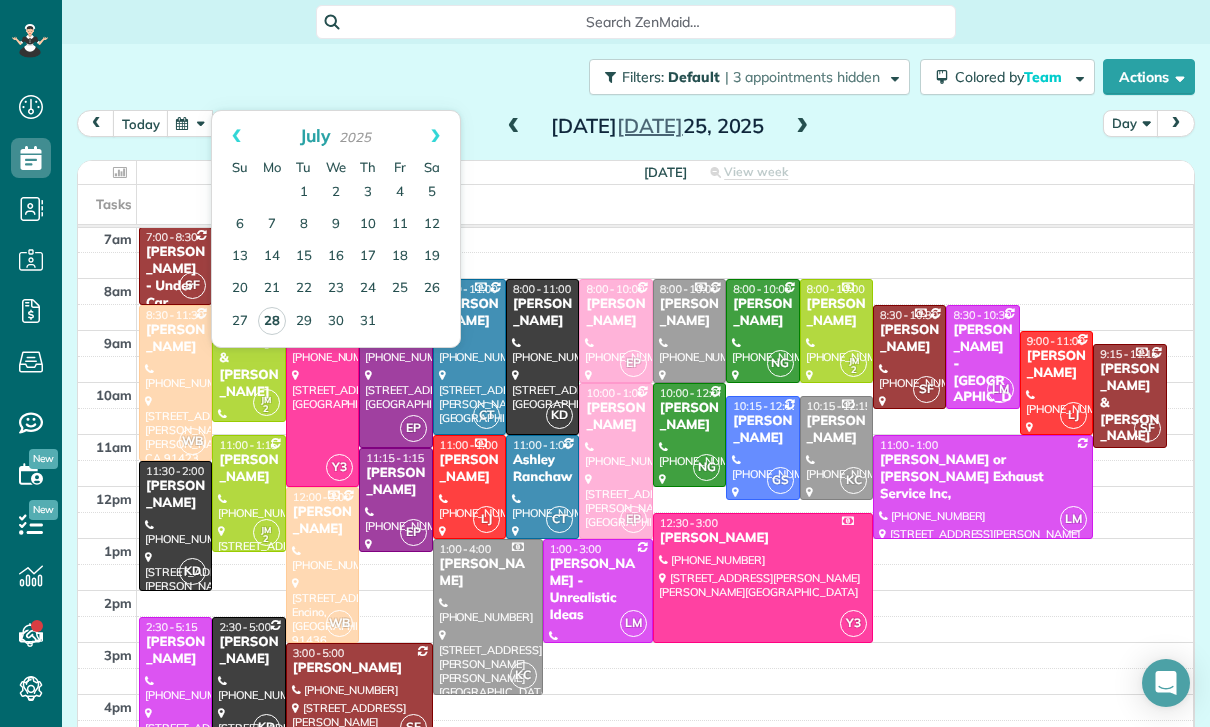 click on "28" at bounding box center [272, 321] 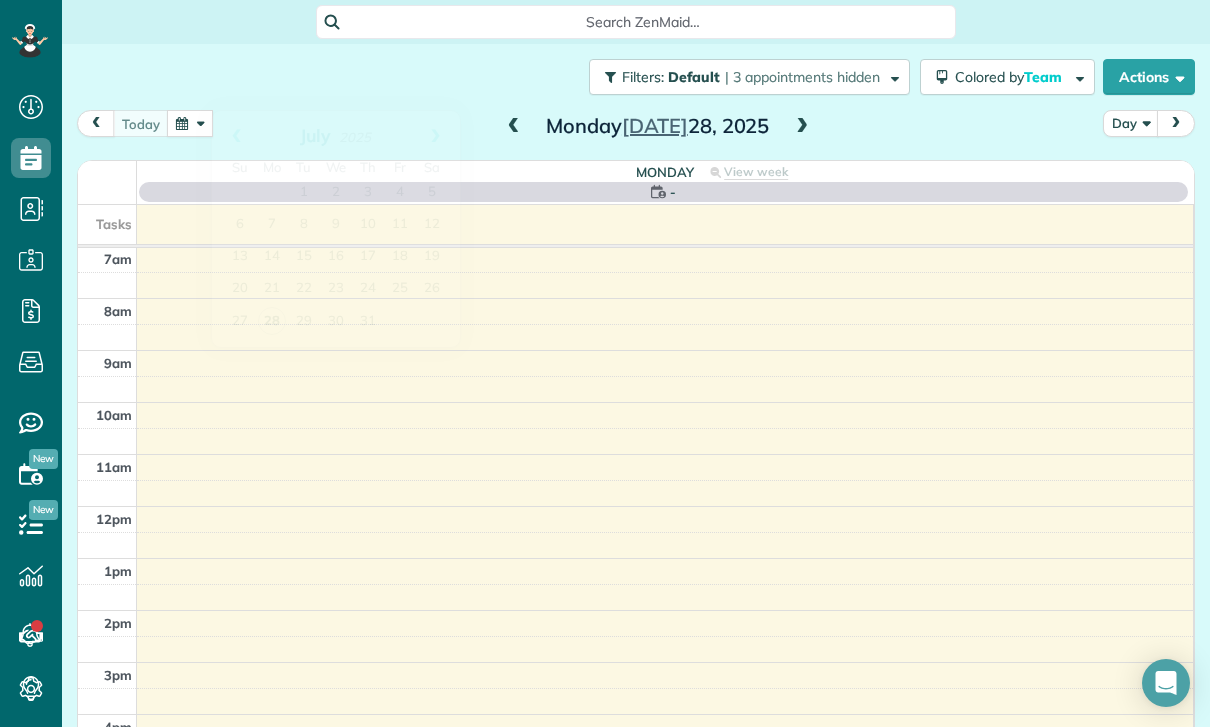 scroll, scrollTop: 157, scrollLeft: 0, axis: vertical 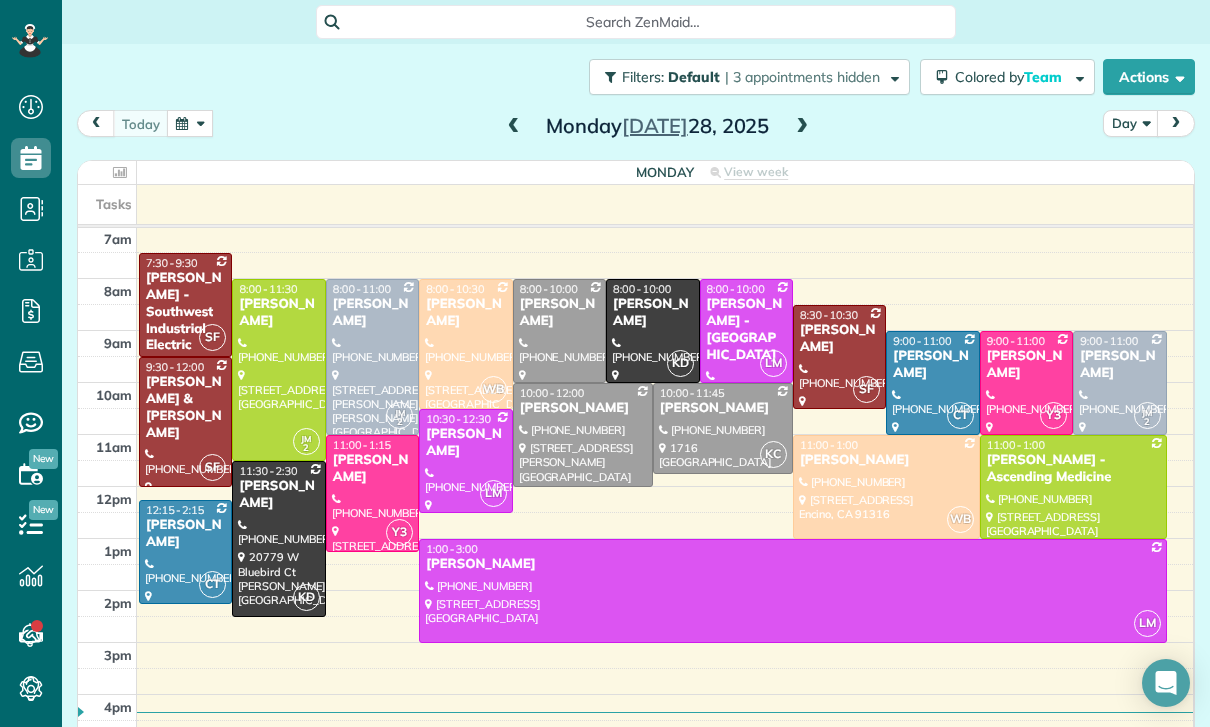 click at bounding box center (278, 370) 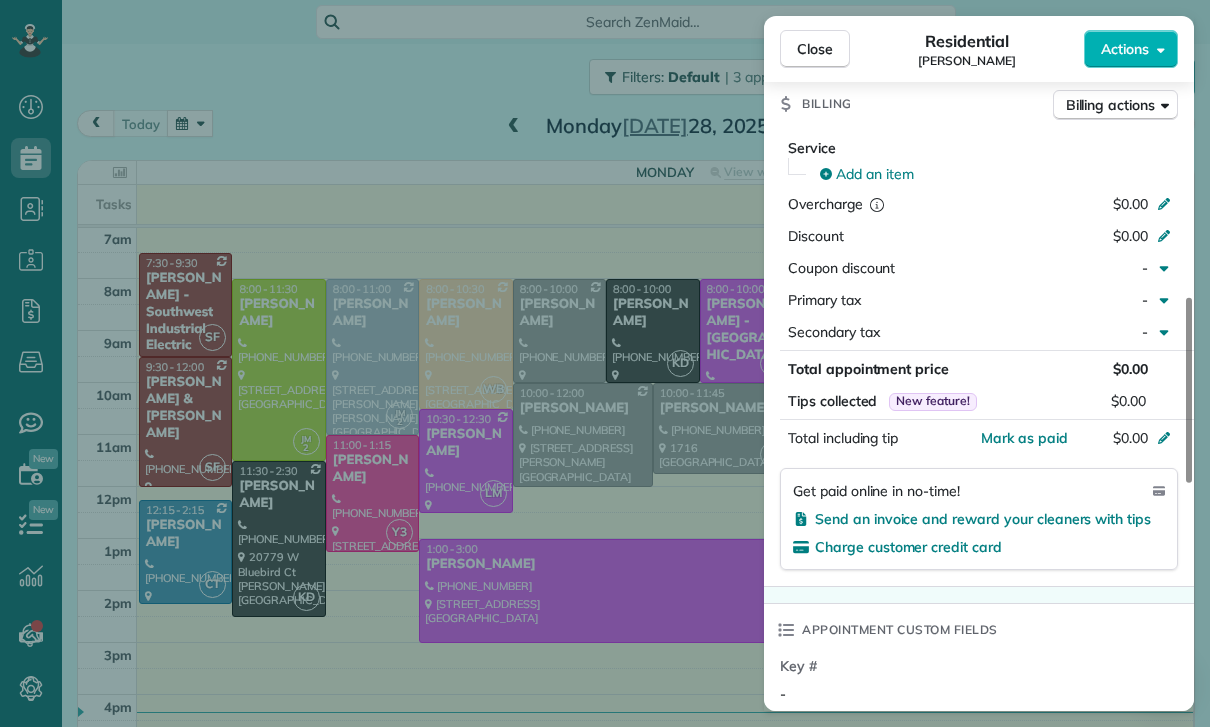 scroll, scrollTop: 897, scrollLeft: 0, axis: vertical 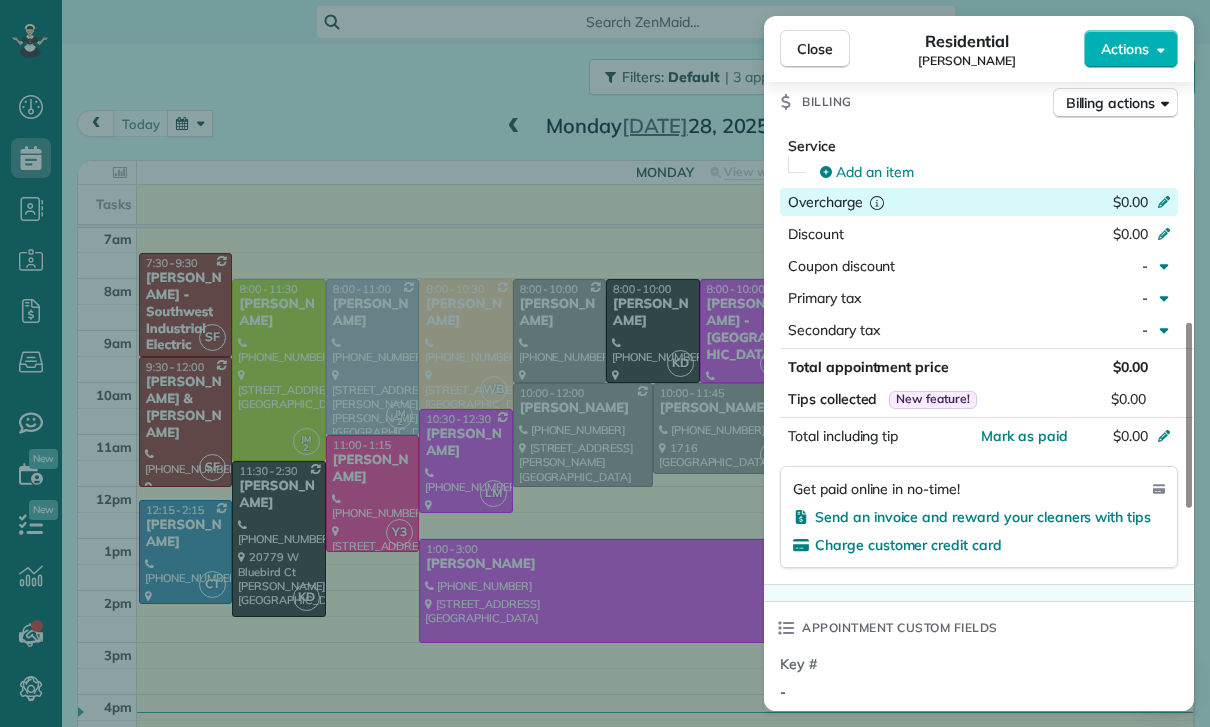 click 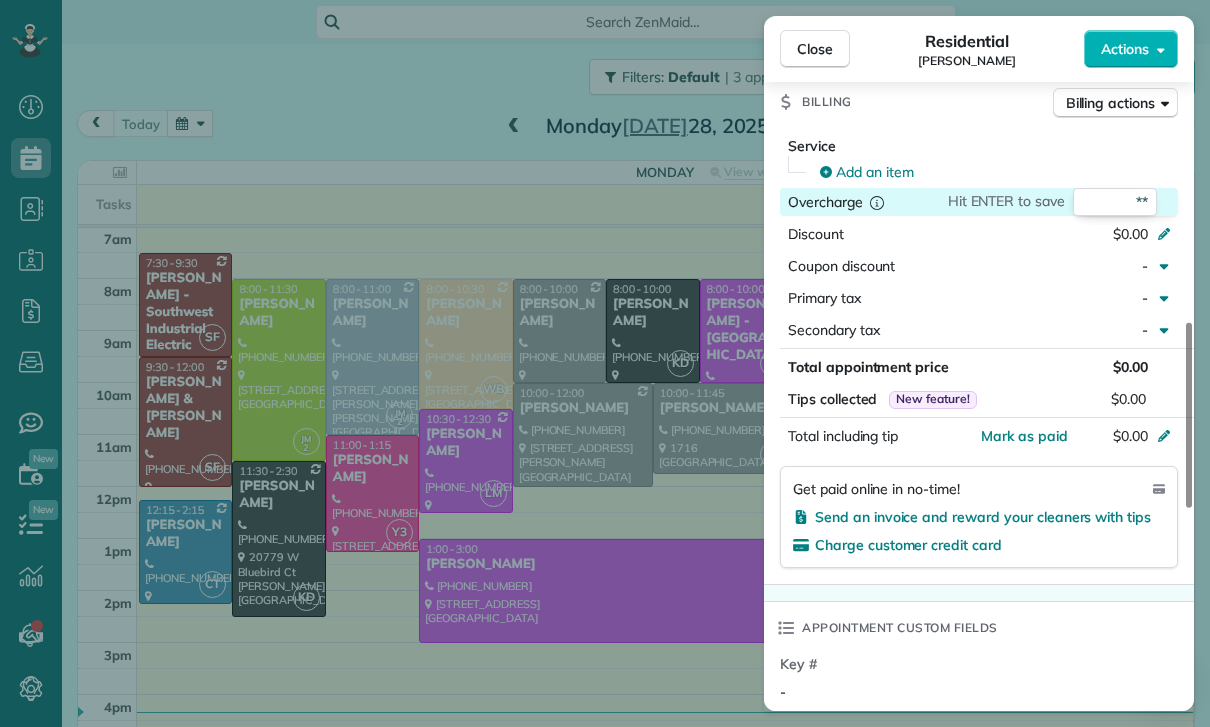 type on "***" 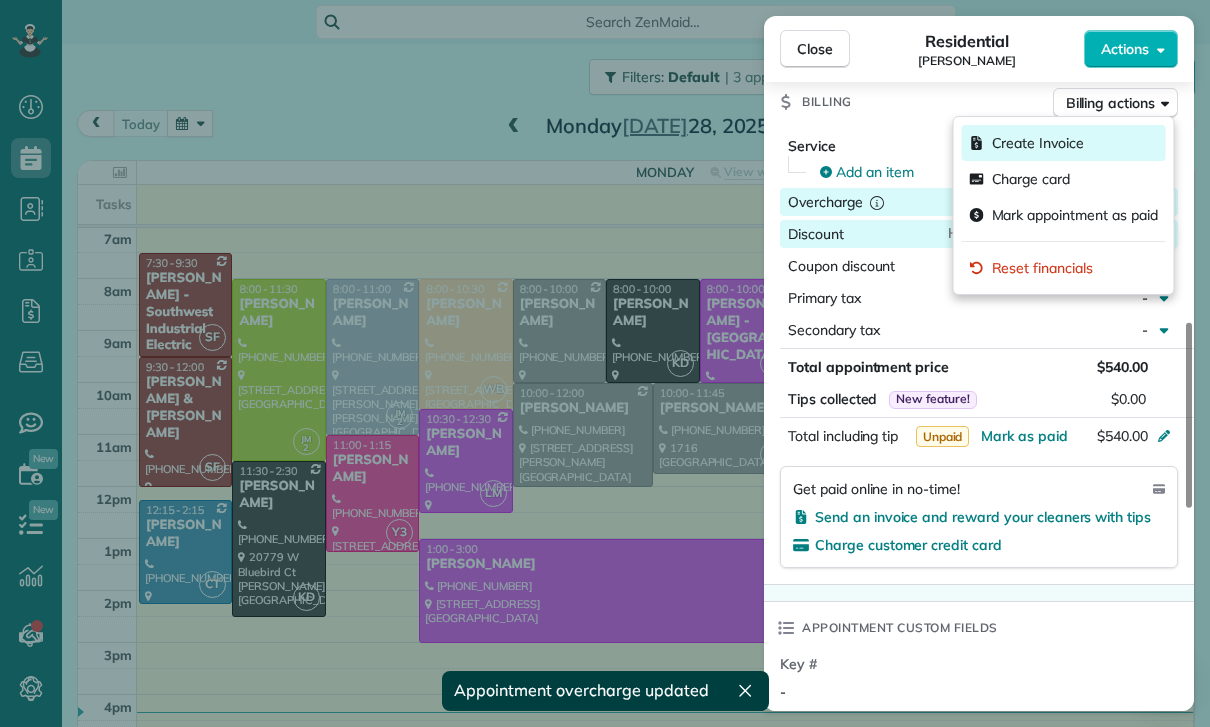 click on "Create Invoice" at bounding box center [1038, 143] 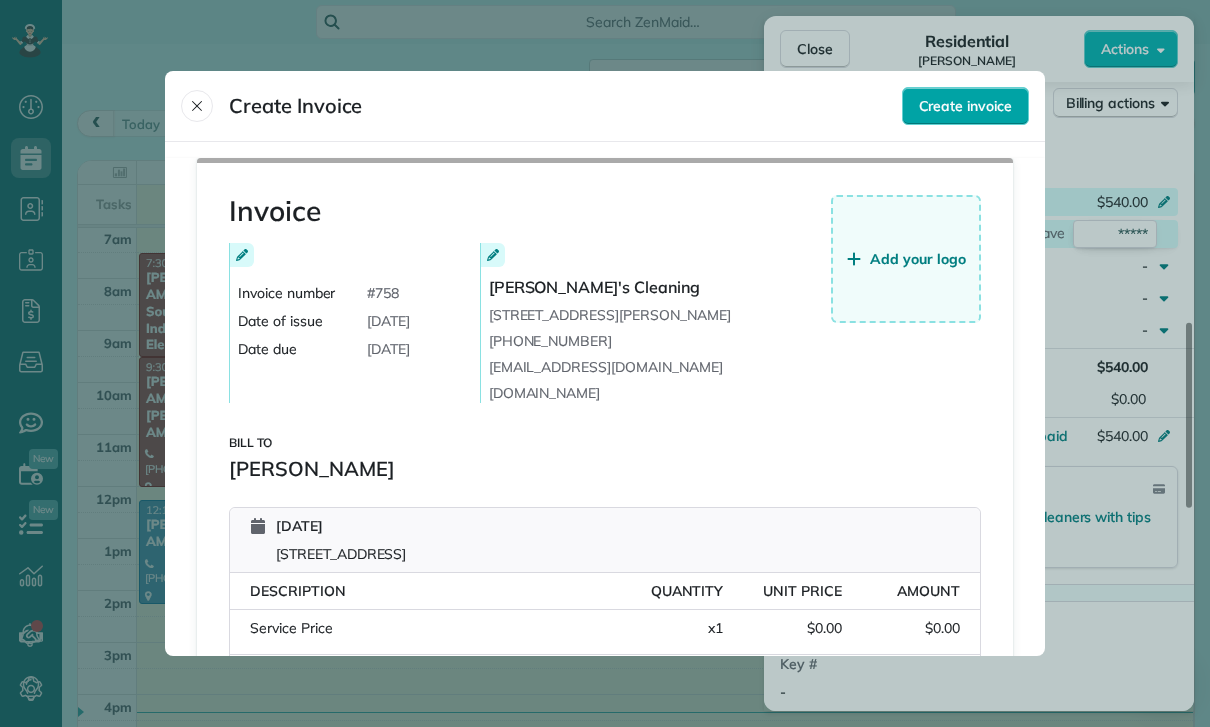 click on "Create invoice" at bounding box center (965, 106) 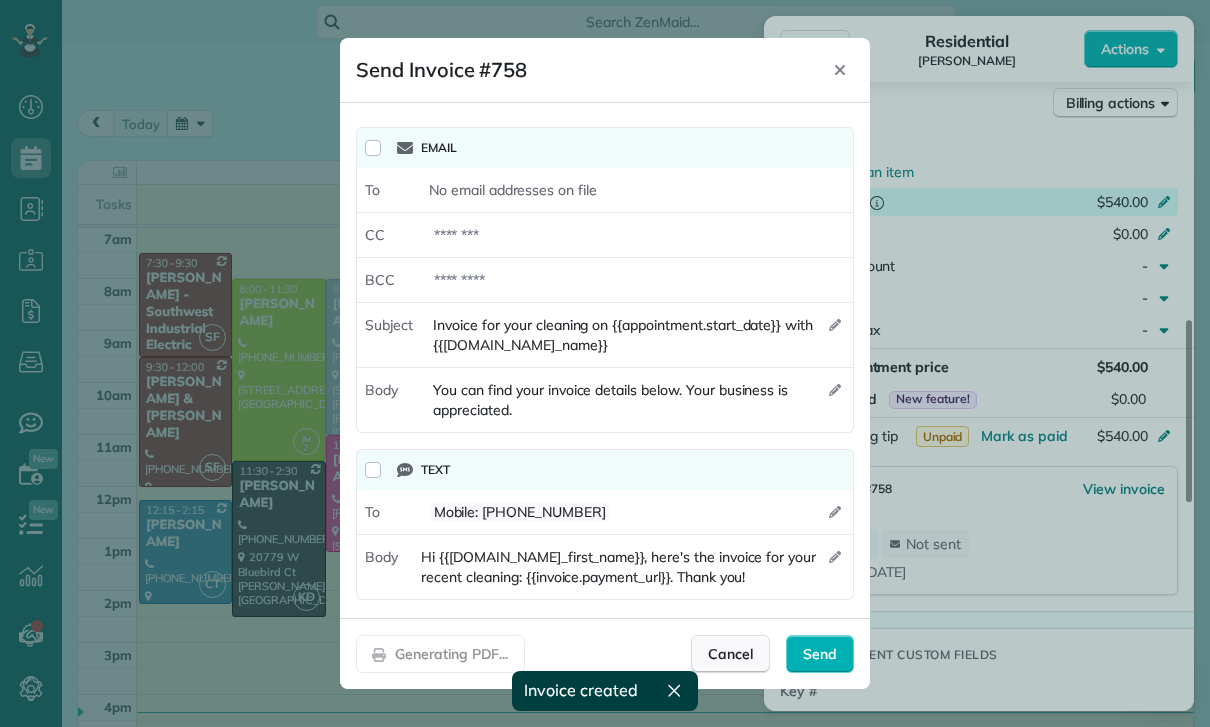 click on "Cancel" at bounding box center [730, 654] 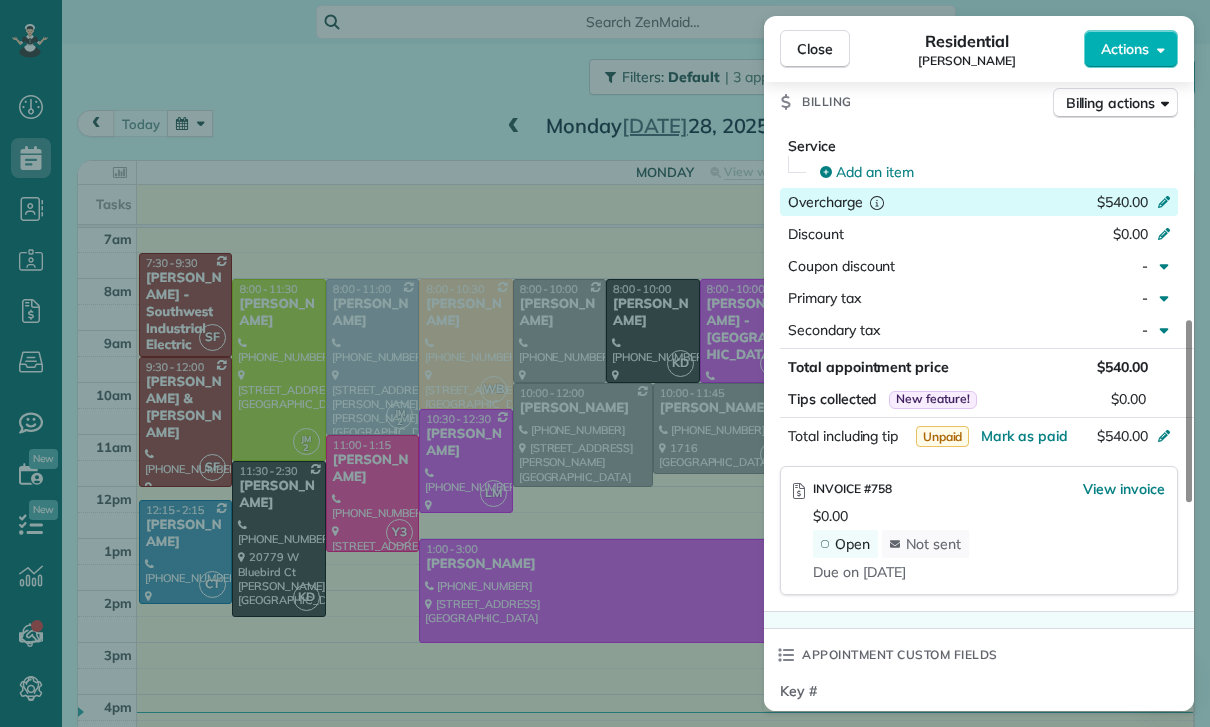click 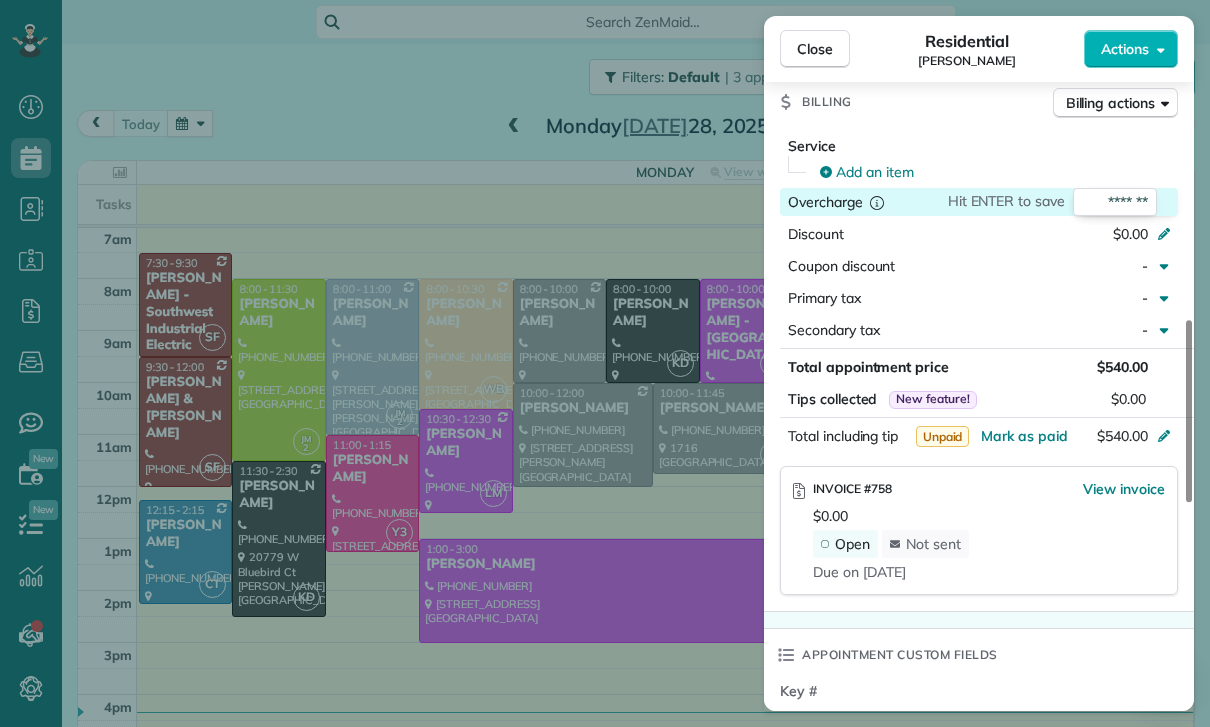 type 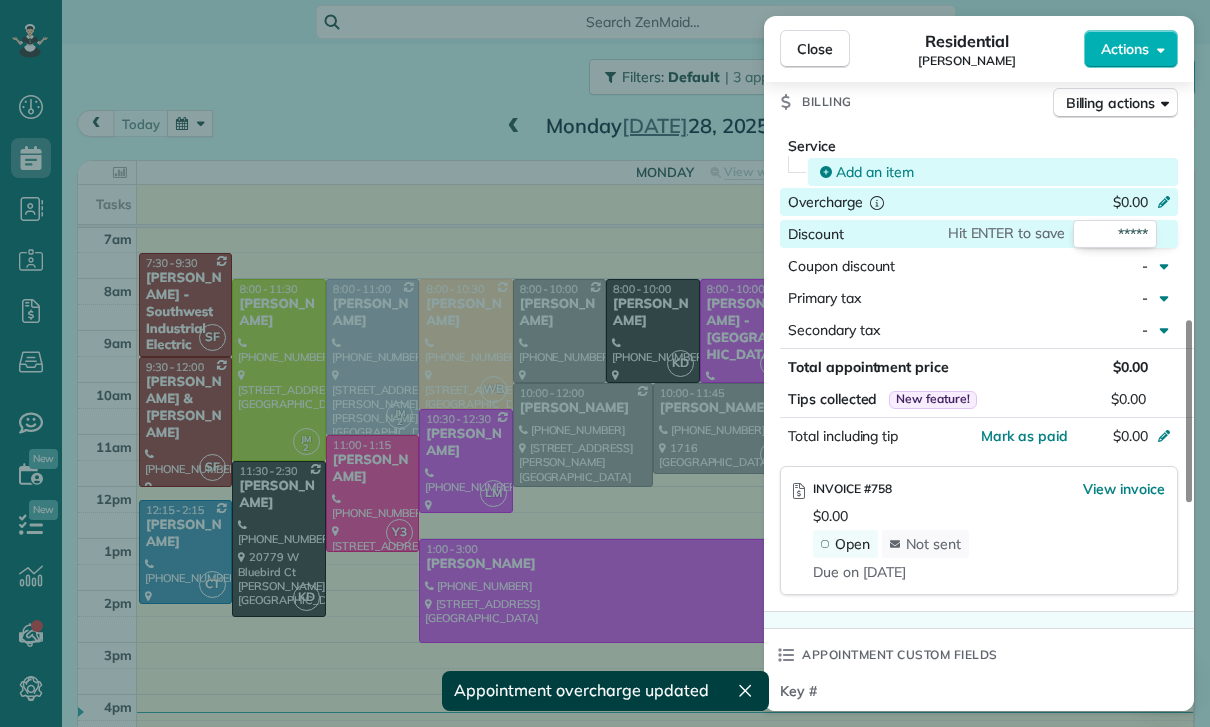 click on "Add an item" at bounding box center [875, 172] 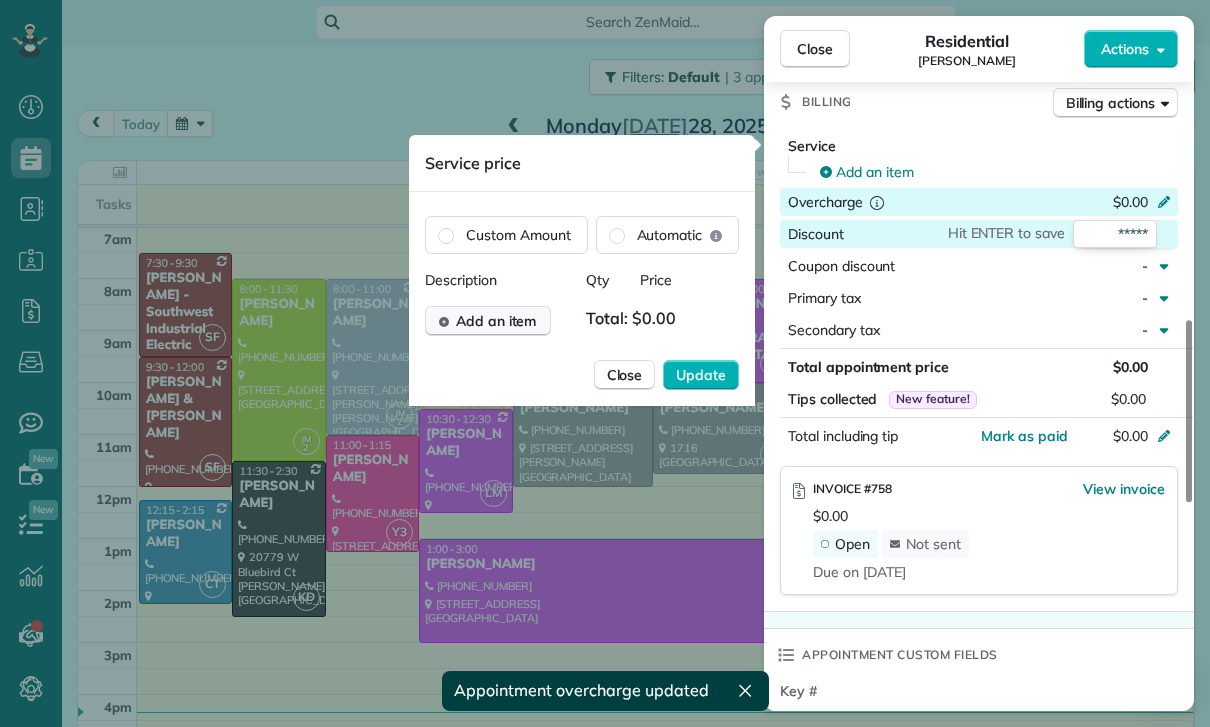 click on "Add an item" at bounding box center [496, 321] 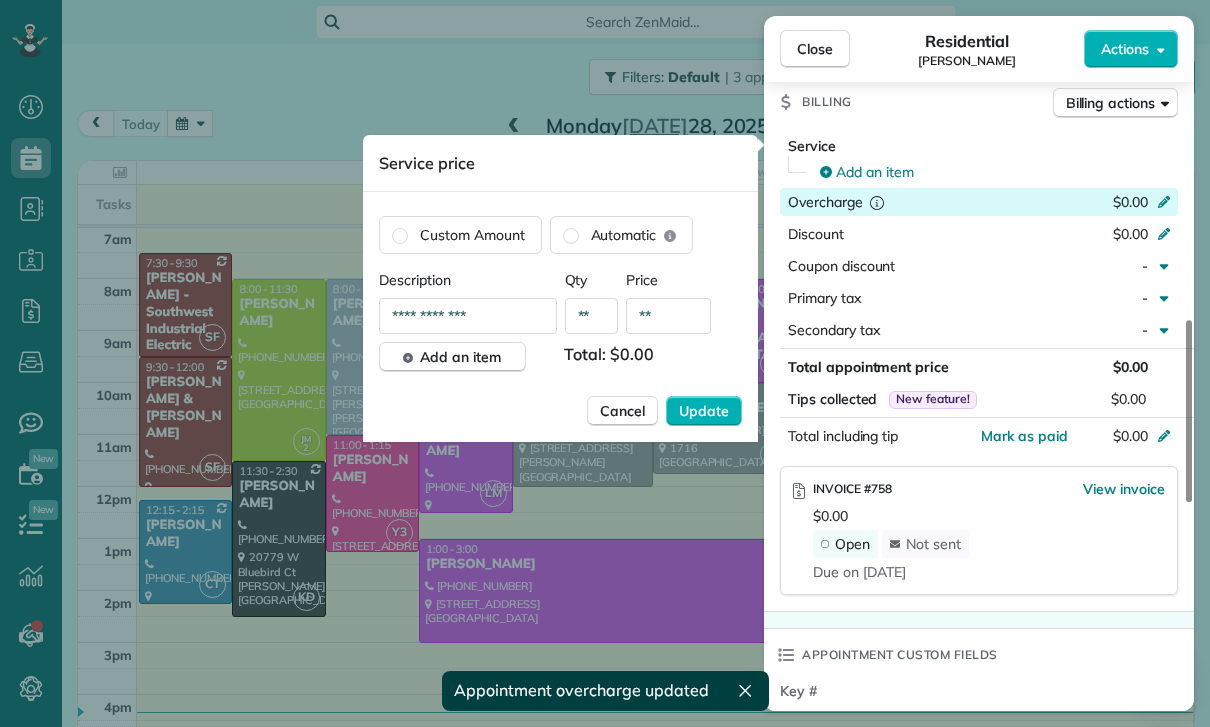 click on "**" at bounding box center [668, 316] 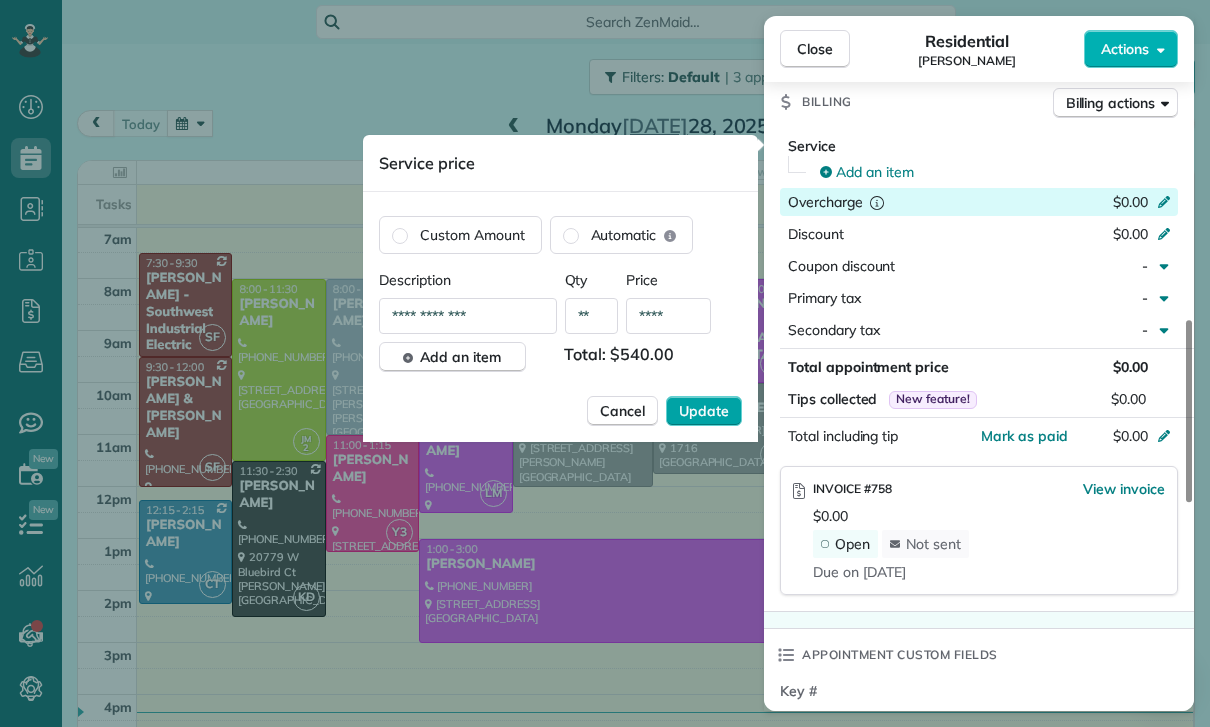 type on "****" 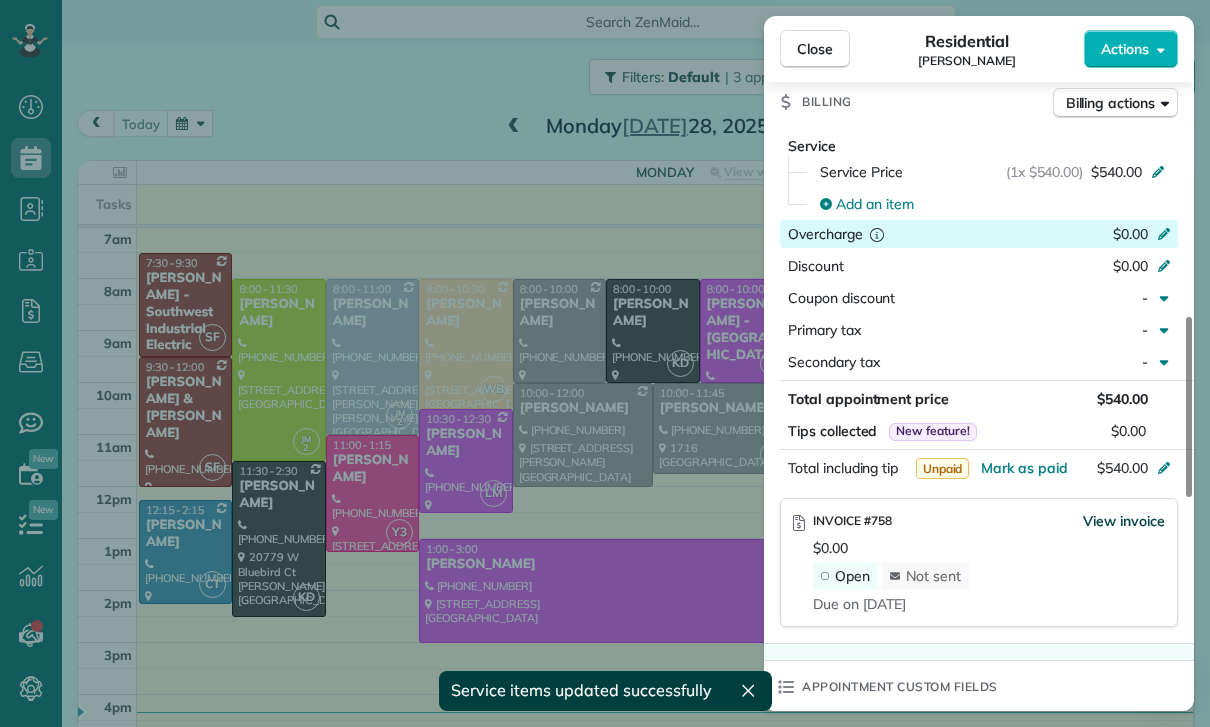 click on "View invoice" at bounding box center (1124, 521) 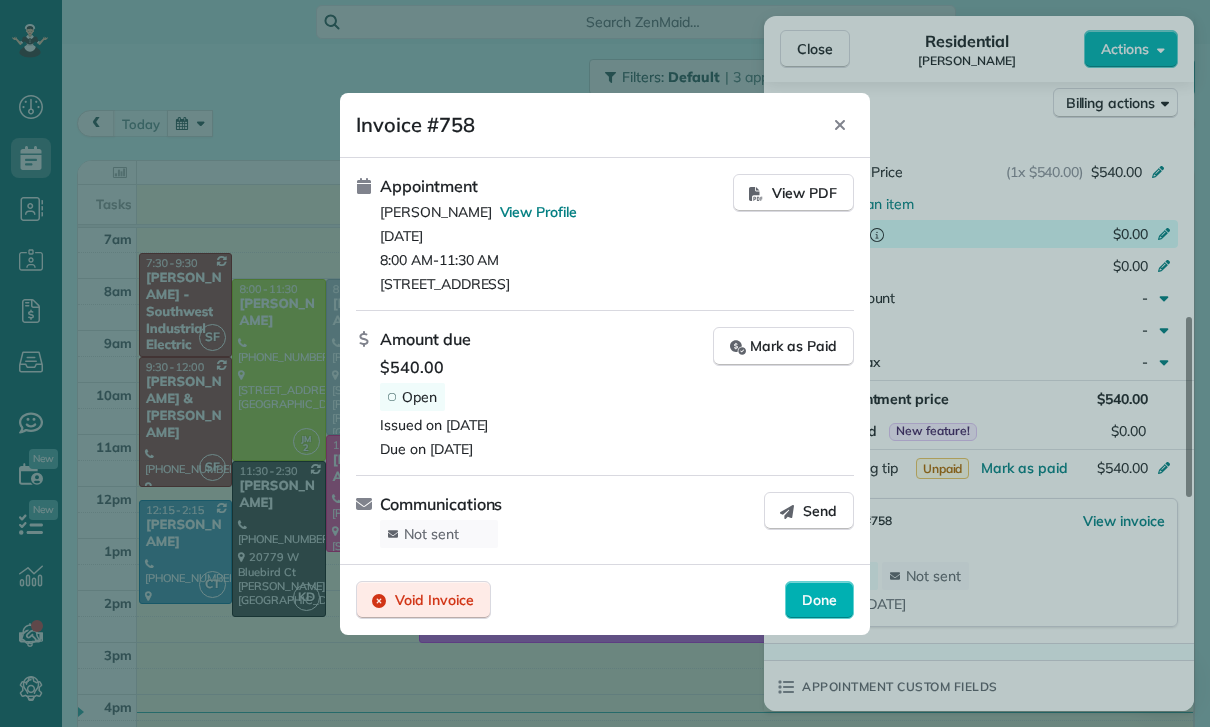 click on "Void Invoice" at bounding box center [434, 600] 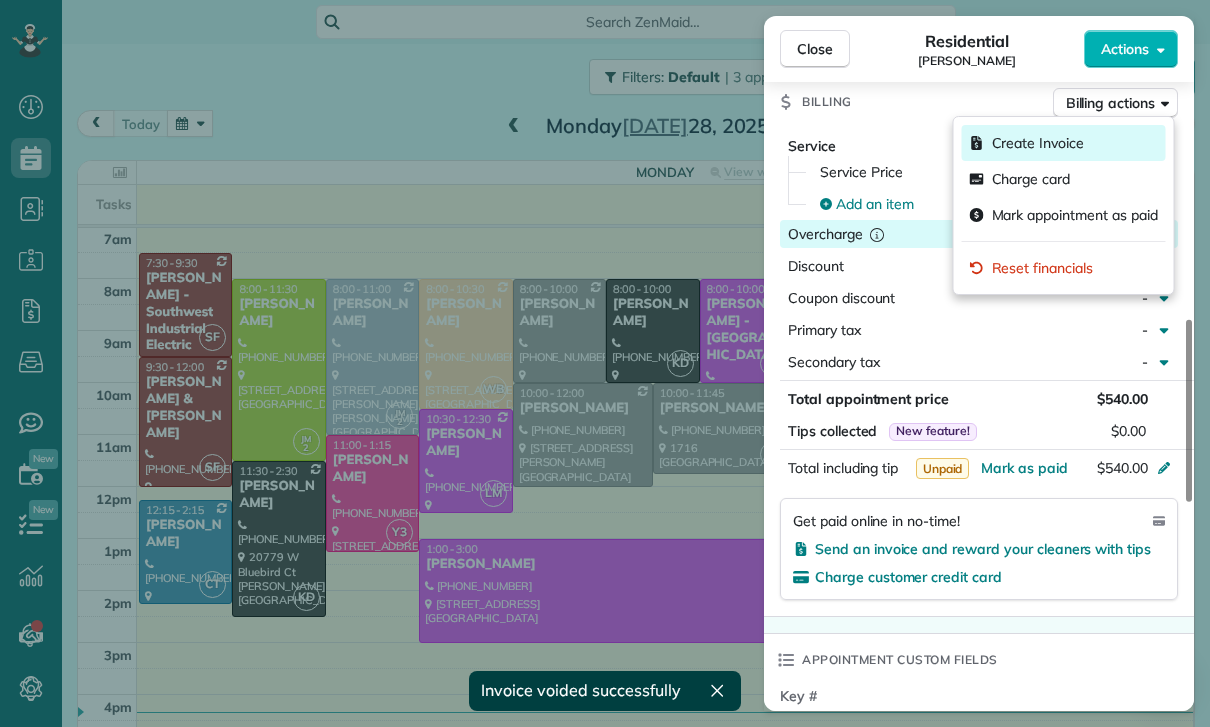 click on "Create Invoice" at bounding box center (1038, 143) 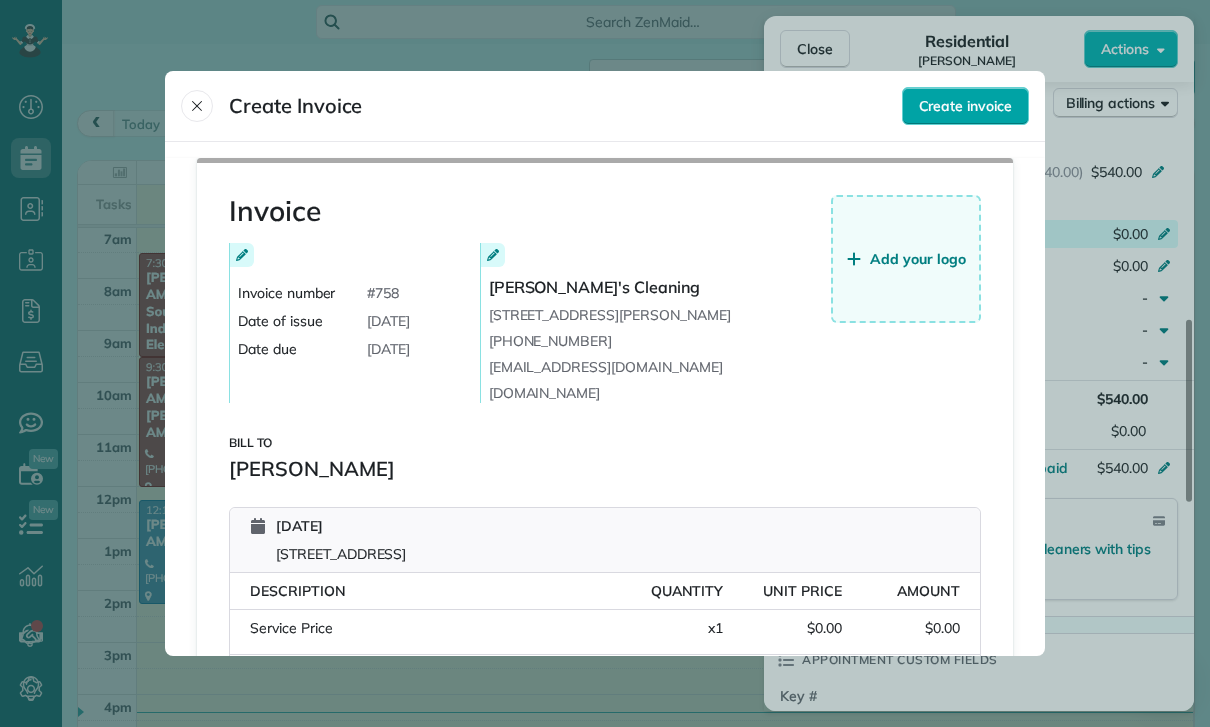 click on "Create invoice" at bounding box center [965, 106] 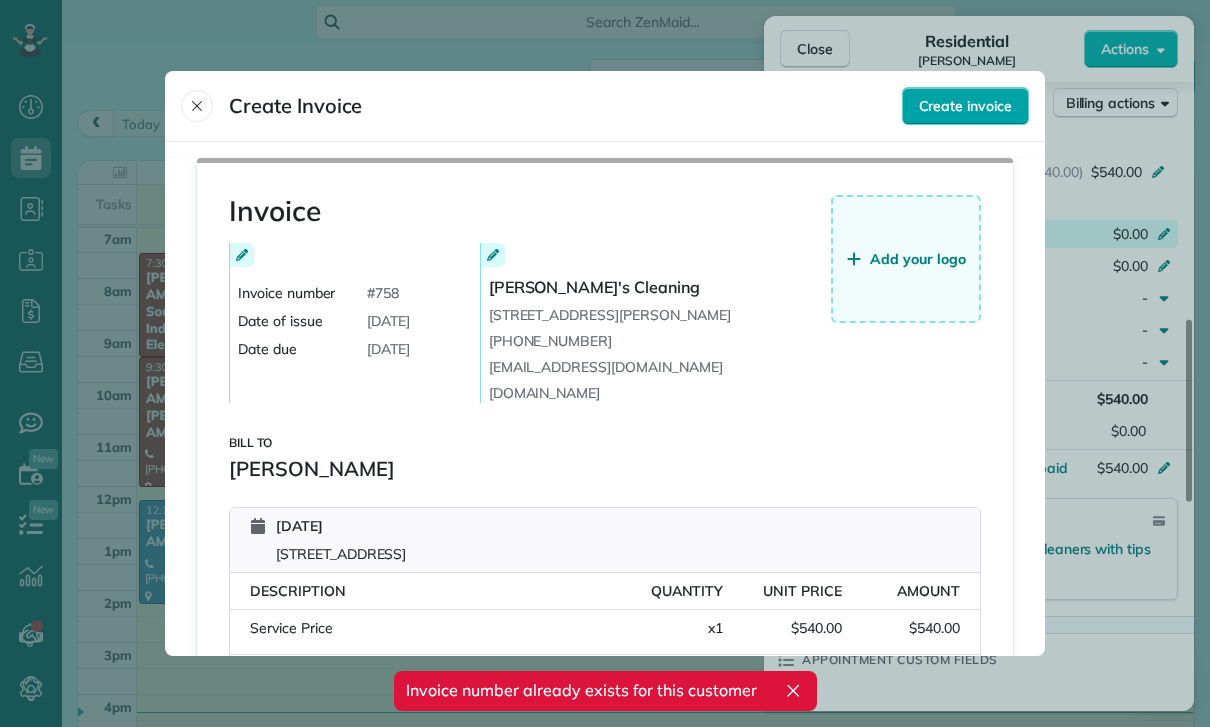click at bounding box center (197, 106) 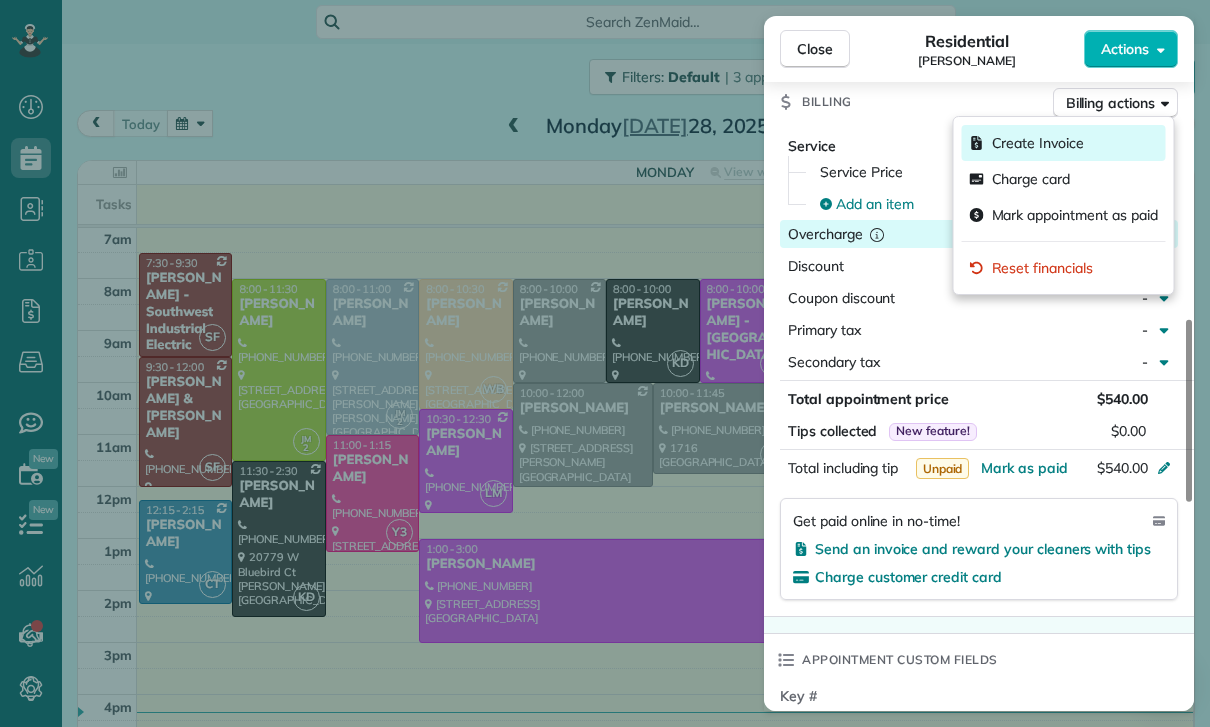 click on "Create Invoice" at bounding box center [1038, 143] 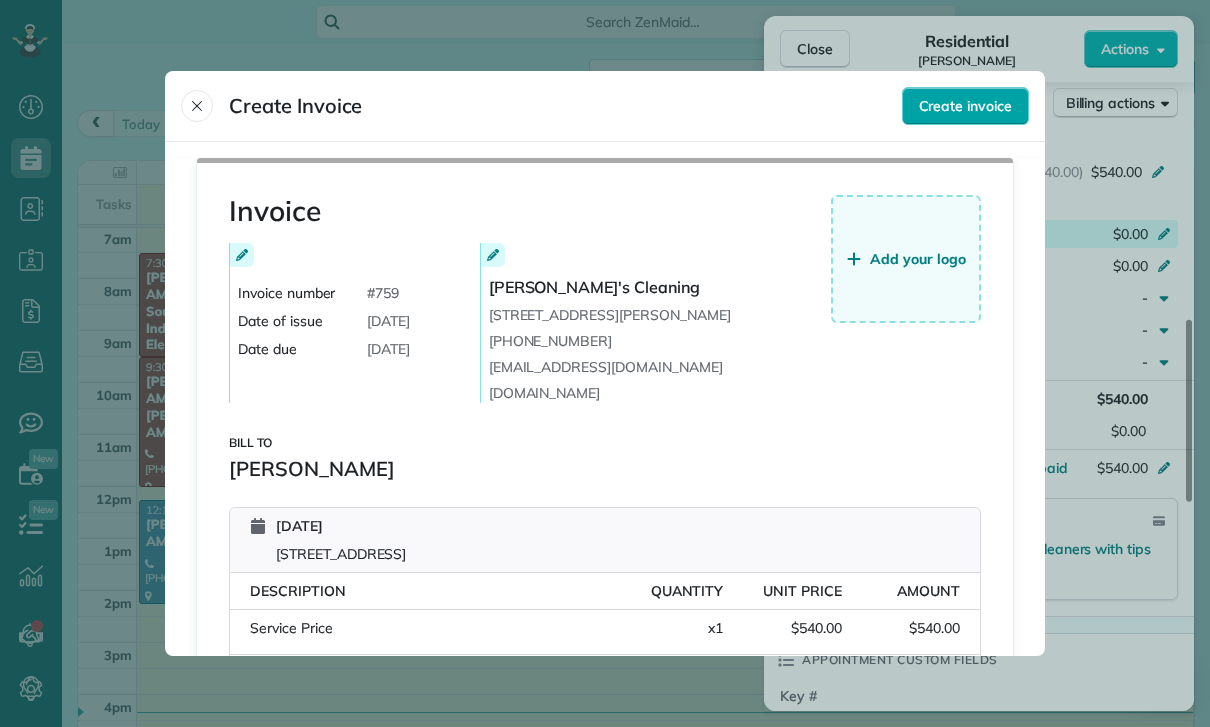 click on "Create invoice" at bounding box center [965, 106] 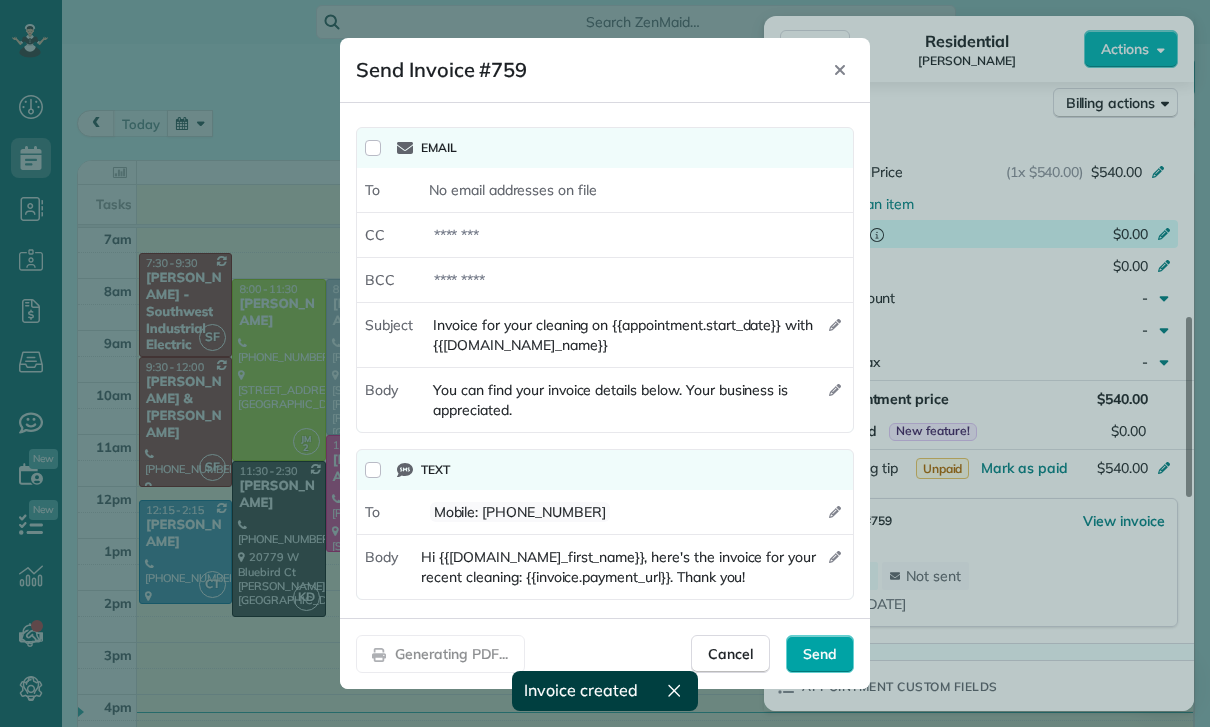 click on "Send" at bounding box center (820, 654) 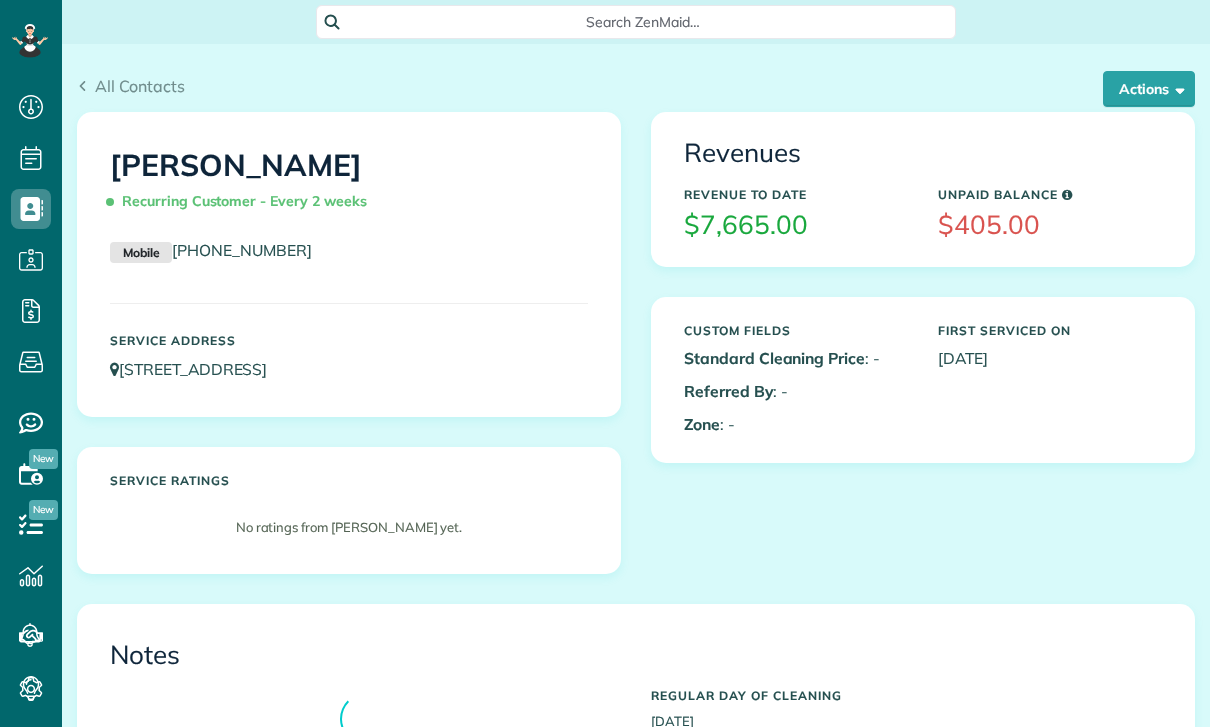 scroll, scrollTop: 0, scrollLeft: 0, axis: both 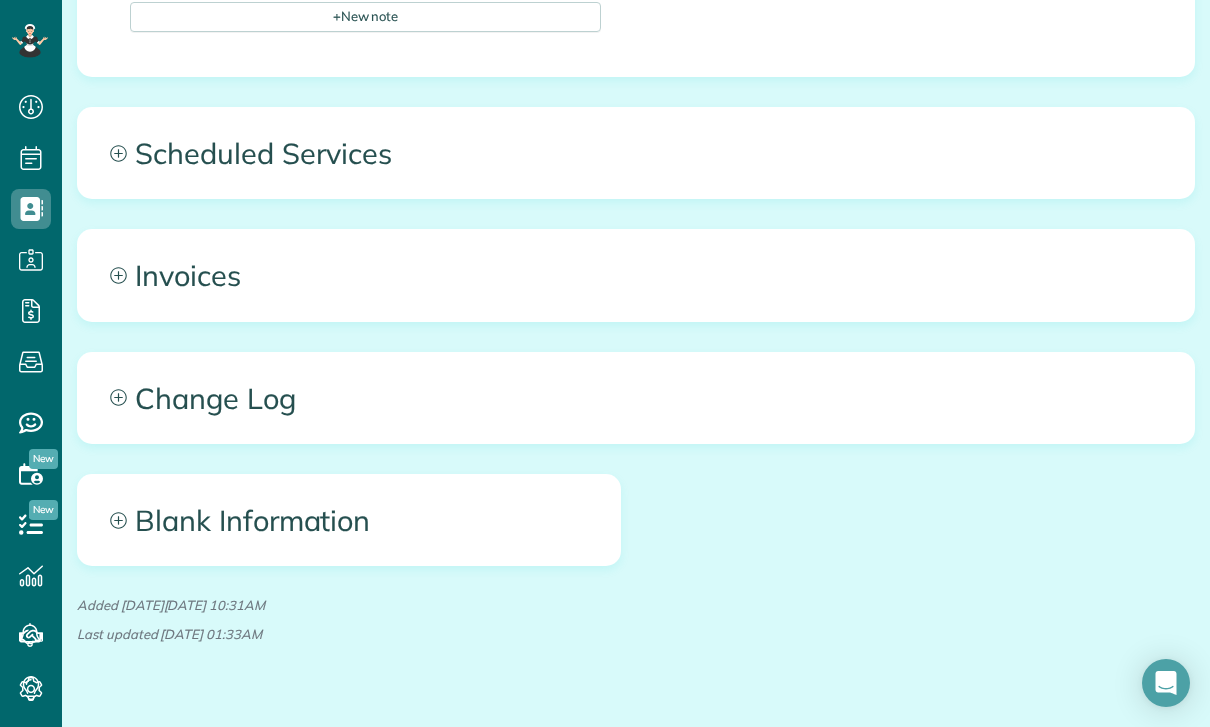 click on "Scheduled Services" at bounding box center [636, 153] 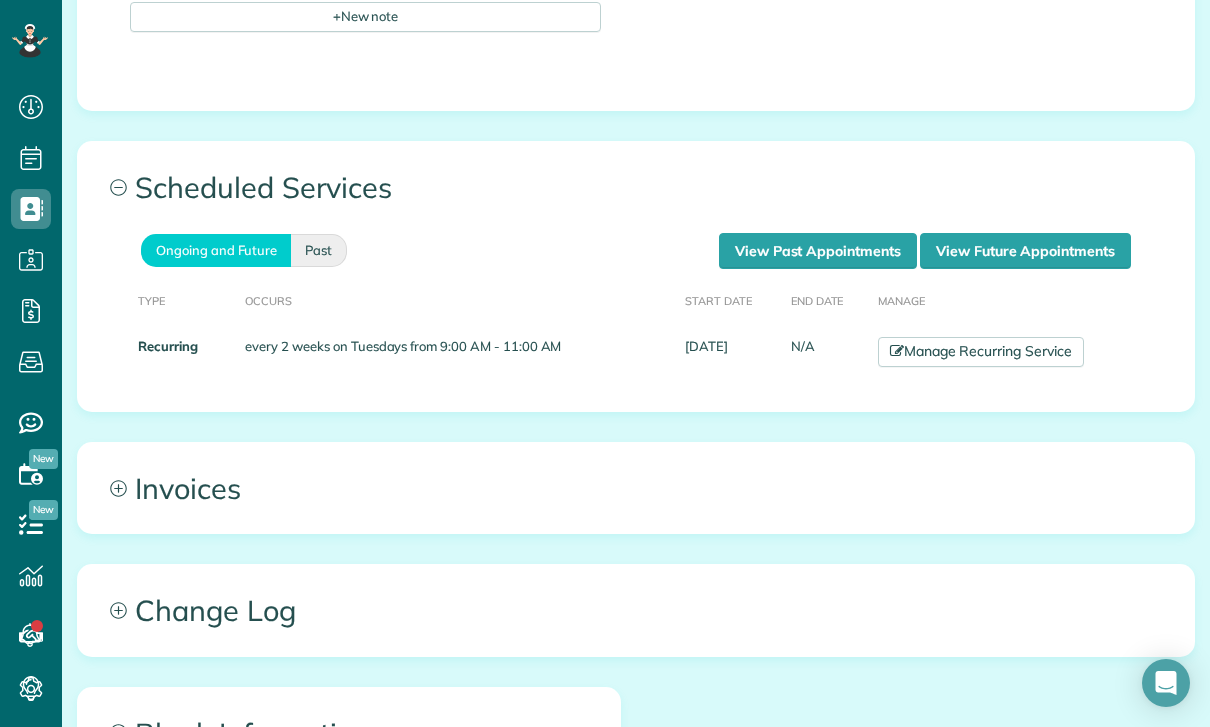 click on "Past" at bounding box center (319, 250) 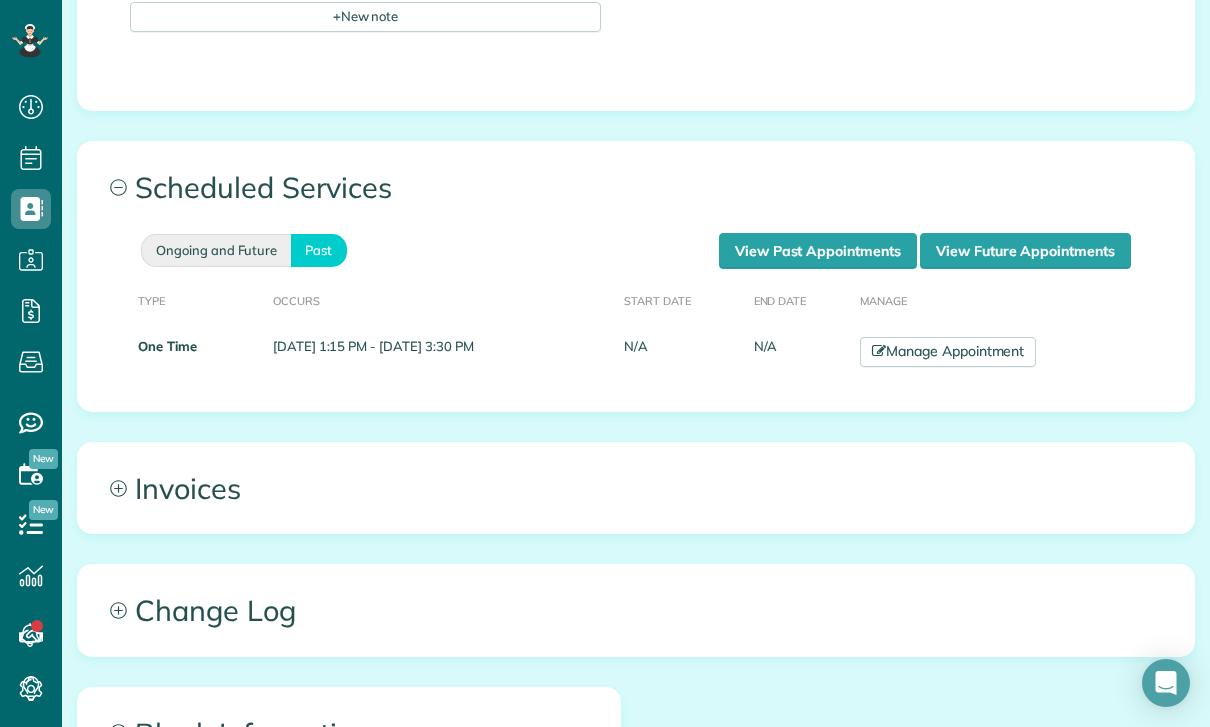 click on "Ongoing and Future" at bounding box center (216, 250) 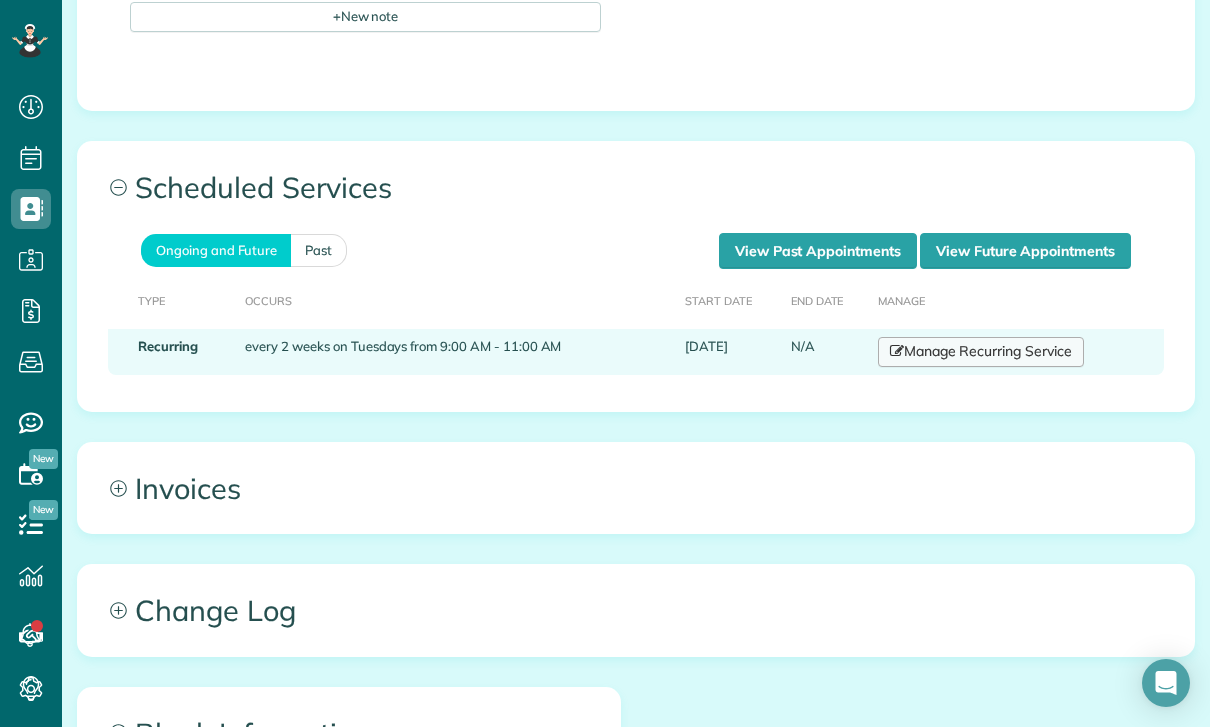 click on "Manage Recurring Service" at bounding box center (981, 352) 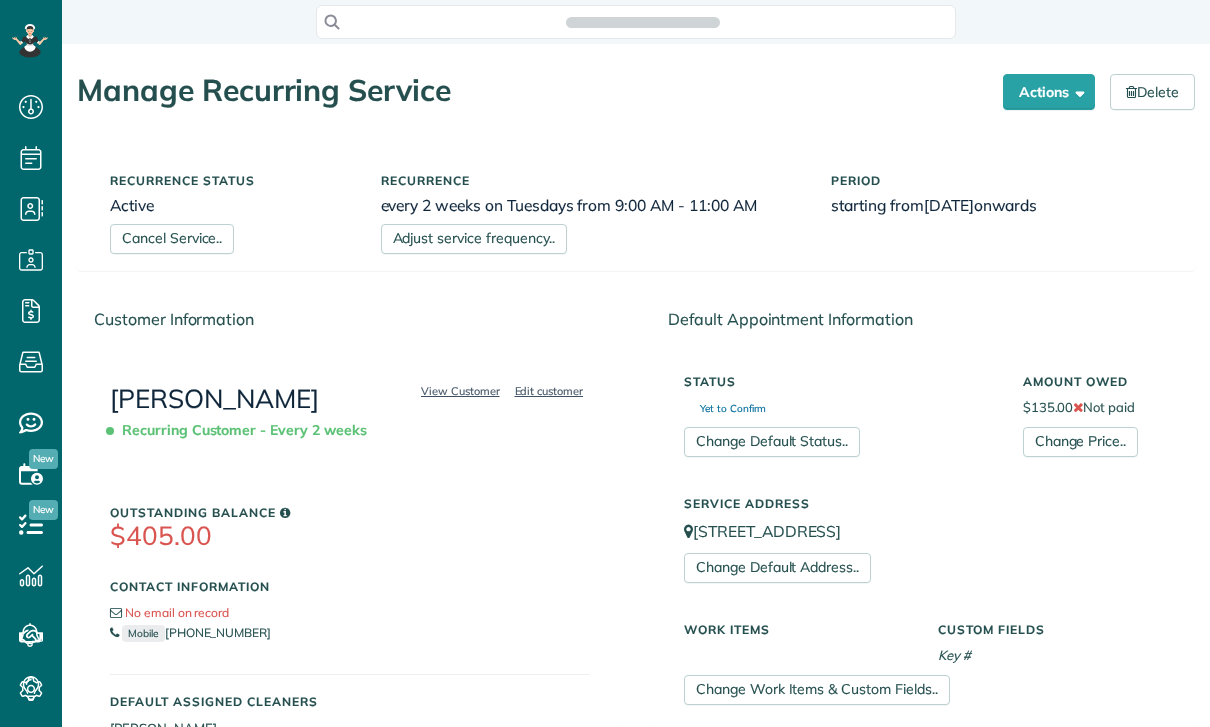 scroll, scrollTop: 0, scrollLeft: 0, axis: both 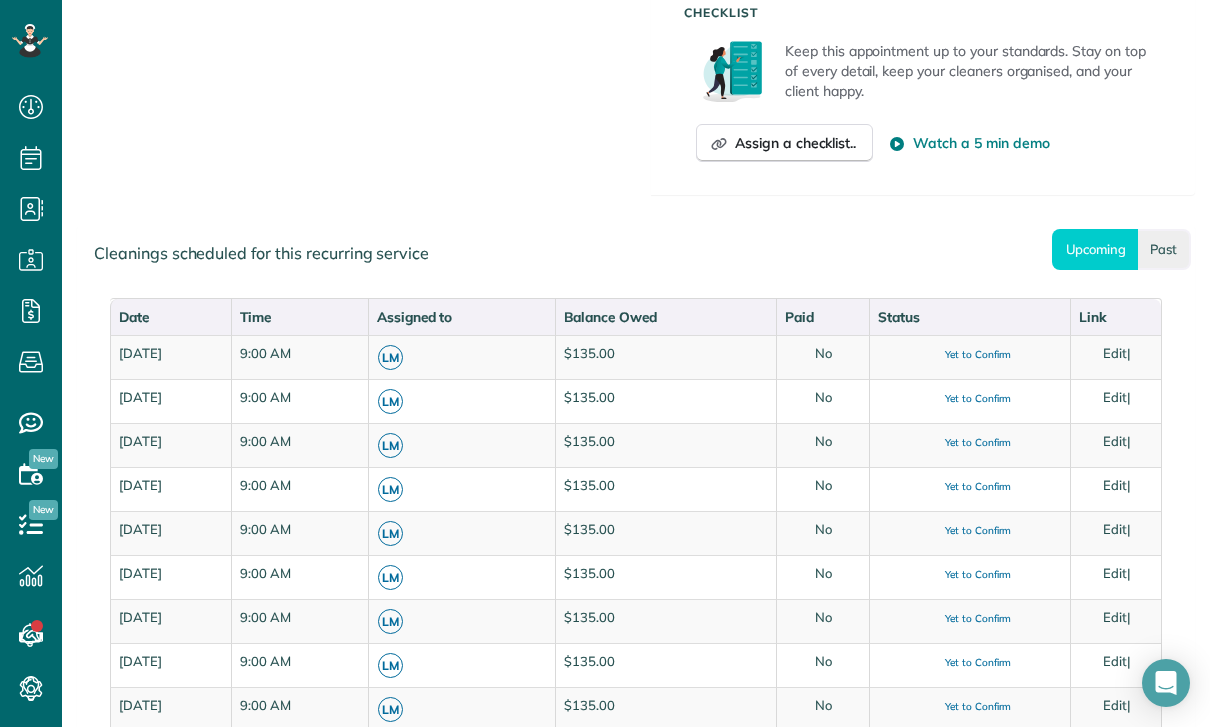 click on "Past" at bounding box center (1164, 249) 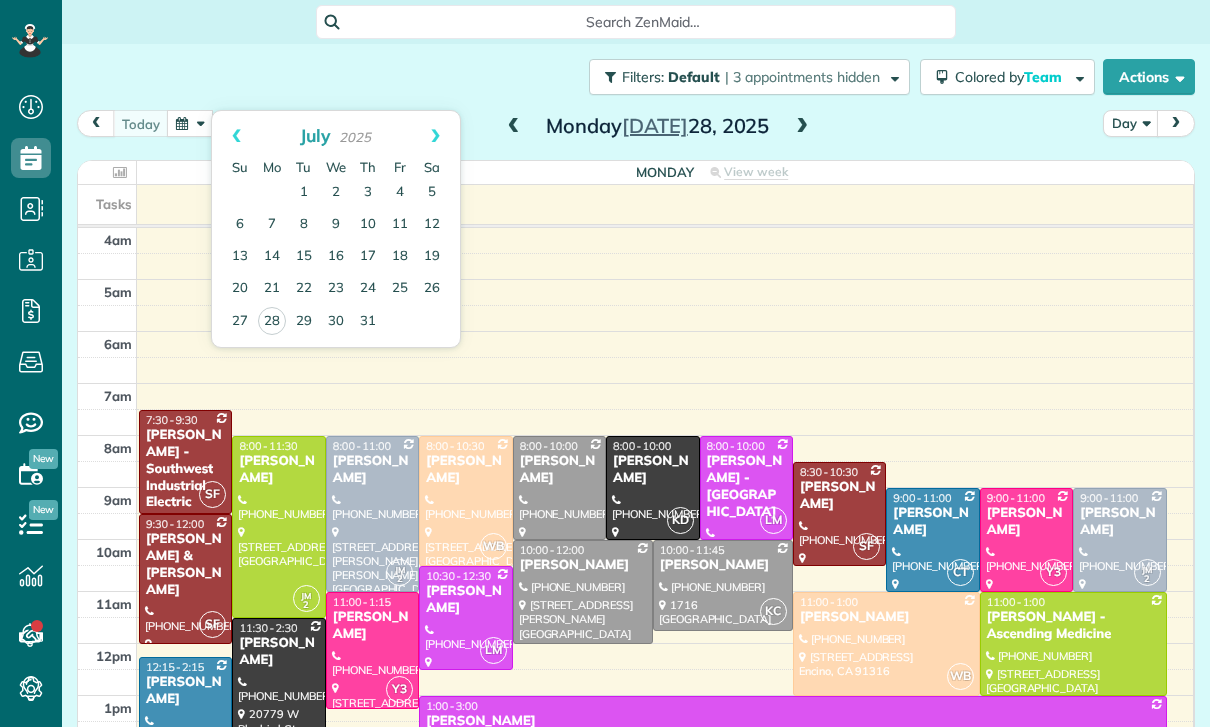 scroll, scrollTop: 0, scrollLeft: 0, axis: both 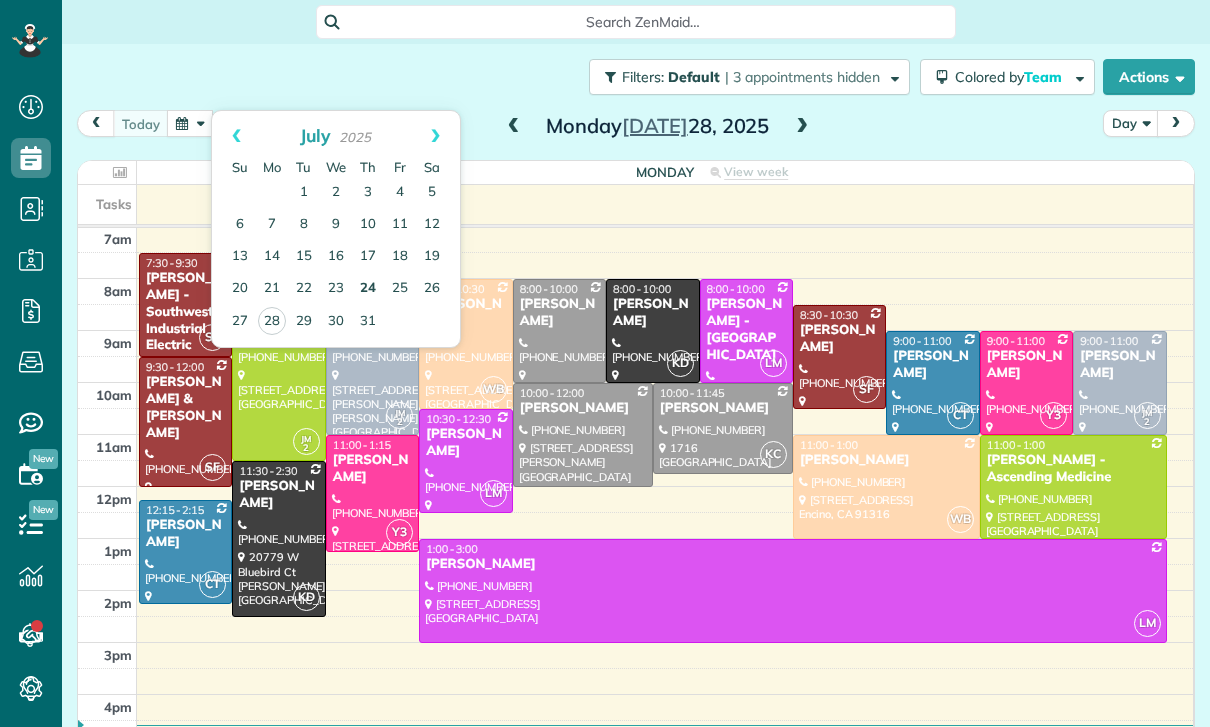 click on "24" at bounding box center (368, 289) 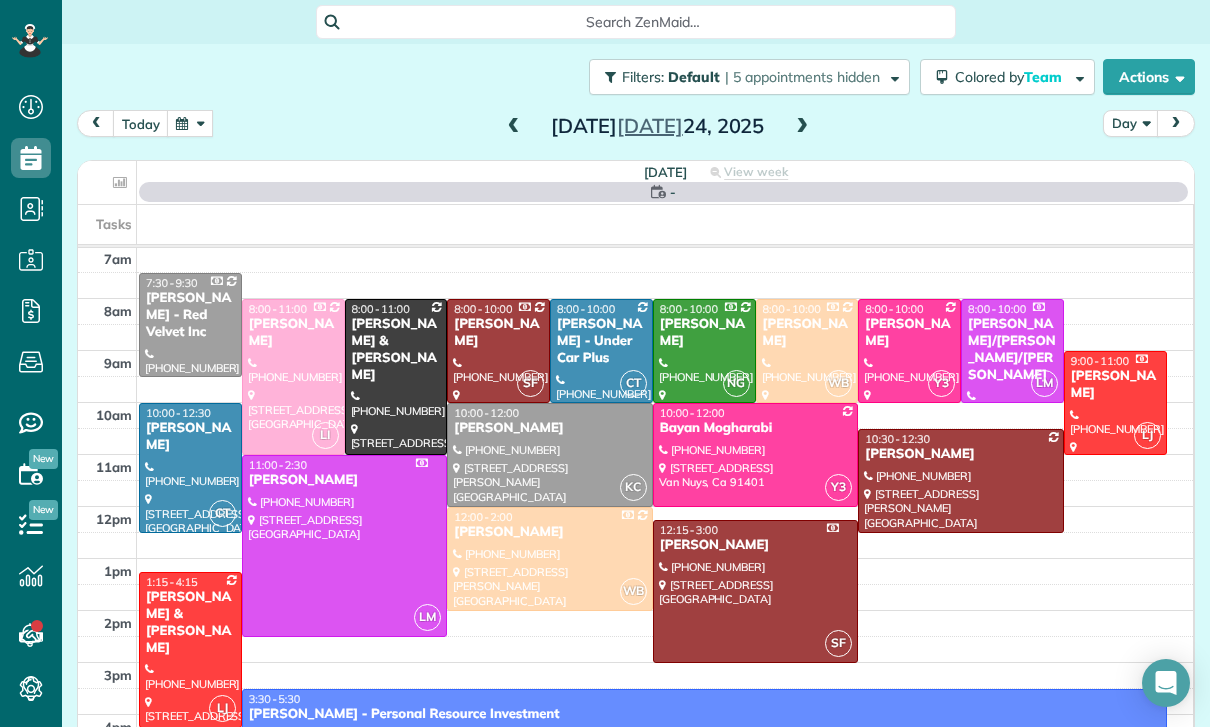 scroll, scrollTop: 157, scrollLeft: 0, axis: vertical 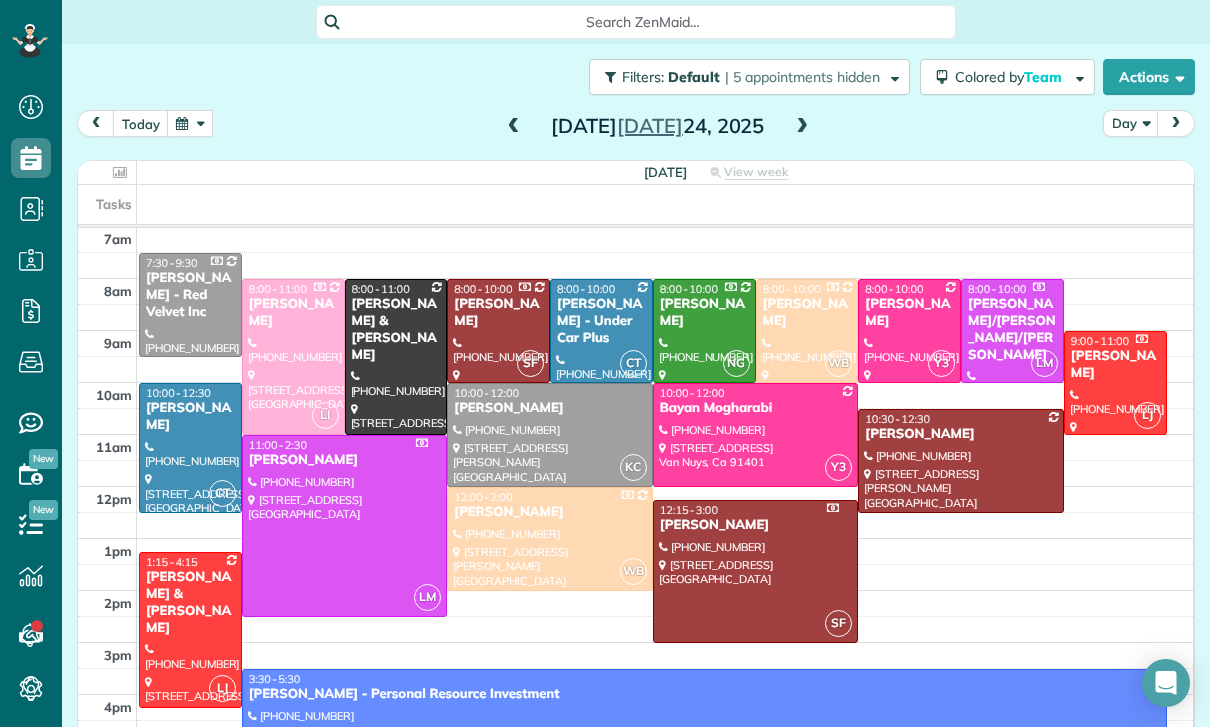 click at bounding box center [190, 630] 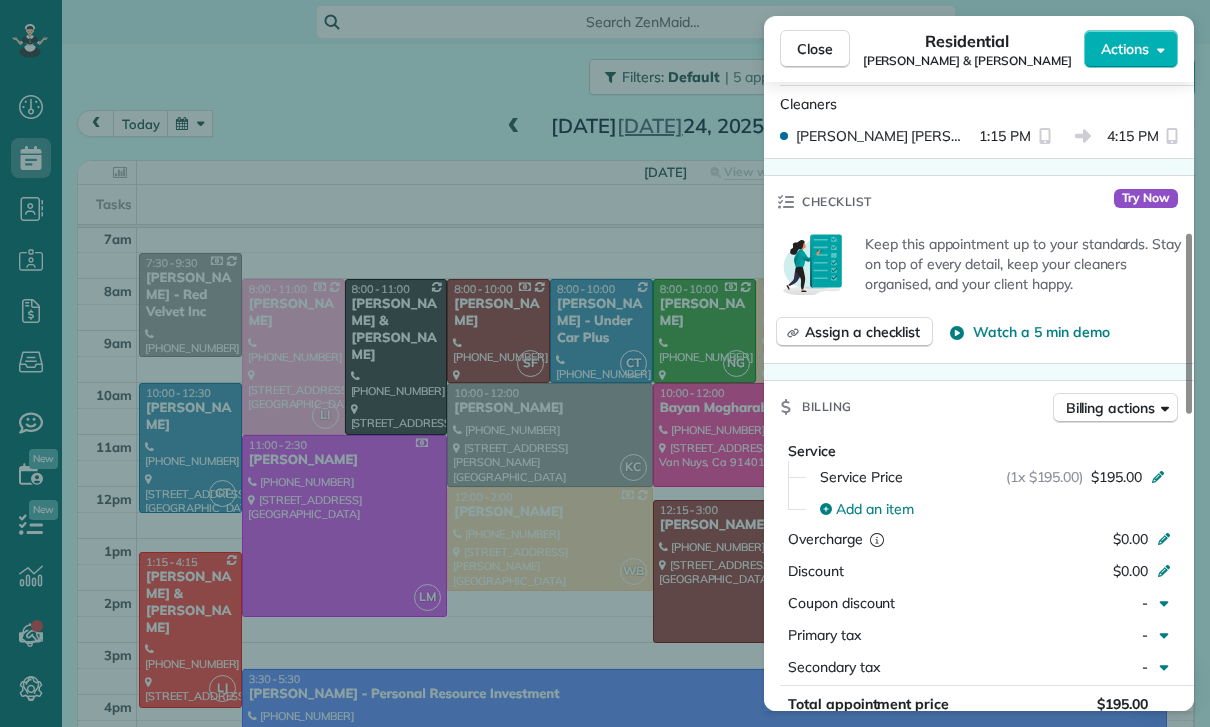 scroll, scrollTop: 652, scrollLeft: 0, axis: vertical 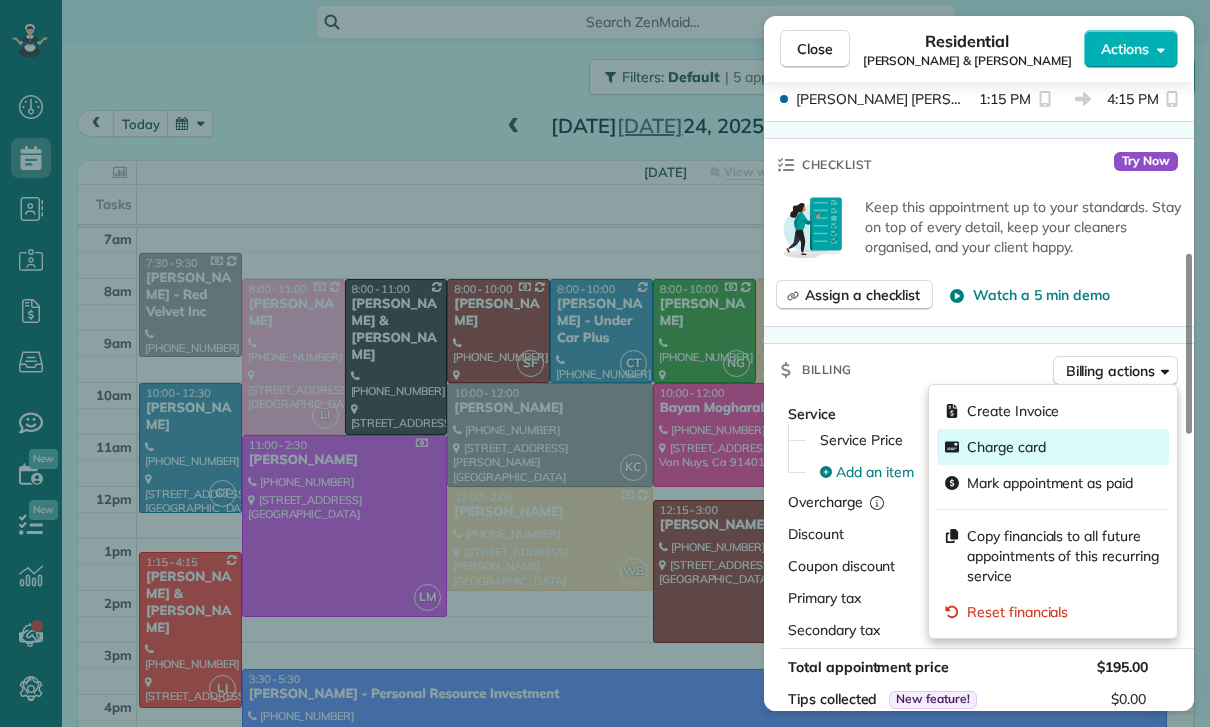 click on "Charge card" at bounding box center [1006, 447] 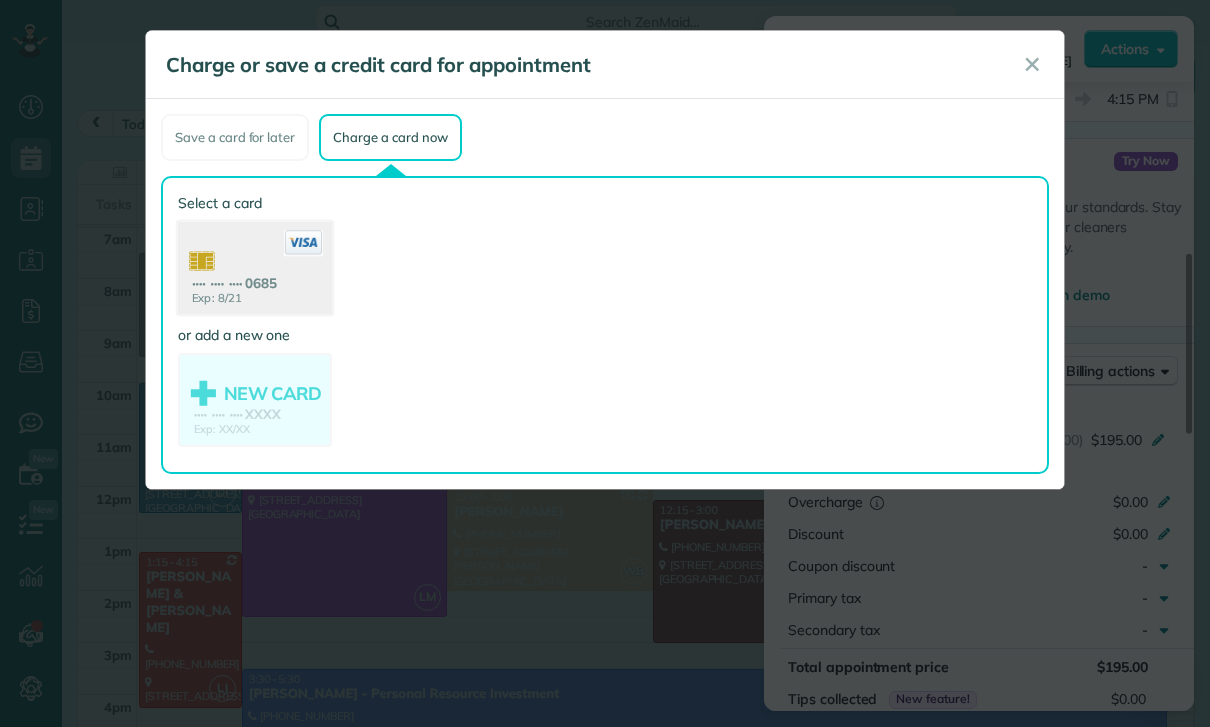 click 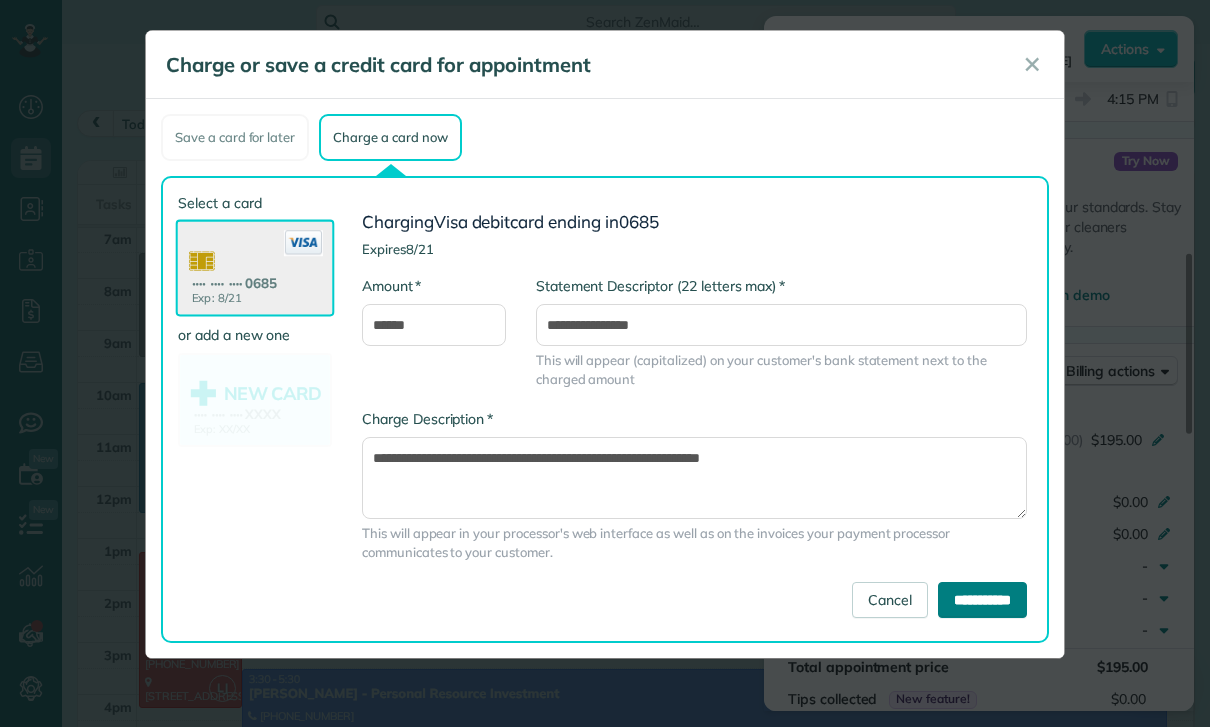 click on "**********" at bounding box center [982, 600] 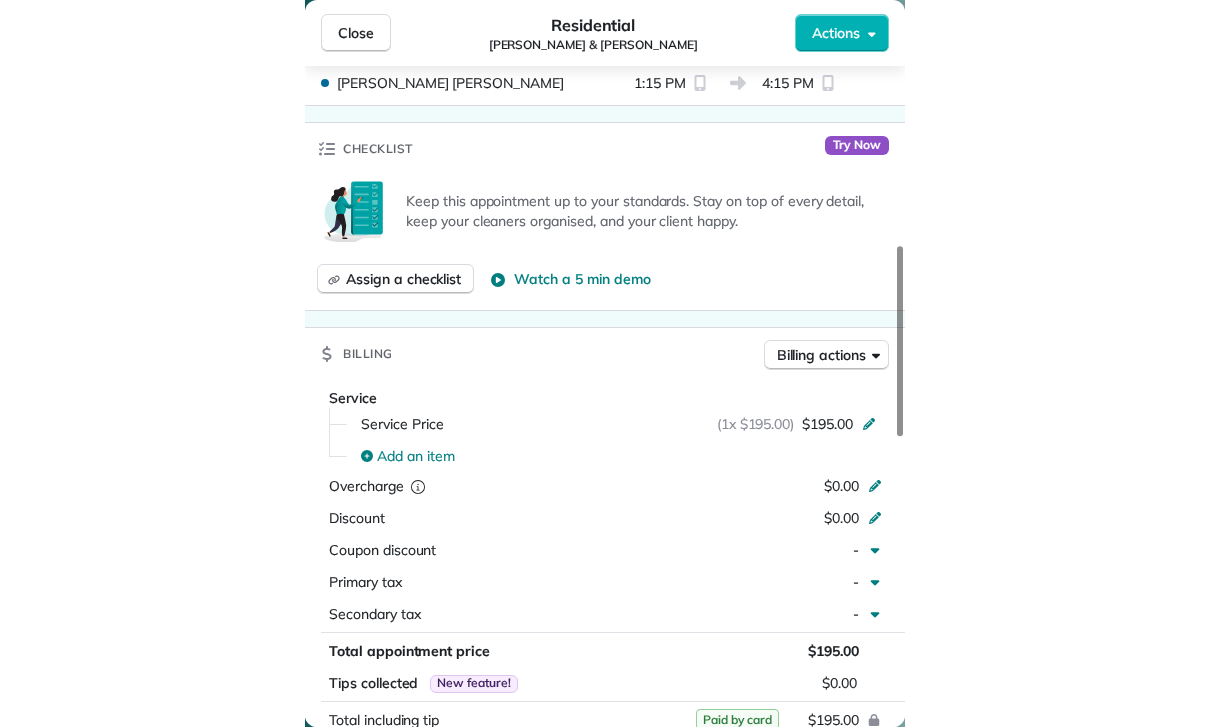 scroll, scrollTop: 144, scrollLeft: 0, axis: vertical 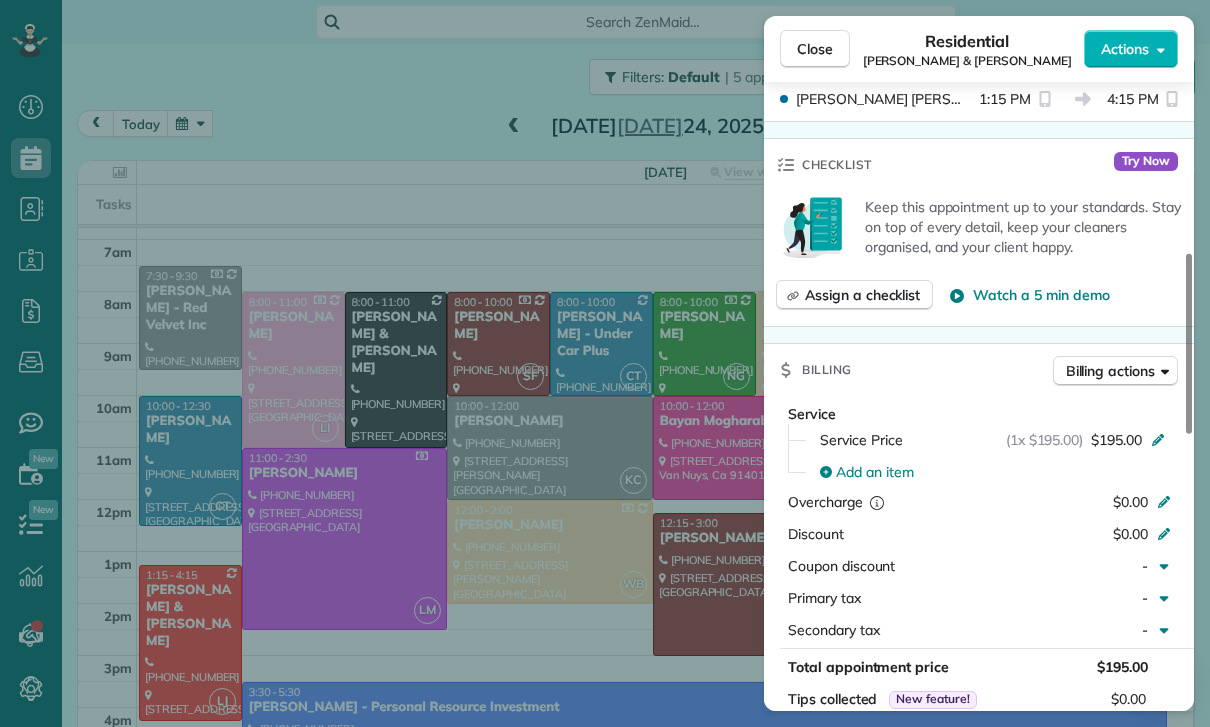 click on "Close Residential Brad & Shane Strickman Actions Status Yet to Confirm Brad & Shane Strickman · Open profile SPOUSE (480) 205-1323 Copy No email on record Add email View Details Residential Thursday, July 24, 2025 ( 4 days ago ) 1:15 PM 4:15 PM 3 hours and 0 minutes Repeats every 2 weeks Edit recurring service Previous (Jul 10) Next (Aug 07) 2364 Rockdell Street La Crescenta-Montrose CA 91214 Service was not rated yet Cleaners Time in and out Assign Invite Team Luisa Cleaners Luisa   Juarez 1:15 PM 4:15 PM Checklist Try Now Keep this appointment up to your standards. Stay on top of every detail, keep your cleaners organised, and your client happy. Assign a checklist Watch a 5 min demo Billing Billing actions Service Service Price (1x $195.00) $195.00 Add an item Overcharge $0.00 Discount $0.00 Coupon discount - Primary tax - Secondary tax - Total appointment price $195.00 Tips collected New feature! $0.00 Paid by card Total including tip $195.00 Get paid online in no-time! Charge customer credit card Key # -" at bounding box center [605, 363] 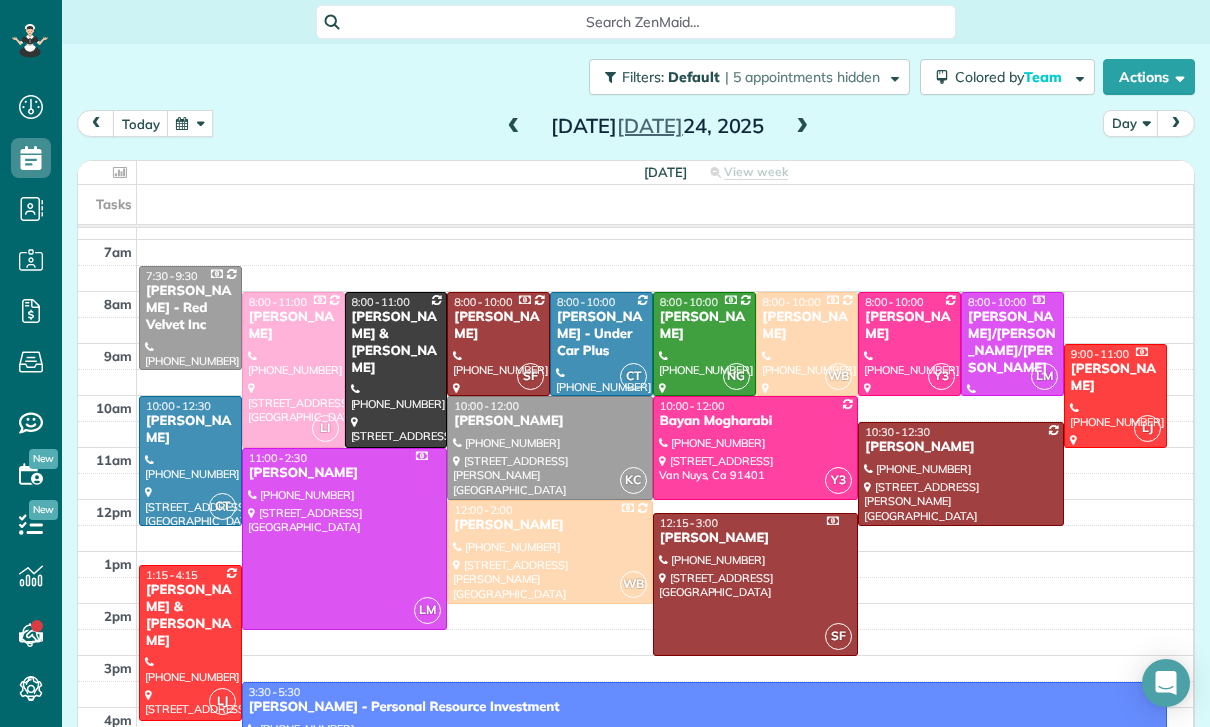 click at bounding box center (802, 127) 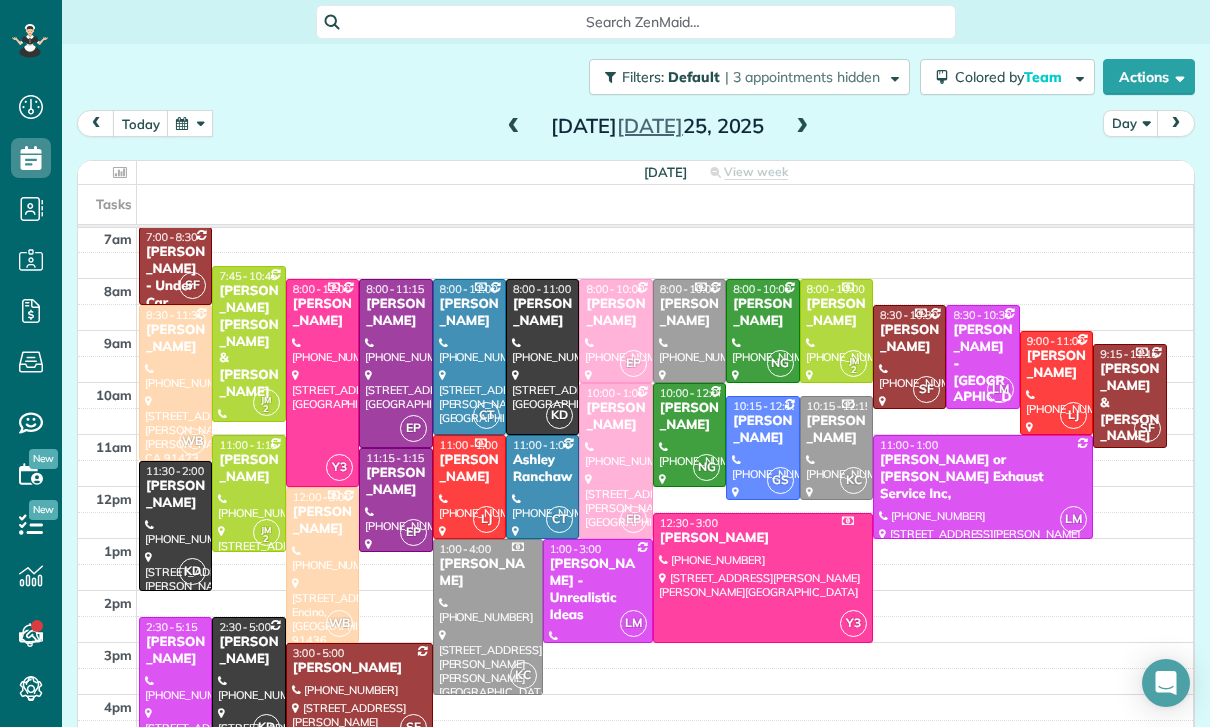 scroll, scrollTop: 157, scrollLeft: 0, axis: vertical 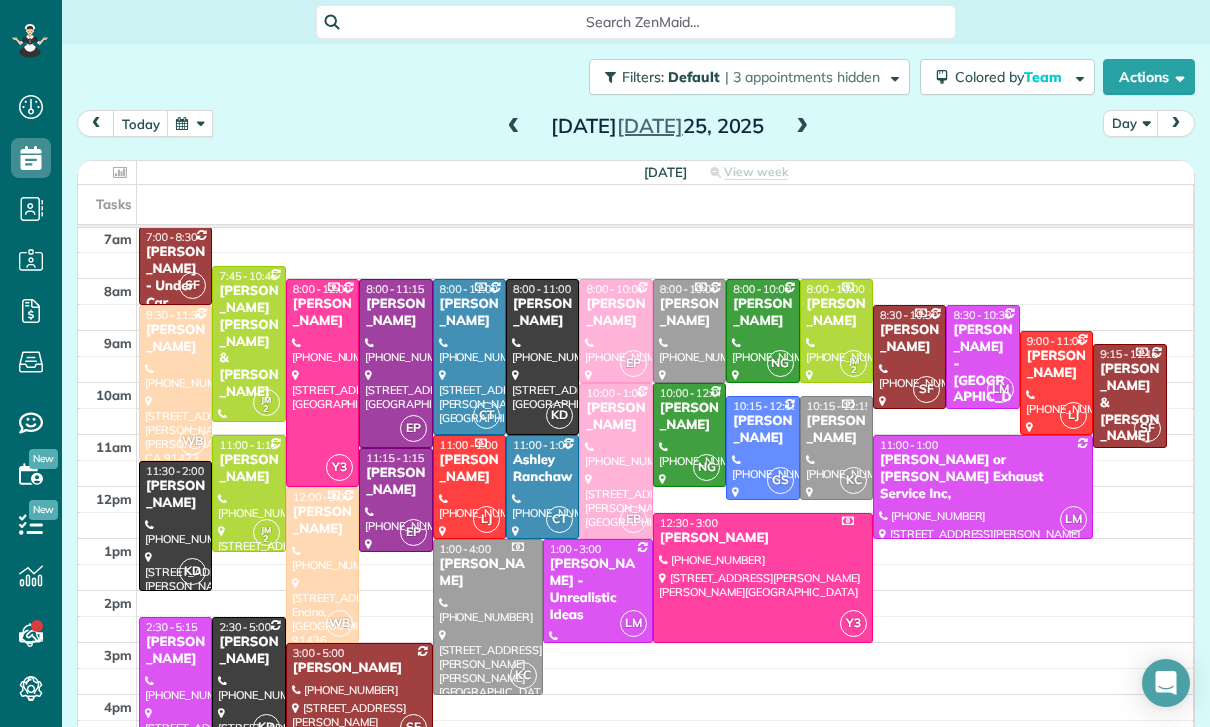click on "Shakira Wardally & Jett Howard" at bounding box center [248, 342] 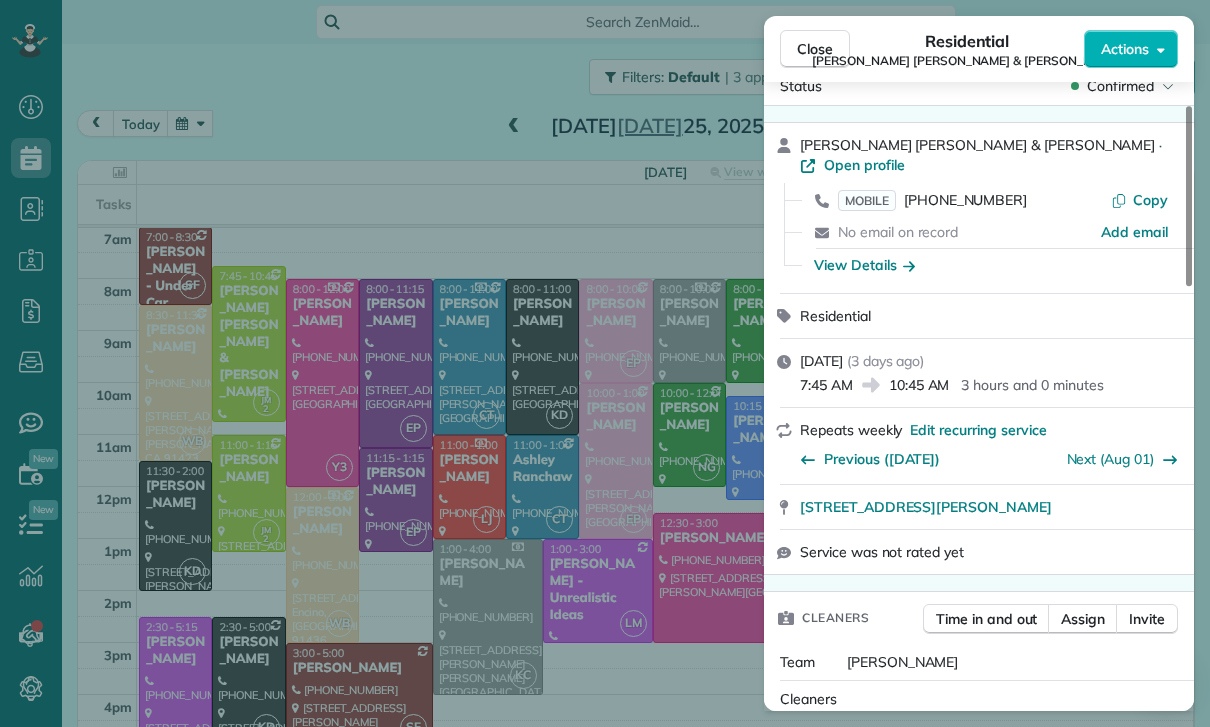 scroll, scrollTop: 101, scrollLeft: 0, axis: vertical 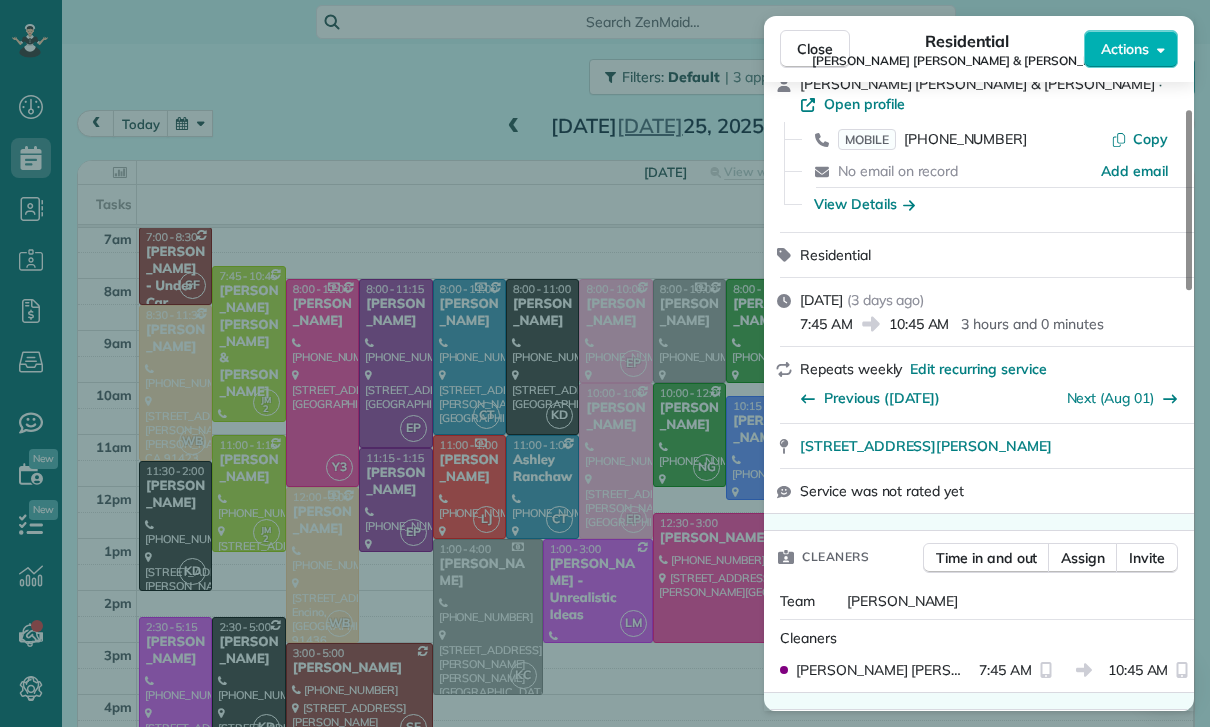 click on "Close Residential Shakira Wardally & Jett Howard Actions Status Confirmed Shakira Wardally & Jett Howard · Open profile MOBILE (713) 492-8469 Copy No email on record Add email View Details Residential Friday, July 25, 2025 ( 3 days ago ) 7:45 AM 10:45 AM 3 hours and 0 minutes Repeats weekly Edit recurring service Previous (Jul 18) Next (Aug 01) 23949 Nomar Street Woodland Hills CA 91367 Service was not rated yet Cleaners Time in and out Assign Invite Team Jacqueline Cleaners Johanna   Martinez 7:45 AM 10:45 AM Checklist Try Now Keep this appointment up to your standards. Stay on top of every detail, keep your cleaners organised, and your client happy. Assign a checklist Watch a 5 min demo Billing Billing actions Service Service Price (1x $265.00) $265.00 Add an item Overcharge $0.00 Discount $0.00 Coupon discount - Primary tax - Secondary tax - Total appointment price $265.00 Tips collected New feature! $0.00 Unpaid Mark as paid Total including tip $265.00 Get paid online in no-time! Key # - Work items Notes" at bounding box center [605, 363] 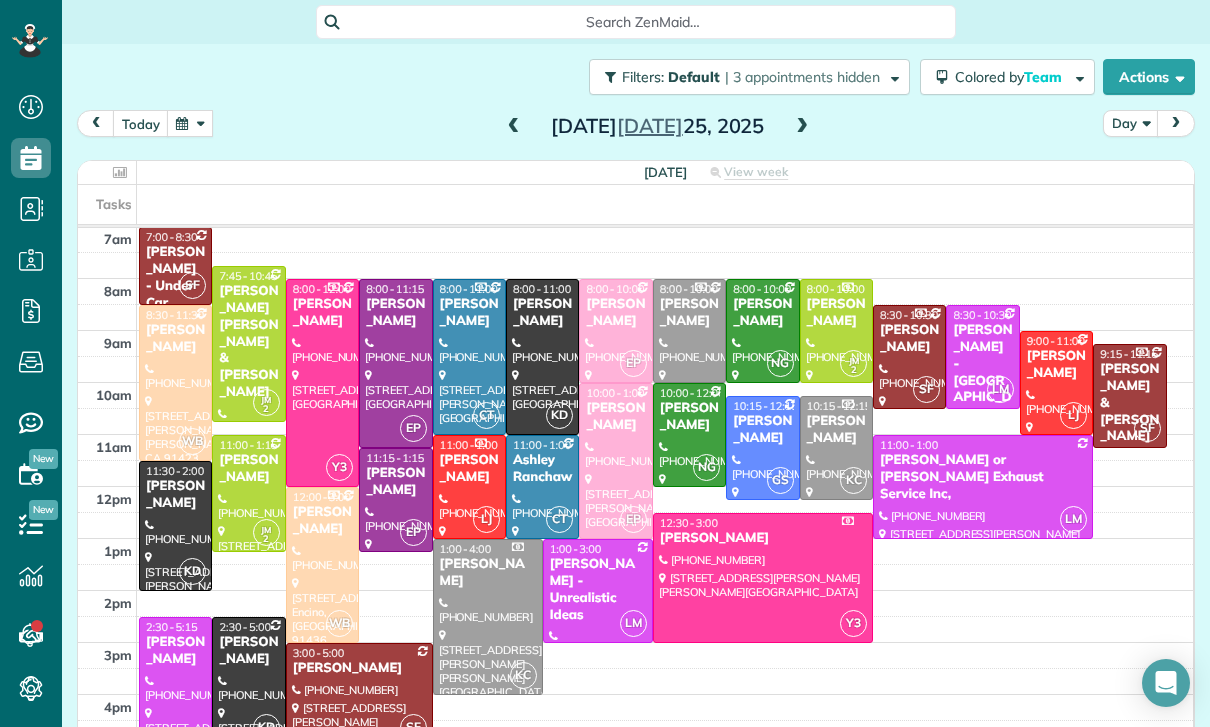 click at bounding box center [514, 127] 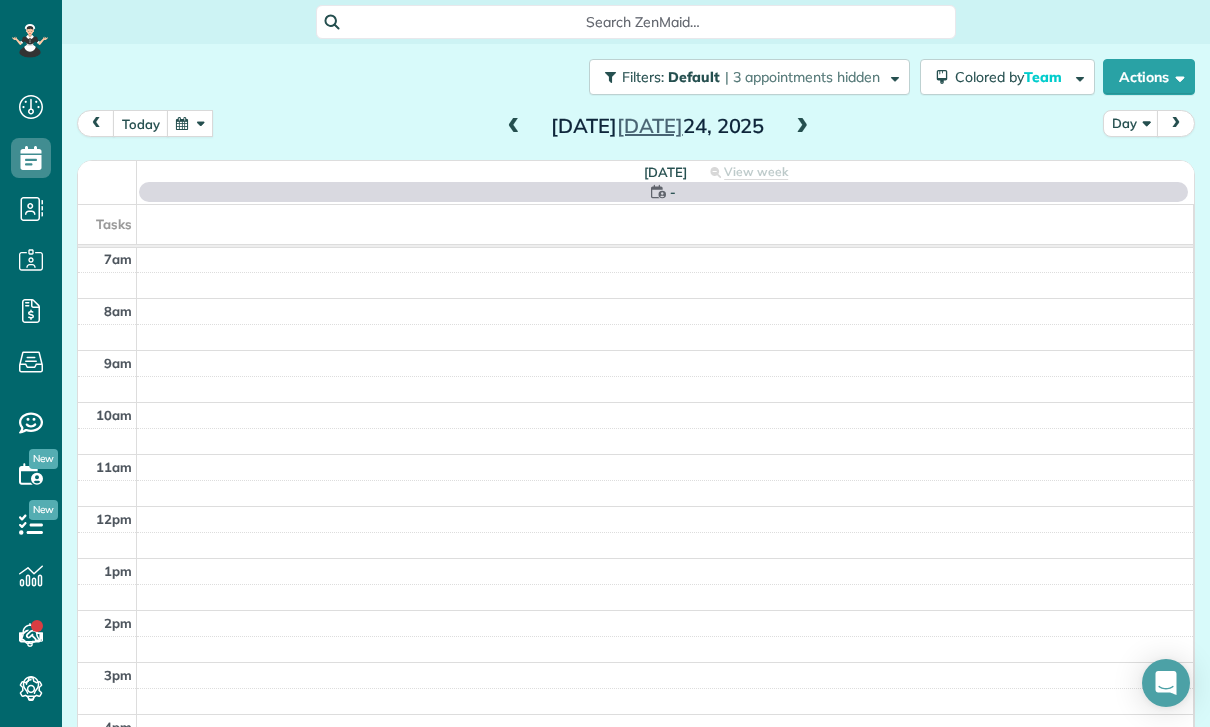 scroll, scrollTop: 157, scrollLeft: 0, axis: vertical 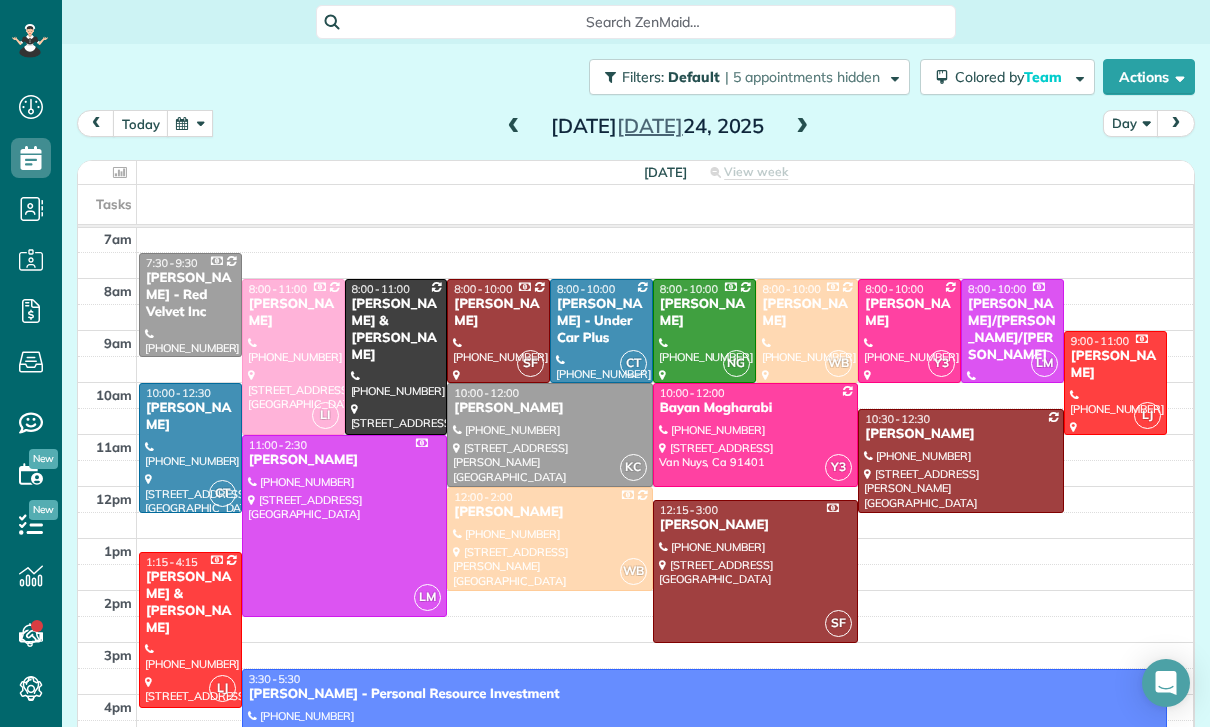 click at bounding box center (190, 123) 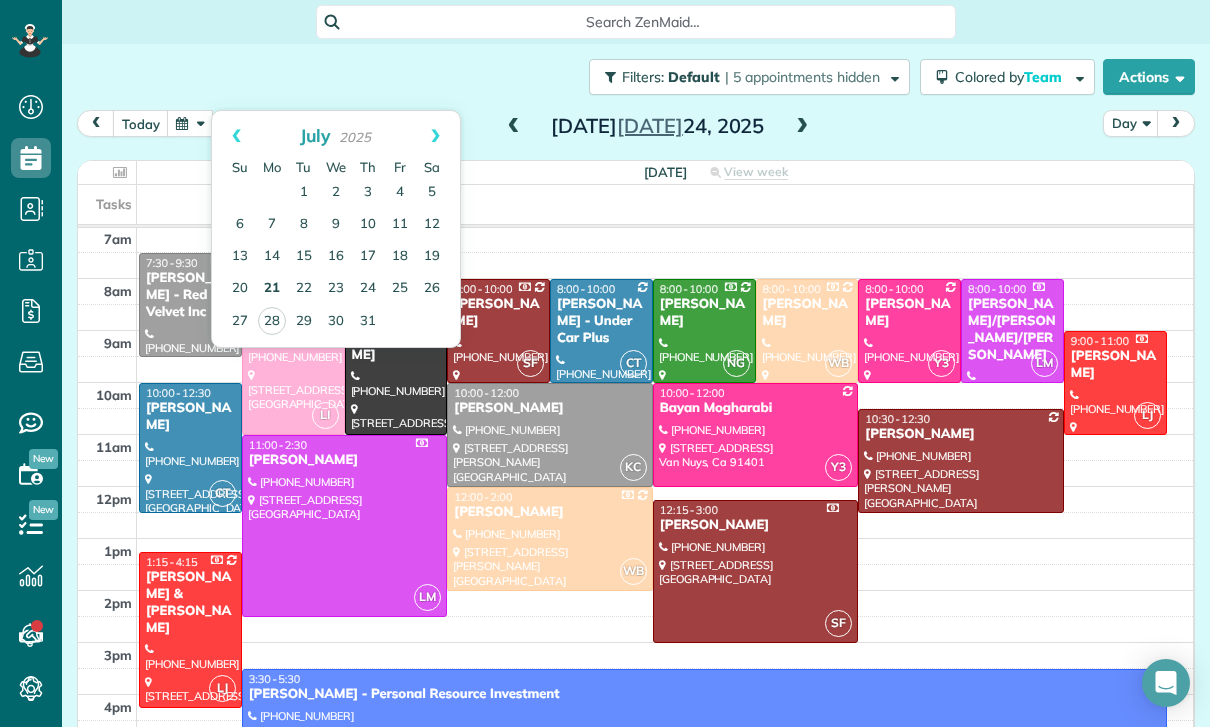 click on "21" at bounding box center (272, 289) 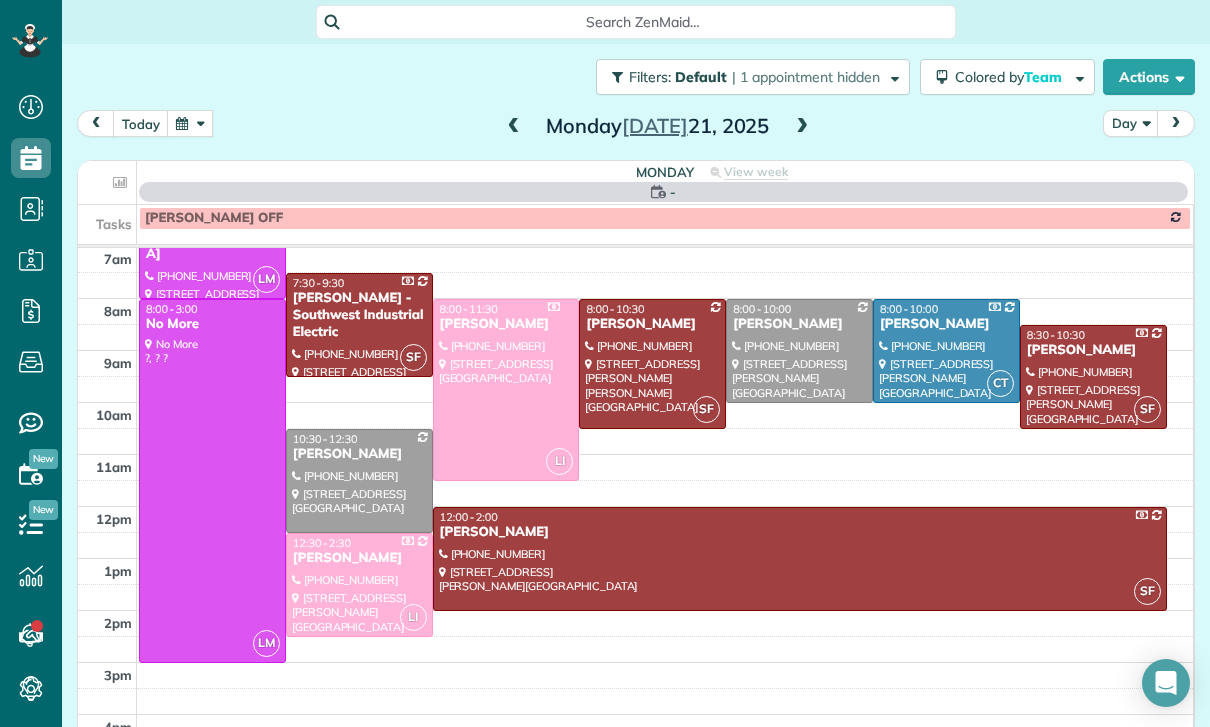 scroll, scrollTop: 157, scrollLeft: 0, axis: vertical 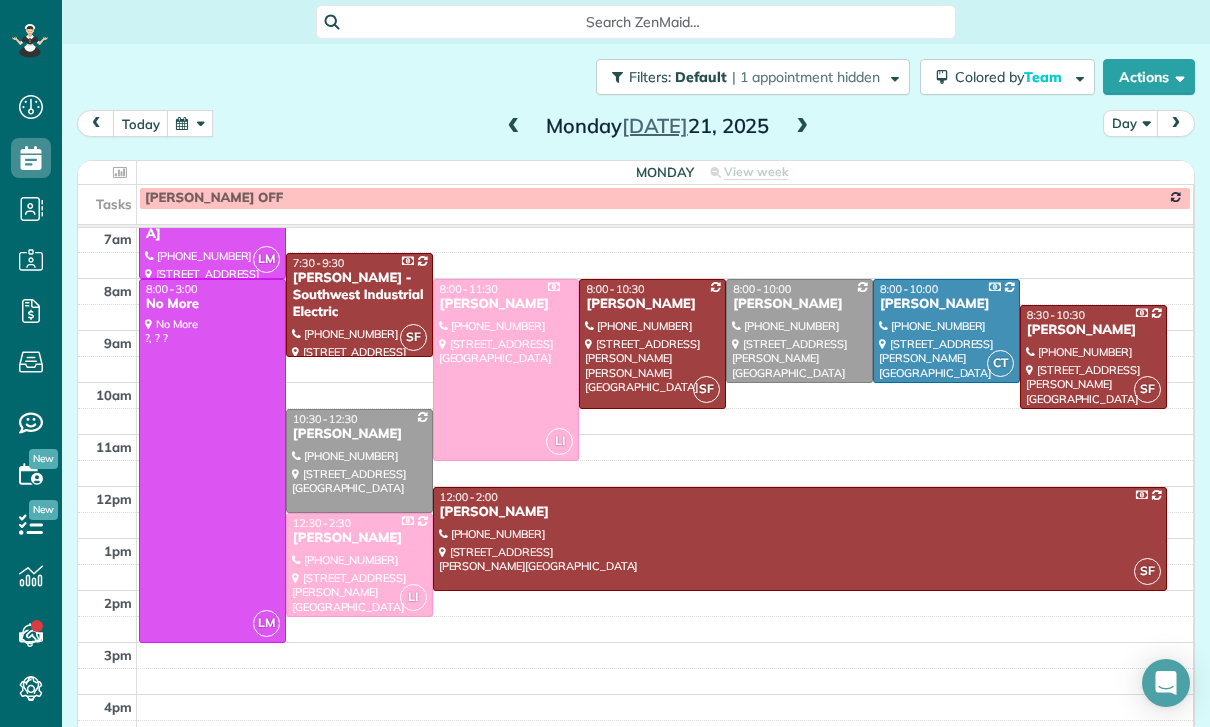 click at bounding box center [190, 123] 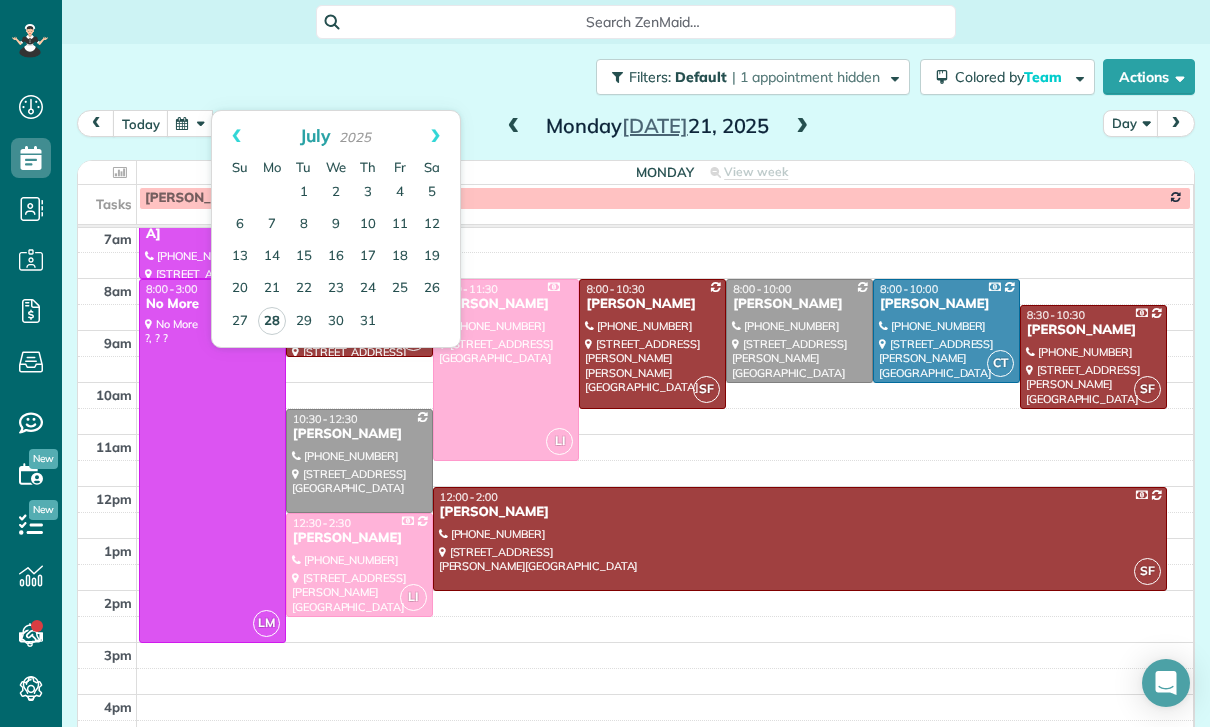 click on "28" at bounding box center (272, 321) 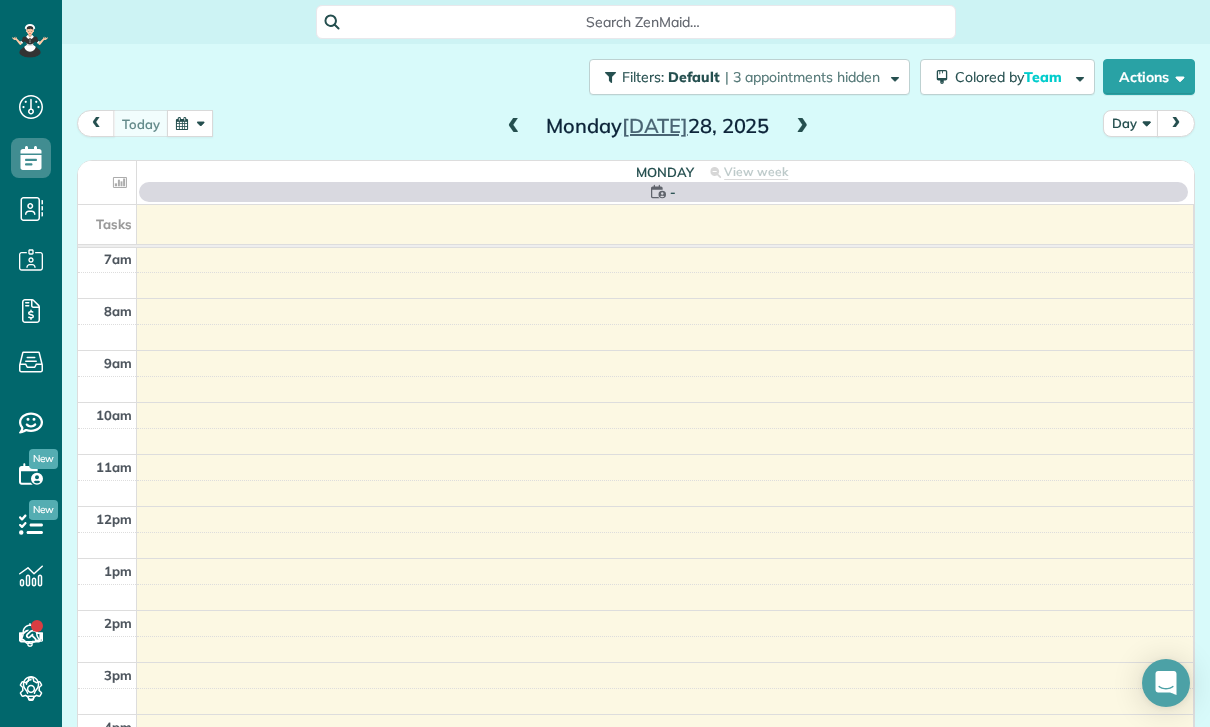 scroll, scrollTop: 157, scrollLeft: 0, axis: vertical 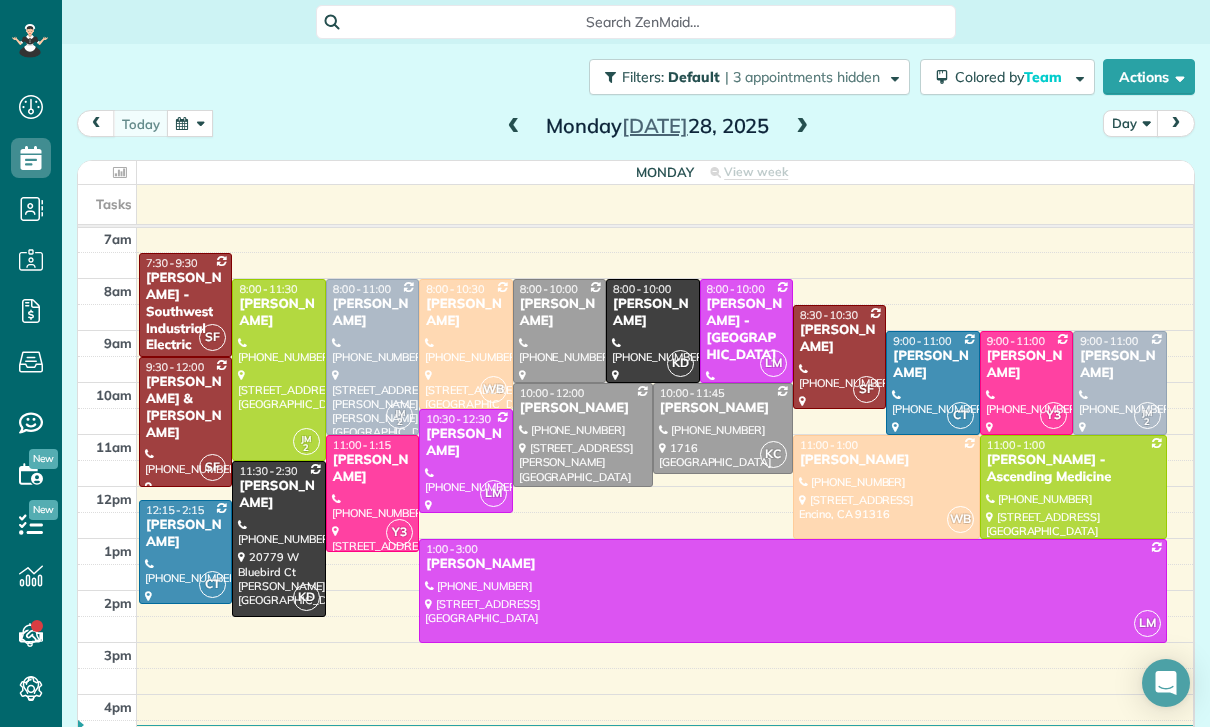 click at bounding box center [278, 370] 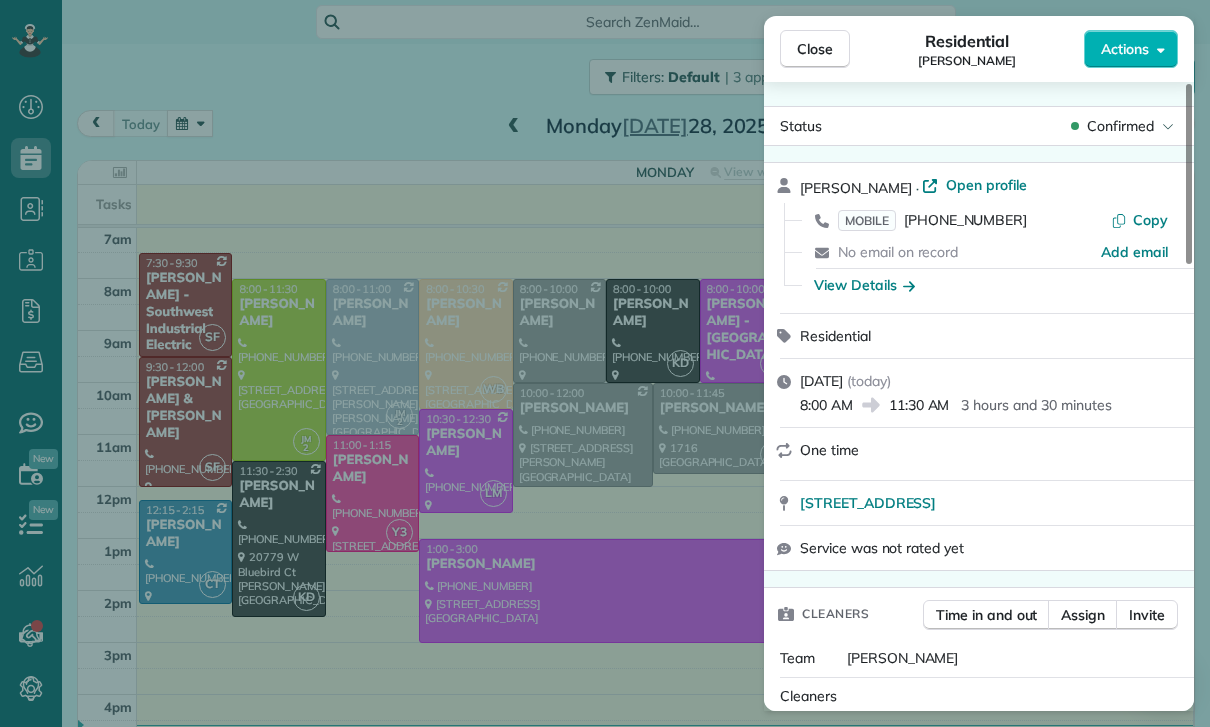 scroll, scrollTop: 0, scrollLeft: 0, axis: both 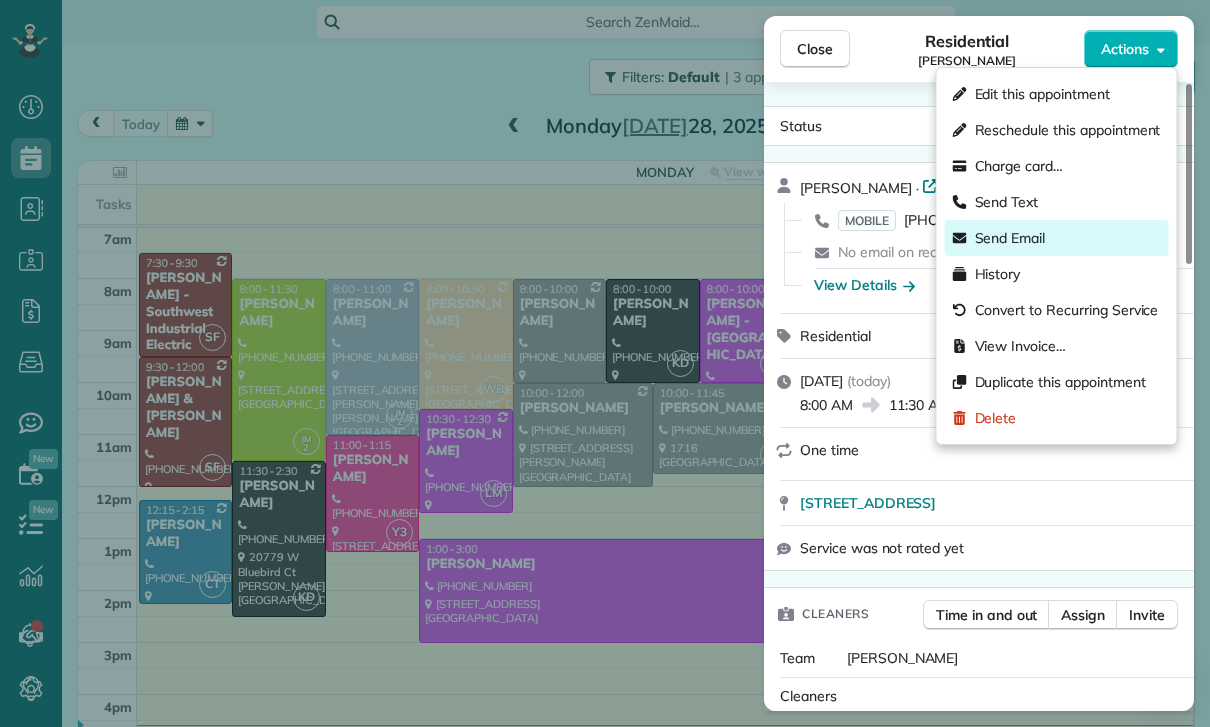 click on "Send Email" at bounding box center (1010, 238) 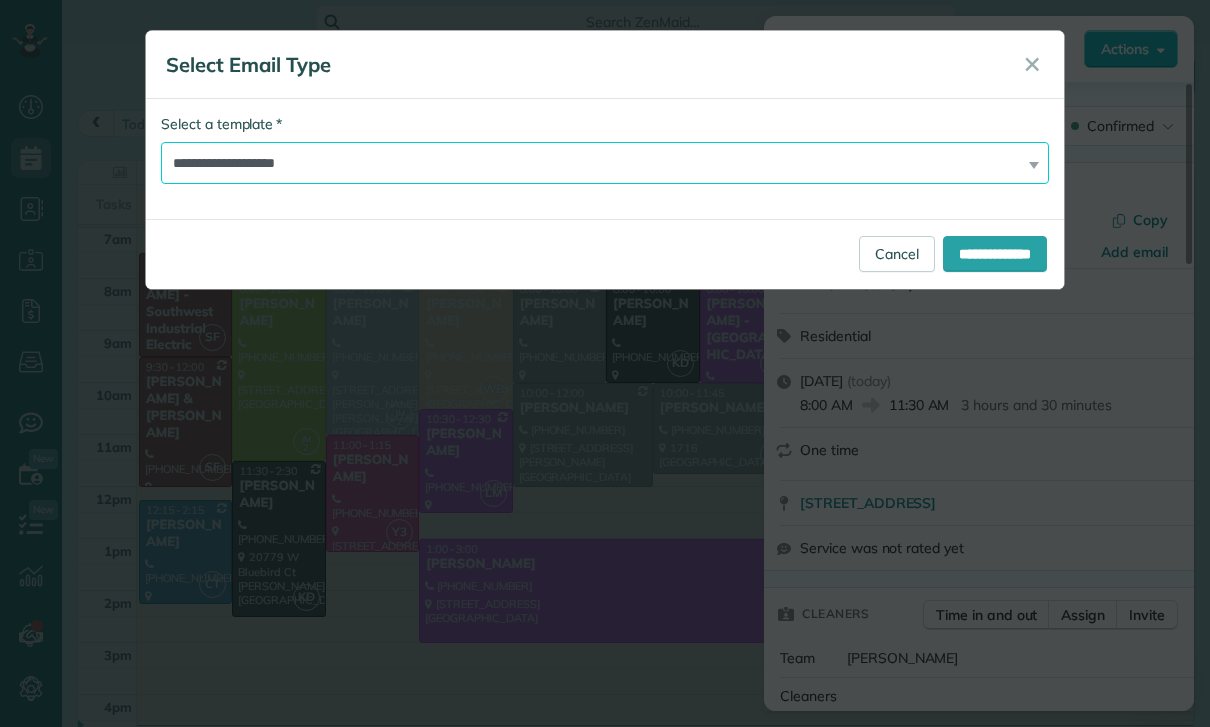 click on "**********" at bounding box center (605, 163) 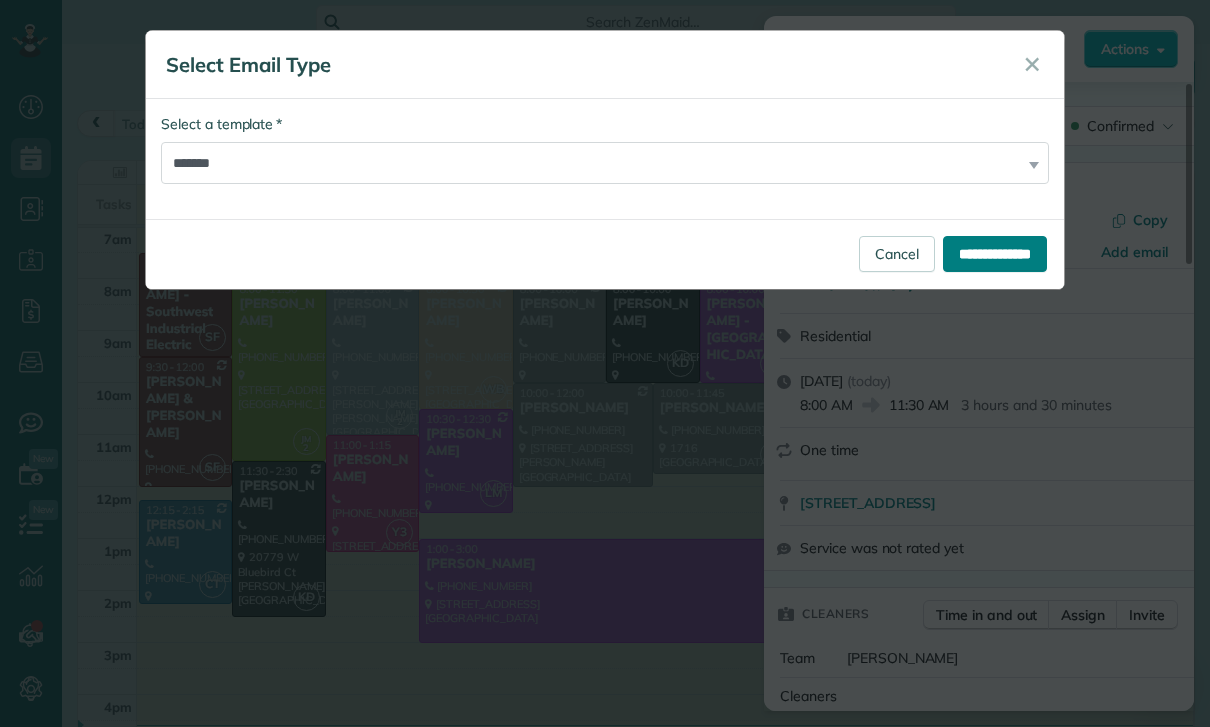 click on "**********" at bounding box center (995, 254) 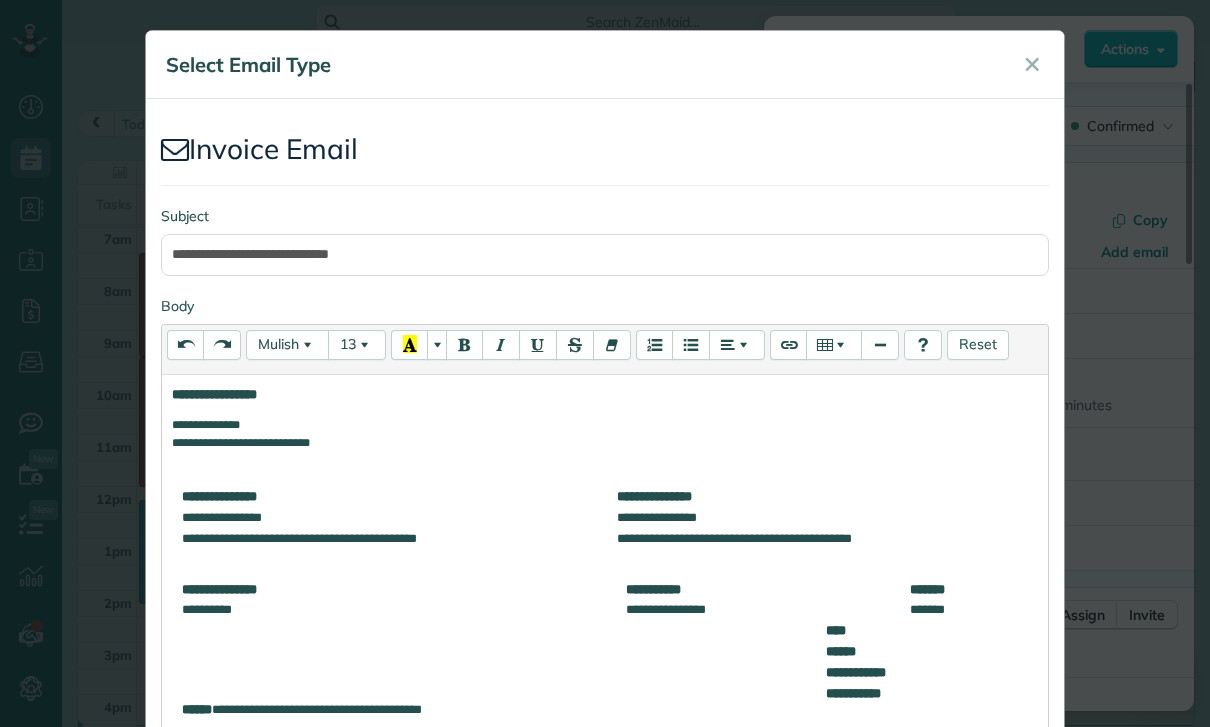 scroll, scrollTop: 0, scrollLeft: 0, axis: both 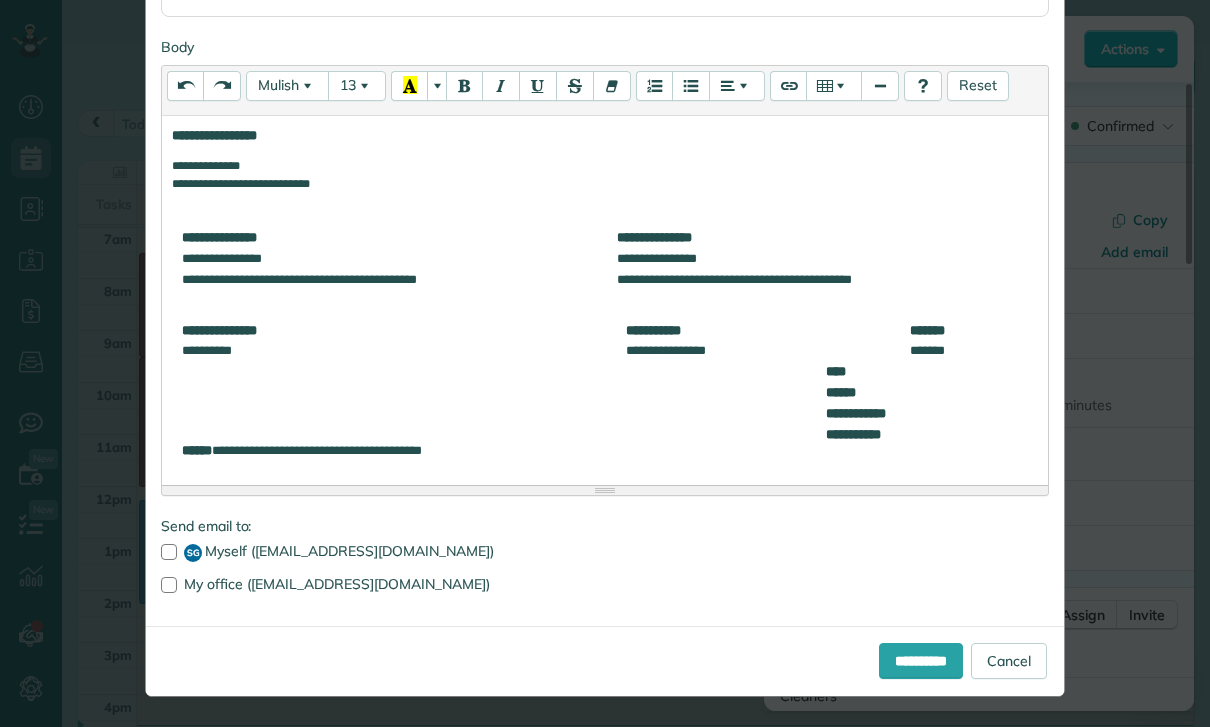 click on "**********" at bounding box center [939, 414] 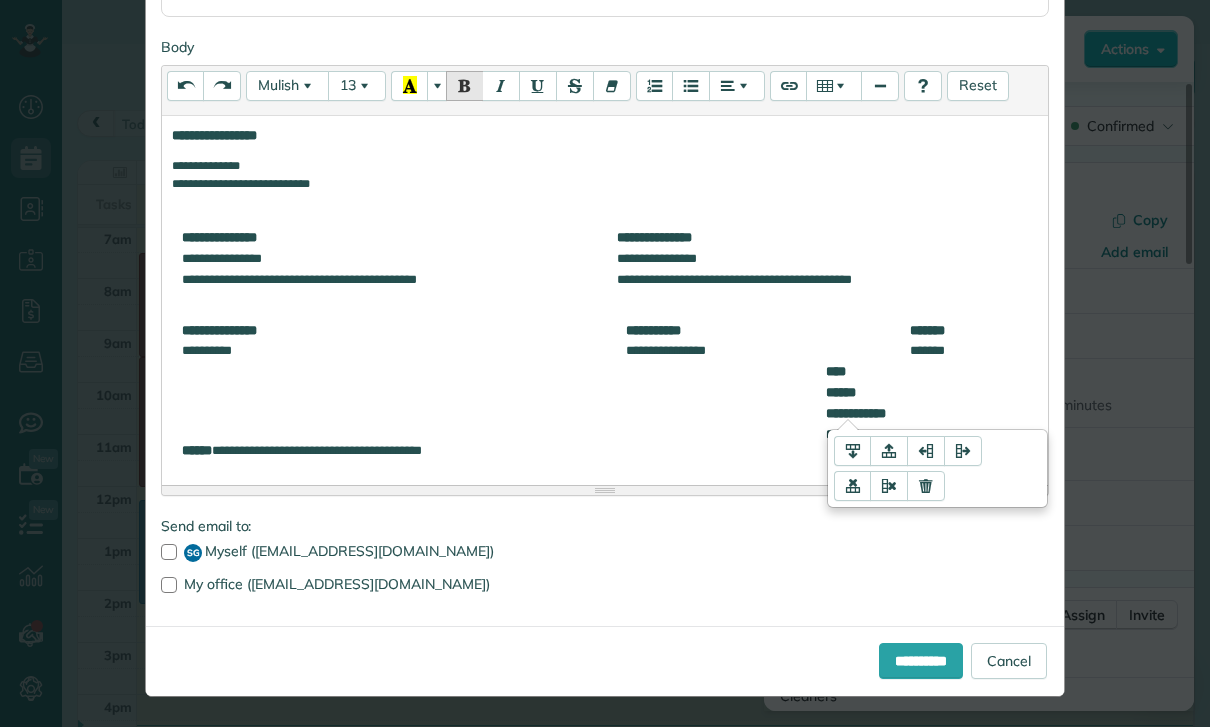 type 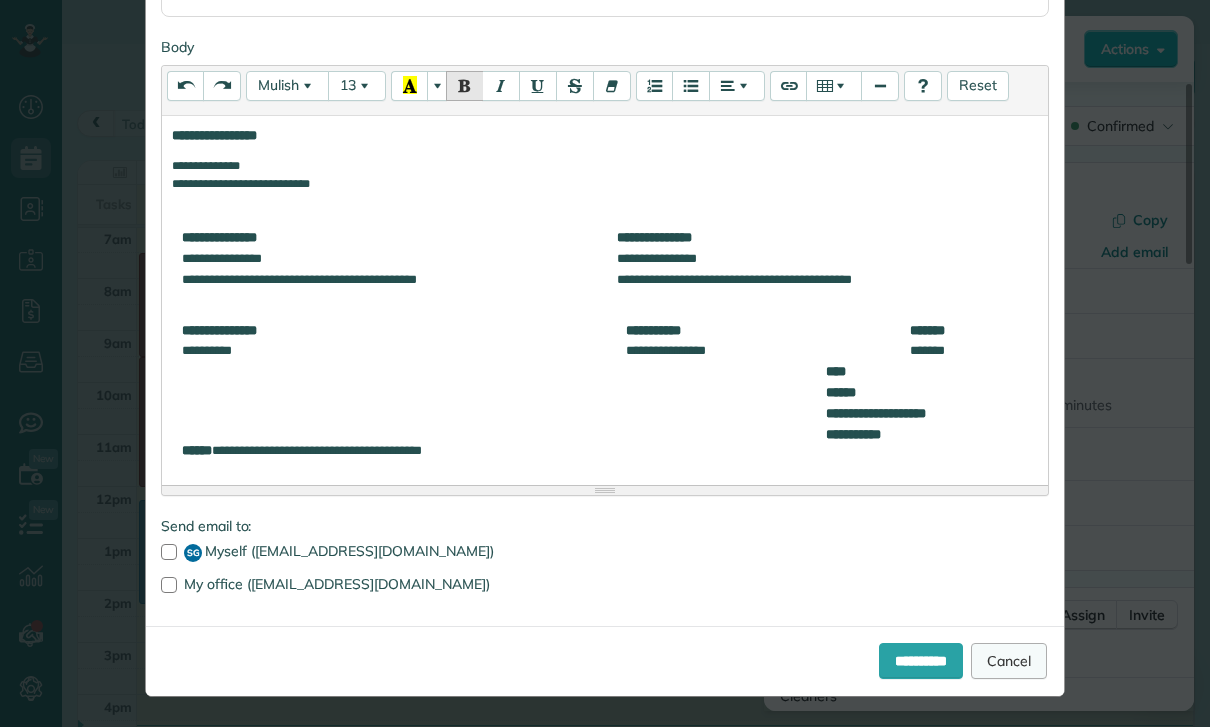 click on "Cancel" at bounding box center [1009, 661] 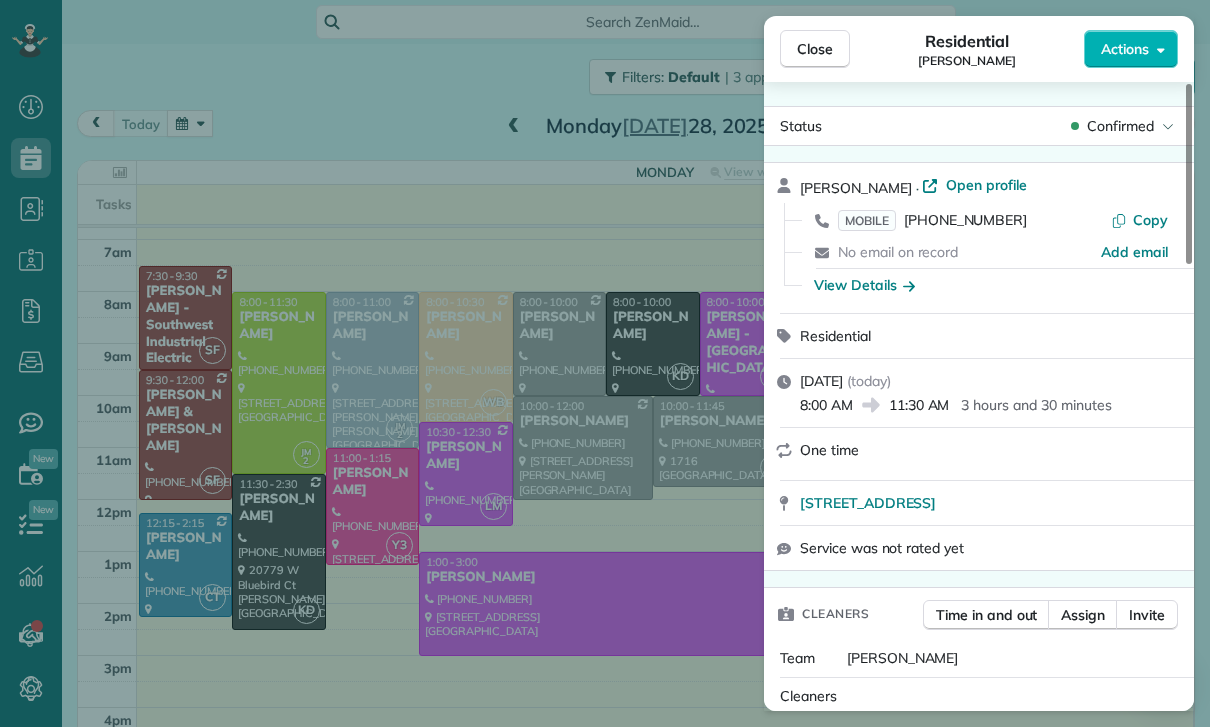 scroll, scrollTop: 157, scrollLeft: 0, axis: vertical 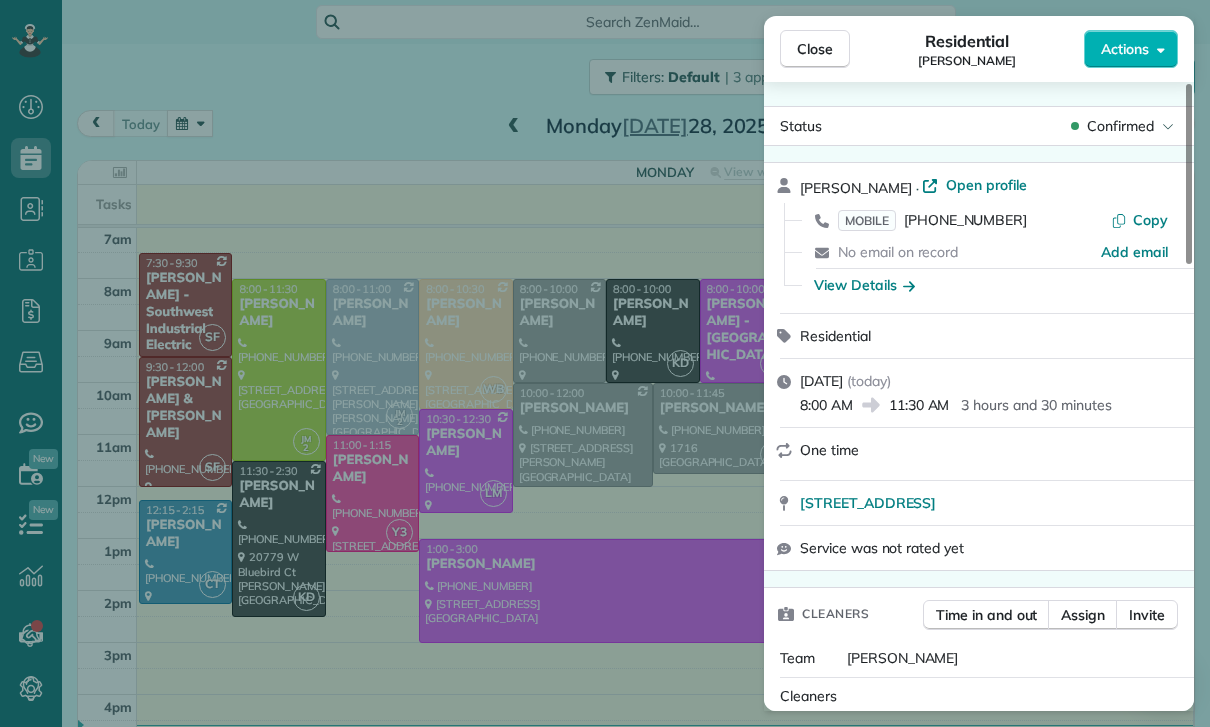 click on "Close Residential Aparna Ramaswamy Actions Status Confirmed Aparna Ramaswamy · Open profile MOBILE (612) 703-0638 Copy No email on record Add email View Details Residential Monday, July 28, 2025 ( today ) 8:00 AM 11:30 AM 3 hours and 30 minutes One time 935 Bay Tree Road La Cañada Flintridge CA 91011 Service was not rated yet Cleaners Time in and out Assign Invite Team Jacqueline Cleaners Johanna   Martinez 8:00 AM 11:30 AM Checklist Try Now Keep this appointment up to your standards. Stay on top of every detail, keep your cleaners organised, and your client happy. Assign a checklist Watch a 5 min demo Billing Billing actions Service Service Price (1x $540.00) $540.00 Add an item Overcharge $0.00 Discount $0.00 Coupon discount - Primary tax - Secondary tax - Total appointment price $540.00 Tips collected New feature! $0.00 Unpaid Mark as paid Total including tip $540.00 INVOICE #759 View invoice $540.00 Open Not sent Due on Aug 25 Appointment custom fields Key # - Work items No work items to display Notes 0" at bounding box center (605, 363) 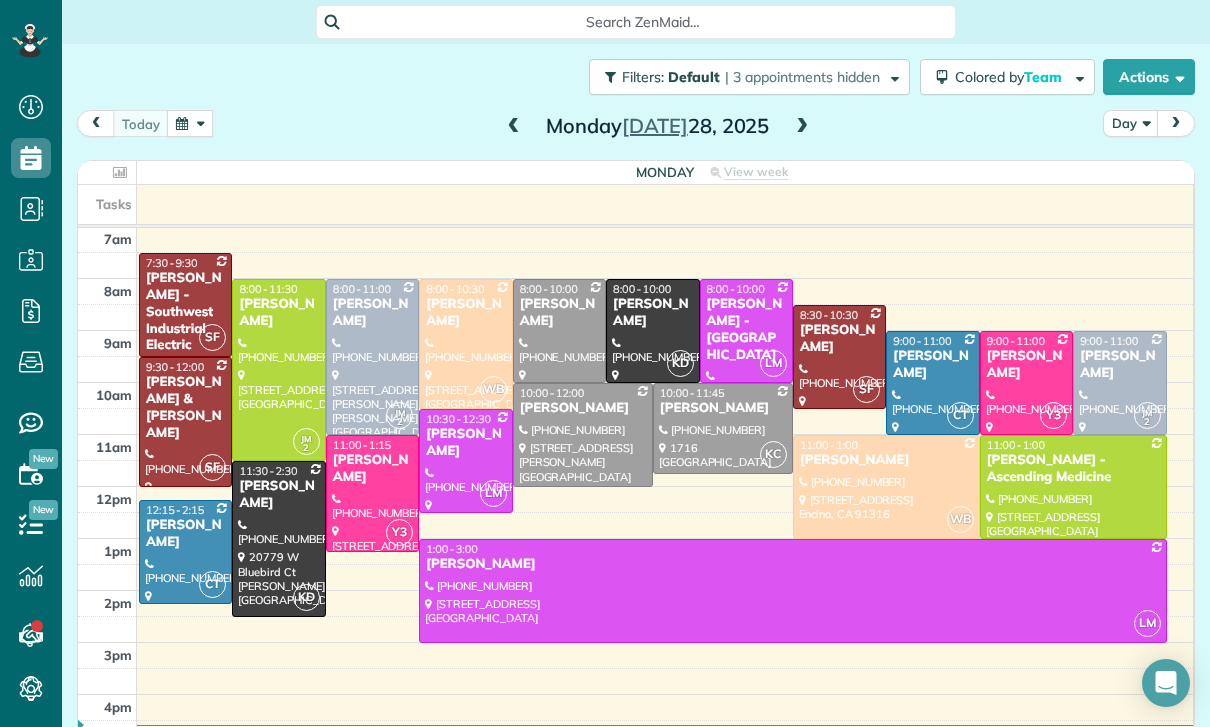 click at bounding box center [278, 370] 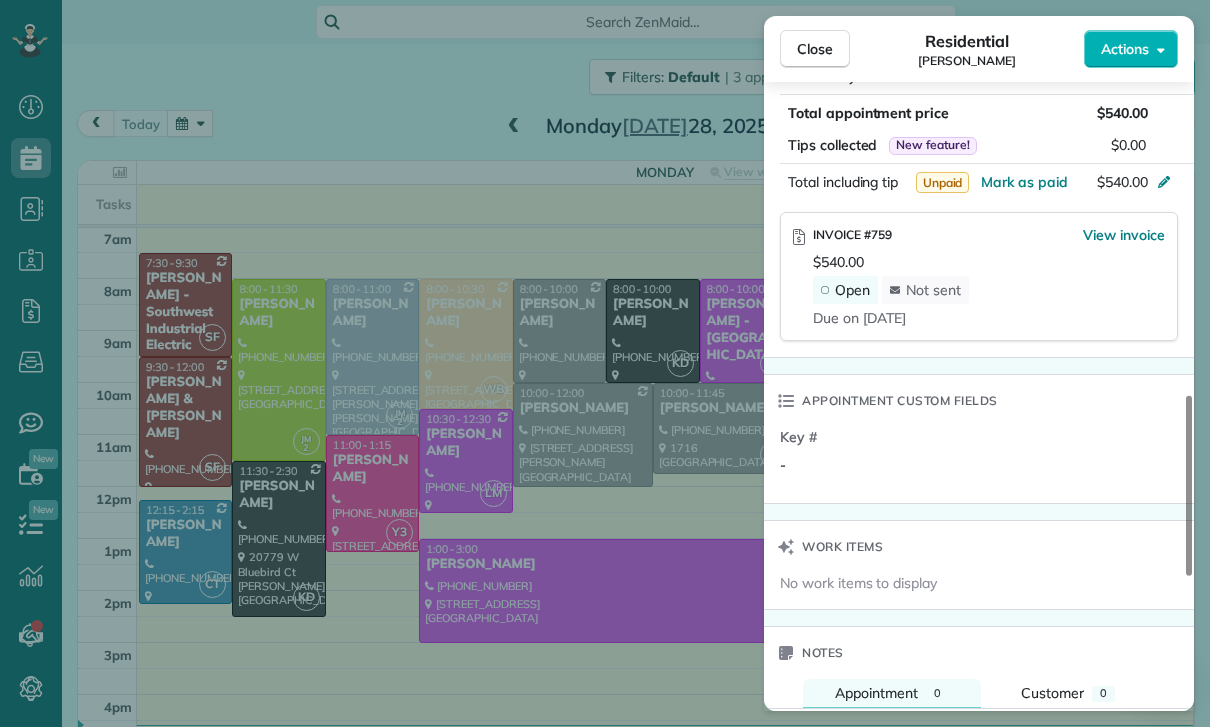 scroll, scrollTop: 1242, scrollLeft: 0, axis: vertical 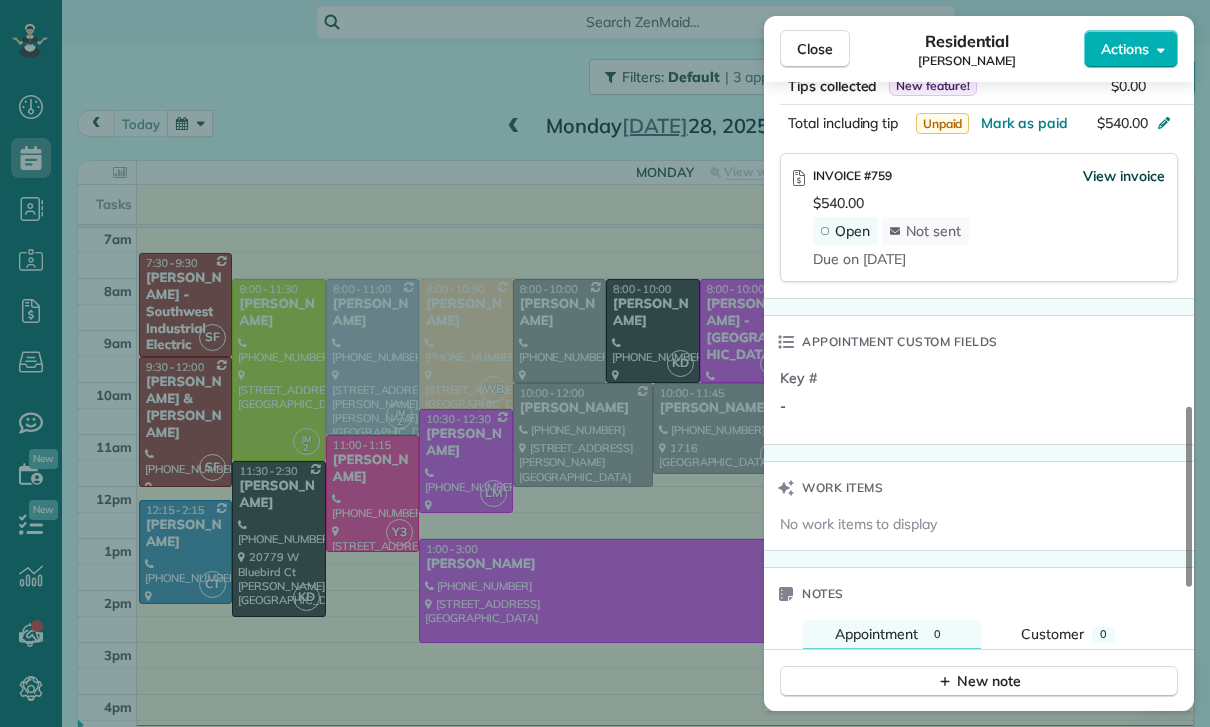 click on "View invoice" at bounding box center (1124, 176) 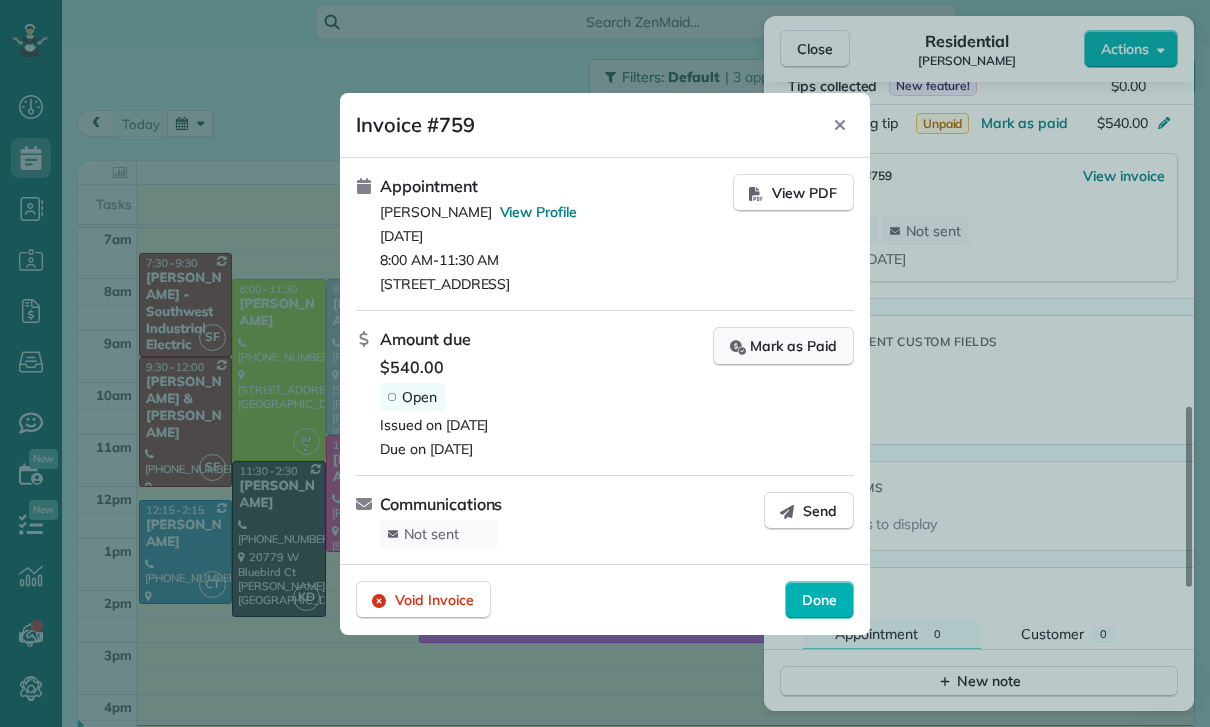 click on "Mark as Paid" at bounding box center [783, 346] 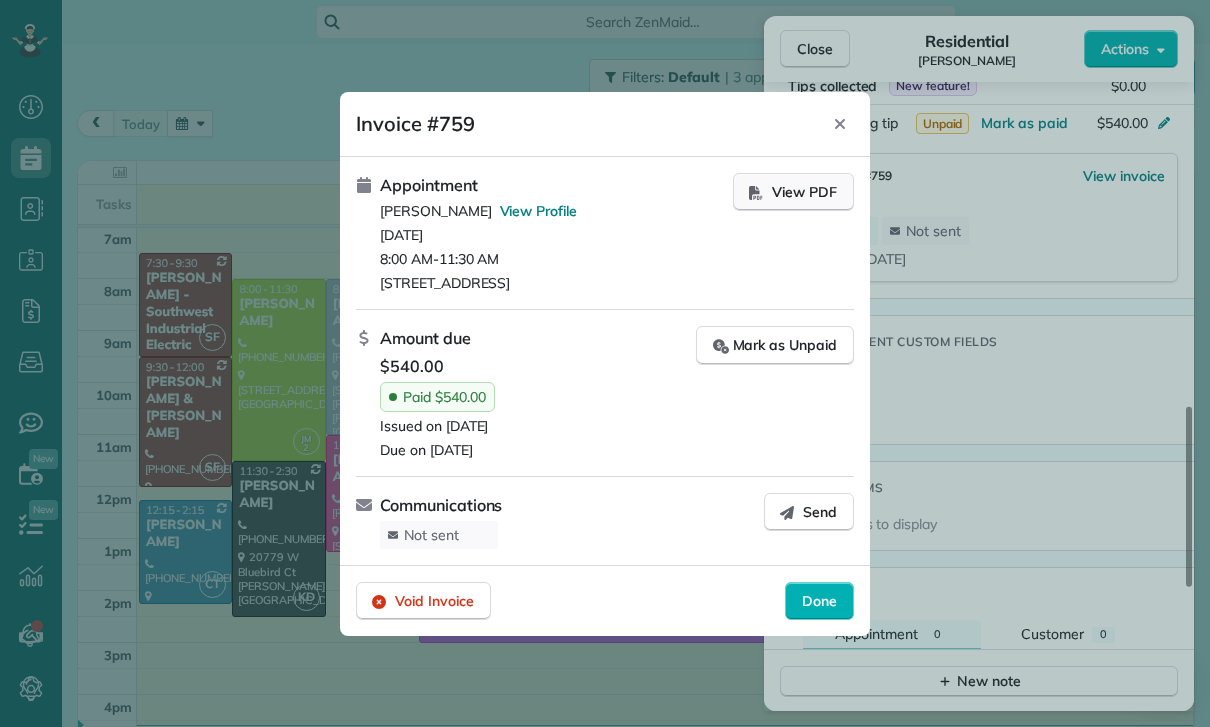click on "View PDF" at bounding box center (804, 192) 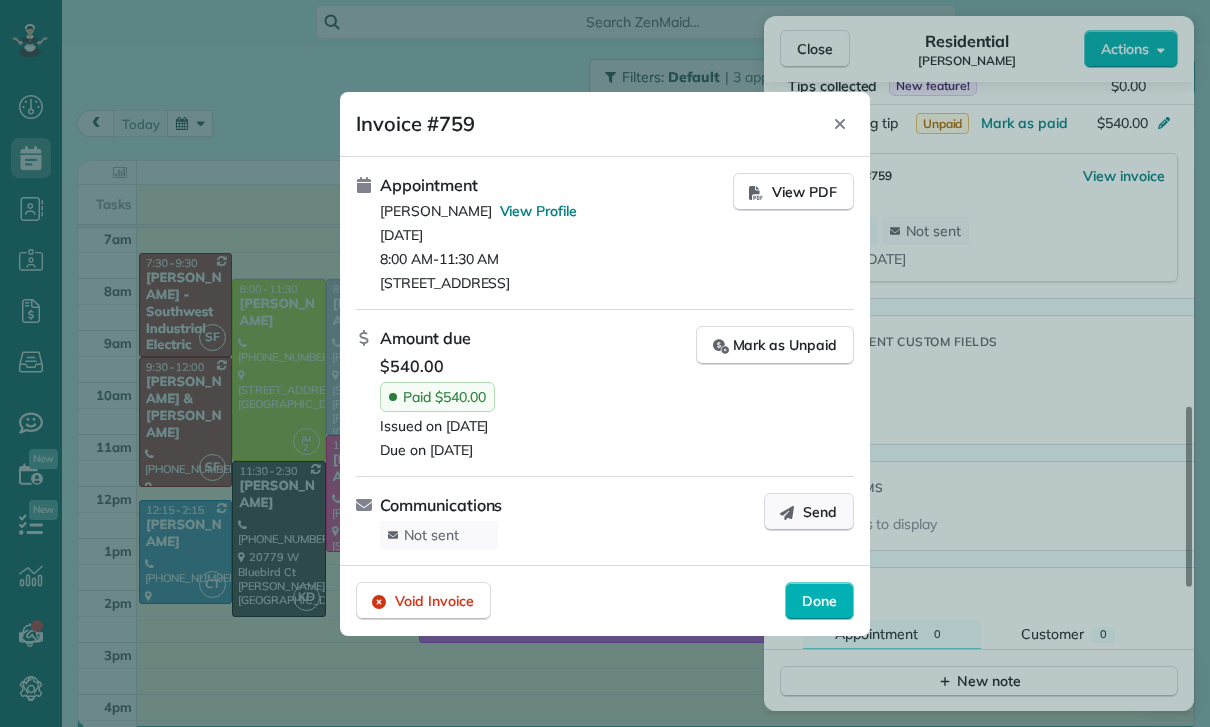 click on "Send" at bounding box center (809, 512) 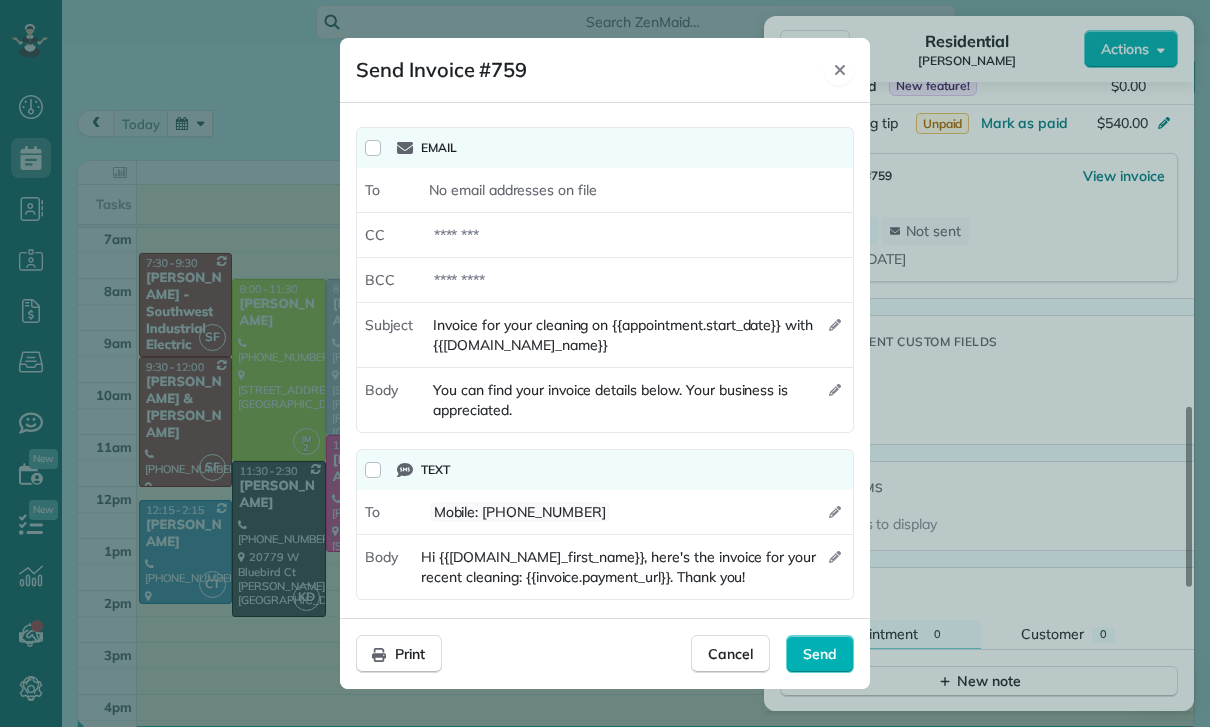click on "Close" at bounding box center [839, 70] 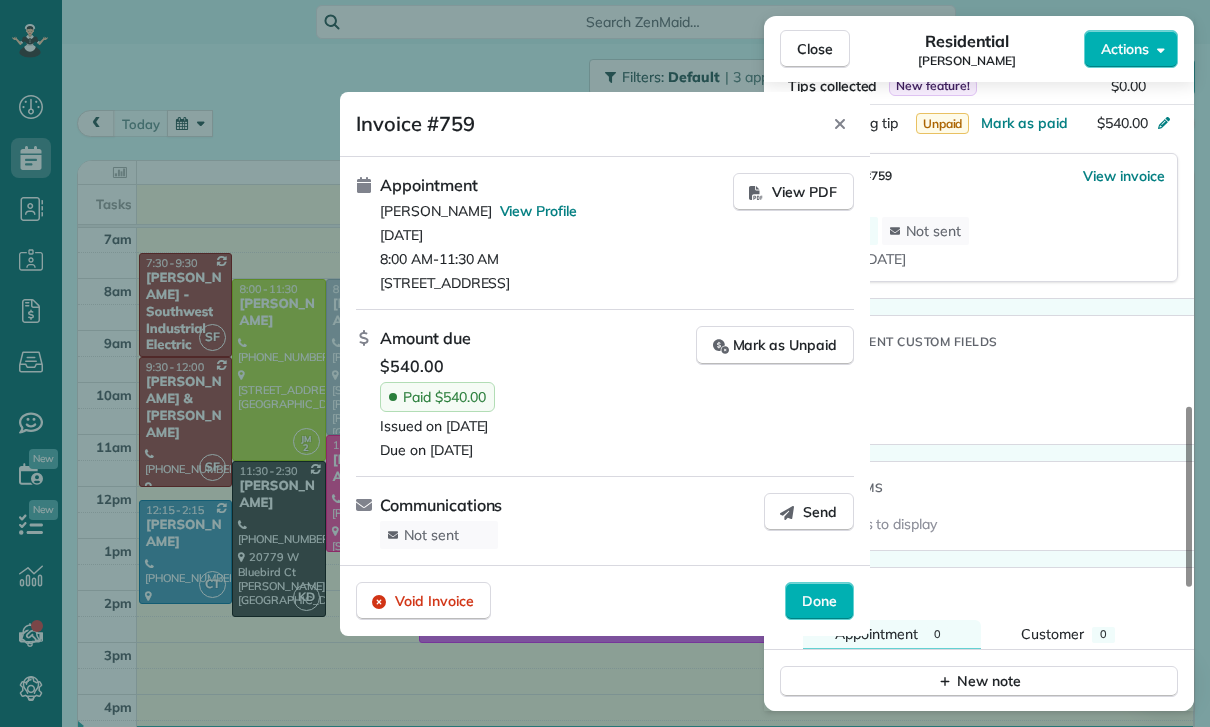 click at bounding box center [605, 363] 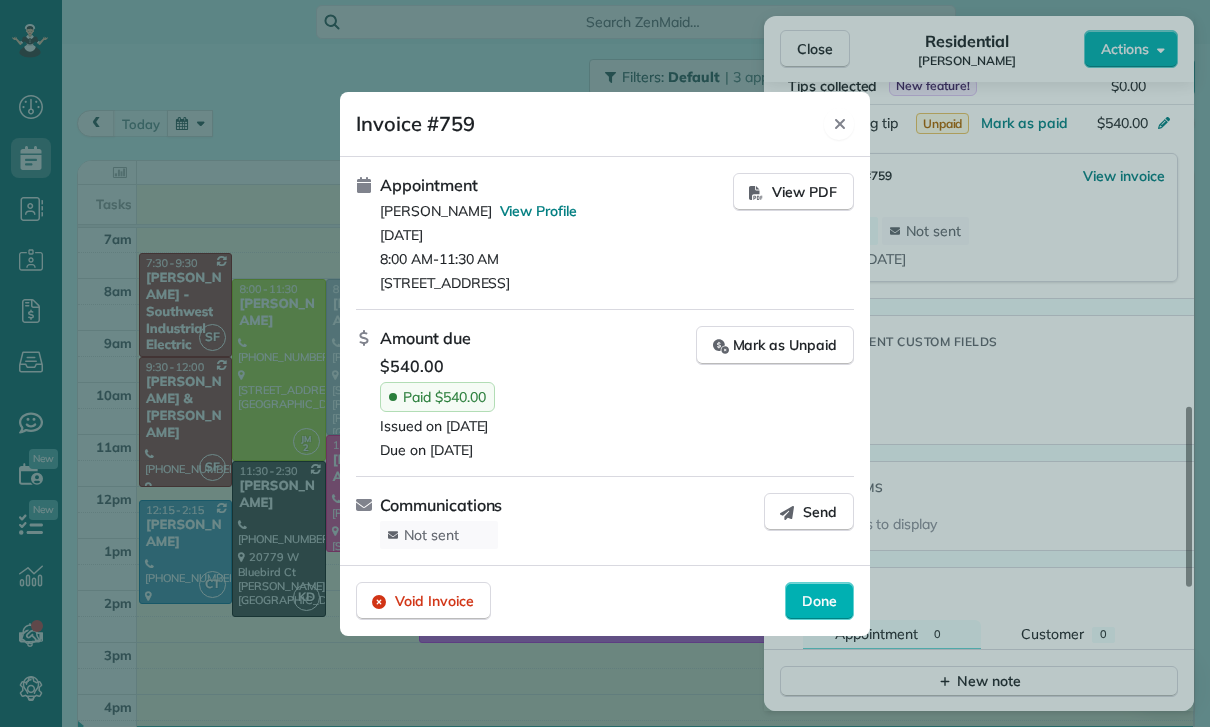 click 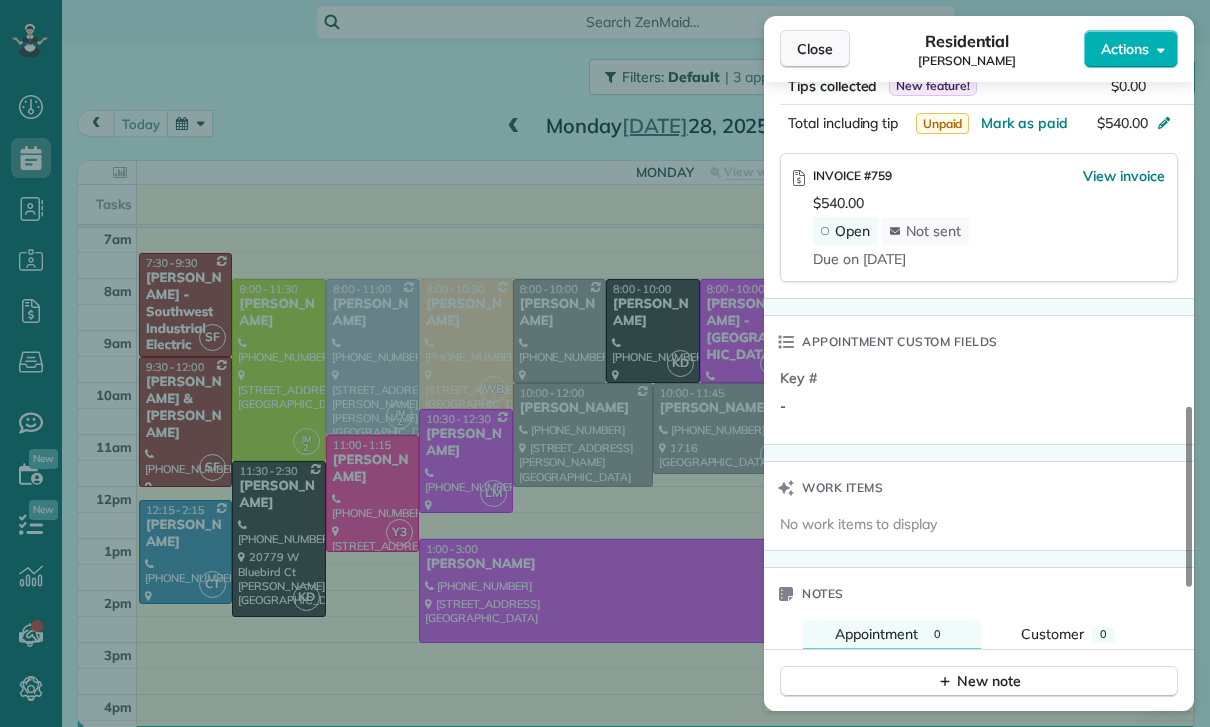 click on "Close" at bounding box center (815, 49) 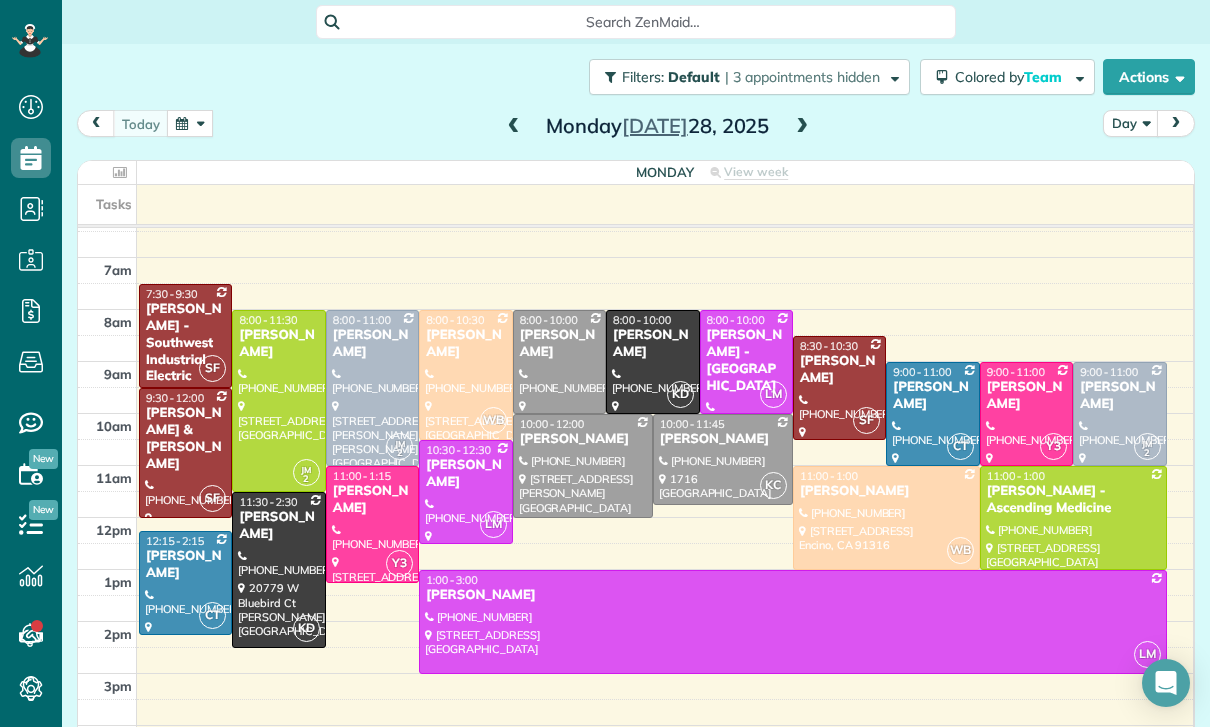 scroll, scrollTop: 150, scrollLeft: 0, axis: vertical 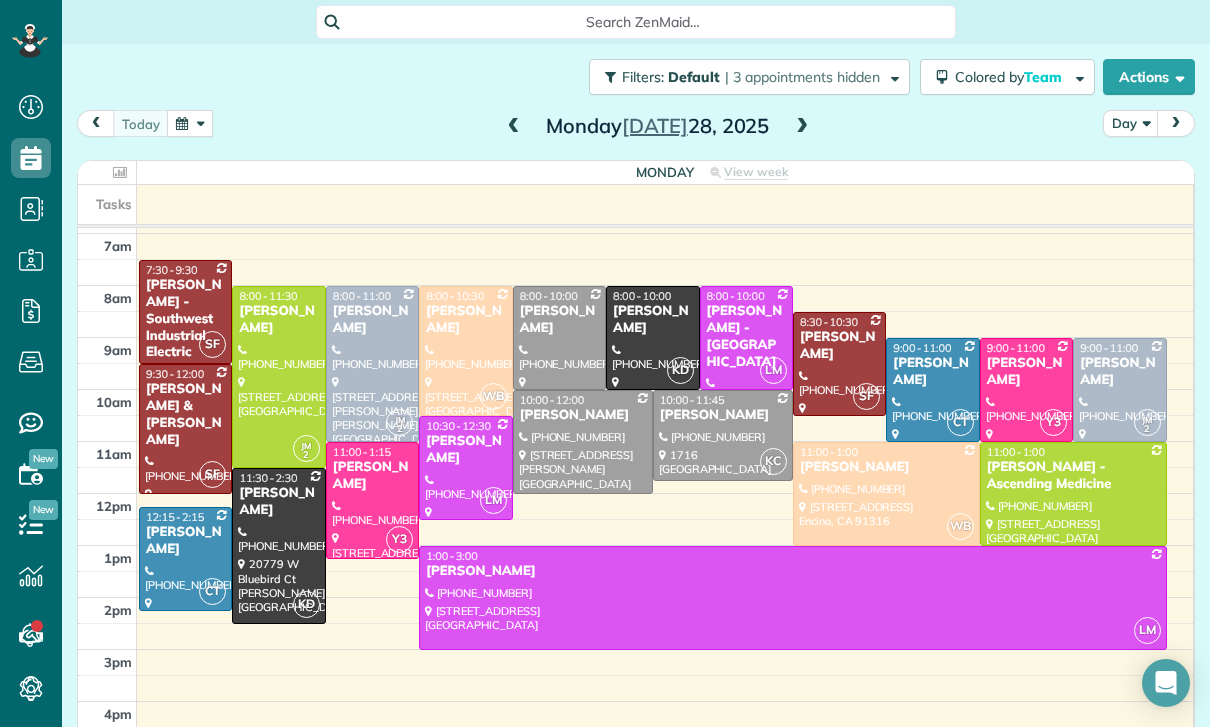 click at bounding box center [190, 123] 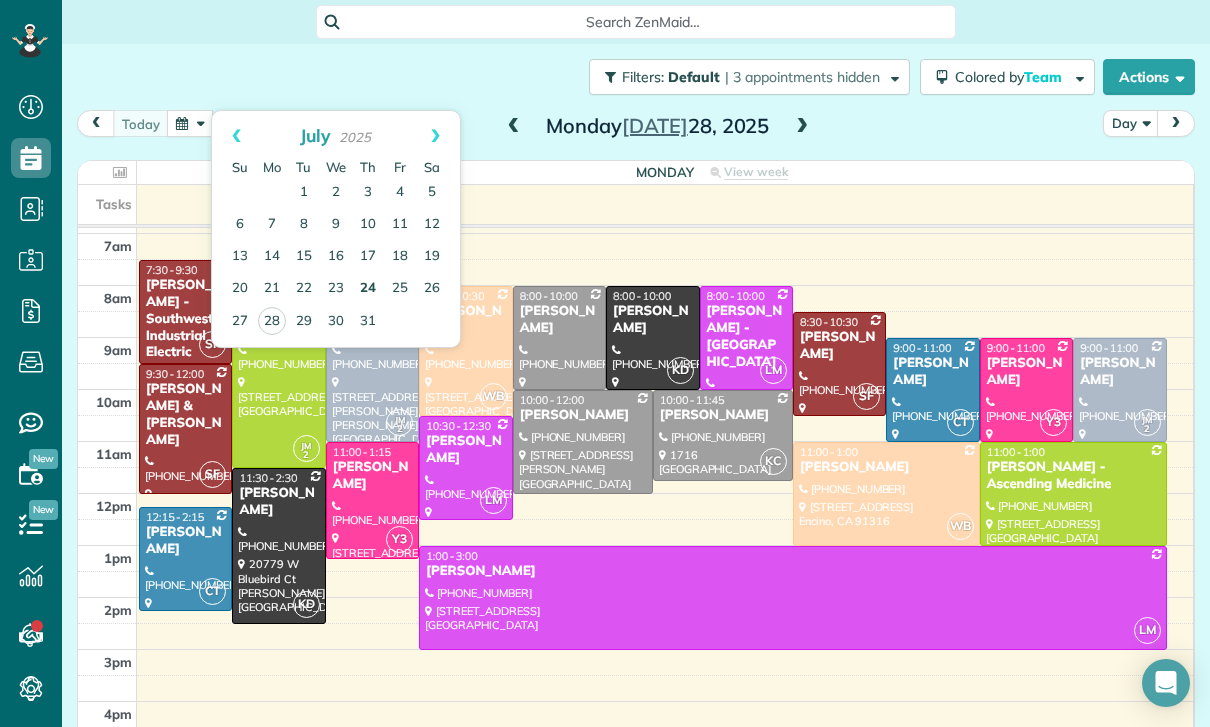click on "24" at bounding box center (368, 289) 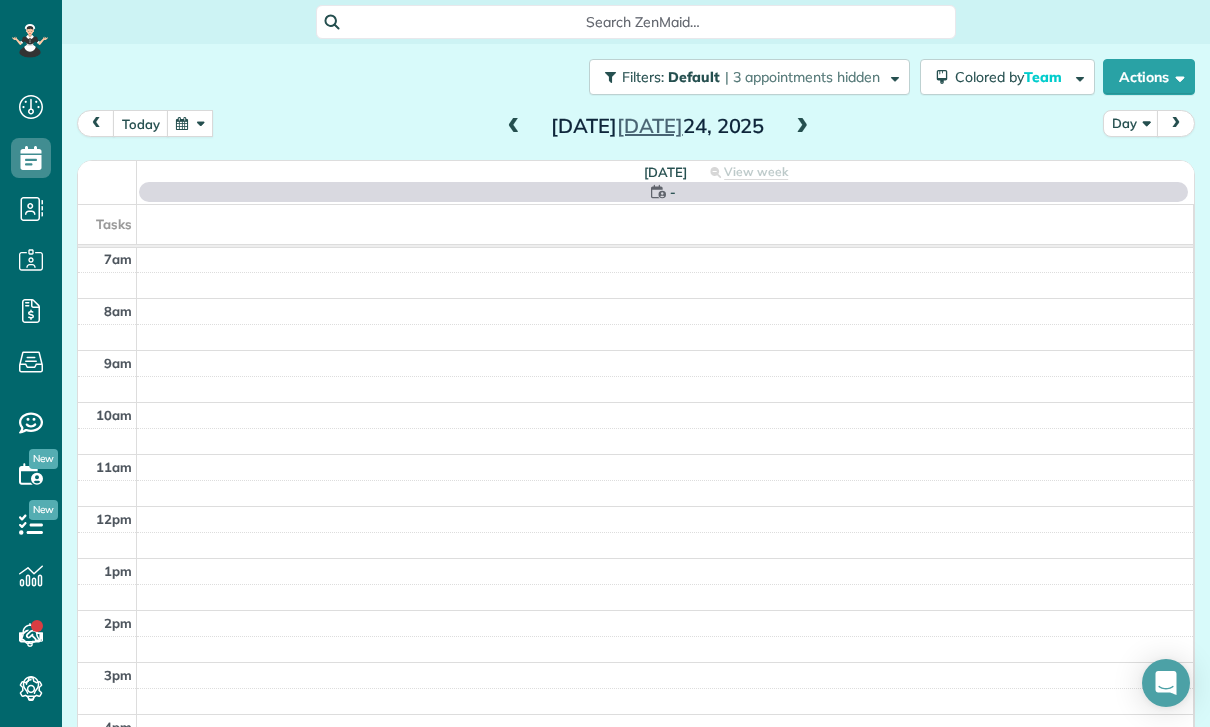 scroll, scrollTop: 157, scrollLeft: 0, axis: vertical 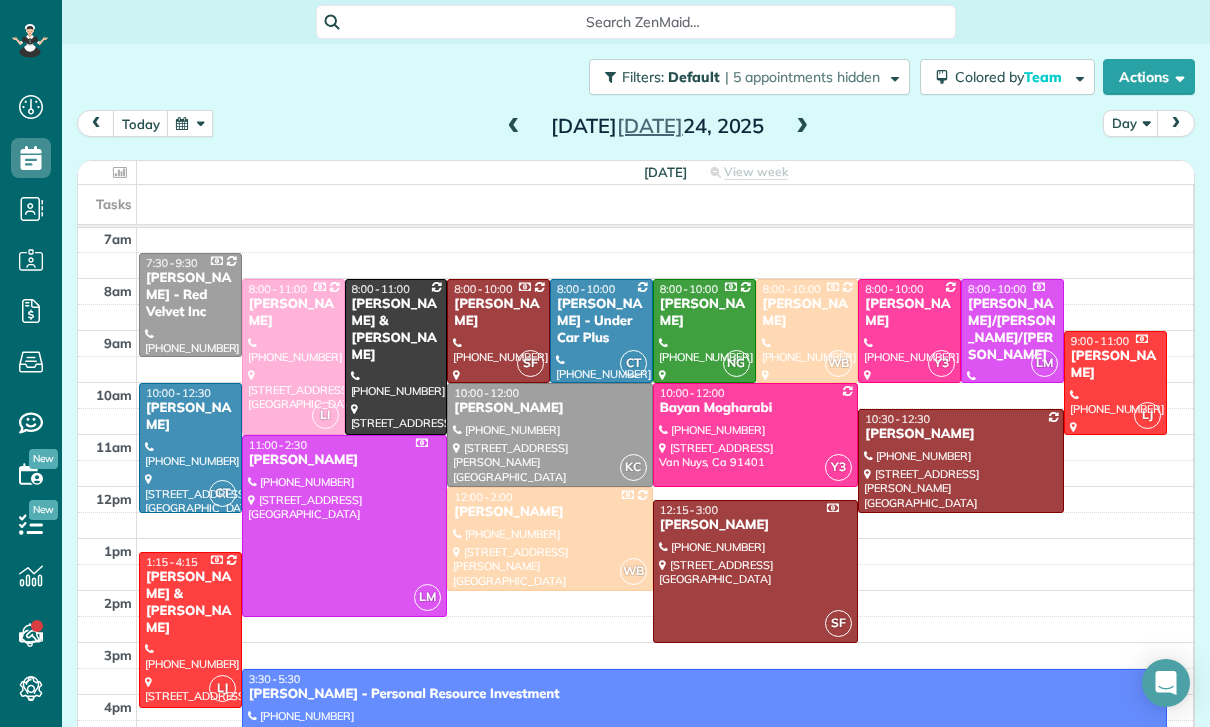 click at bounding box center [190, 448] 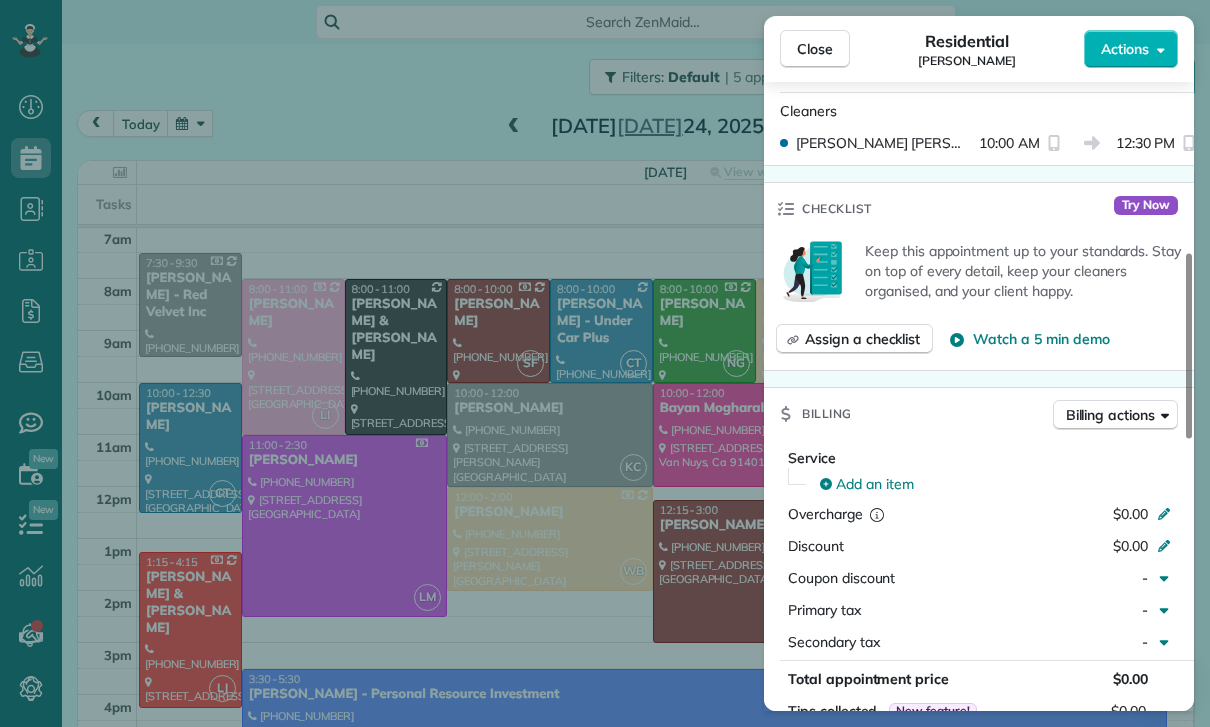 scroll, scrollTop: 647, scrollLeft: 0, axis: vertical 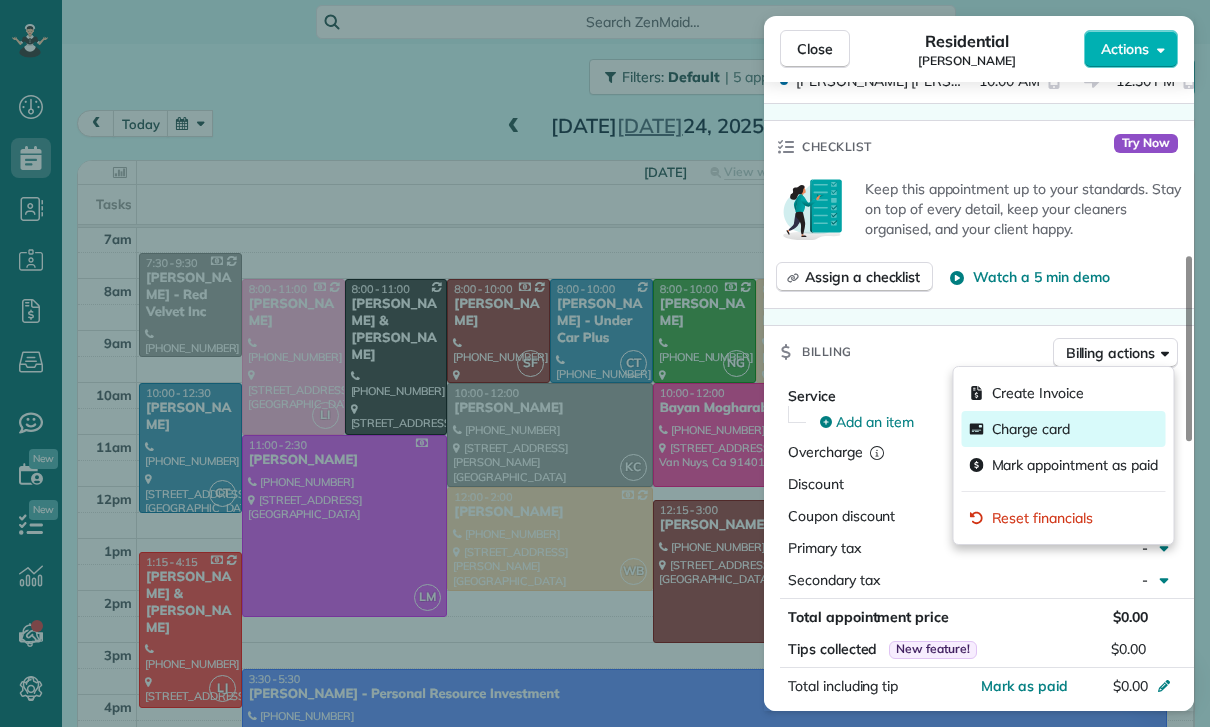 click on "Charge card" at bounding box center (1031, 429) 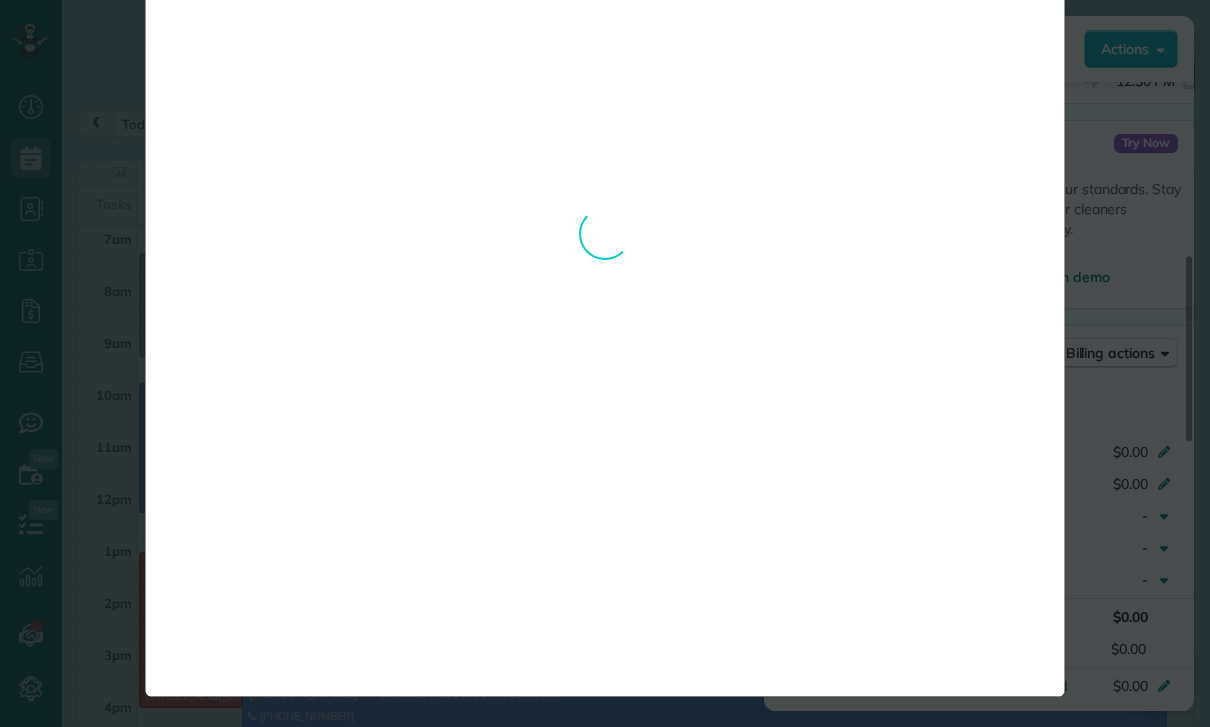 scroll, scrollTop: 0, scrollLeft: 0, axis: both 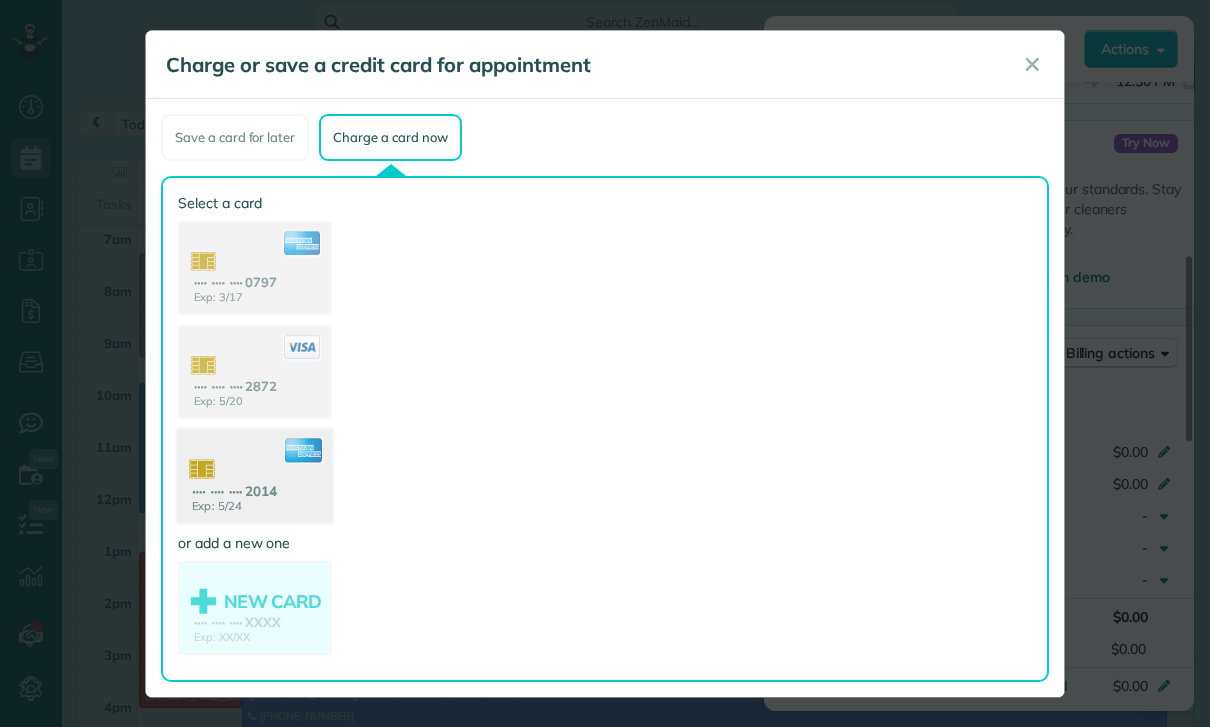 click 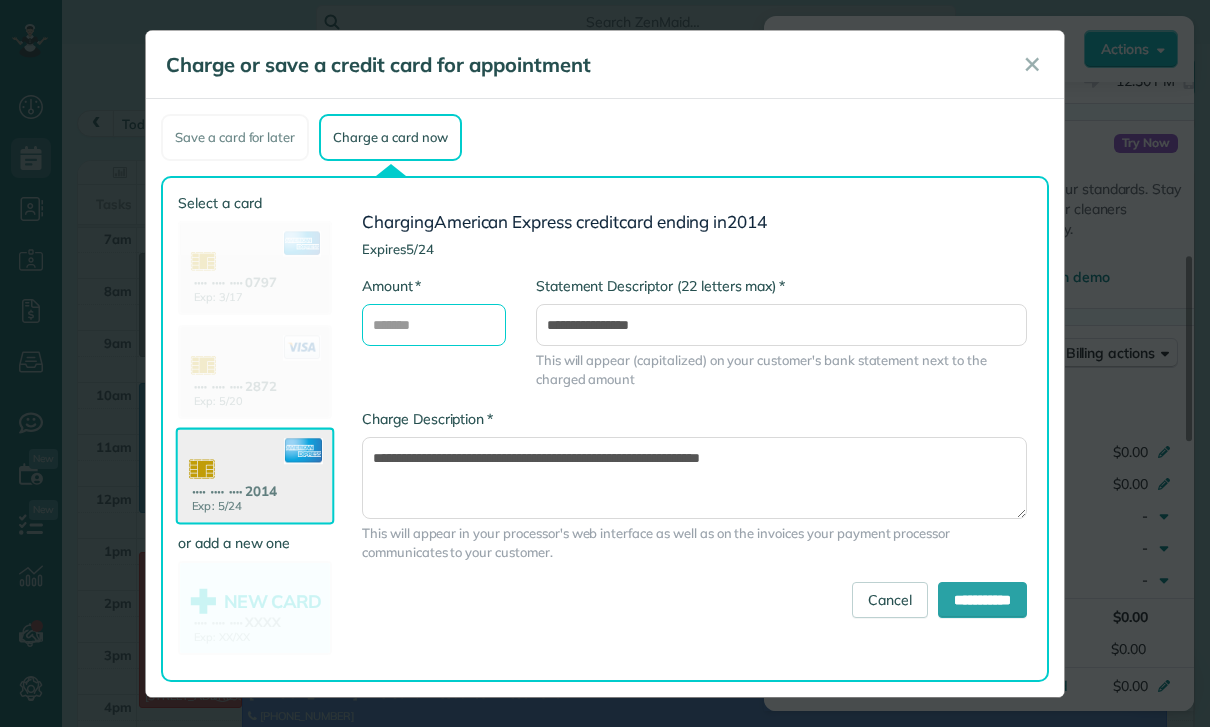 click on "*  Amount" at bounding box center (434, 325) 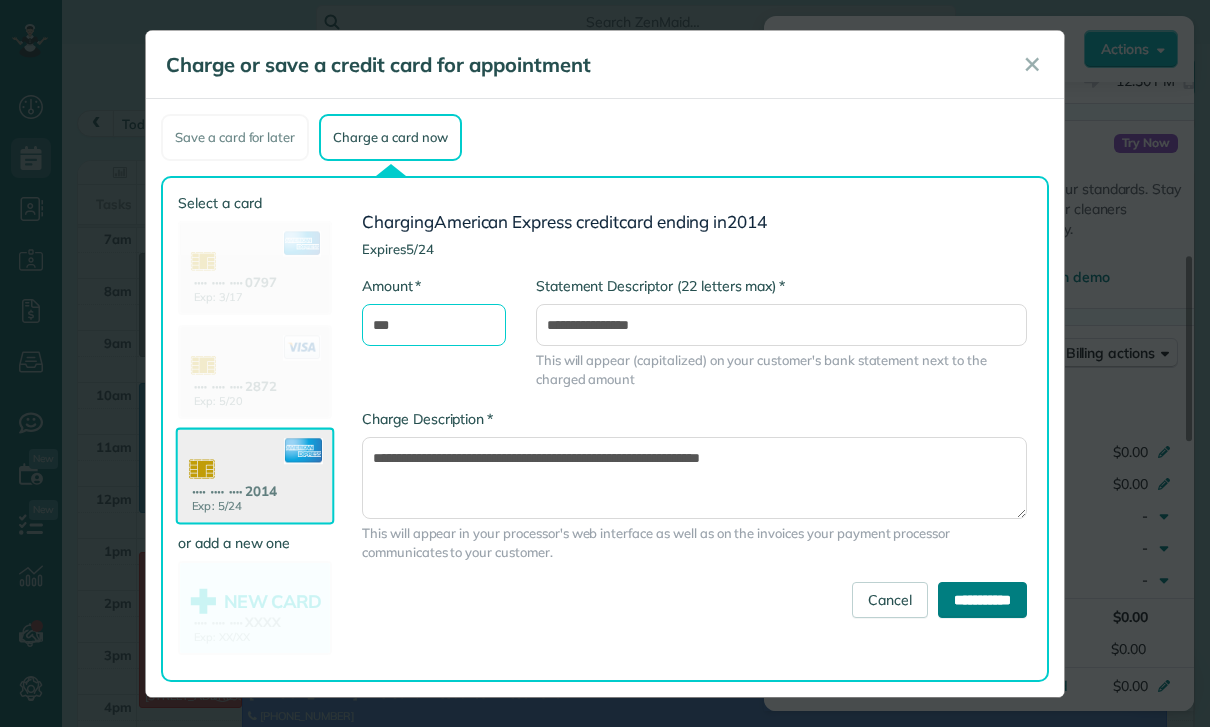 type on "***" 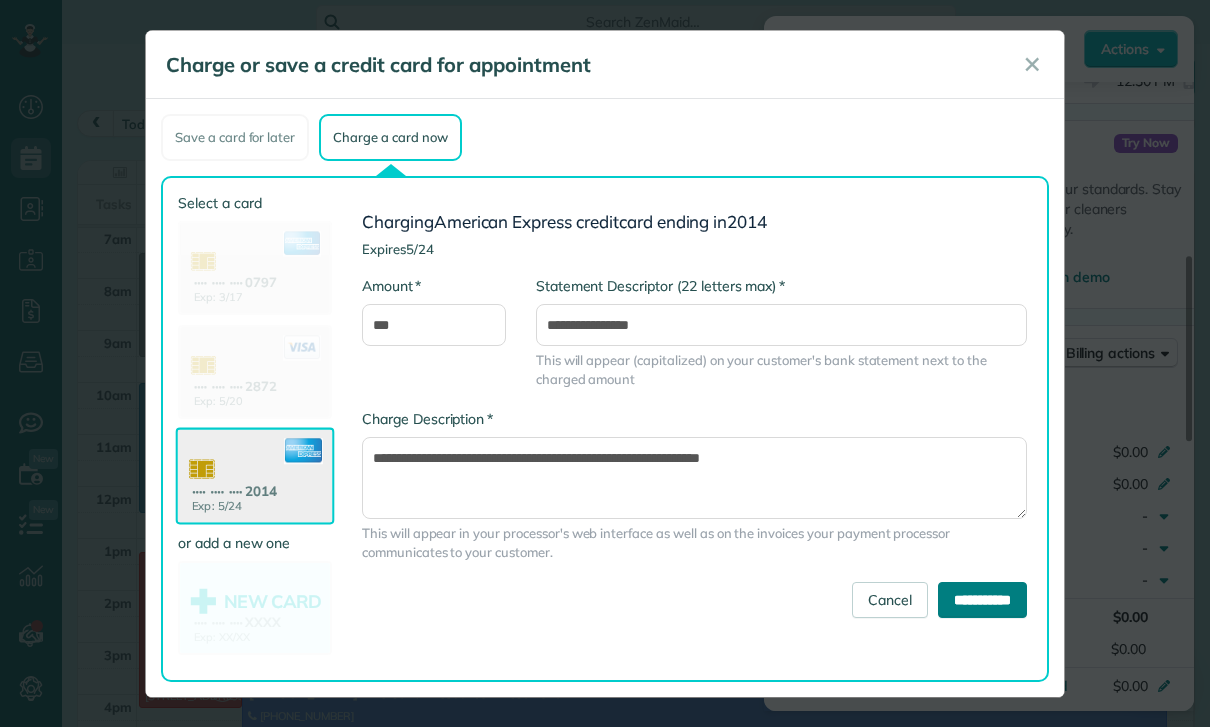 click on "**********" at bounding box center [982, 600] 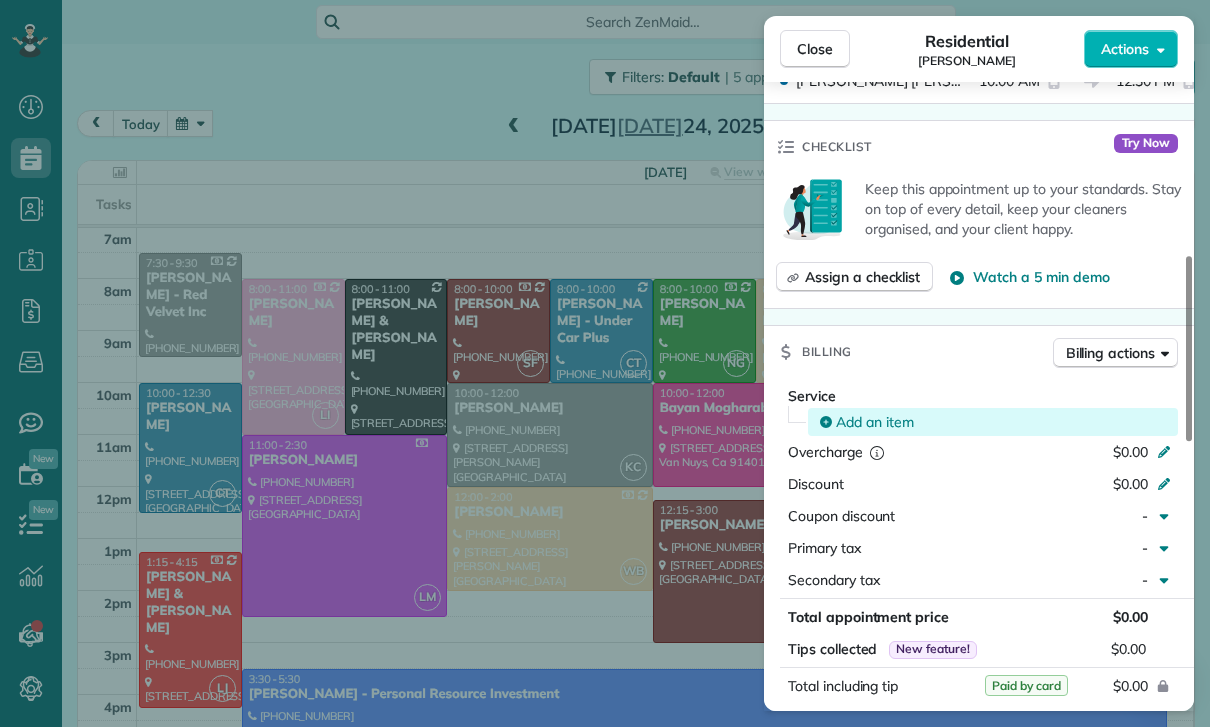 click on "Add an item" at bounding box center (875, 422) 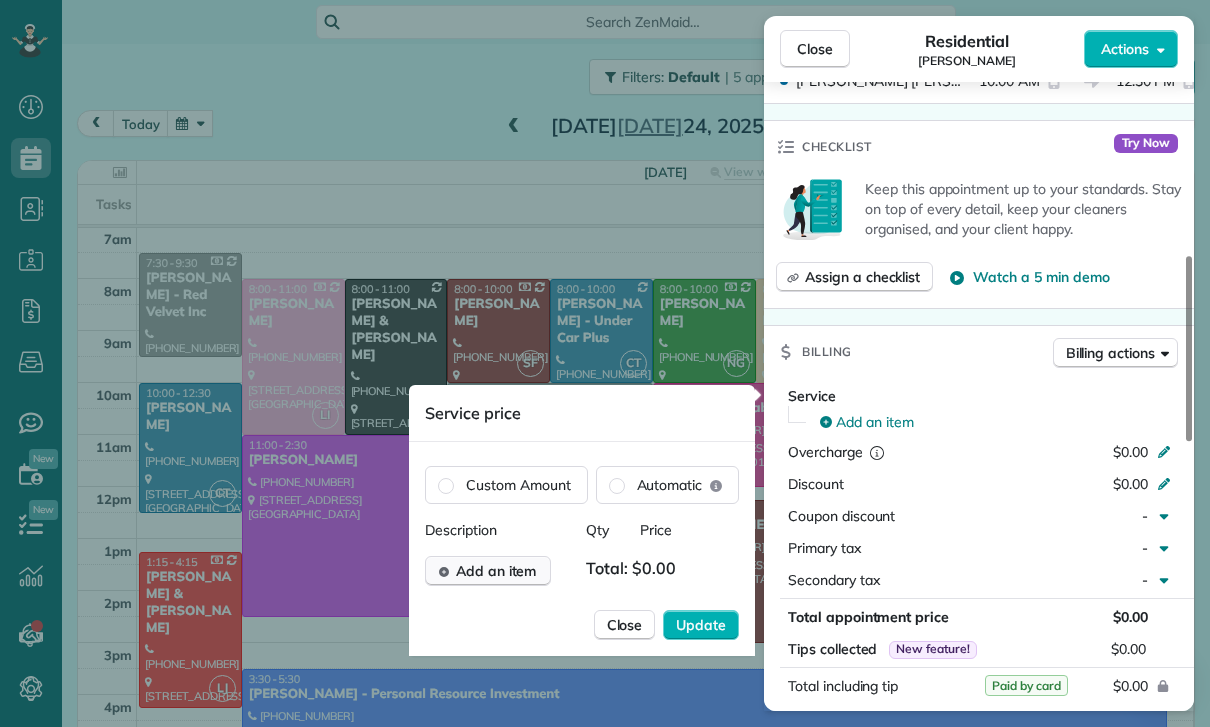 click on "Add an item" at bounding box center [488, 571] 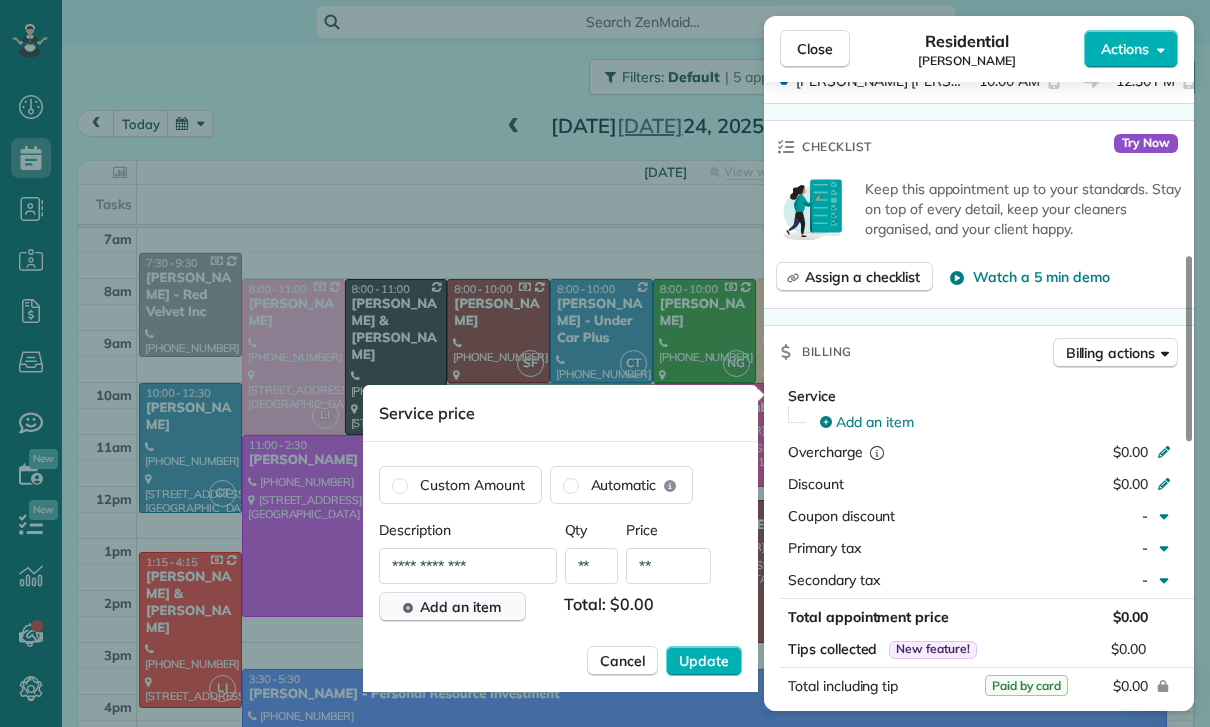 click on "**" at bounding box center (668, 566) 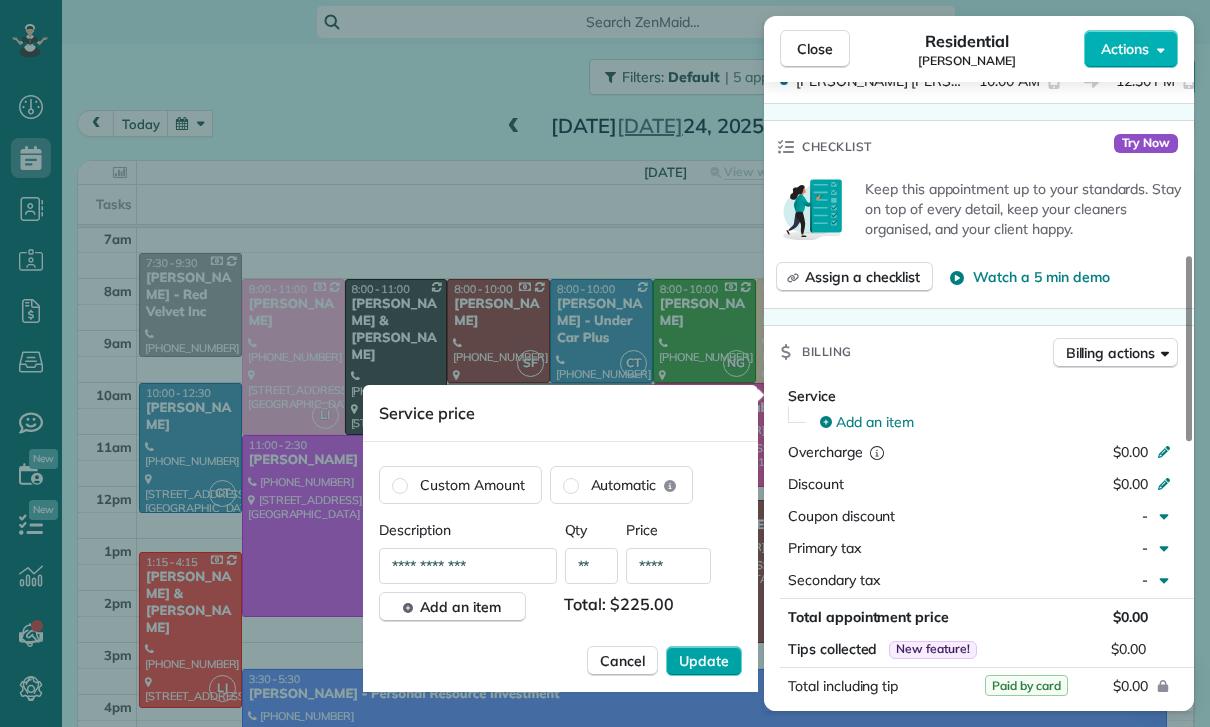 type on "****" 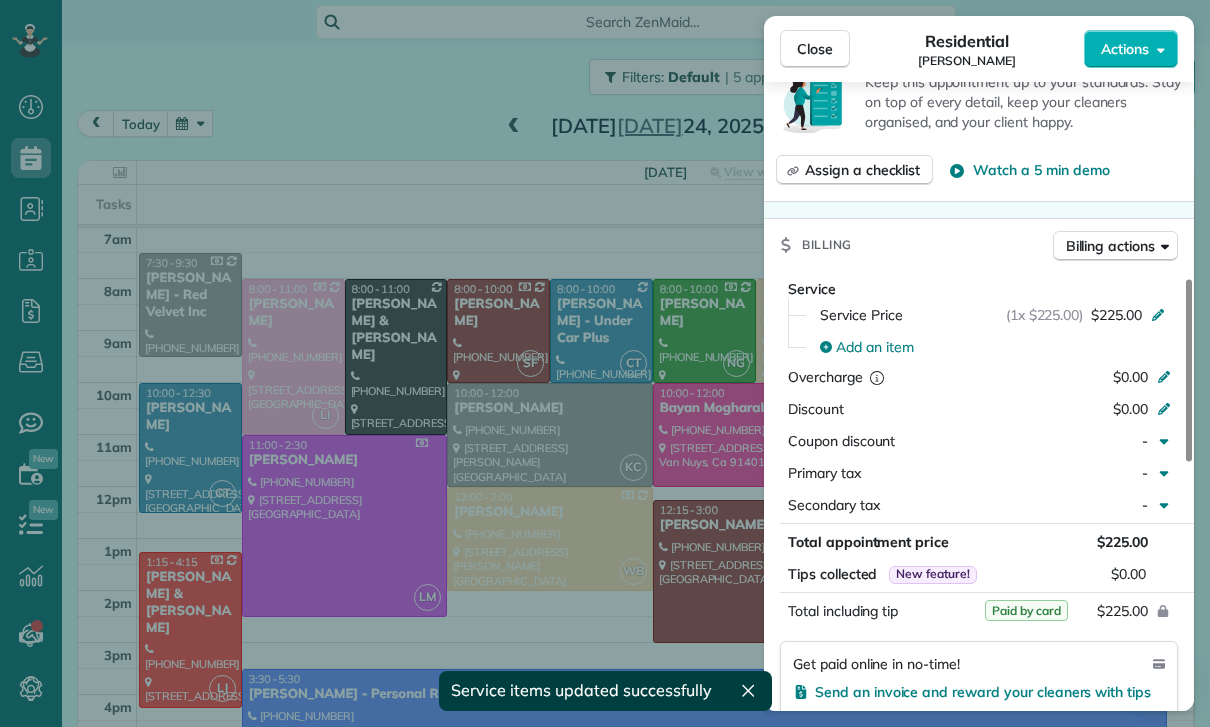 scroll, scrollTop: 756, scrollLeft: 0, axis: vertical 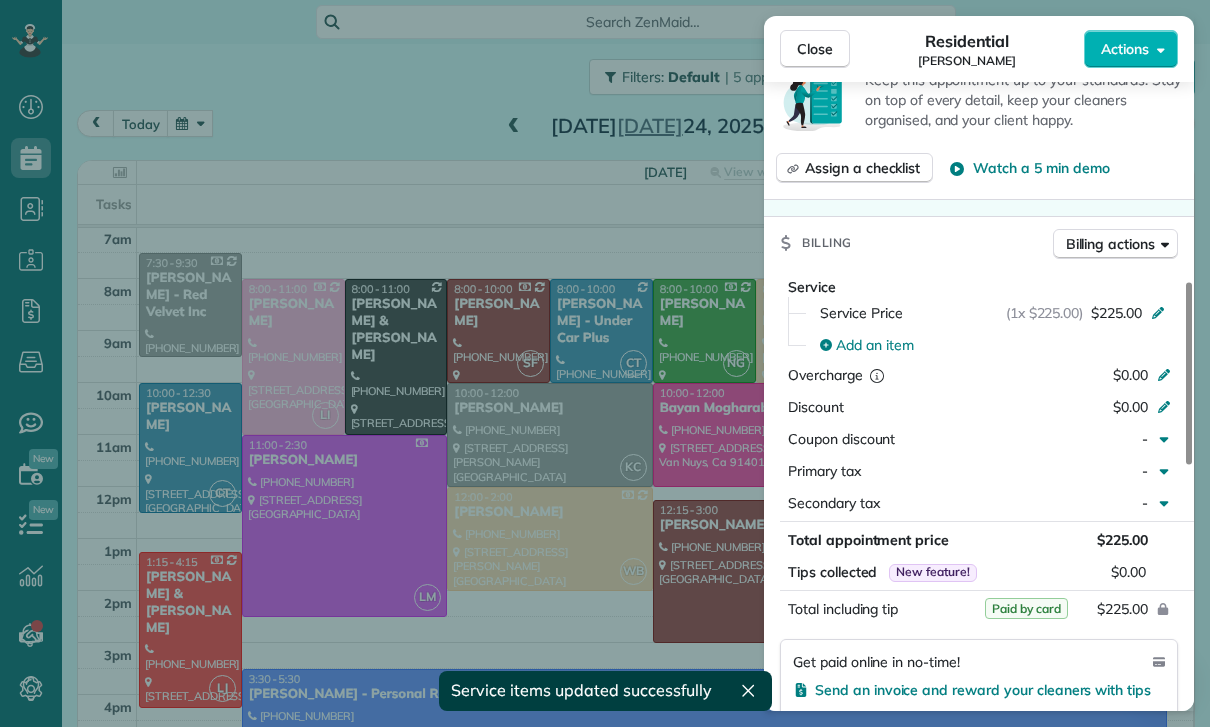 click on "Close Residential Lissa Dale Actions Status Confirmed Lissa Dale · Open profile MOBILE (818) 572-7407 Copy No email on record Add email View Details Residential Thursday, July 24, 2025 ( 4 days ago ) 10:00 AM 12:30 PM 2 hours and 30 minutes One time 11508 Camaloa Avenue Lake View Terrace CA 91342 Service was not rated yet Cleaners Time in and out Assign Invite Team Carlos Cleaners Carlos   Turcios 10:00 AM 12:30 PM Checklist Try Now Keep this appointment up to your standards. Stay on top of every detail, keep your cleaners organised, and your client happy. Assign a checklist Watch a 5 min demo Billing Billing actions Service Service Price (1x $225.00) $225.00 Add an item Overcharge $0.00 Discount $0.00 Coupon discount - Primary tax - Secondary tax - Total appointment price $225.00 Tips collected New feature! $0.00 Paid by card Total including tip $225.00 Get paid online in no-time! Send an invoice and reward your cleaners with tips Charge customer credit card Appointment custom fields Key # - Work items 0 0" at bounding box center [605, 363] 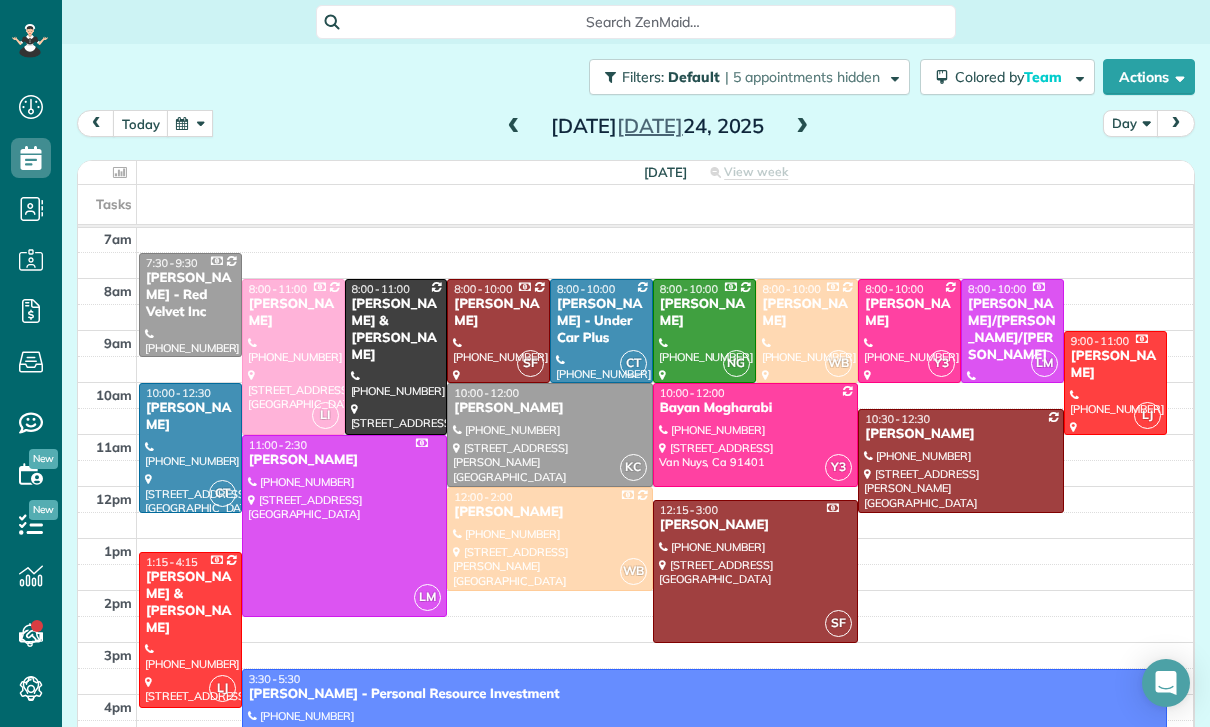 click at bounding box center [802, 127] 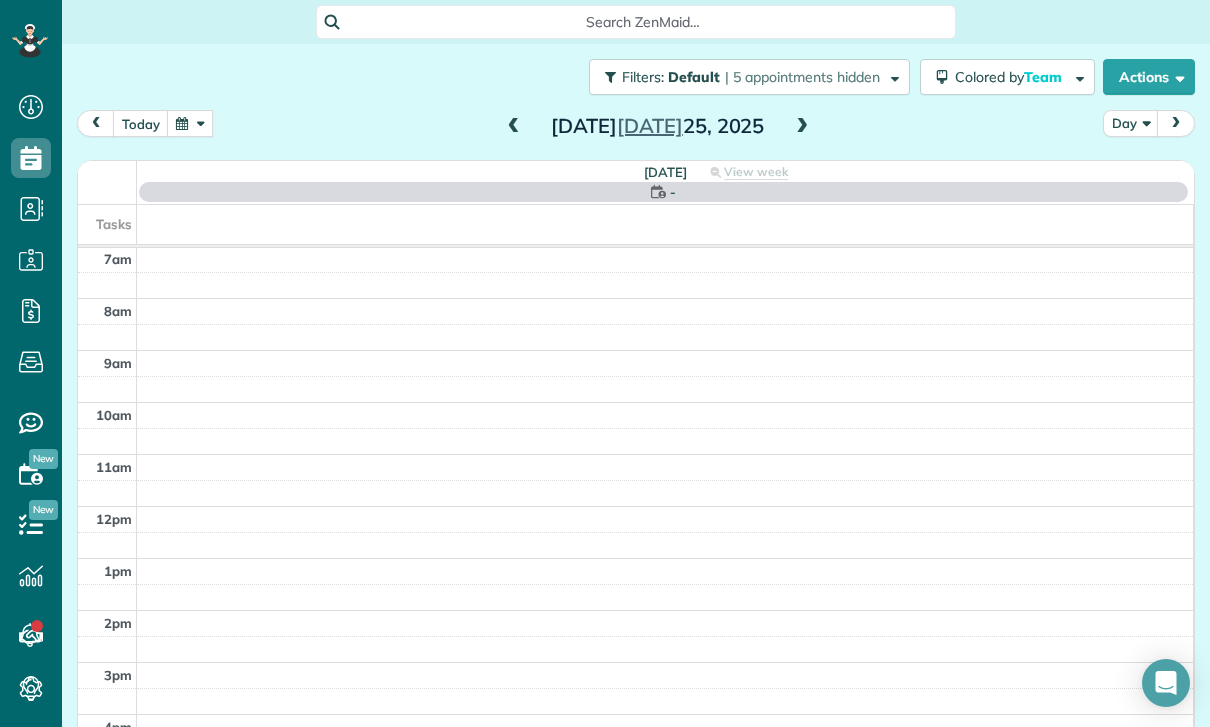 scroll, scrollTop: 157, scrollLeft: 0, axis: vertical 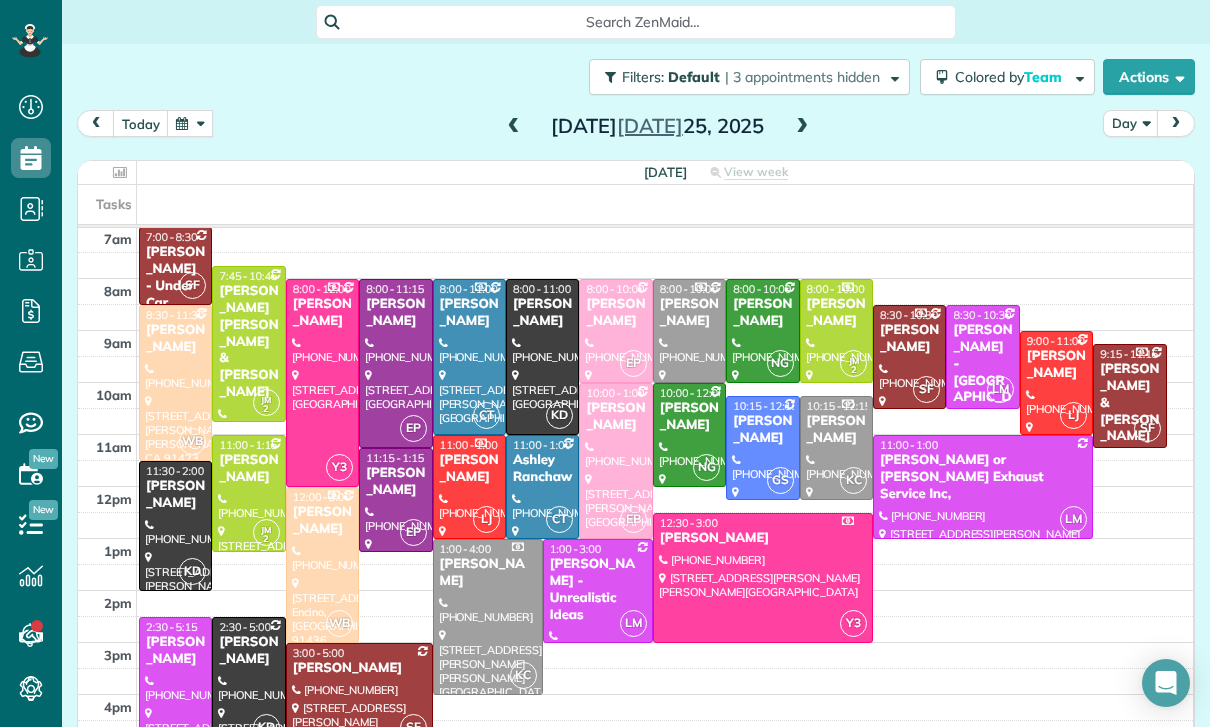 click on "[PERSON_NAME]" at bounding box center (1056, 365) 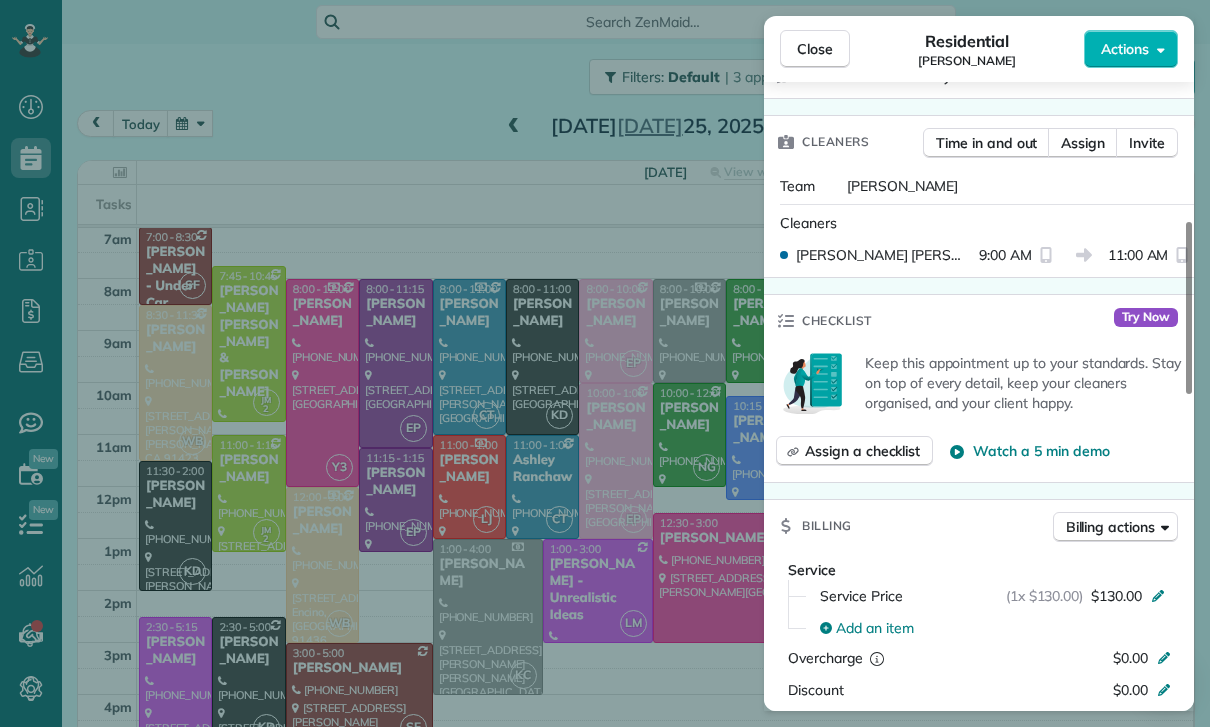 scroll, scrollTop: 649, scrollLeft: 0, axis: vertical 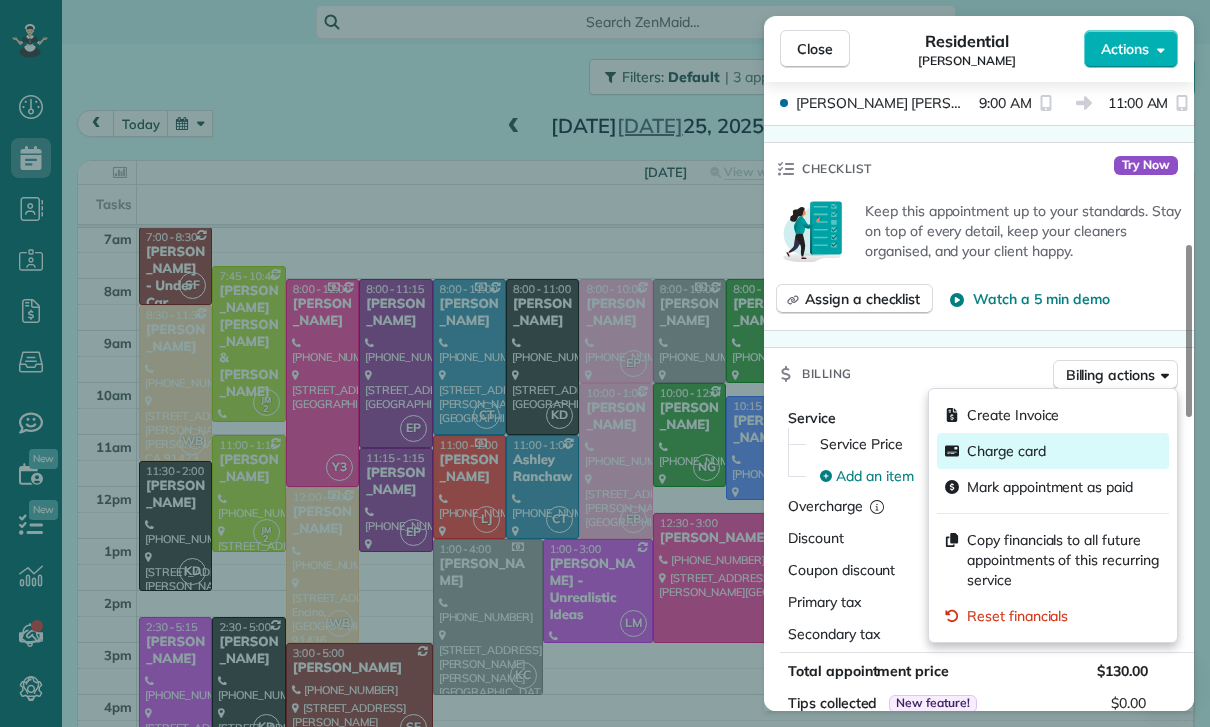 click on "Charge card" at bounding box center (1006, 451) 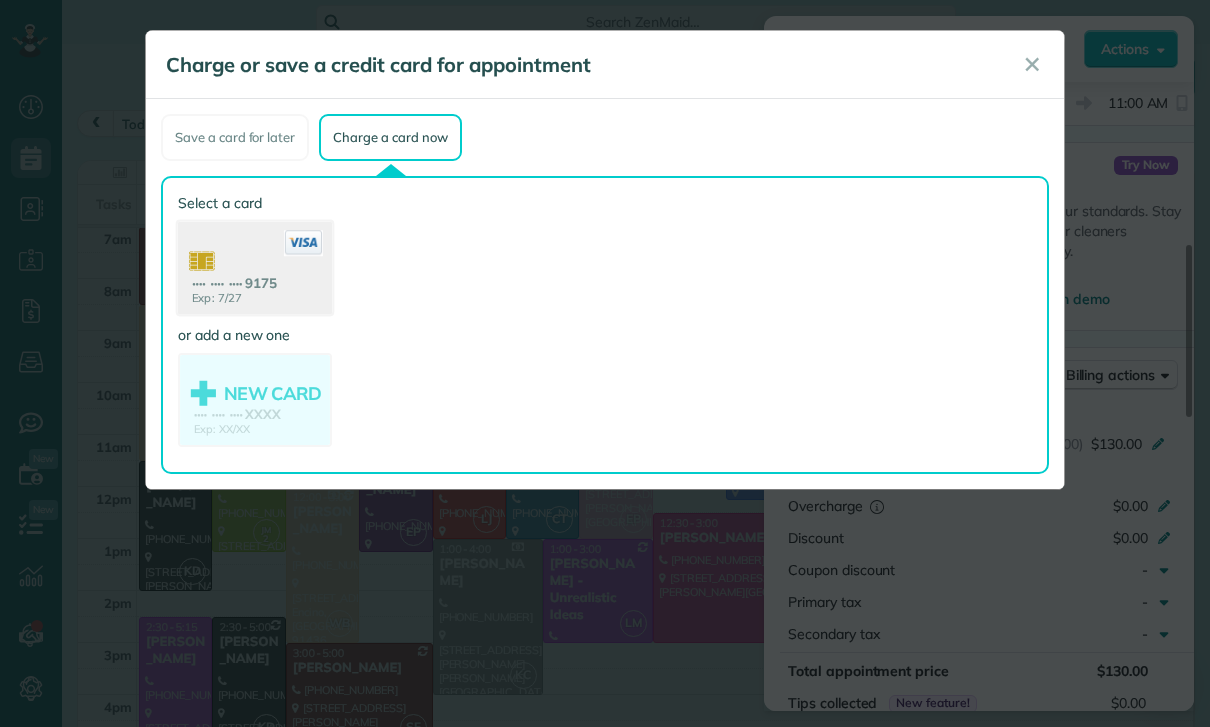 click 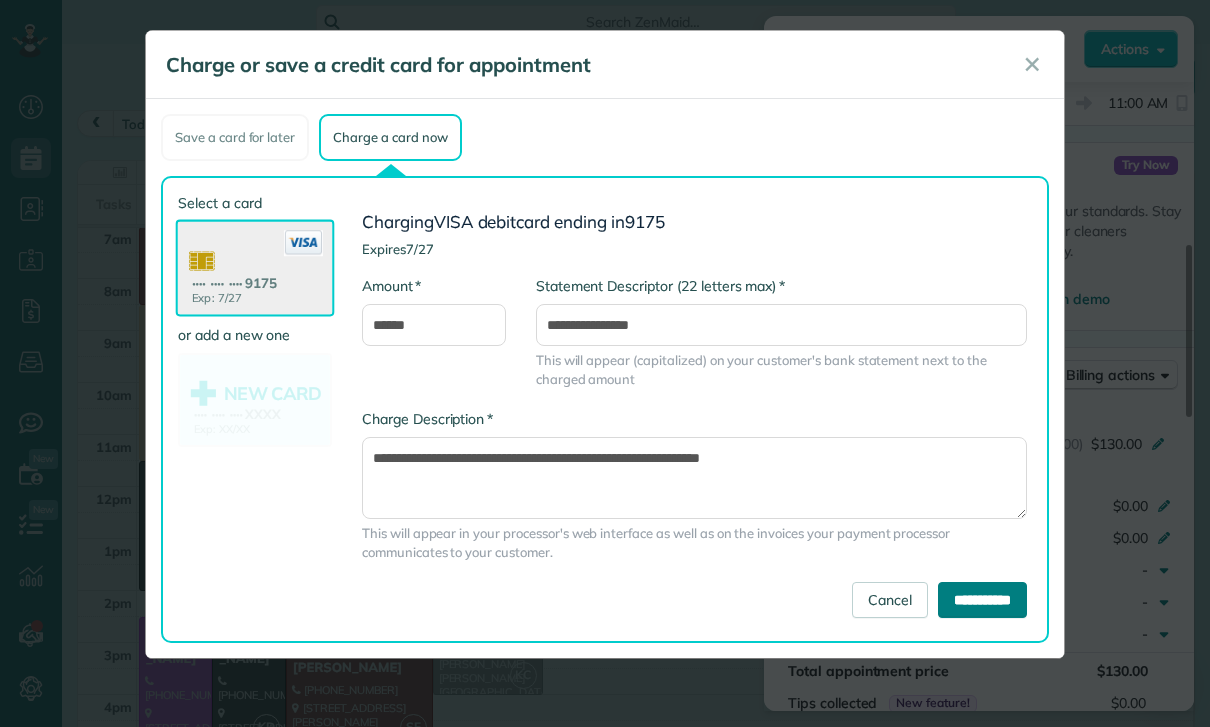 click on "**********" at bounding box center (982, 600) 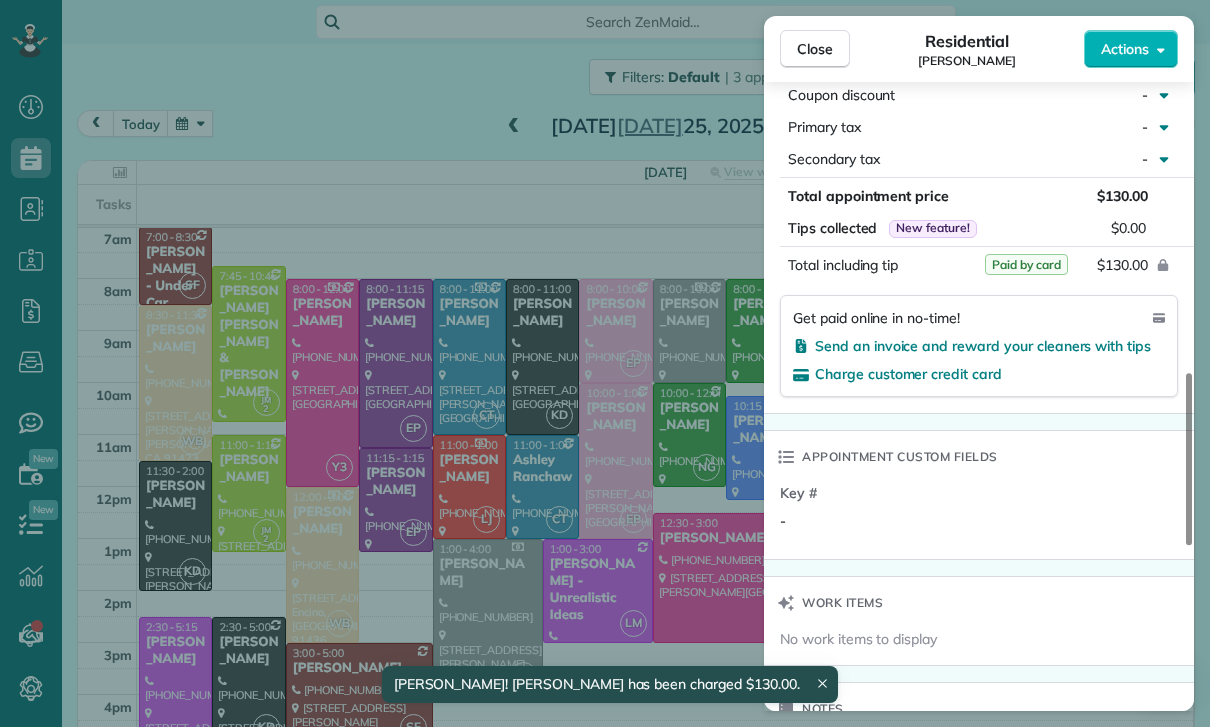 scroll, scrollTop: 1166, scrollLeft: 0, axis: vertical 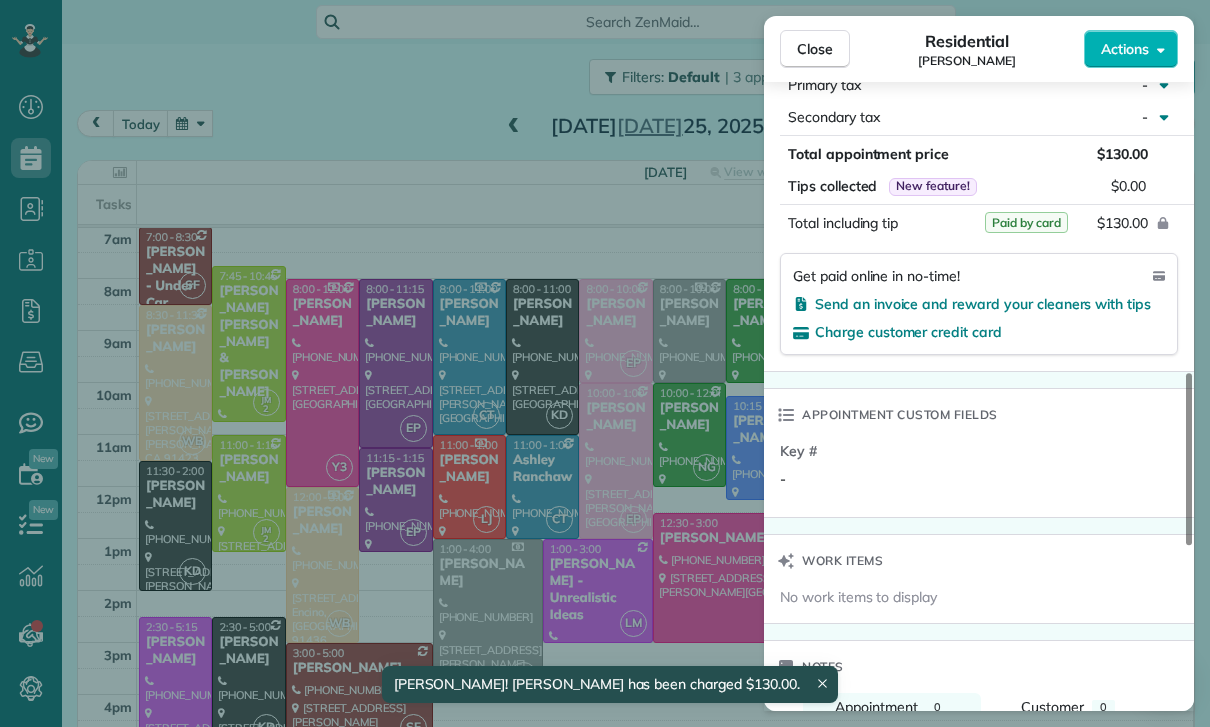 click on "Close Residential Karen Hostettler Actions Status Yet to Confirm Karen Hostettler · Open profile MOBILE (818) 519-1596 Copy k.hostettler13@gmail.com Copy View Details Residential Friday, July 25, 2025 ( 3 days ago ) 9:00 AM 11:00 AM 2 hours and 0 minutes Repeats every 2 weeks Edit recurring service Previous (Jul 11) Next (Aug 08) 6722 Cantaloupe Avenue Valley Glen CA 91405 Service was not rated yet Cleaners Time in and out Assign Invite Team Luisa Cleaners Luisa   Juarez 9:00 AM 11:00 AM Checklist Try Now Keep this appointment up to your standards. Stay on top of every detail, keep your cleaners organised, and your client happy. Assign a checklist Watch a 5 min demo Billing Billing actions Service Service Price (1x $130.00) $130.00 Add an item Overcharge $0.00 Discount $0.00 Coupon discount - Primary tax - Secondary tax - Total appointment price $130.00 Tips collected New feature! $0.00 Paid by card Total including tip $130.00 Get paid online in no-time! Send an invoice and reward your cleaners with tips - 0" at bounding box center (605, 363) 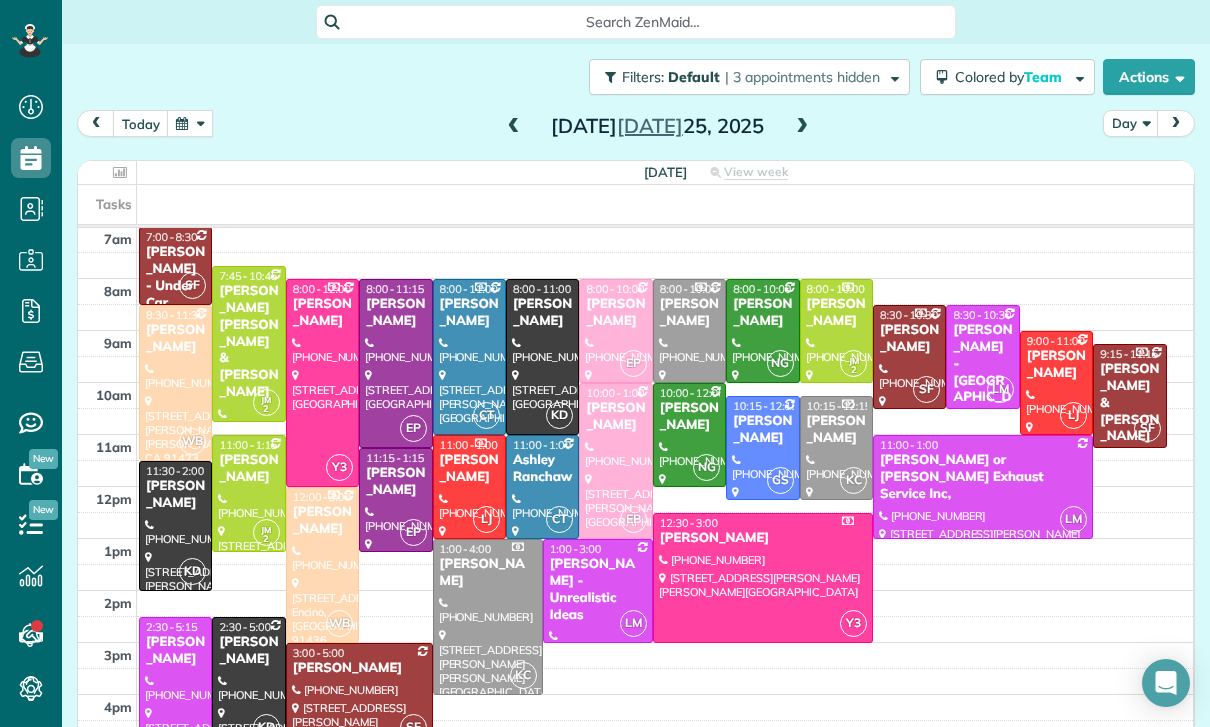 scroll, scrollTop: 157, scrollLeft: 0, axis: vertical 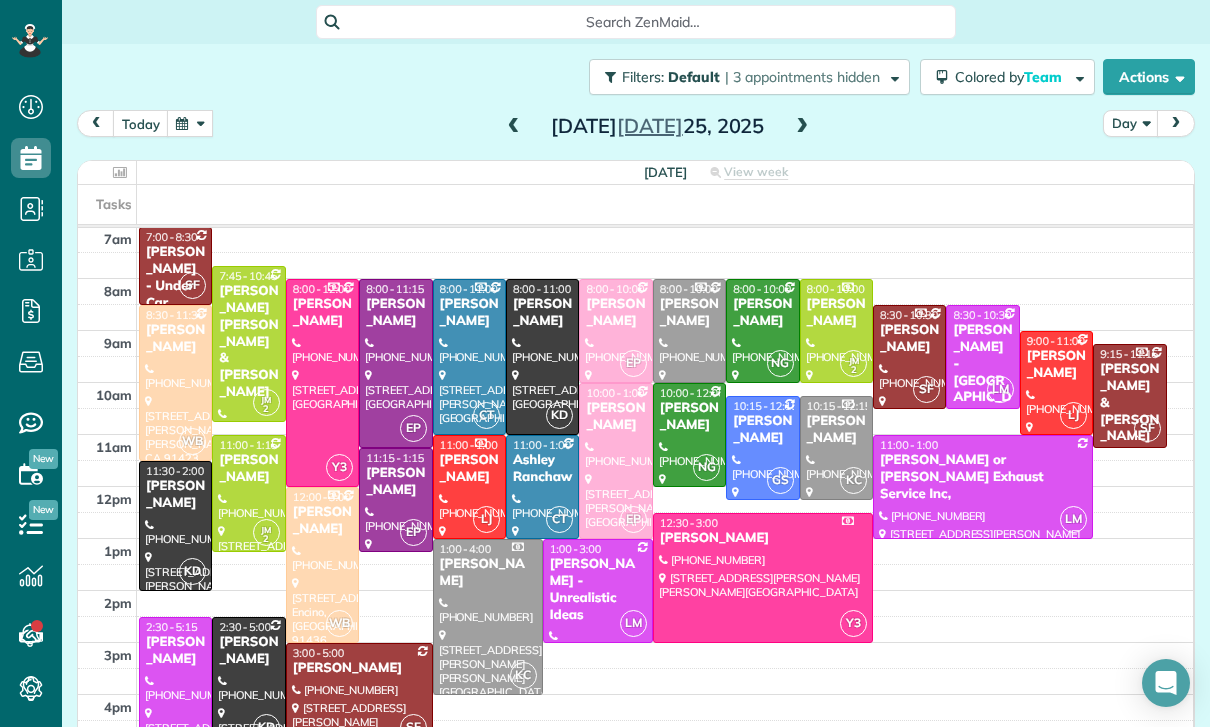 click at bounding box center (802, 127) 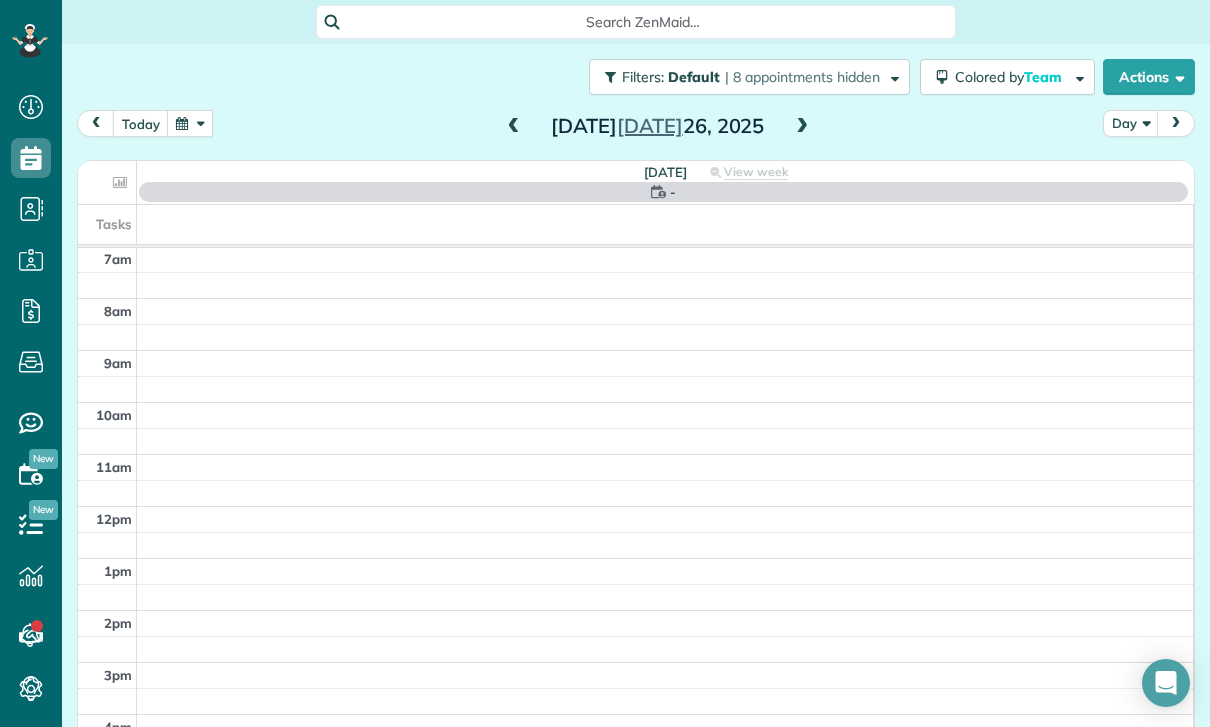 scroll, scrollTop: 157, scrollLeft: 0, axis: vertical 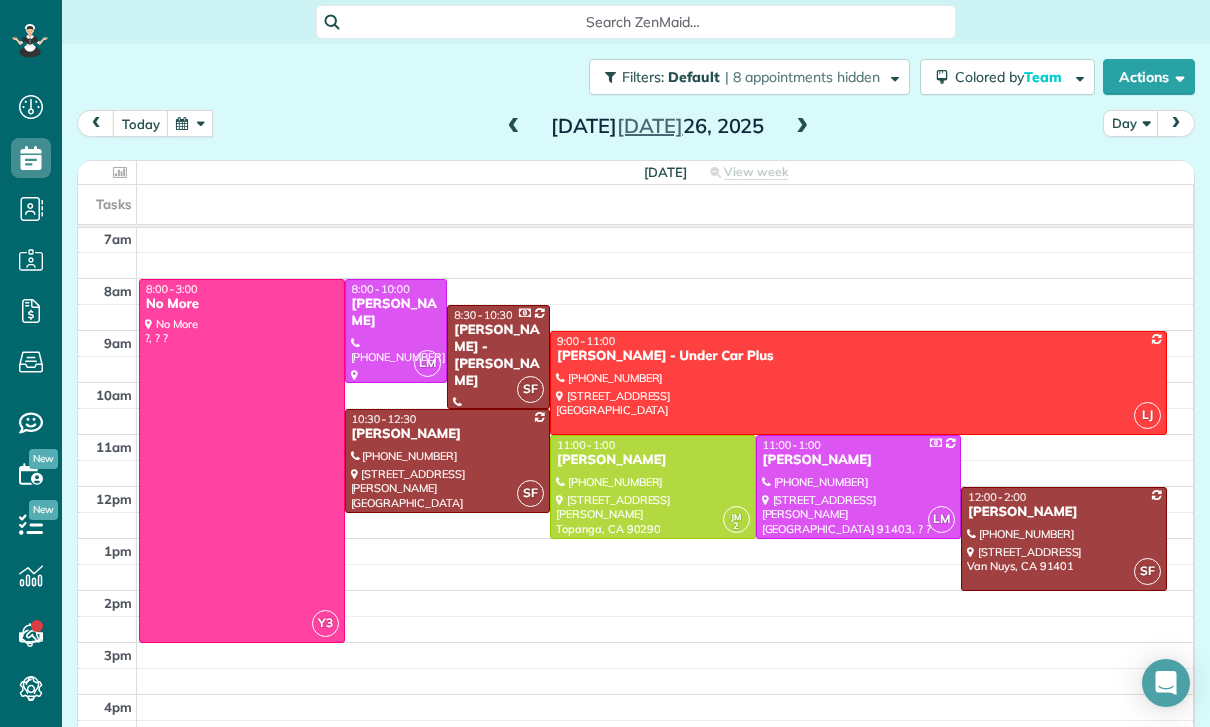click at bounding box center [514, 127] 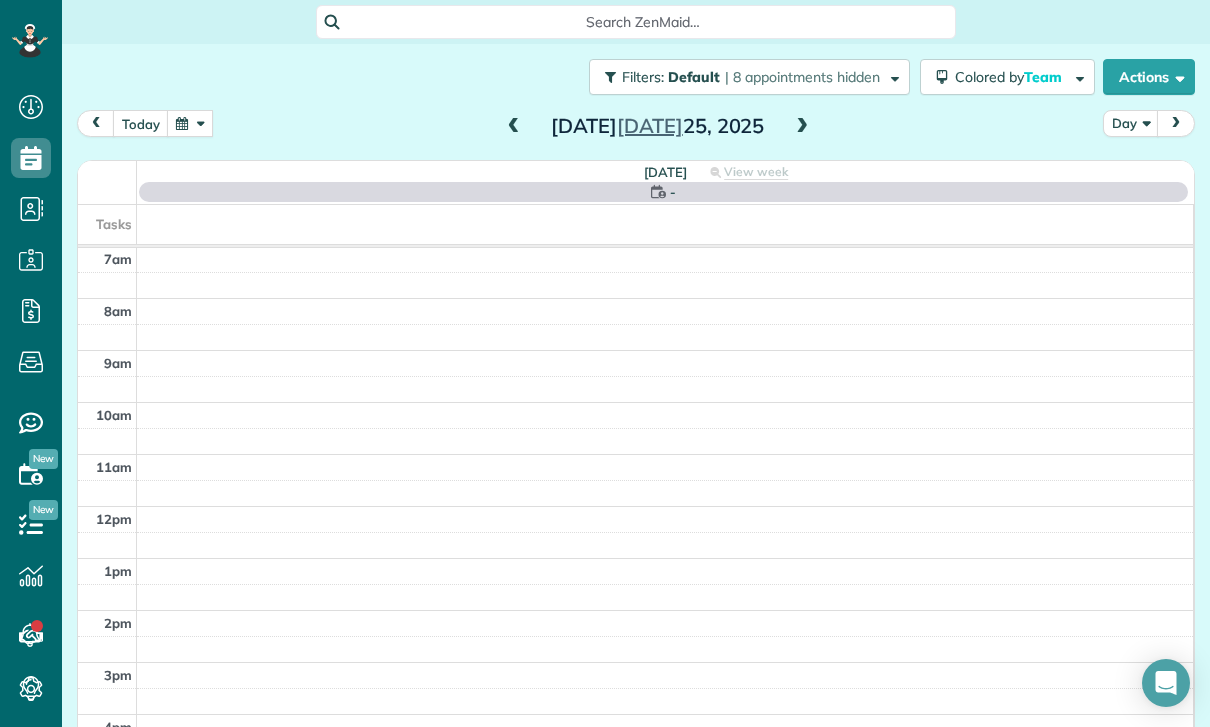 scroll, scrollTop: 157, scrollLeft: 0, axis: vertical 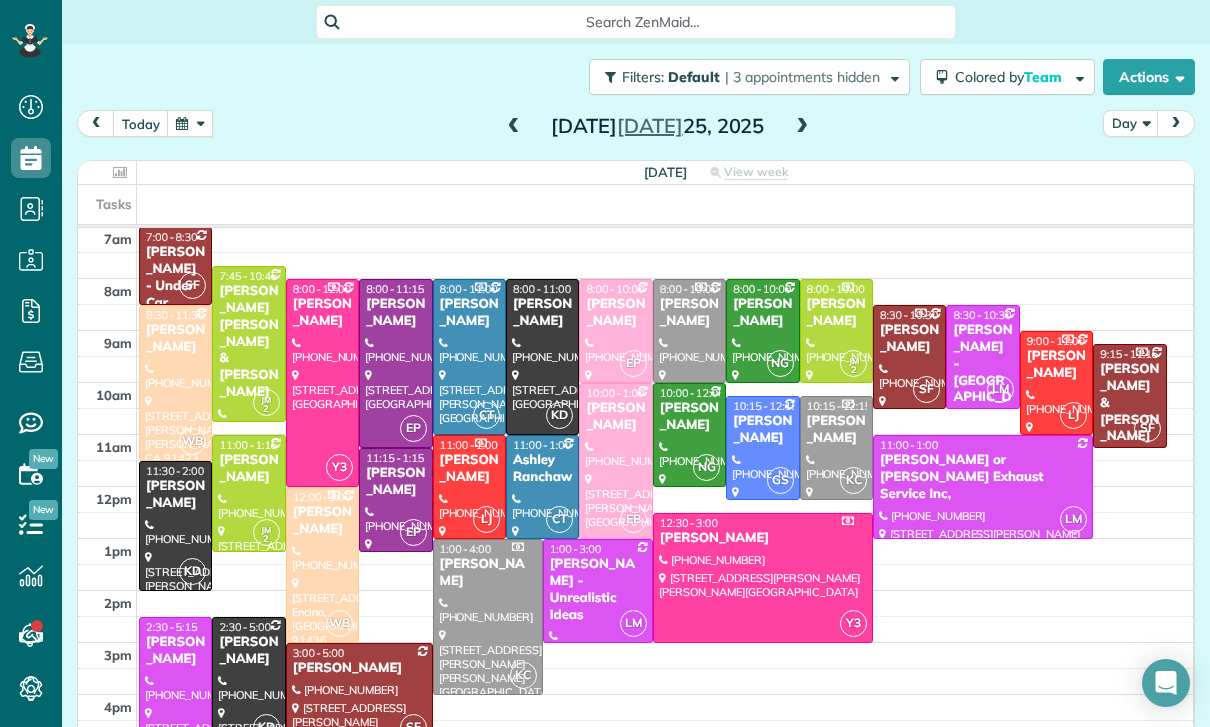 click at bounding box center (175, 526) 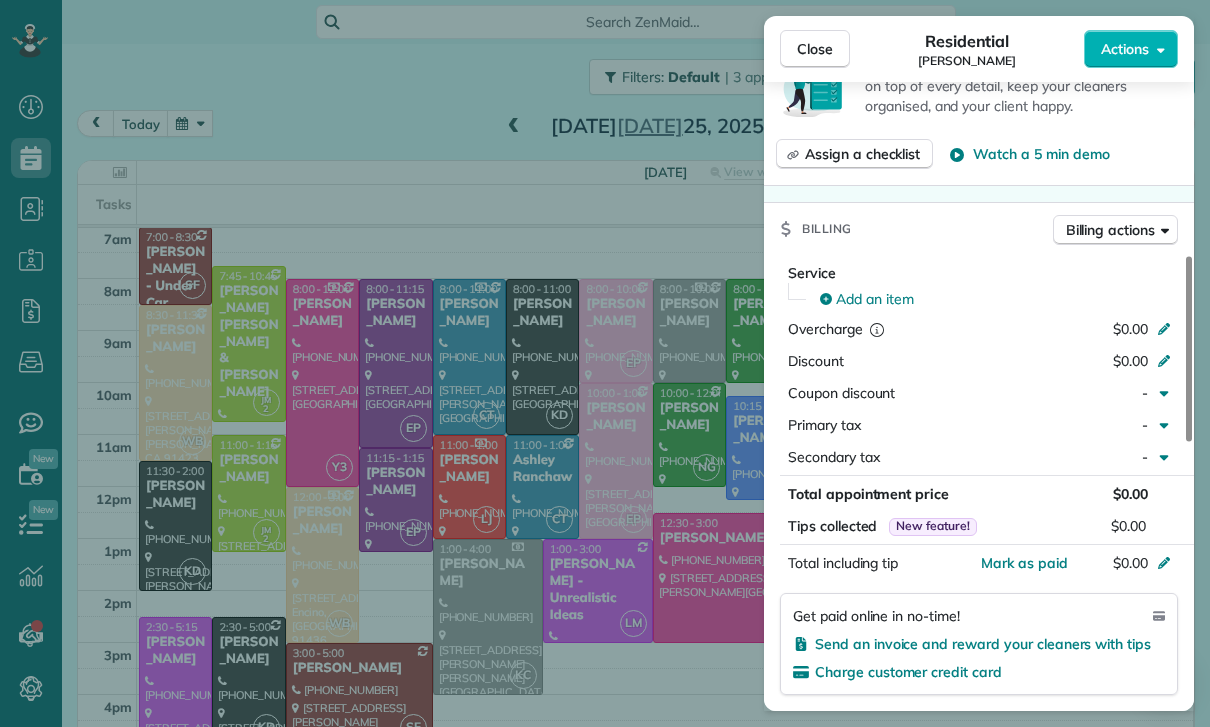 scroll, scrollTop: 878, scrollLeft: 0, axis: vertical 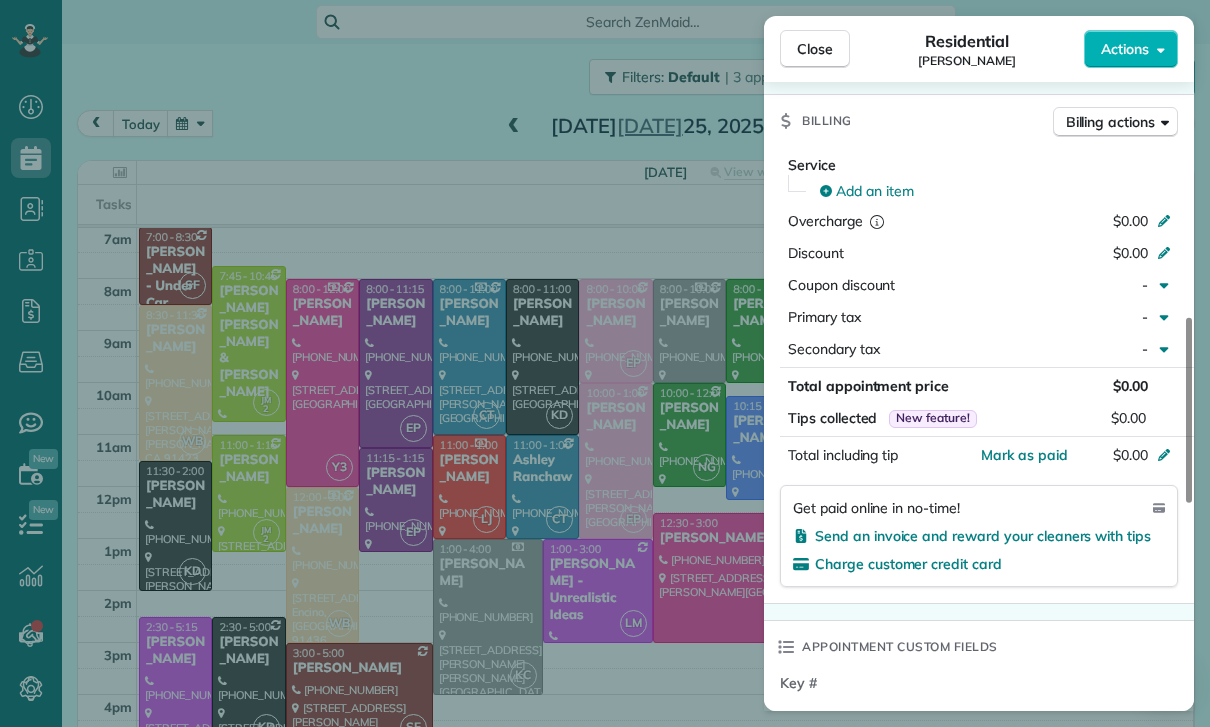 click on "Close Residential Kevin Cimino Actions Status Confirmed Kevin Cimino · Open profile MOBILE (336) 312-8174 Copy No email on record Add email View Details Residential Friday, July 25, 2025 ( 3 days ago ) 11:30 AM 2:00 PM 2 hours and 30 minutes One time 1417 Nadeau Drive Los Angeles CA 90019 Service was not rated yet Cleaners Time in and out Assign Invite Team Karina Cleaners Karina   Duenas 11:30 AM 2:00 PM Checklist Try Now Keep this appointment up to your standards. Stay on top of every detail, keep your cleaners organised, and your client happy. Assign a checklist Watch a 5 min demo Billing Billing actions Service Add an item Overcharge $0.00 Discount $0.00 Coupon discount - Primary tax - Secondary tax - Total appointment price $0.00 Tips collected New feature! $0.00 Mark as paid Total including tip $0.00 Get paid online in no-time! Send an invoice and reward your cleaners with tips Charge customer credit card Appointment custom fields Key # - Work items No work items to display Notes Appointment 0 Customer" at bounding box center [605, 363] 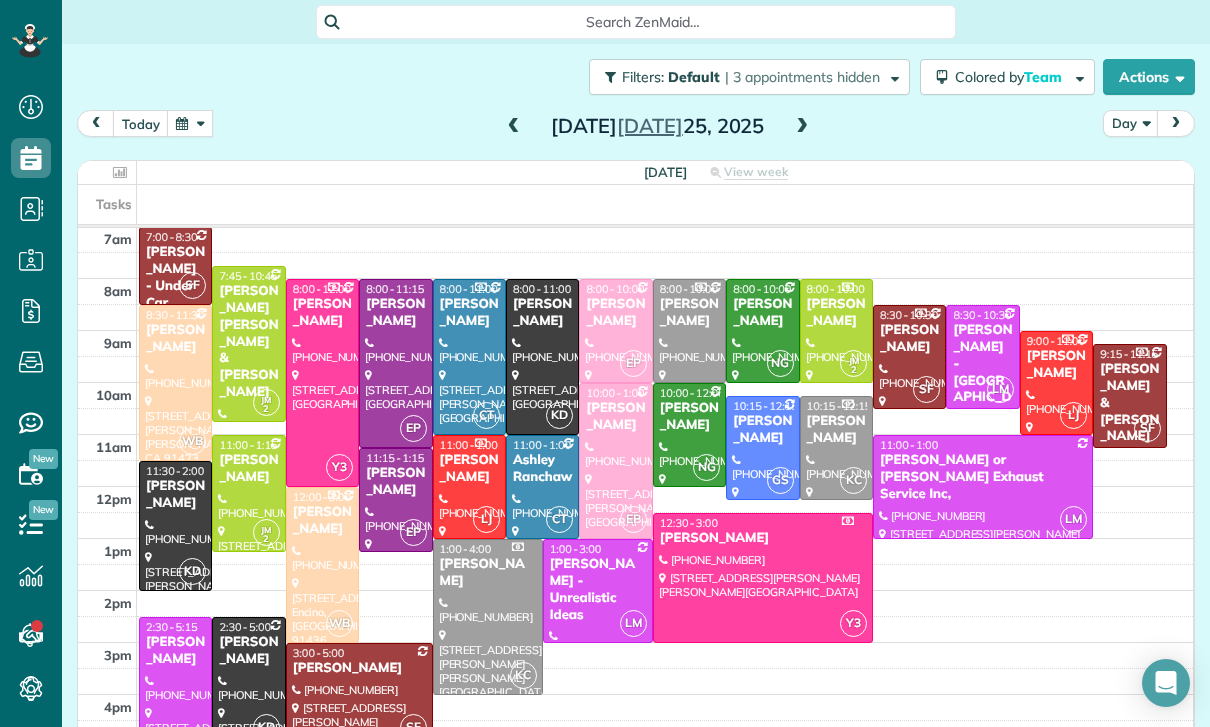 click at bounding box center [542, 357] 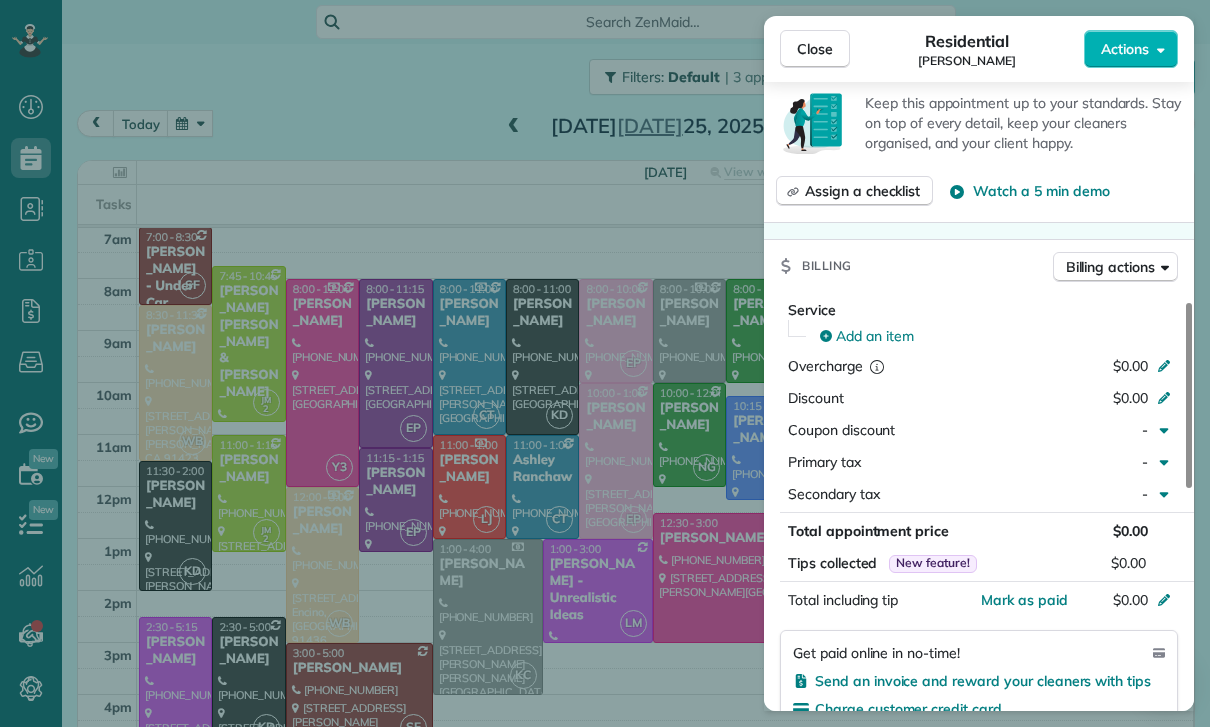 scroll, scrollTop: 858, scrollLeft: 0, axis: vertical 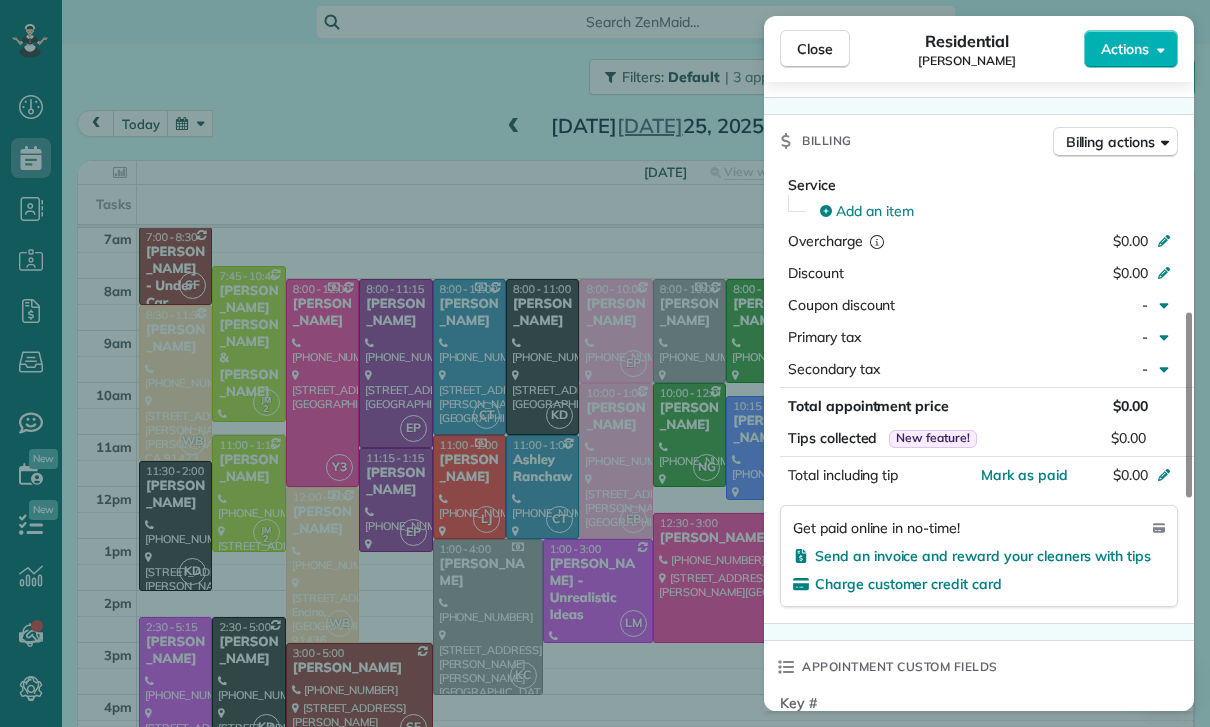 click on "Close Residential Sara Jafari Actions Status Confirmed Sara Jafari · Open profile MOBILE (424) 421-4570 Copy No email on record Add email View Details Residential Friday, July 25, 2025 ( 3 days ago ) 8:00 AM 11:00 AM 3 hours and 0 minutes One time 10971 Savona Road Los Angeles CA 90077 Service was not rated yet Cleaners Time in and out Assign Invite Team Karina Cleaners Karina   Duenas 8:00 AM 11:00 AM Checklist Try Now Keep this appointment up to your standards. Stay on top of every detail, keep your cleaners organised, and your client happy. Assign a checklist Watch a 5 min demo Billing Billing actions Service Add an item Overcharge $0.00 Discount $0.00 Coupon discount - Primary tax - Secondary tax - Total appointment price $0.00 Tips collected New feature! $0.00 Mark as paid Total including tip $0.00 Get paid online in no-time! Send an invoice and reward your cleaners with tips Charge customer credit card Appointment custom fields Key # - Work items No work items to display Notes Appointment 0 Customer 0" at bounding box center [605, 363] 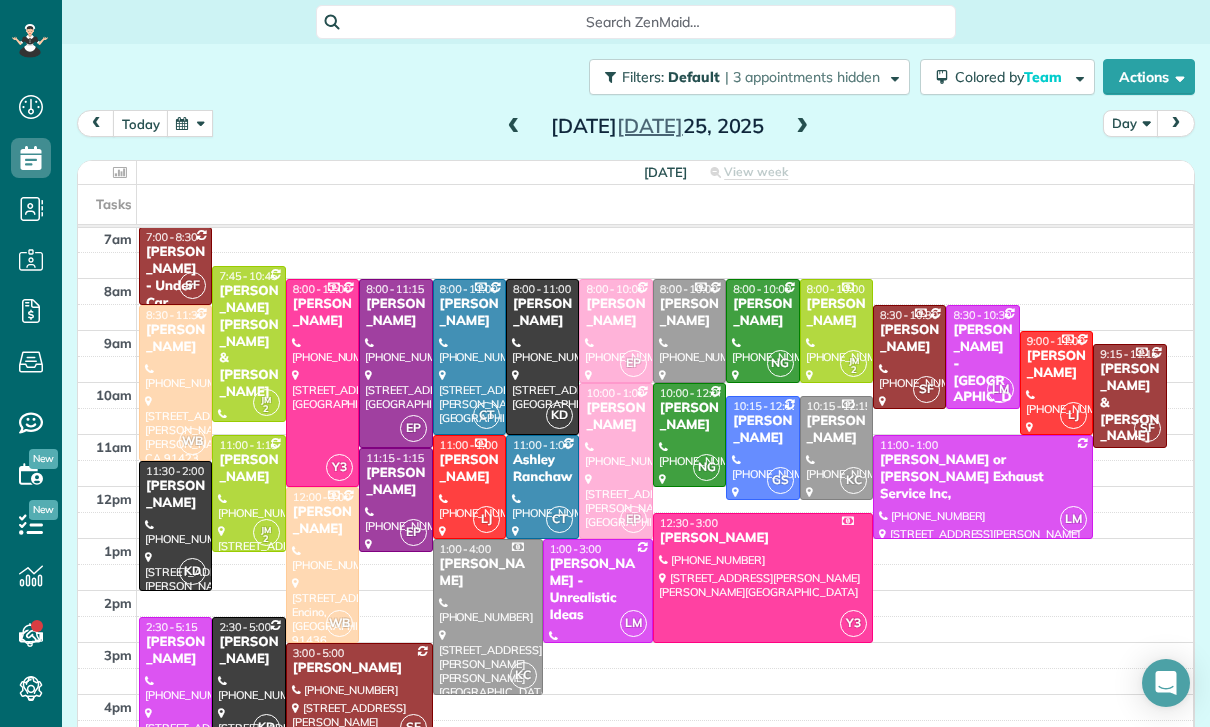 click at bounding box center [802, 127] 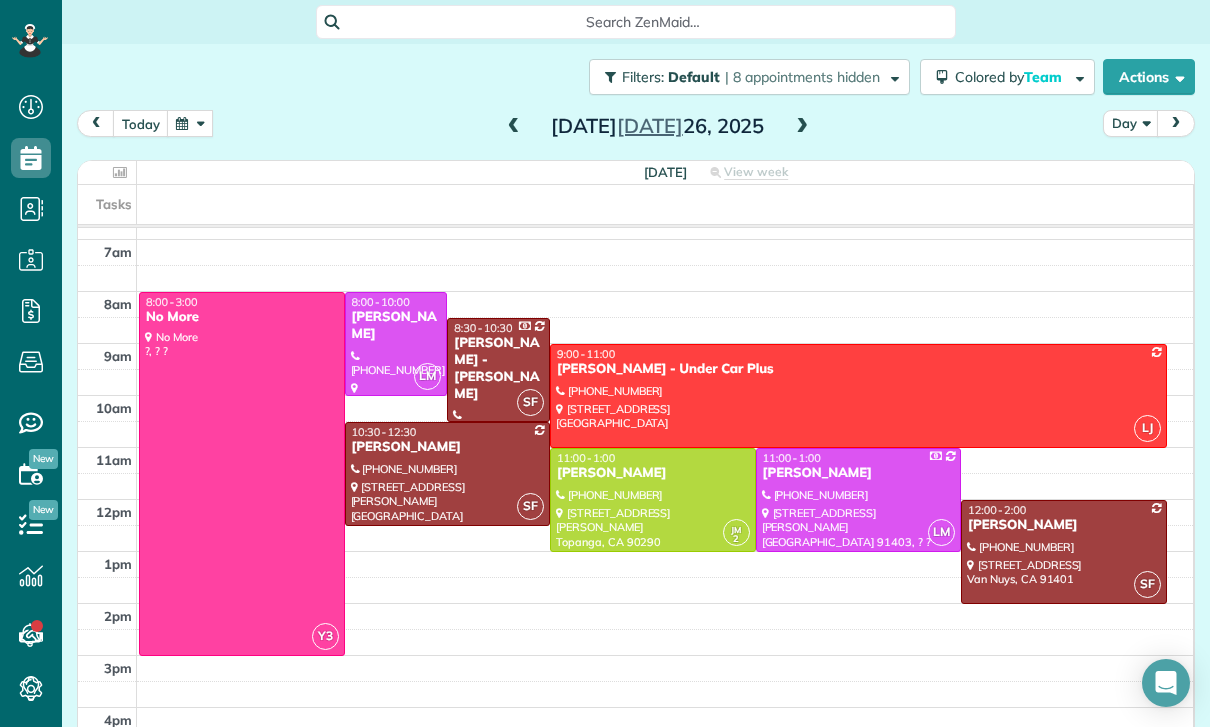 scroll, scrollTop: 157, scrollLeft: 0, axis: vertical 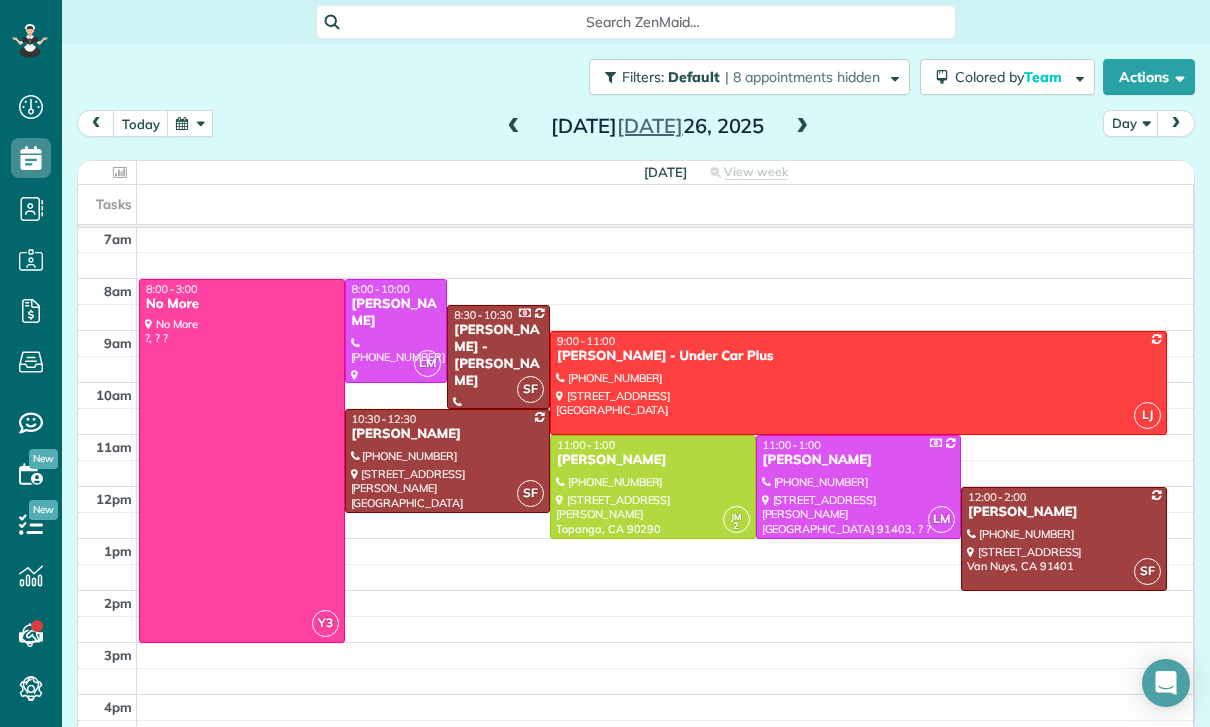 click at bounding box center (802, 127) 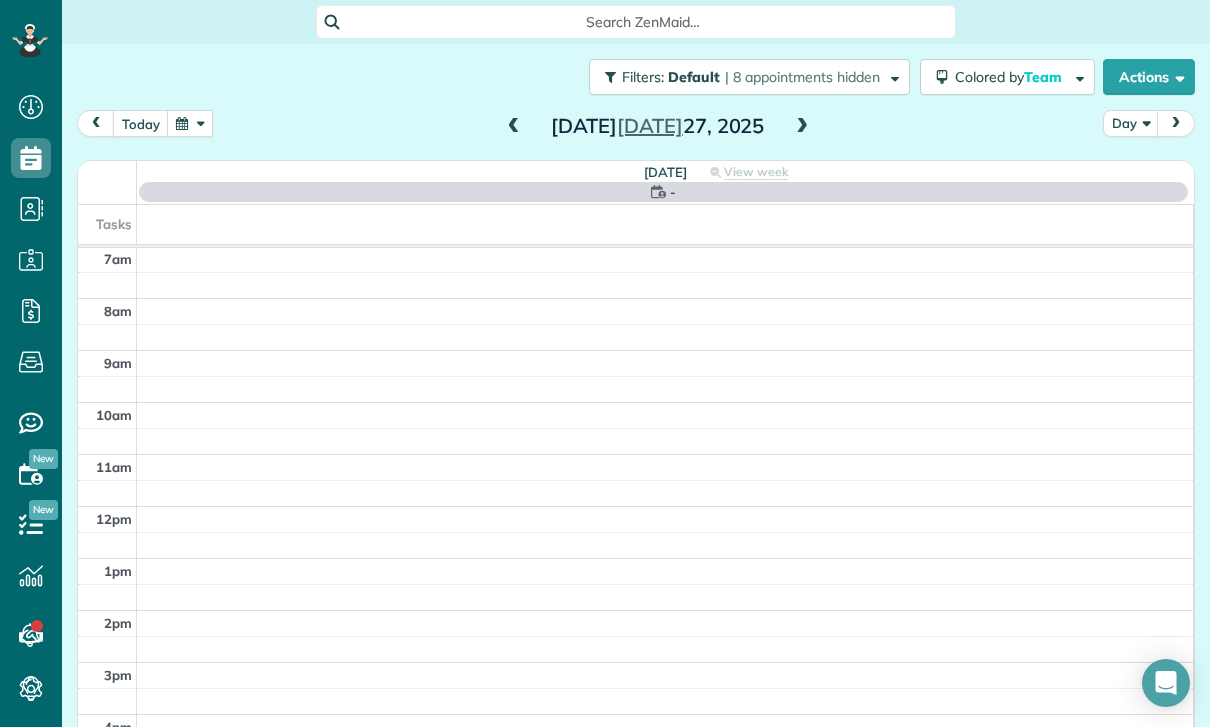 scroll, scrollTop: 157, scrollLeft: 0, axis: vertical 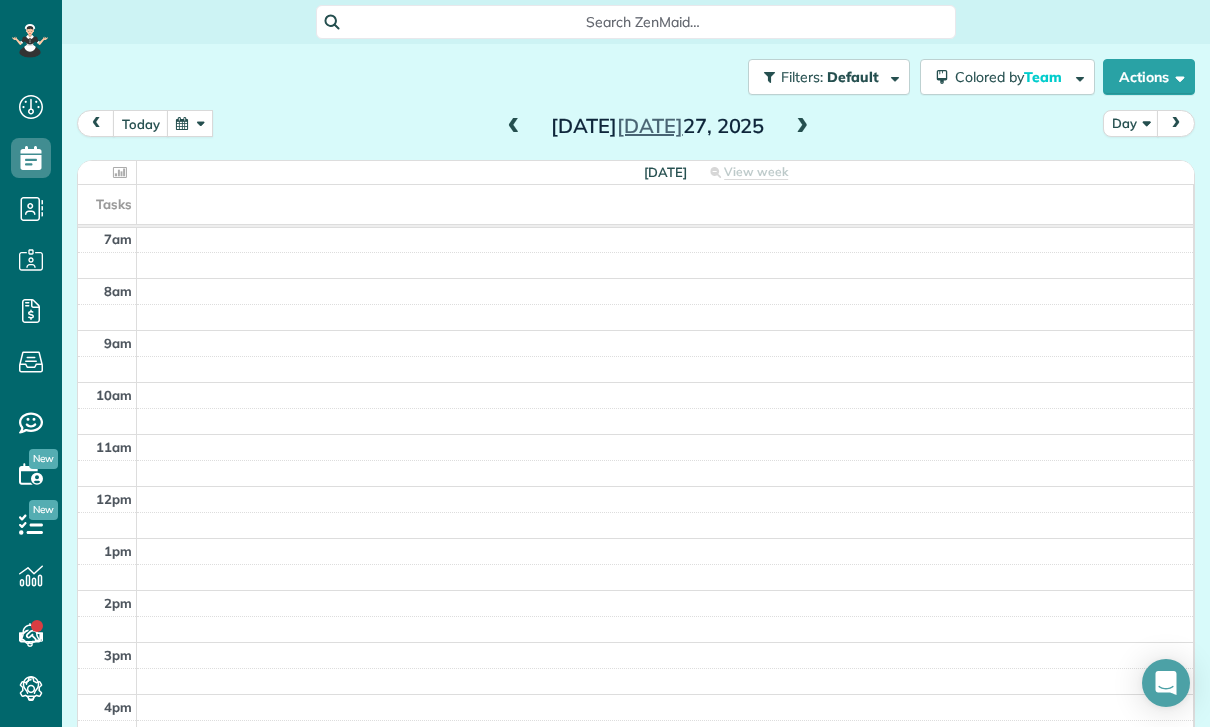 click at bounding box center (802, 127) 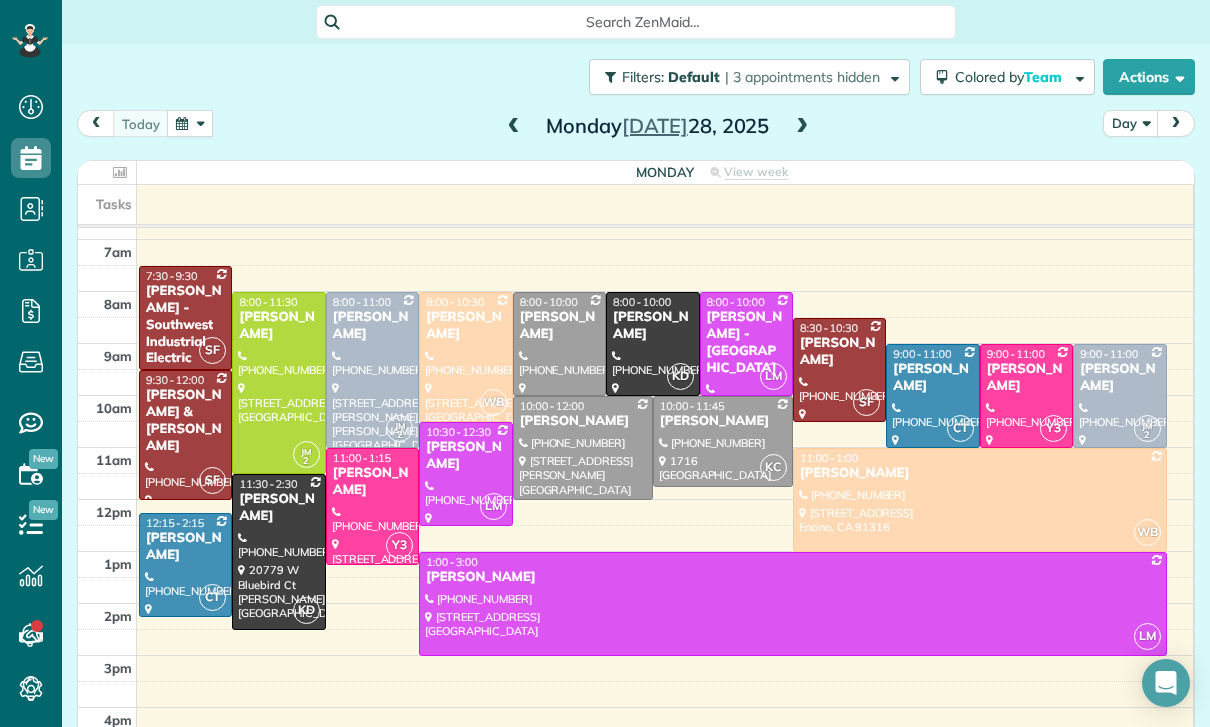 scroll, scrollTop: 157, scrollLeft: 0, axis: vertical 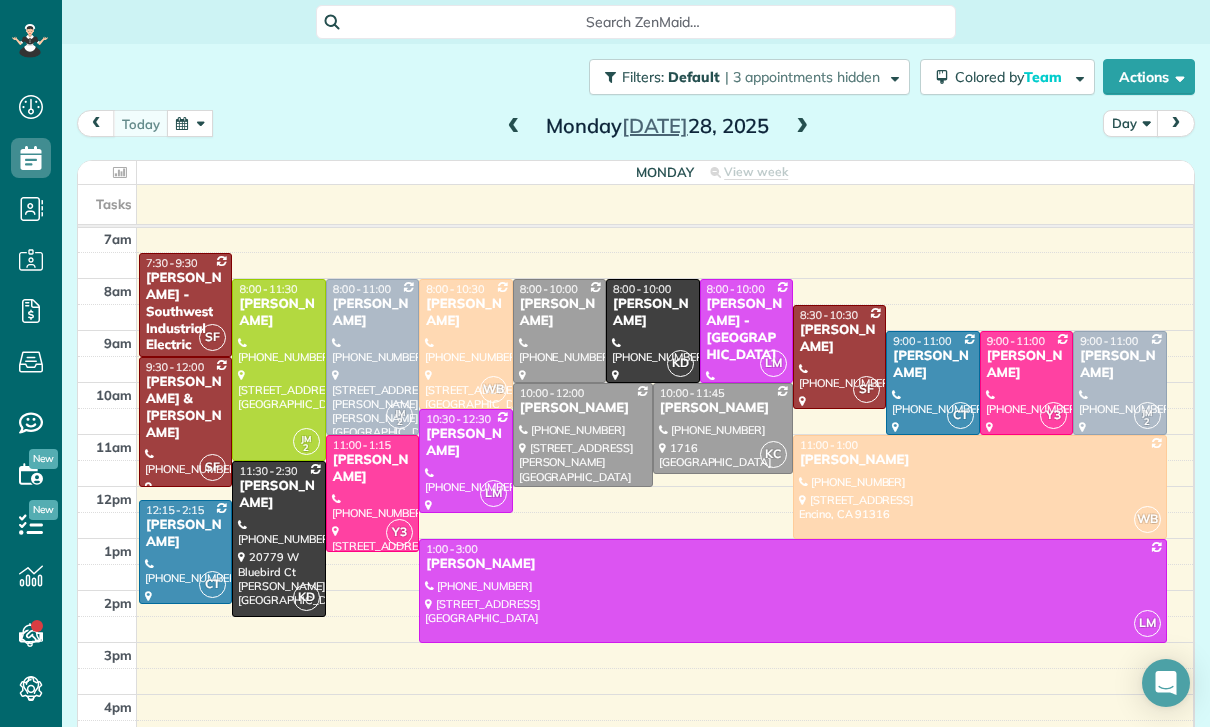 click at bounding box center [190, 123] 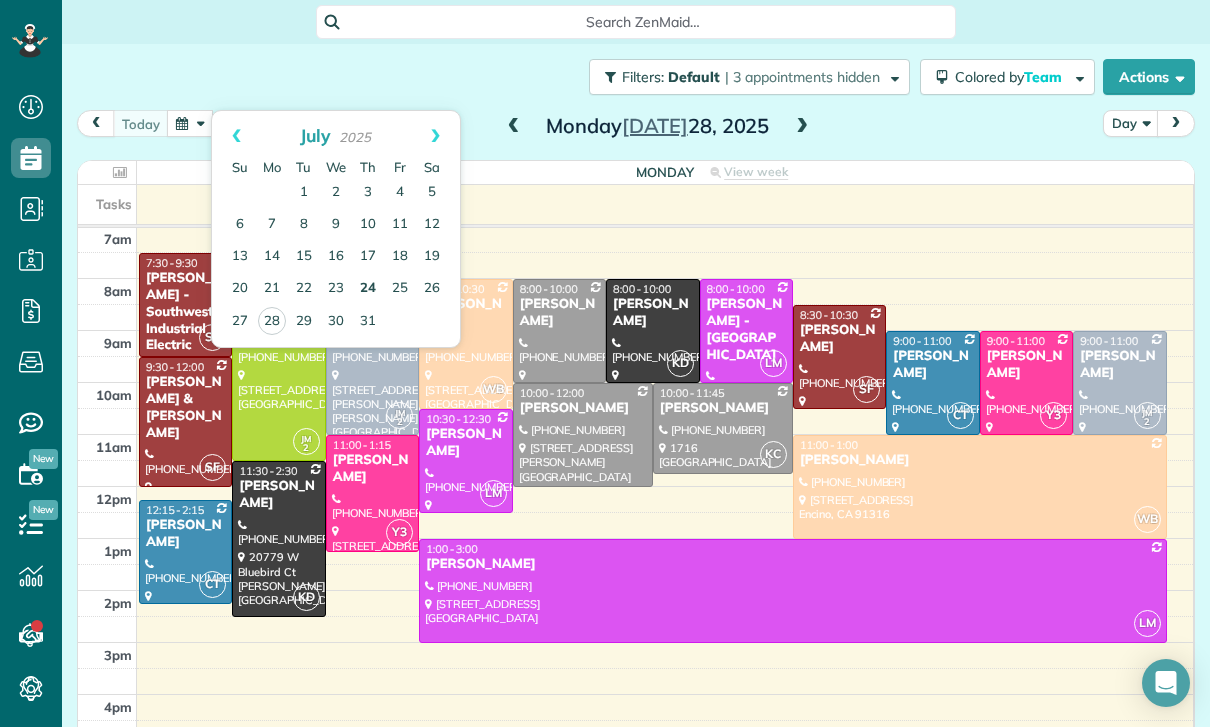 click on "24" at bounding box center (368, 289) 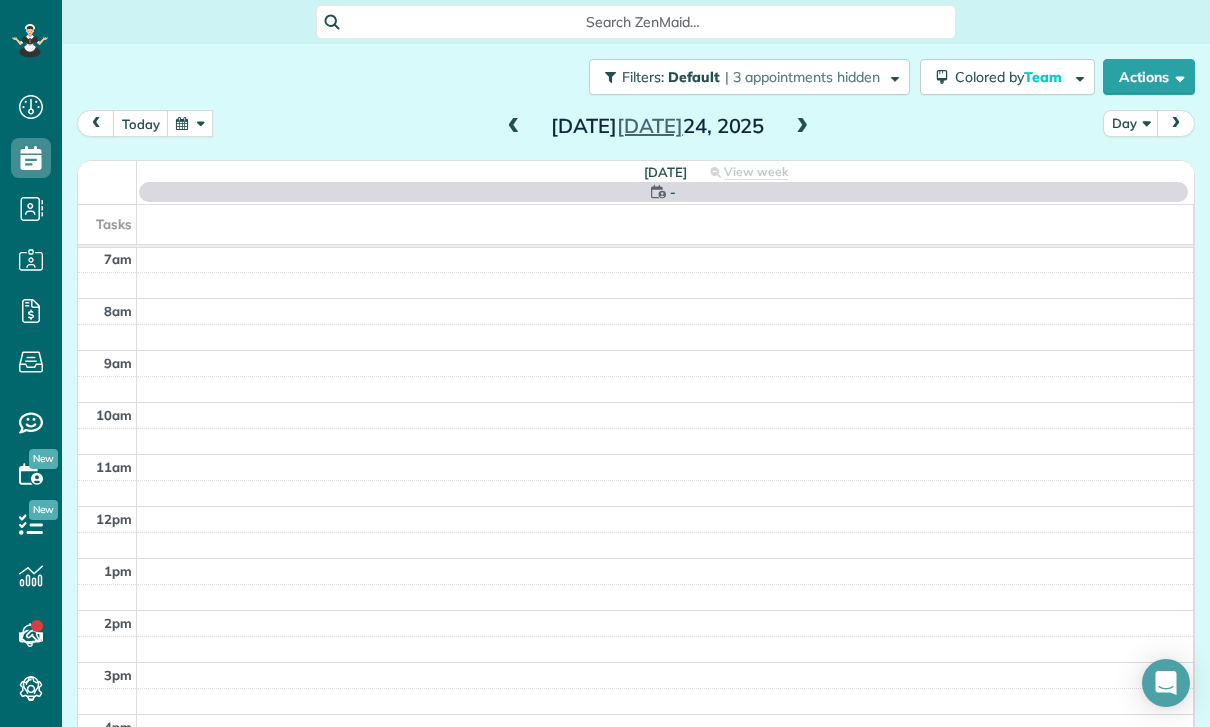 scroll, scrollTop: 157, scrollLeft: 0, axis: vertical 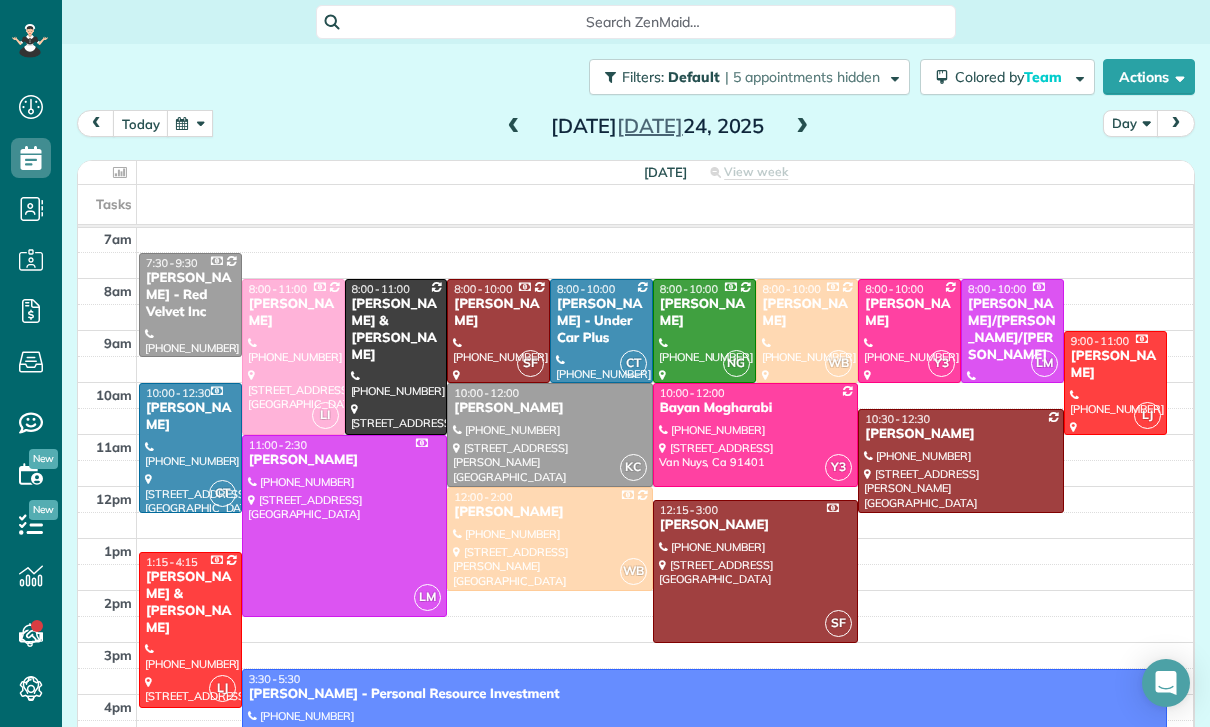 click at bounding box center (396, 357) 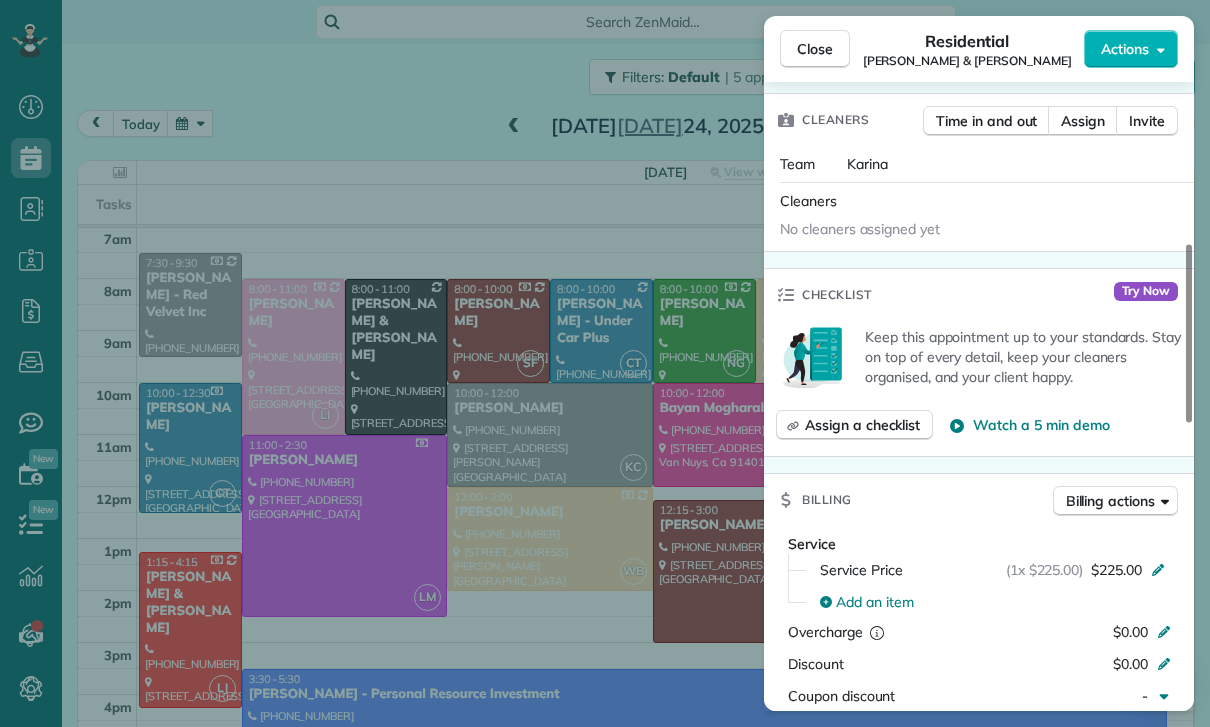 scroll, scrollTop: 626, scrollLeft: 0, axis: vertical 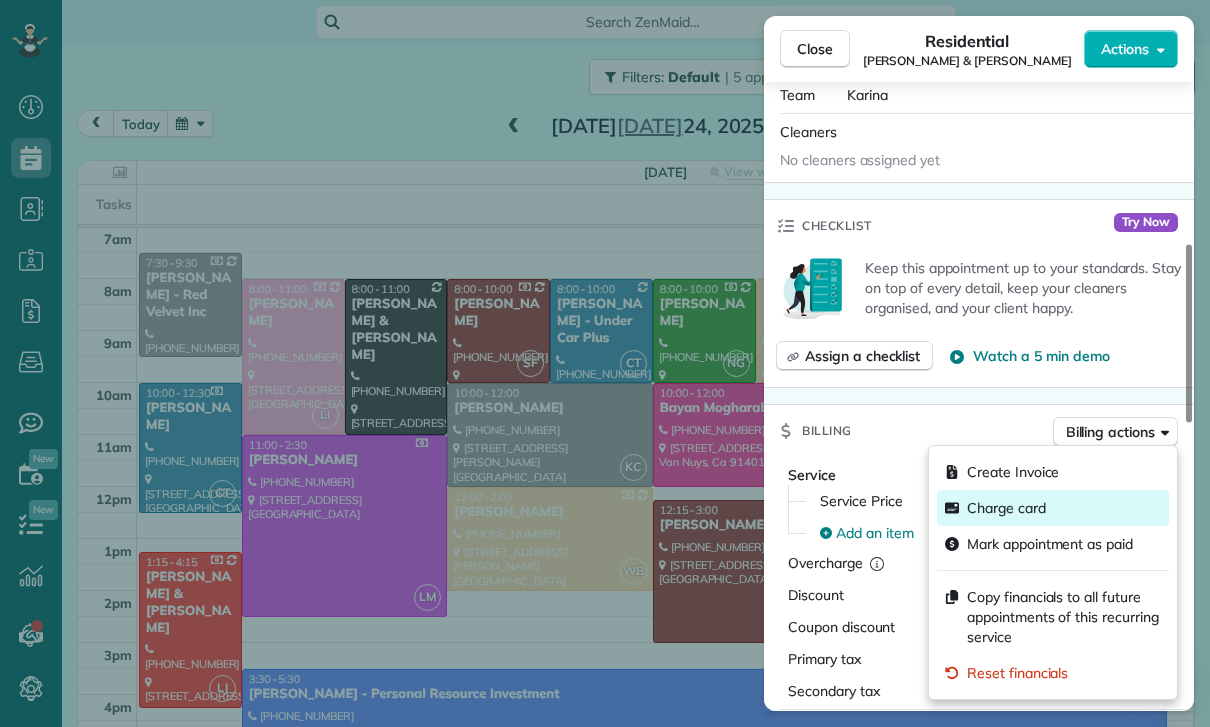 click on "Charge card" at bounding box center [1006, 508] 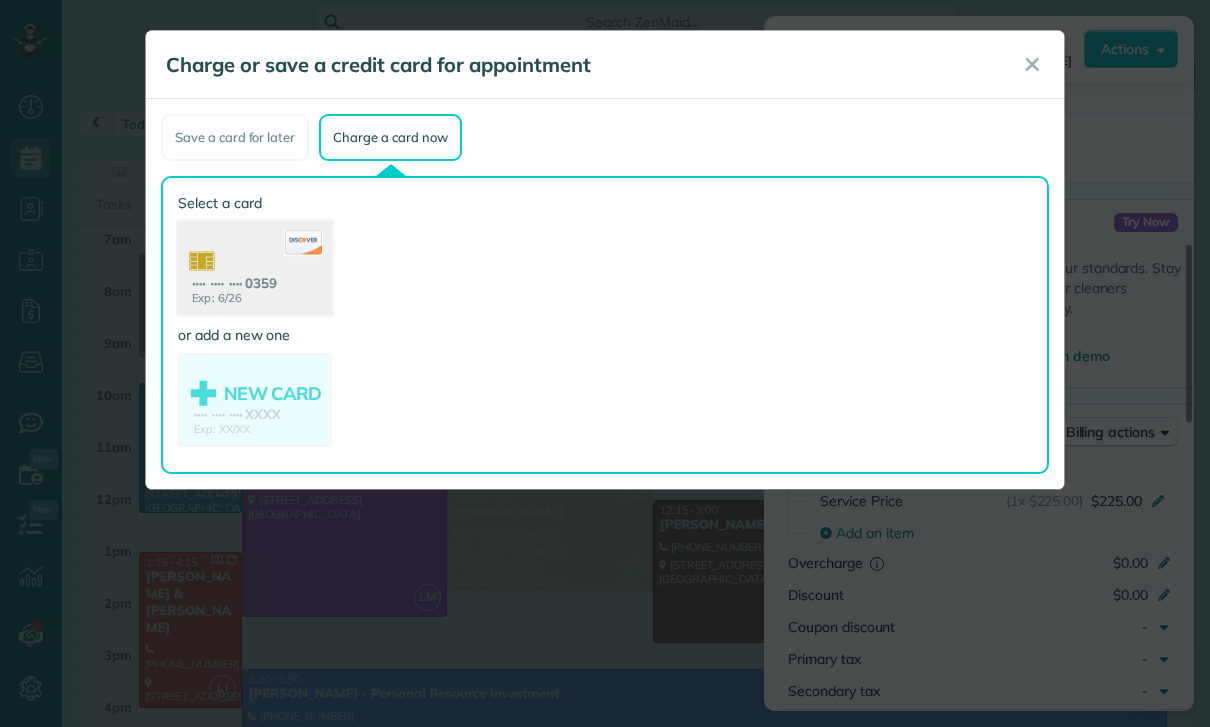 click 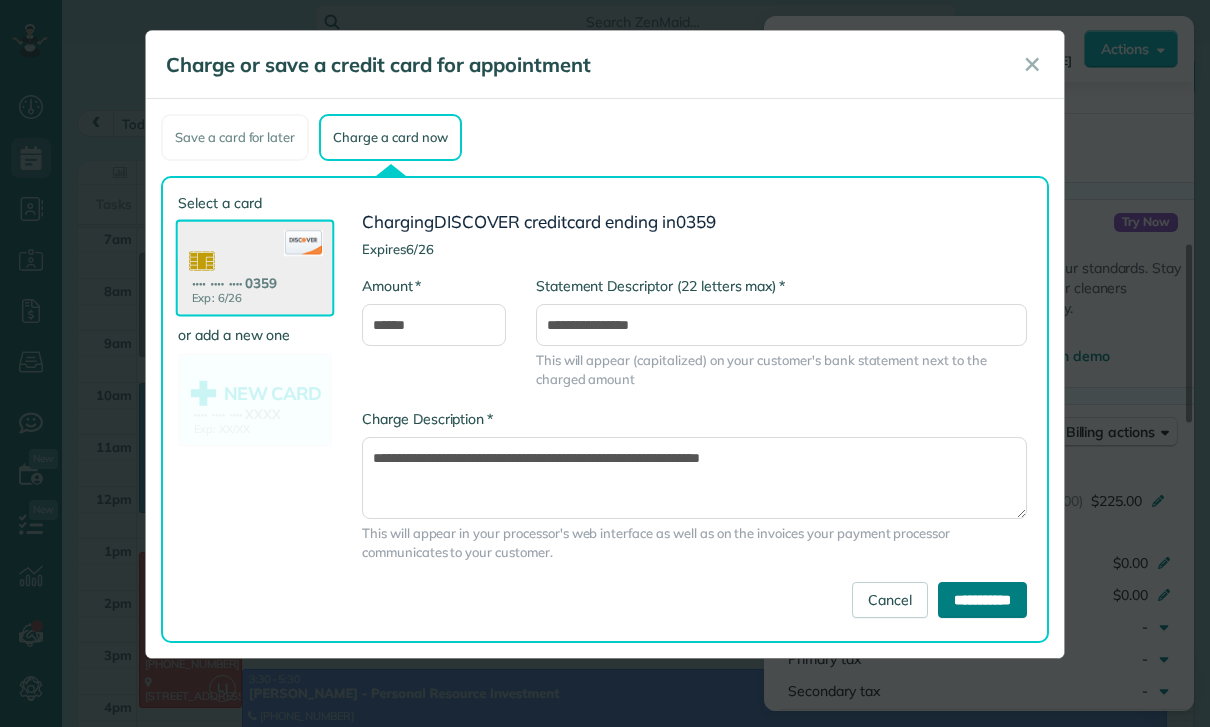 click on "**********" at bounding box center [982, 600] 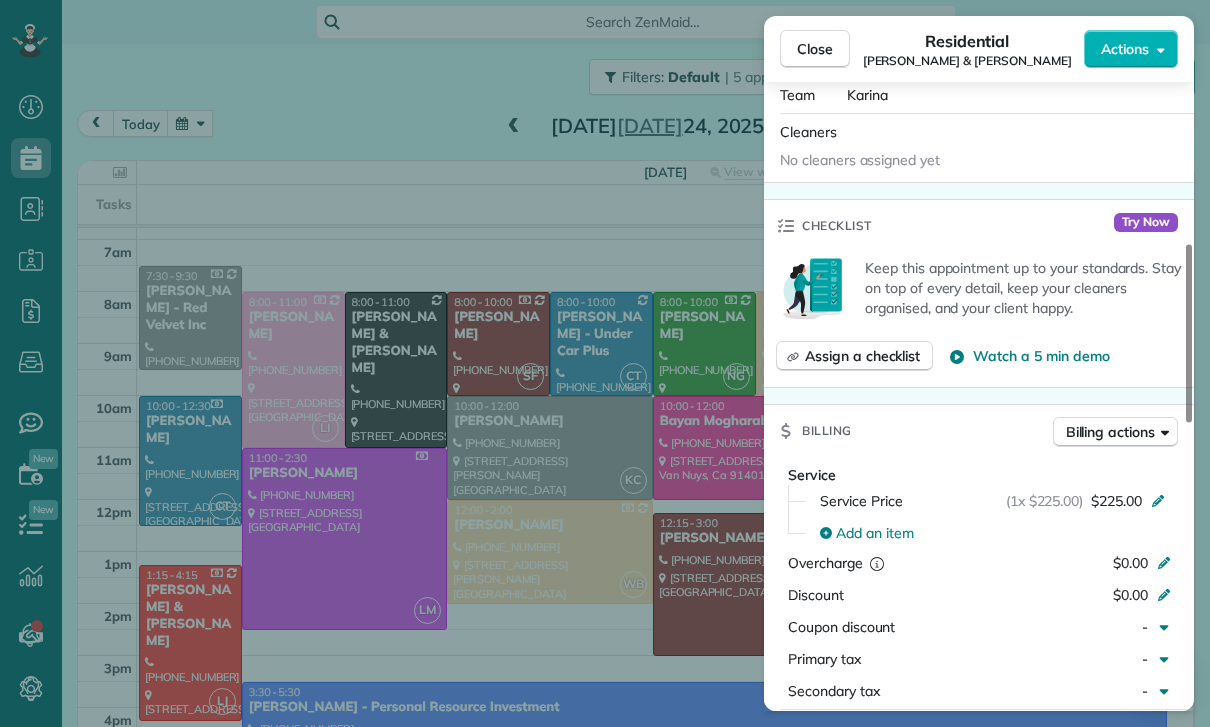 scroll, scrollTop: 157, scrollLeft: 0, axis: vertical 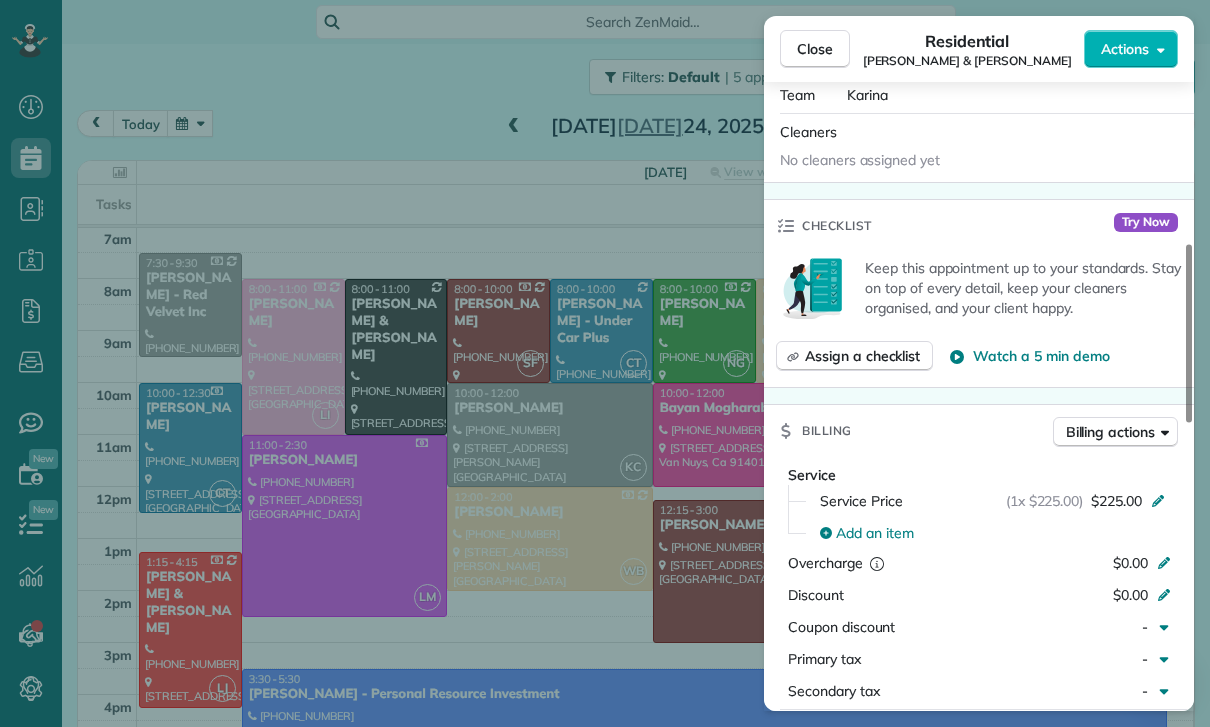 click on "Close Residential Doug & Susan Rogers Actions Status Confirmed Doug & Susan Rogers · Open profile SPOUSE (818) 939-3153 Copy MOBILE (818) 939-3141 Copy No email on record Add email View Details Residential Thursday, July 24, 2025 ( 4 days ago ) 8:00 AM 11:00 AM 3 hours and 0 minutes Repeats every 2 weeks Edit recurring service Previous (Jul 10) Next (Aug 07) 1600 Valley View Road Glendale CA 91202 Service was not rated yet Cleaners Time in and out Assign Invite Team Karina Cleaners No cleaners assigned yet Checklist Try Now Keep this appointment up to your standards. Stay on top of every detail, keep your cleaners organised, and your client happy. Assign a checklist Watch a 5 min demo Billing Billing actions Service Service Price (1x $225.00) $225.00 Add an item Overcharge $0.00 Discount $0.00 Coupon discount - Primary tax - Secondary tax - Total appointment price $225.00 Tips collected New feature! $0.00 Paid by card Total including tip $225.00 Get paid online in no-time! Charge customer credit card Key # -" at bounding box center (605, 363) 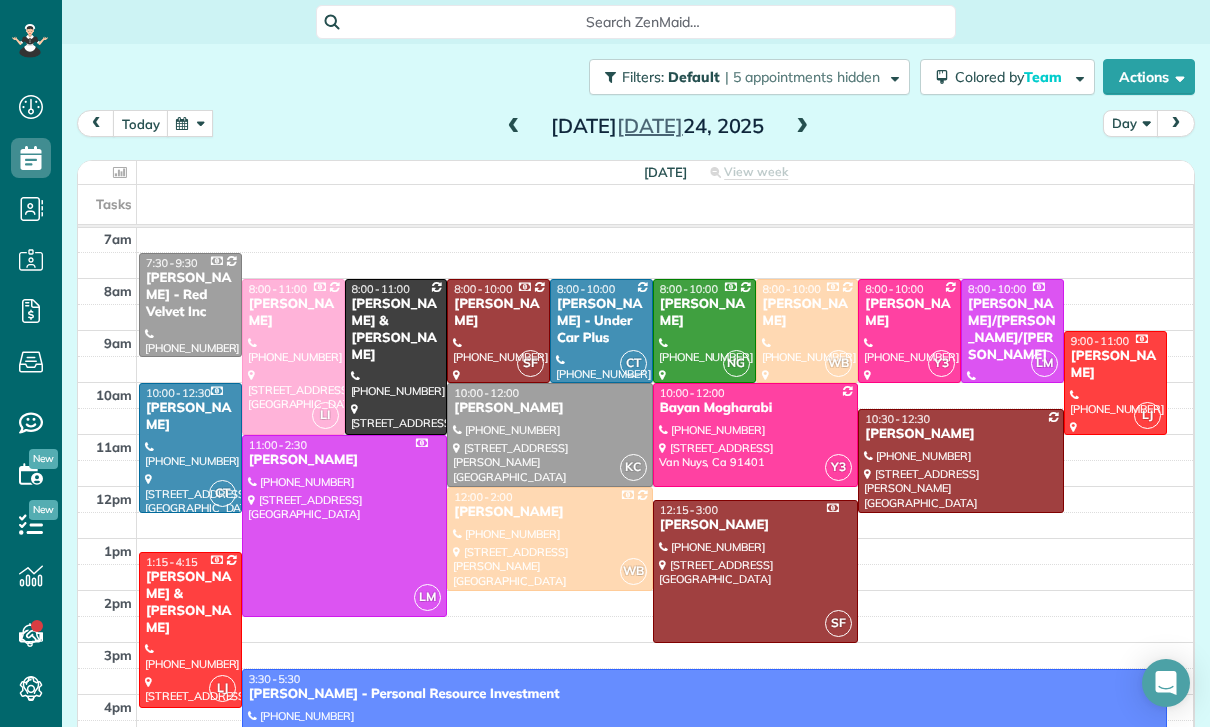 click at bounding box center [190, 123] 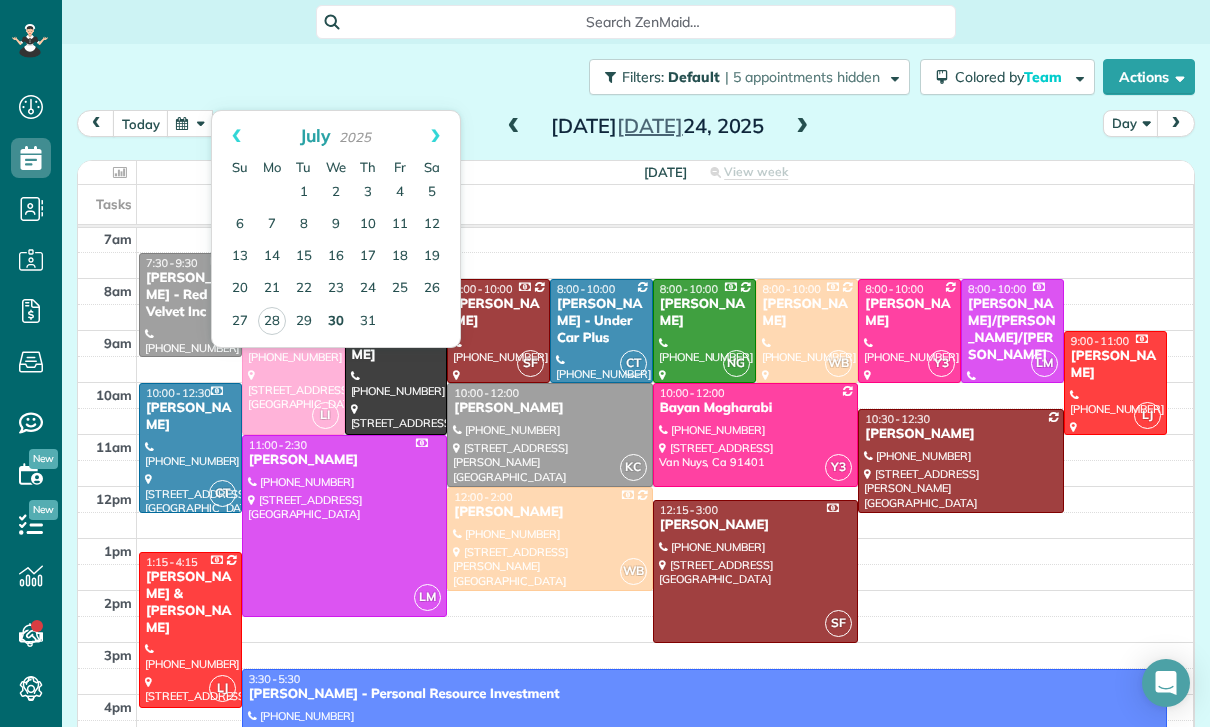 click on "30" at bounding box center (336, 322) 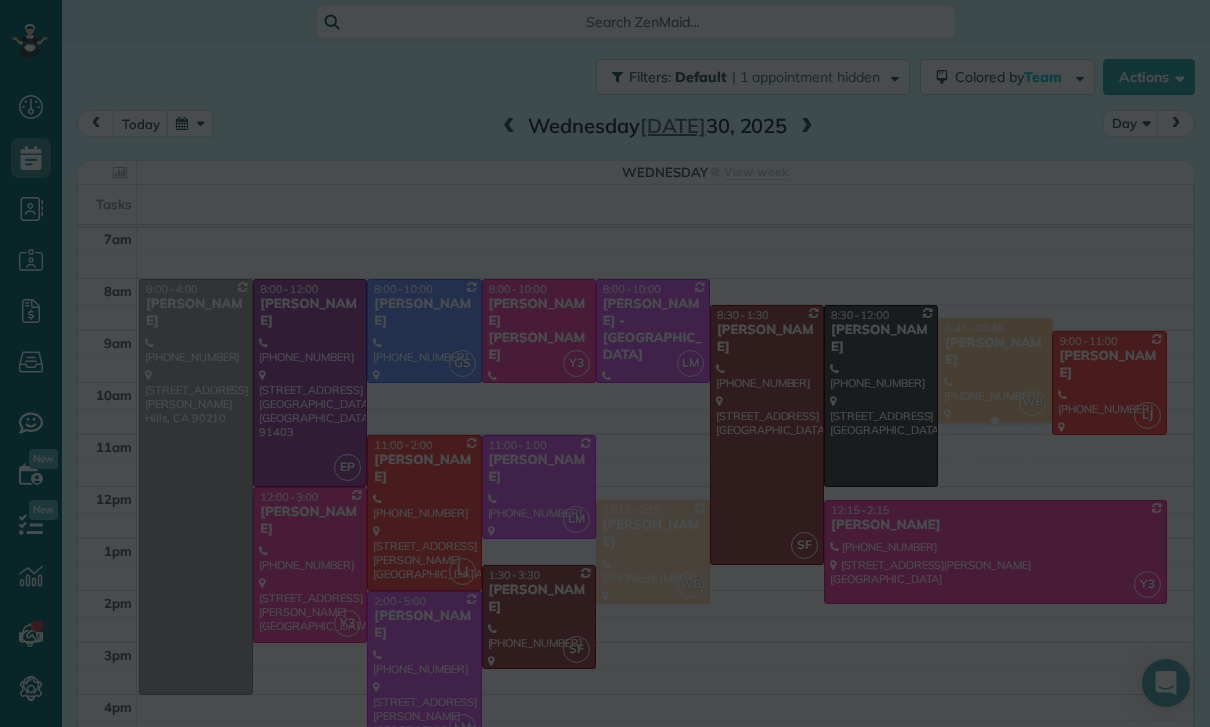 scroll, scrollTop: 157, scrollLeft: 0, axis: vertical 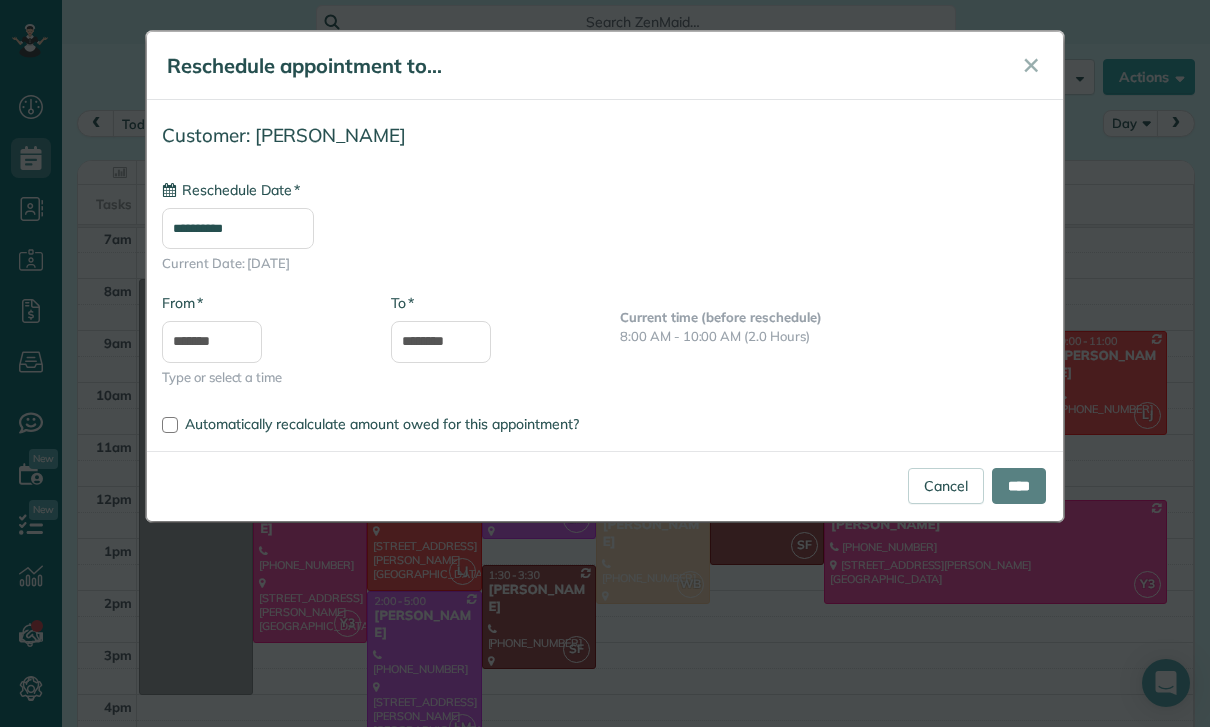 type on "**********" 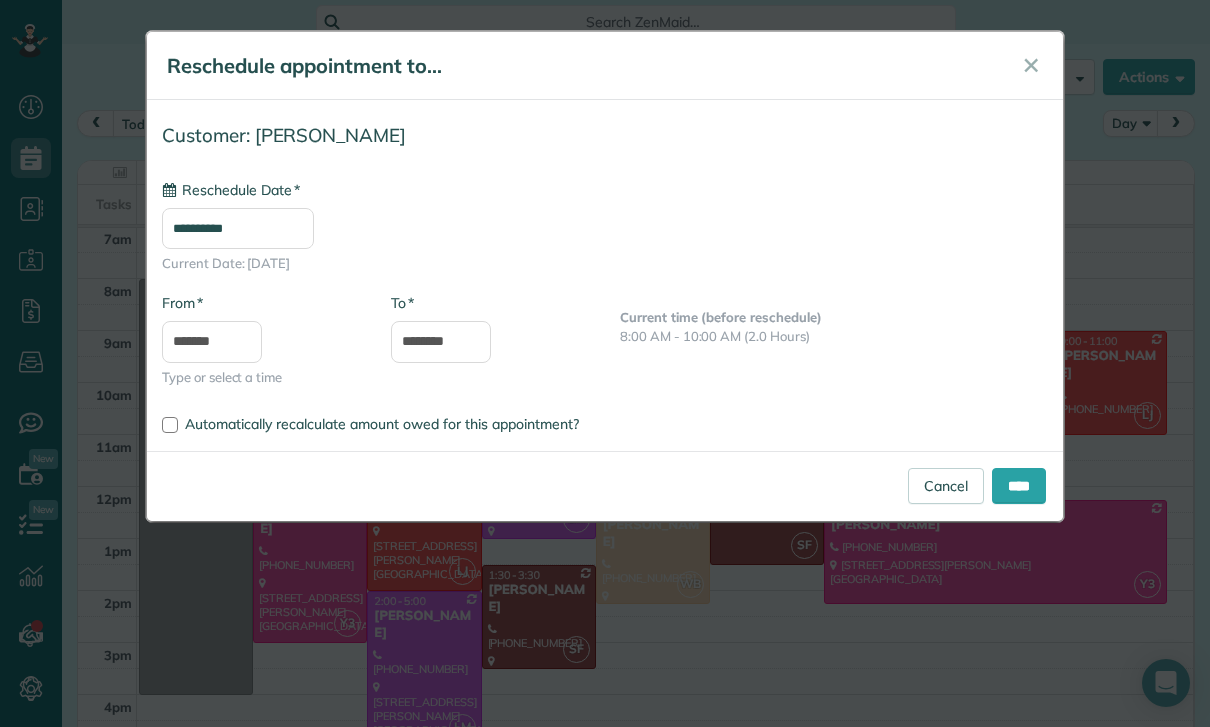 click on "Cancel
****" at bounding box center [605, 486] 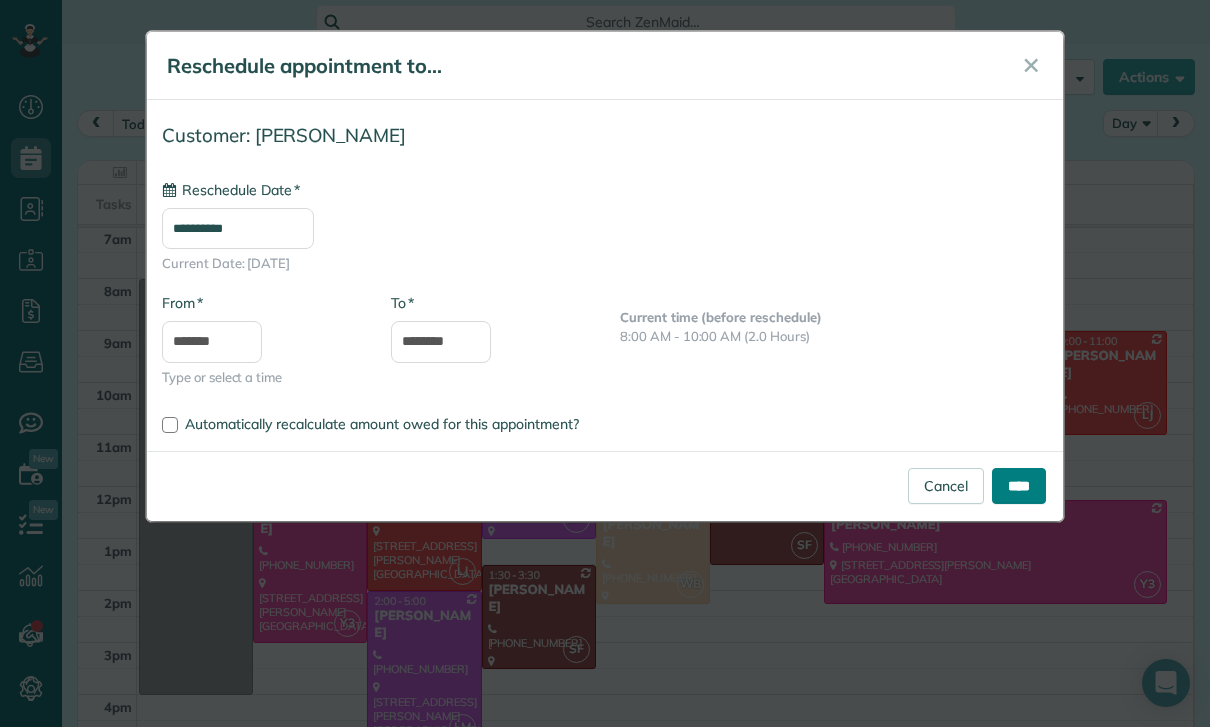 click on "****" at bounding box center (1019, 486) 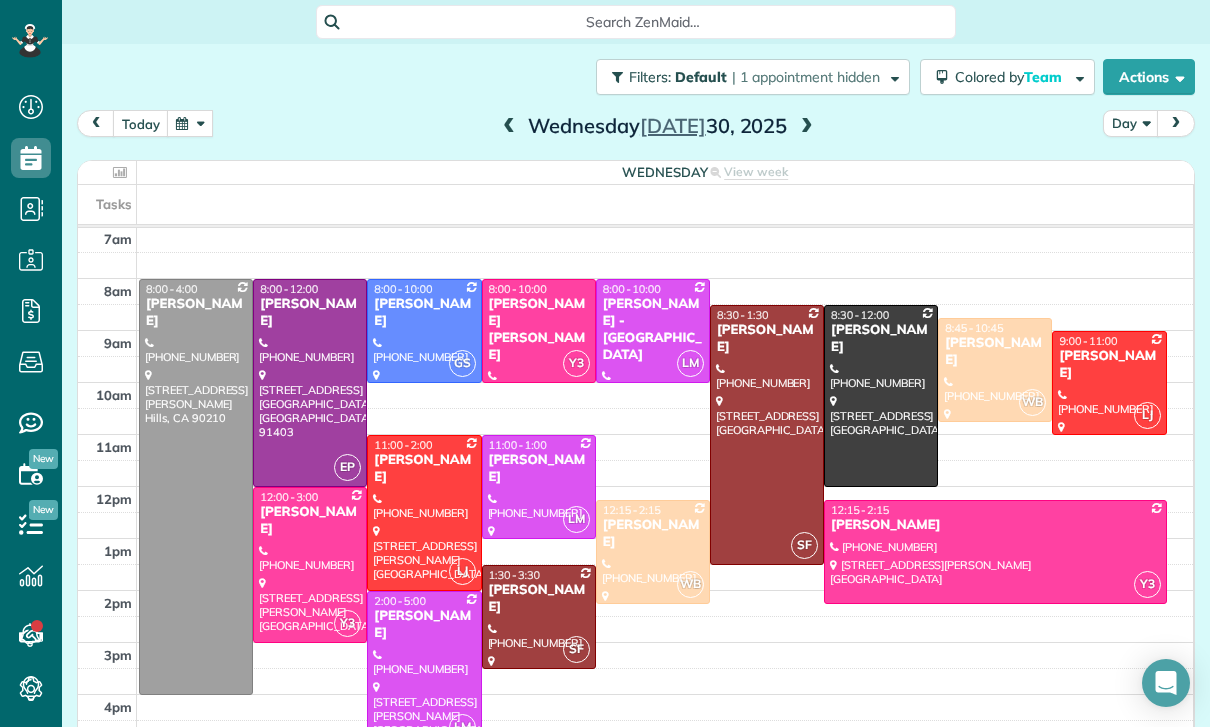 scroll, scrollTop: 126, scrollLeft: 0, axis: vertical 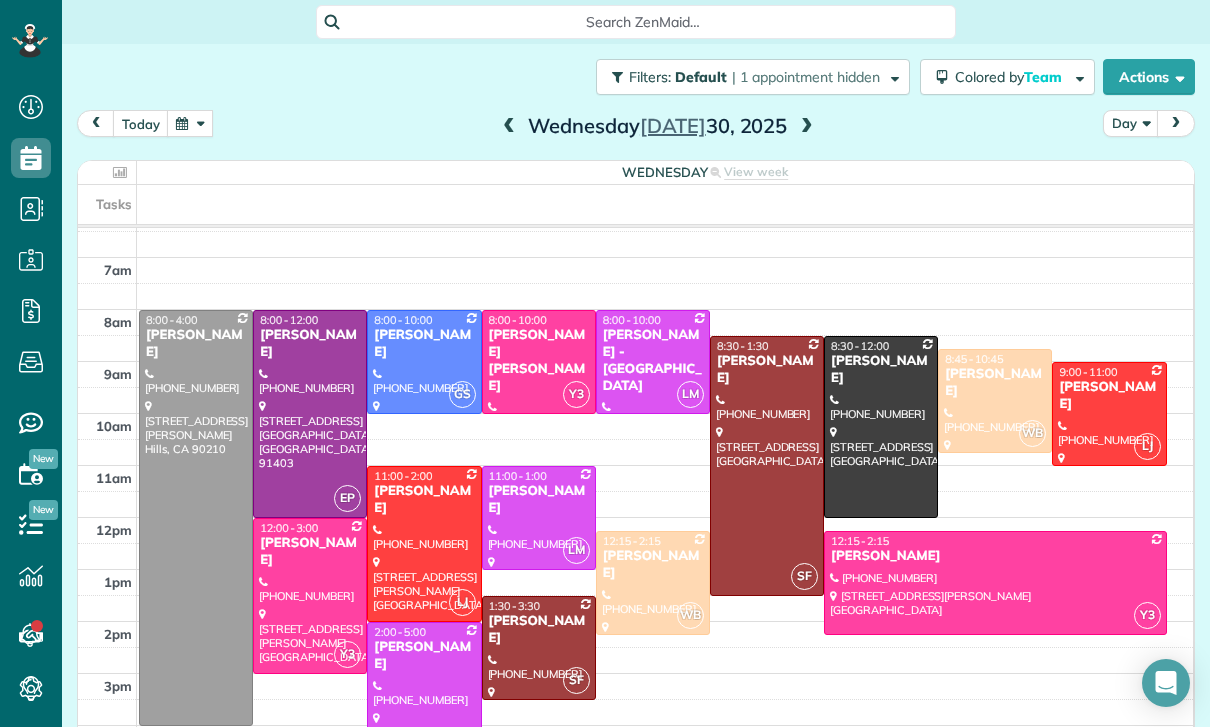 click at bounding box center [509, 127] 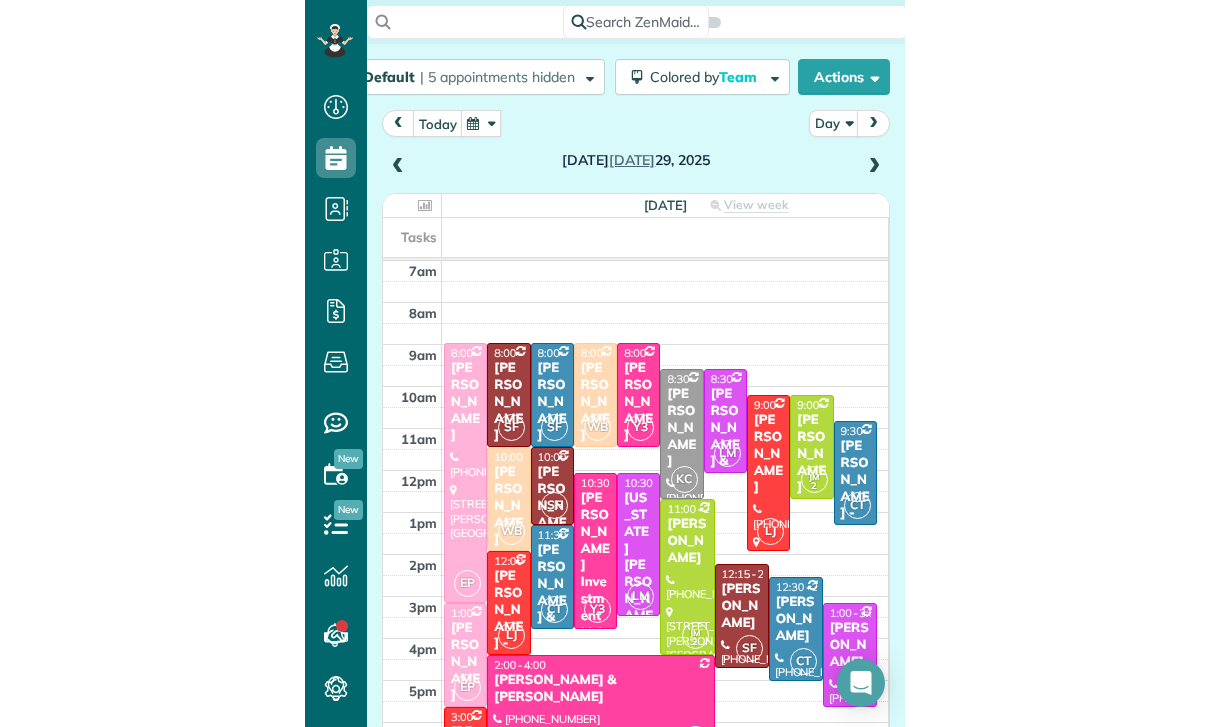 scroll, scrollTop: 144, scrollLeft: 0, axis: vertical 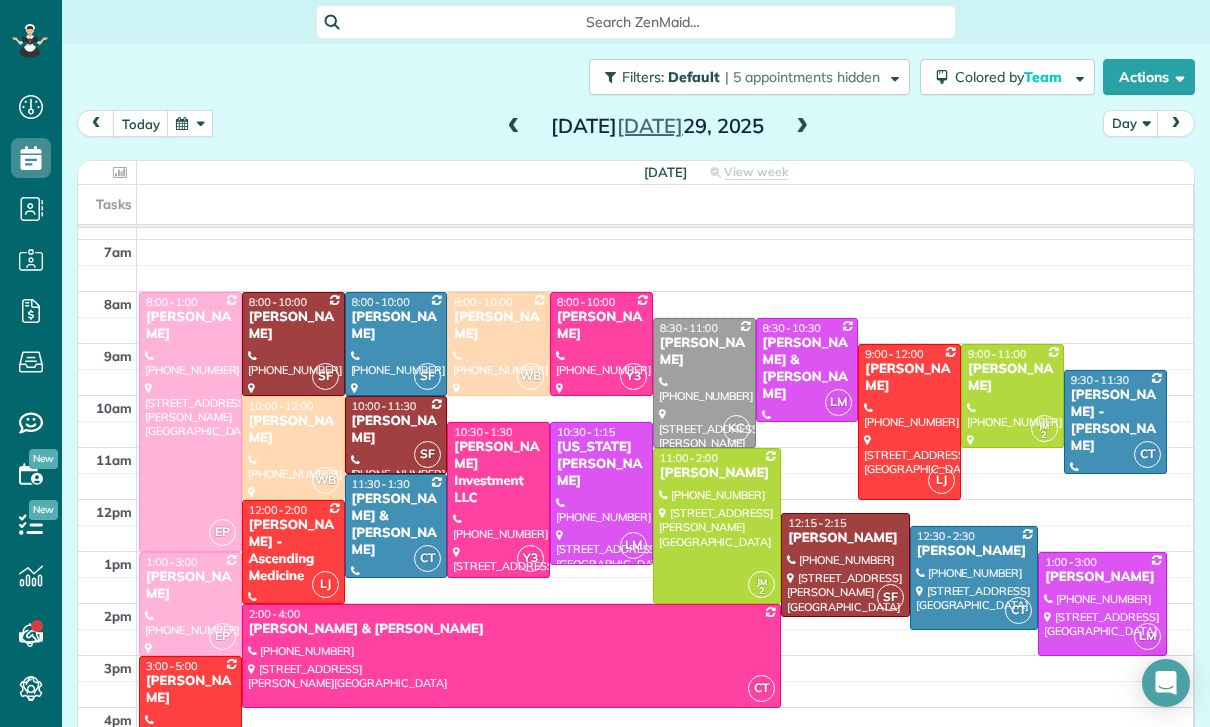 click at bounding box center [802, 127] 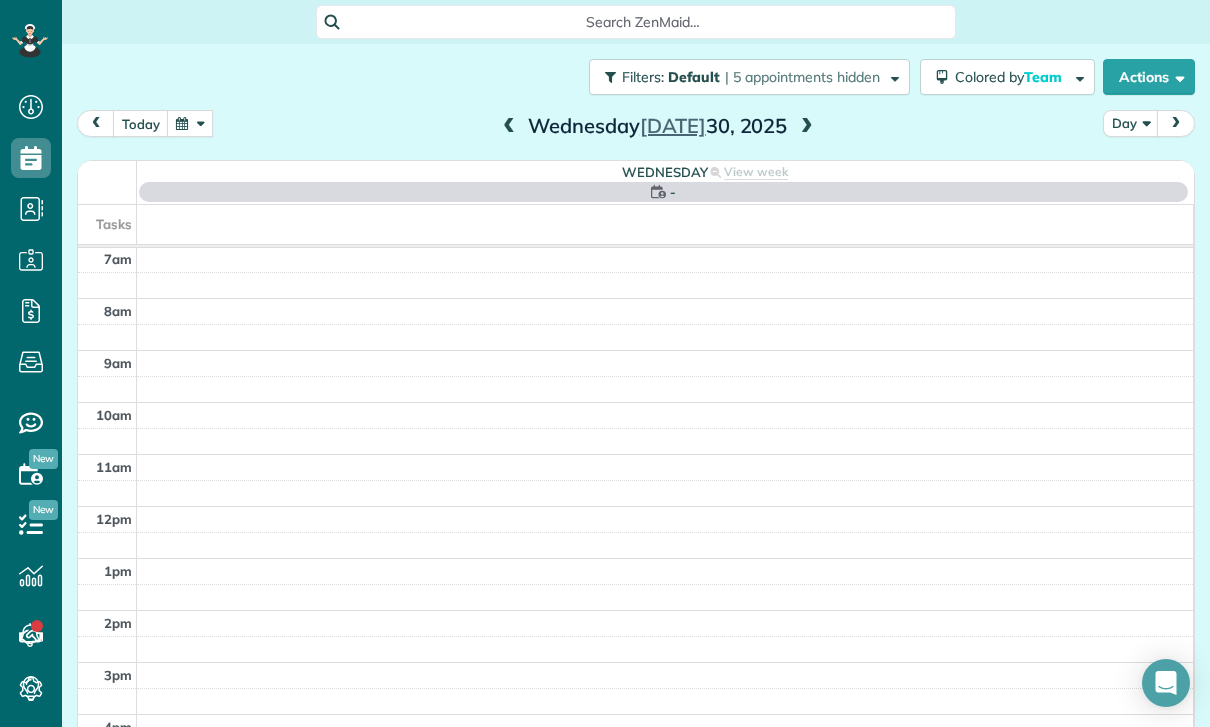 scroll, scrollTop: 157, scrollLeft: 0, axis: vertical 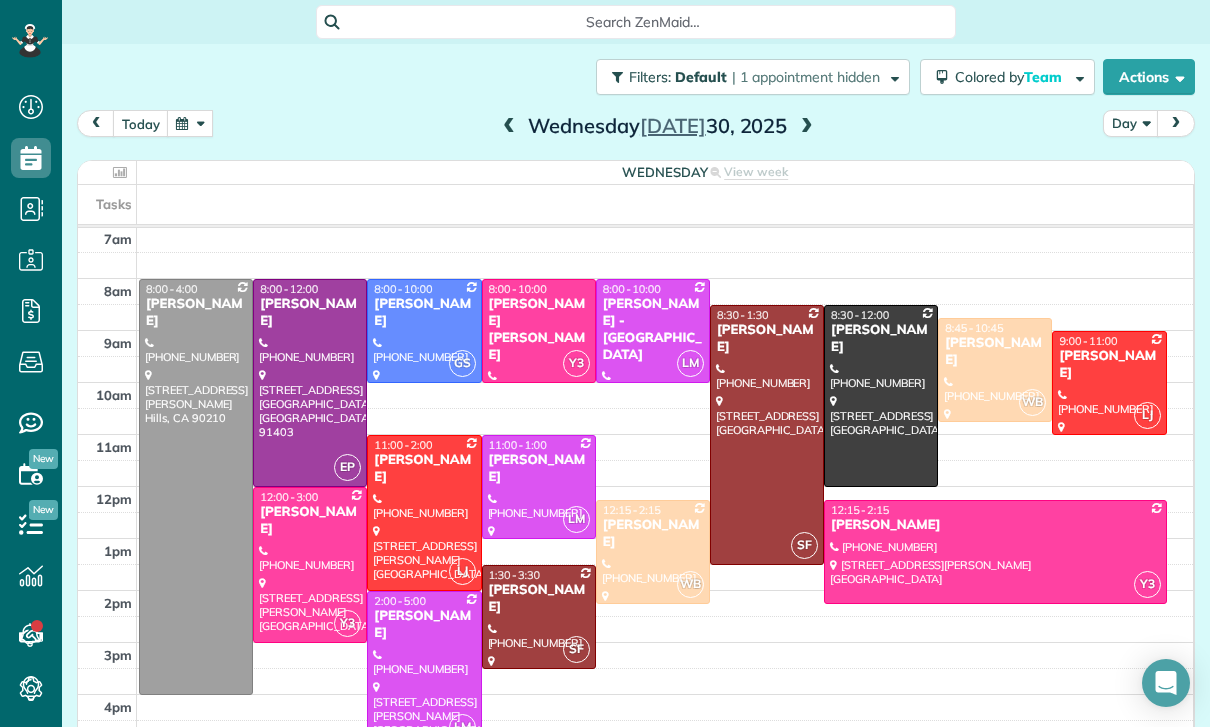click at bounding box center (807, 127) 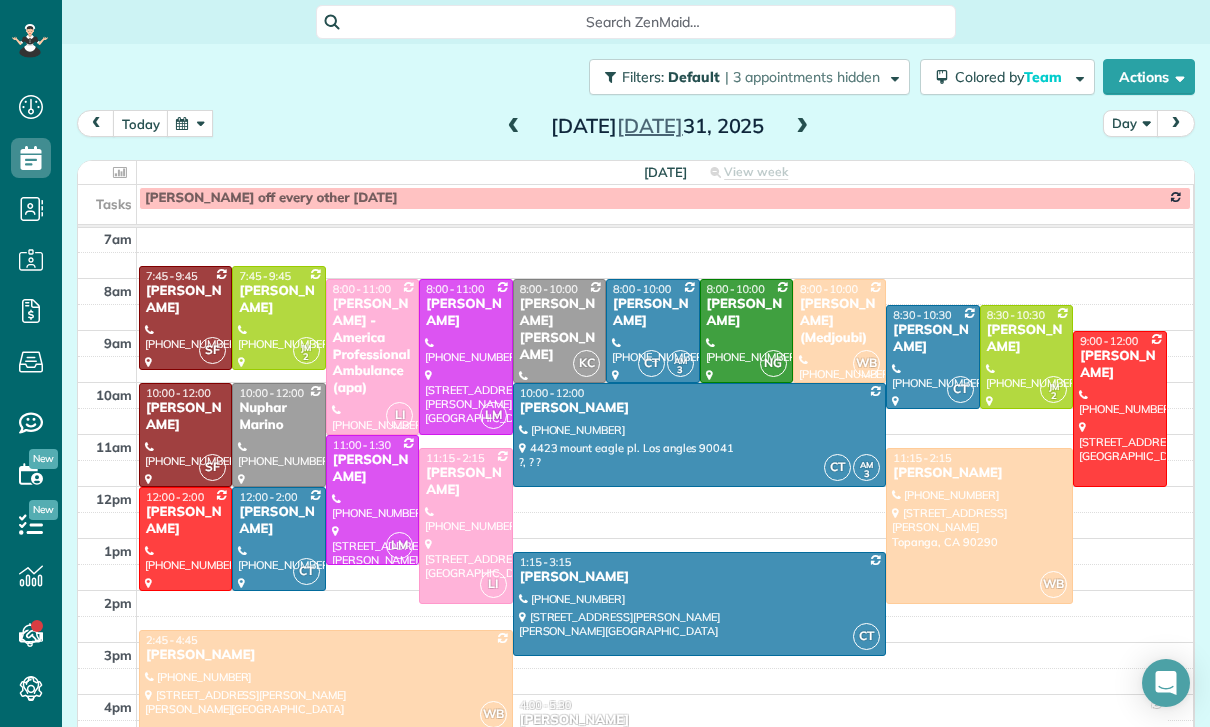 scroll, scrollTop: 144, scrollLeft: 0, axis: vertical 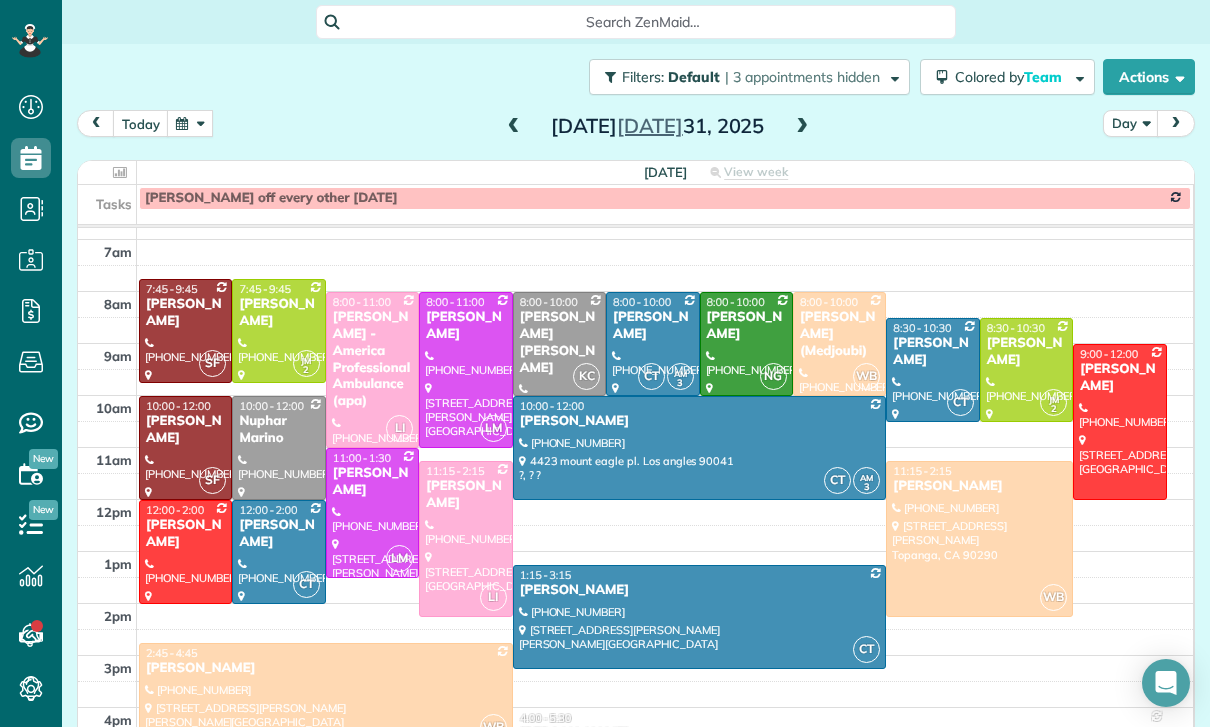 click at bounding box center (514, 127) 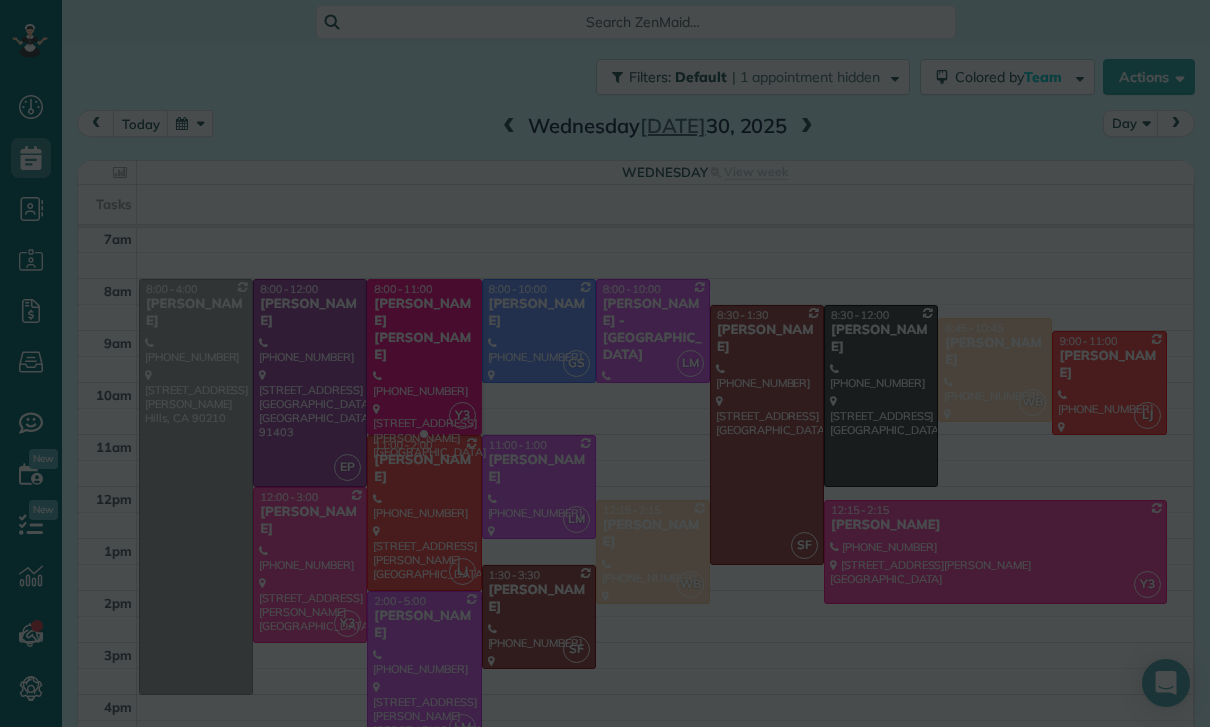 scroll, scrollTop: 157, scrollLeft: 0, axis: vertical 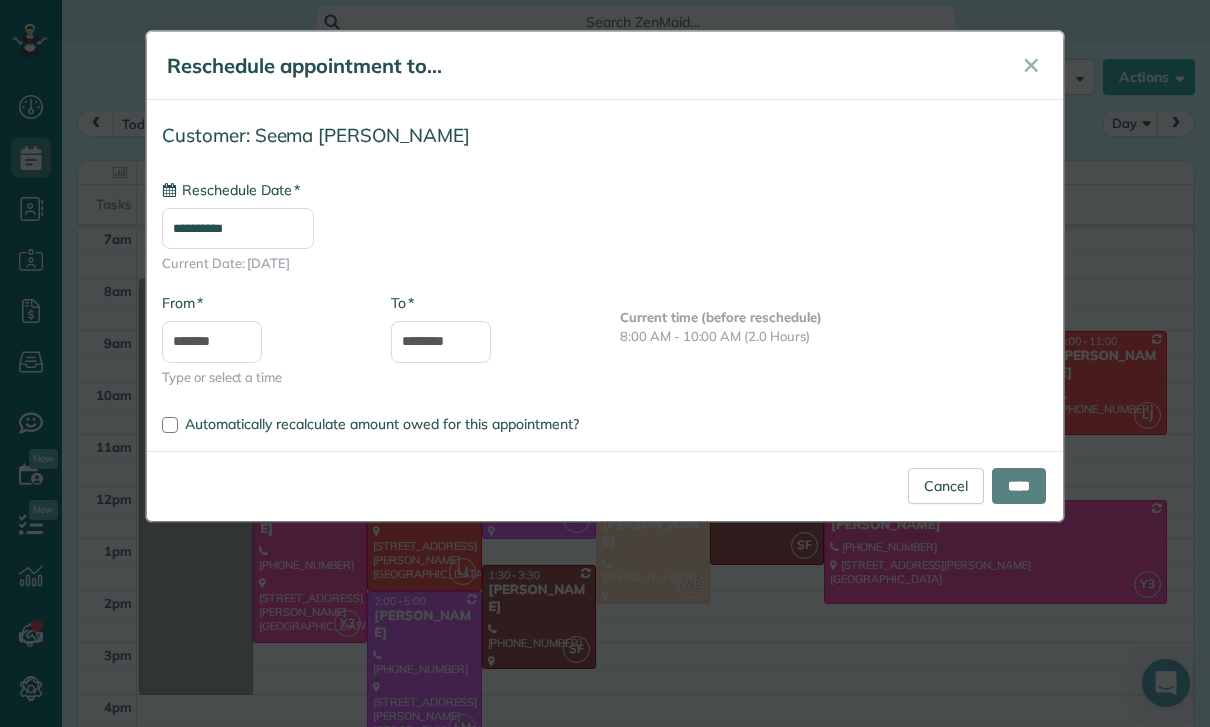 click on "**********" at bounding box center (238, 228) 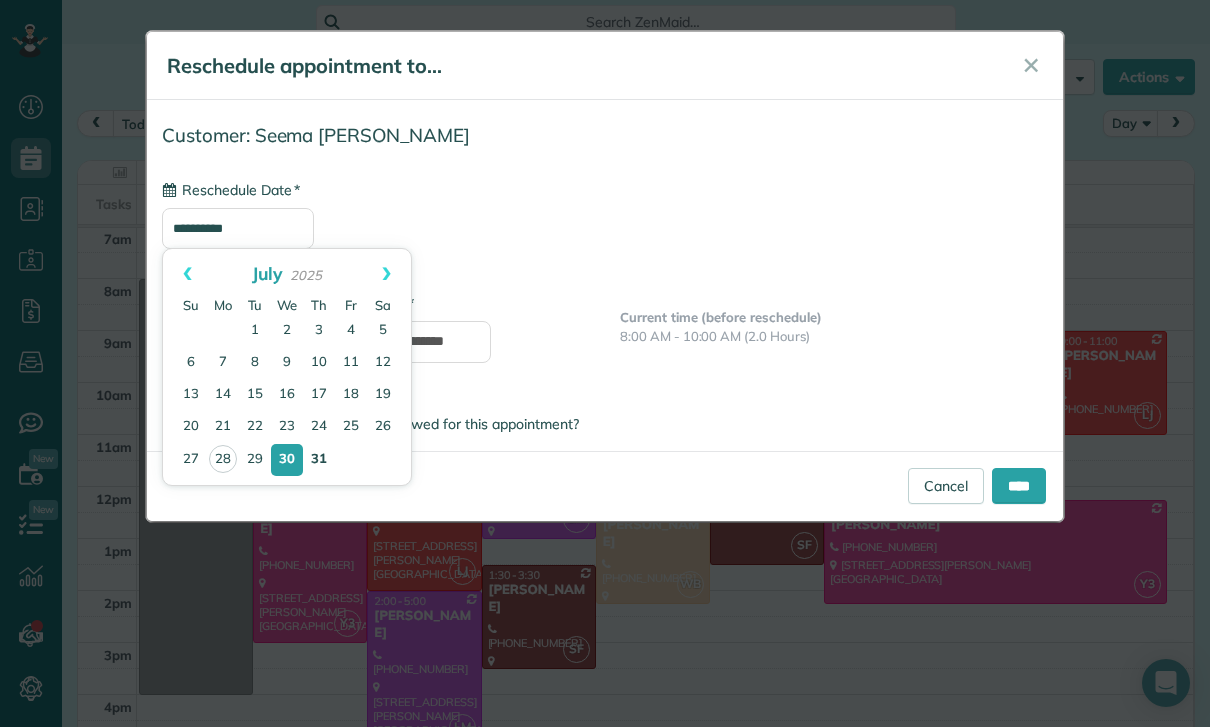 click on "31" at bounding box center (319, 460) 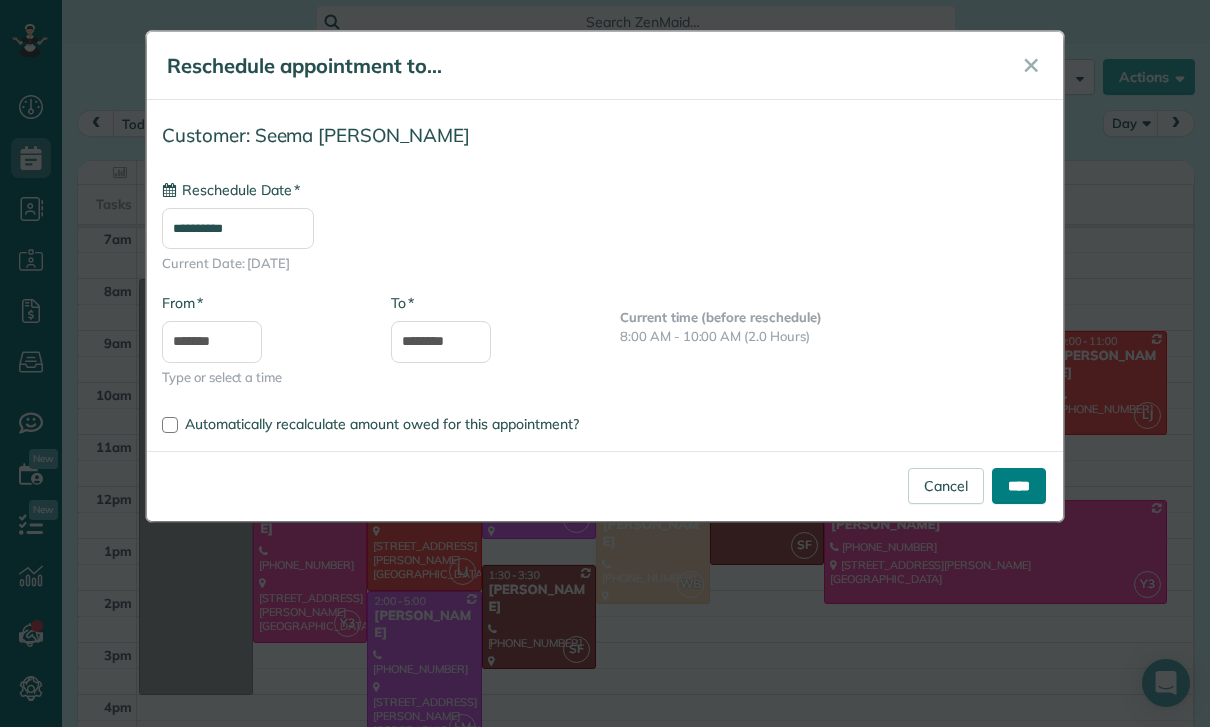 click on "****" at bounding box center [1019, 486] 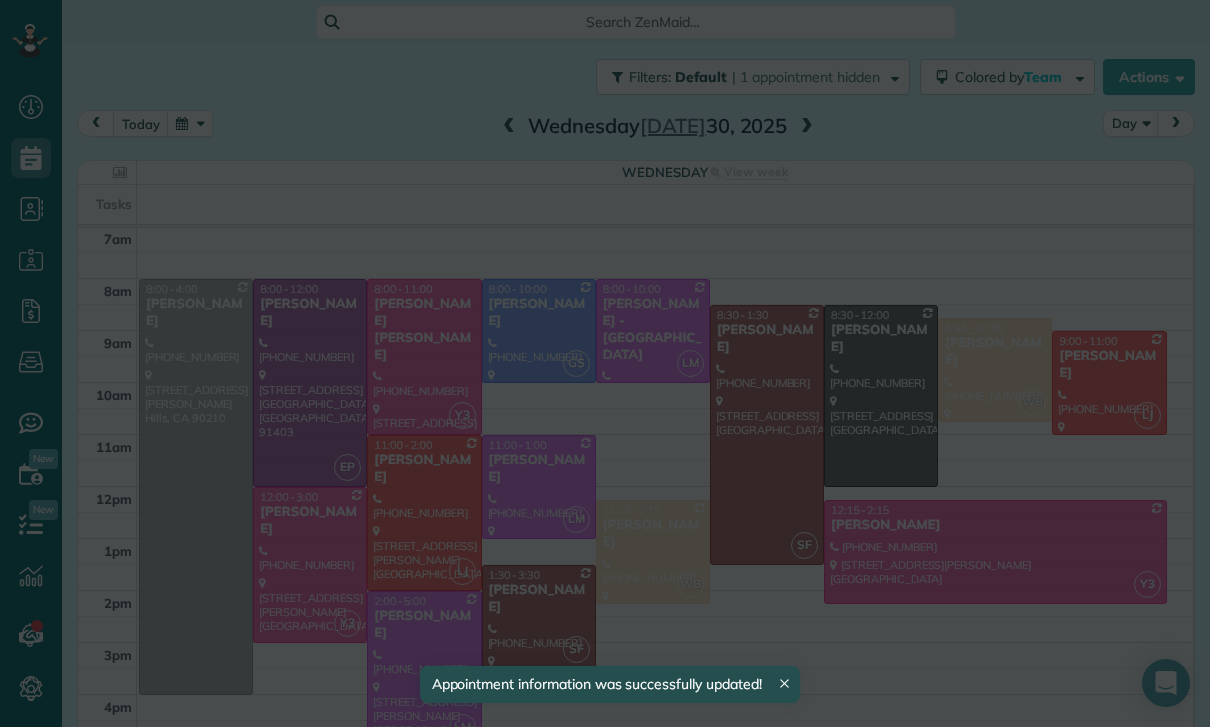 scroll, scrollTop: 157, scrollLeft: 0, axis: vertical 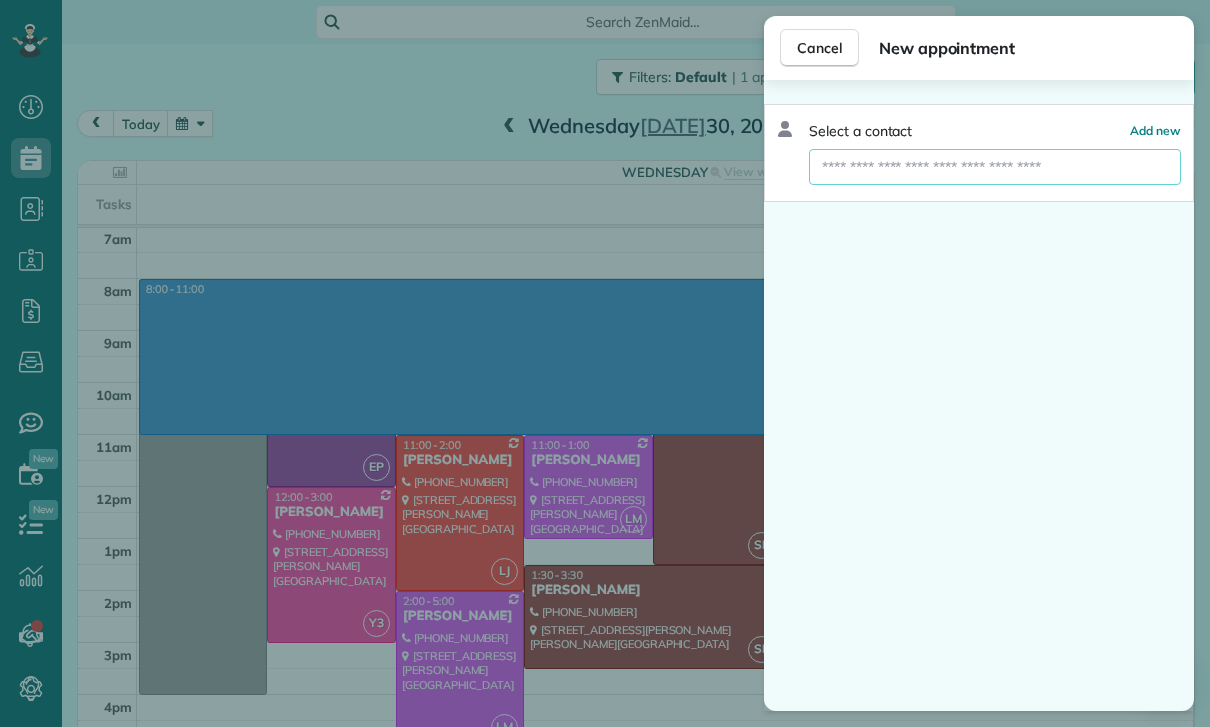 click at bounding box center (995, 167) 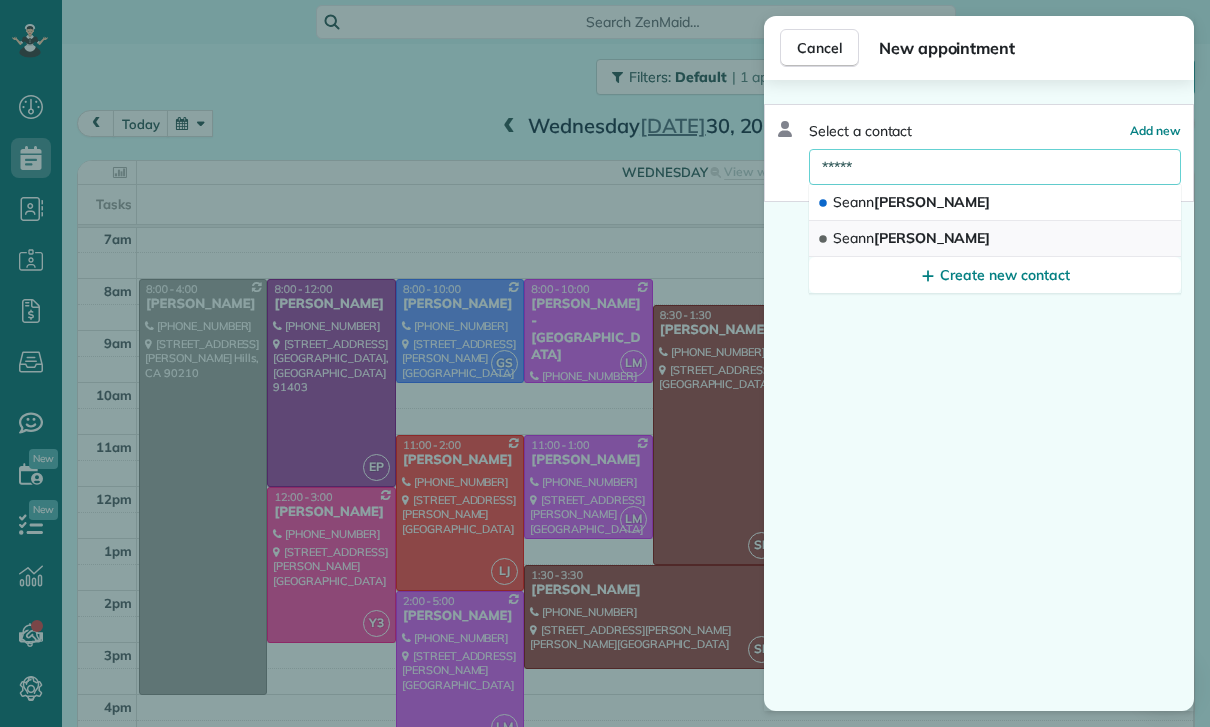 type on "*****" 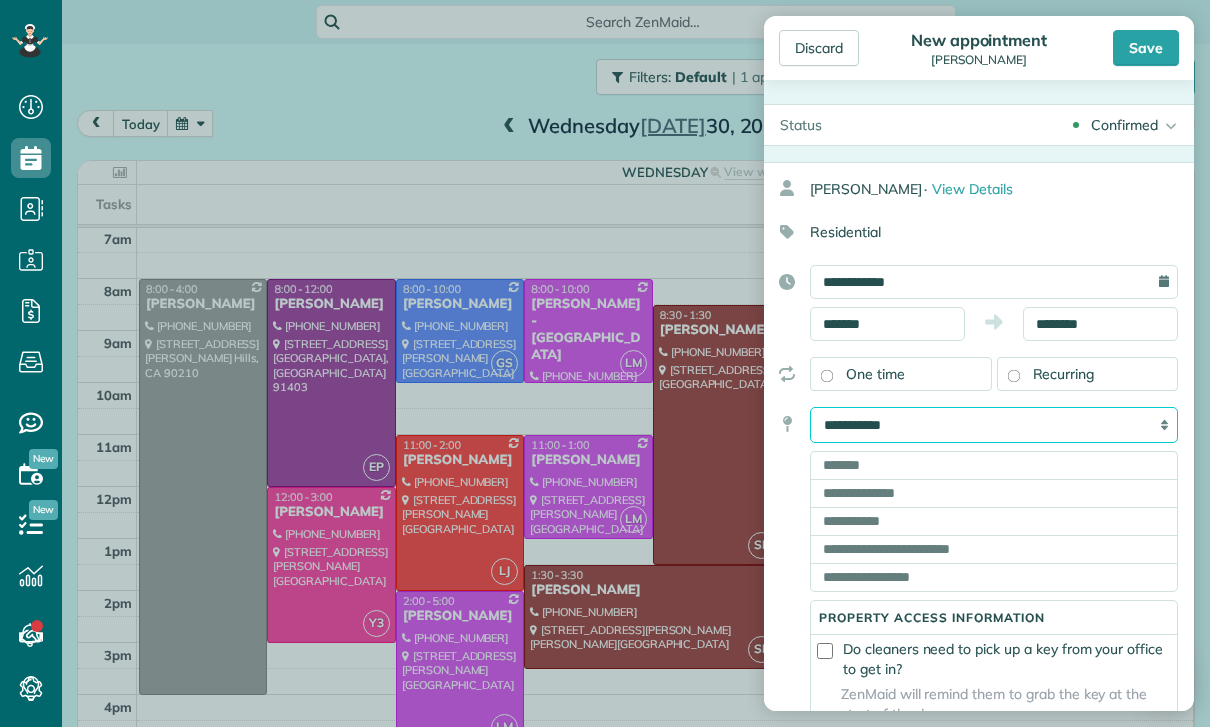 click on "**********" at bounding box center (994, 425) 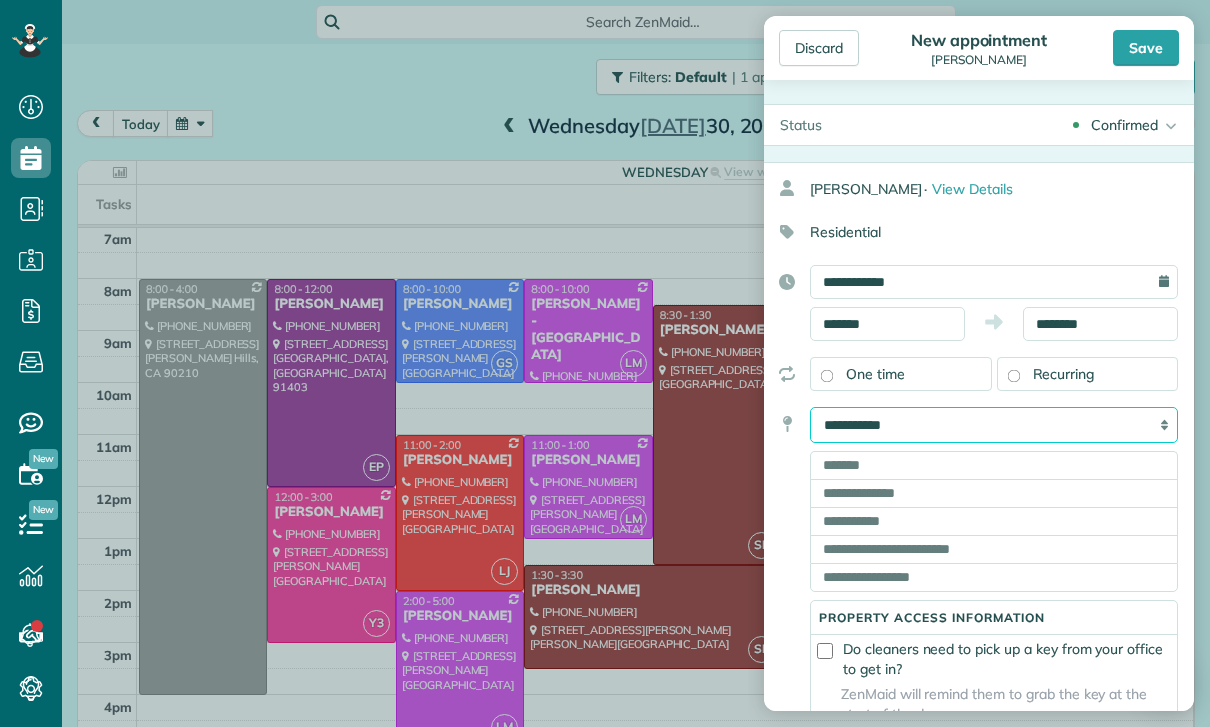 select on "*******" 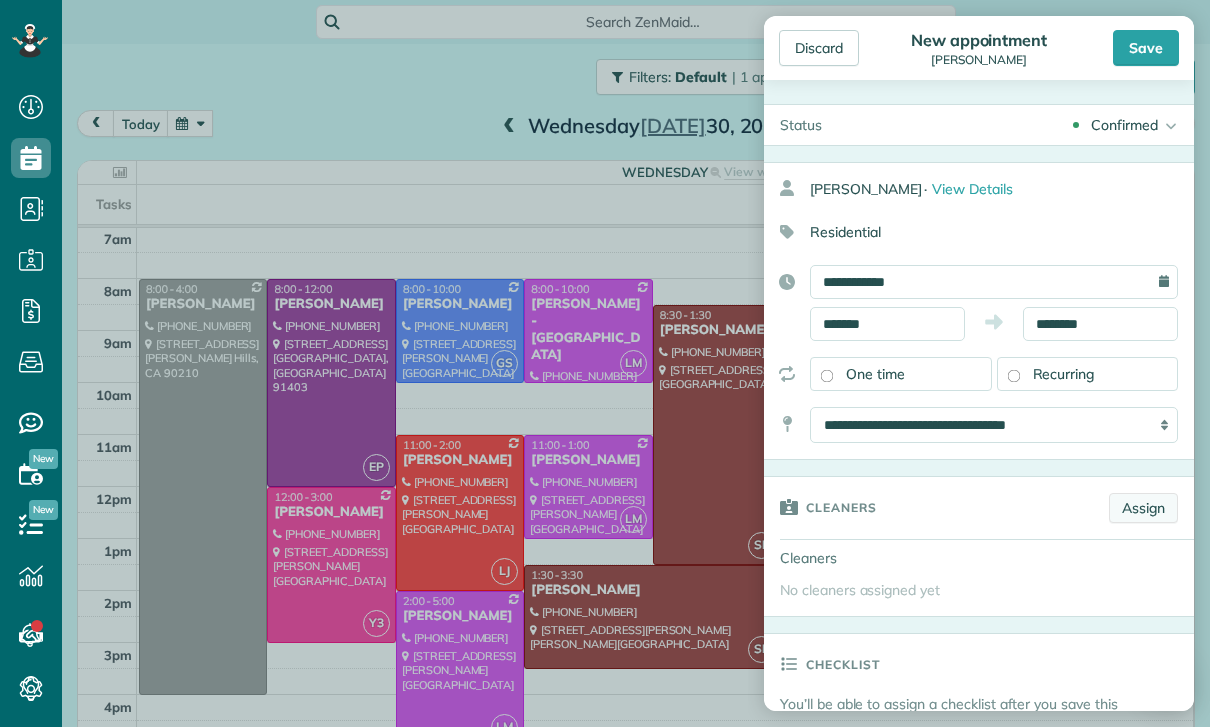 click on "Assign" at bounding box center (1143, 508) 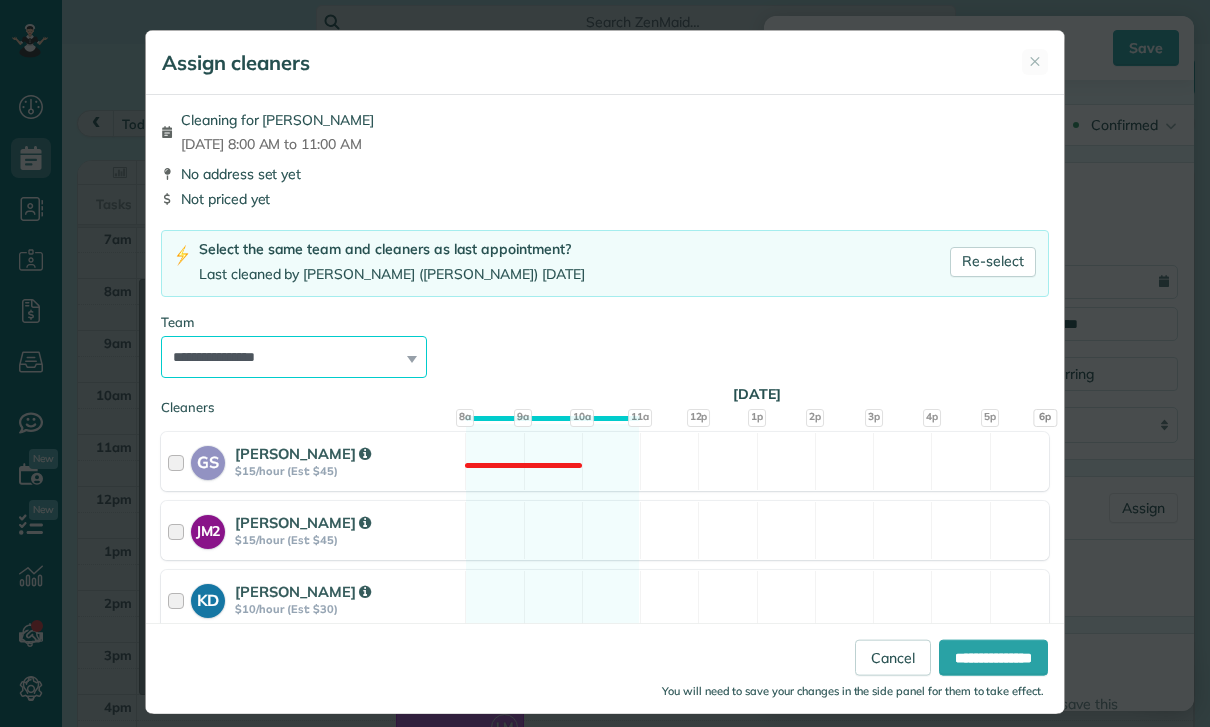 click on "**********" at bounding box center [294, 357] 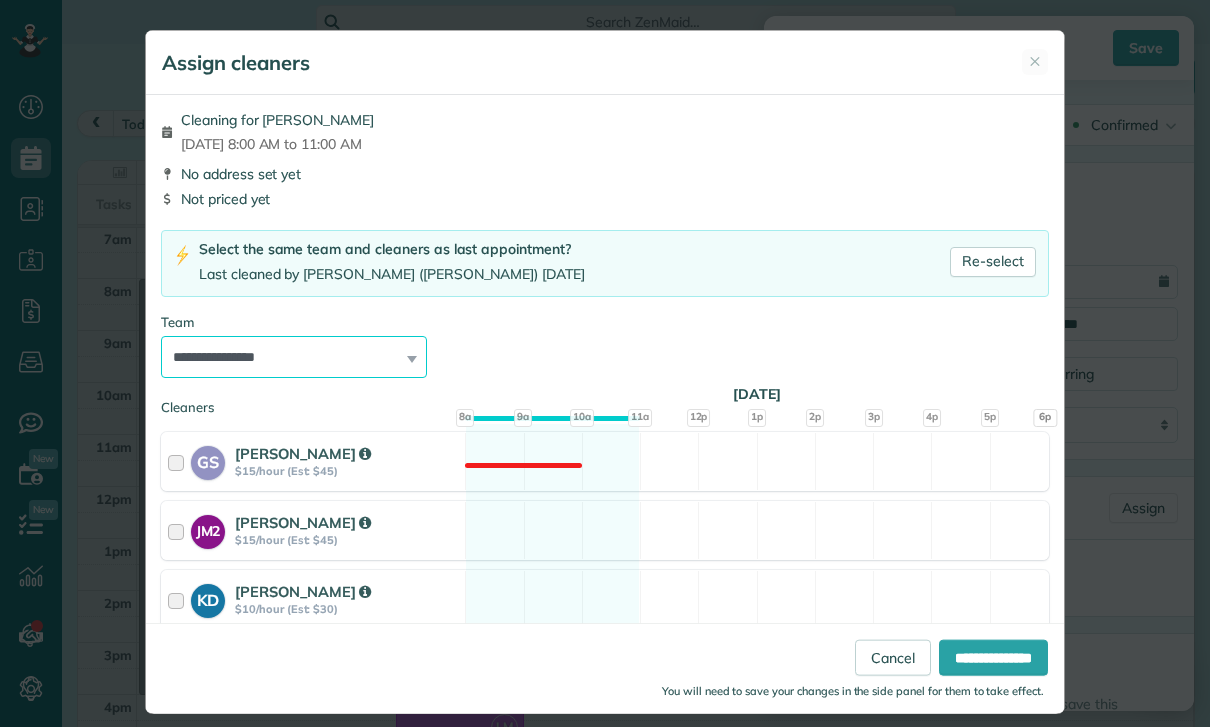 select on "****" 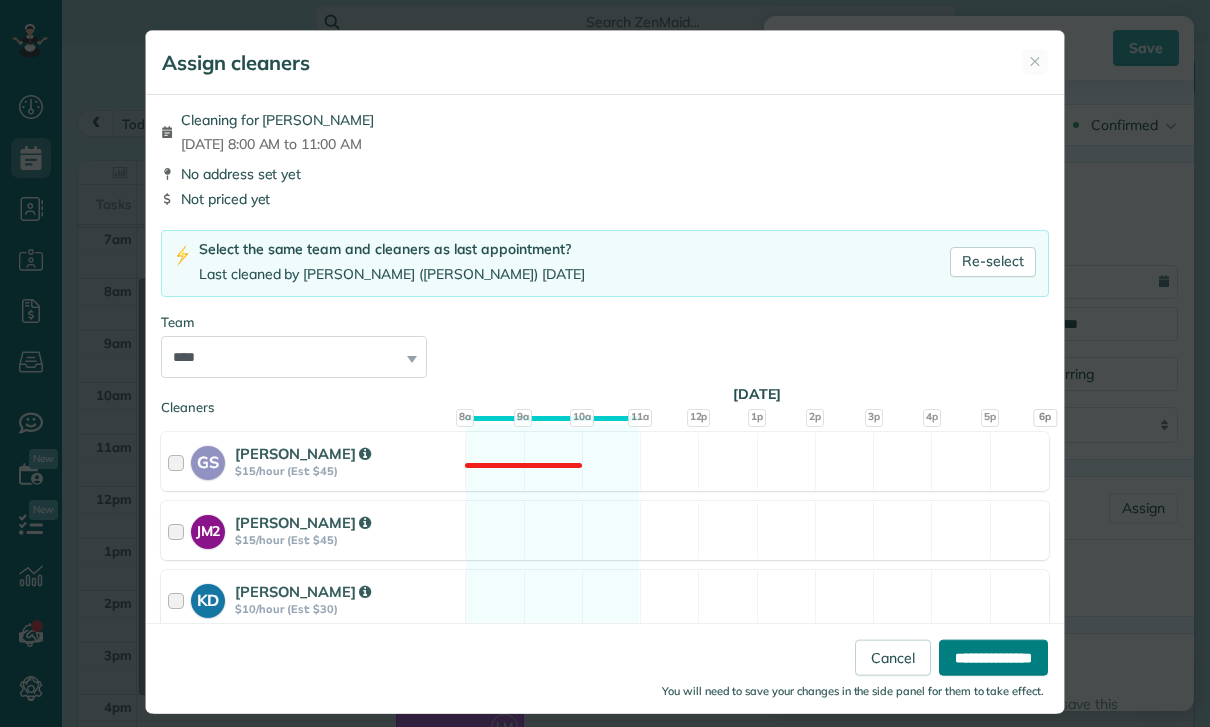 click on "**********" at bounding box center (993, 658) 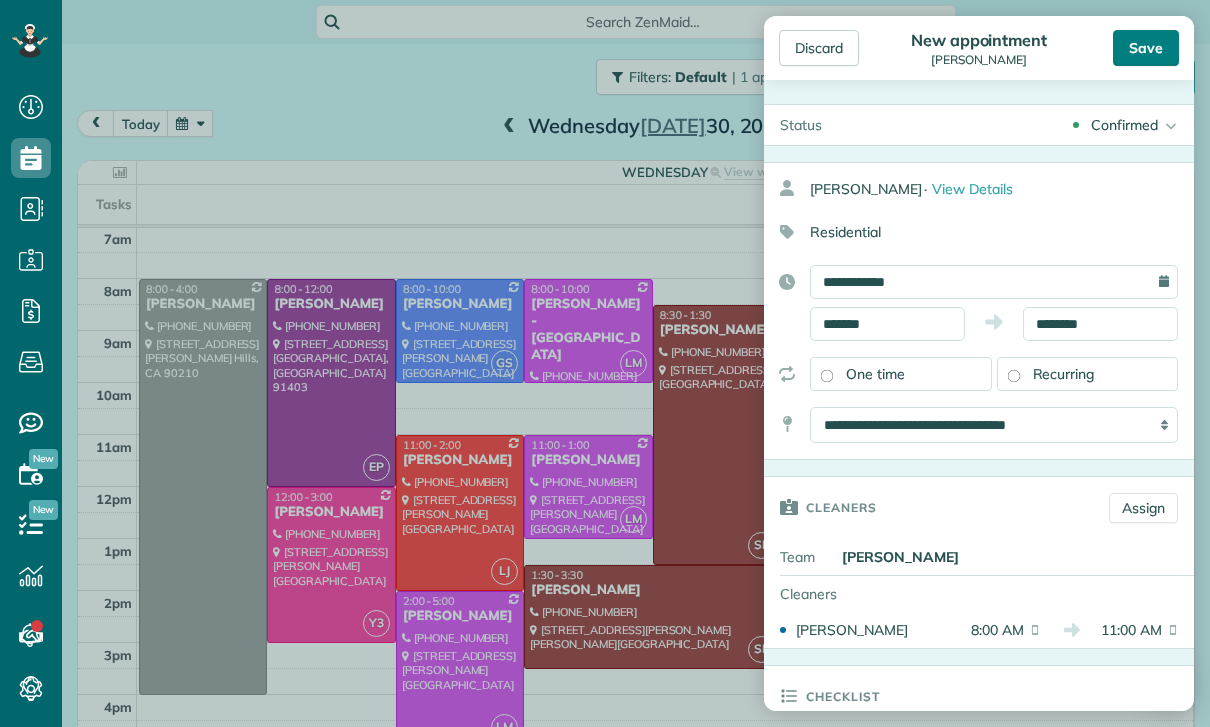 click on "Save" at bounding box center [1146, 48] 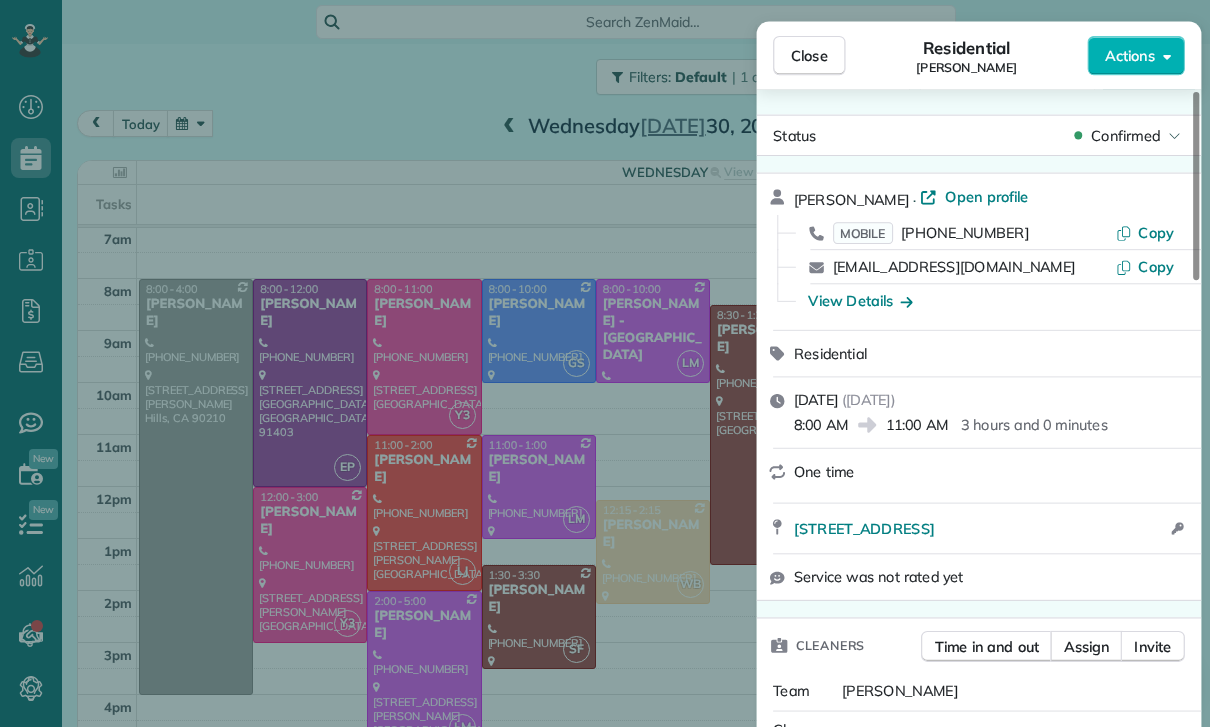 scroll, scrollTop: 126, scrollLeft: 0, axis: vertical 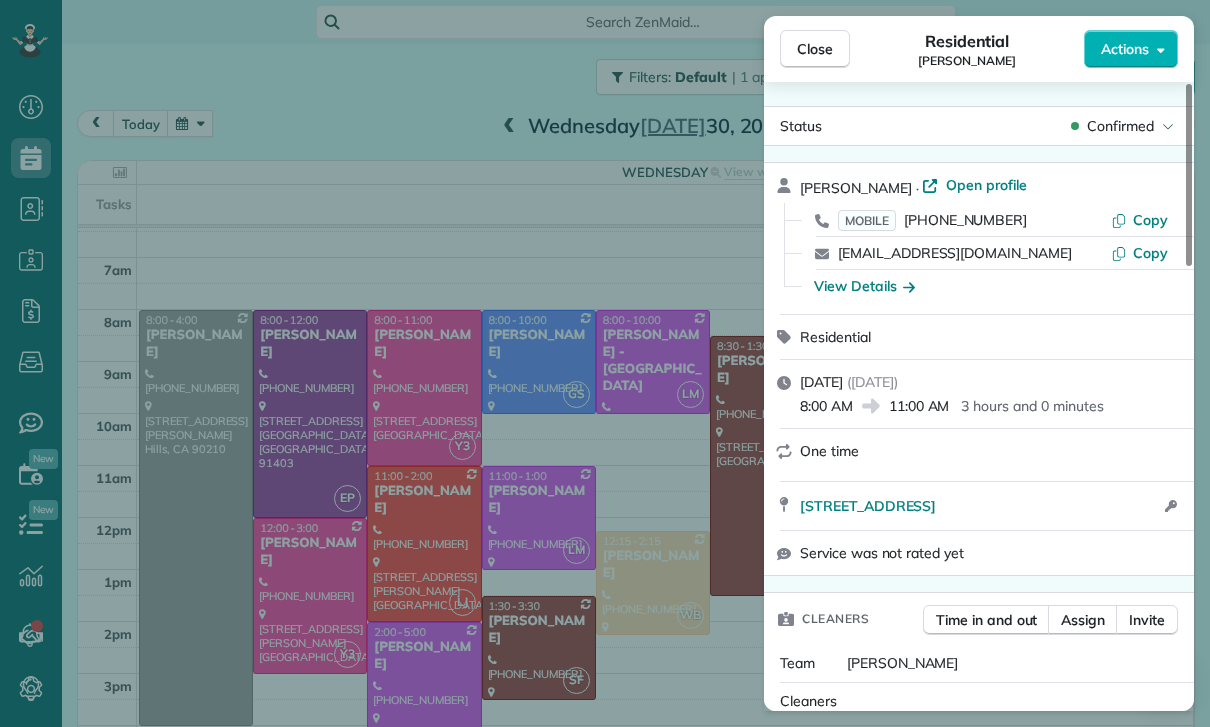 click on "Close Residential Seann Scott Actions Status Confirmed Seann Scott · Open profile MOBILE (323) 377-9285 Copy largecpa@pacbell.net Copy View Details Residential Wednesday, July 30, 2025 ( in 2 days ) 8:00 AM 11:00 AM 3 hours and 0 minutes One time 30464 Morning View Drive Malibu CA 90265 Open access information Service was not rated yet Cleaners Time in and out Assign Invite Team Yuri Cleaners Yuri   8:00 AM 11:00 AM Checklist Try Now Keep this appointment up to your standards. Stay on top of every detail, keep your cleaners organised, and your client happy. Assign a checklist Watch a 5 min demo Billing Billing actions Service Service Price (1x $0.00) $0.00 Add an item Overcharge $0.00 Discount $0.00 Coupon discount - Primary tax - Secondary tax - Total appointment price $0.00 Tips collected New feature! $0.00 Mark as paid Total including tip $0.00 Get paid online in no-time! Send an invoice and reward your cleaners with tips Charge customer credit card Appointment custom fields Key # - Work items Notes 0 0" at bounding box center (605, 363) 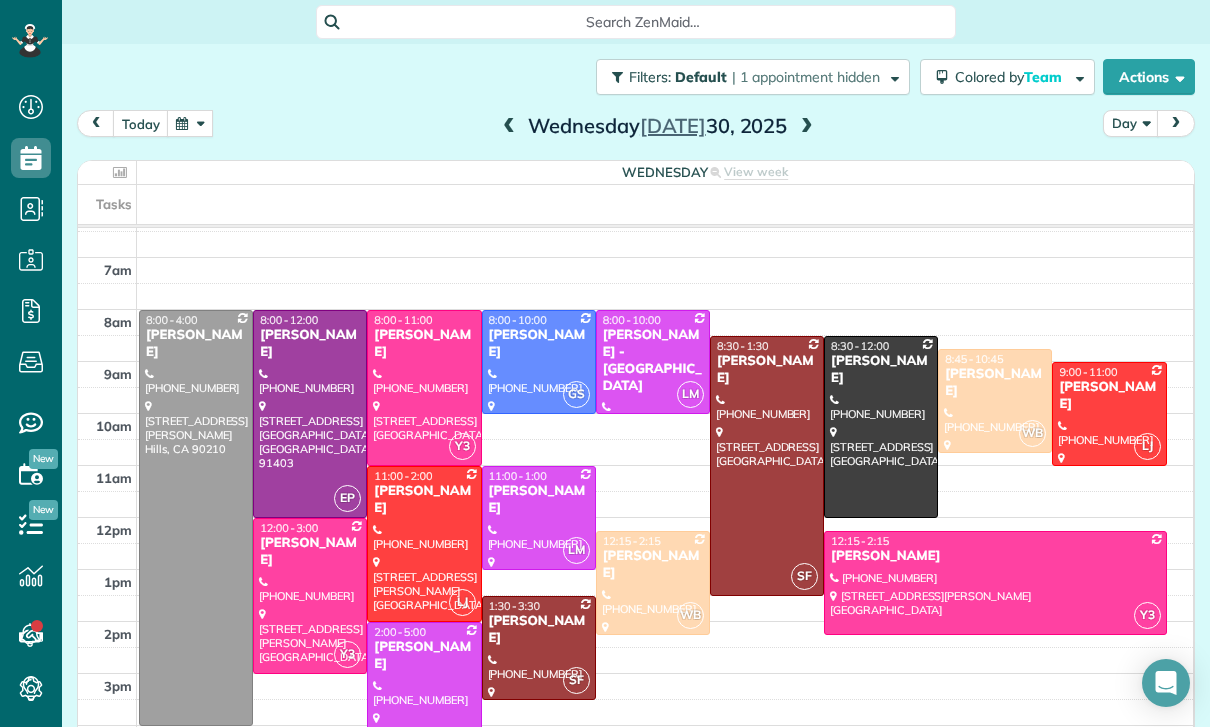 click at bounding box center [807, 127] 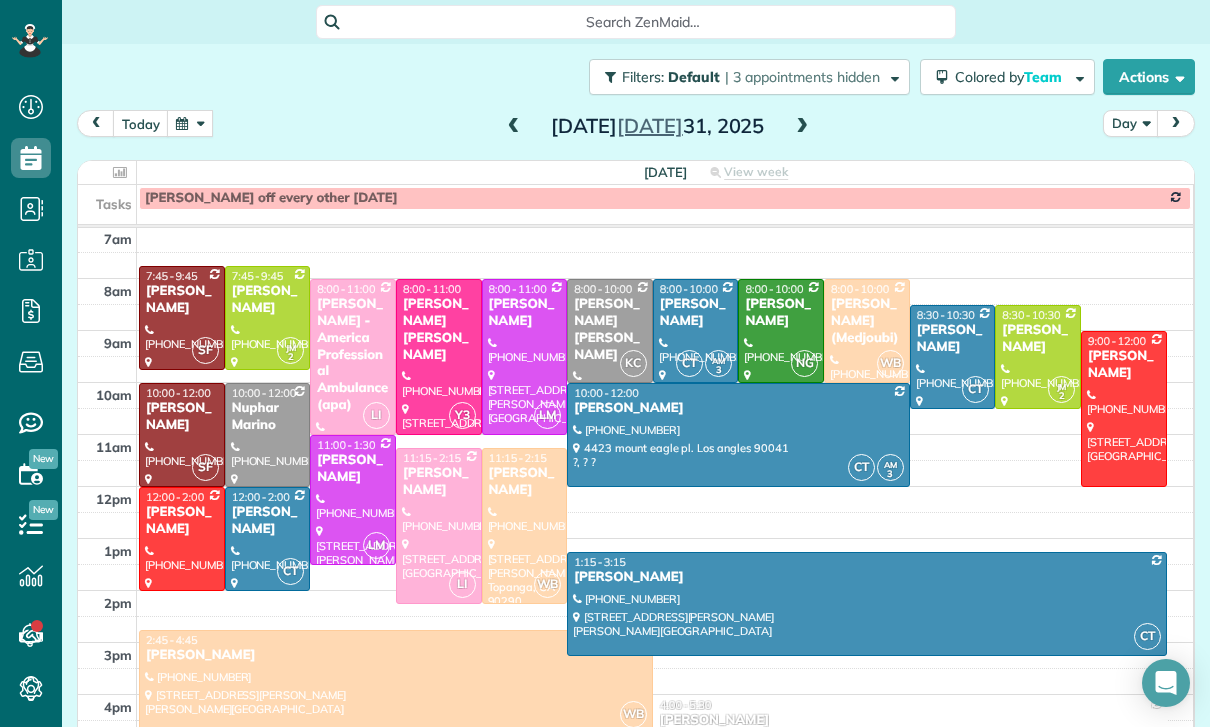 scroll, scrollTop: 157, scrollLeft: 0, axis: vertical 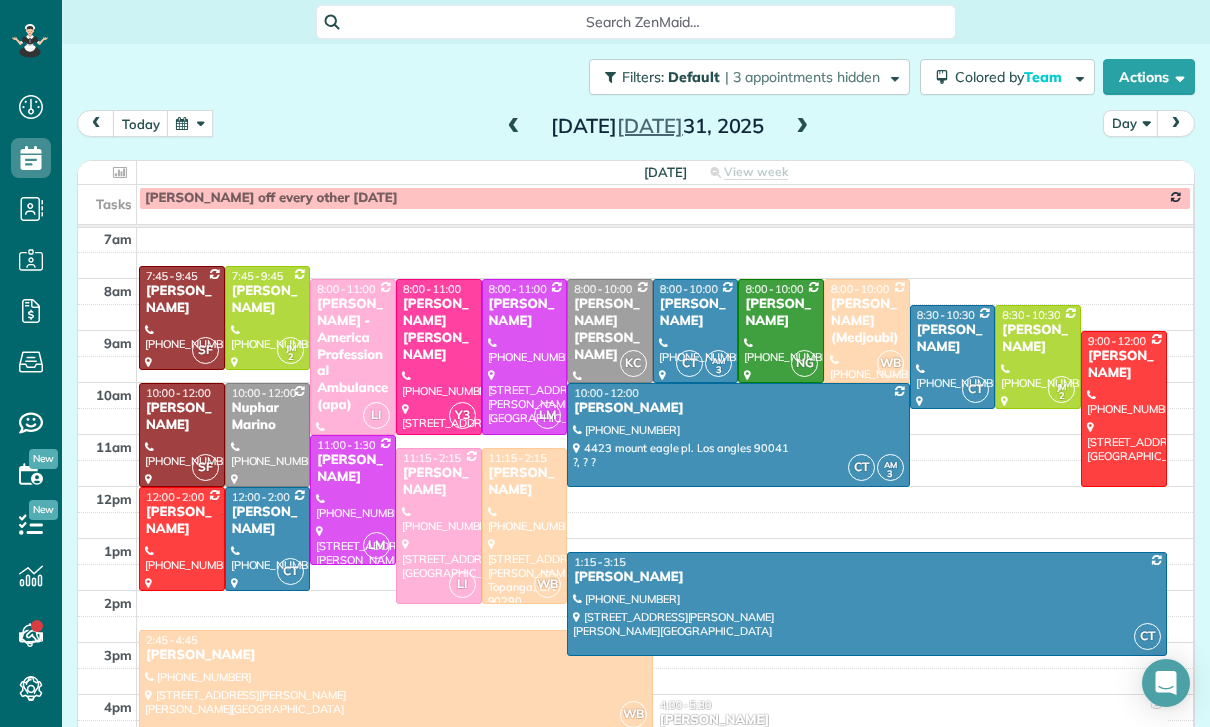click at bounding box center (190, 123) 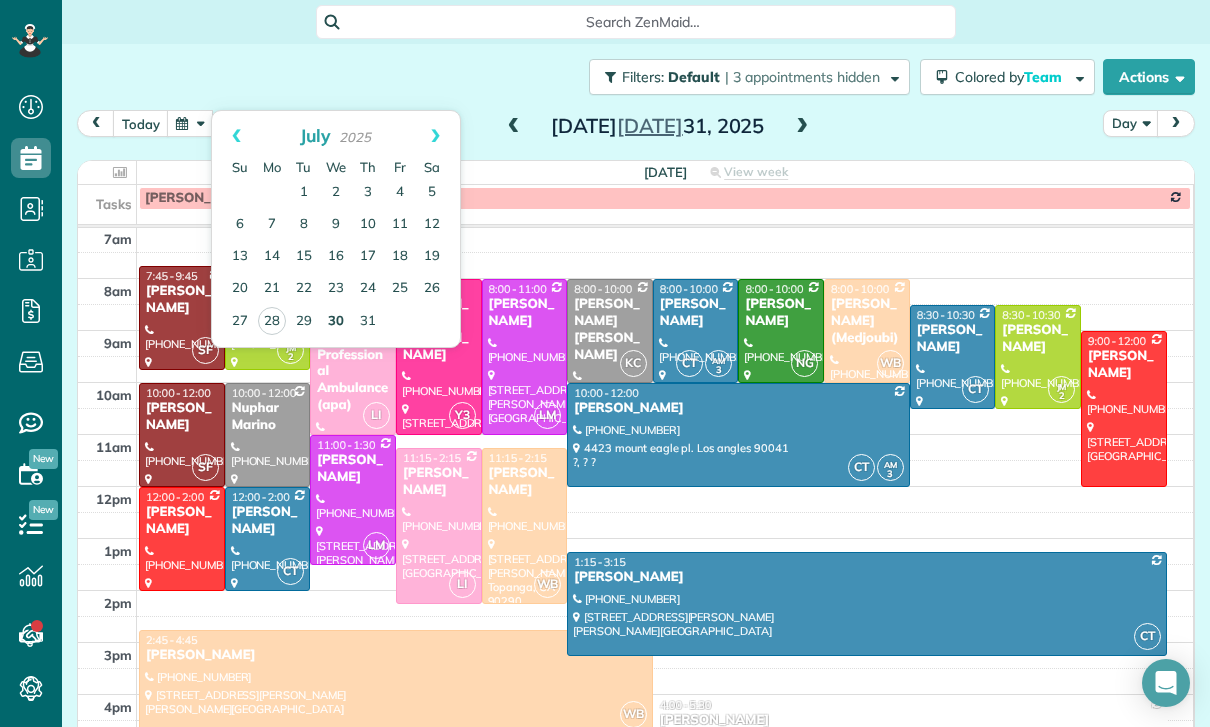 click on "30" at bounding box center (336, 322) 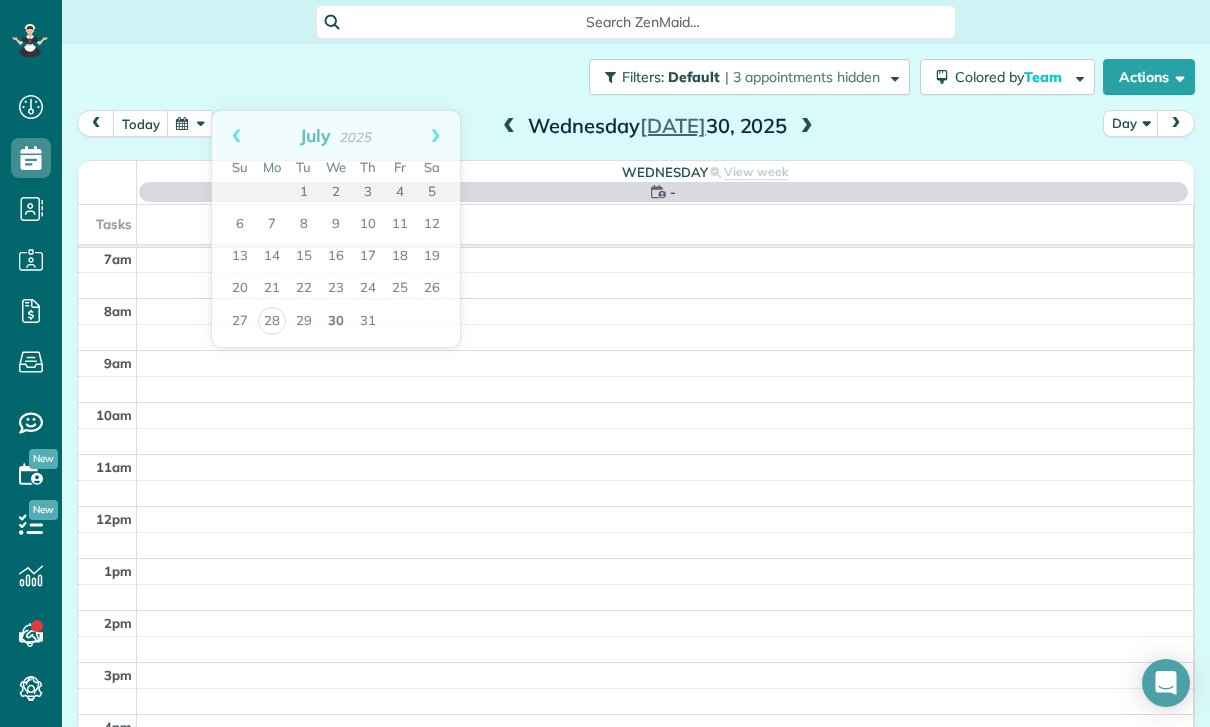 scroll, scrollTop: 157, scrollLeft: 0, axis: vertical 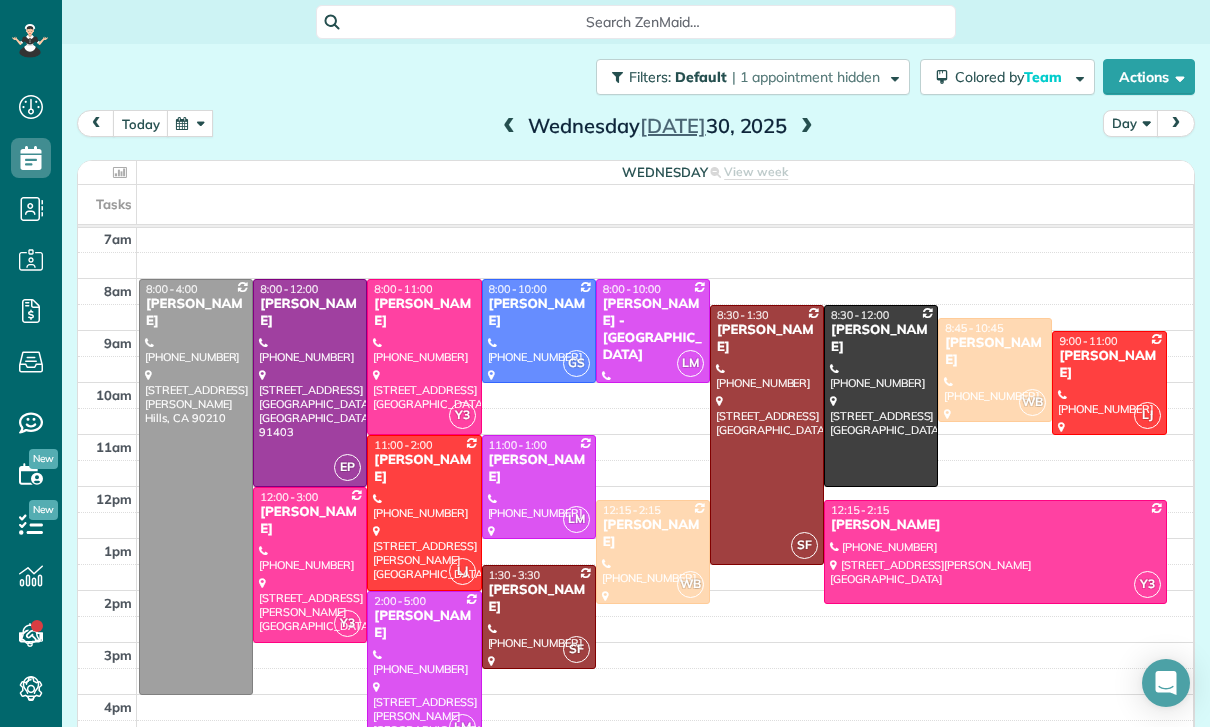 click at bounding box center [424, 513] 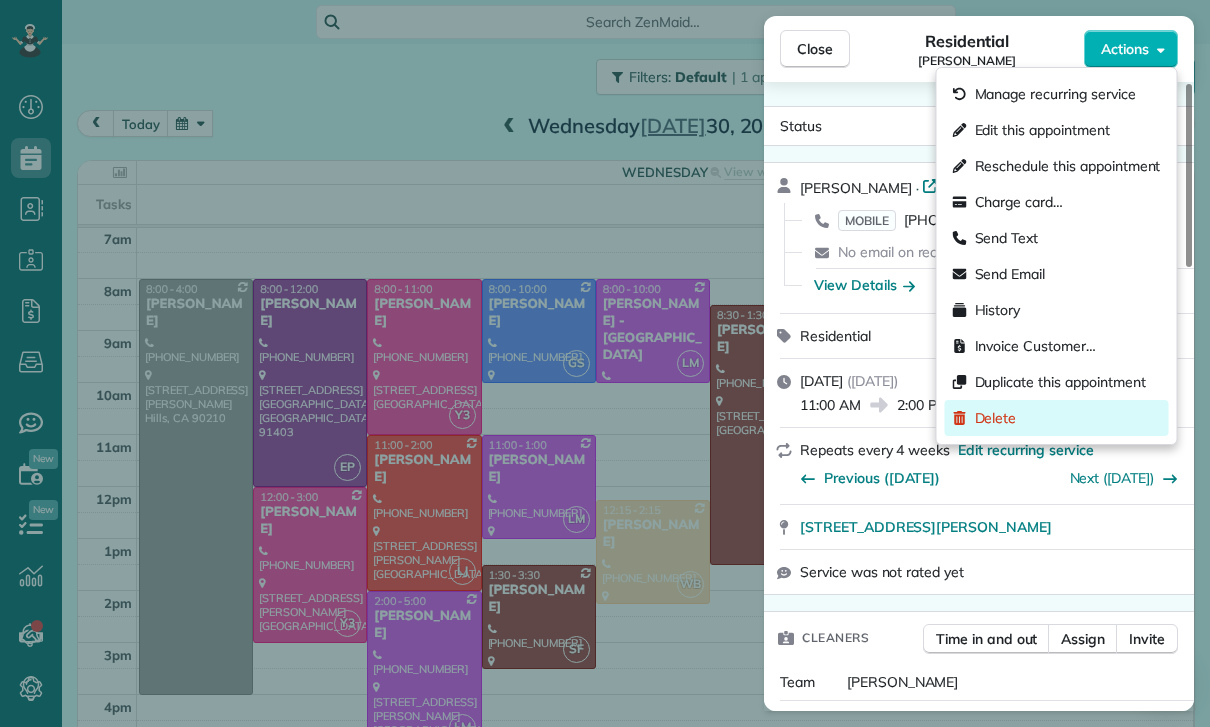 click on "Delete" at bounding box center (1057, 418) 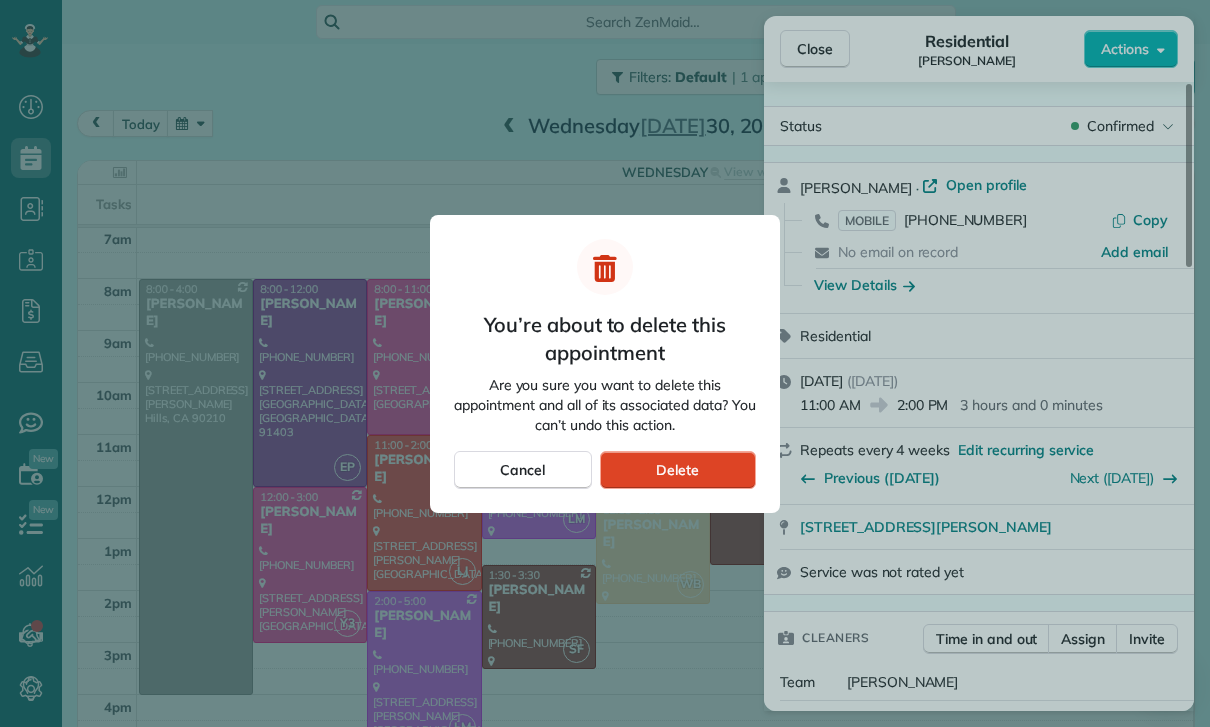 click on "Delete" at bounding box center (677, 470) 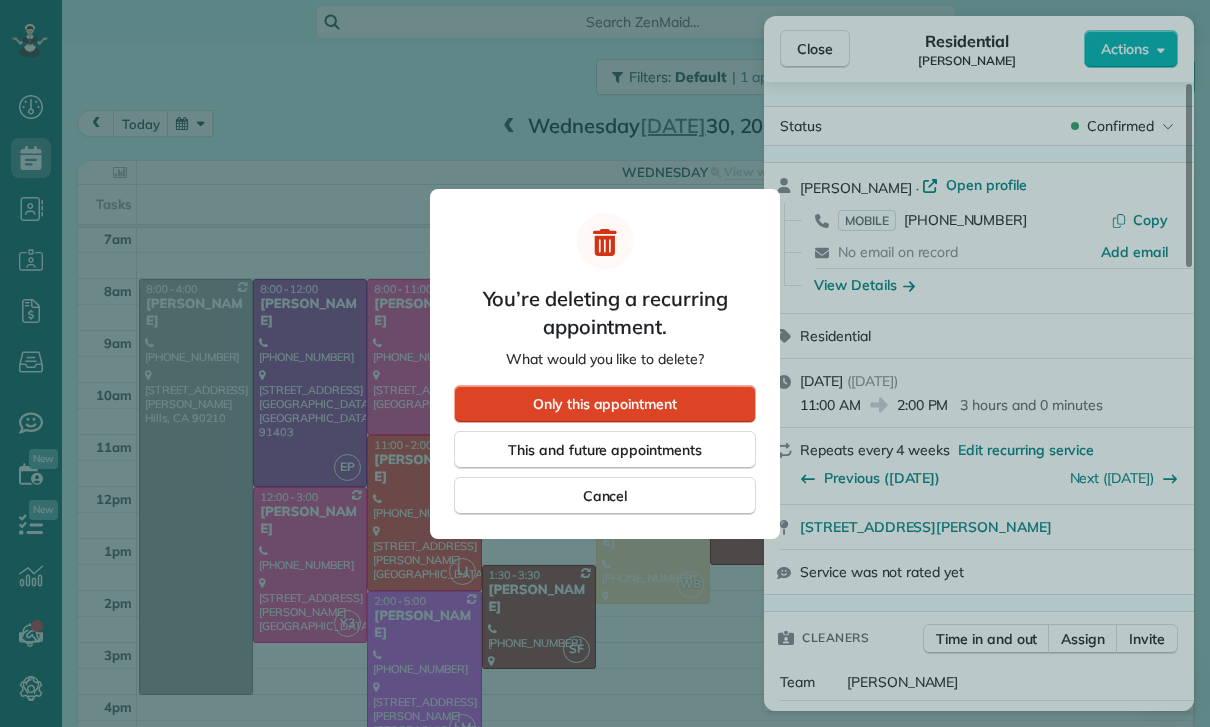 click on "Only this appointment" at bounding box center (605, 404) 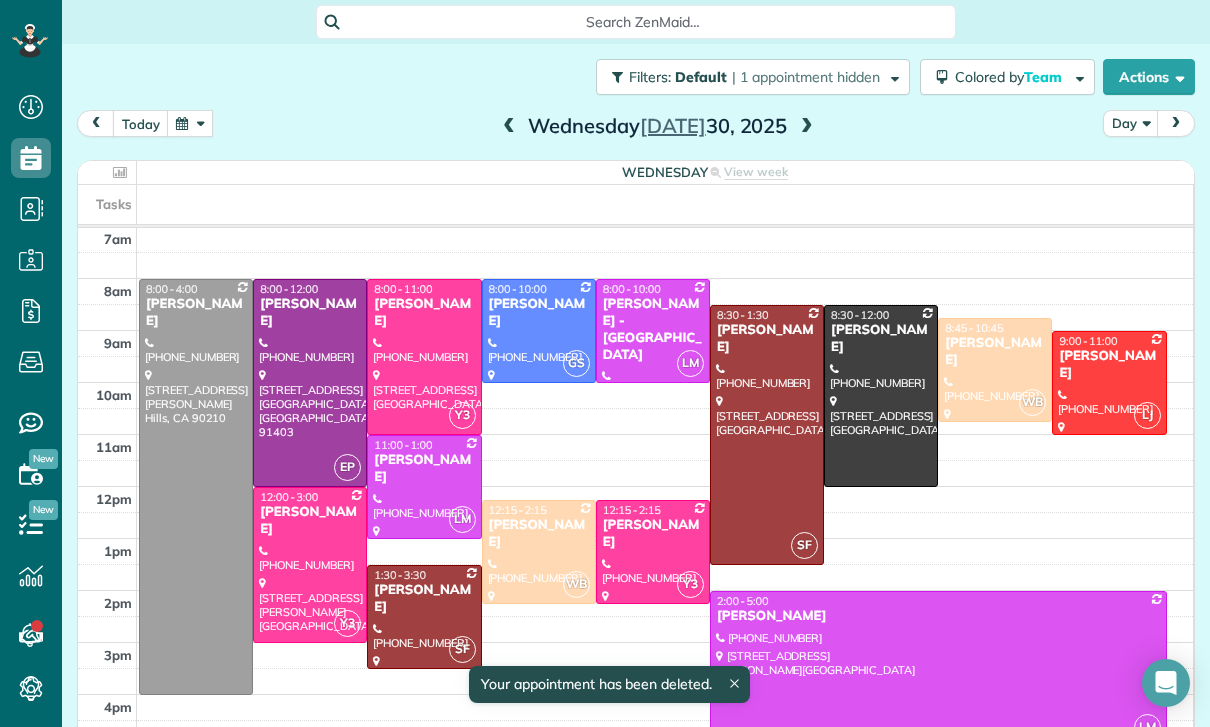 scroll, scrollTop: 157, scrollLeft: 0, axis: vertical 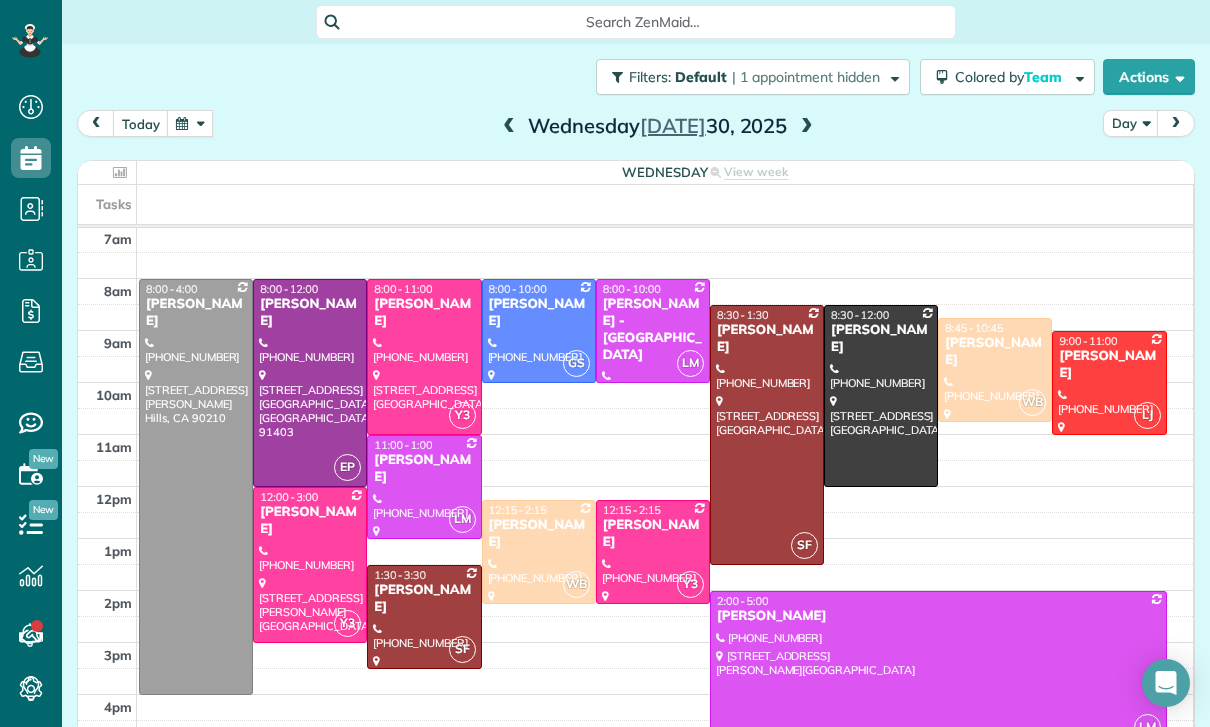 click at bounding box center [190, 123] 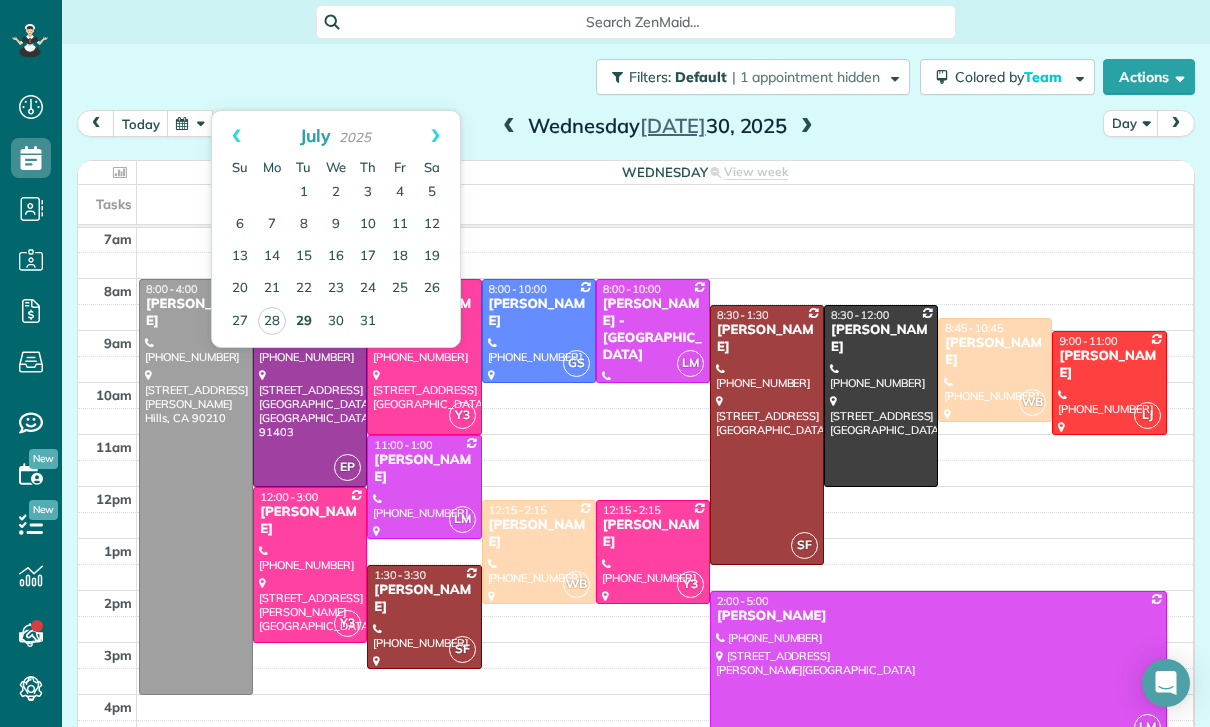 click on "29" at bounding box center [304, 322] 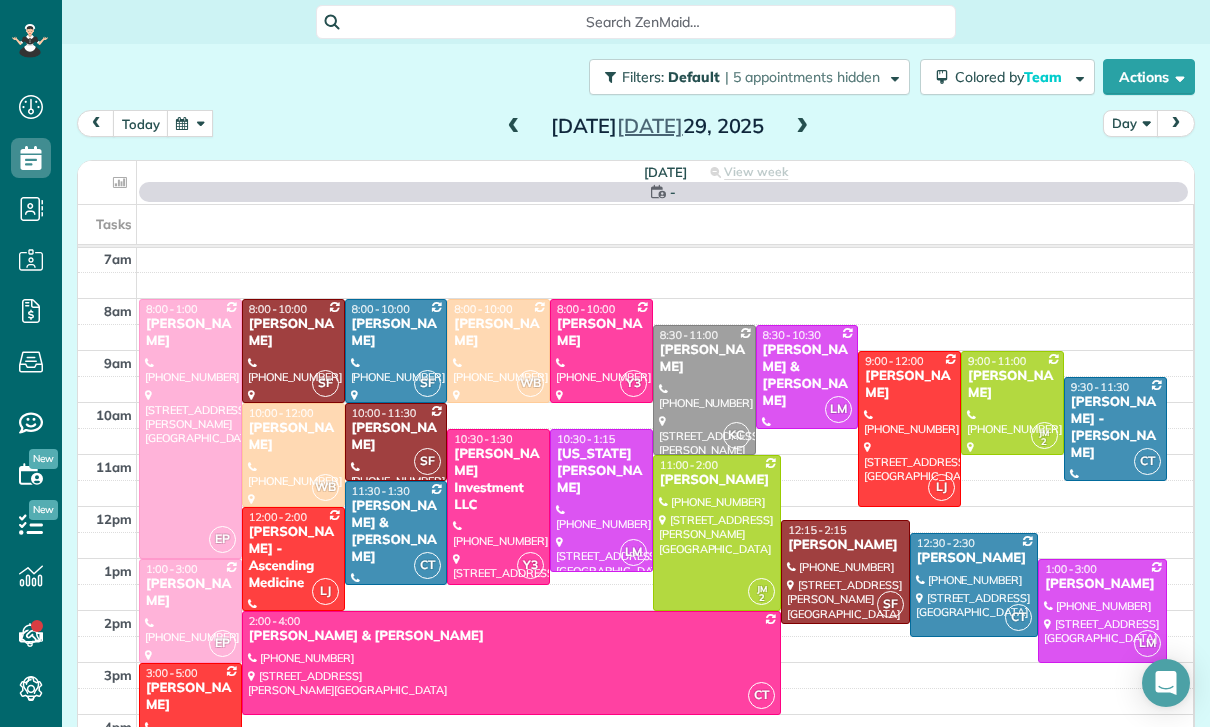 scroll, scrollTop: 157, scrollLeft: 0, axis: vertical 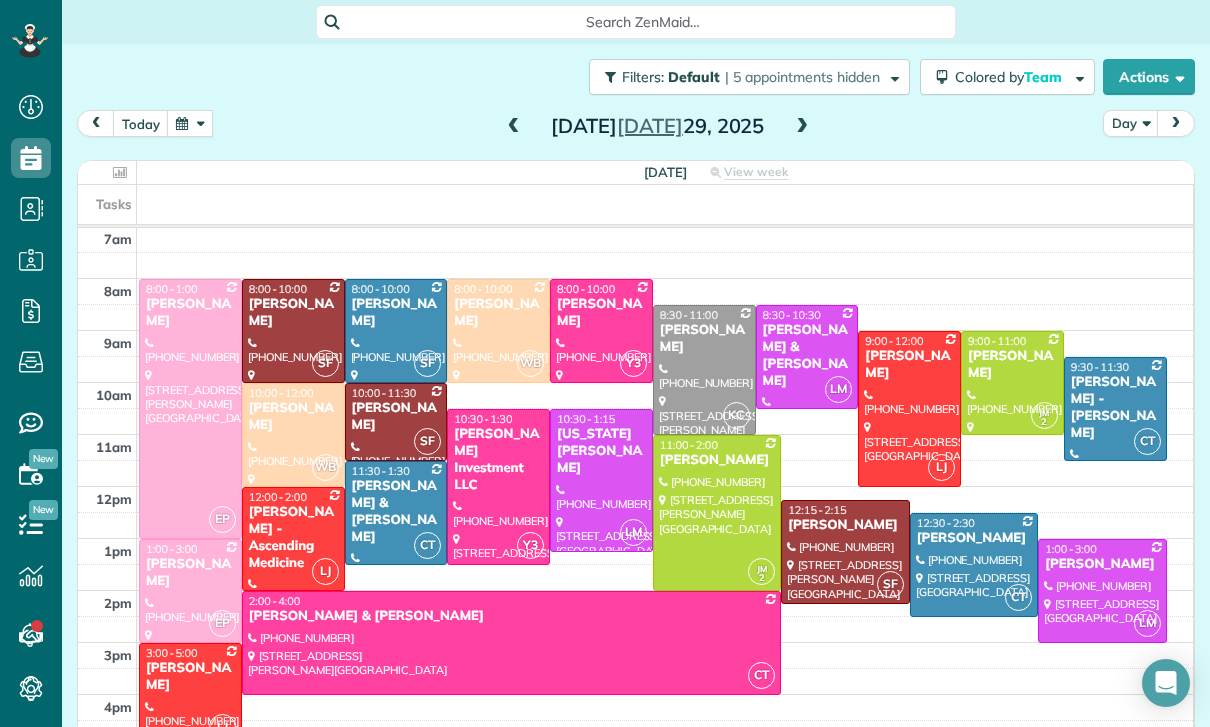 click at bounding box center (717, 513) 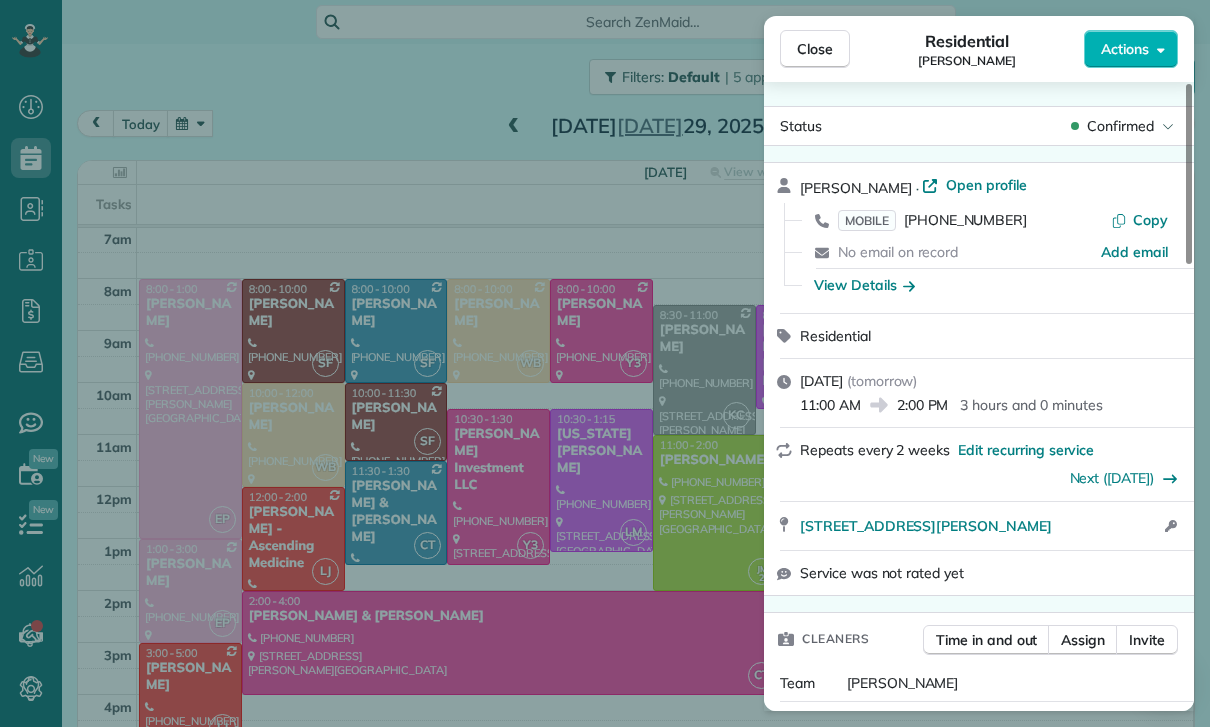 click on "Close Residential Klaudia Moran Actions Status Confirmed Klaudia Moran · Open profile MOBILE (818) 554-9958 Copy No email on record Add email View Details Residential Tuesday, July 29, 2025 ( tomorrow ) 11:00 AM 2:00 PM 3 hours and 0 minutes Repeats every 2 weeks Edit recurring service Next (Aug 13) 3714 Patrick Henry Place Agoura Hills CA 91301 Open access information Service was not rated yet Cleaners Time in and out Assign Invite Team Jacqueline Cleaners Johanna   Martinez 11:00 AM 2:00 PM Checklist Try Now Keep this appointment up to your standards. Stay on top of every detail, keep your cleaners organised, and your client happy. Assign a checklist Watch a 5 min demo Billing Billing actions Service Service Price (1x $225.00) $225.00 Add an item Overcharge $0.00 Discount $0.00 Coupon discount - Primary tax - Secondary tax - Total appointment price $225.00 Tips collected New feature! $0.00 Unpaid Mark as paid Total including tip $225.00 Get paid online in no-time! Charge customer credit card Key # - Notes" at bounding box center (605, 363) 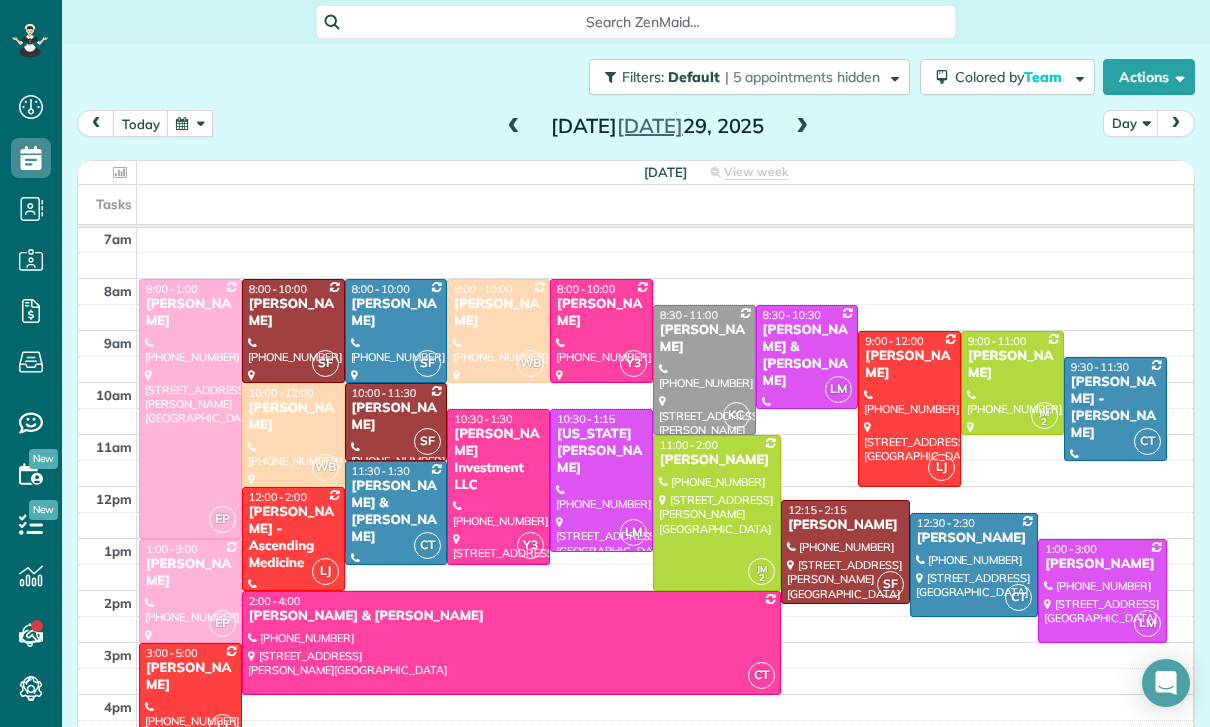 click on "[PERSON_NAME] - Ascending Medicine" at bounding box center (293, 538) 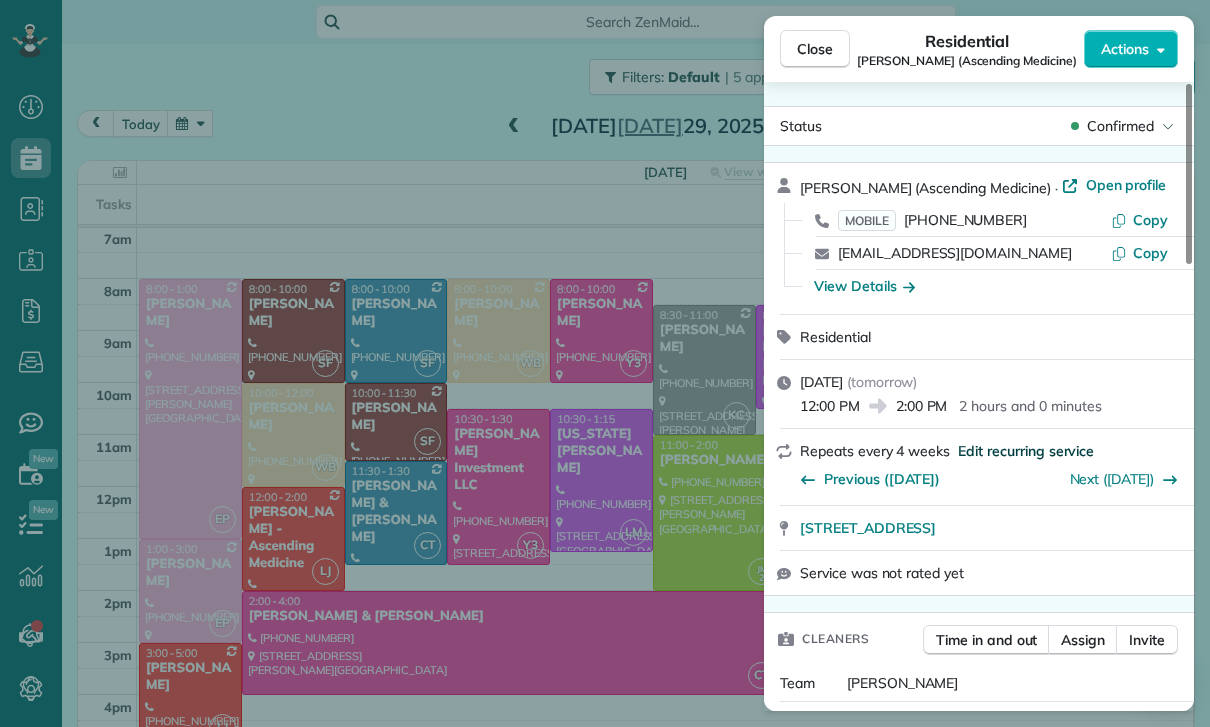 click on "Edit recurring service" at bounding box center [1026, 451] 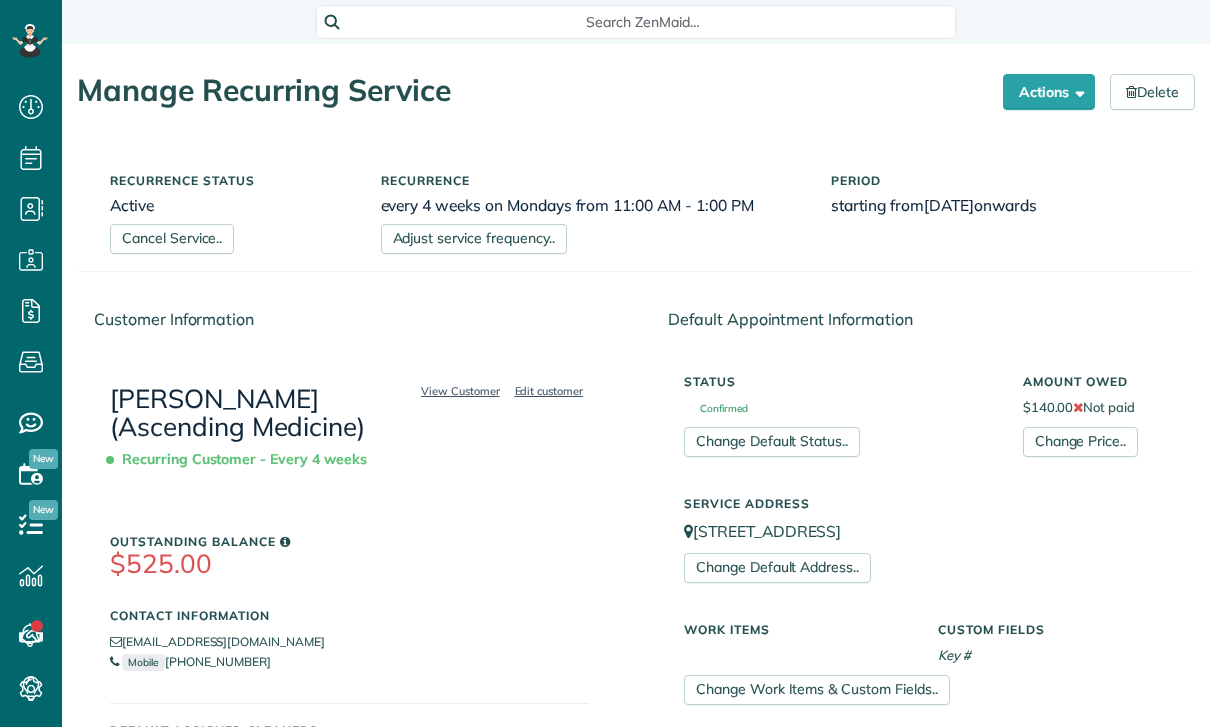 scroll, scrollTop: 0, scrollLeft: 0, axis: both 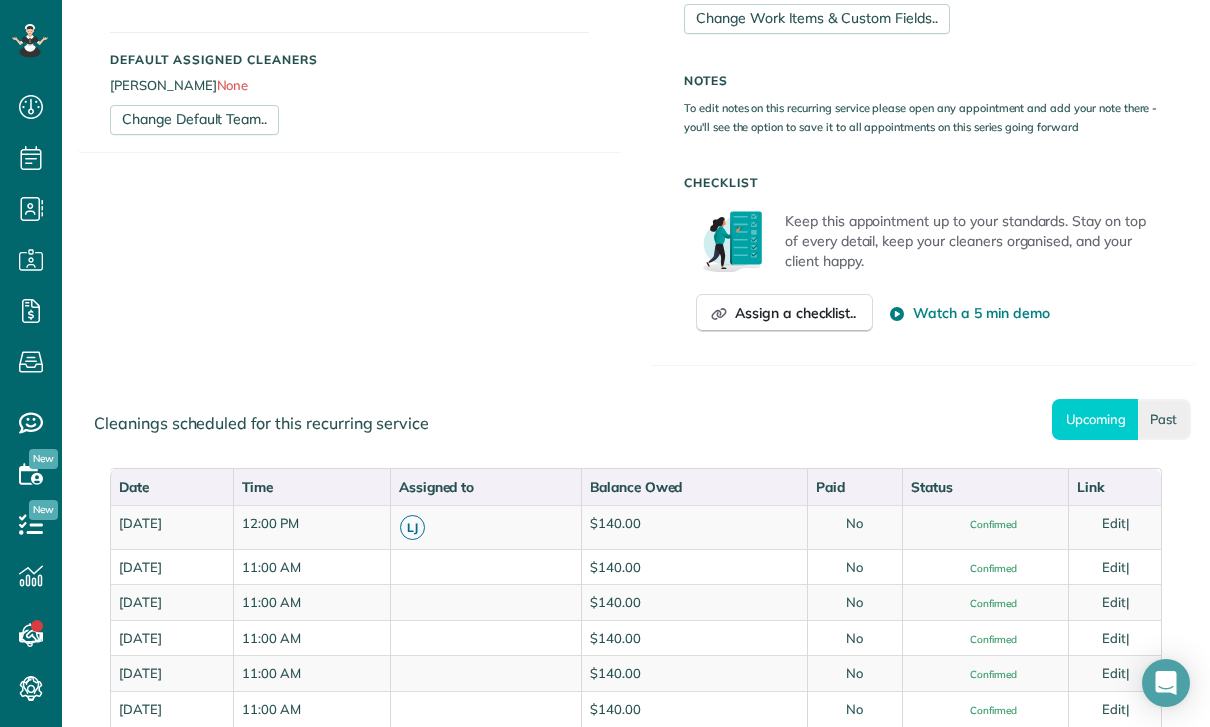 click on "Past" at bounding box center [1164, 419] 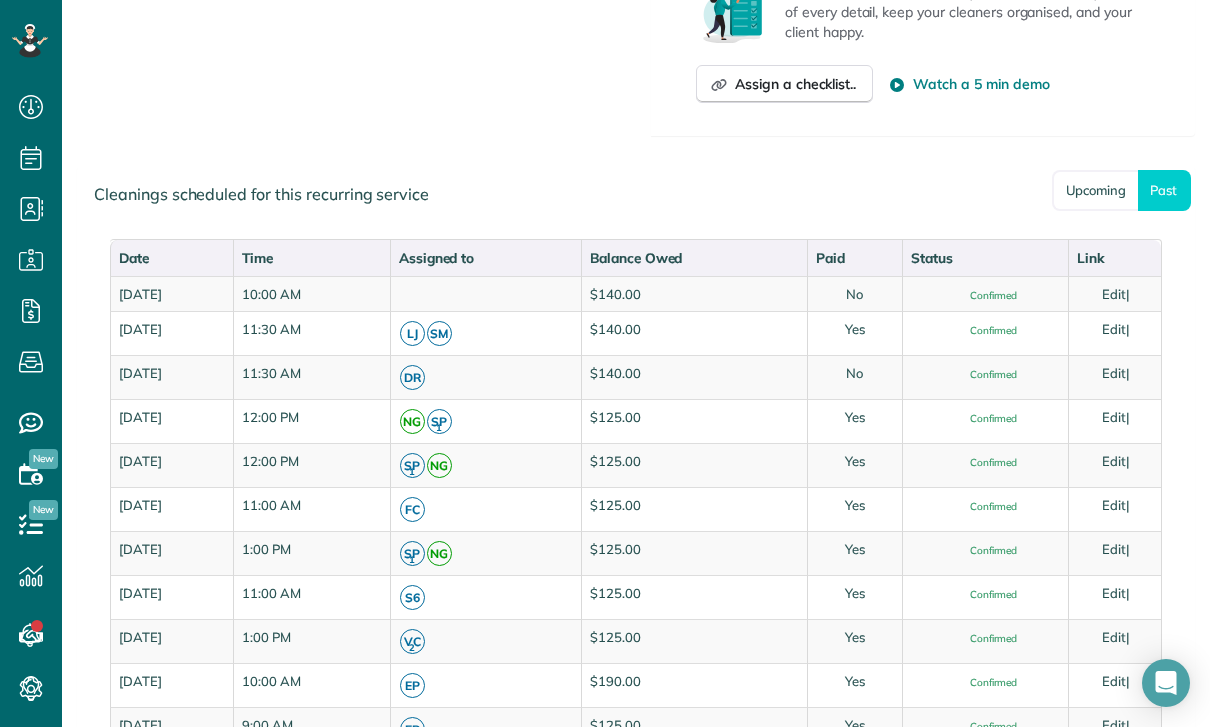 scroll, scrollTop: 869, scrollLeft: 0, axis: vertical 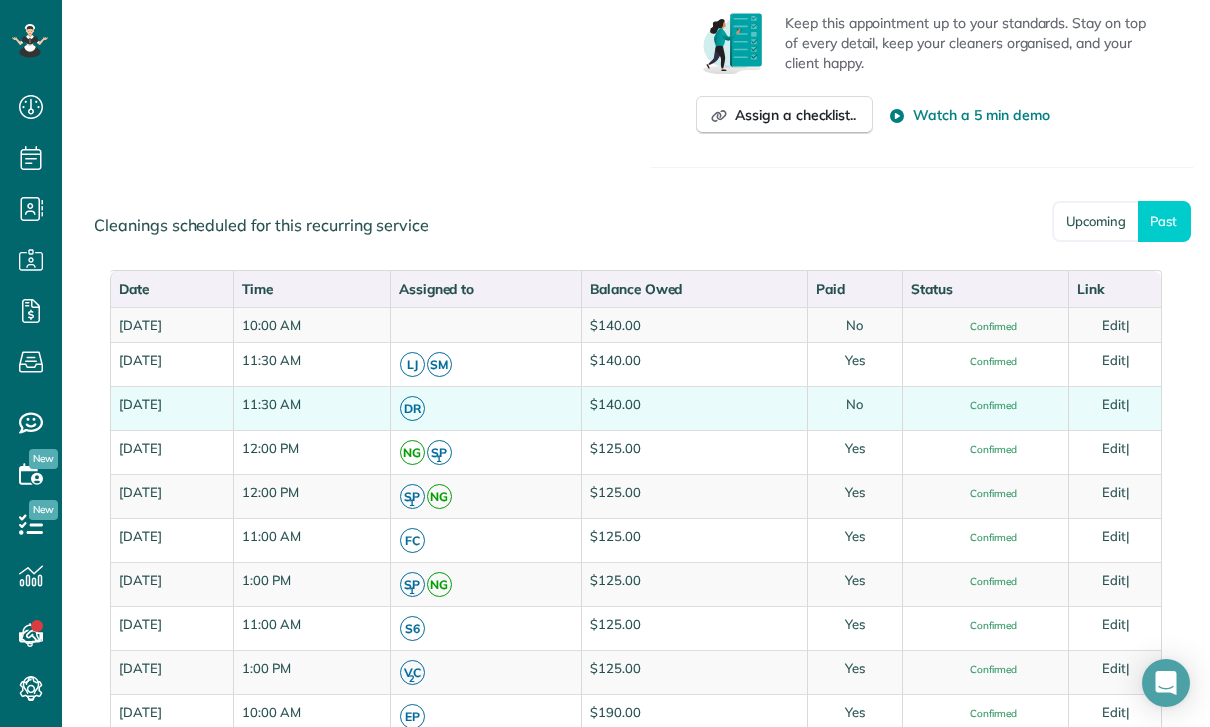 click on "Edit" at bounding box center [1114, 404] 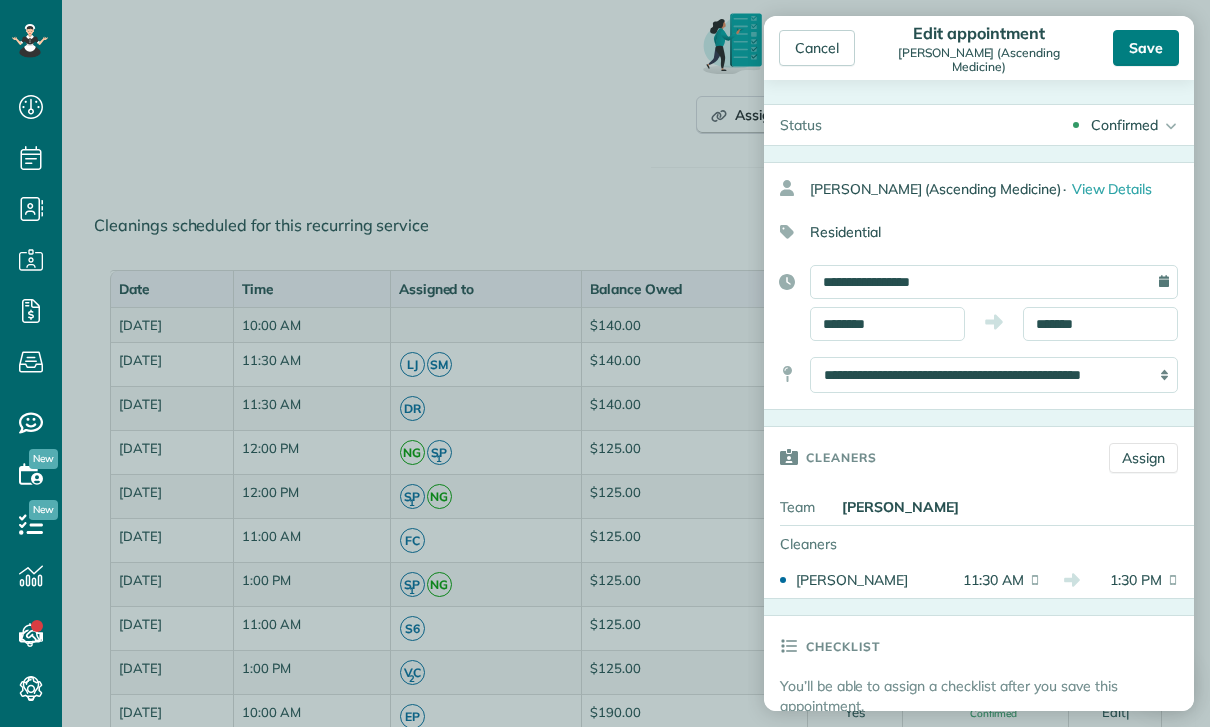 click on "Save" at bounding box center (1146, 48) 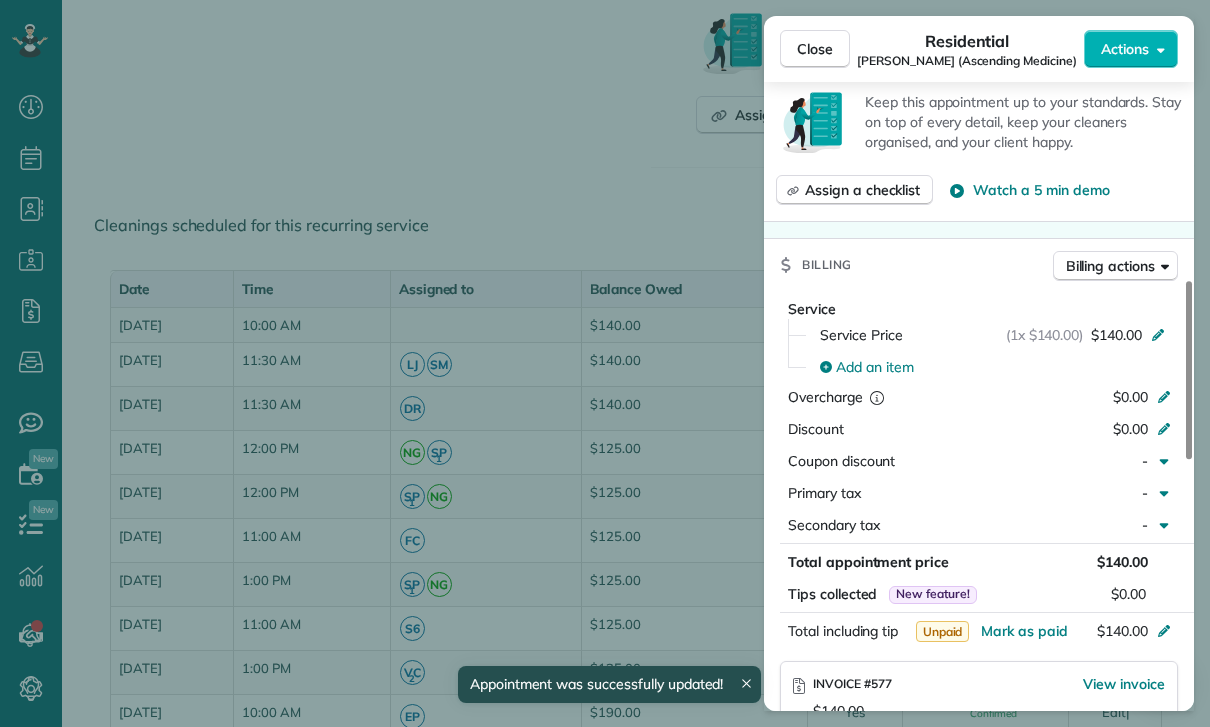 scroll, scrollTop: 842, scrollLeft: 0, axis: vertical 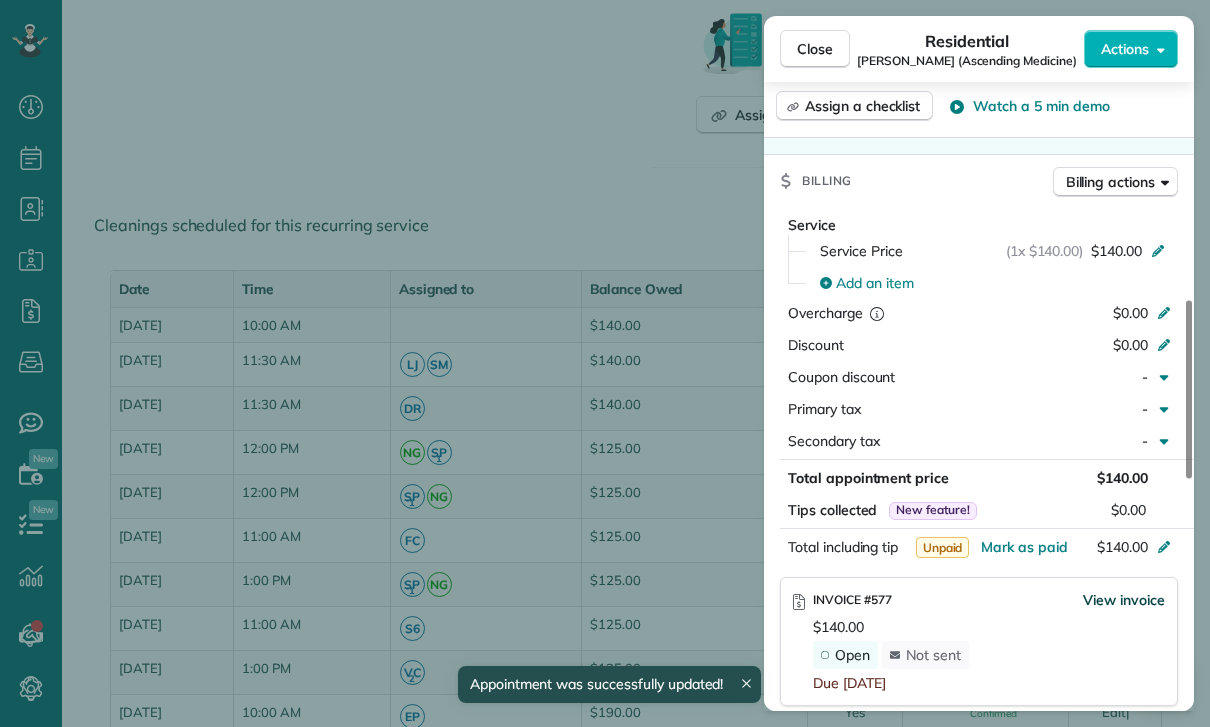 click on "View invoice" at bounding box center (1124, 600) 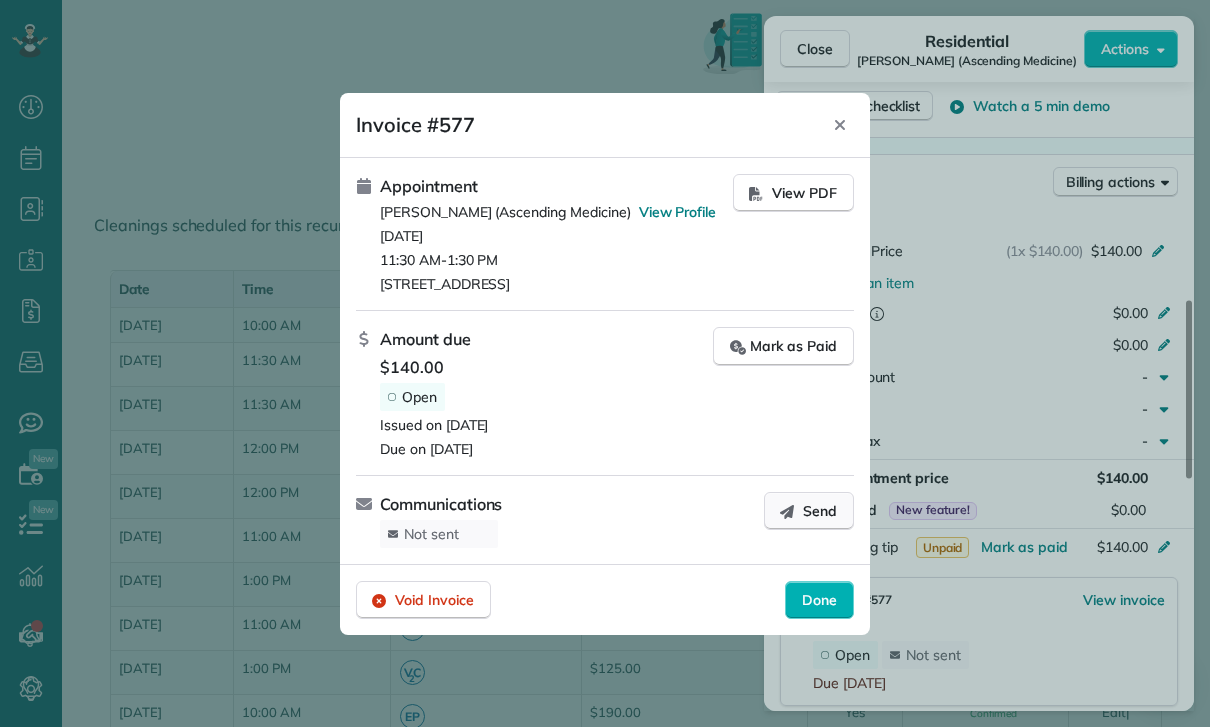click on "Send" at bounding box center [820, 511] 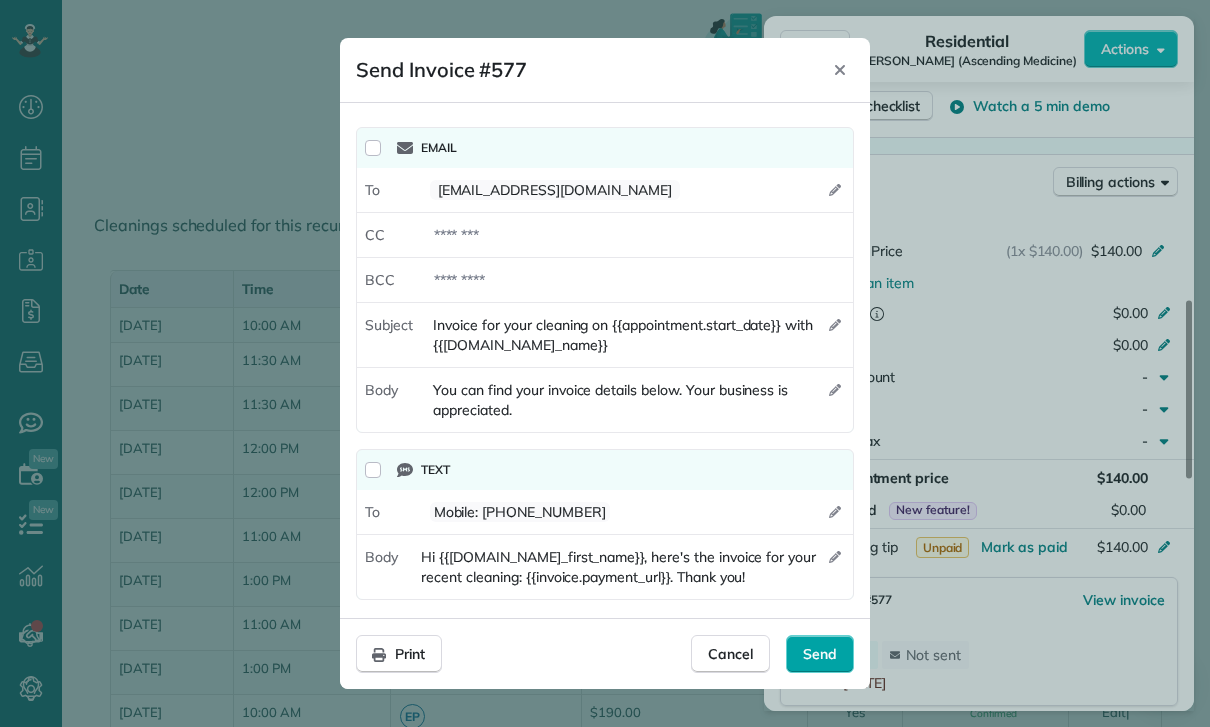 click on "Send" at bounding box center [820, 654] 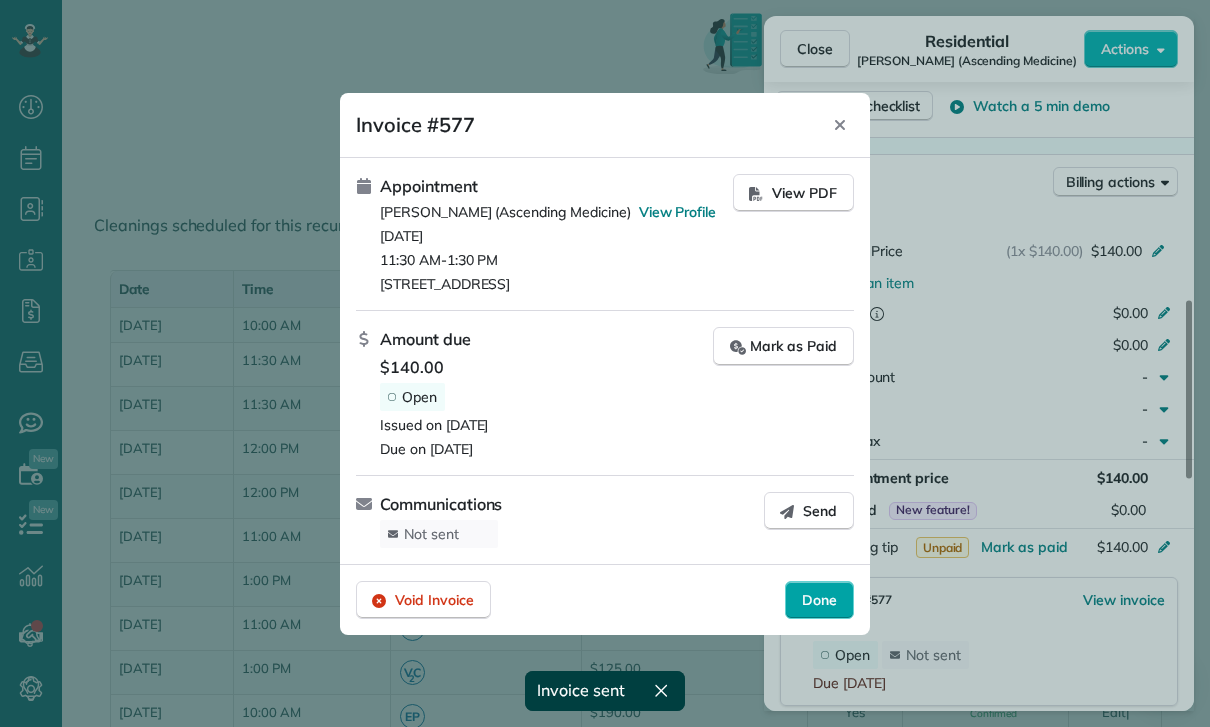 click on "Done" at bounding box center [819, 600] 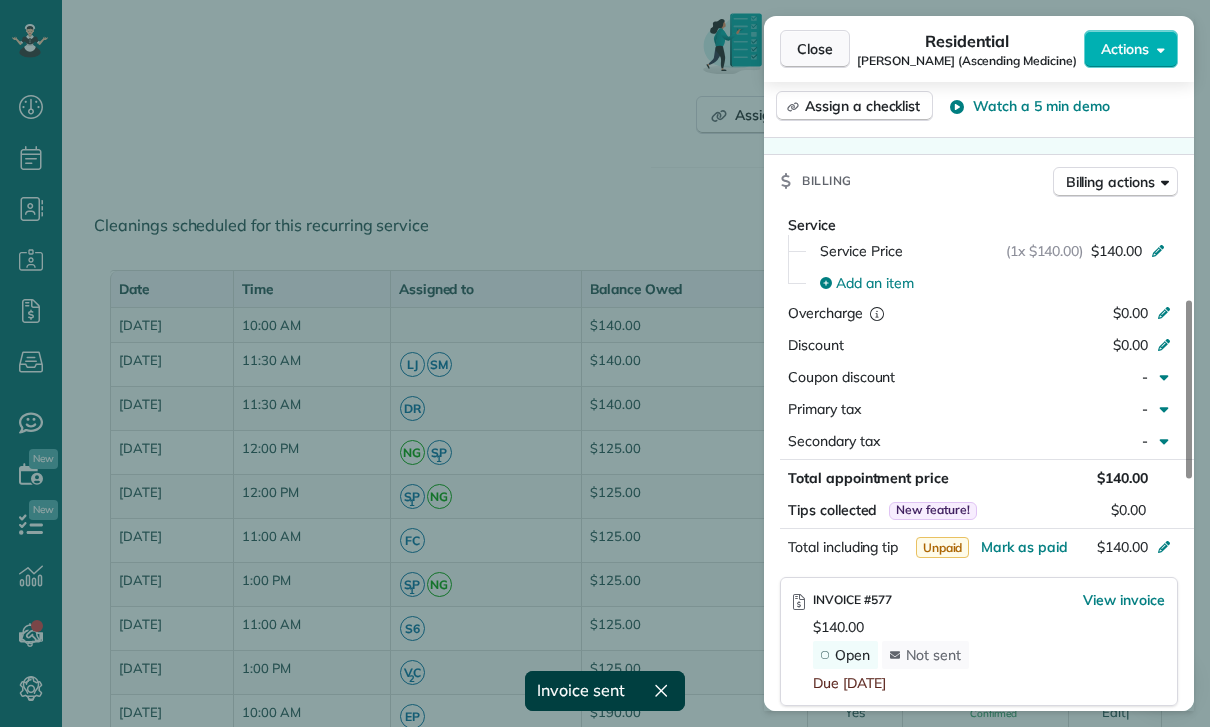 click on "Close" at bounding box center [815, 49] 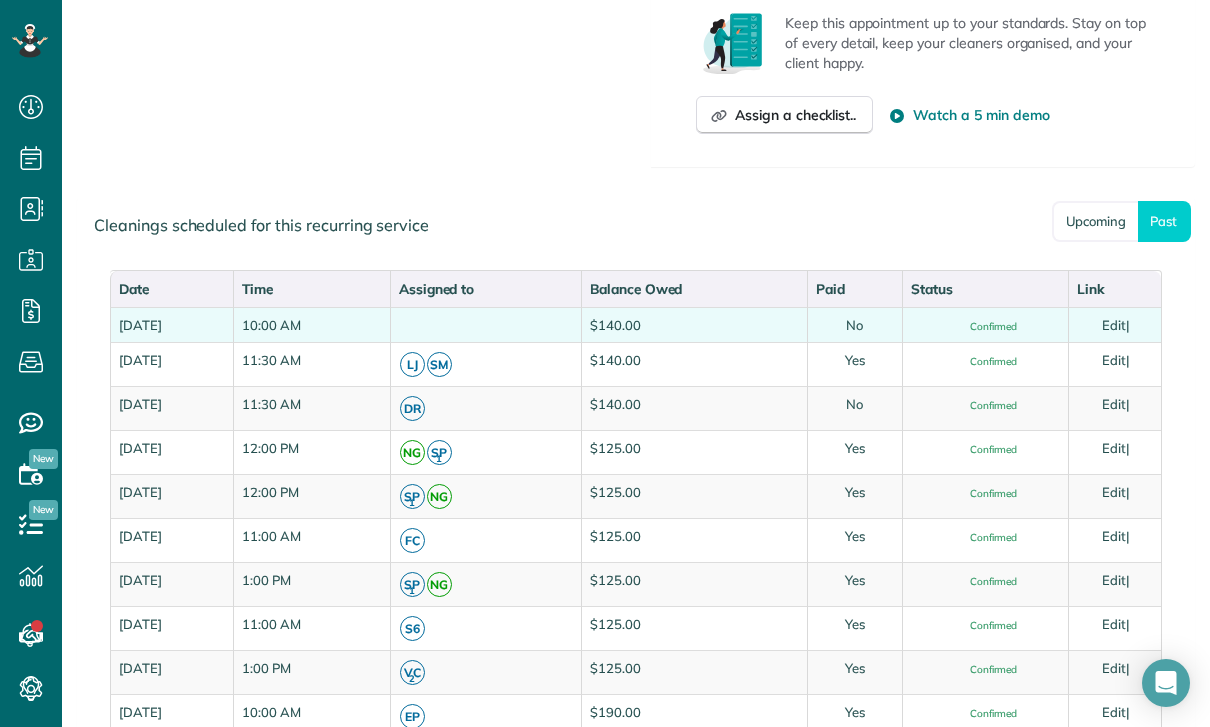 click on "Edit" at bounding box center [1114, 325] 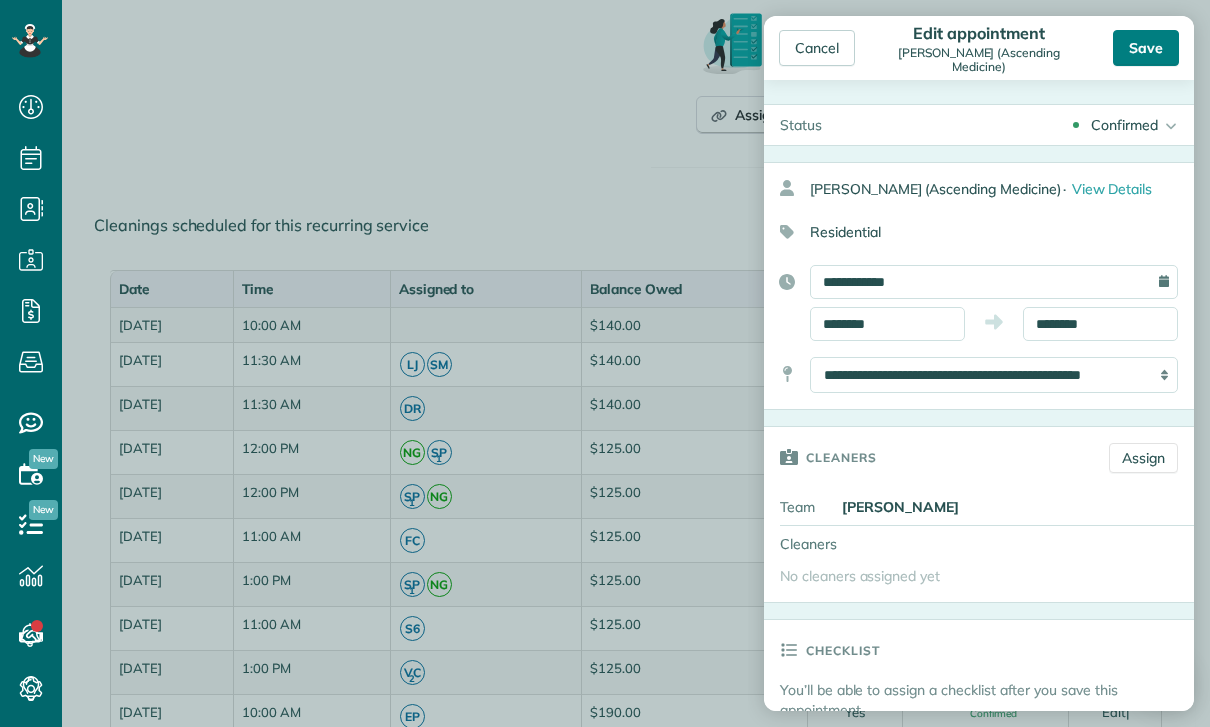 click on "Save" at bounding box center [1146, 48] 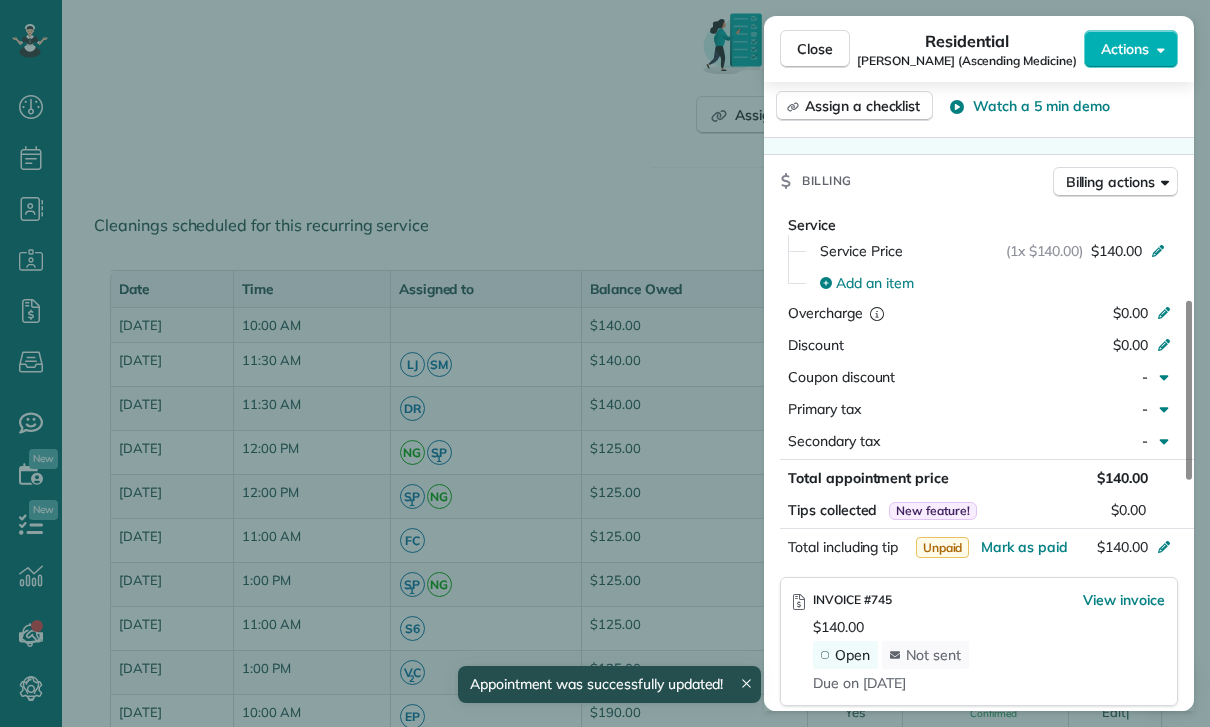 scroll, scrollTop: 843, scrollLeft: 0, axis: vertical 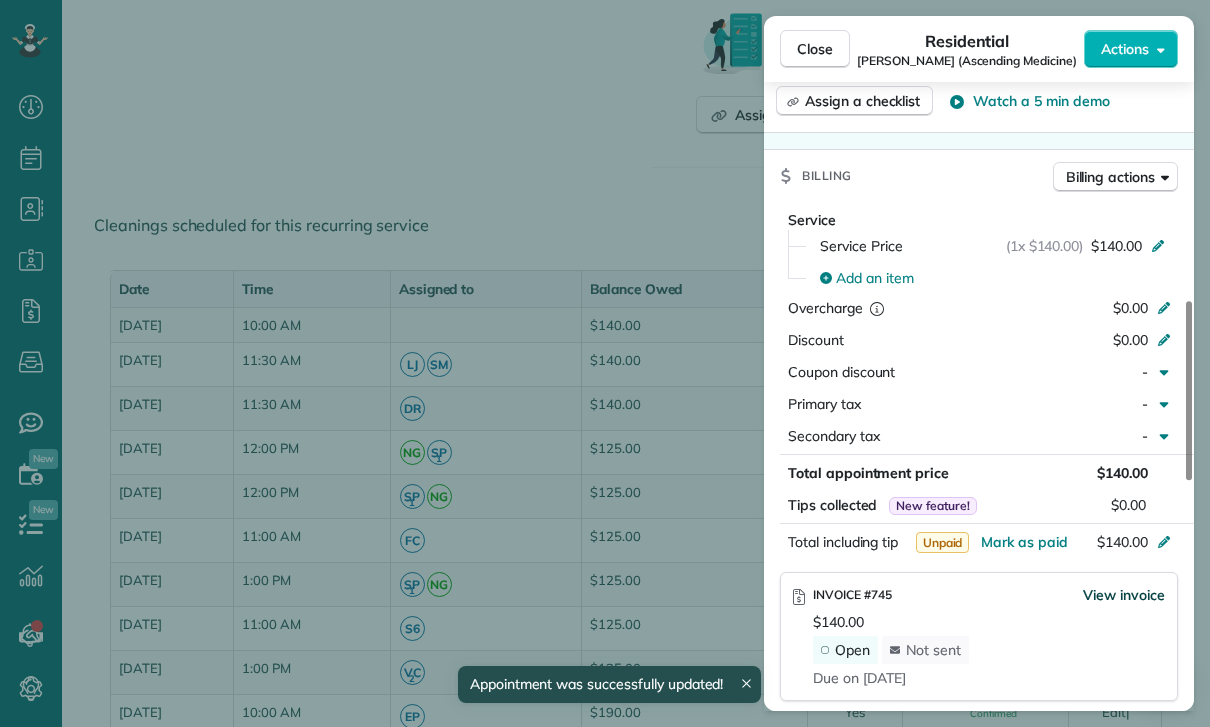 click on "View invoice" at bounding box center (1124, 595) 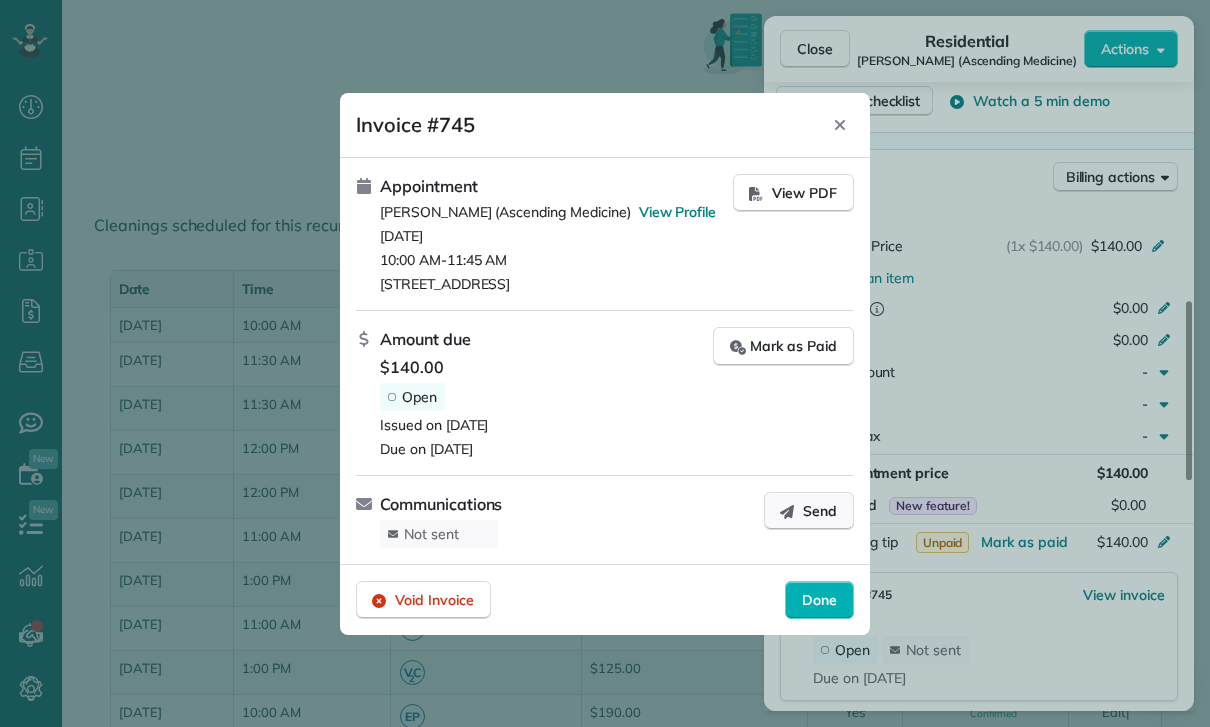 click on "Send" at bounding box center [820, 511] 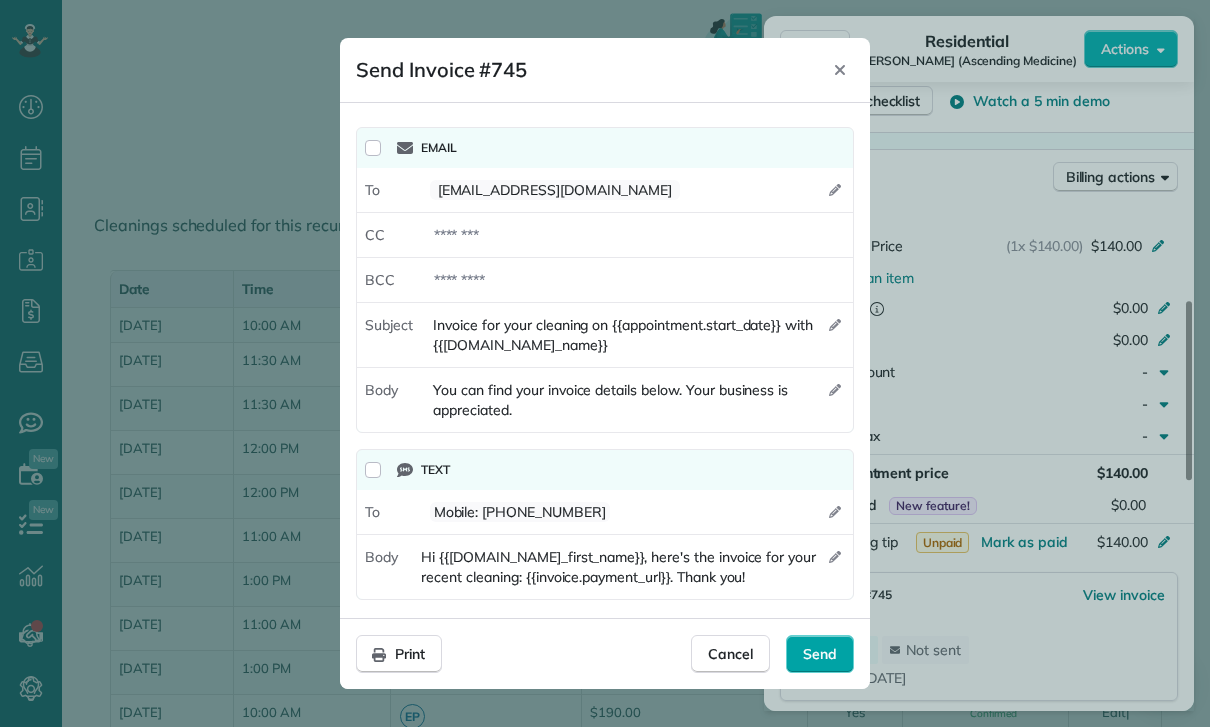 click on "Send" at bounding box center [820, 654] 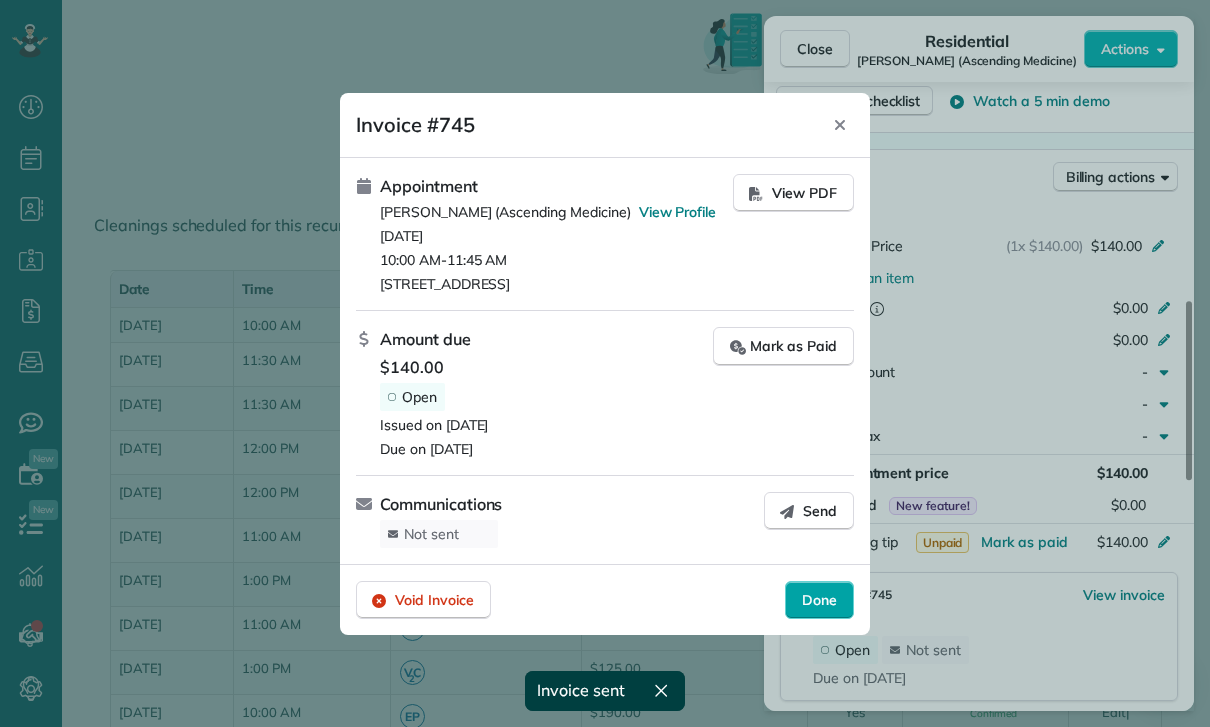 click on "Done" at bounding box center (819, 600) 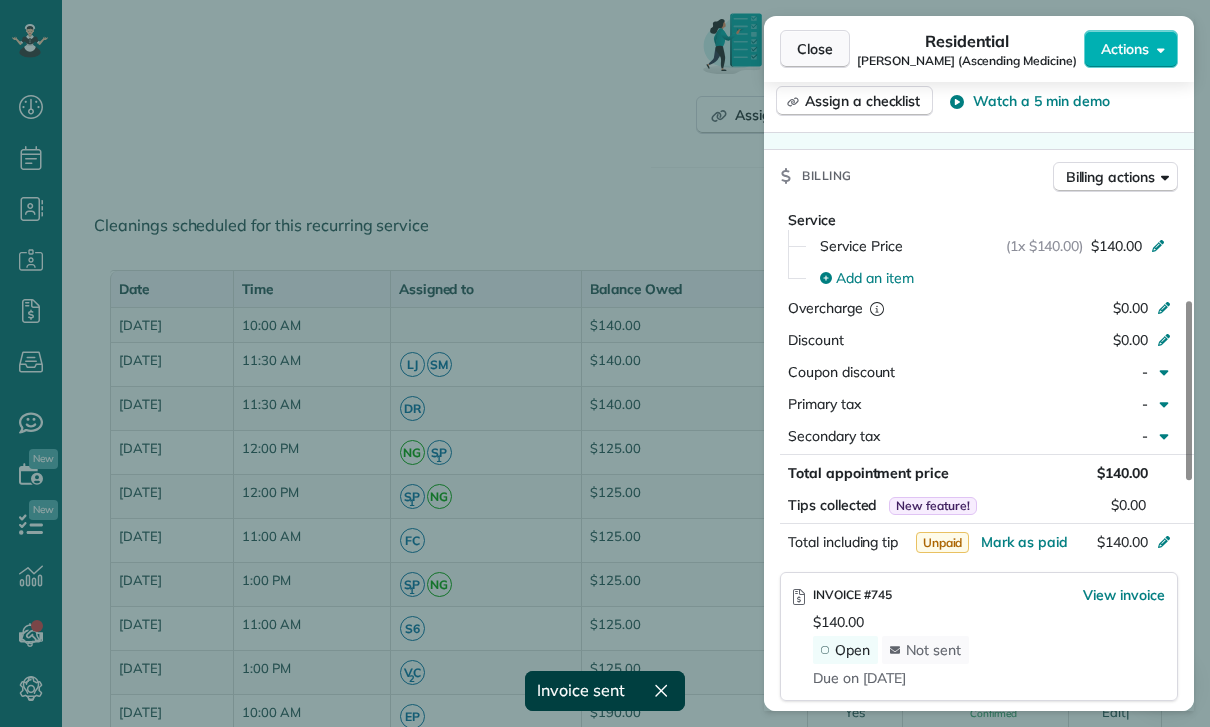 click on "Close" at bounding box center (815, 49) 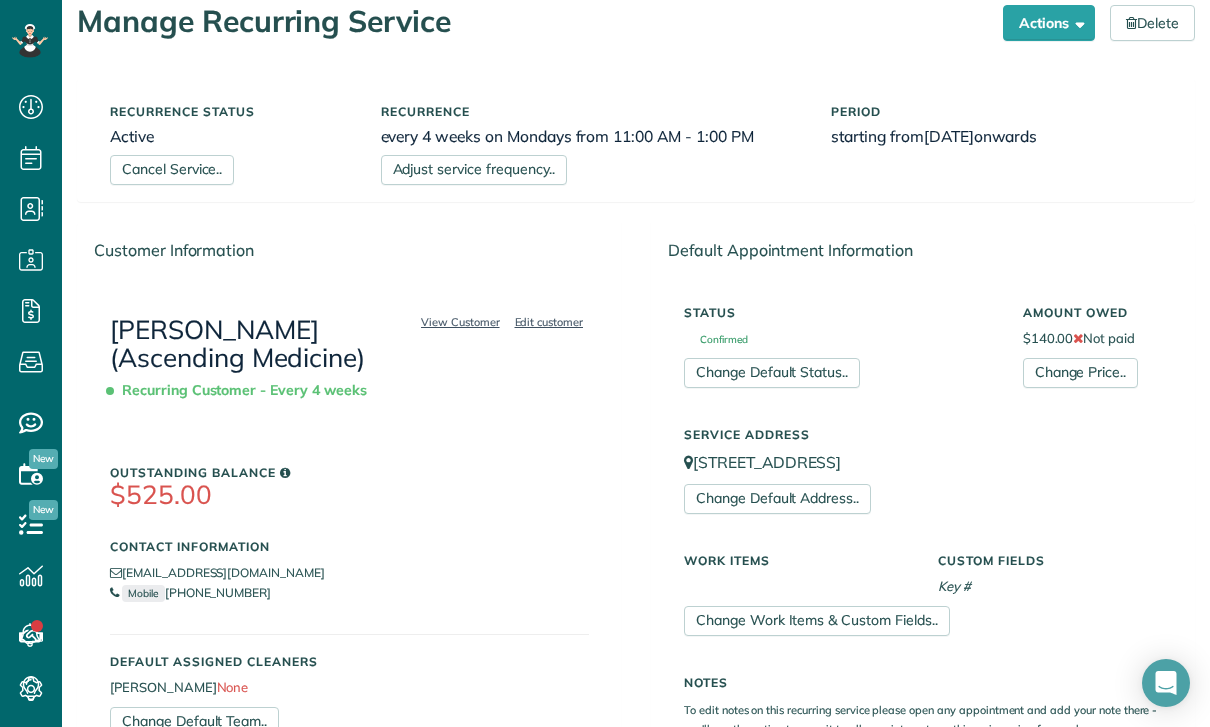 scroll, scrollTop: 71, scrollLeft: 0, axis: vertical 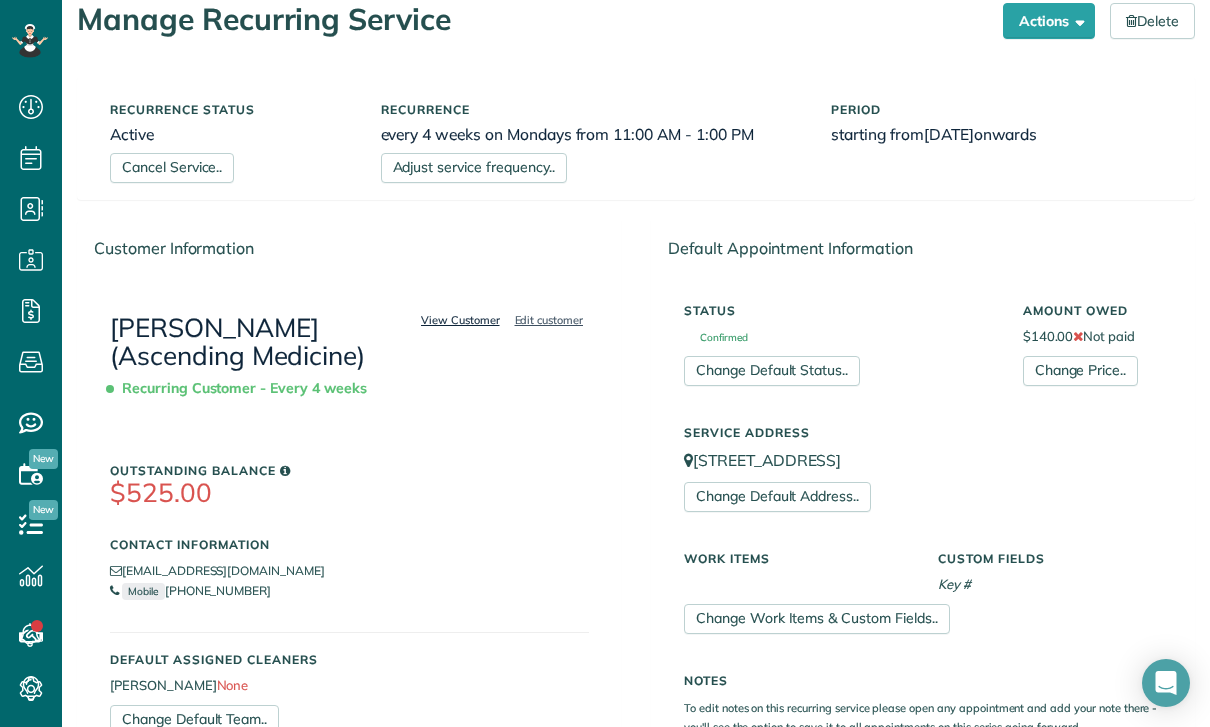 click on "View Customer" at bounding box center (460, 320) 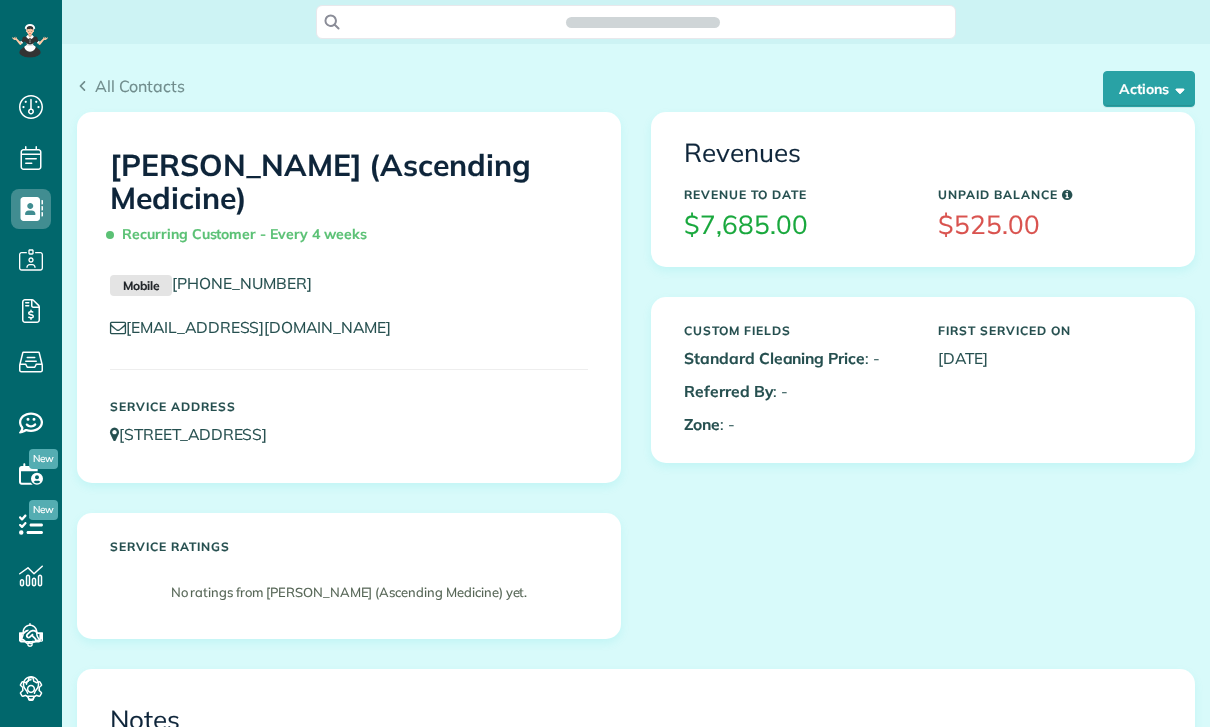 scroll, scrollTop: 0, scrollLeft: 0, axis: both 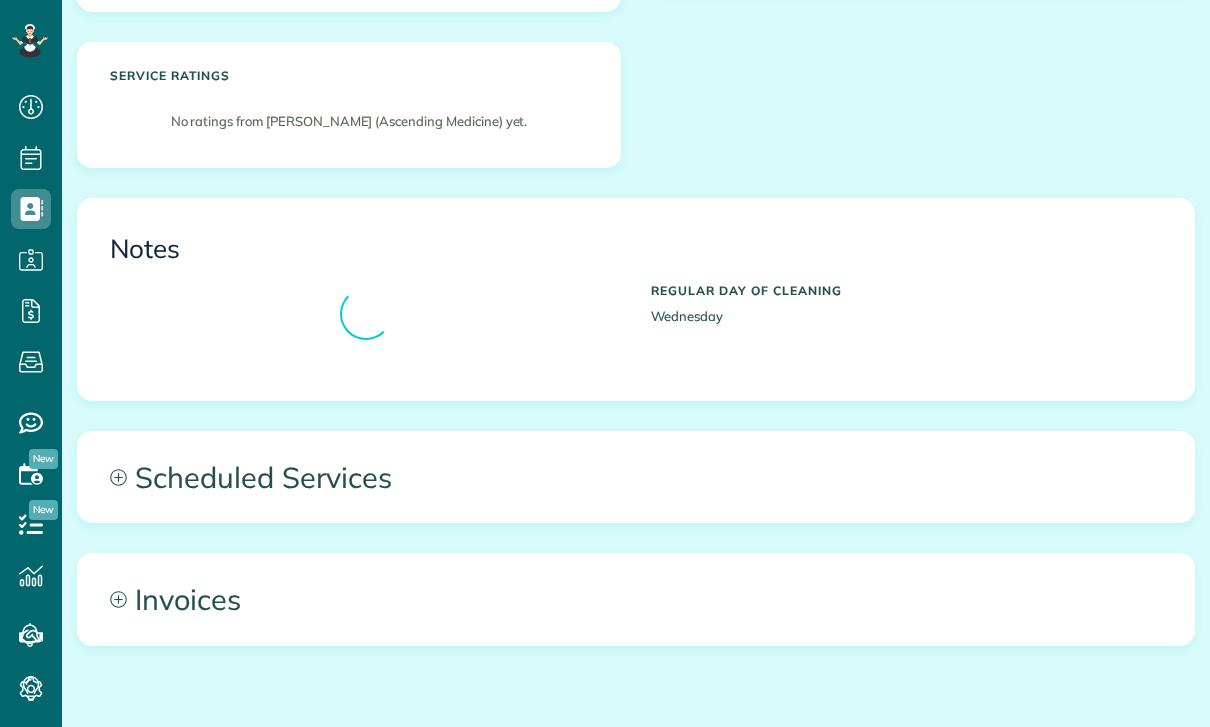 click on "Scheduled Services" at bounding box center [636, 477] 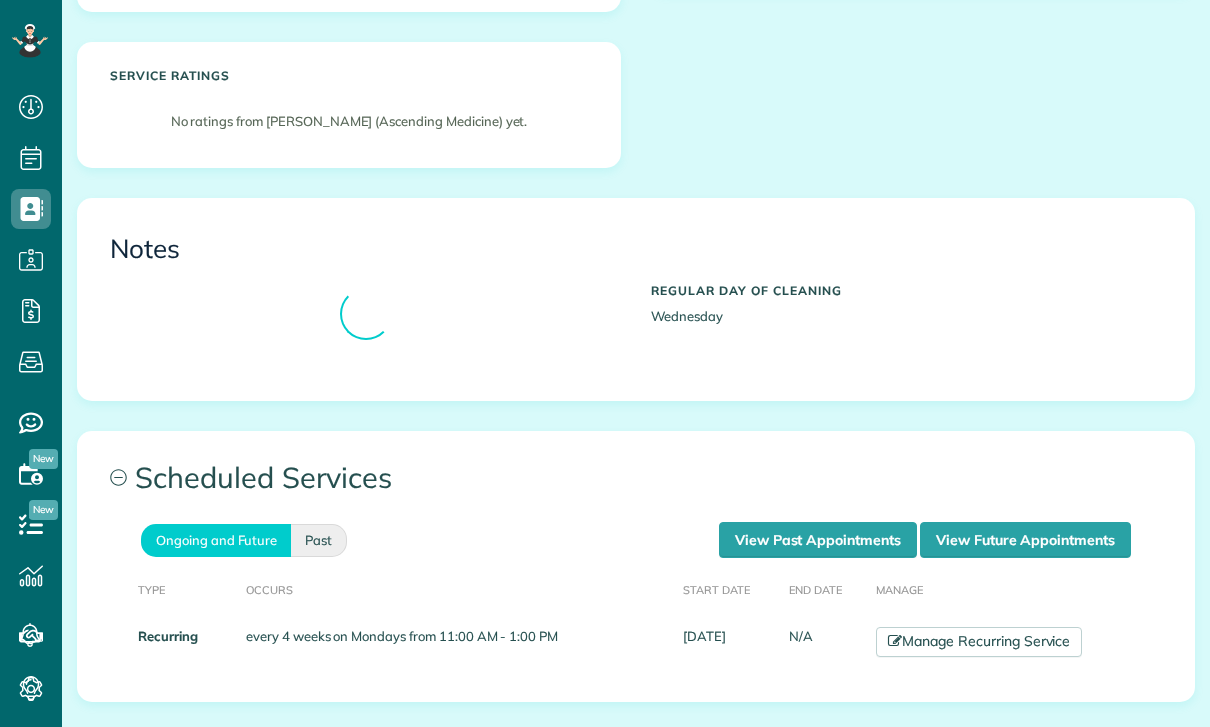 click on "Past" at bounding box center (319, 540) 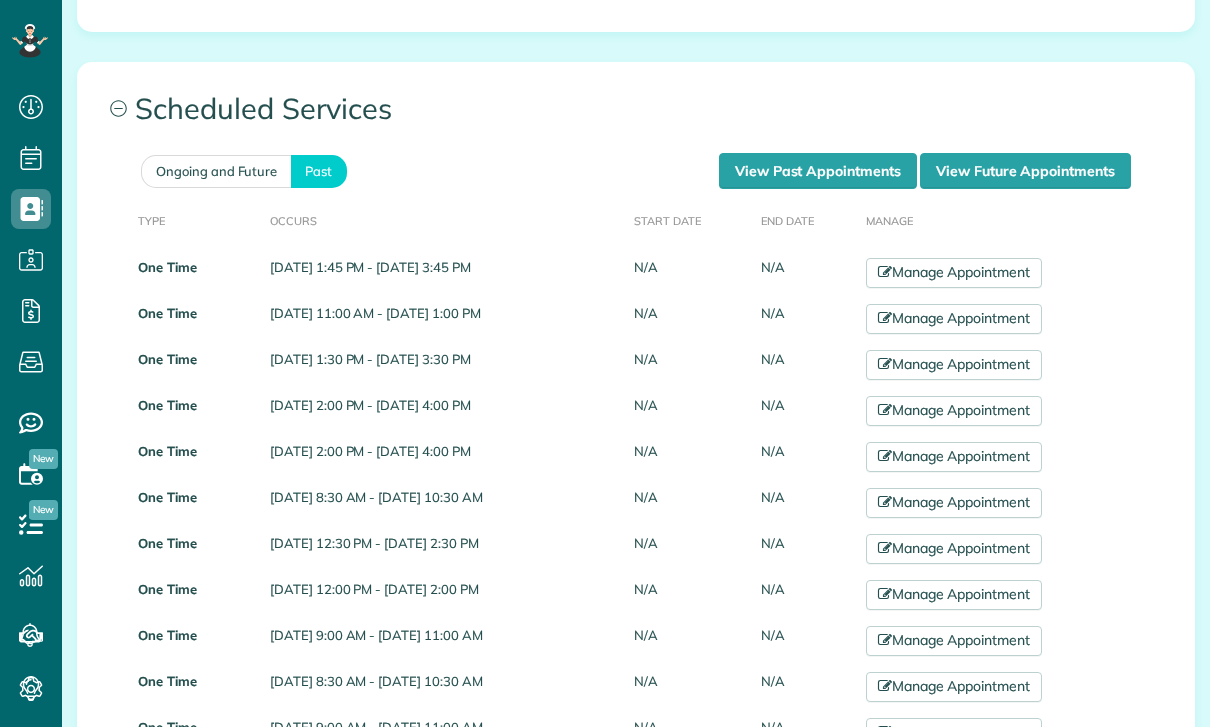 scroll, scrollTop: 925, scrollLeft: 0, axis: vertical 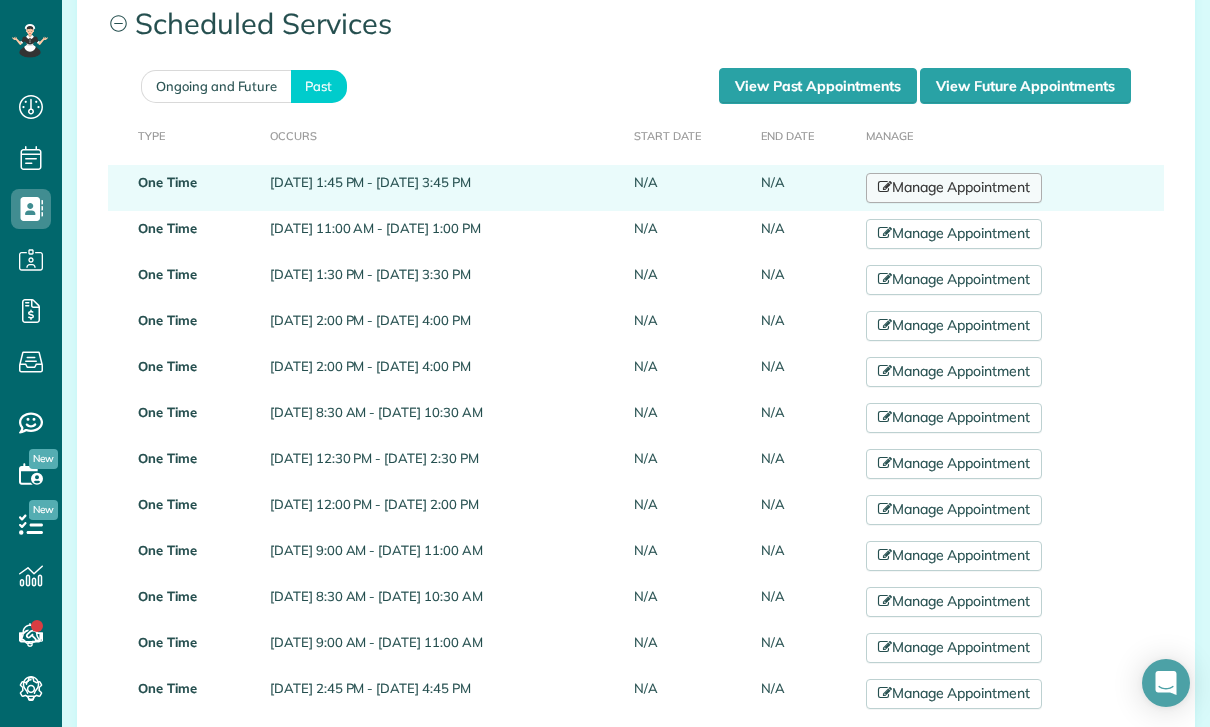 click on "Manage Appointment" at bounding box center (1011, 188) 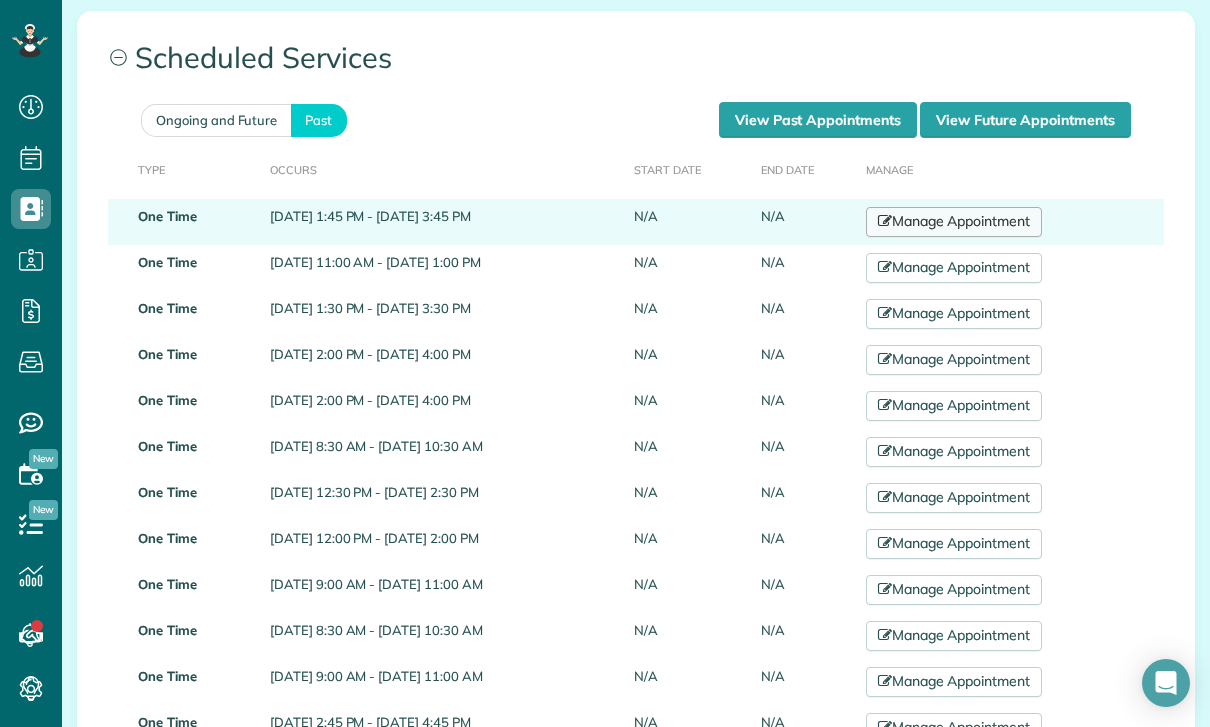 click on "Manage Appointment" at bounding box center (954, 222) 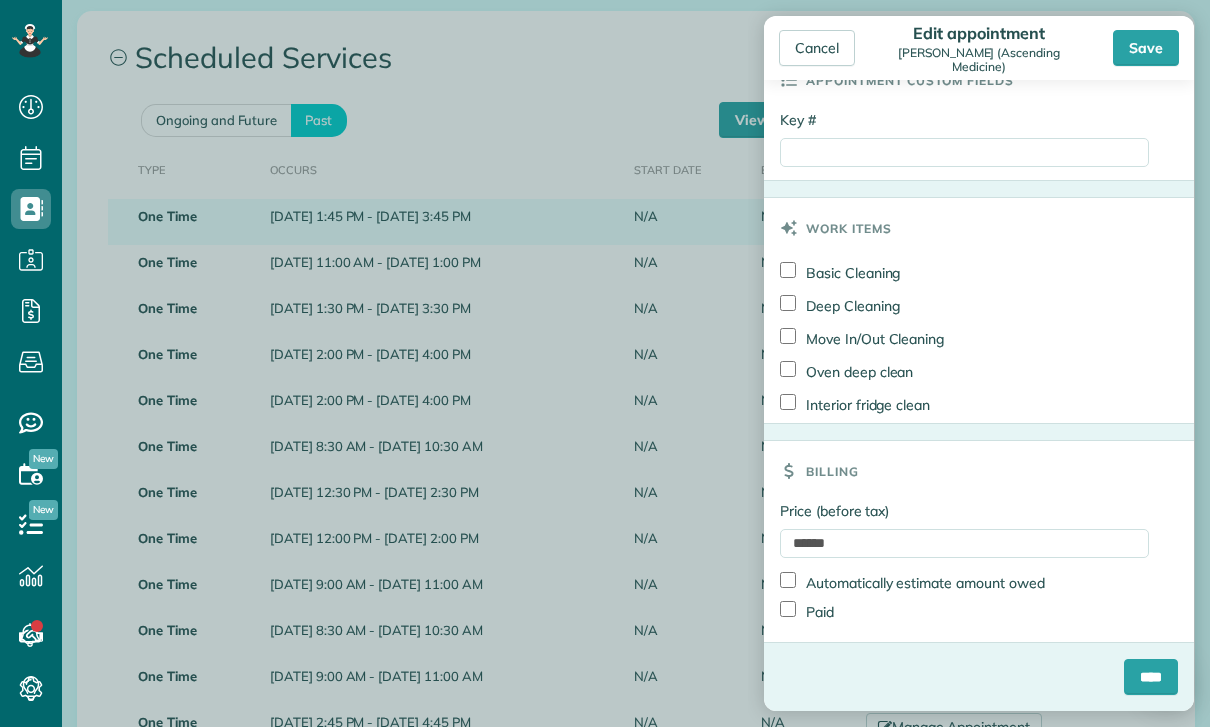 scroll, scrollTop: 925, scrollLeft: 0, axis: vertical 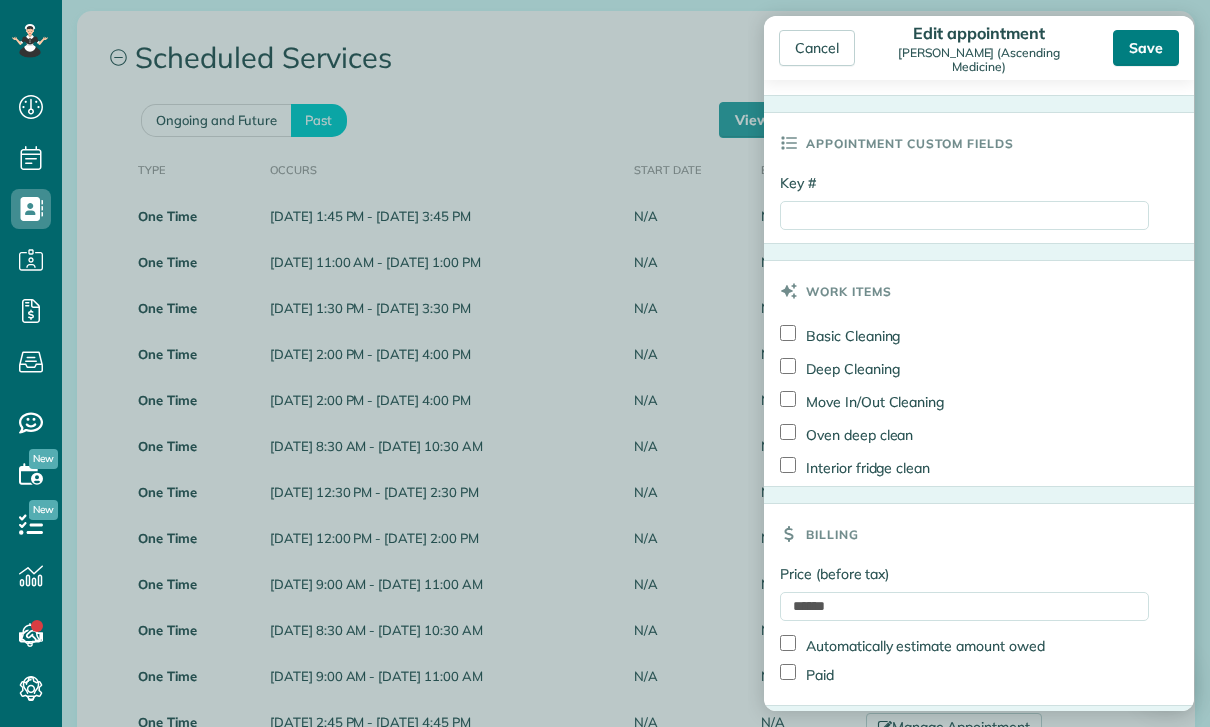 click on "Save" at bounding box center [1146, 48] 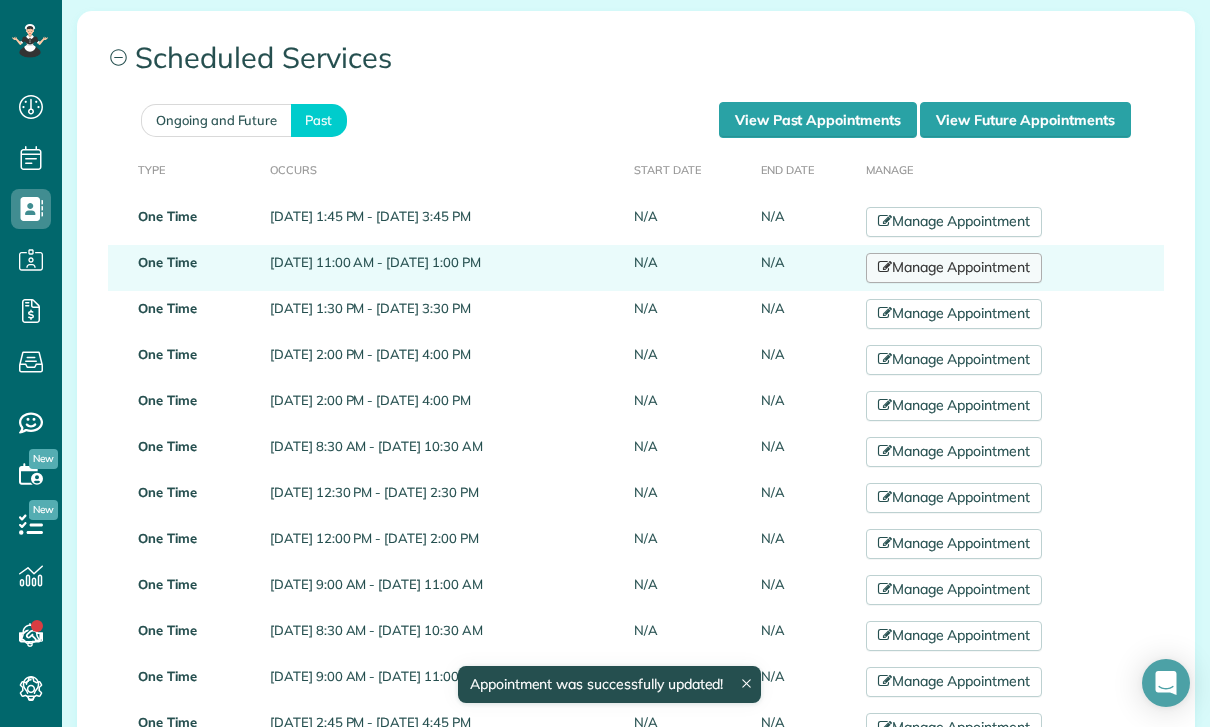 click on "Manage Appointment" at bounding box center [954, 268] 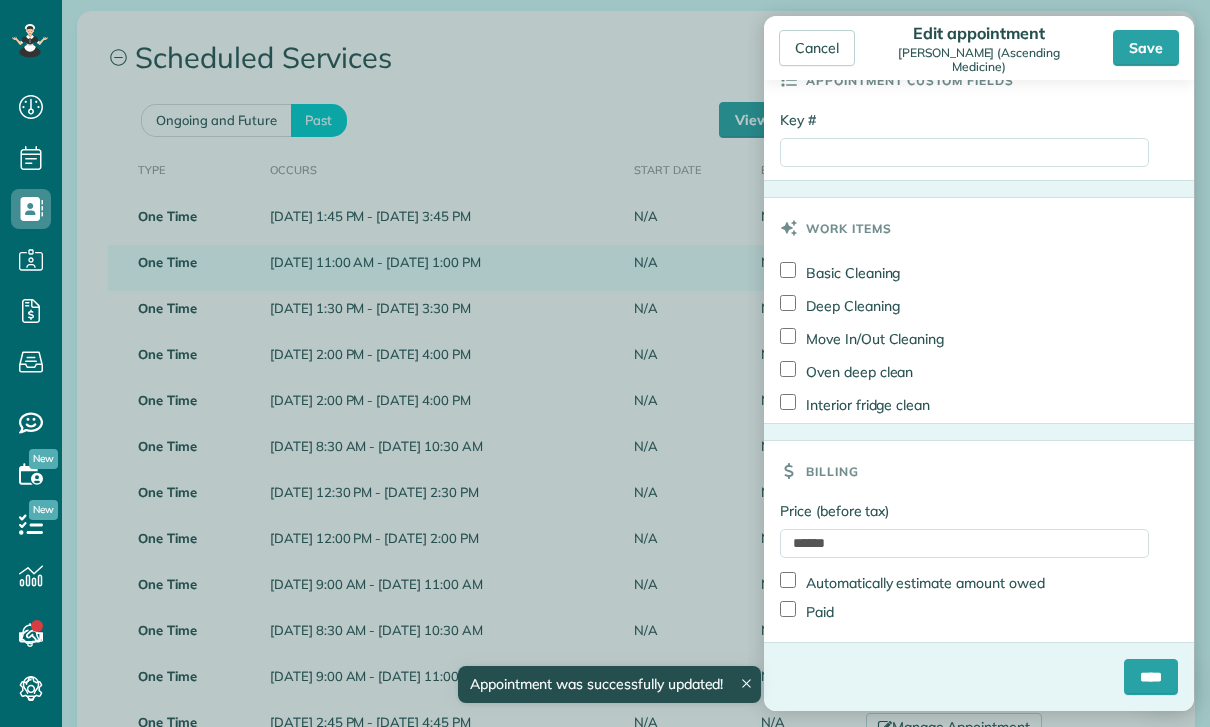 scroll, scrollTop: 918, scrollLeft: 0, axis: vertical 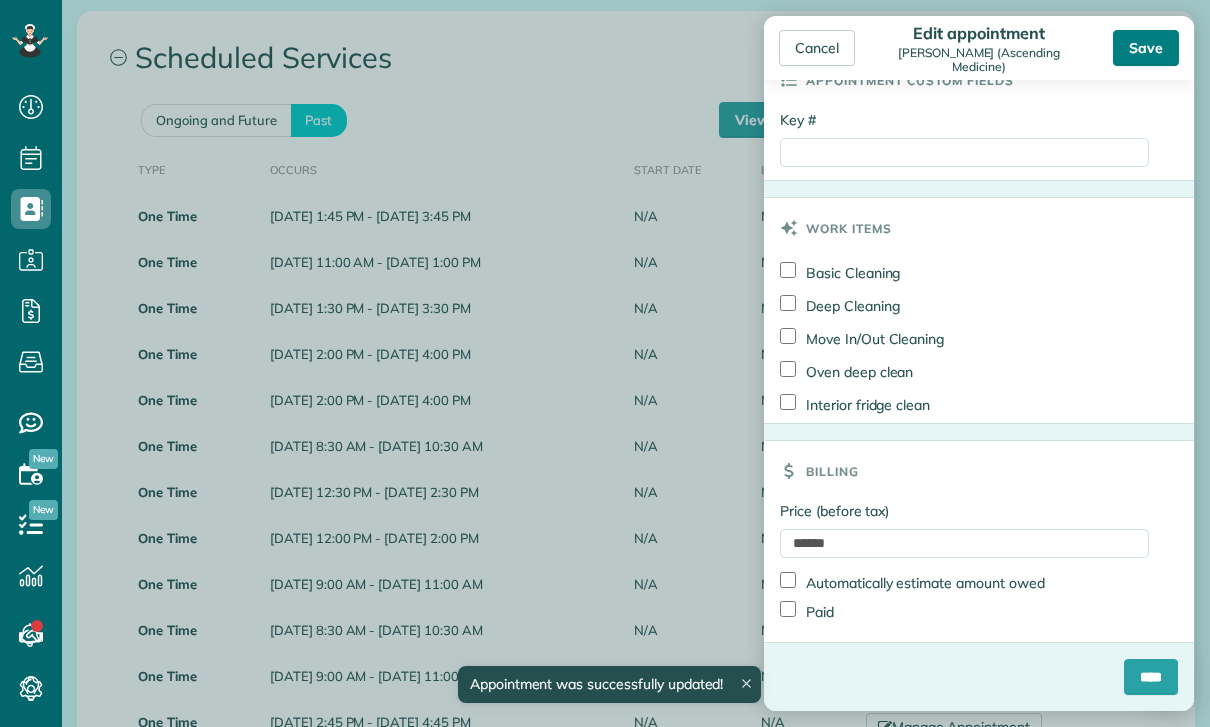click on "Save" at bounding box center (1146, 48) 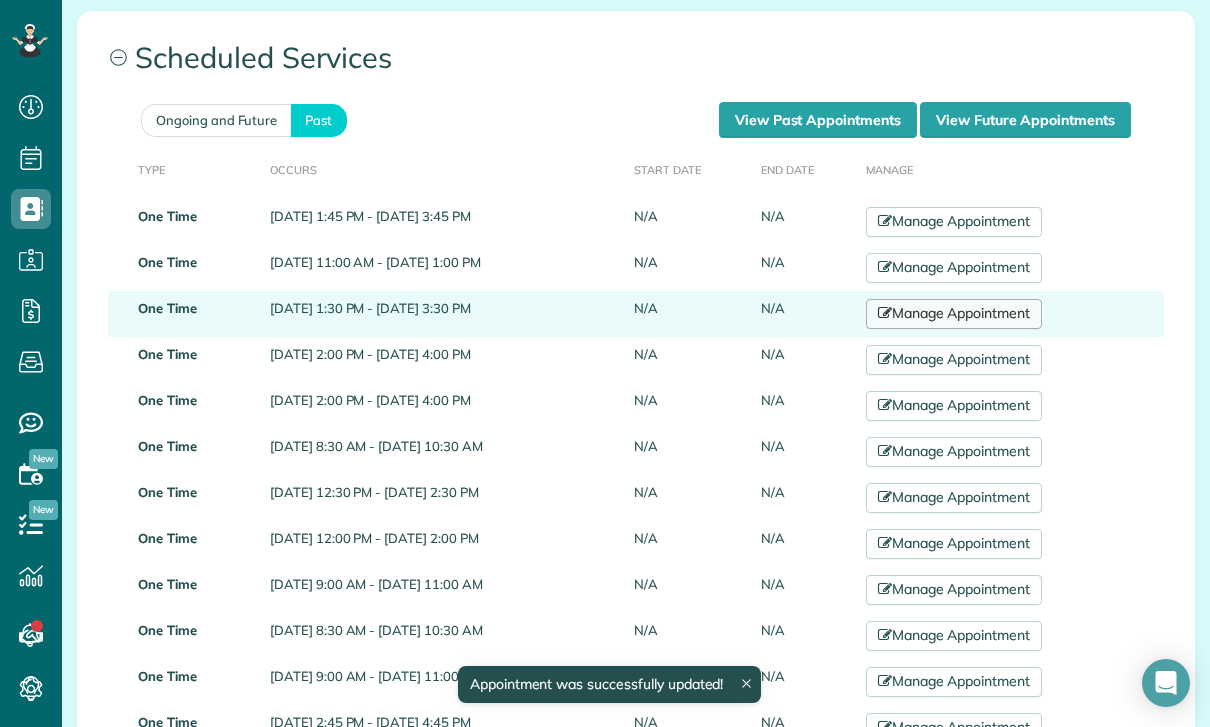 click on "Manage Appointment" at bounding box center [954, 314] 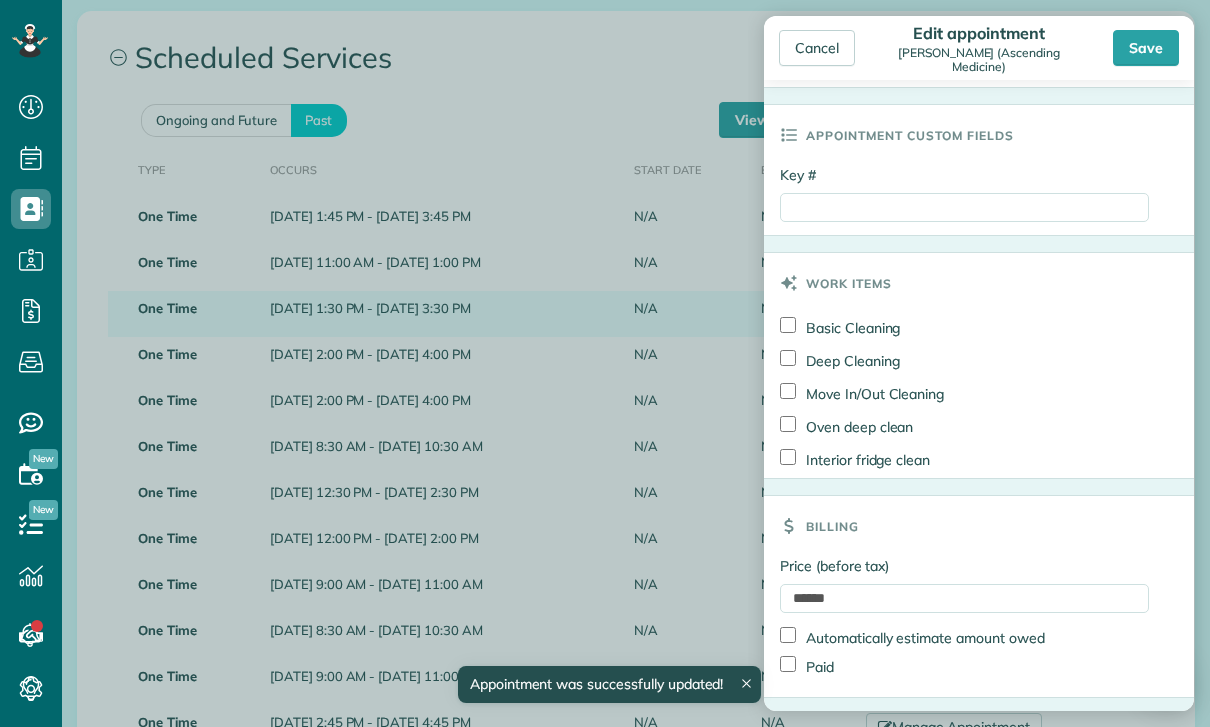scroll, scrollTop: 934, scrollLeft: 0, axis: vertical 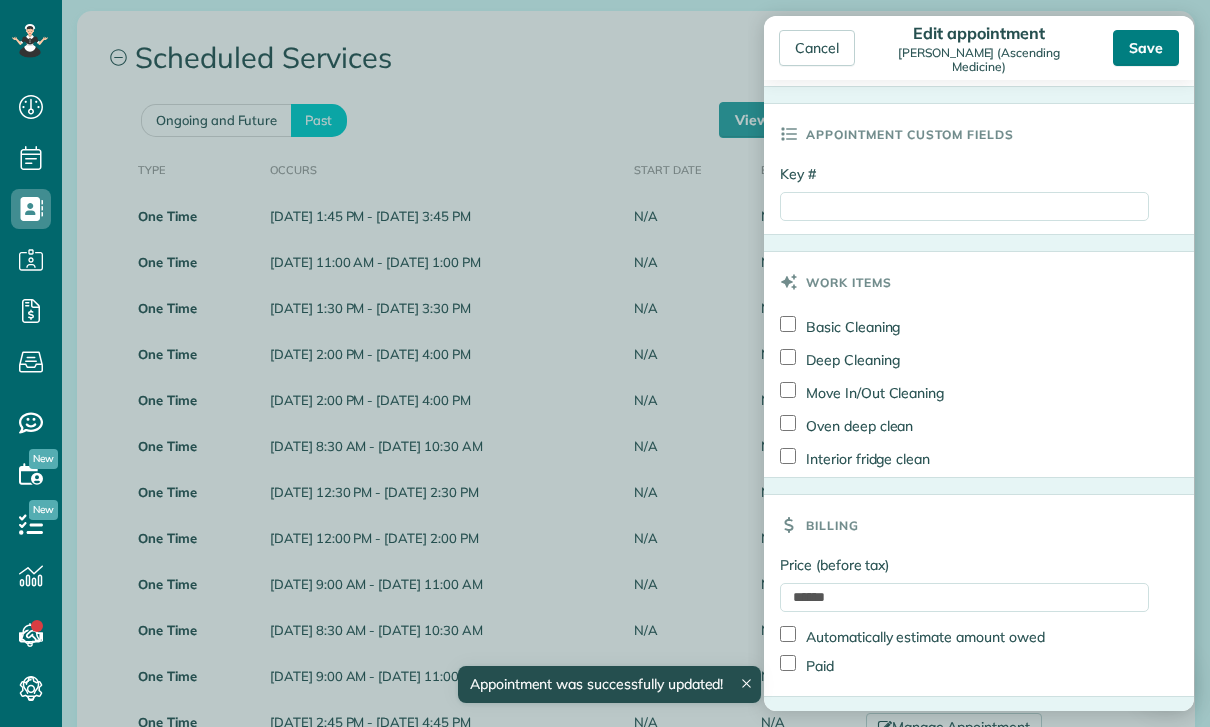 click on "Save" at bounding box center [1146, 48] 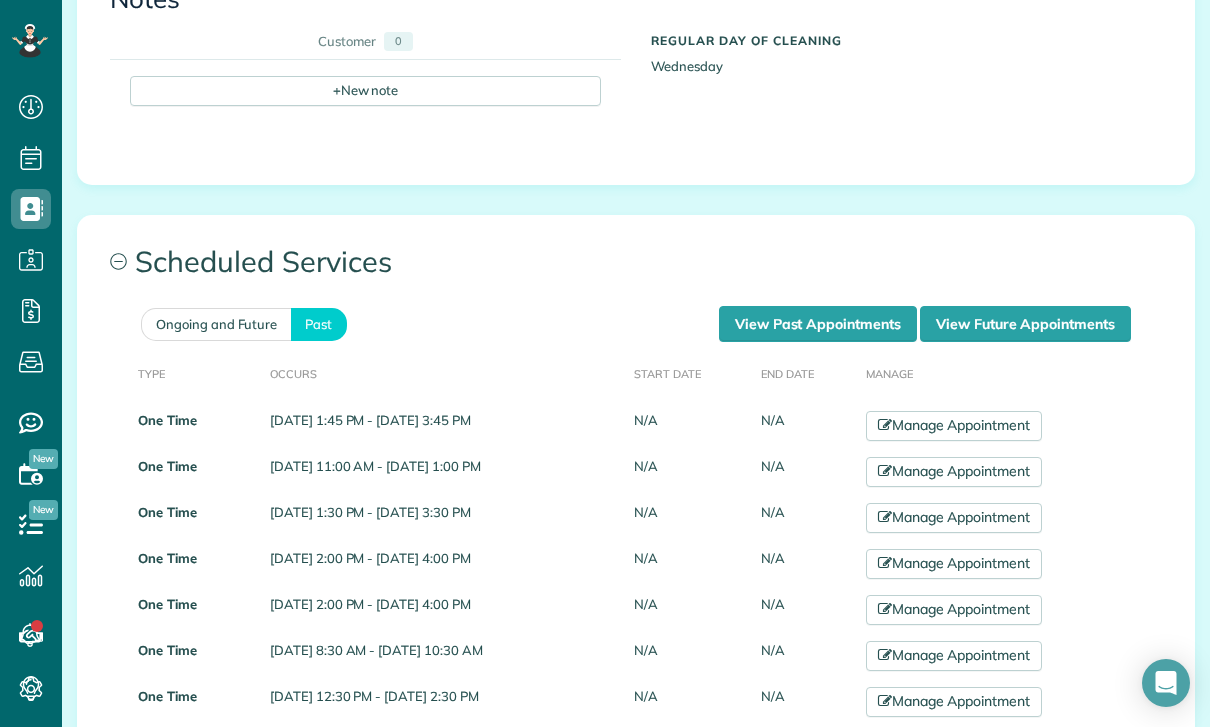 scroll, scrollTop: 845, scrollLeft: 0, axis: vertical 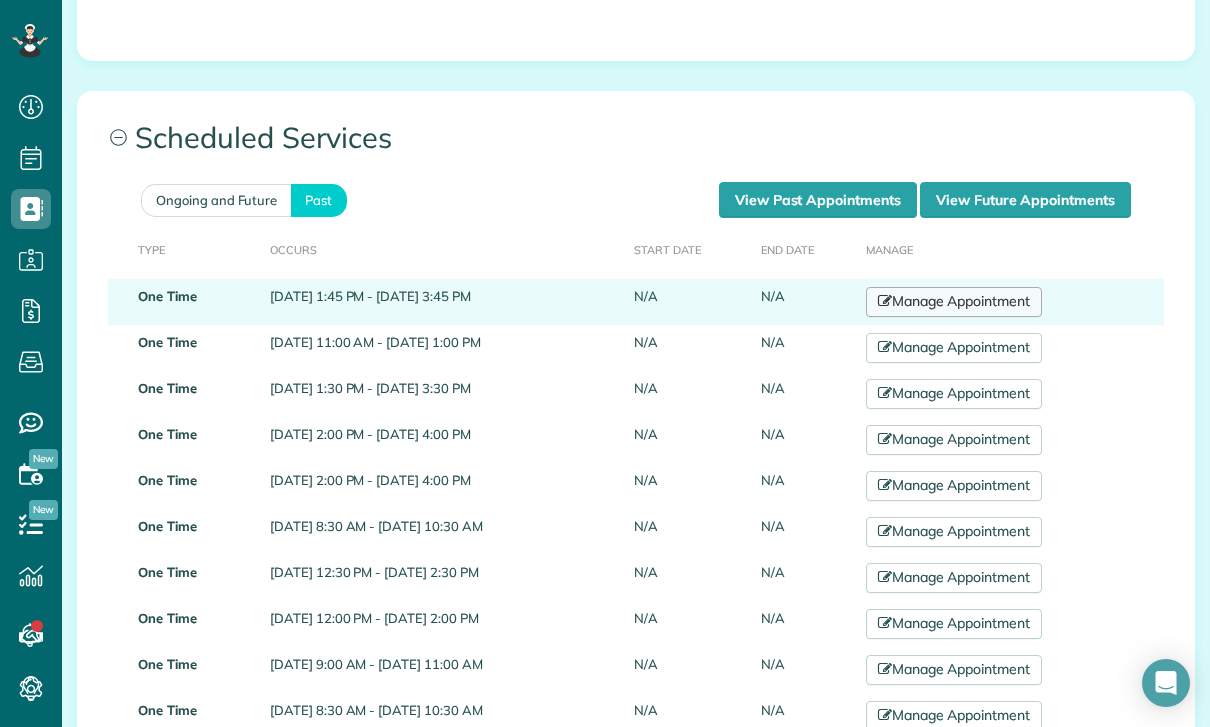 click on "Manage Appointment" at bounding box center (954, 302) 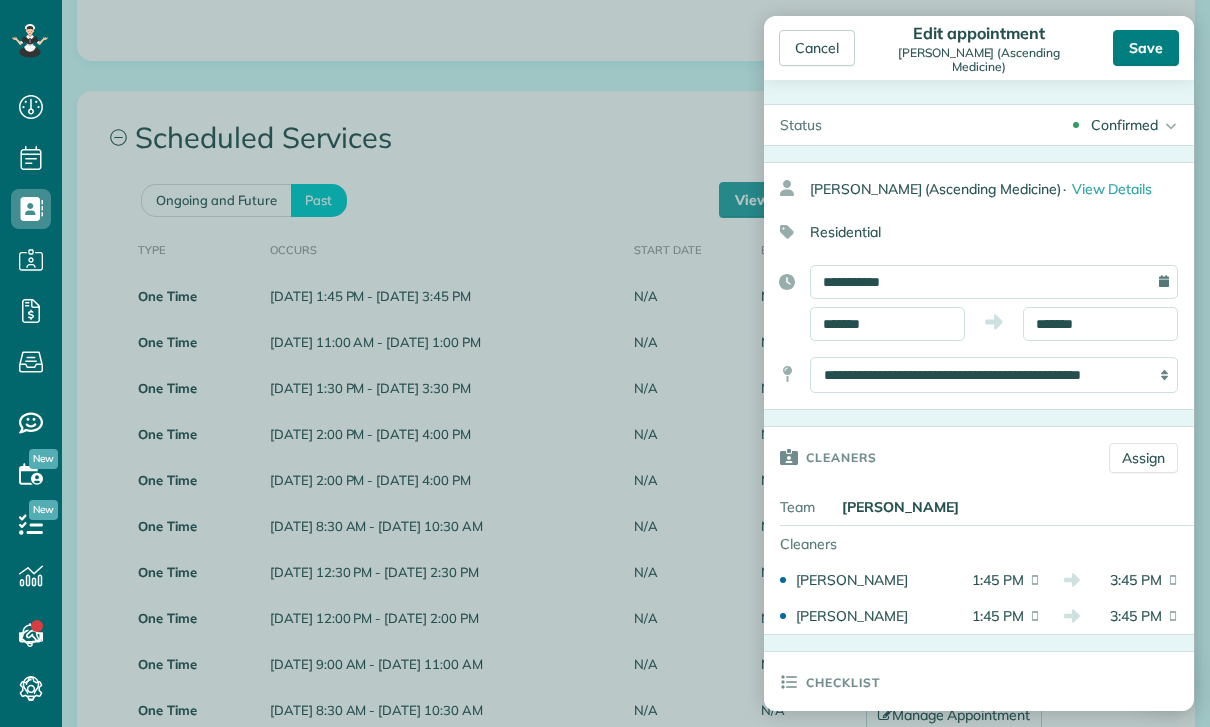 click on "Save" at bounding box center [1146, 48] 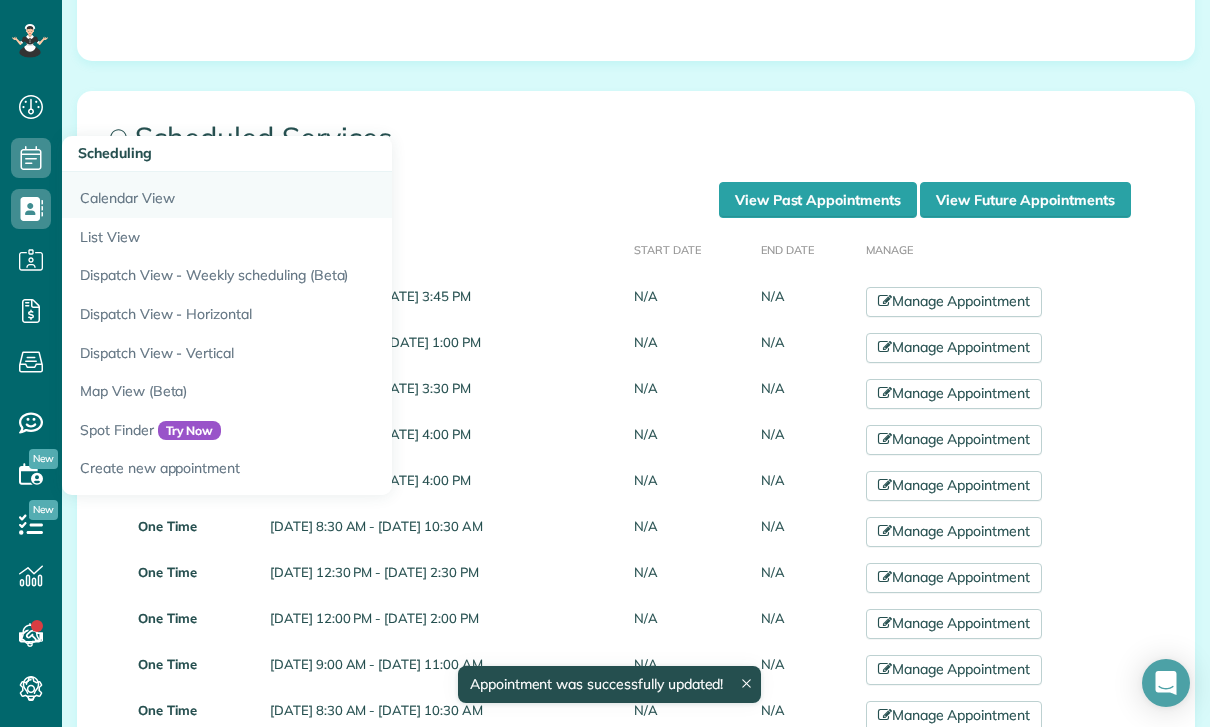 click on "Calendar View" at bounding box center (312, 195) 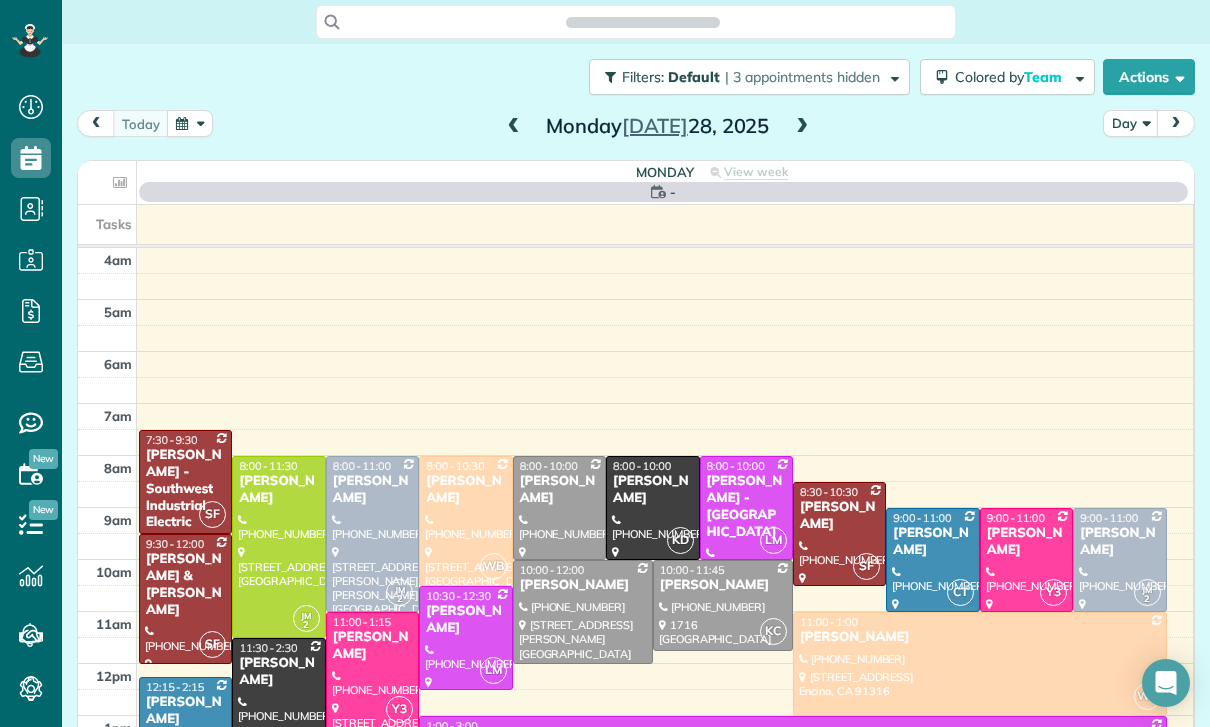 scroll, scrollTop: 0, scrollLeft: 0, axis: both 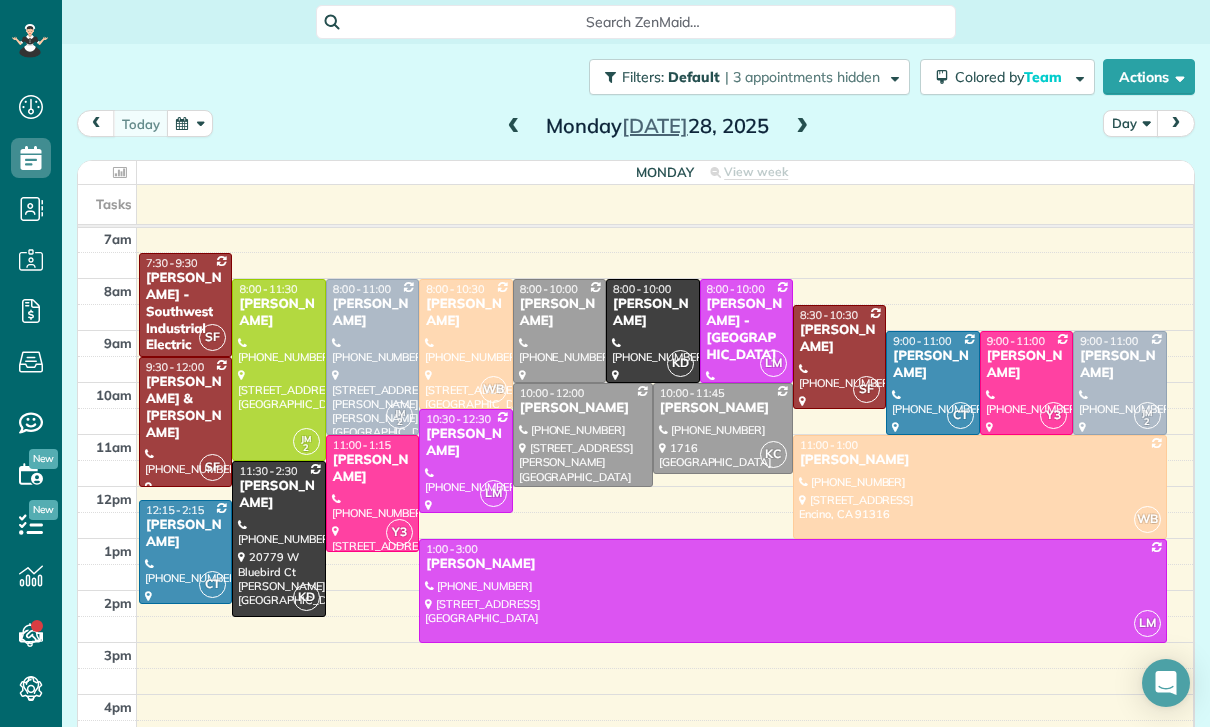 click at bounding box center (190, 123) 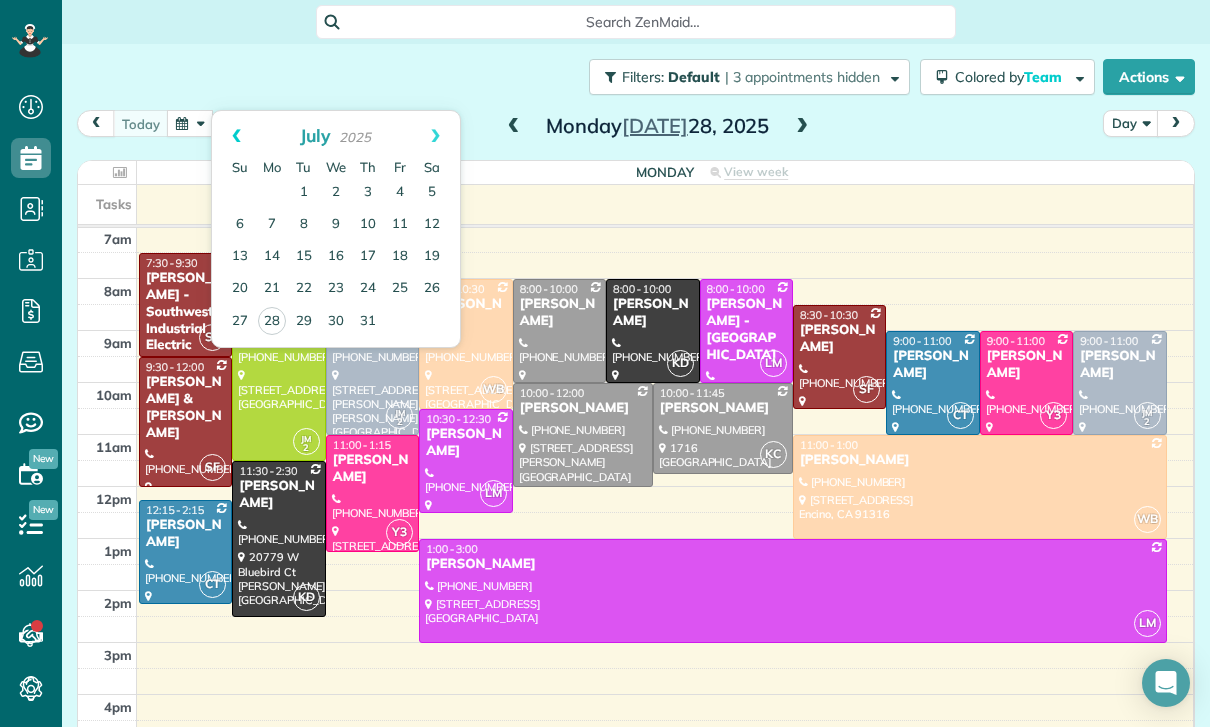 click on "Prev" at bounding box center (236, 136) 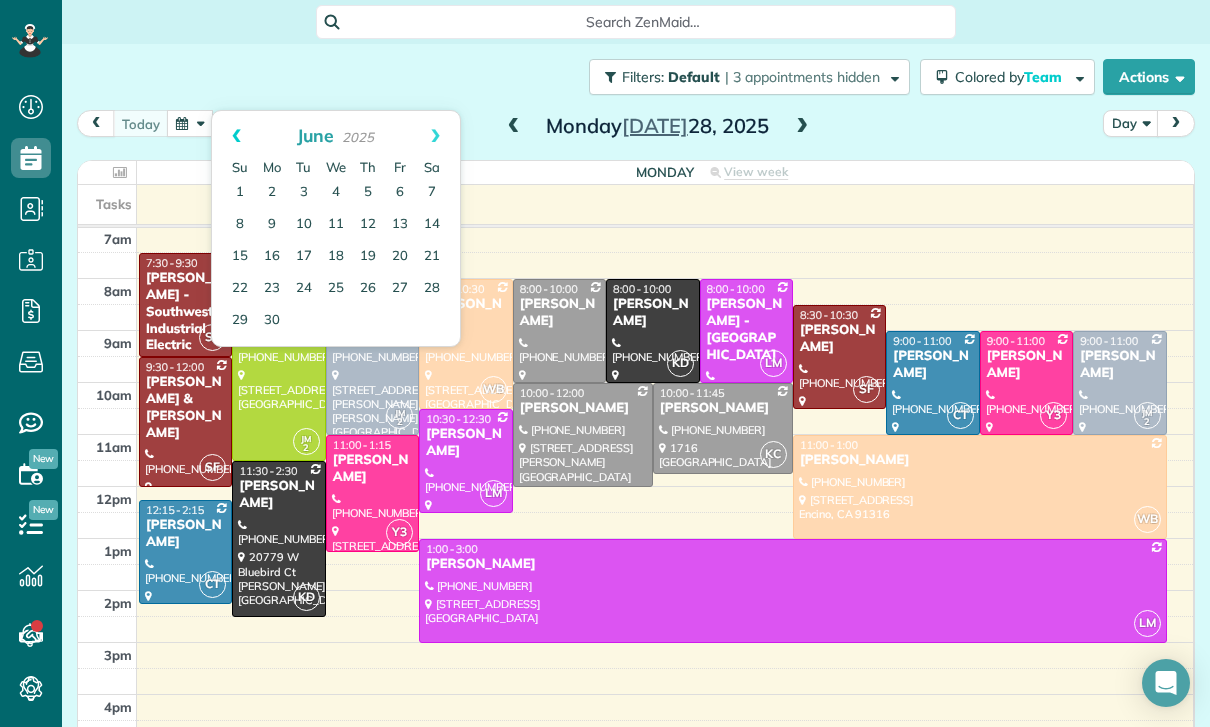 click on "Prev" at bounding box center [236, 136] 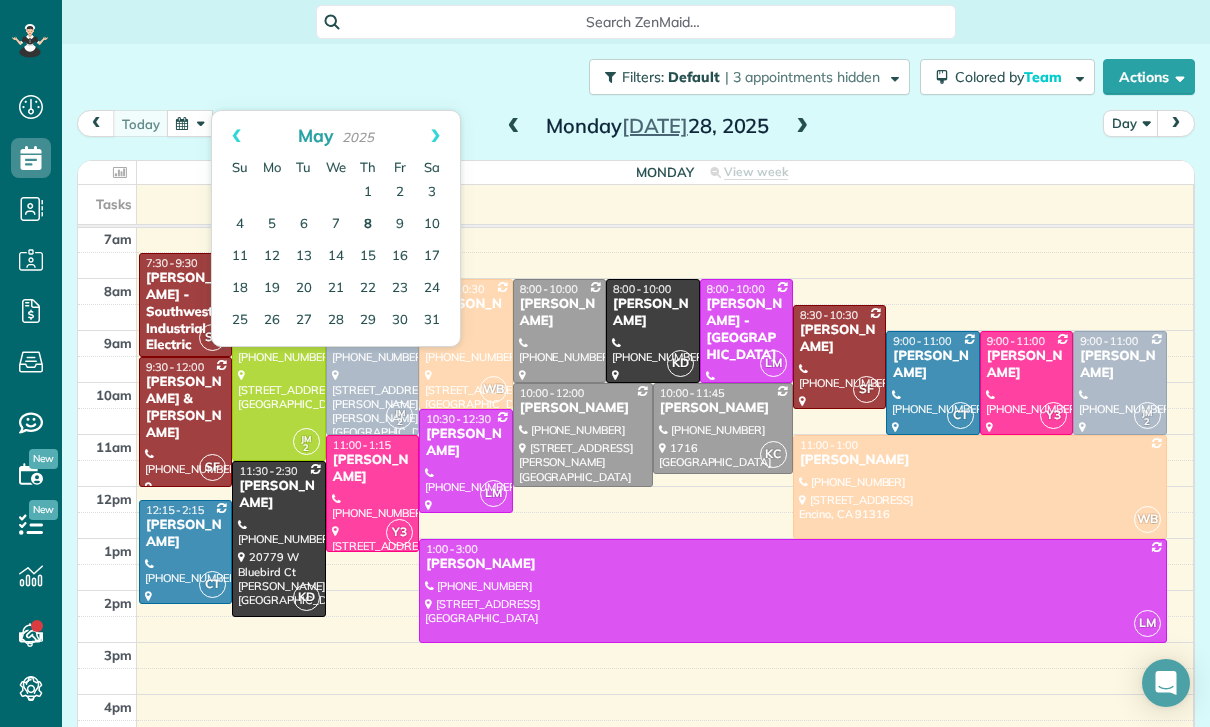 click on "8" at bounding box center (368, 225) 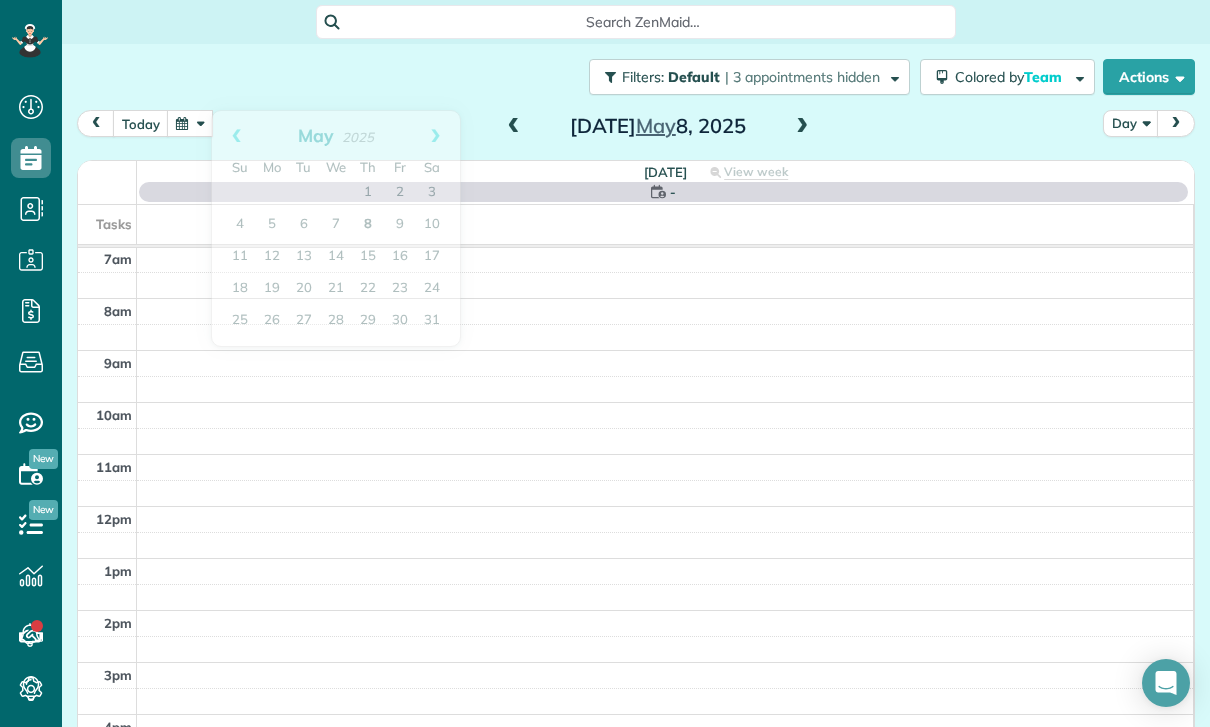 scroll, scrollTop: 157, scrollLeft: 0, axis: vertical 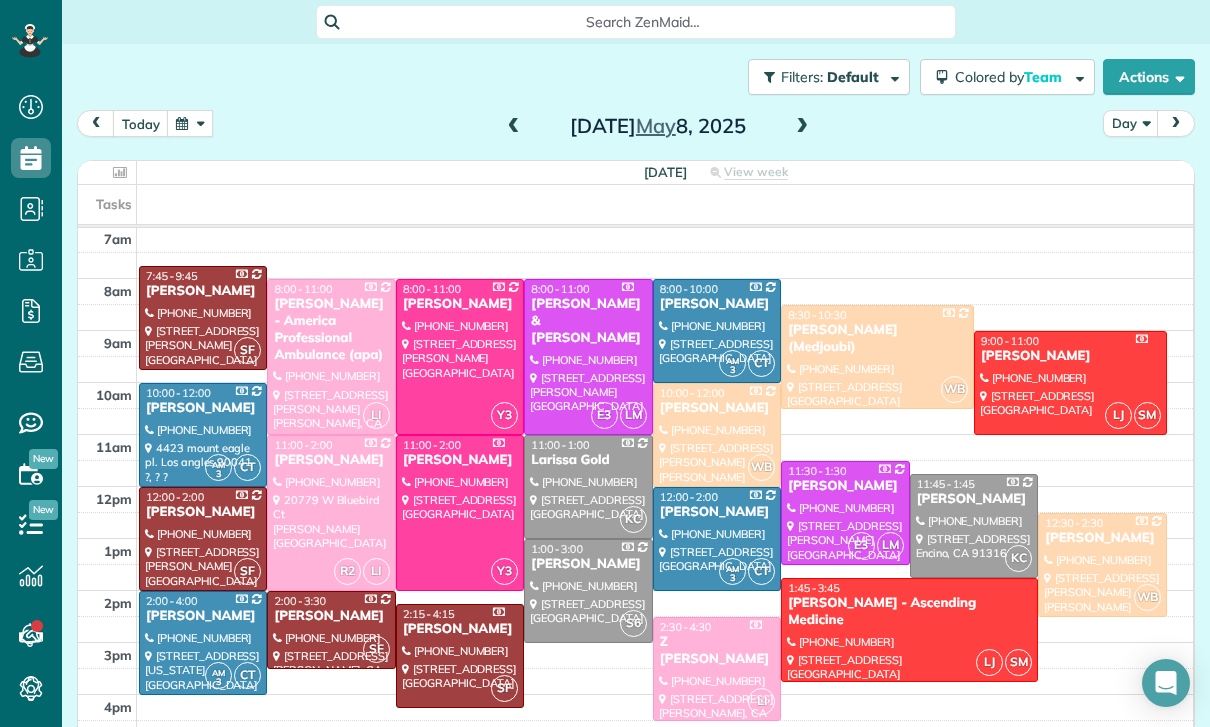 click on "[PERSON_NAME] - Ascending Medicine" at bounding box center (909, 612) 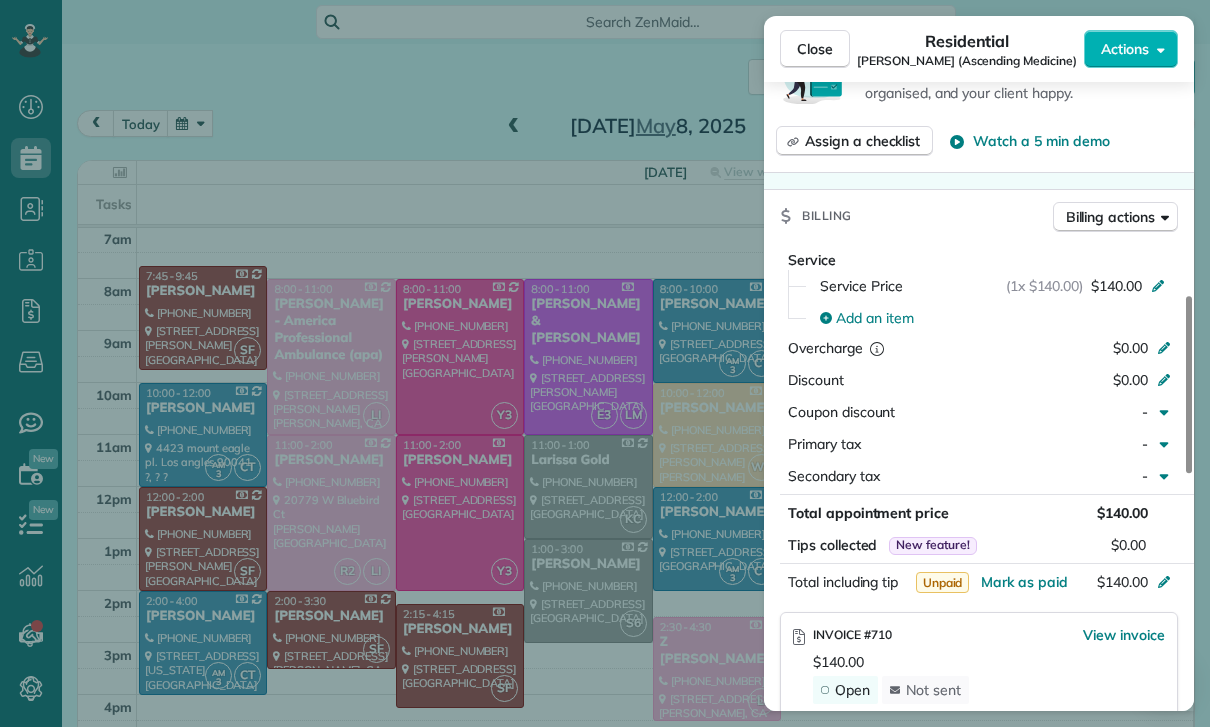 scroll, scrollTop: 995, scrollLeft: 0, axis: vertical 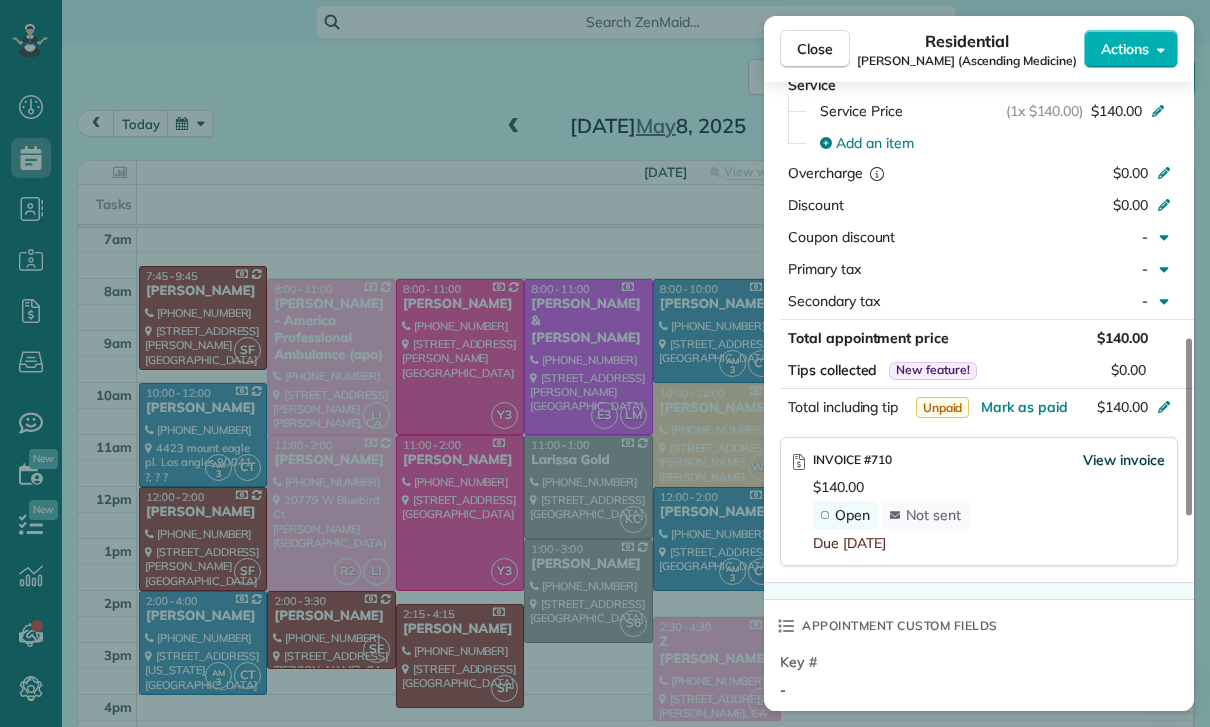 click on "View invoice" at bounding box center [1124, 460] 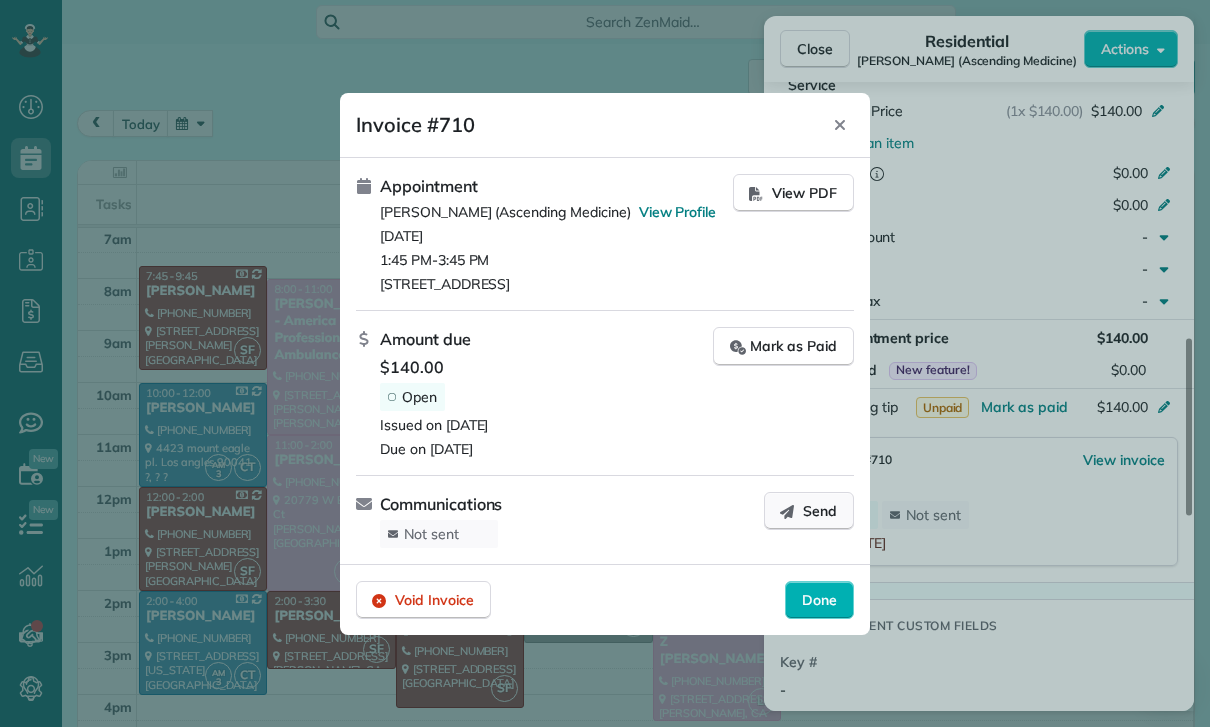 click on "Send" at bounding box center [820, 511] 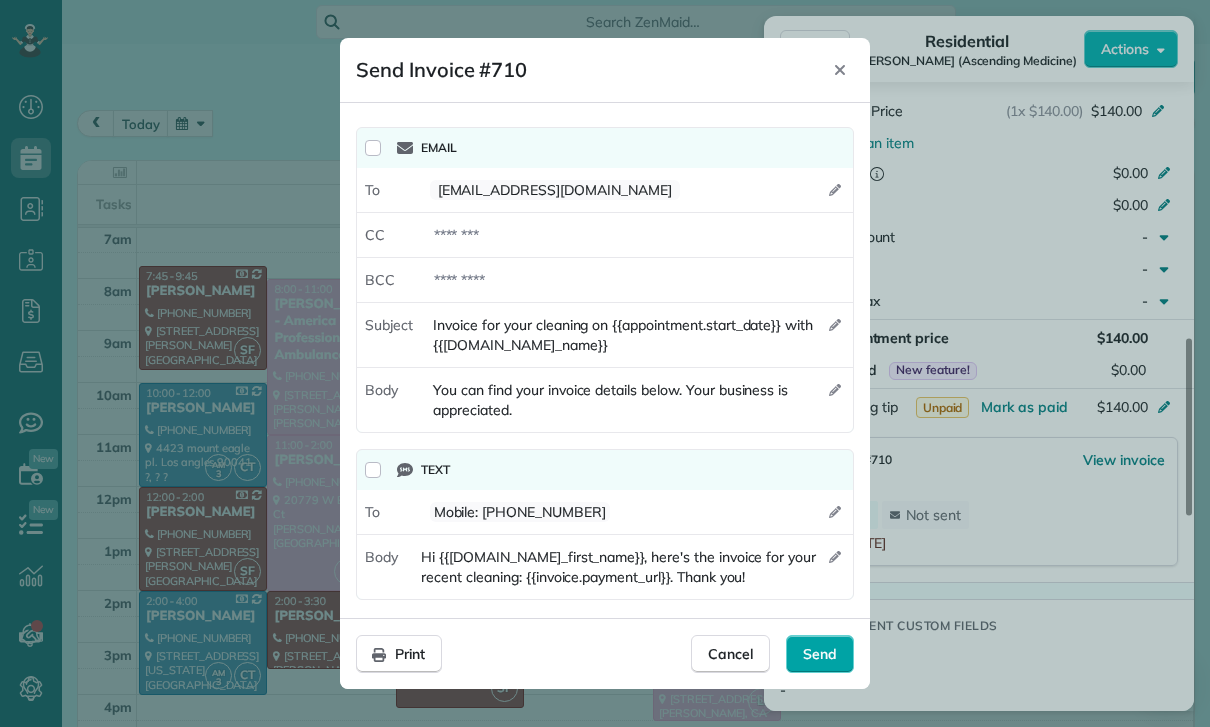 click on "Send" at bounding box center (820, 654) 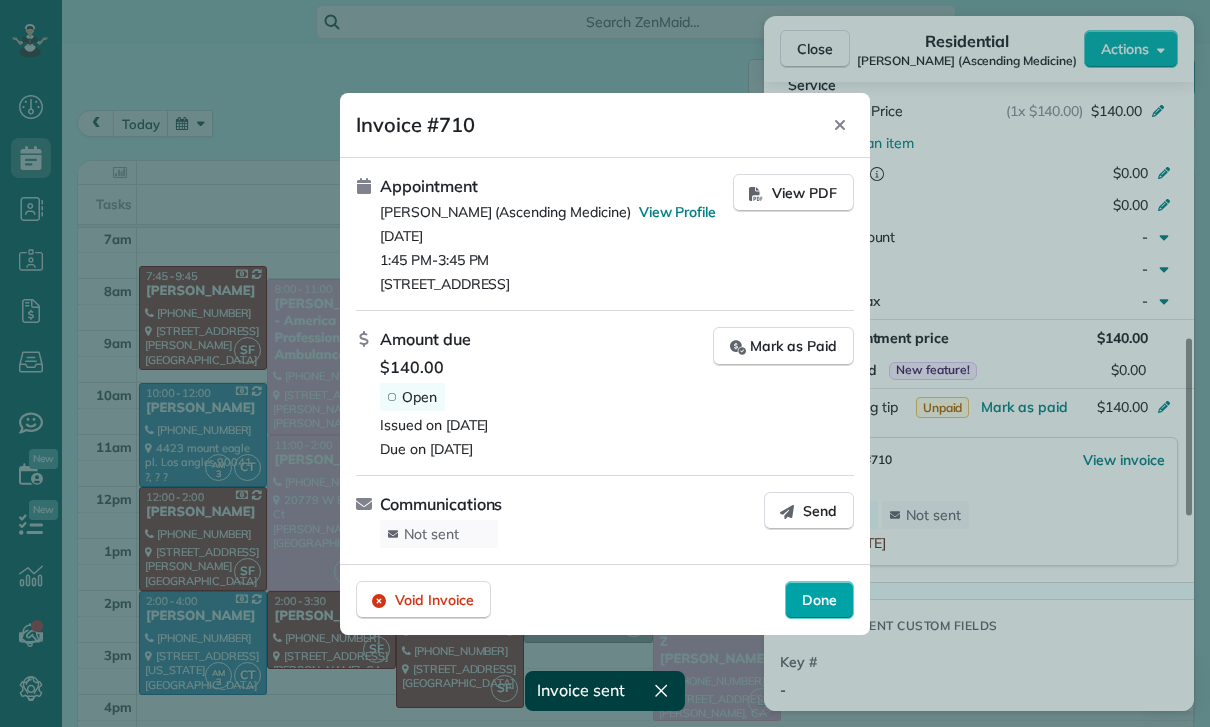 click on "Done" at bounding box center [819, 600] 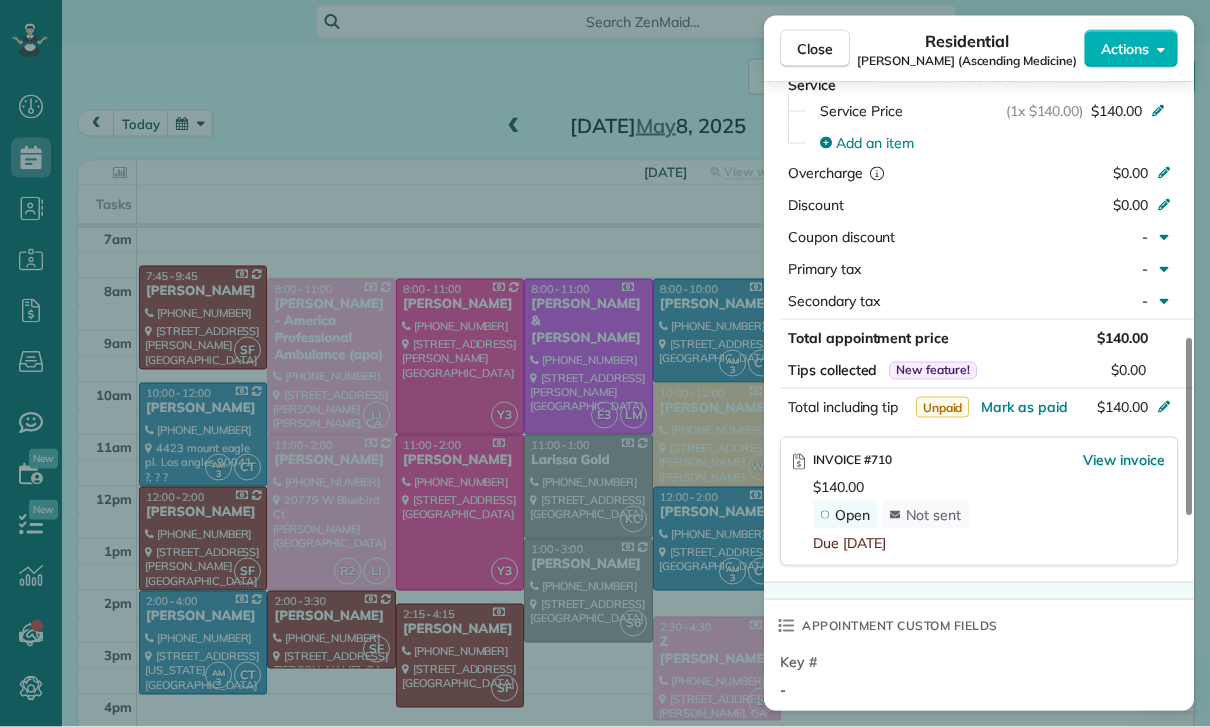 scroll, scrollTop: 2, scrollLeft: 0, axis: vertical 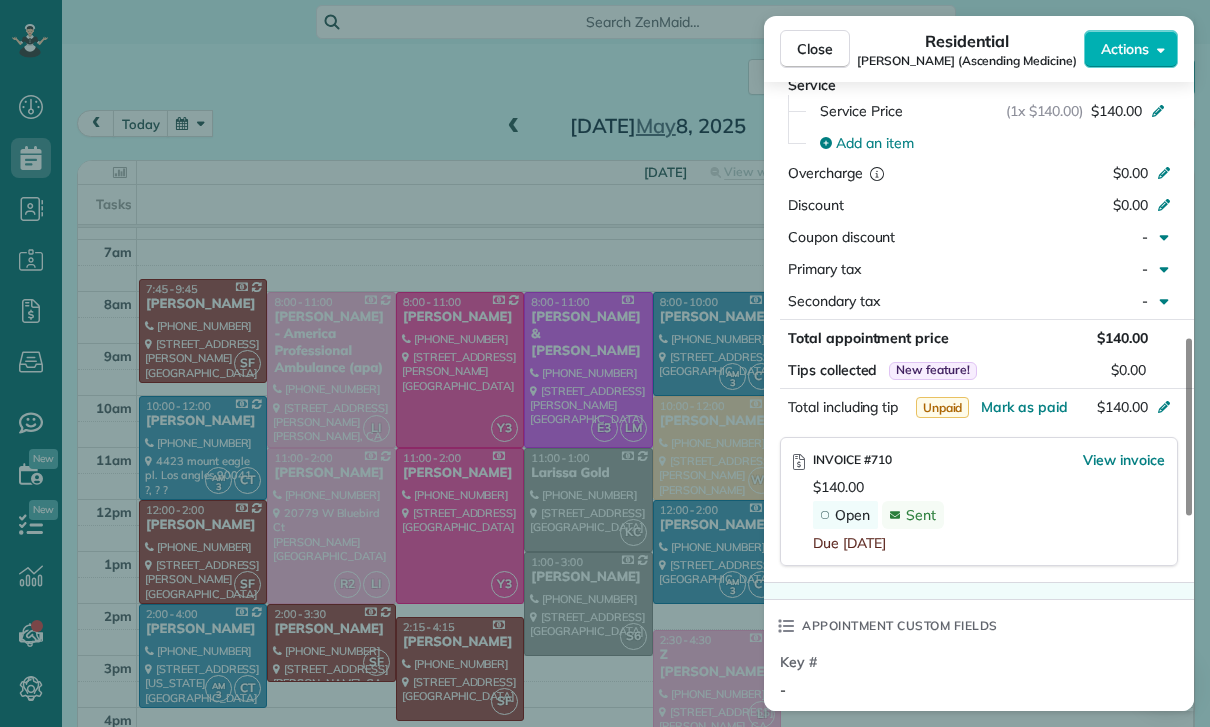 click on "Close Residential [PERSON_NAME] (Ascending Medicine) Actions Status Confirmed [PERSON_NAME] (Ascending Medicine) · Open profile MOBILE [PHONE_NUMBER] Copy [EMAIL_ADDRESS][DOMAIN_NAME] Copy View Details Residential [DATE] 1:45 PM 3:45 PM 2 hours and 0 minutes One time [STREET_ADDRESS] Service was not rated yet Cleaners Time in and out Assign Invite Team [PERSON_NAME] Cleaners [PERSON_NAME] 1:45 PM 3:45 PM [PERSON_NAME] 1:45 PM 3:45 PM Checklist Try Now Keep this appointment up to your standards. Stay on top of every detail, keep your cleaners organised, and your client happy. Assign a checklist Watch a 5 min demo Billing Billing actions Service Service Price (1x $140.00) $140.00 Add an item Overcharge $0.00 Discount $0.00 Coupon discount - Primary tax - Secondary tax - Total appointment price $140.00 Tips collected New feature! $0.00 Unpaid Mark as paid Total including tip $140.00 INVOICE #710 View invoice $140.00 Open Sent Due [DATE] Key # - Notes" at bounding box center [605, 363] 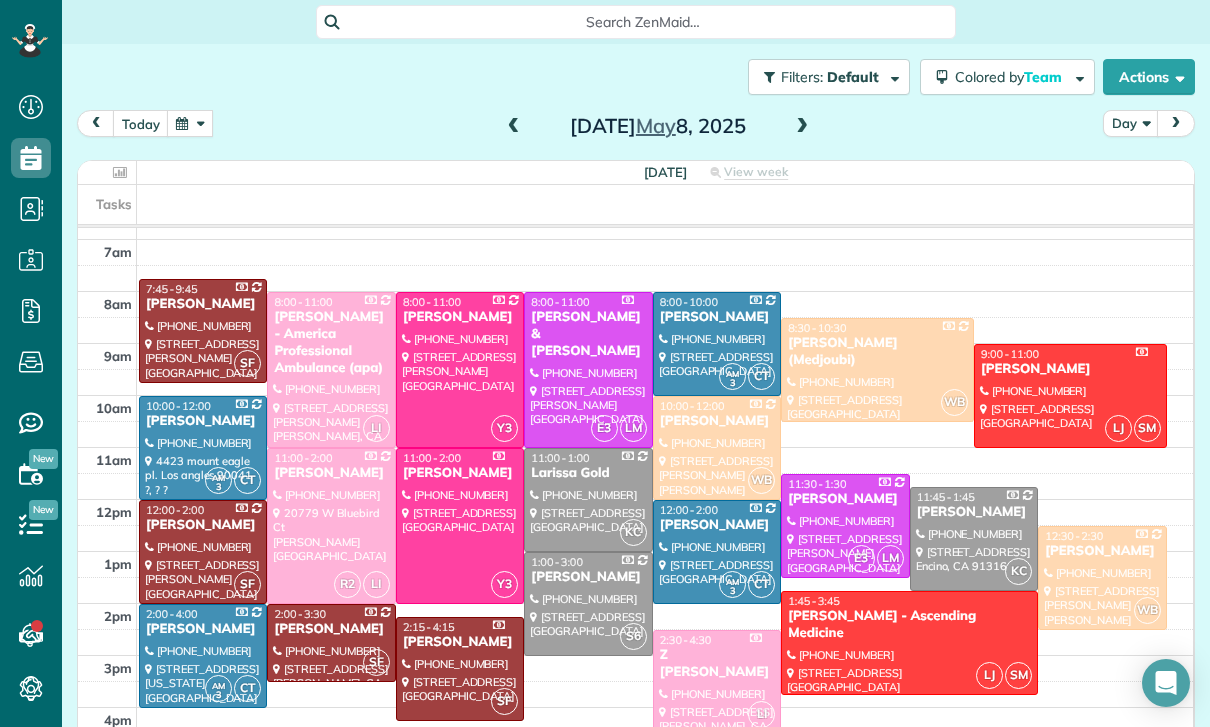 click at bounding box center [190, 123] 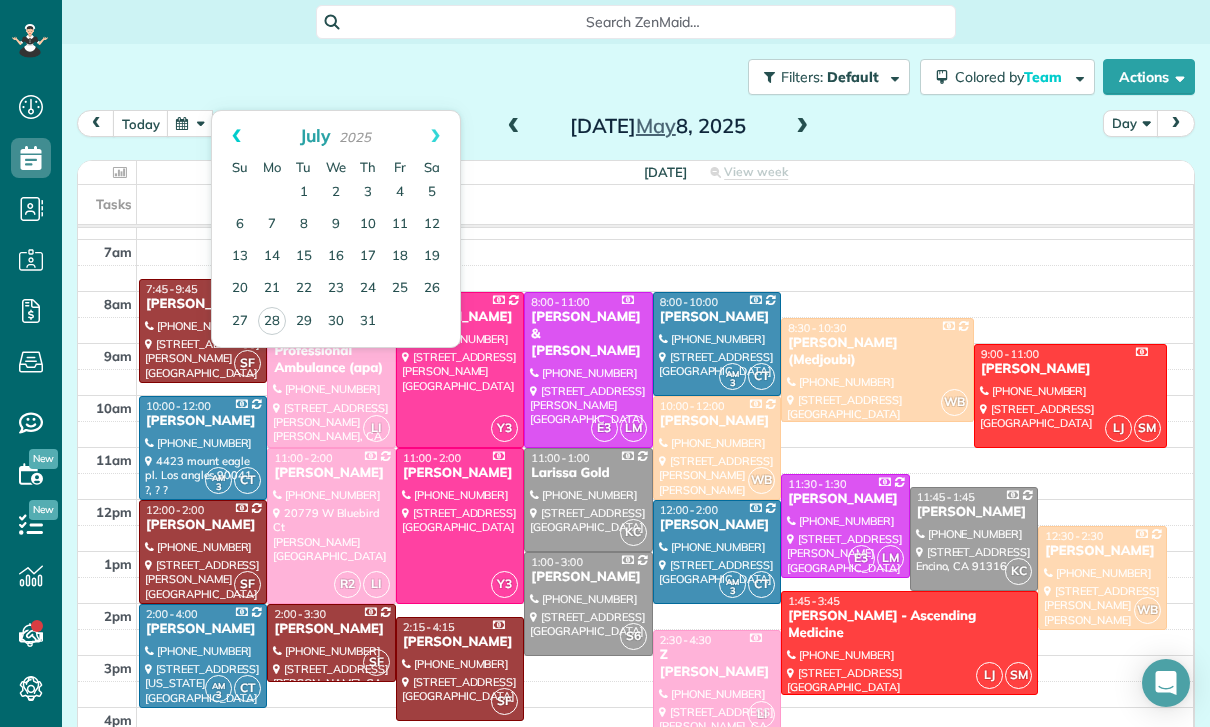 click on "Prev" at bounding box center (236, 136) 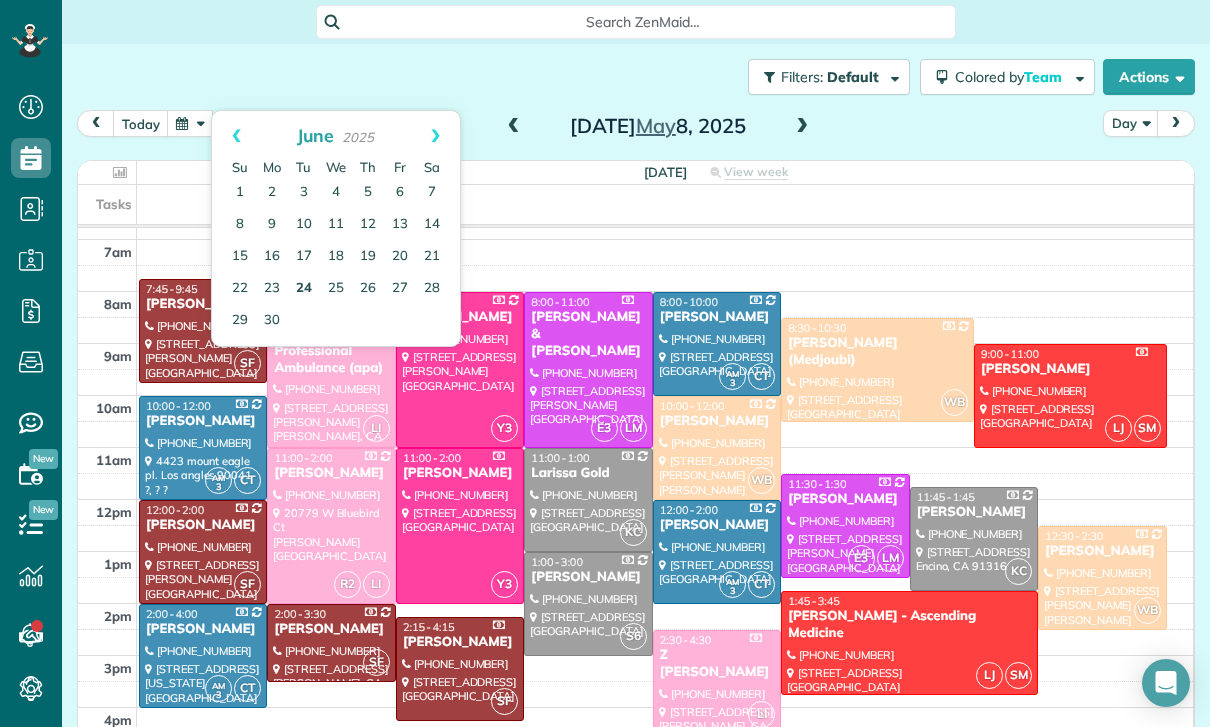 click on "24" at bounding box center [304, 289] 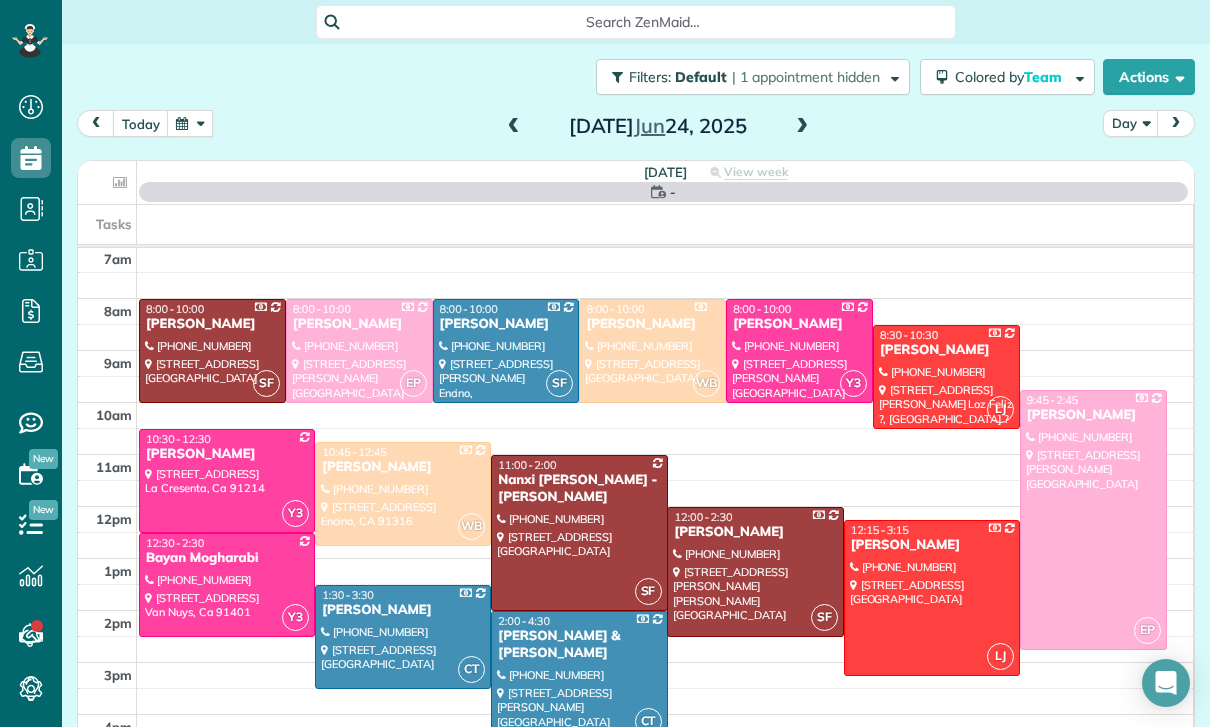 scroll, scrollTop: 157, scrollLeft: 0, axis: vertical 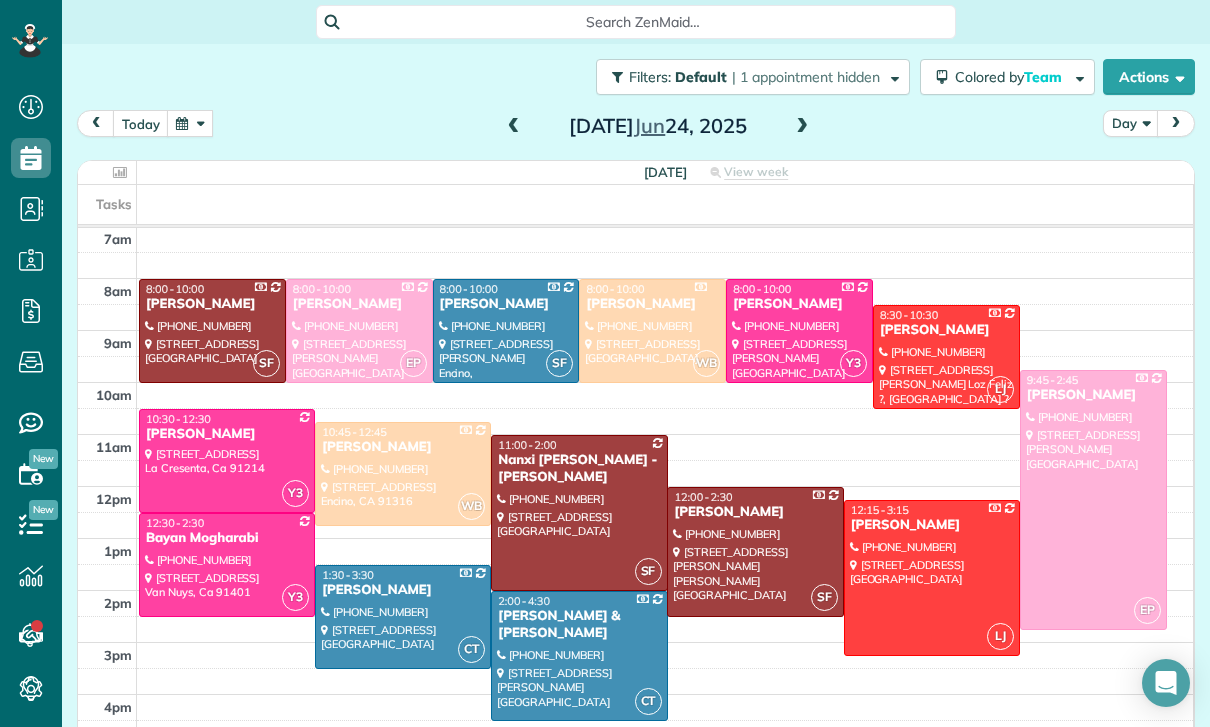 click at bounding box center [802, 127] 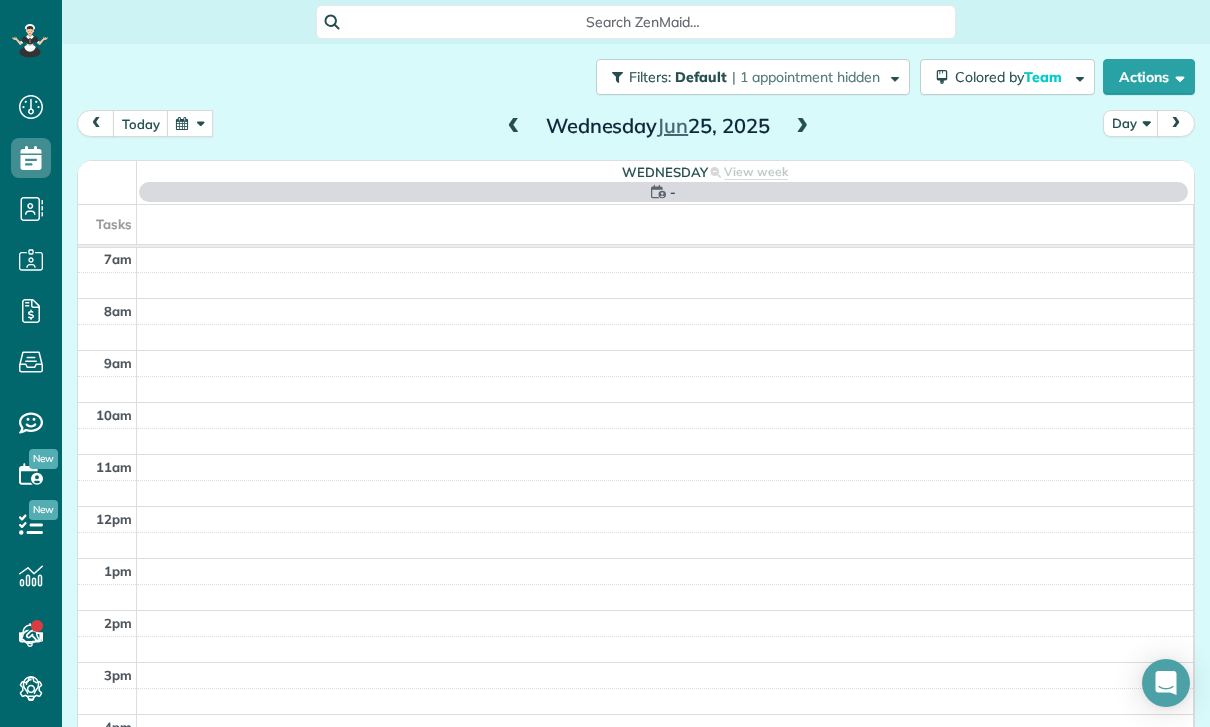 scroll, scrollTop: 157, scrollLeft: 0, axis: vertical 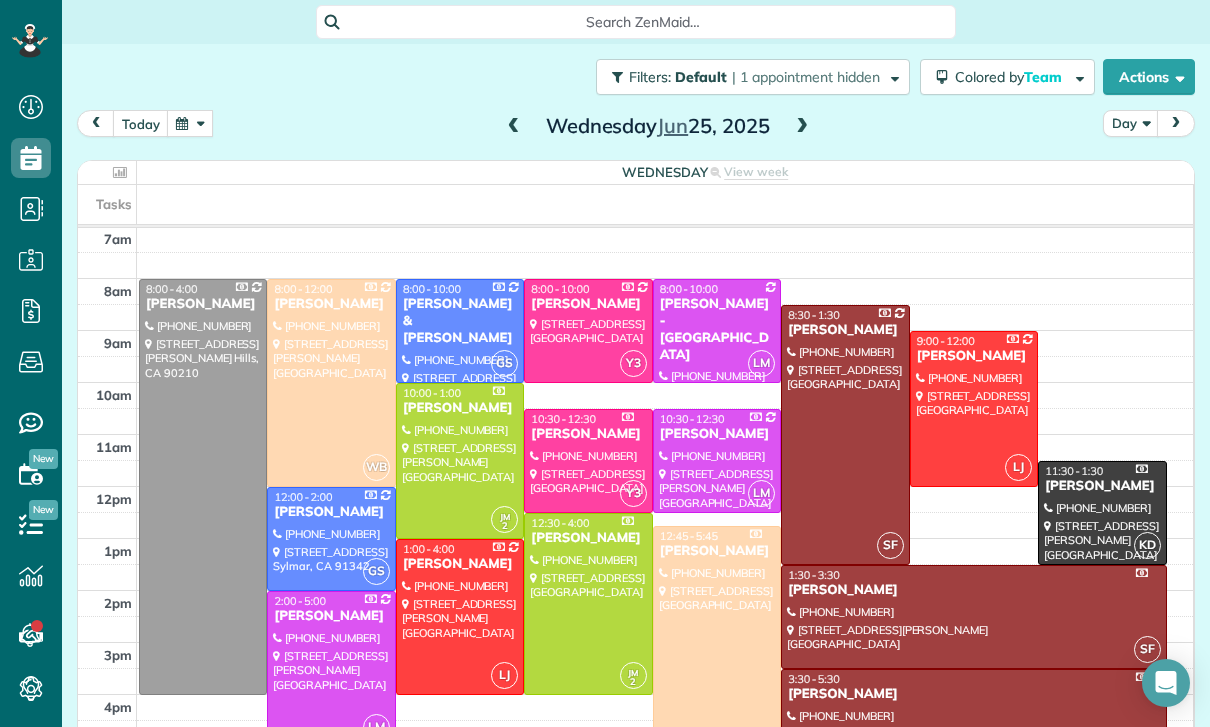 click at bounding box center [802, 127] 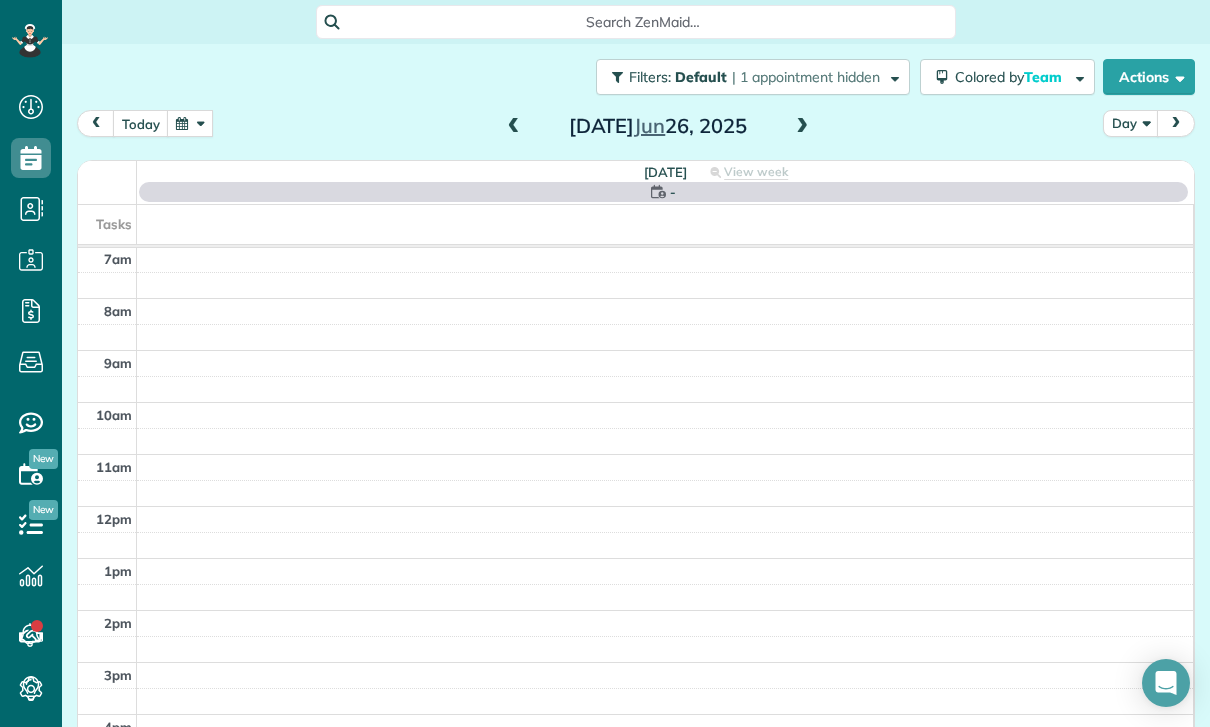 scroll, scrollTop: 157, scrollLeft: 0, axis: vertical 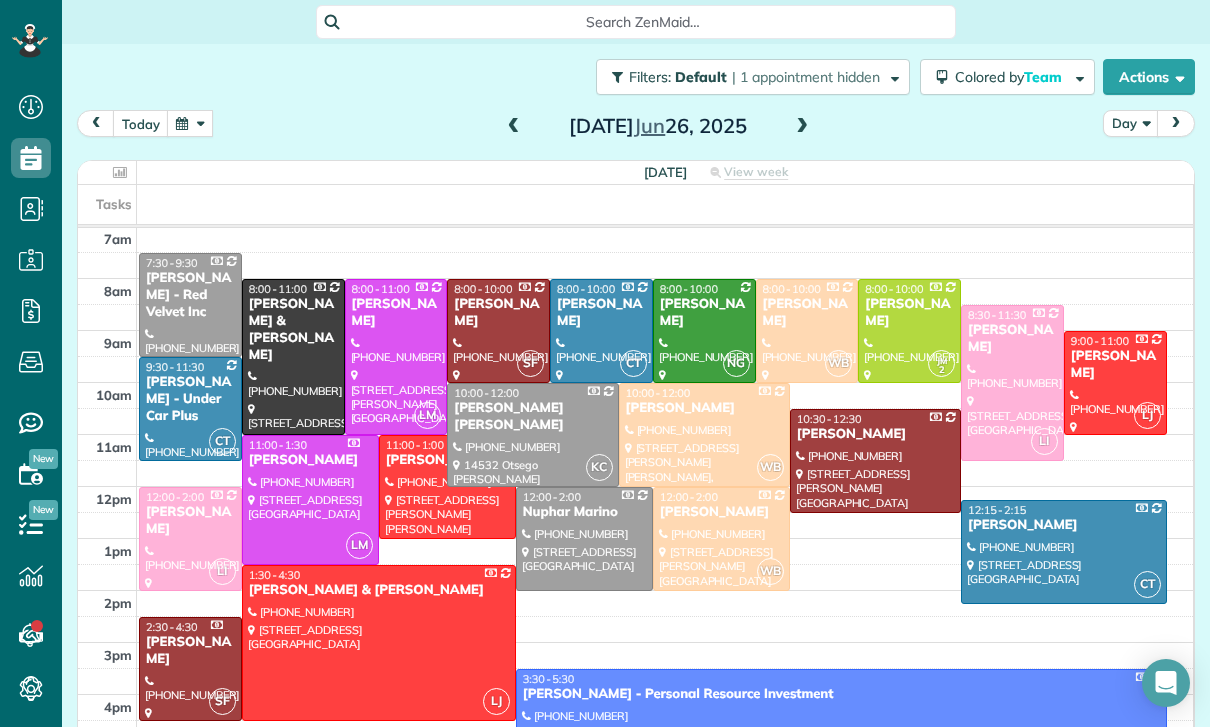 click at bounding box center [802, 127] 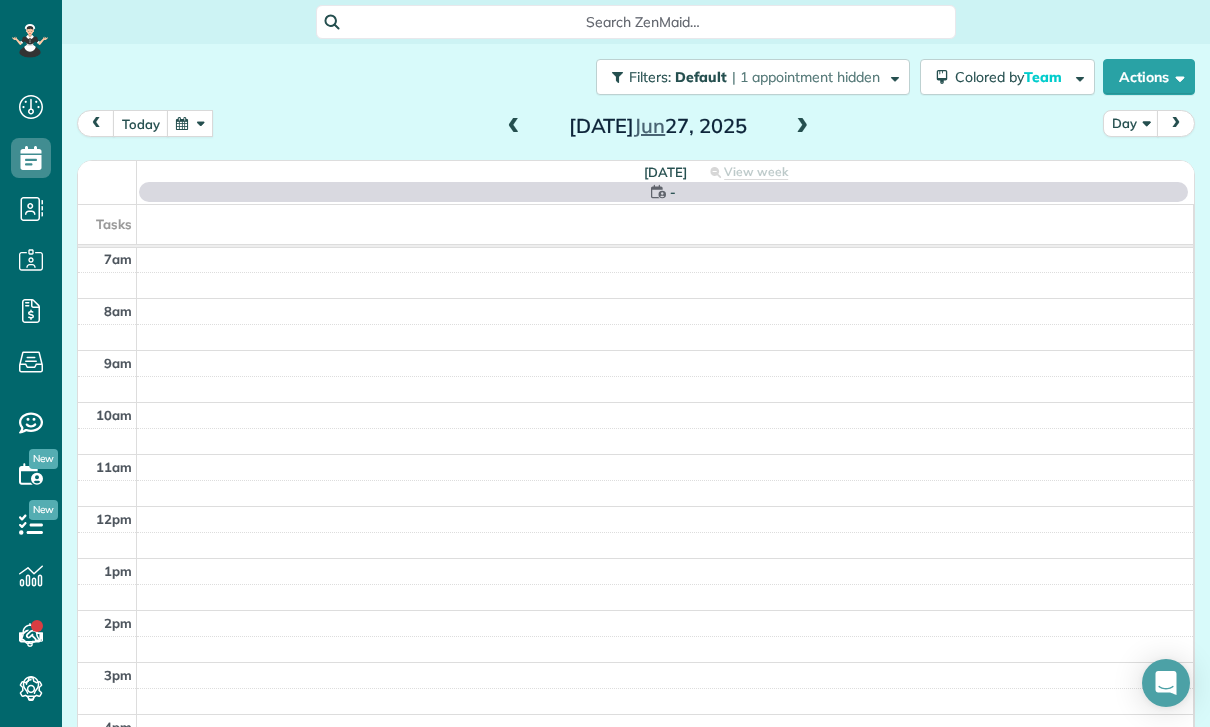 scroll, scrollTop: 157, scrollLeft: 0, axis: vertical 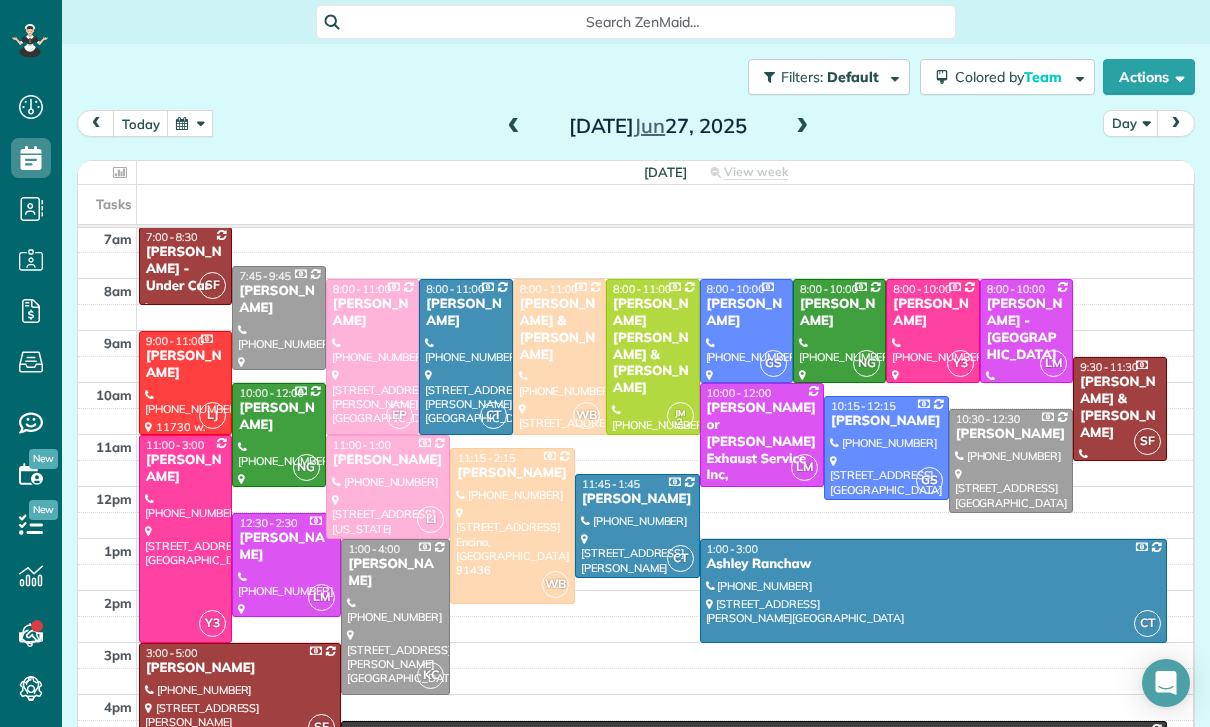 click at bounding box center [802, 127] 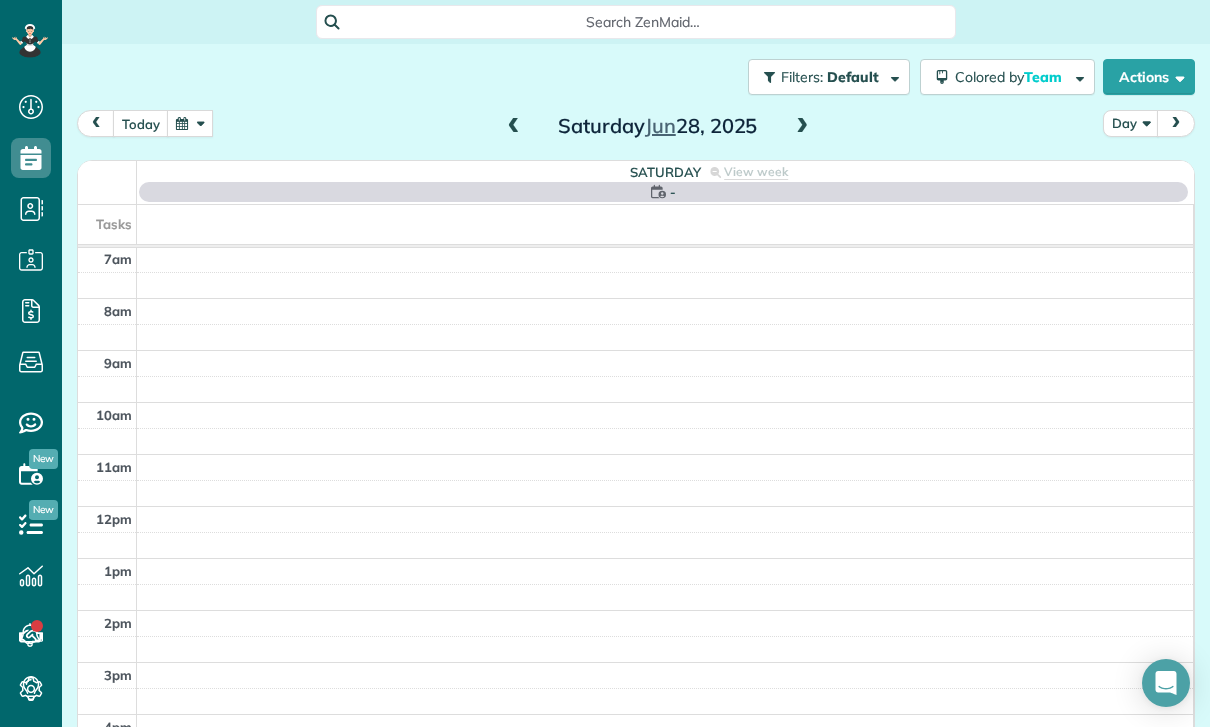 scroll, scrollTop: 157, scrollLeft: 0, axis: vertical 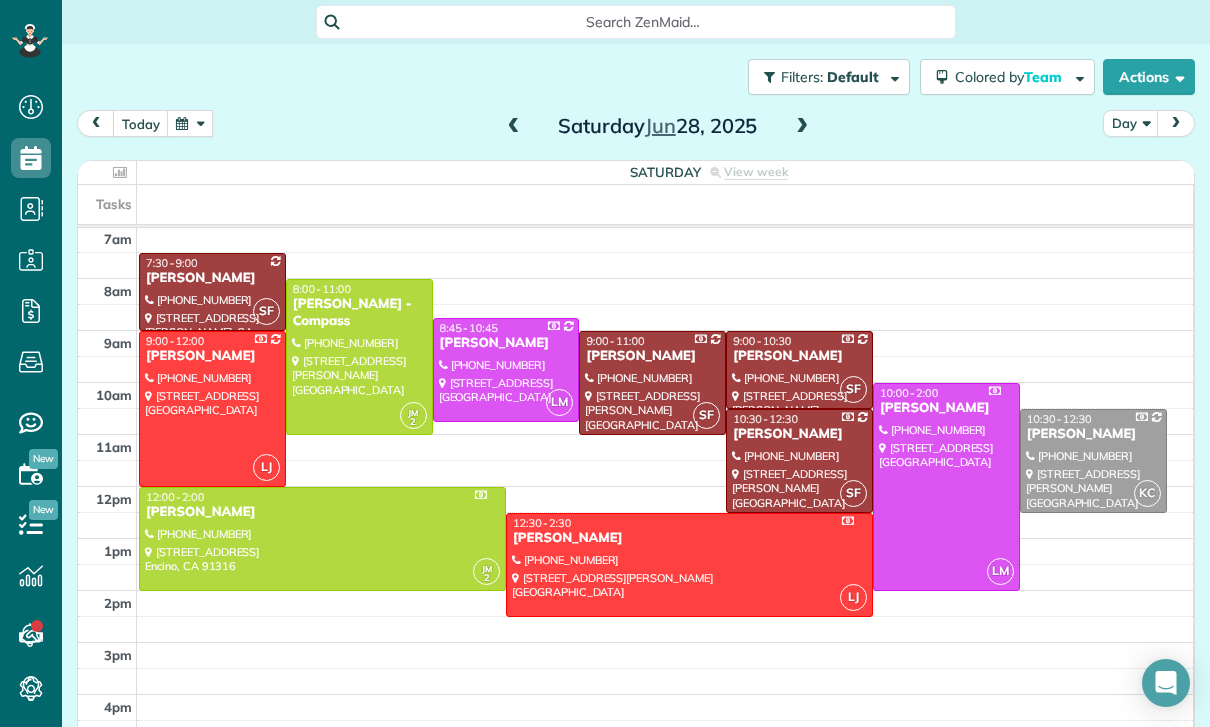 click at bounding box center [190, 123] 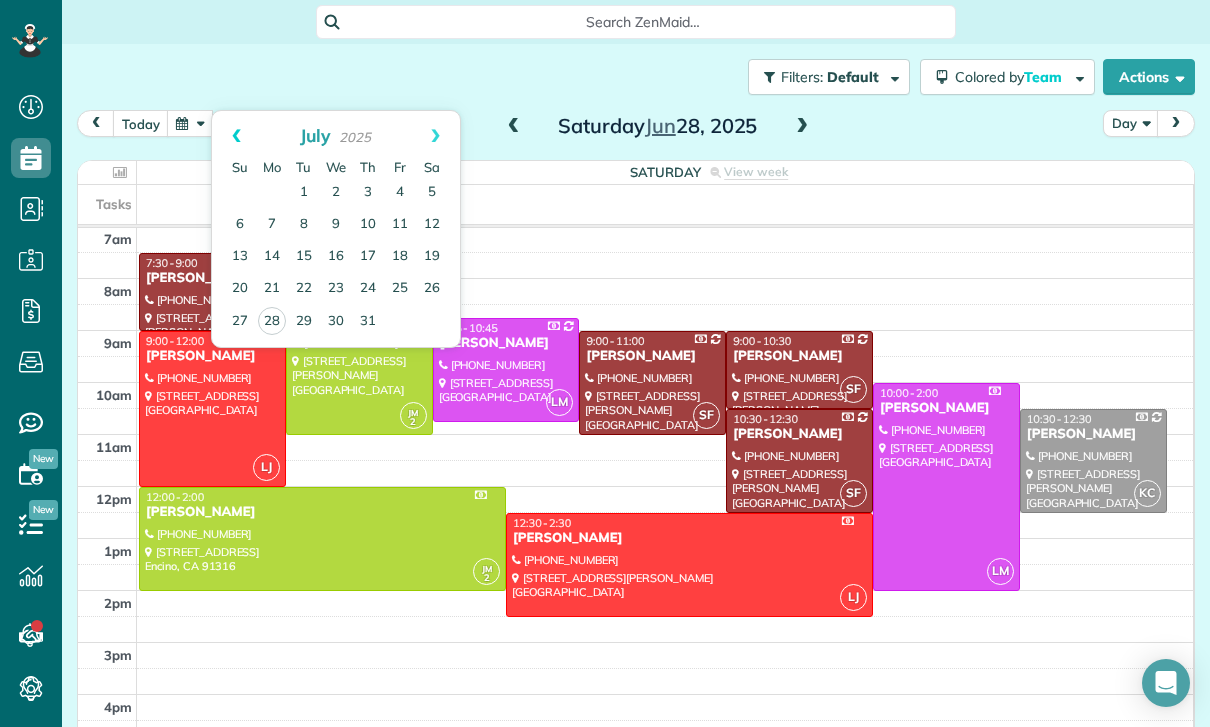 click on "Prev" at bounding box center (236, 136) 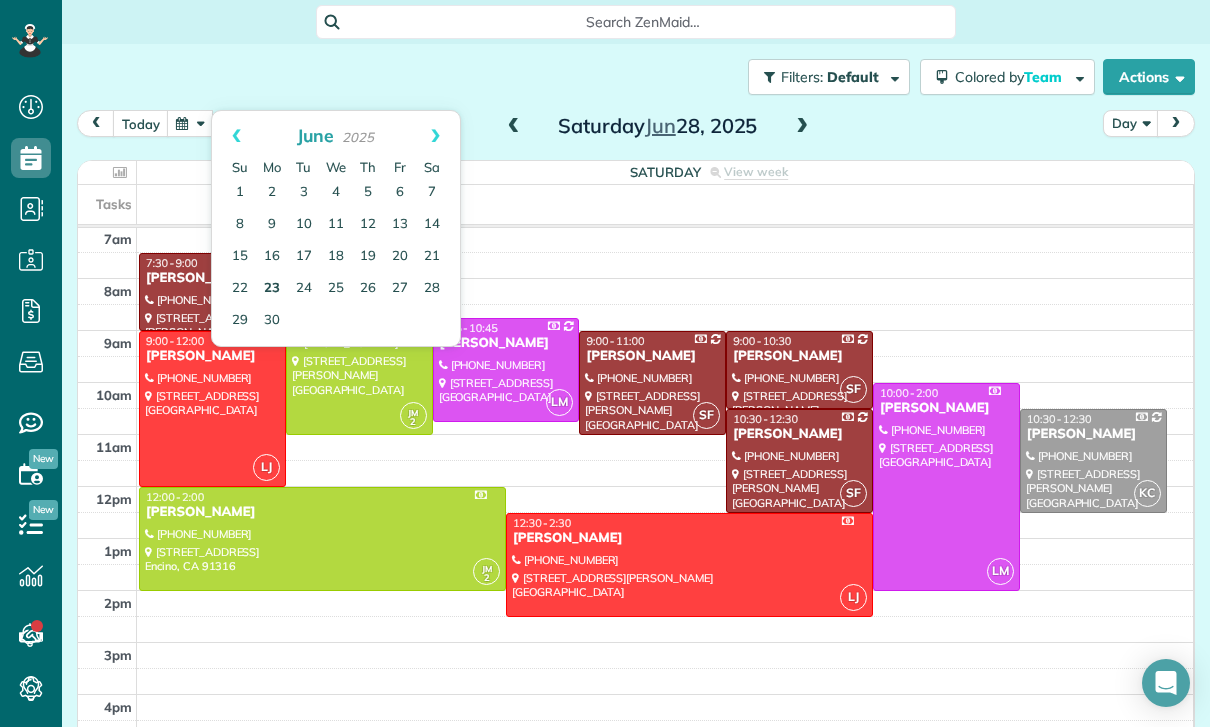 click on "23" at bounding box center [272, 289] 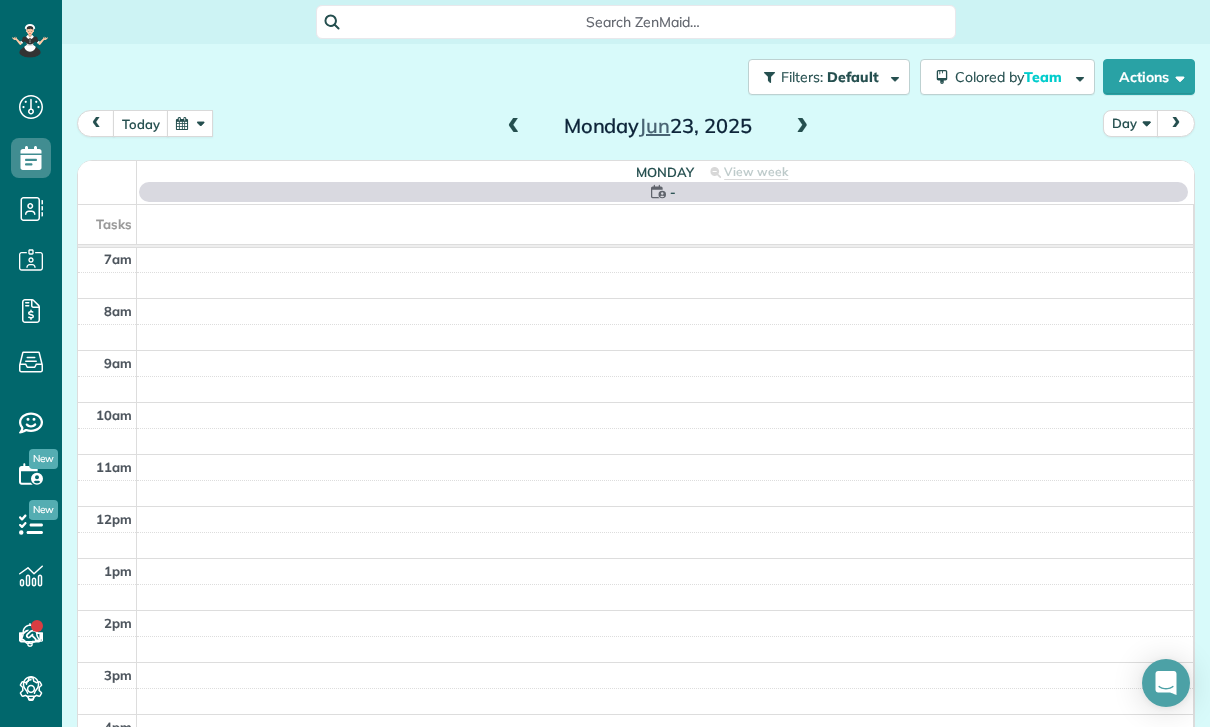 scroll, scrollTop: 157, scrollLeft: 0, axis: vertical 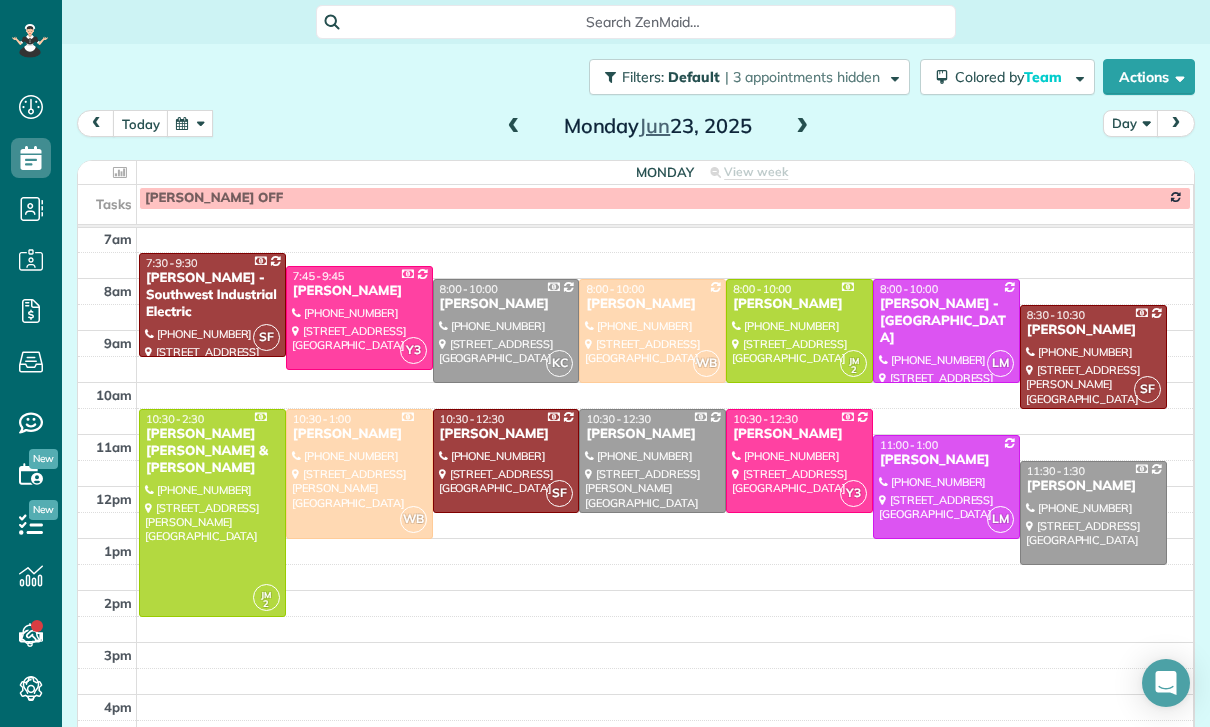 click at bounding box center [514, 127] 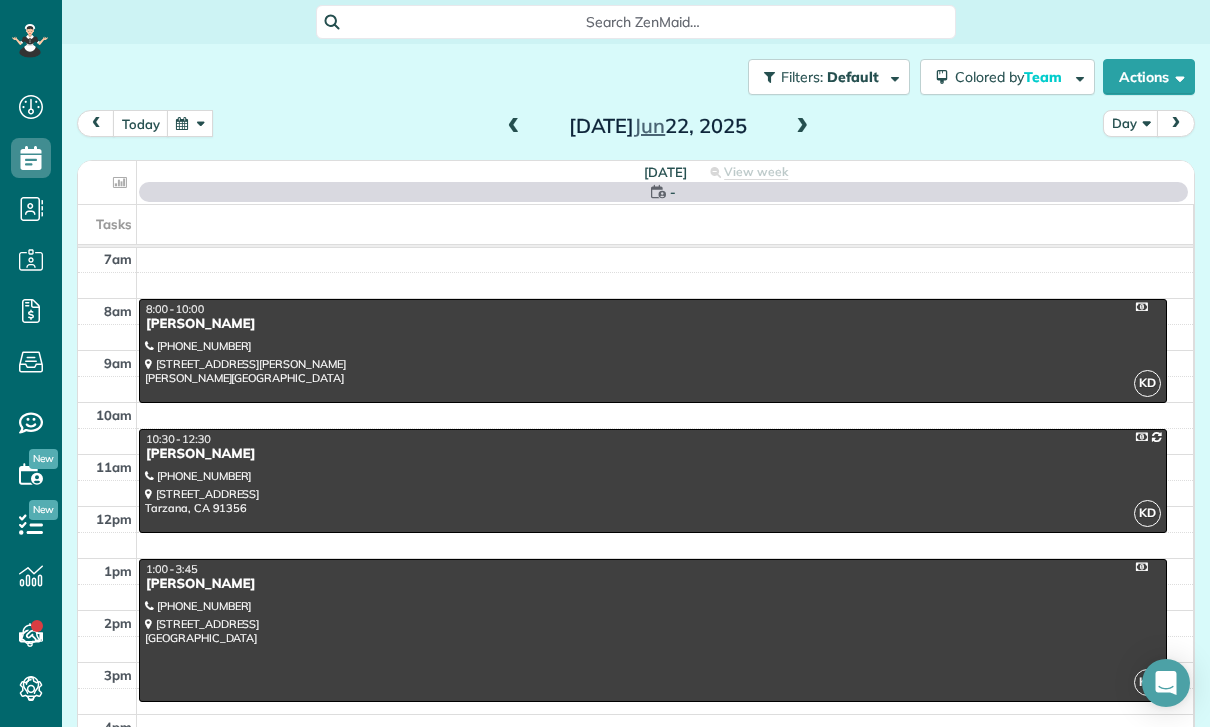 scroll, scrollTop: 157, scrollLeft: 0, axis: vertical 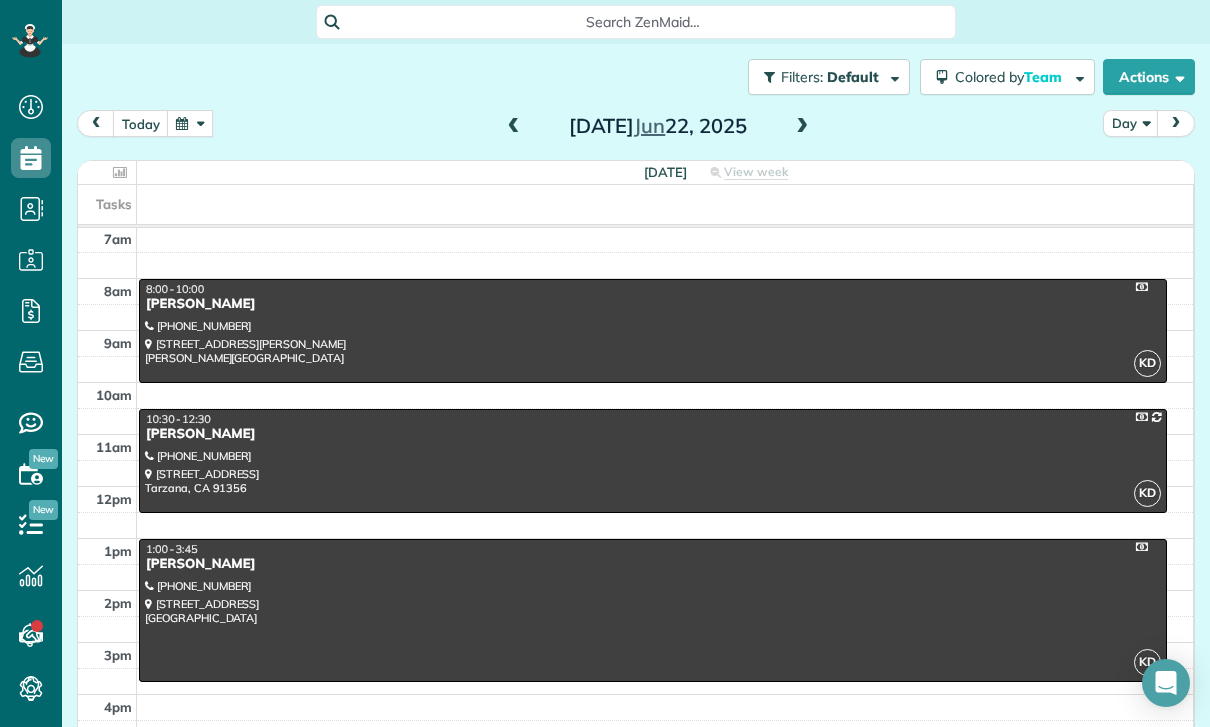 click at bounding box center (514, 127) 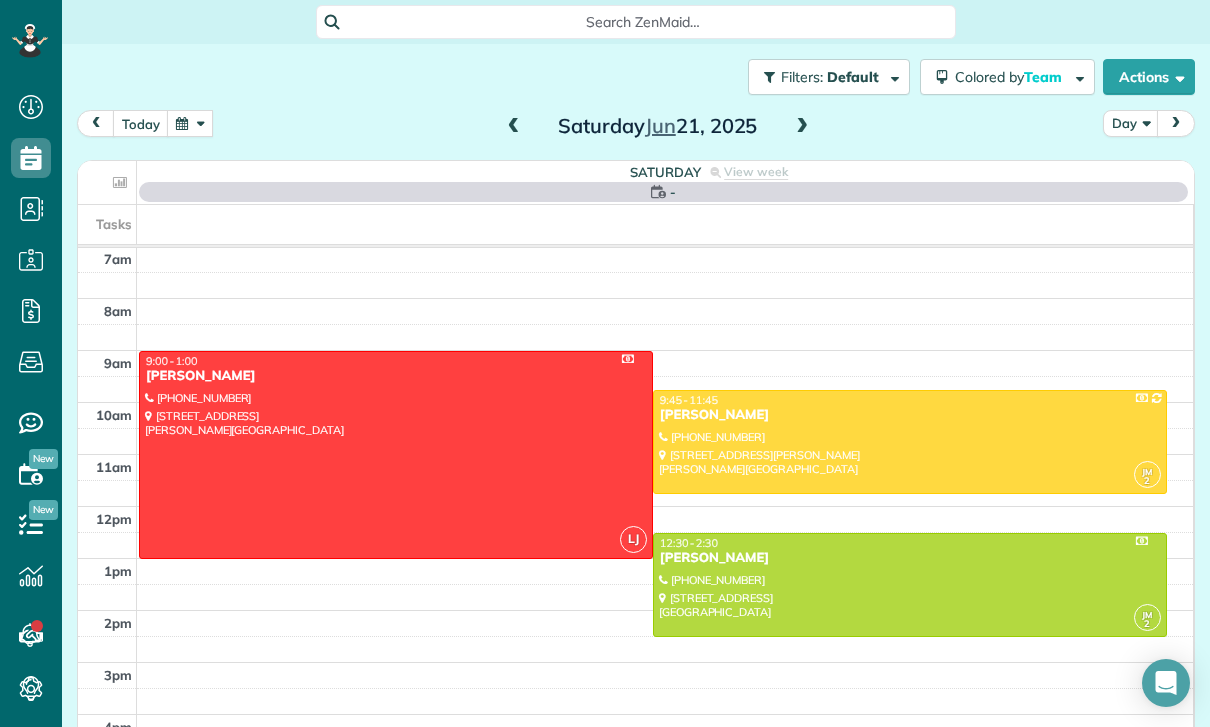 scroll, scrollTop: 157, scrollLeft: 0, axis: vertical 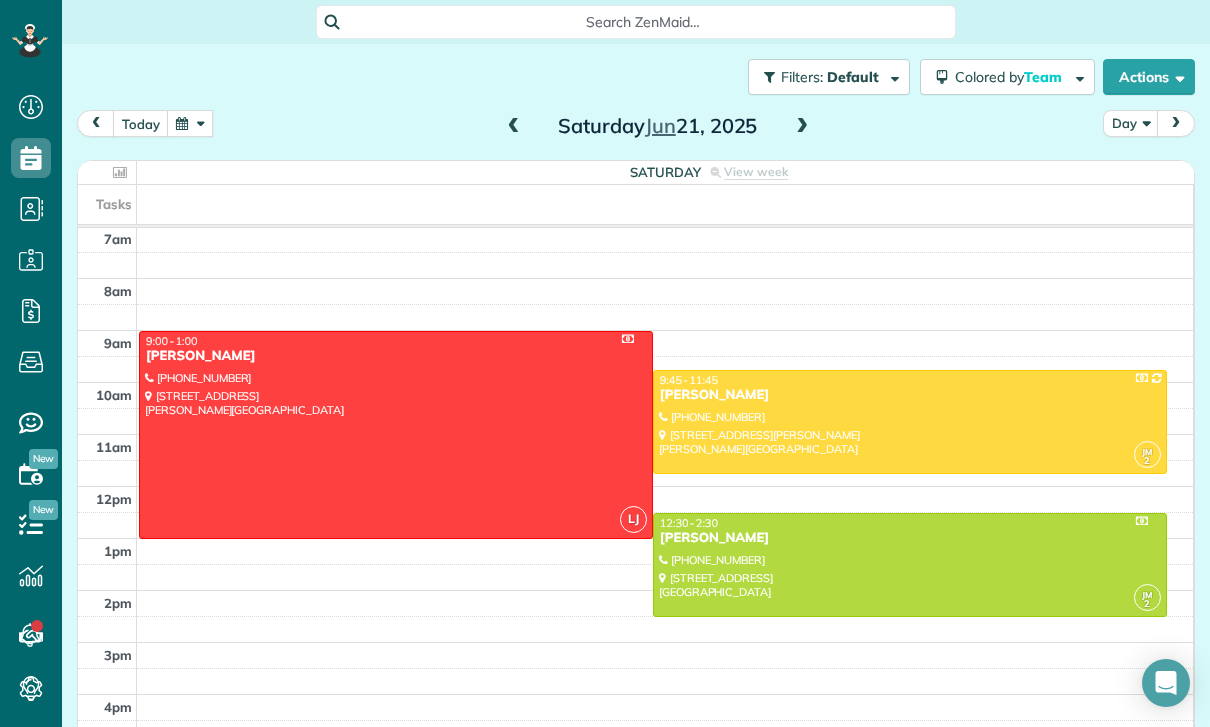 click on "[DATE]   Day [DATE]" at bounding box center (636, 128) 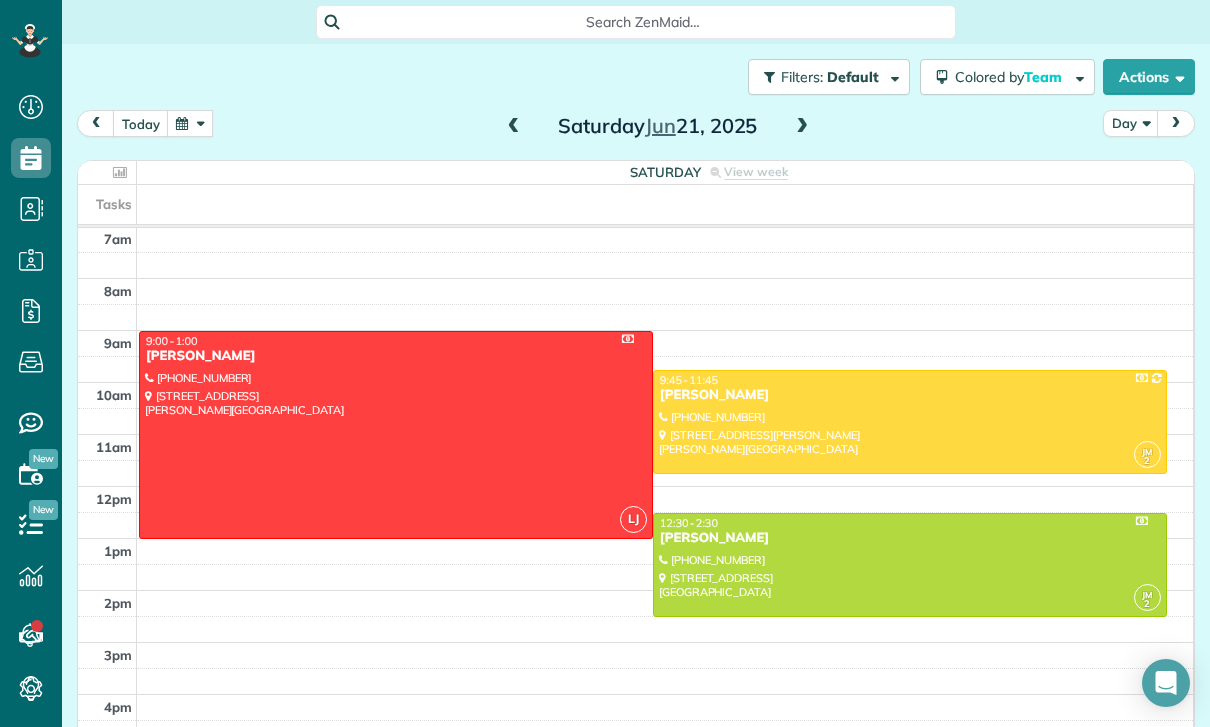 click at bounding box center [514, 127] 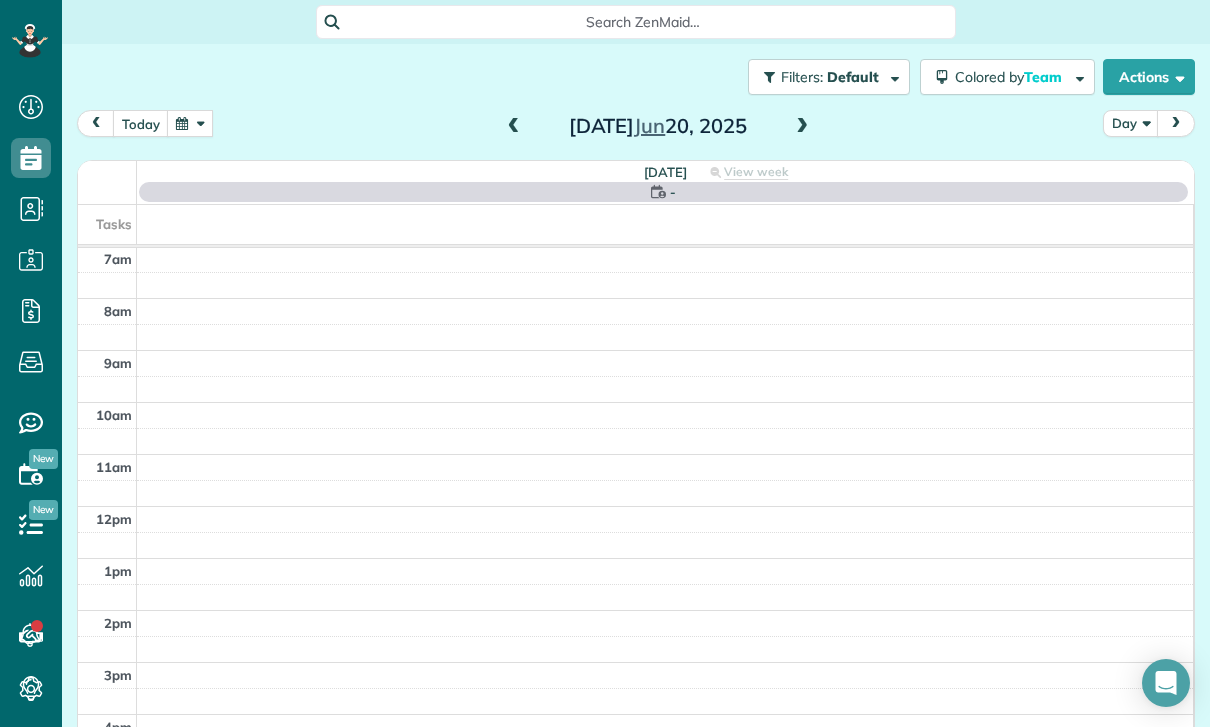 scroll, scrollTop: 157, scrollLeft: 0, axis: vertical 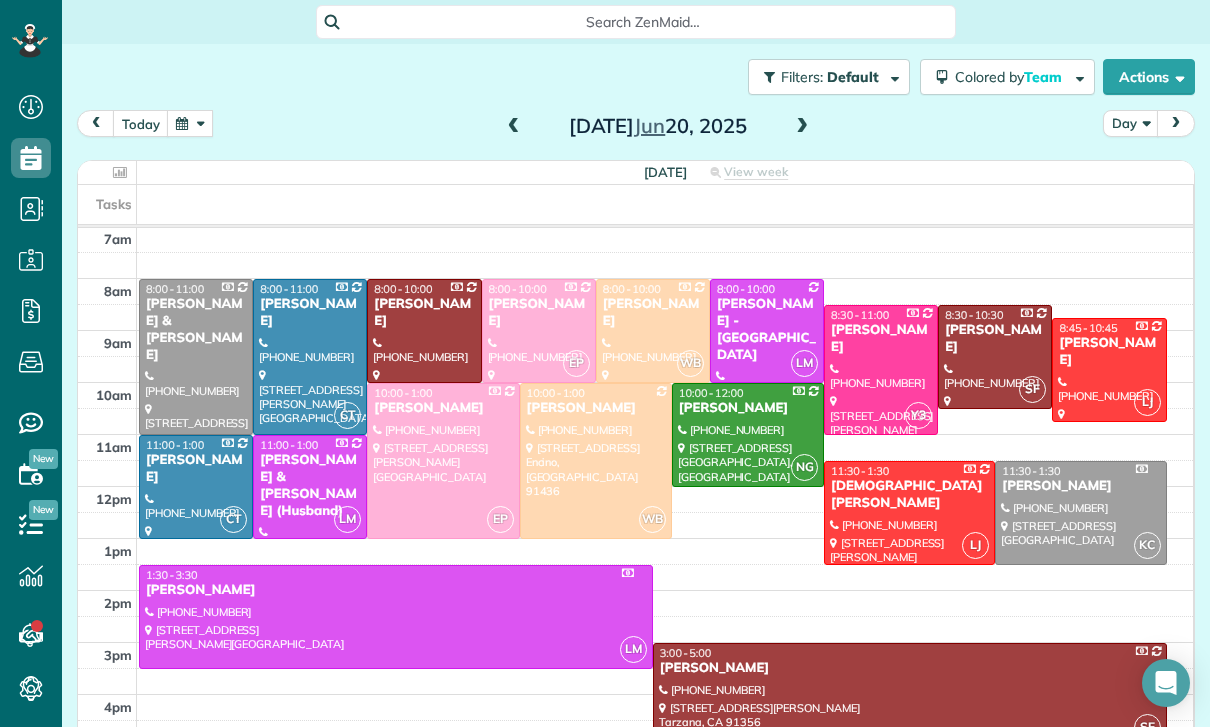 click at bounding box center [514, 127] 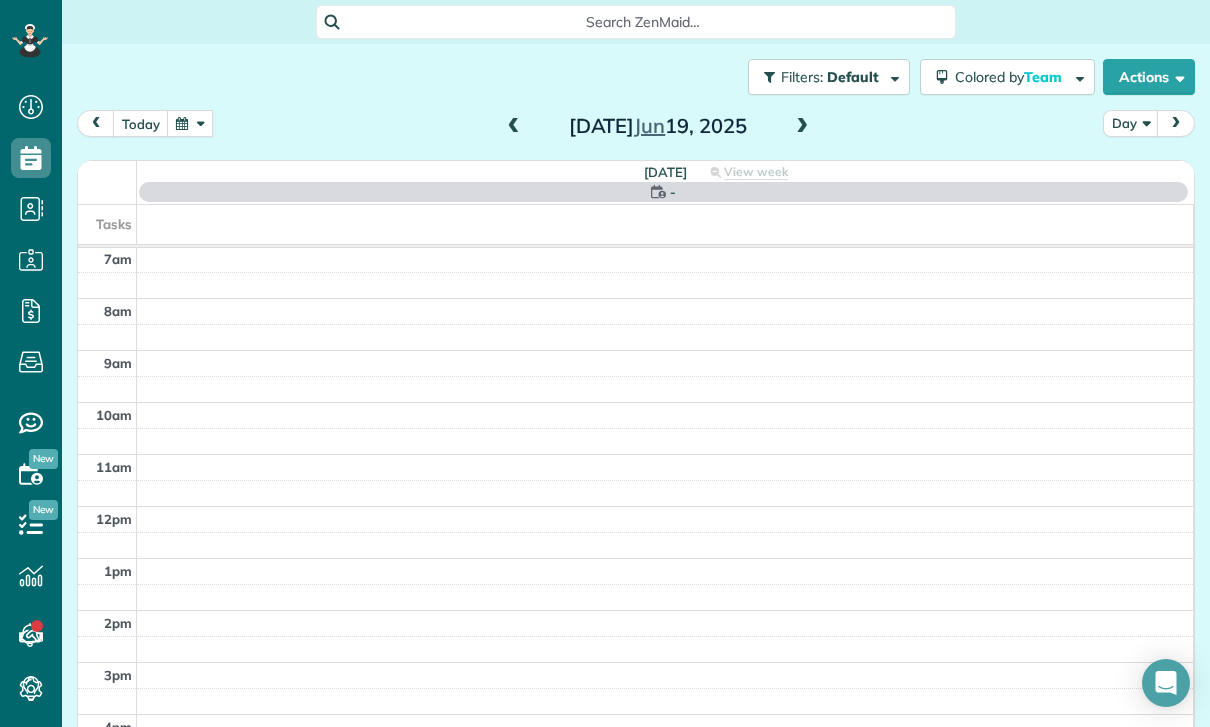scroll, scrollTop: 157, scrollLeft: 0, axis: vertical 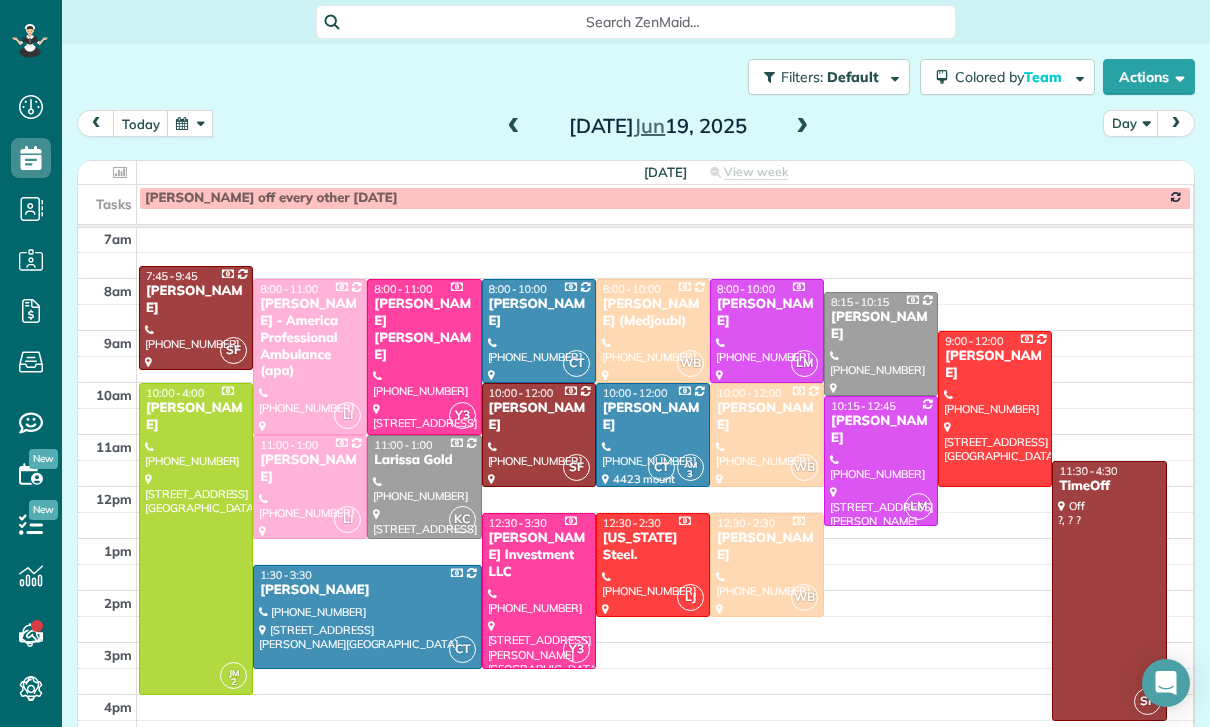 click at bounding box center (514, 127) 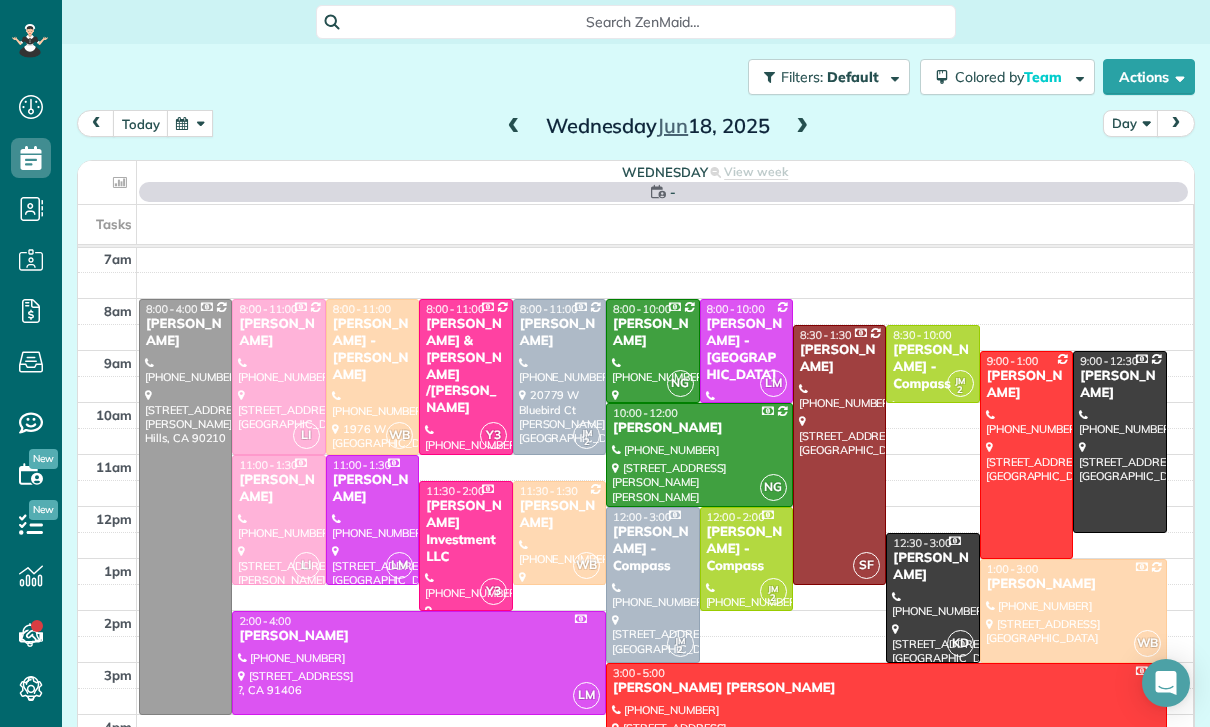 scroll, scrollTop: 157, scrollLeft: 0, axis: vertical 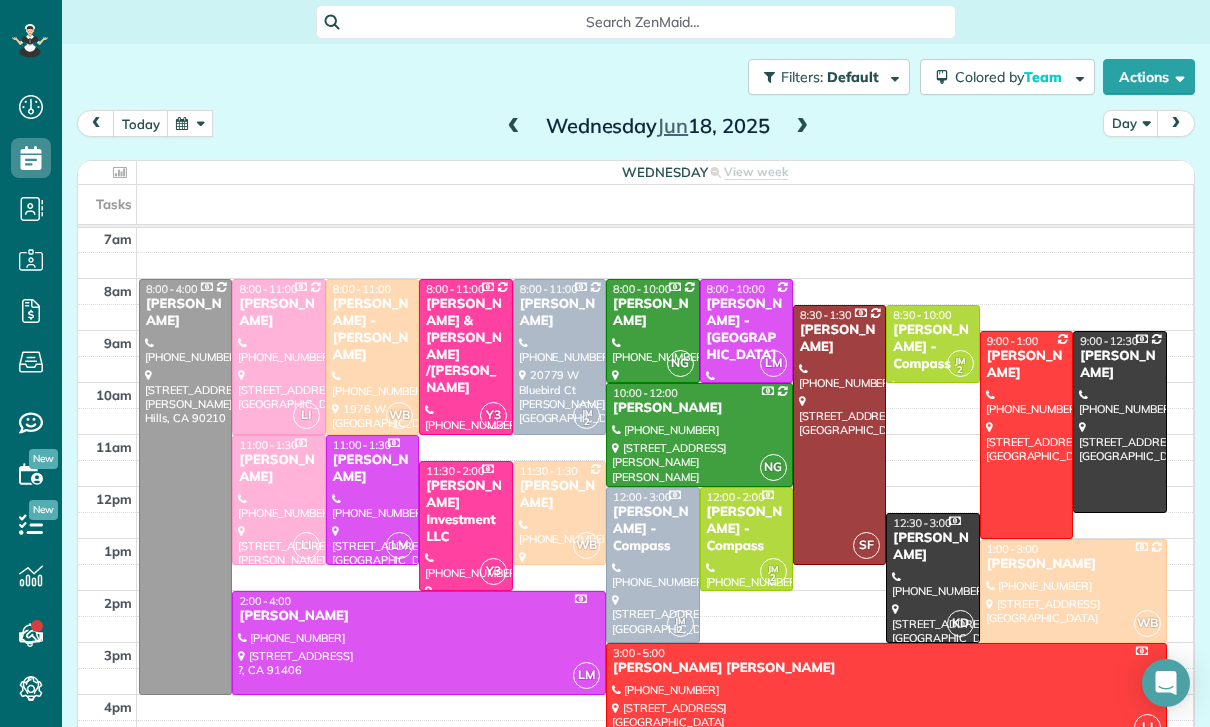 click at bounding box center (514, 127) 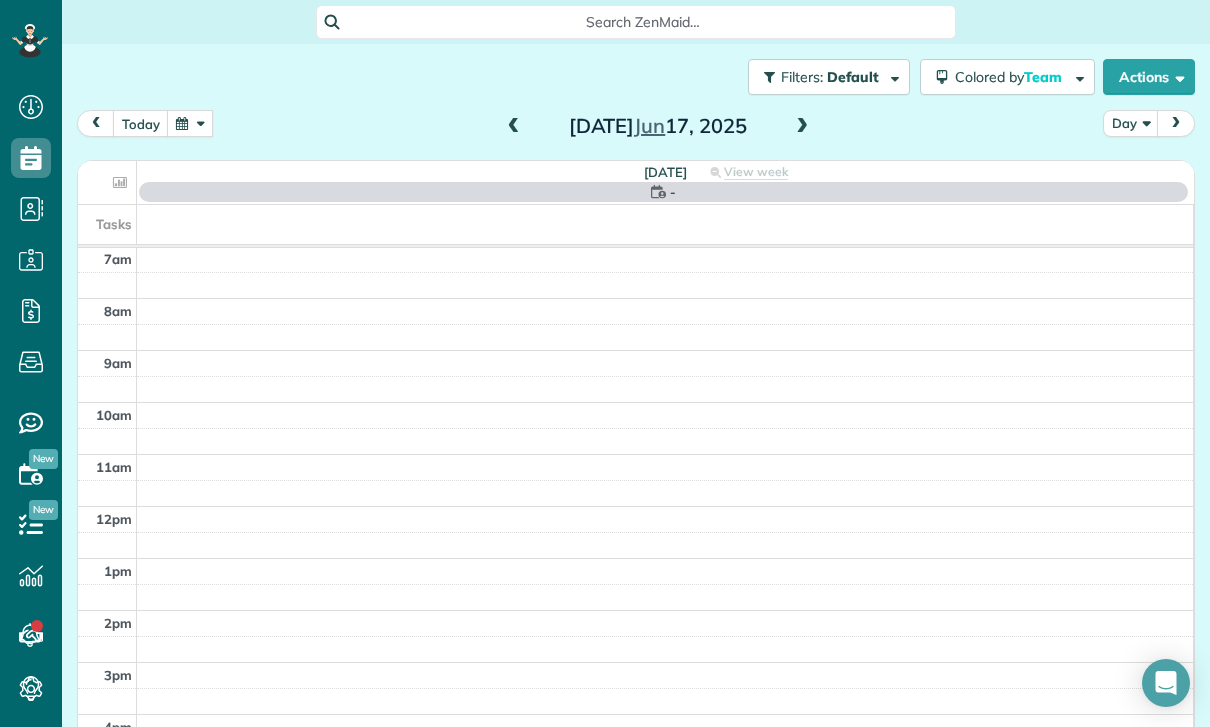 scroll, scrollTop: 157, scrollLeft: 0, axis: vertical 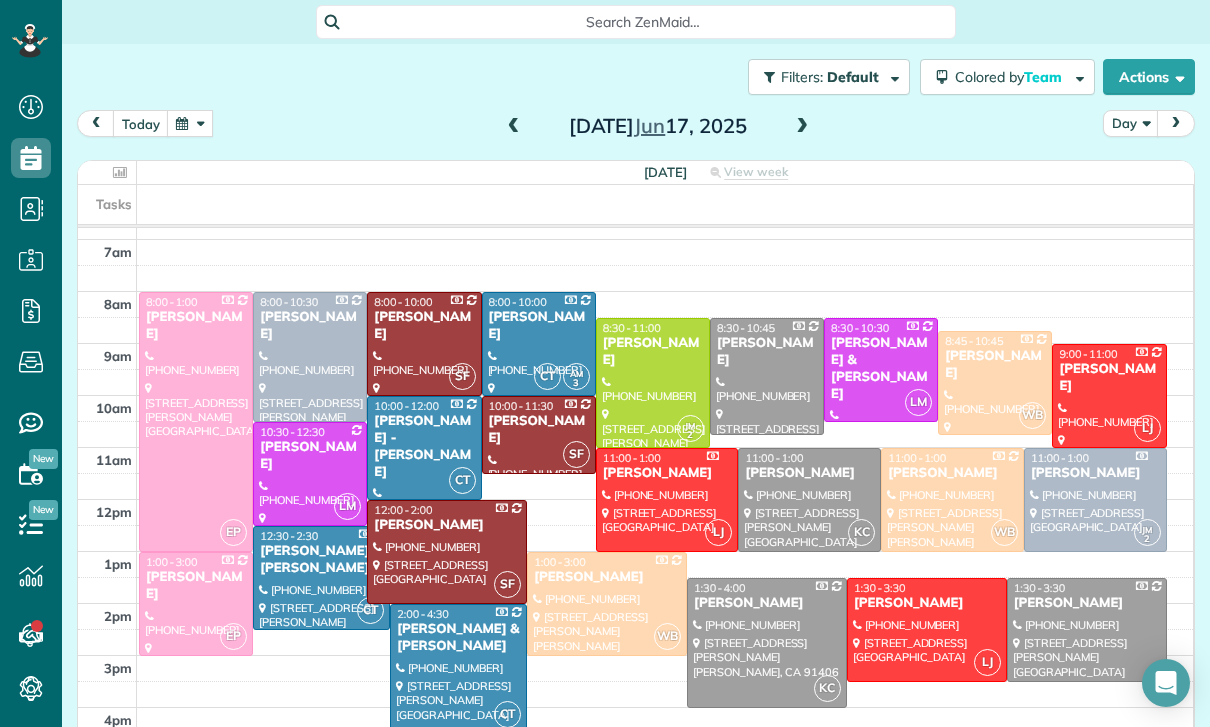 click at bounding box center (190, 123) 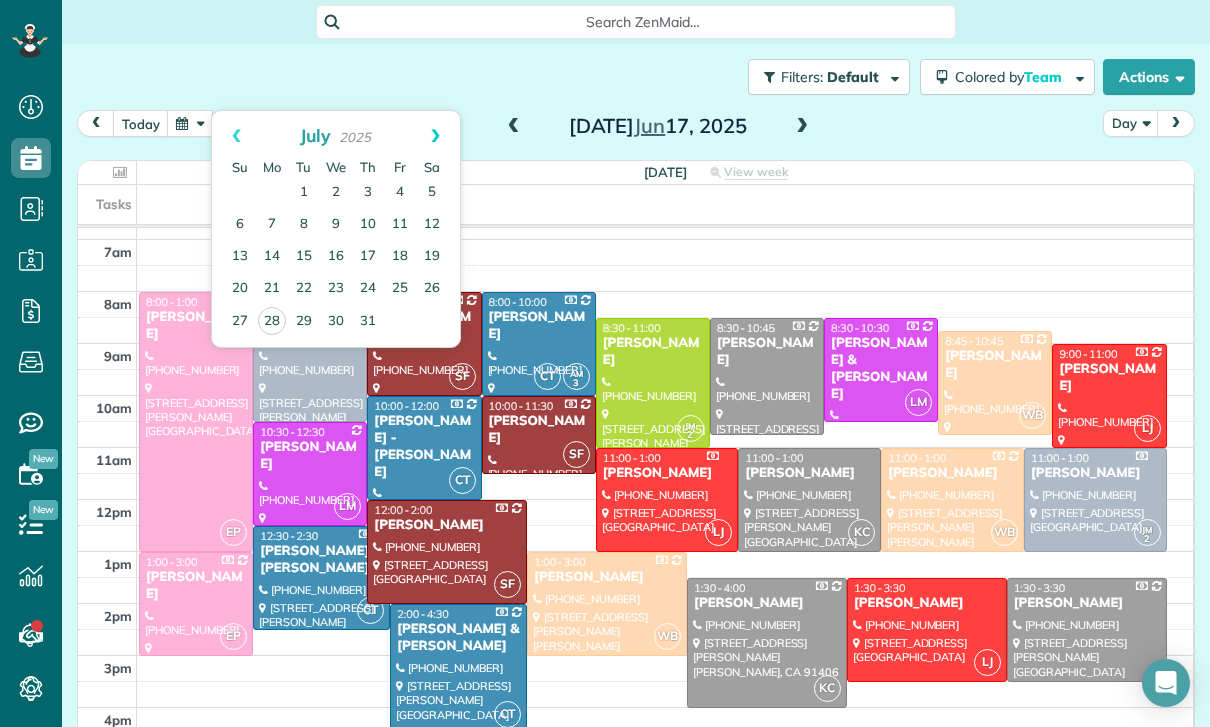 click on "Next" at bounding box center [435, 136] 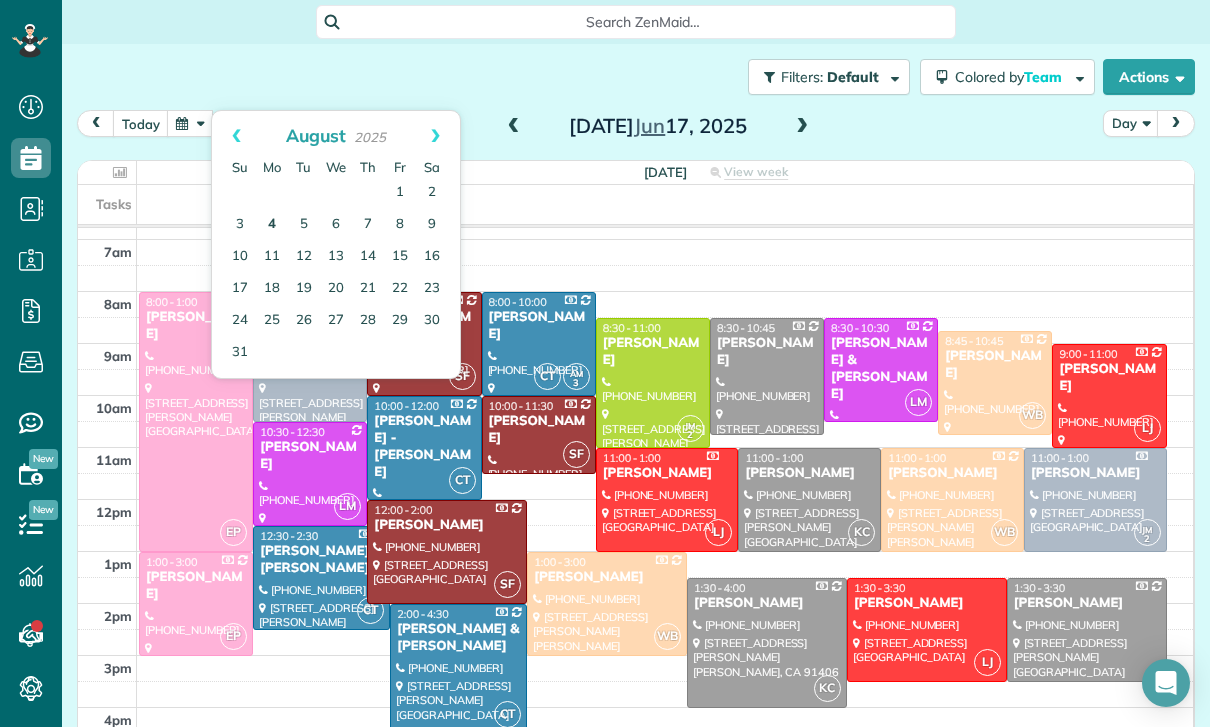 click on "4" at bounding box center (272, 225) 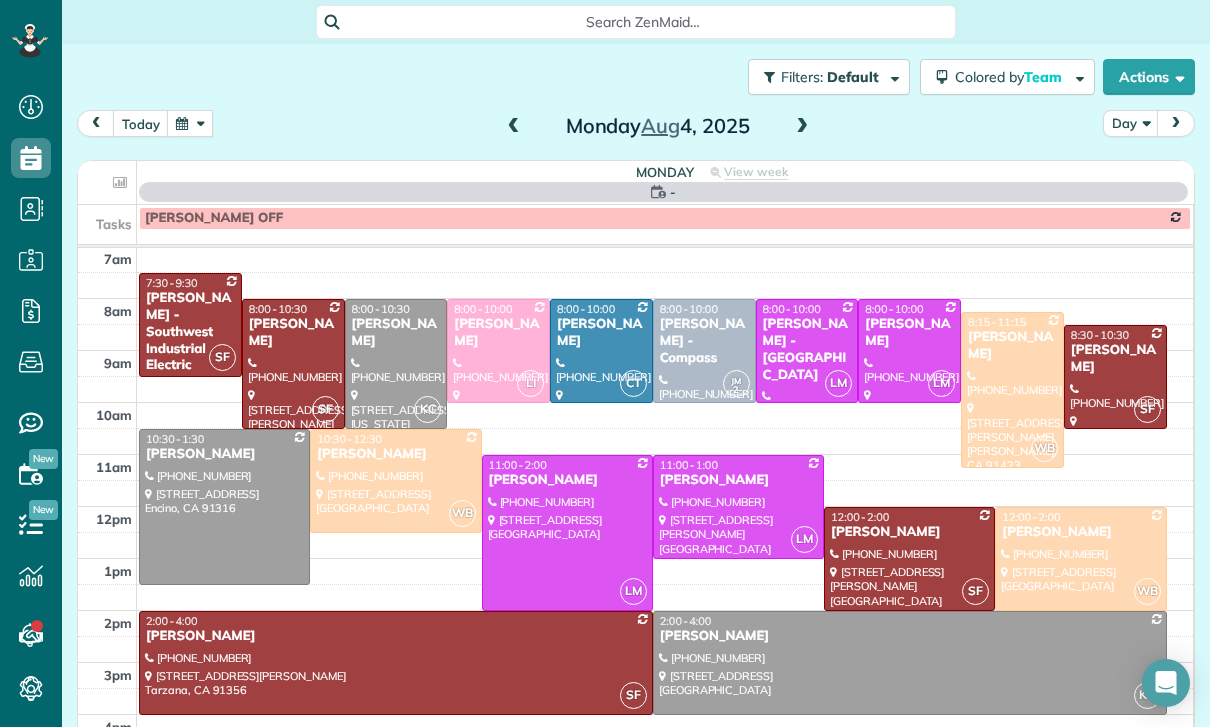 scroll, scrollTop: 157, scrollLeft: 0, axis: vertical 